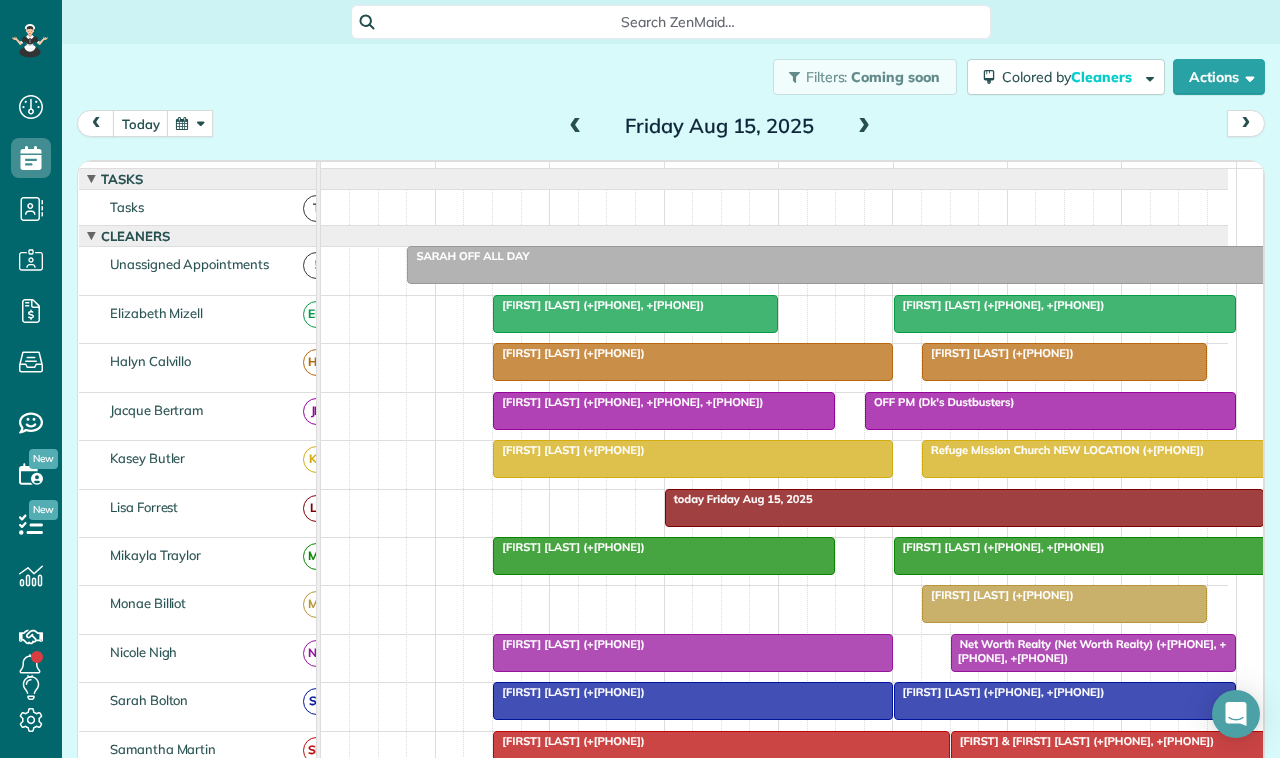 scroll, scrollTop: 0, scrollLeft: 0, axis: both 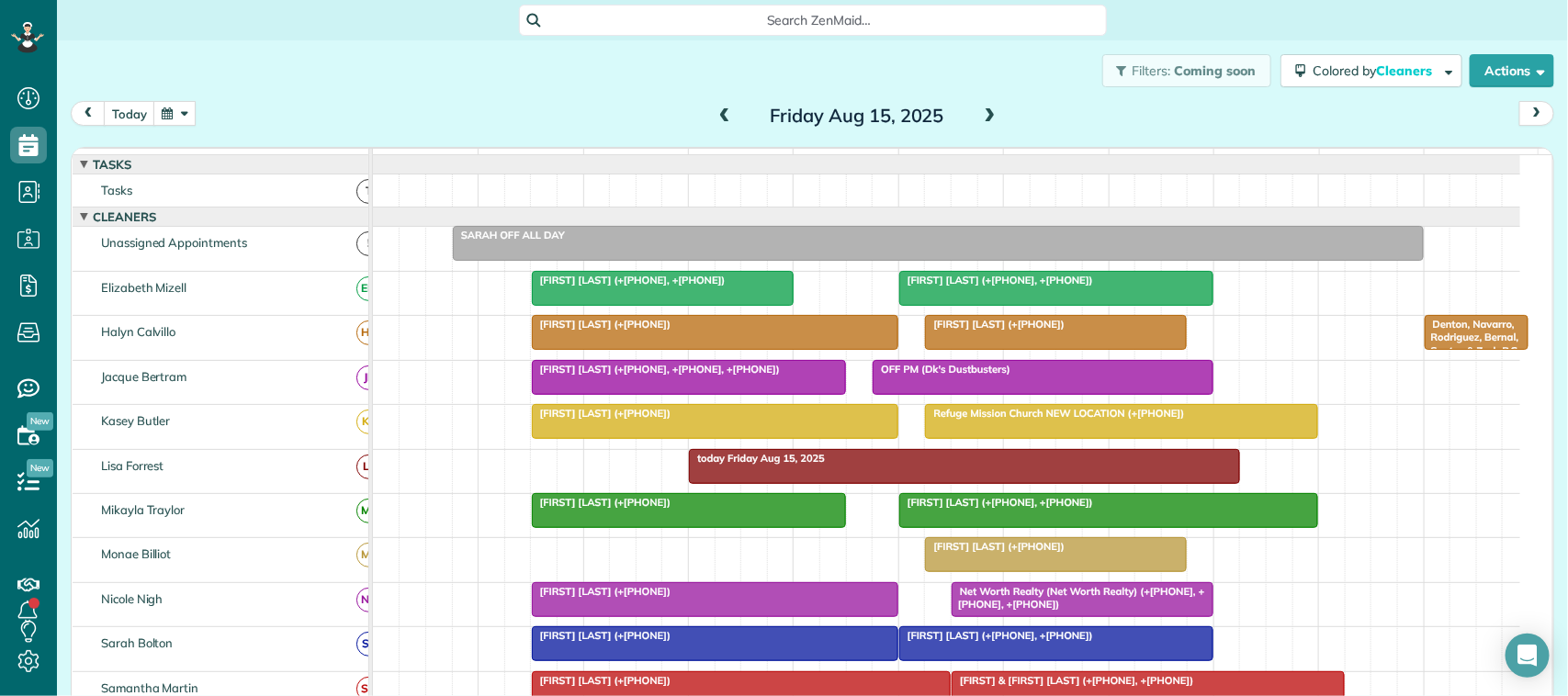 click on "today   Friday Aug 15, 2025" at bounding box center (812, 118) 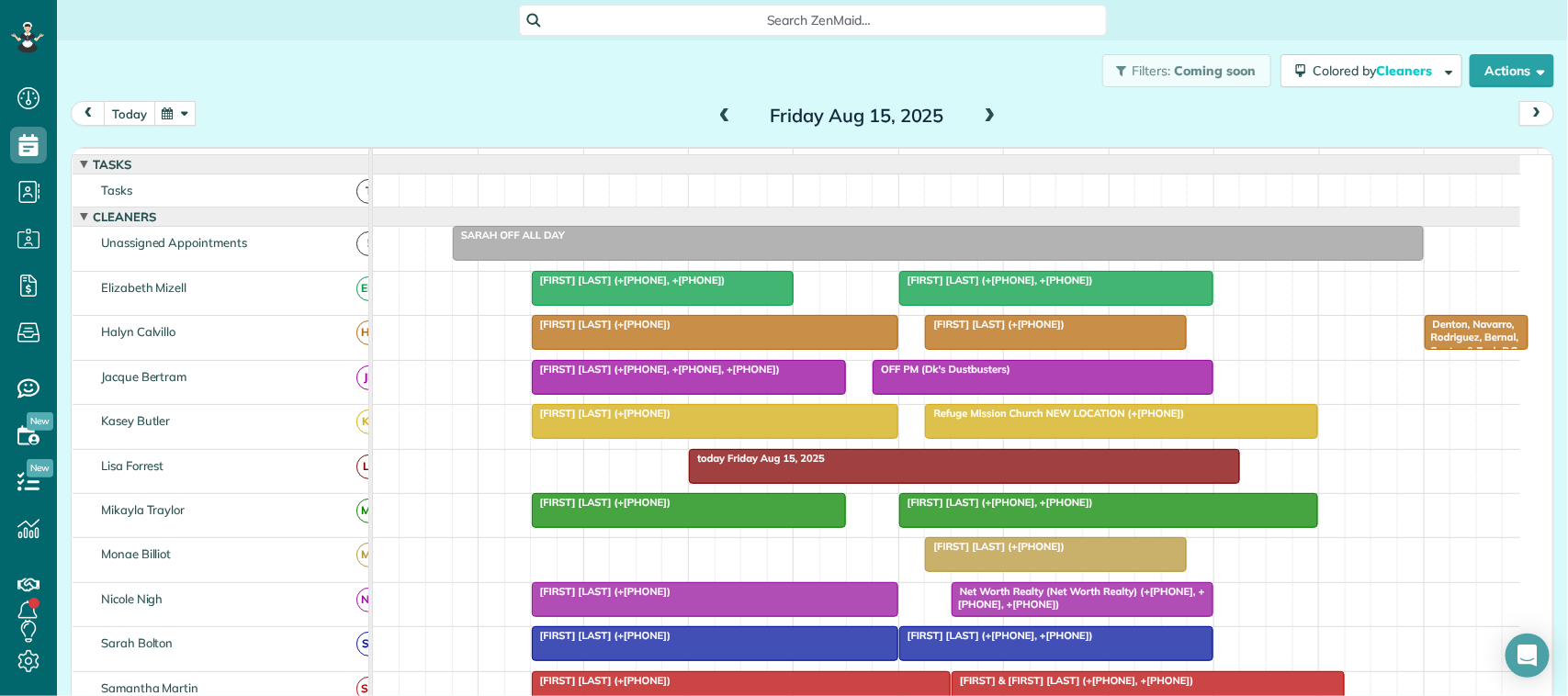 click on "today" at bounding box center (130, 113) 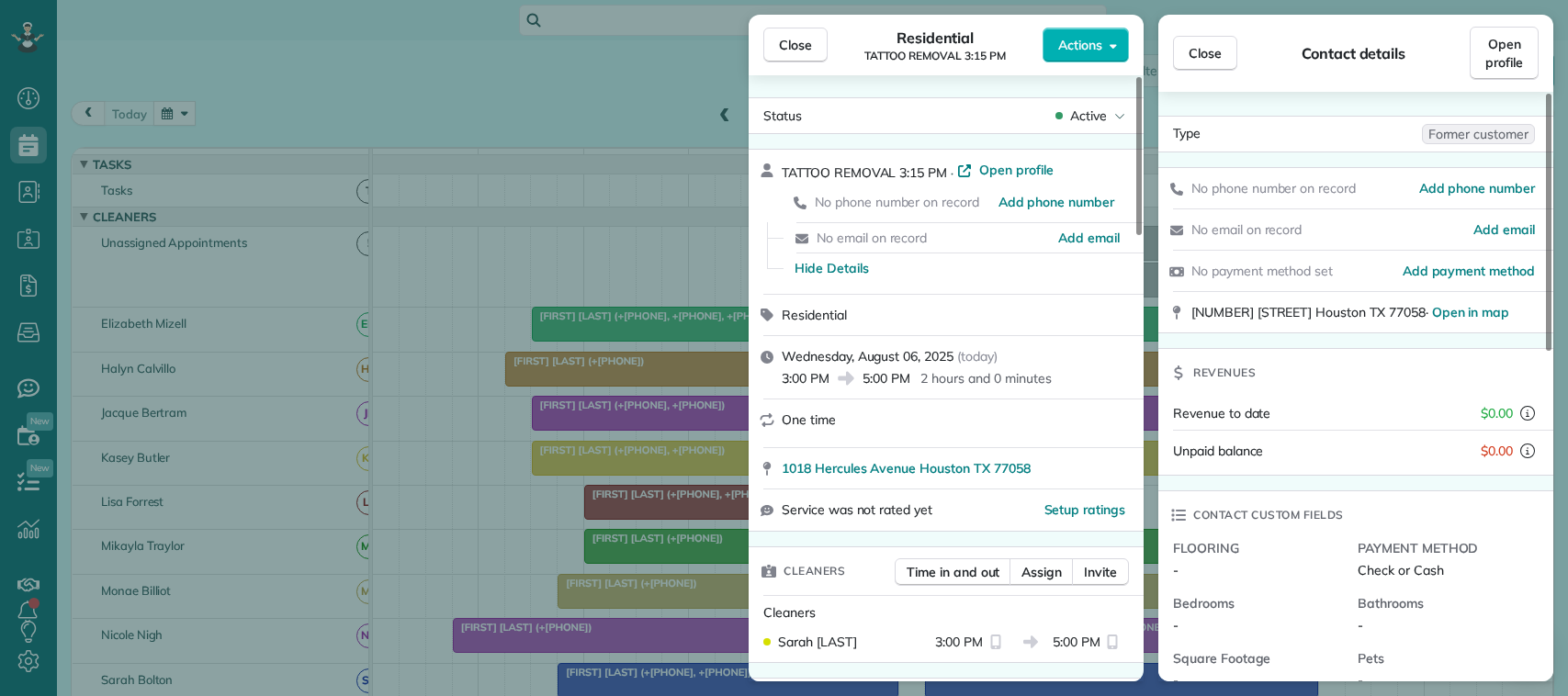 click on "Close Residential TATTOO REMOVAL 3:15 PM Actions Status Active TATTOO REMOVAL 3:15 PM · Open profile No phone number on record Add phone number No email on record Add email Hide Details Residential Wednesday, August 06, 2025 ( today ) 3:00 PM 5:00 PM 2 hours and 0 minutes One time 1018 Hercules Avenue Houston TX 77058 Service was not rated yet Setup ratings Cleaners Time in and out Assign Invite Cleaners Sarah   Hart 3:00 PM 5:00 PM Checklist Try Now Keep this appointment up to your standards. Stay on top of every detail, keep your cleaners organised, and your client happy. Assign a checklist Watch a 5 min demo Billing Billing actions Service Service Price (1x $0.00) $0.00 Add an item Overcharge $0.00 Discount $0.00 Coupon discount - Primary tax Sales Tax (8.25%) (8.25%) $0.00 Secondary tax - Total appointment price $0.00 Tips collected $0.00 Mark as paid Total including tip $0.00 Get paid online in no-time! Send an invoice and reward your cleaners with tips Charge customer credit card TIME PREFERENCE - No 0" at bounding box center [784, 348] 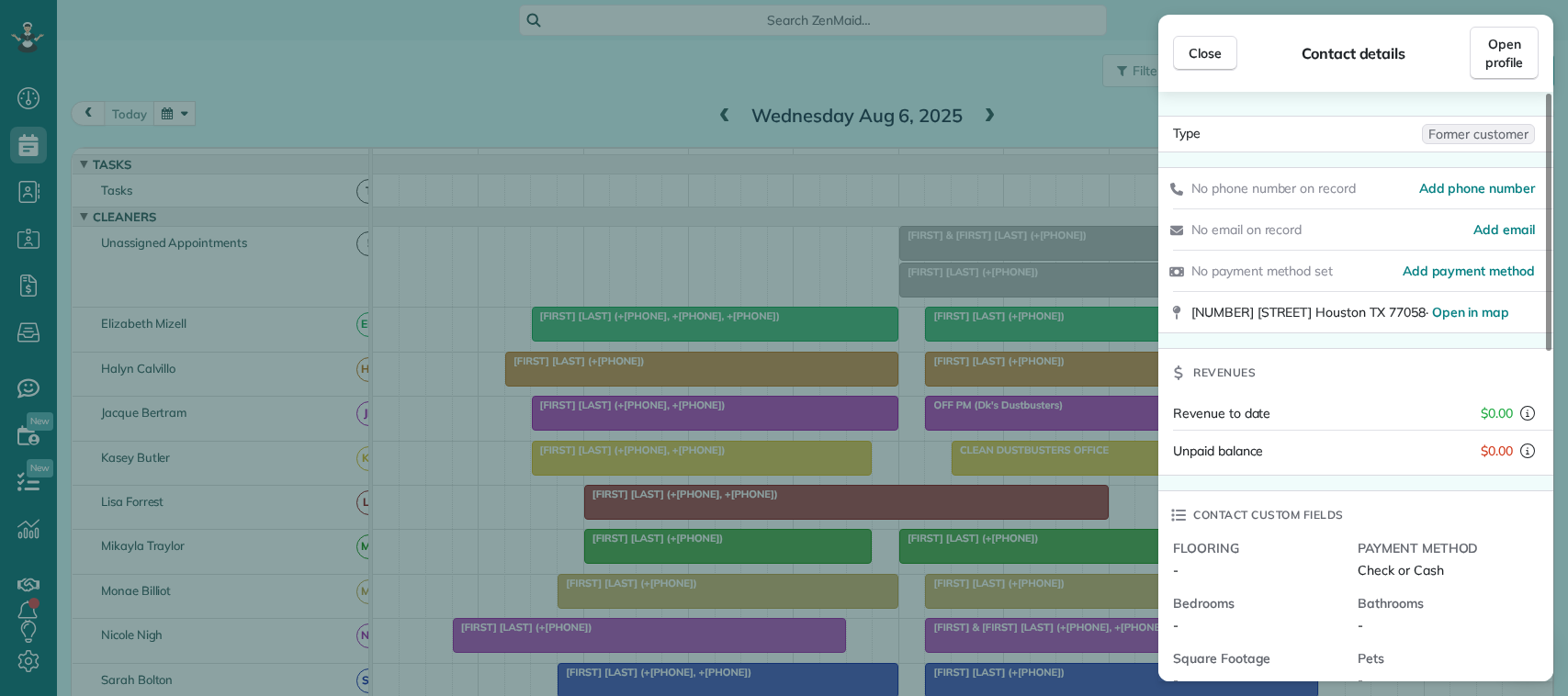 scroll, scrollTop: 0, scrollLeft: 0, axis: both 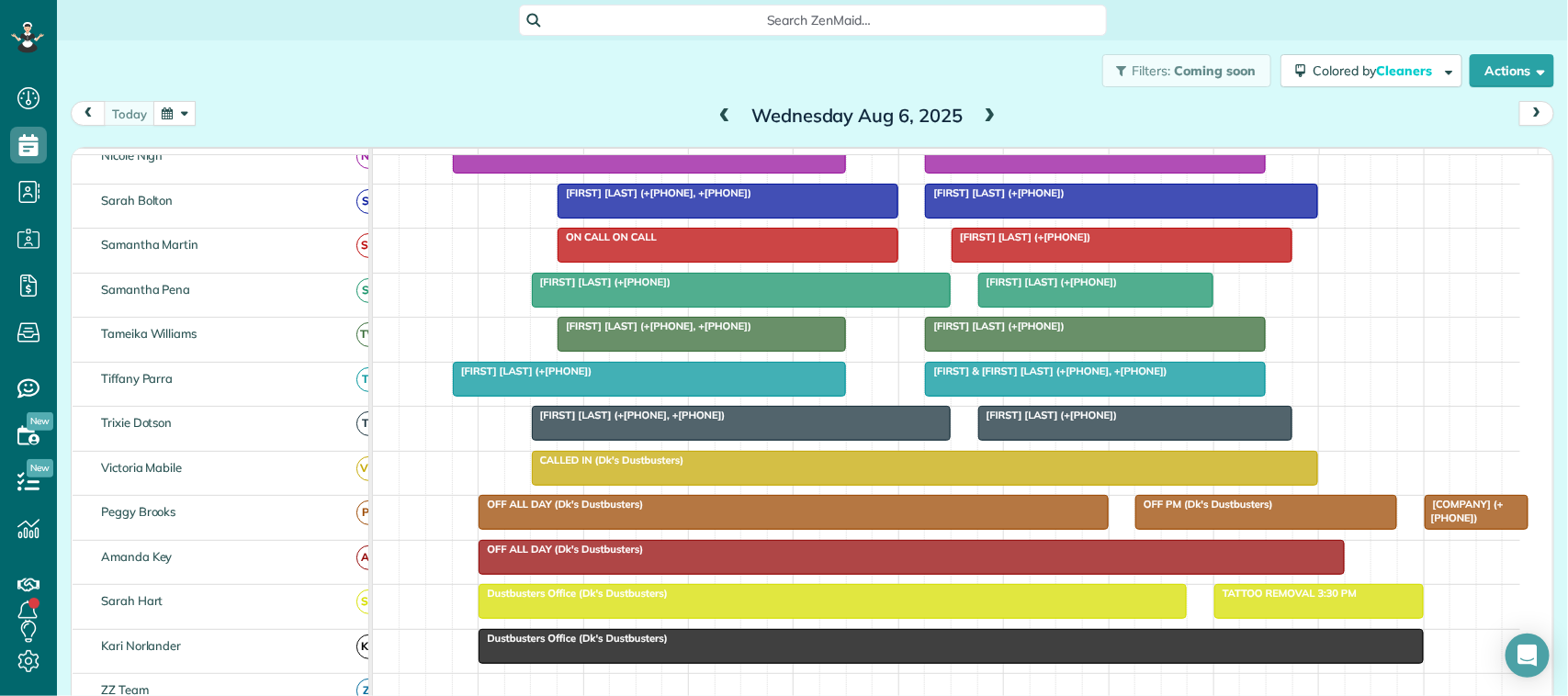 click at bounding box center [175, 113] 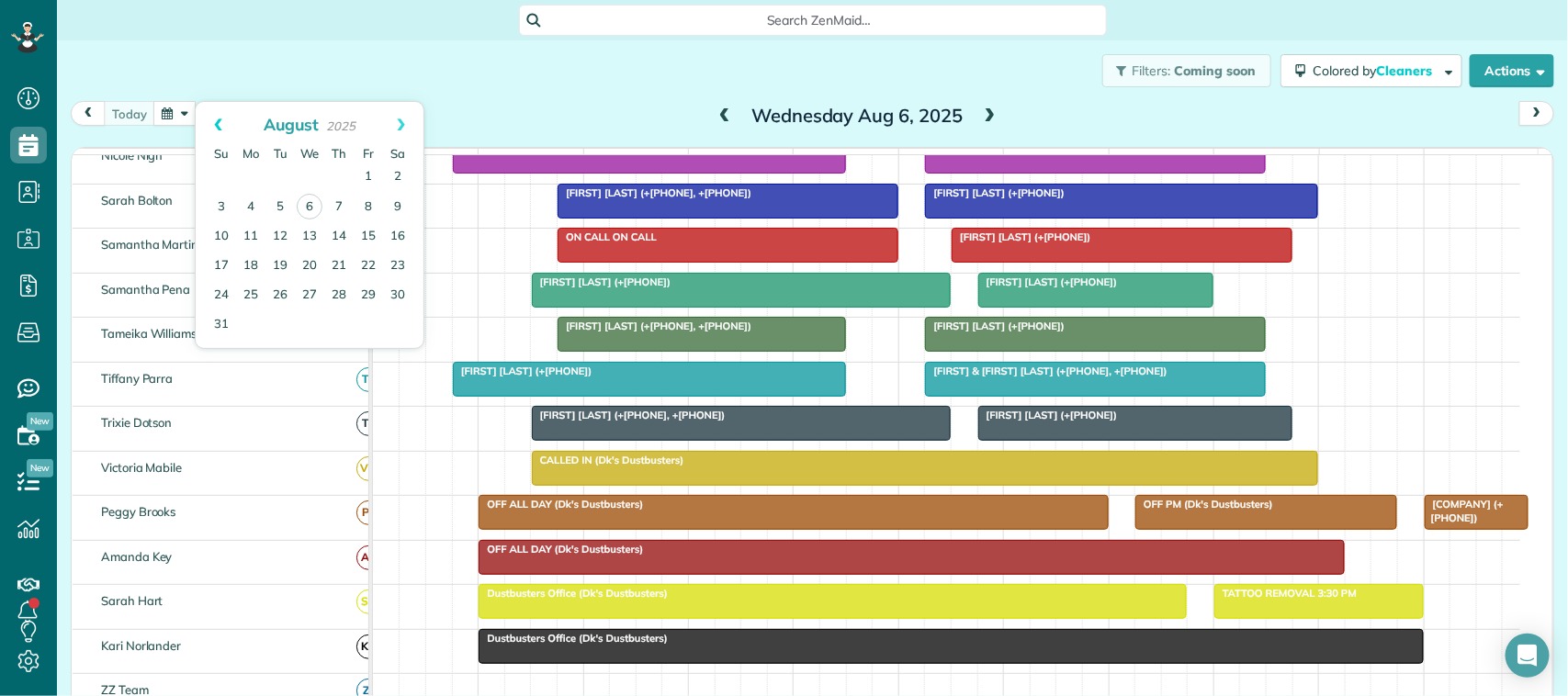 click on "Prev" at bounding box center [218, 125] 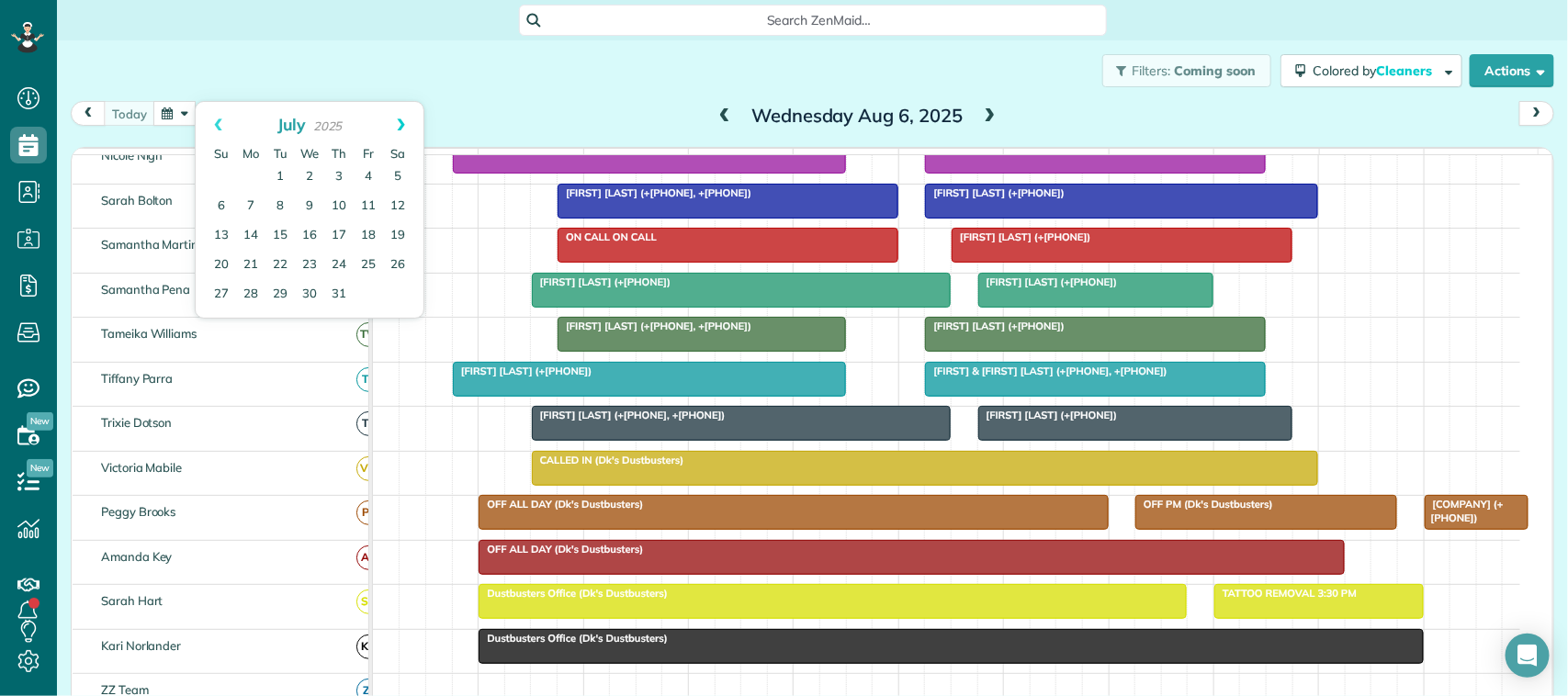click on "Next" at bounding box center [400, 125] 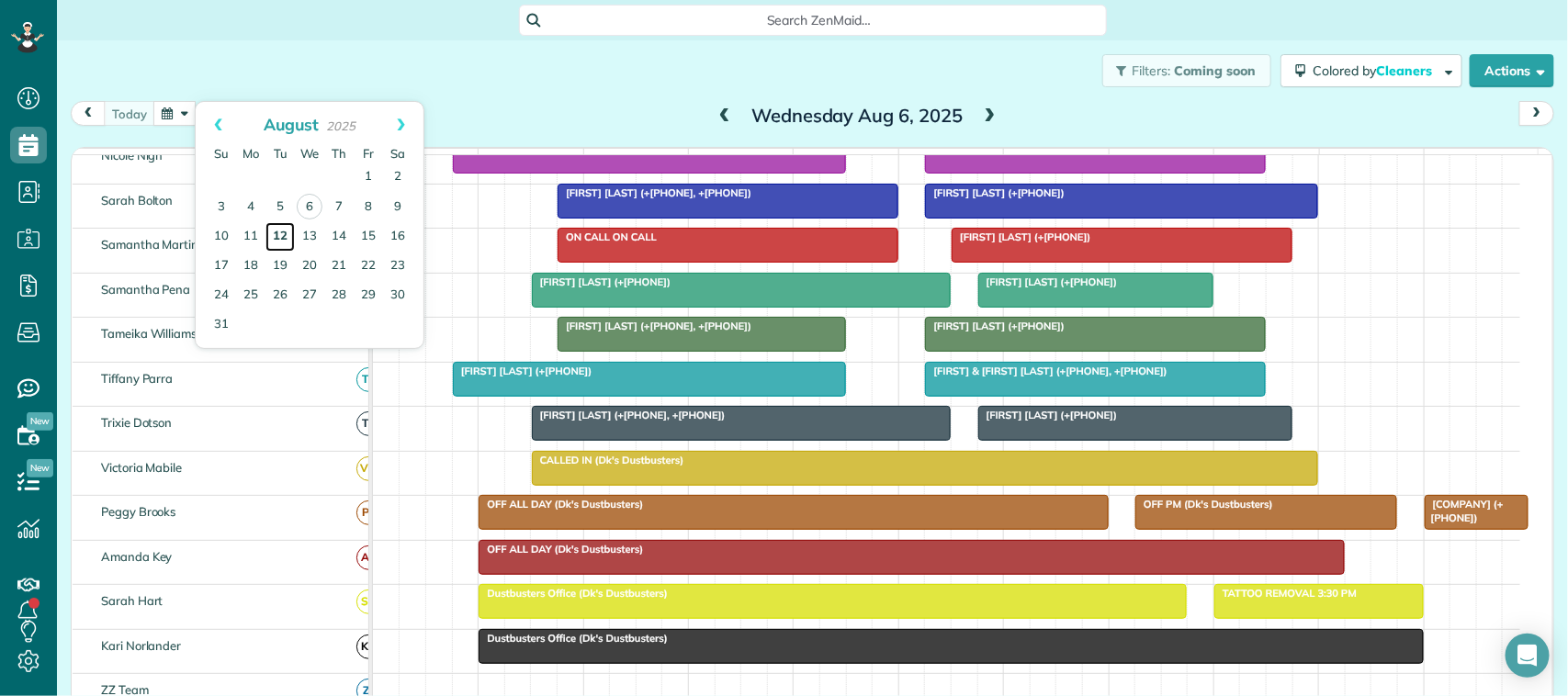 click on "12" at bounding box center (280, 237) 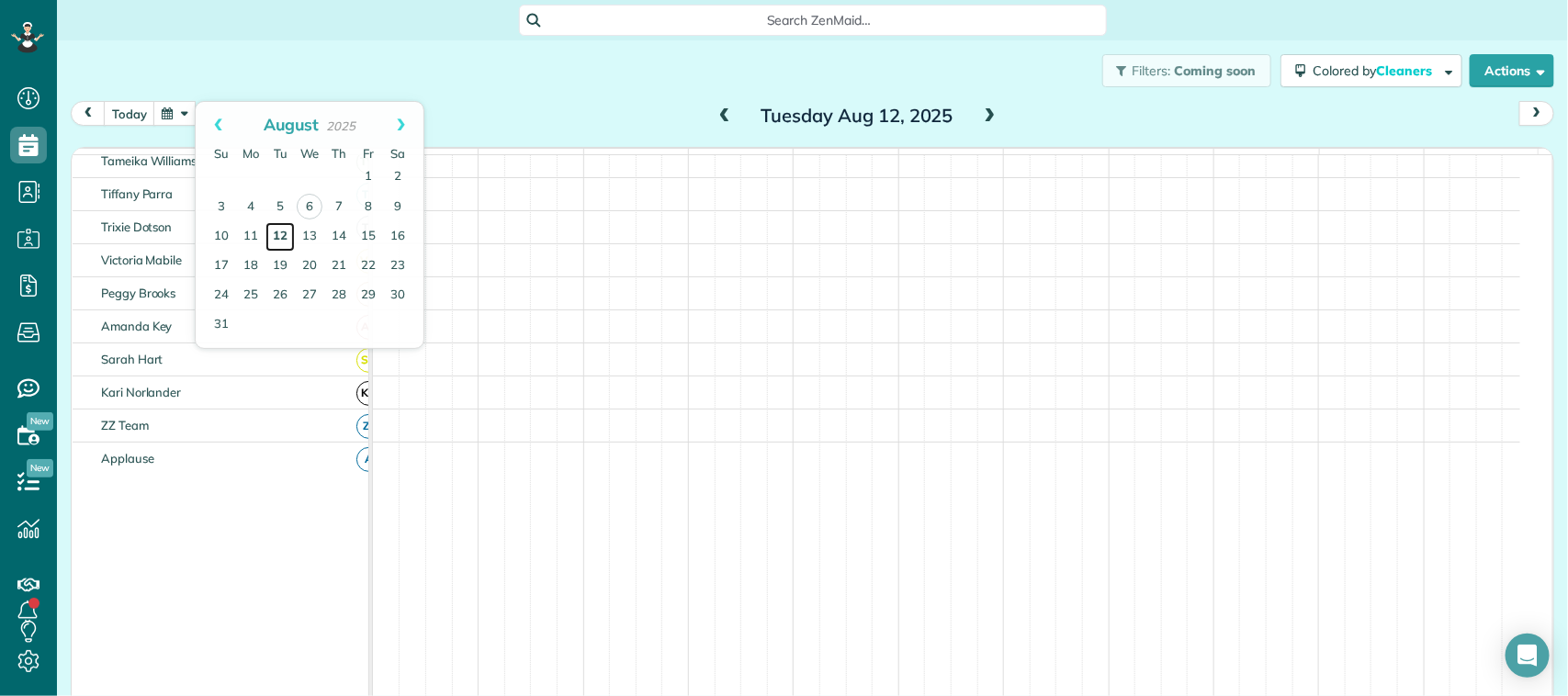 scroll, scrollTop: 340, scrollLeft: 0, axis: vertical 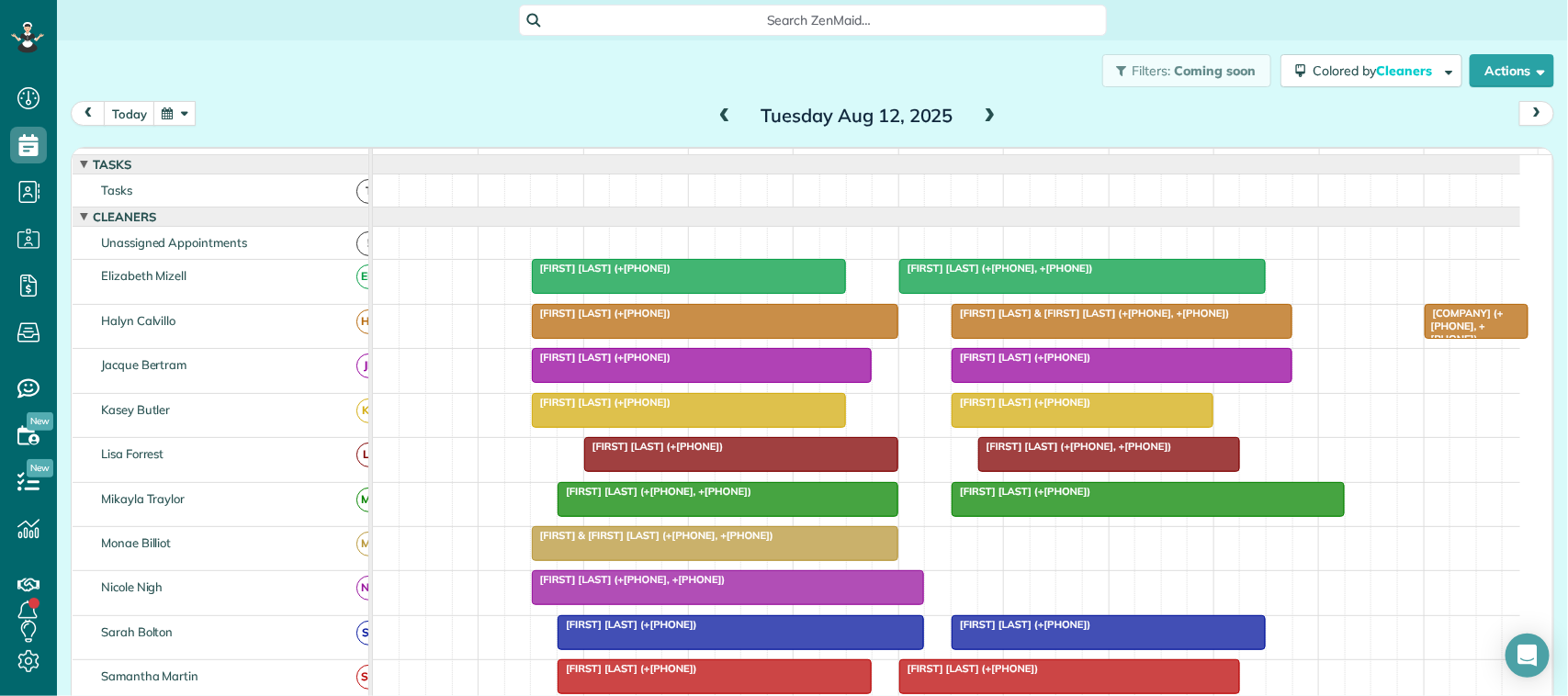 click at bounding box center [175, 113] 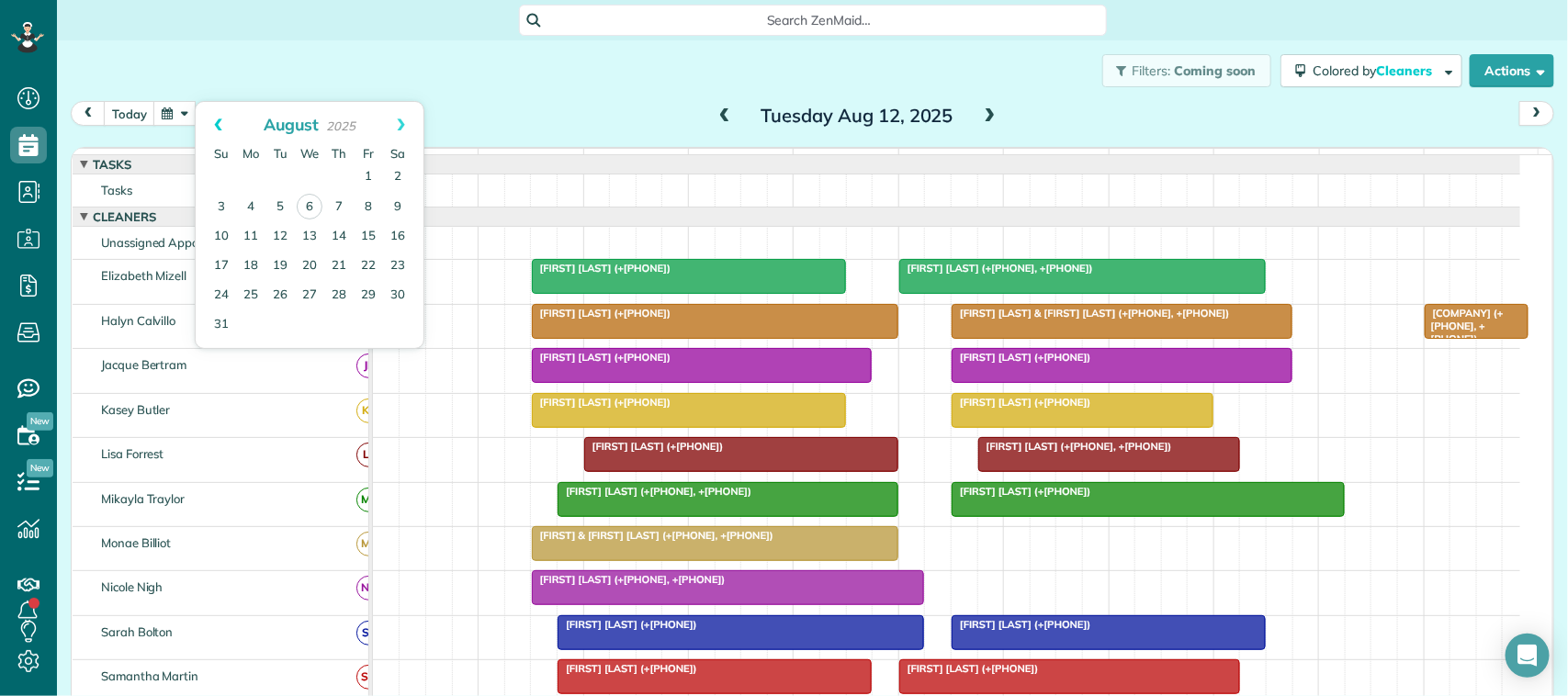 click on "Prev" at bounding box center [218, 125] 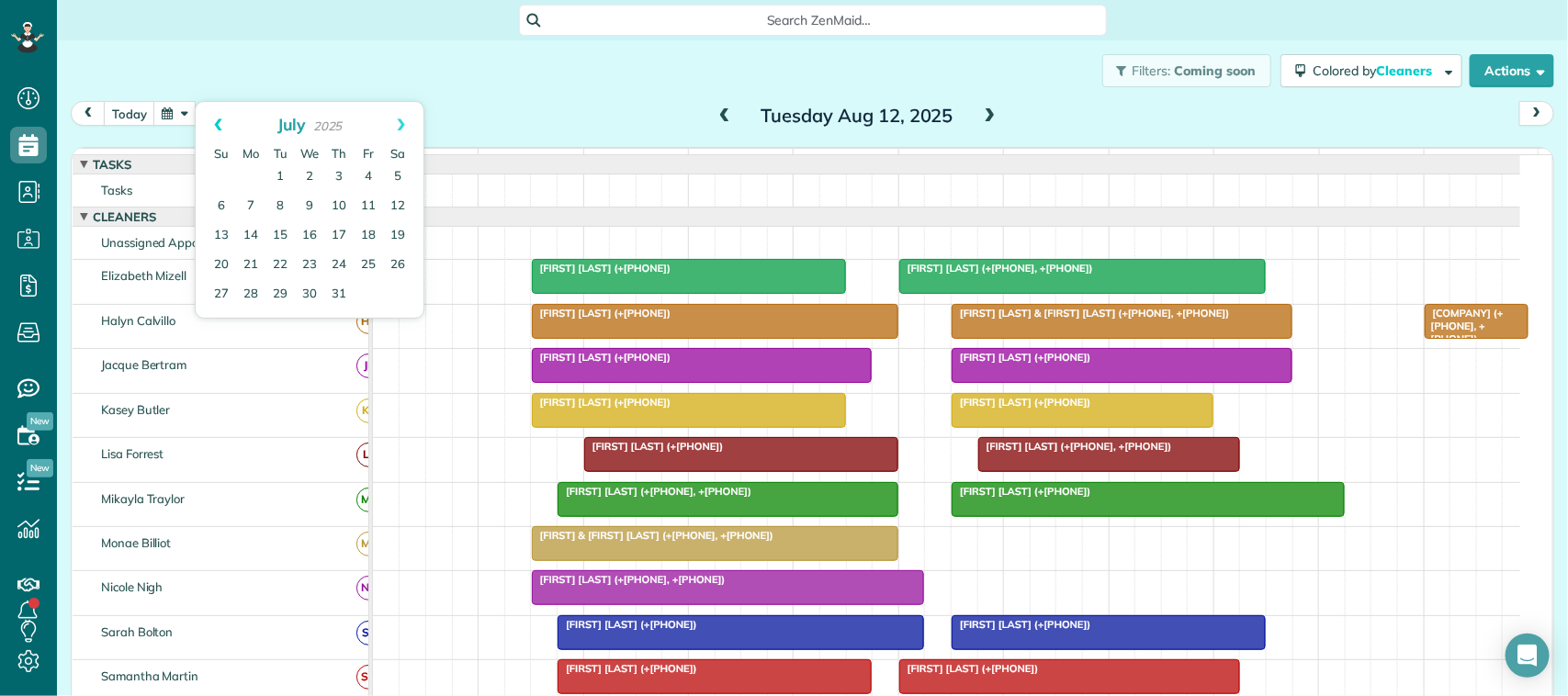 click on "Prev" at bounding box center (218, 125) 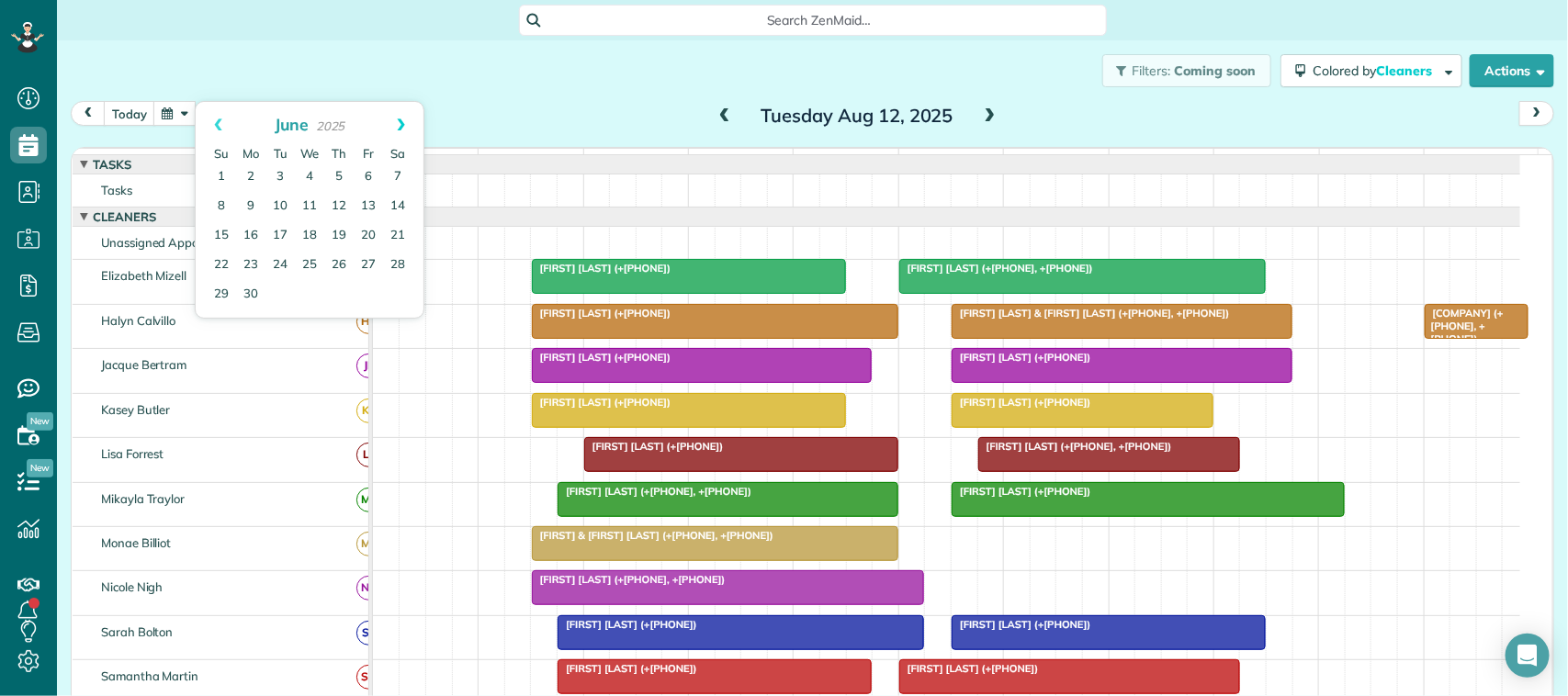 click on "Next" at bounding box center (400, 125) 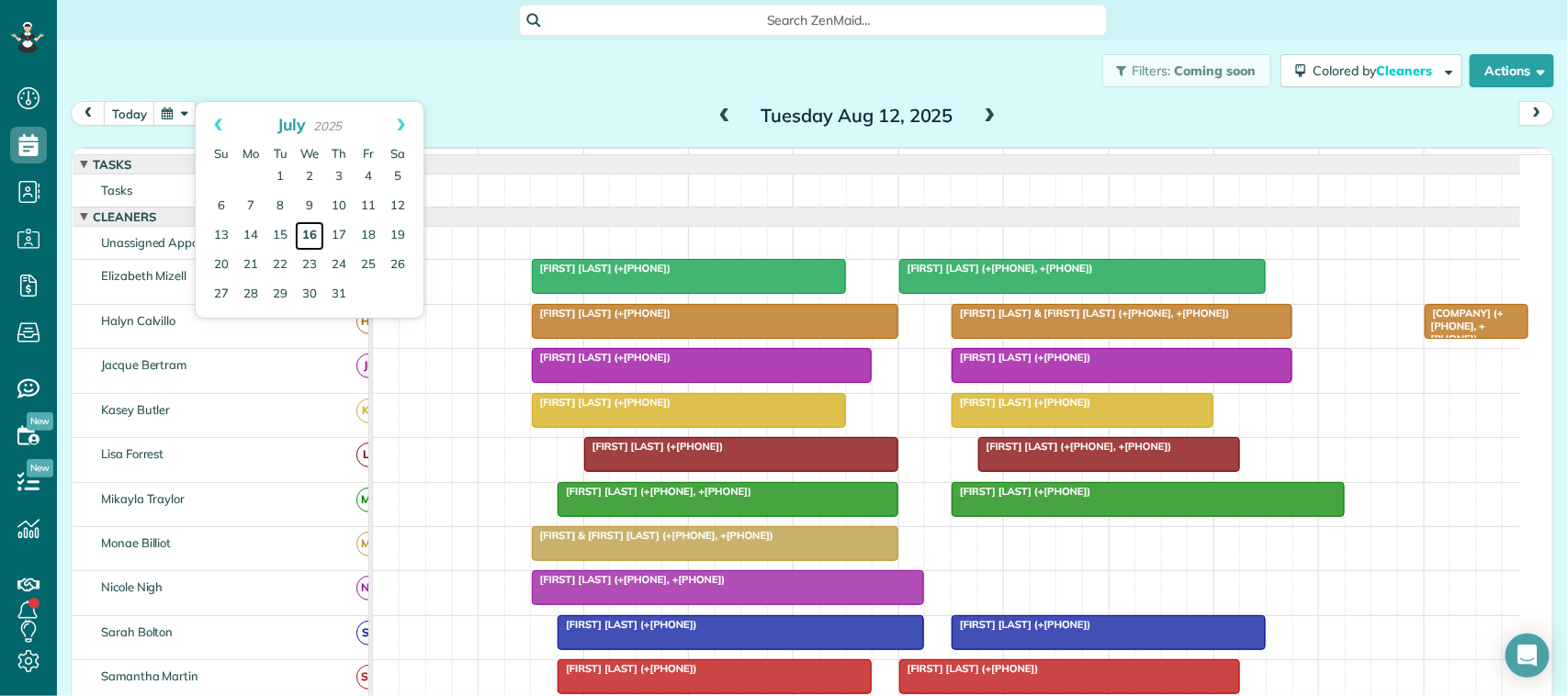 click on "16" at bounding box center (310, 236) 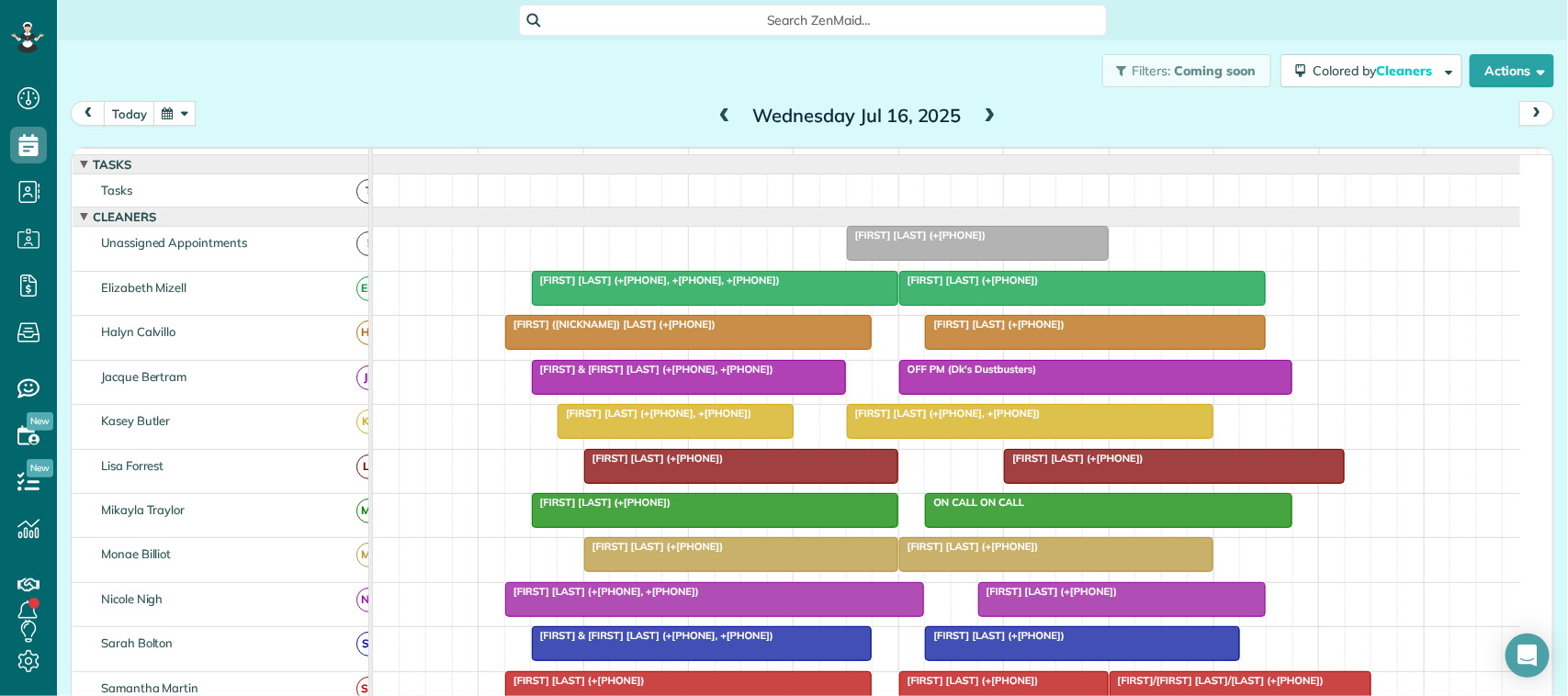 scroll, scrollTop: 170, scrollLeft: 0, axis: vertical 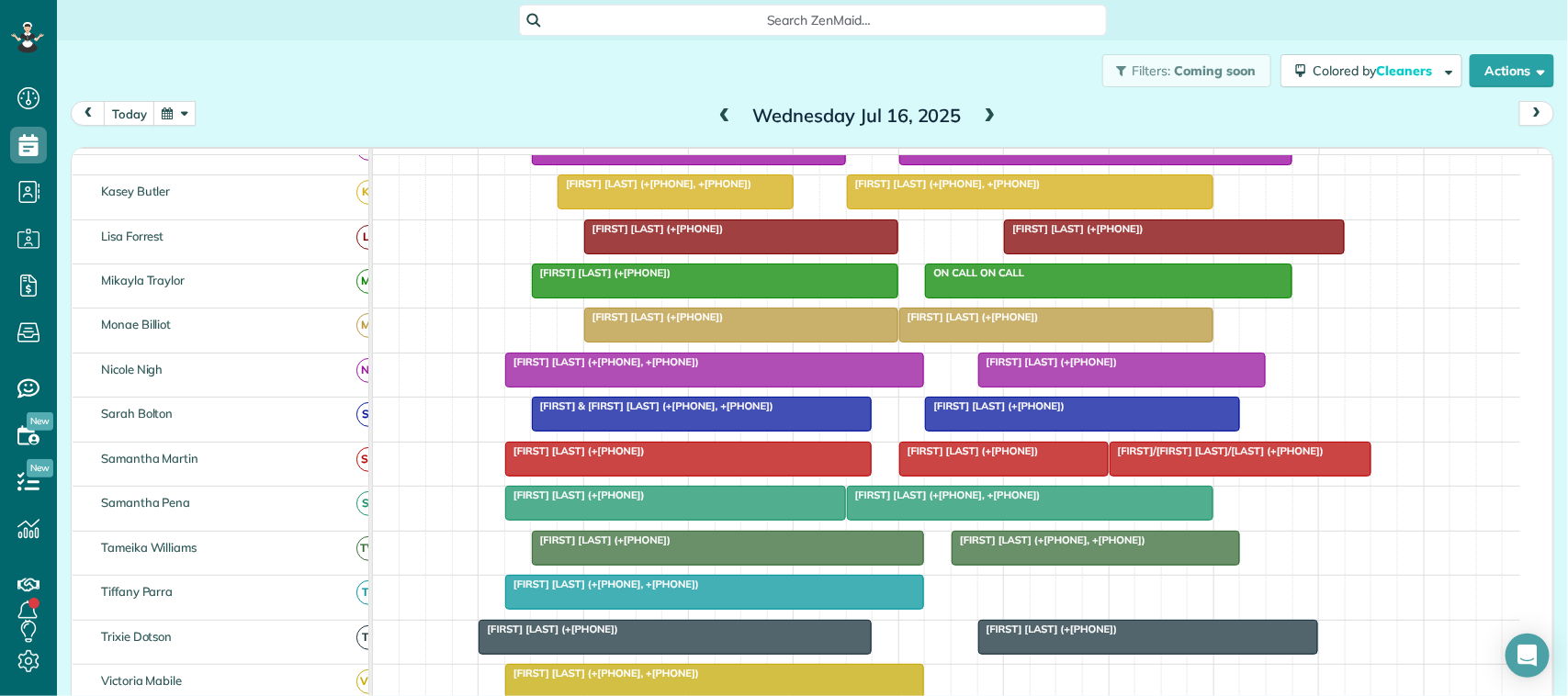 click on "Kristin Fontana (+18326216467, +12813846152)" at bounding box center [602, 362] 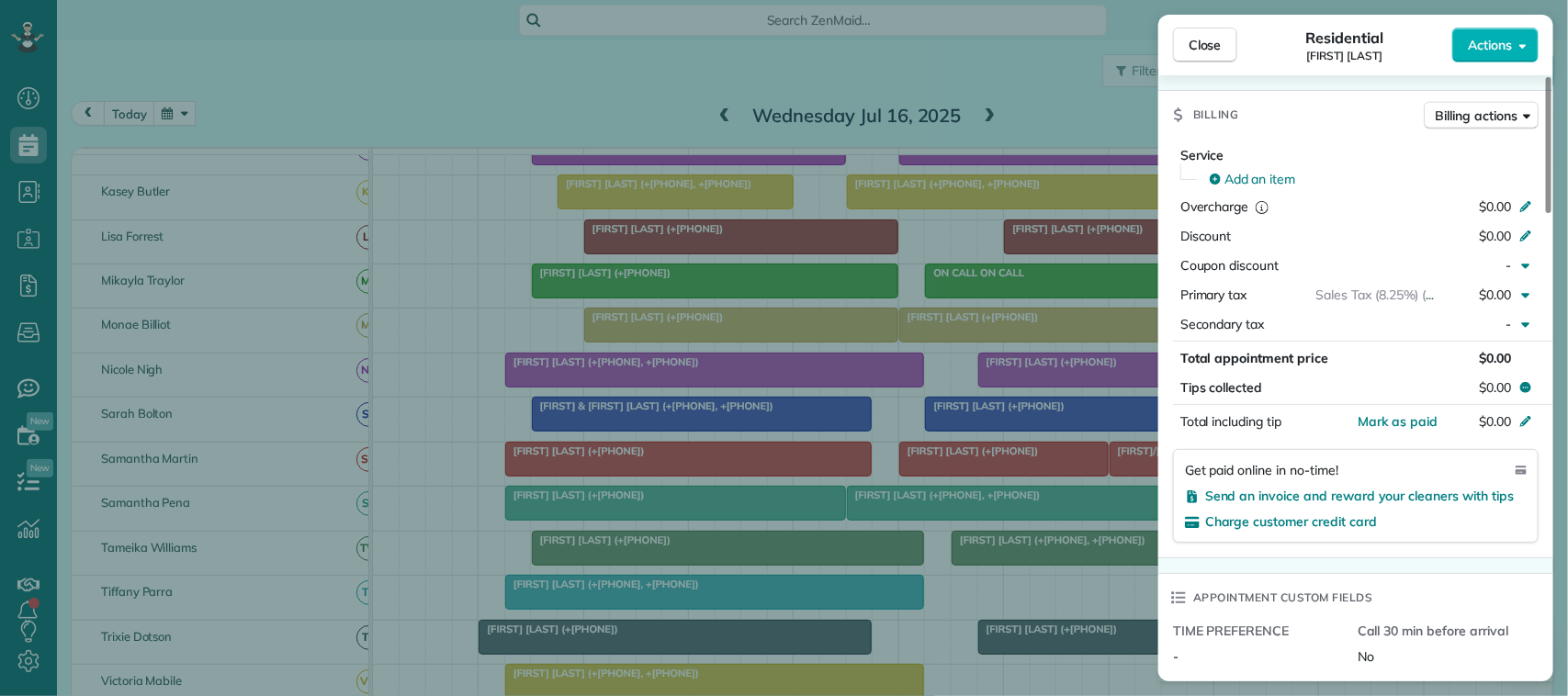 scroll, scrollTop: 1033, scrollLeft: 0, axis: vertical 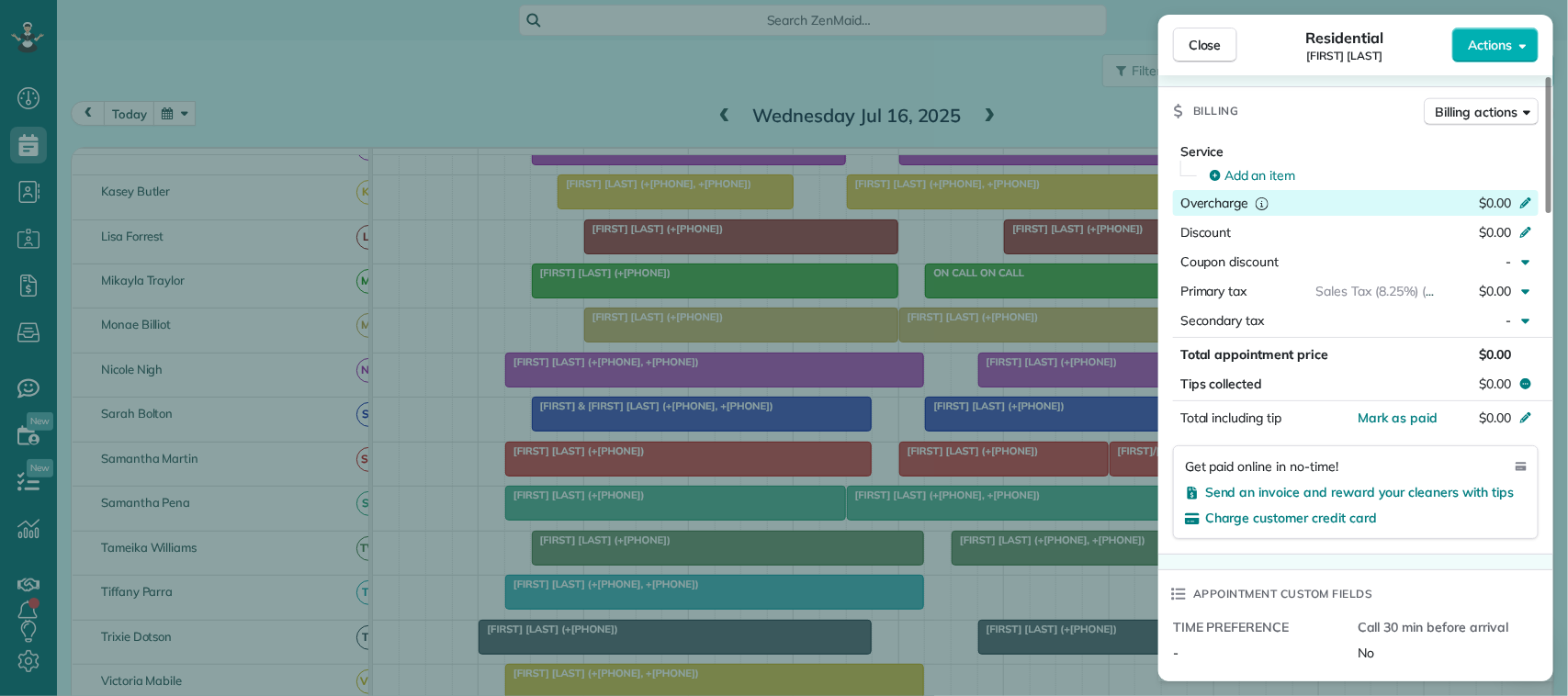 click on "$0.00" at bounding box center (1495, 203) 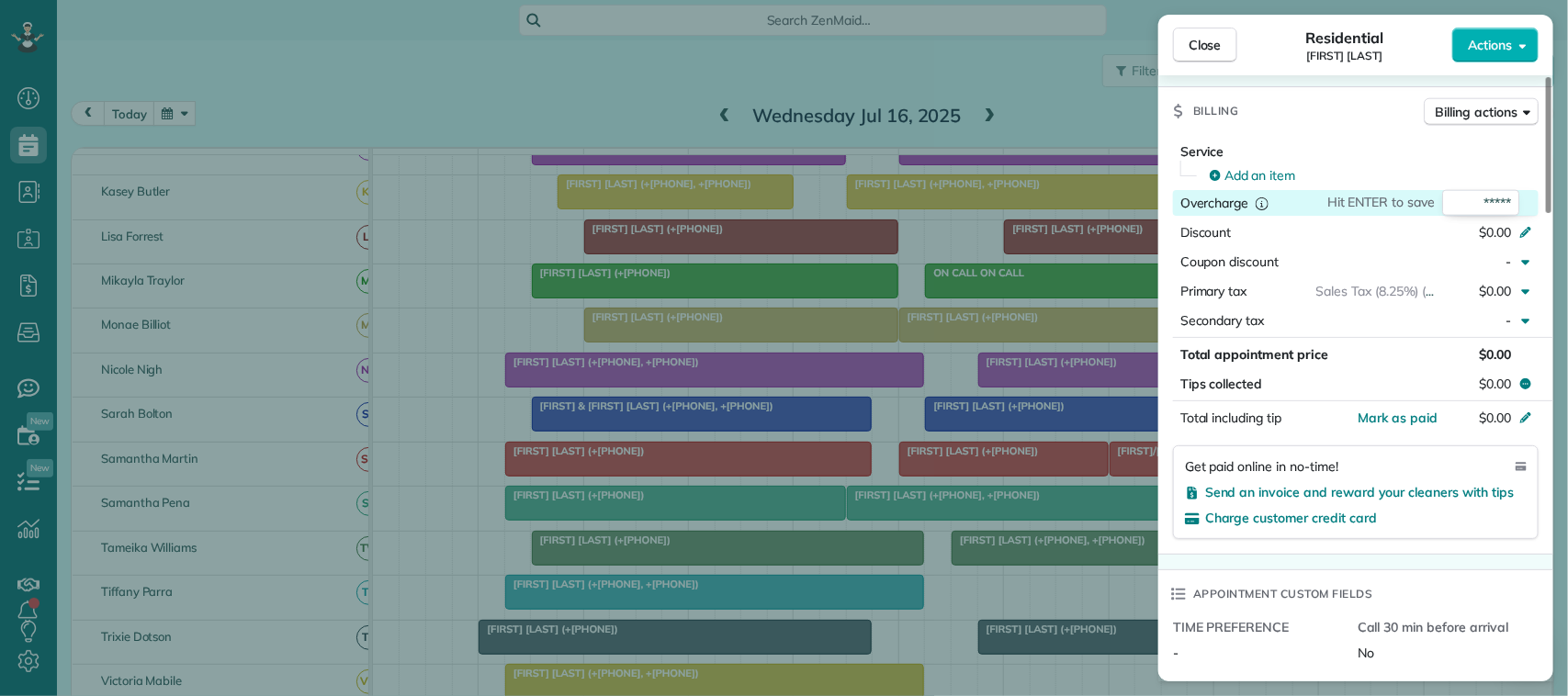 click on "*****" at bounding box center (1481, 203) 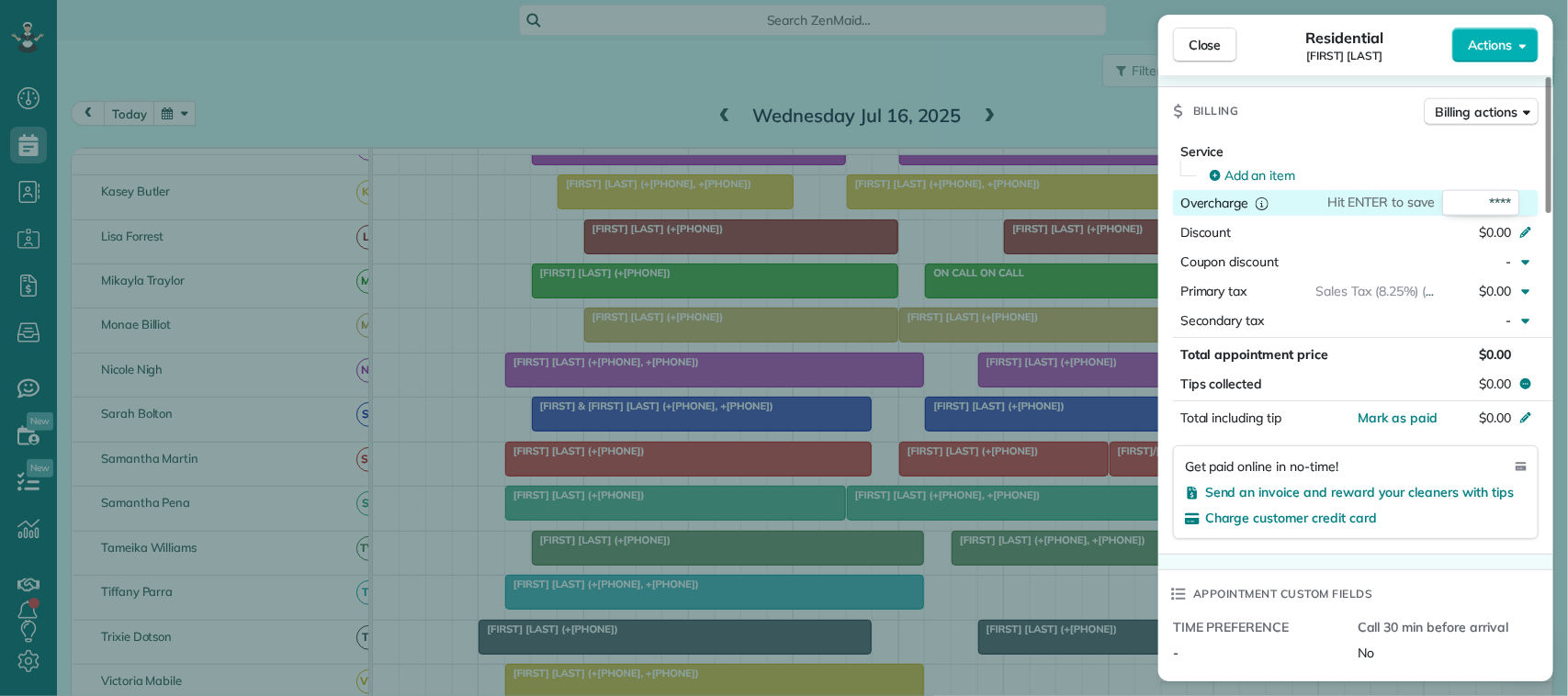 type on "****" 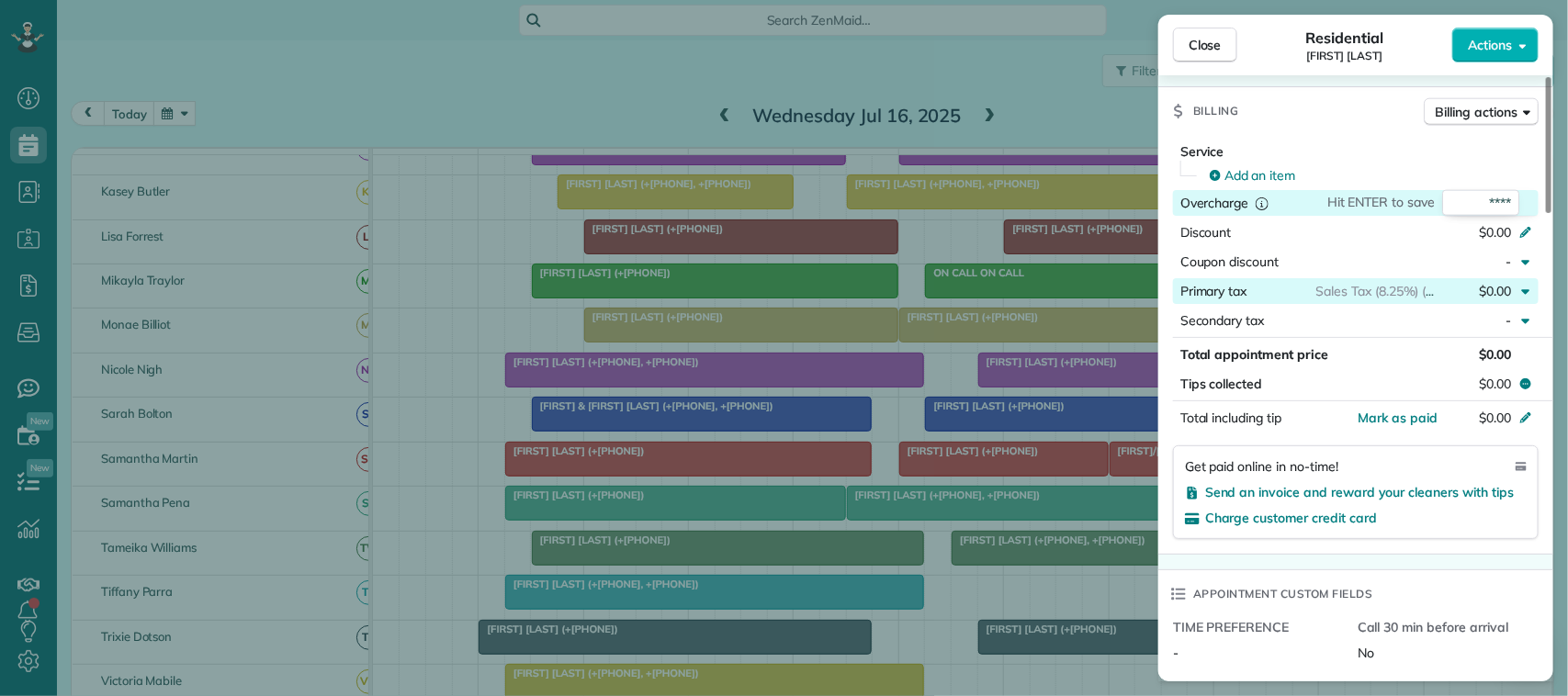 type 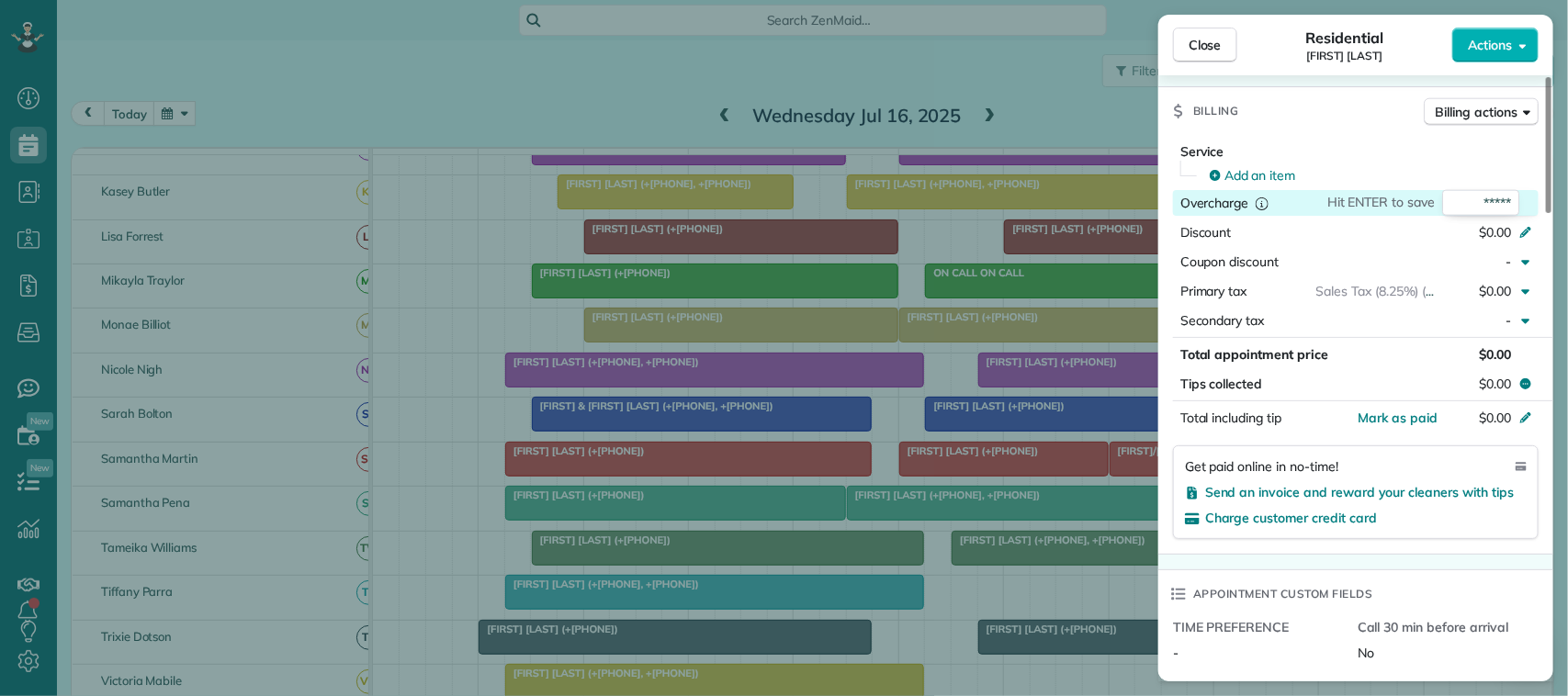click on "*****" at bounding box center (1481, 203) 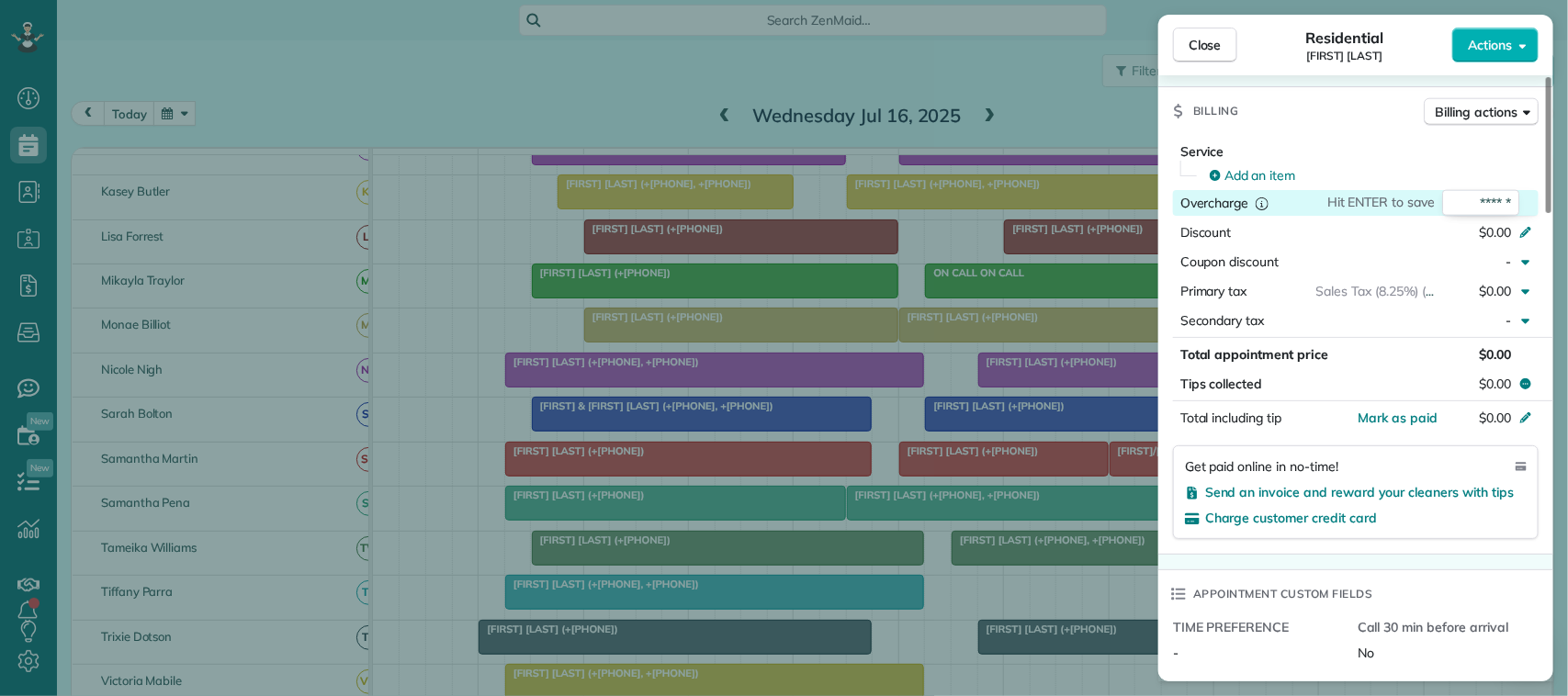 type on "*****" 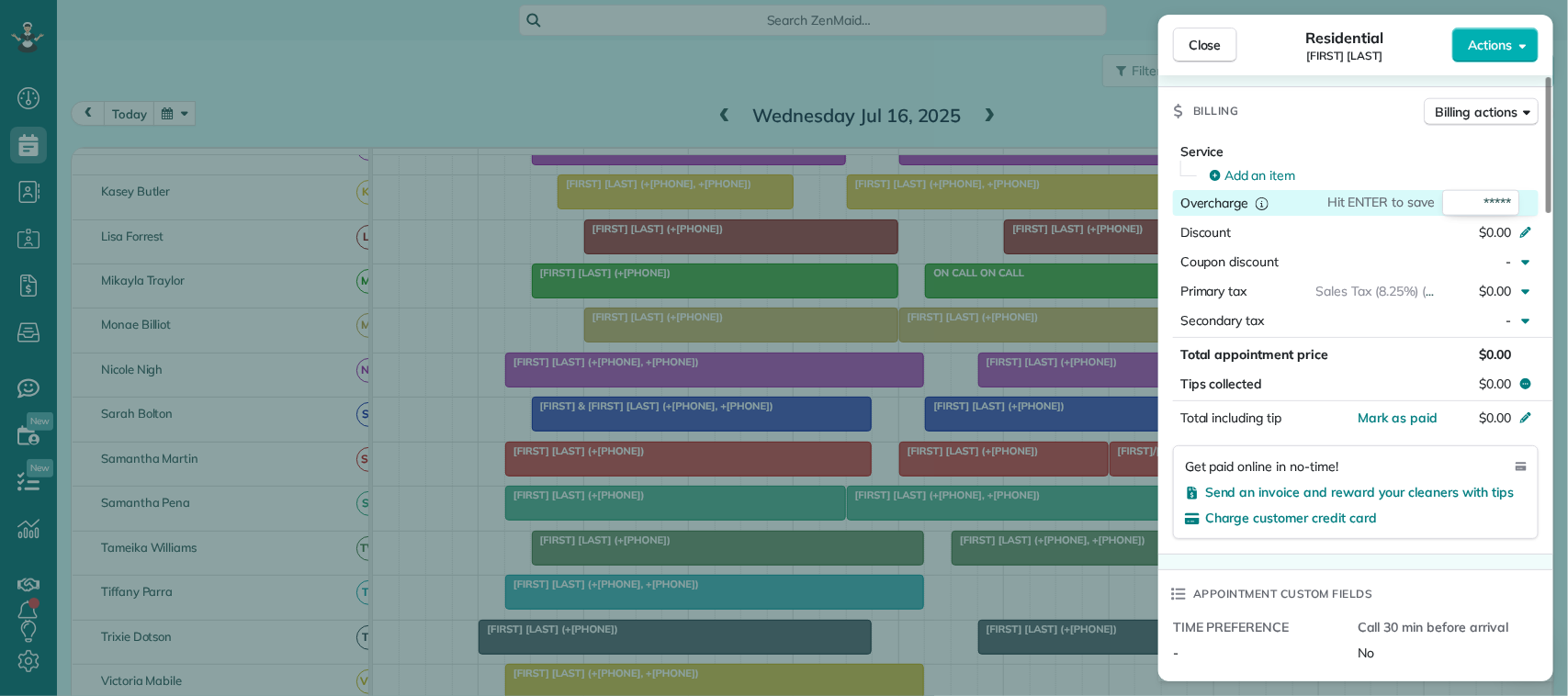 click on "*****" at bounding box center (1481, 203) 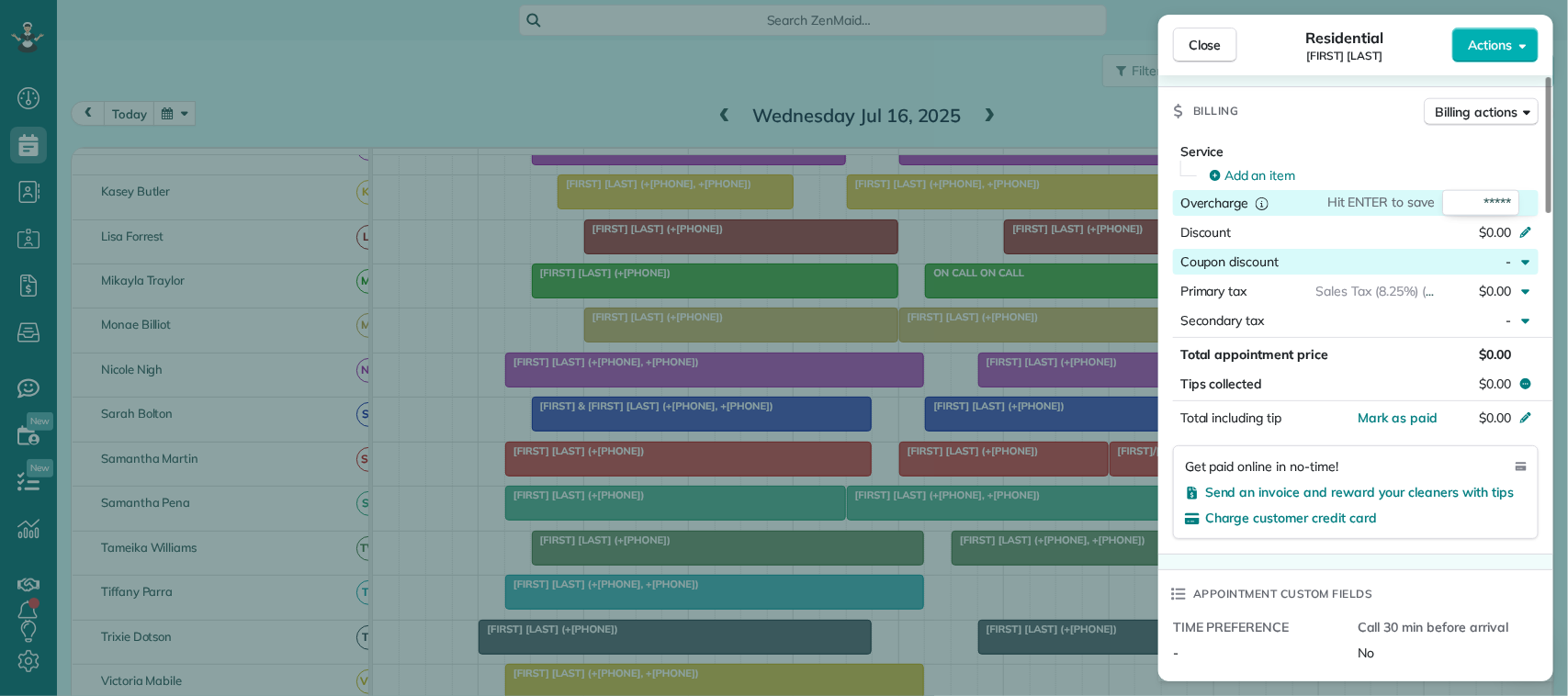 type 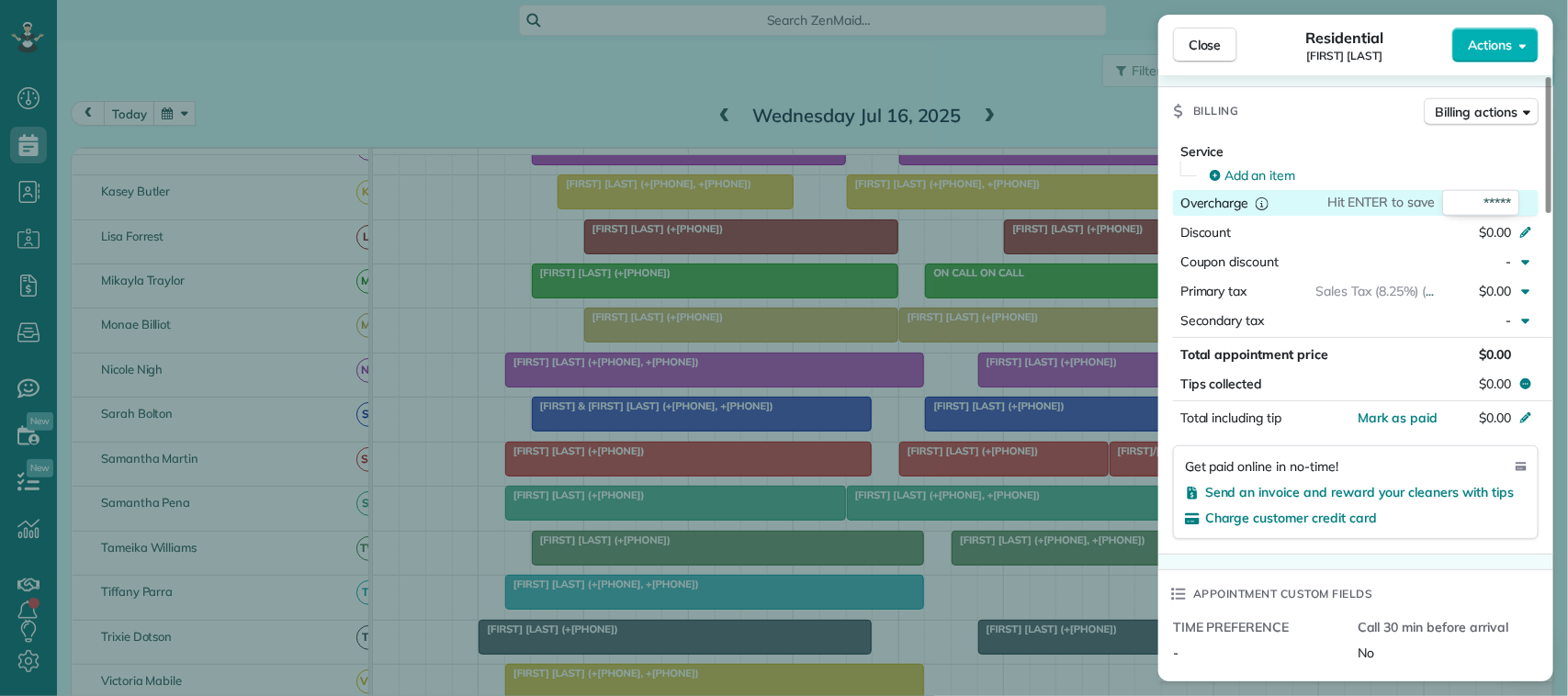 click on "*****" at bounding box center (1481, 203) 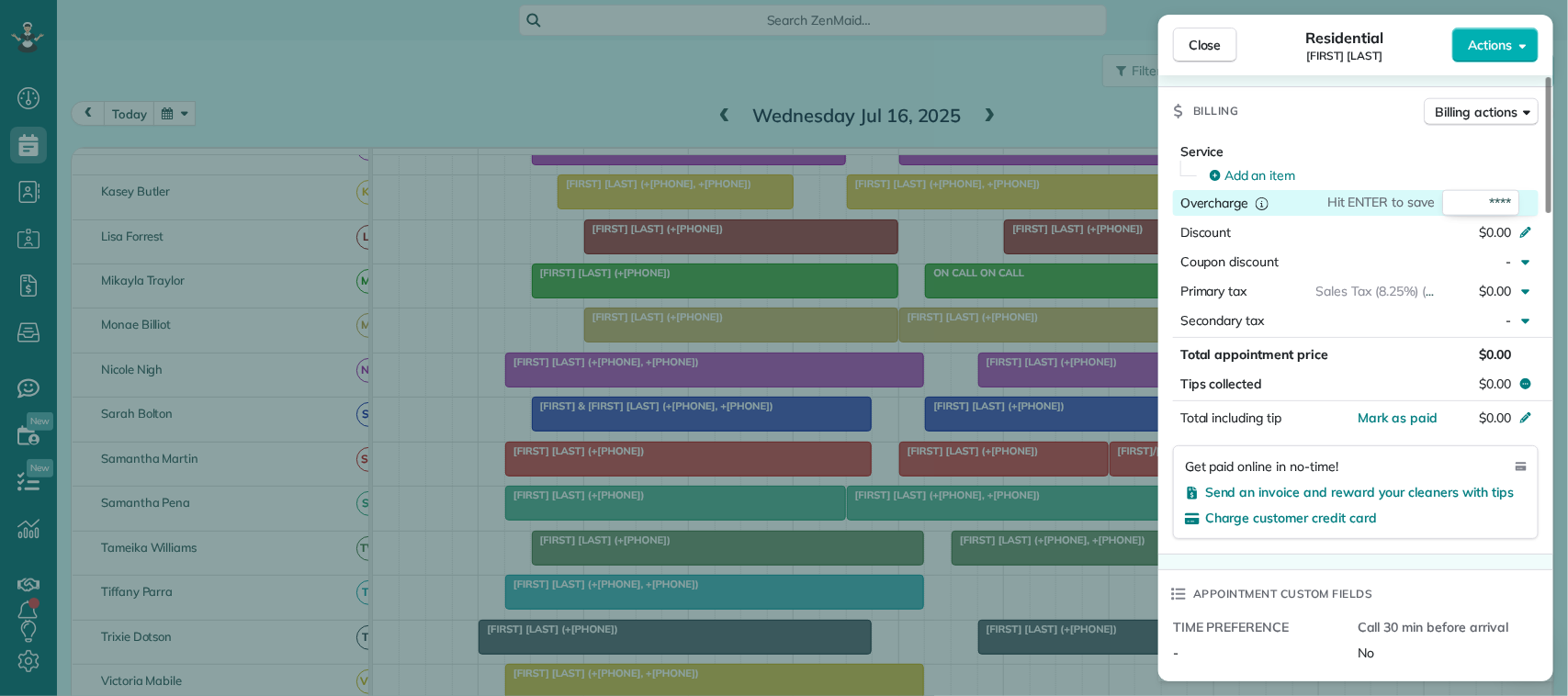 type on "*****" 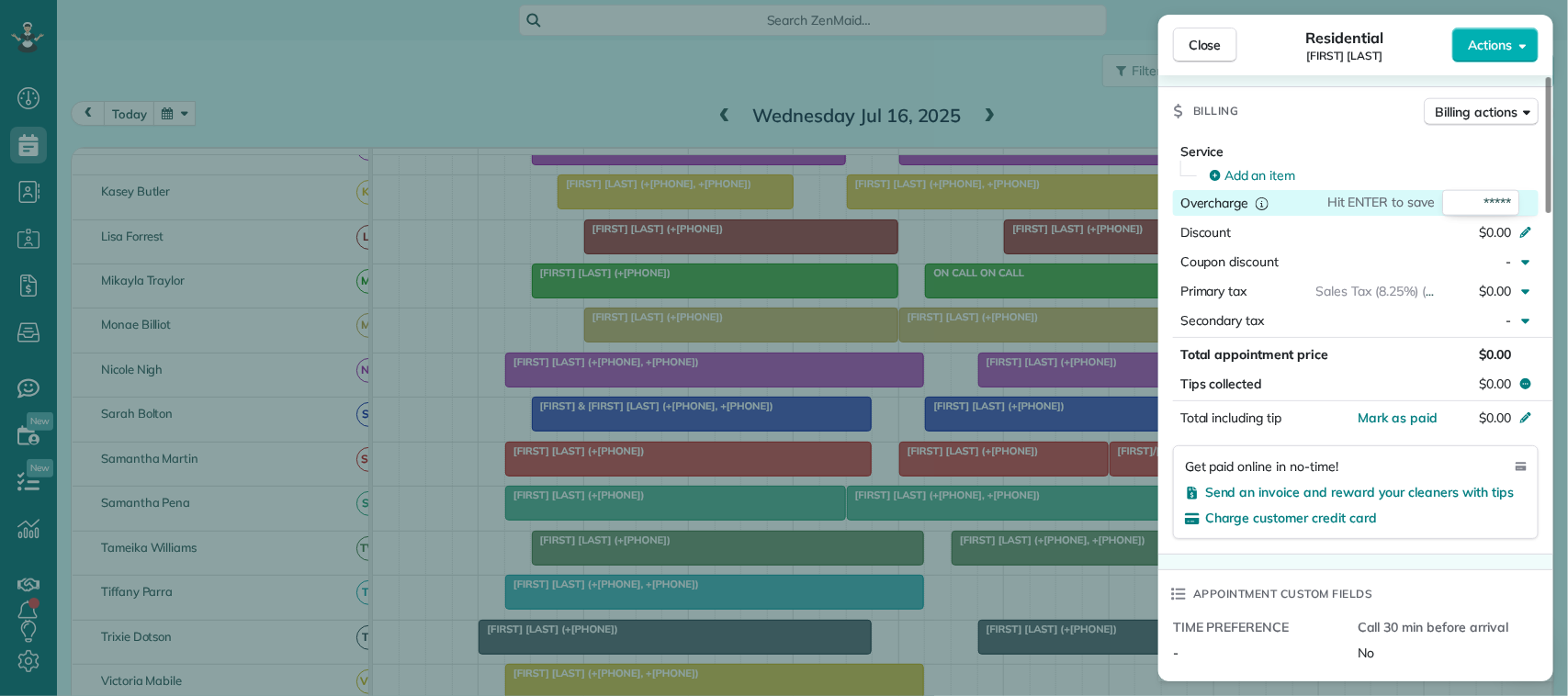 click on "*****" at bounding box center [1481, 203] 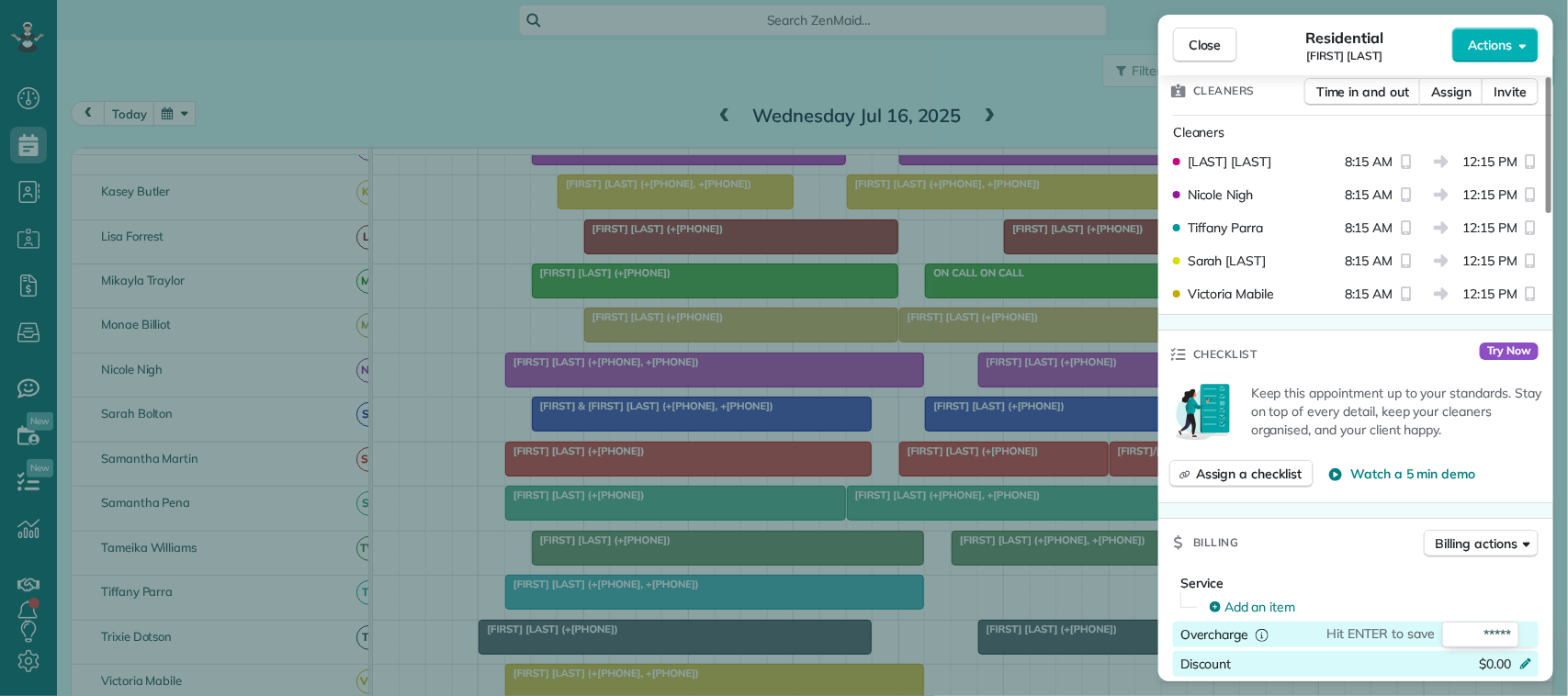 scroll, scrollTop: 344, scrollLeft: 0, axis: vertical 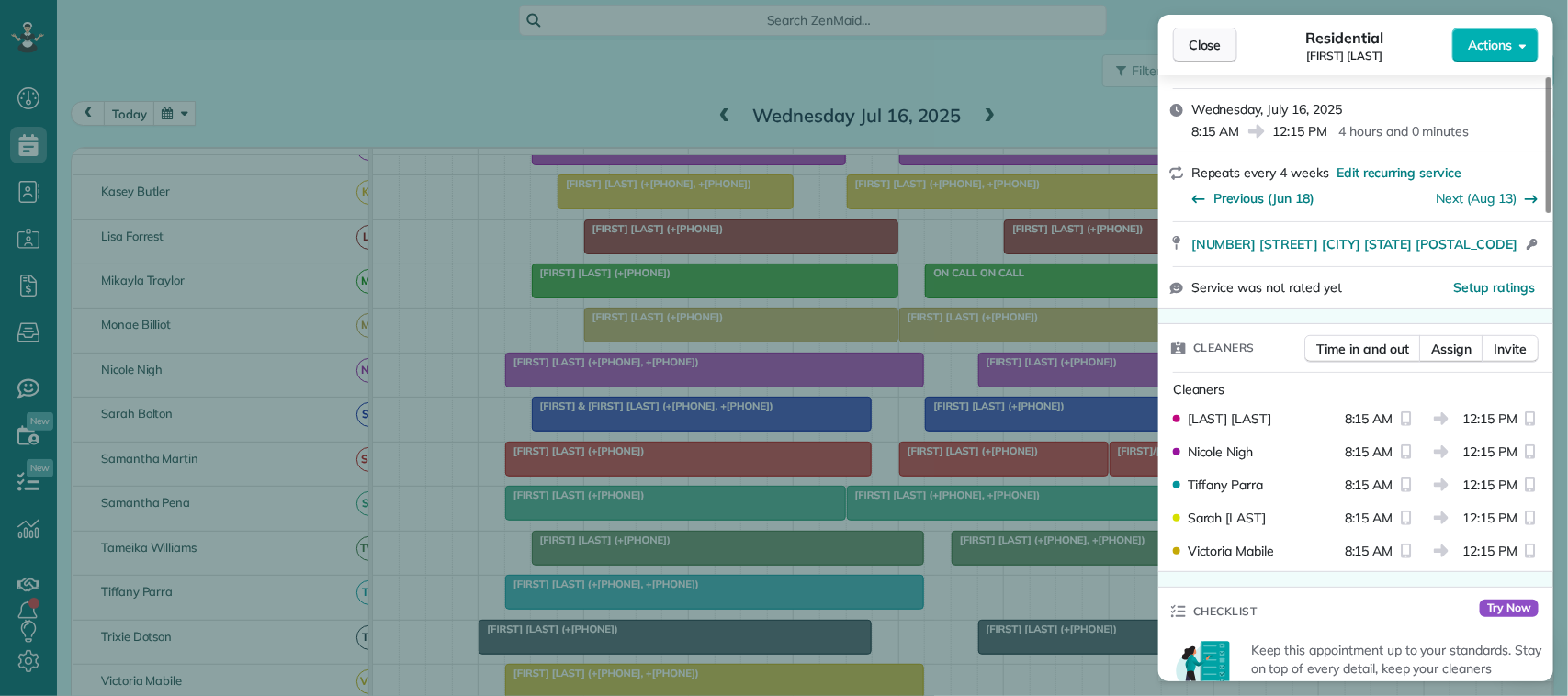 click on "Close" at bounding box center (1205, 45) 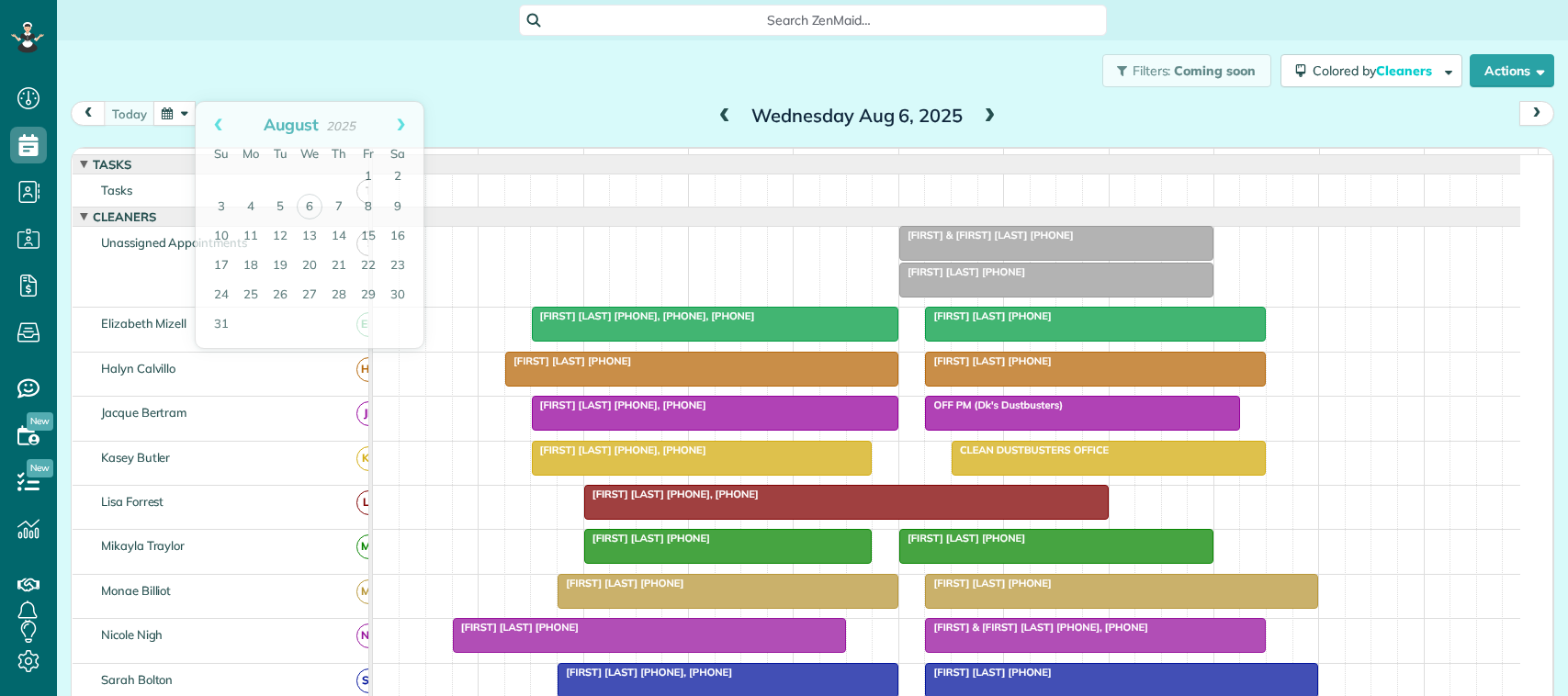 scroll, scrollTop: 0, scrollLeft: 0, axis: both 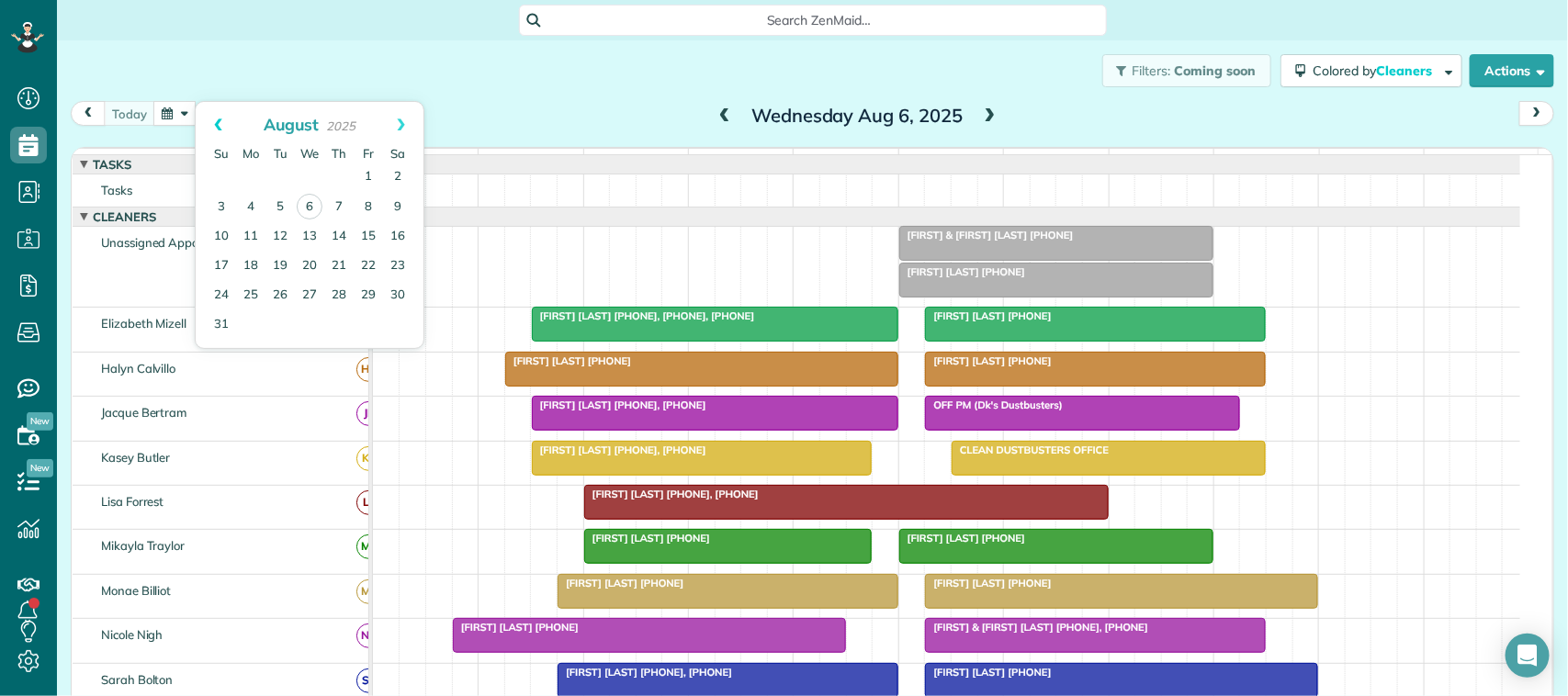 click on "Prev" at bounding box center (218, 125) 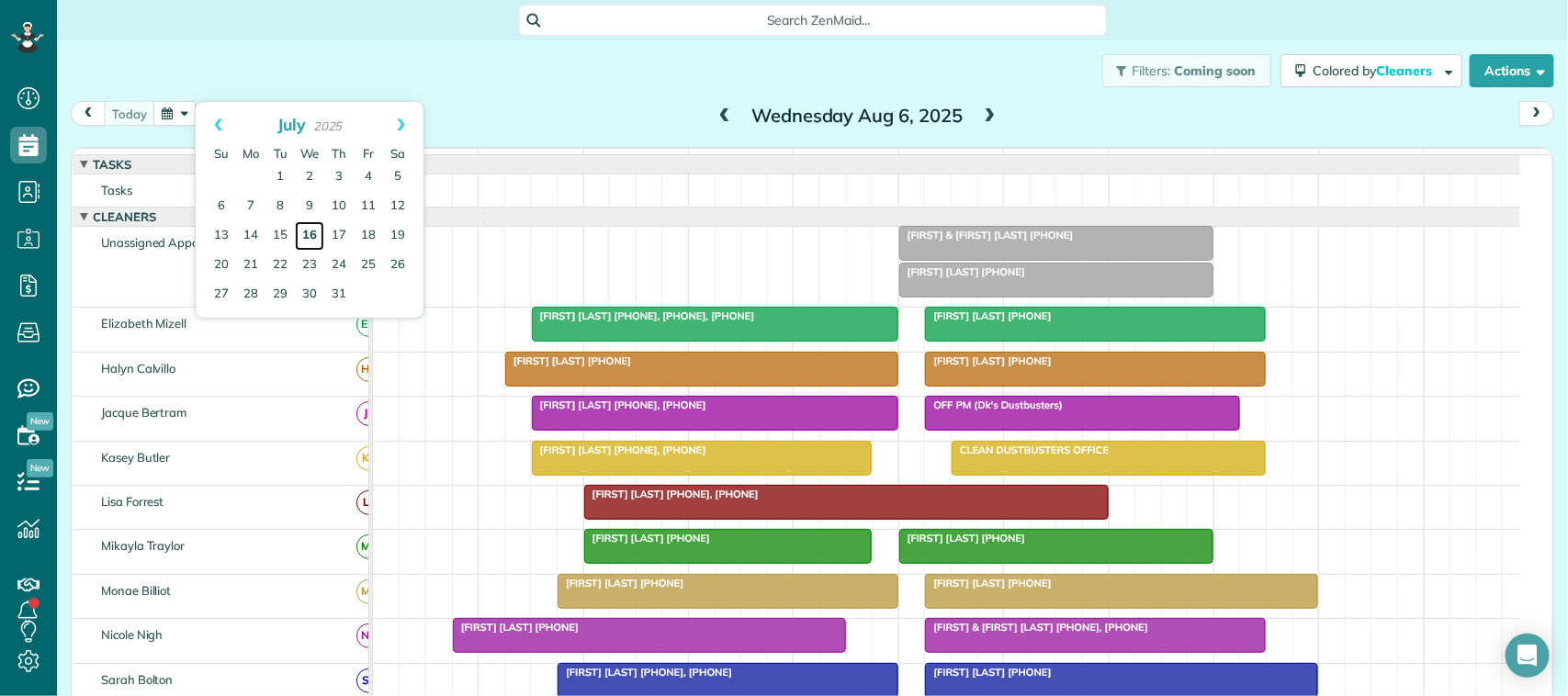 click on "16" at bounding box center (310, 236) 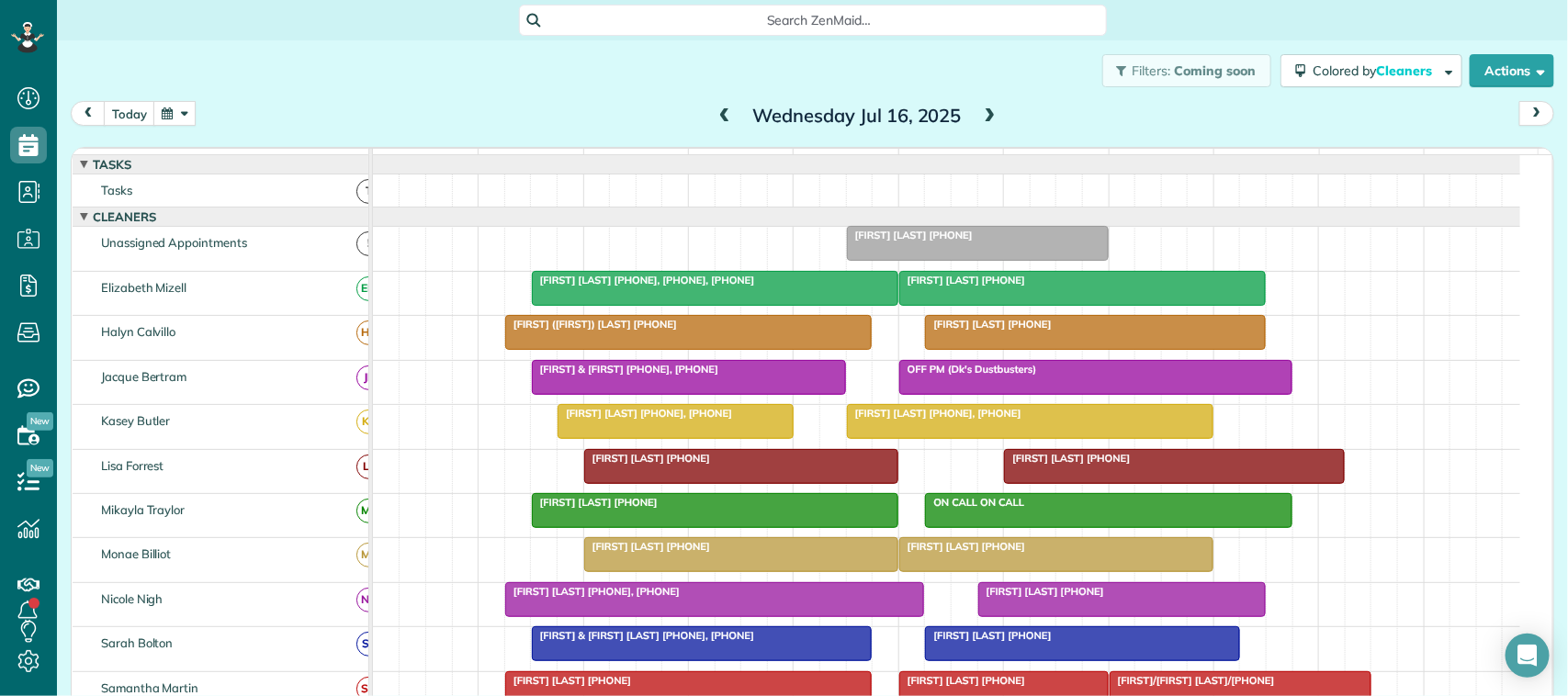 click at bounding box center [715, 600] 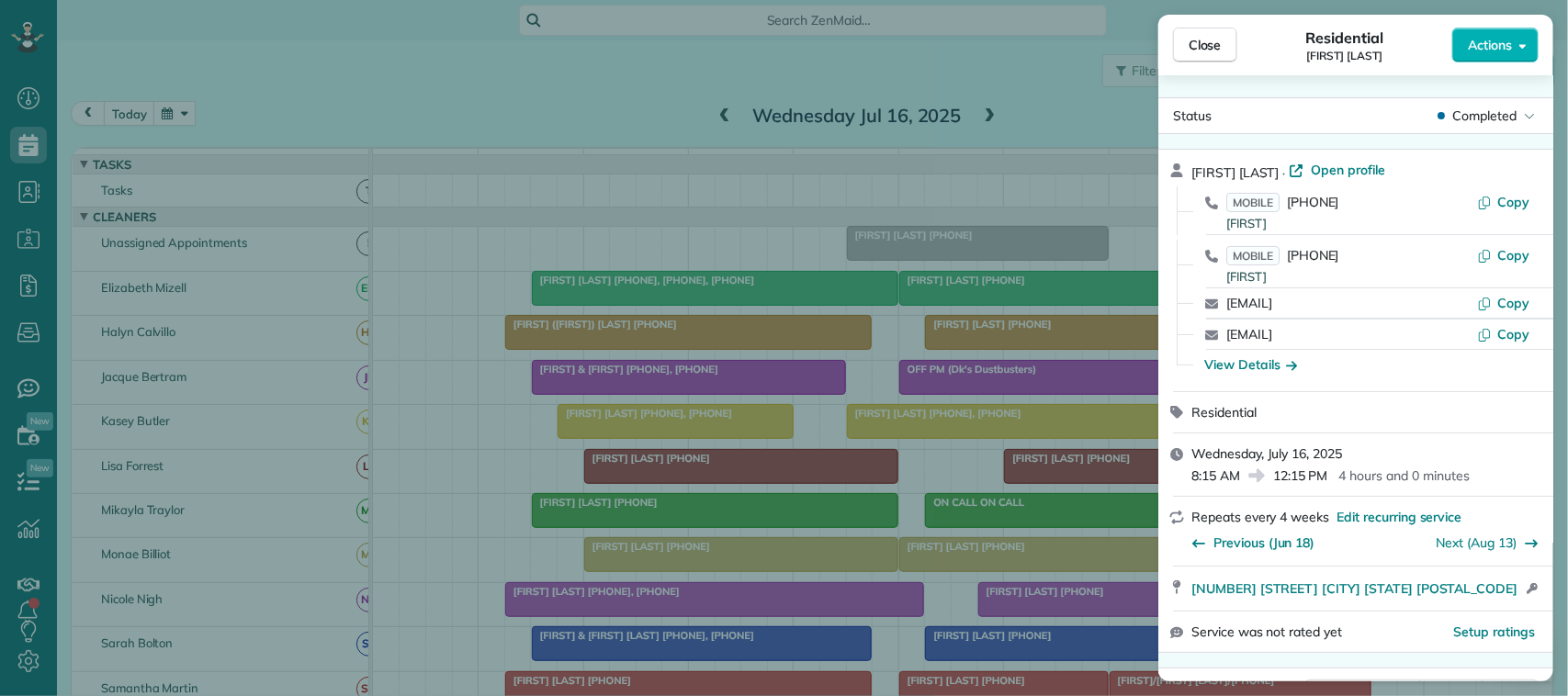 scroll, scrollTop: 0, scrollLeft: 0, axis: both 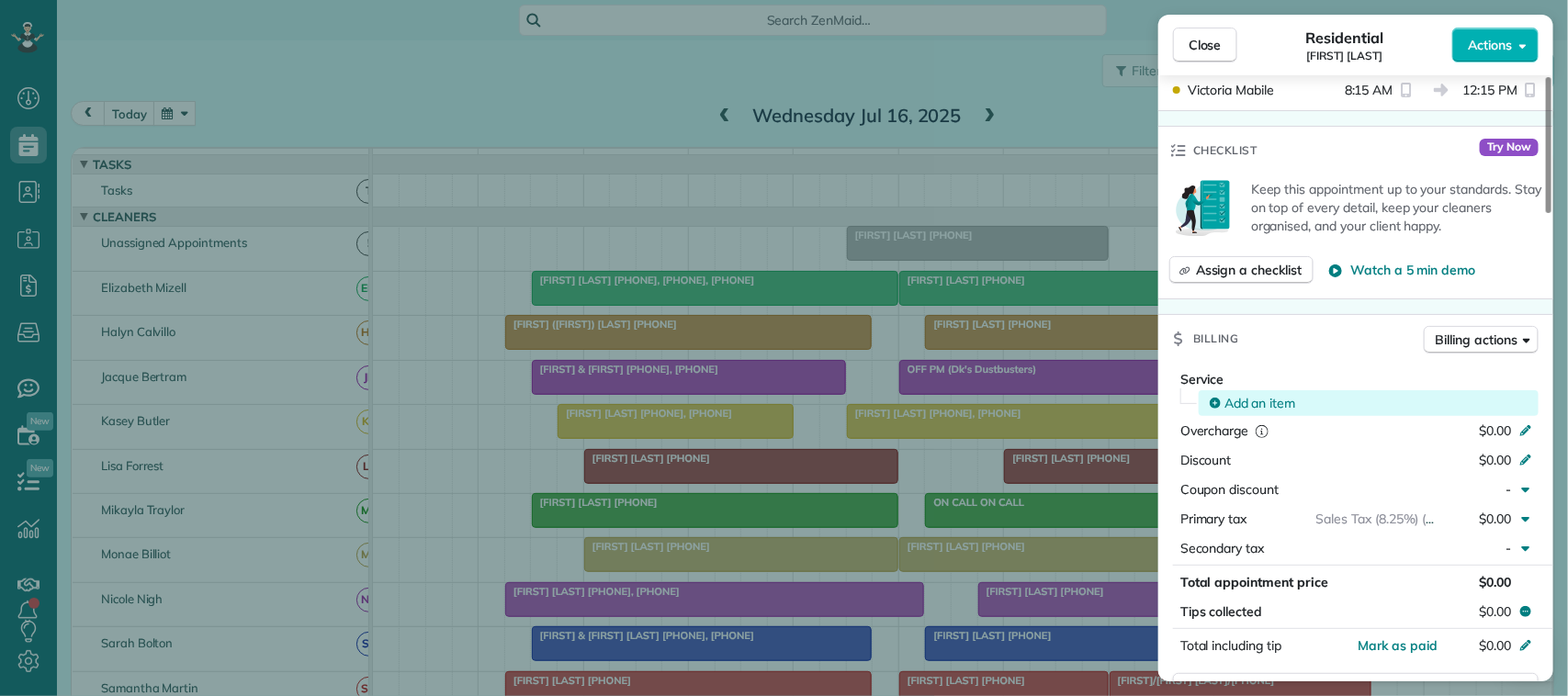 click on "Add an item" at bounding box center [1260, 403] 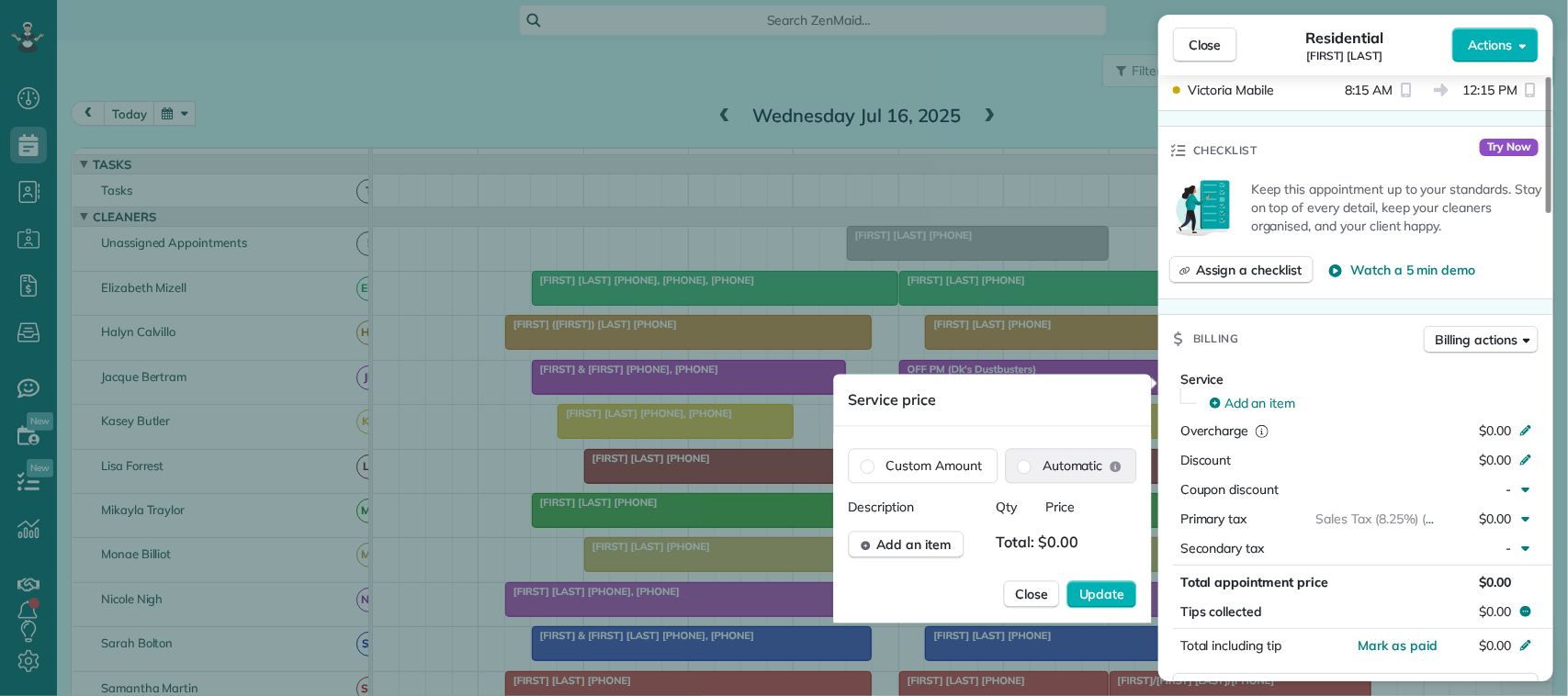 click on "Automatic" at bounding box center [1073, 466] 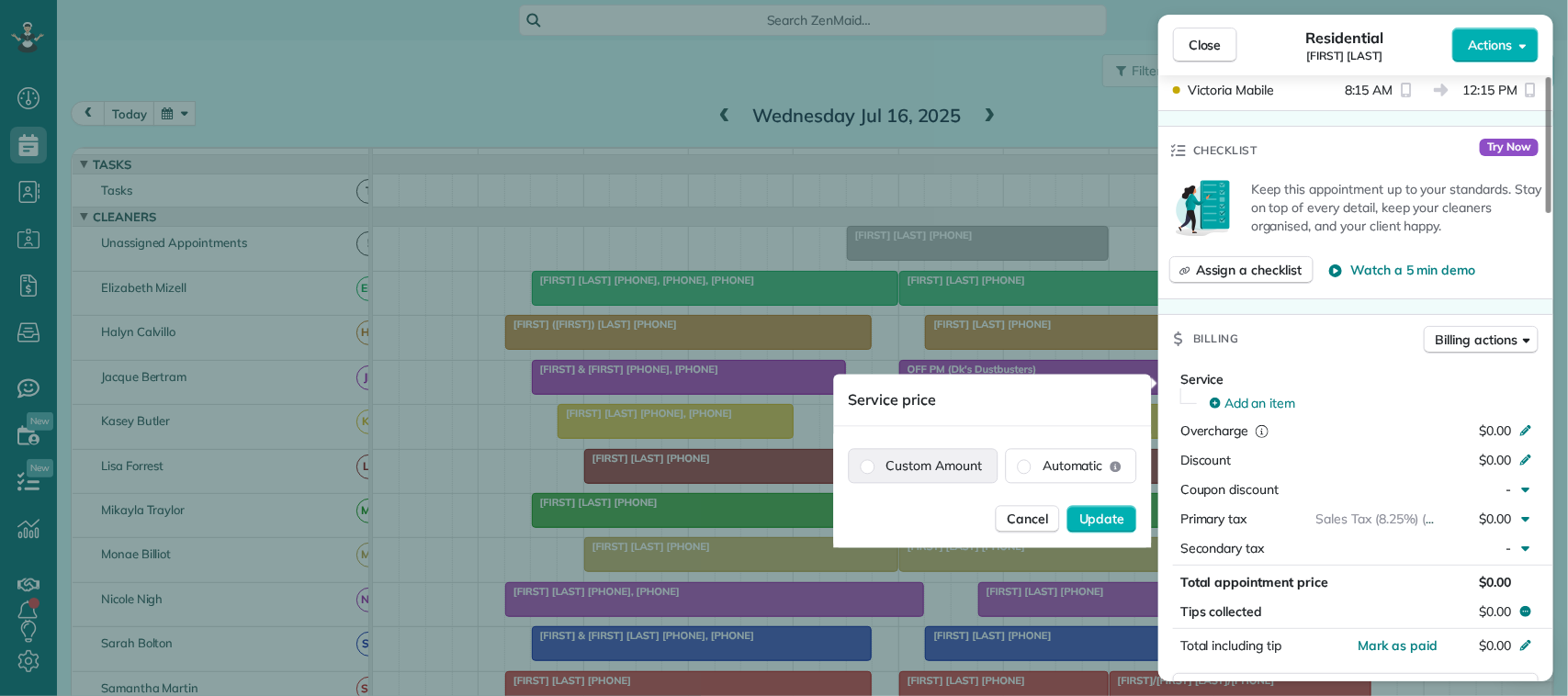 click on "Custom Amount" at bounding box center [923, 466] 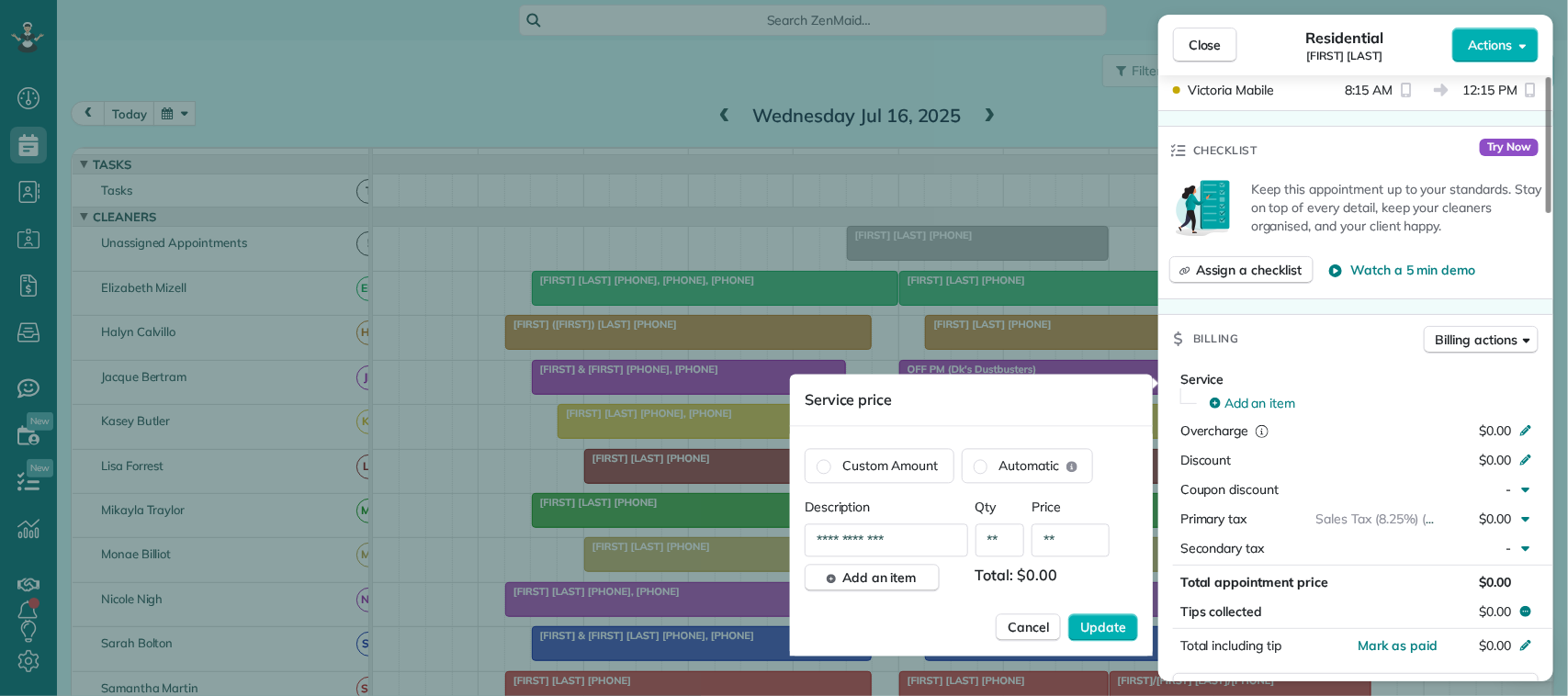 click on "**" at bounding box center (1070, 541) 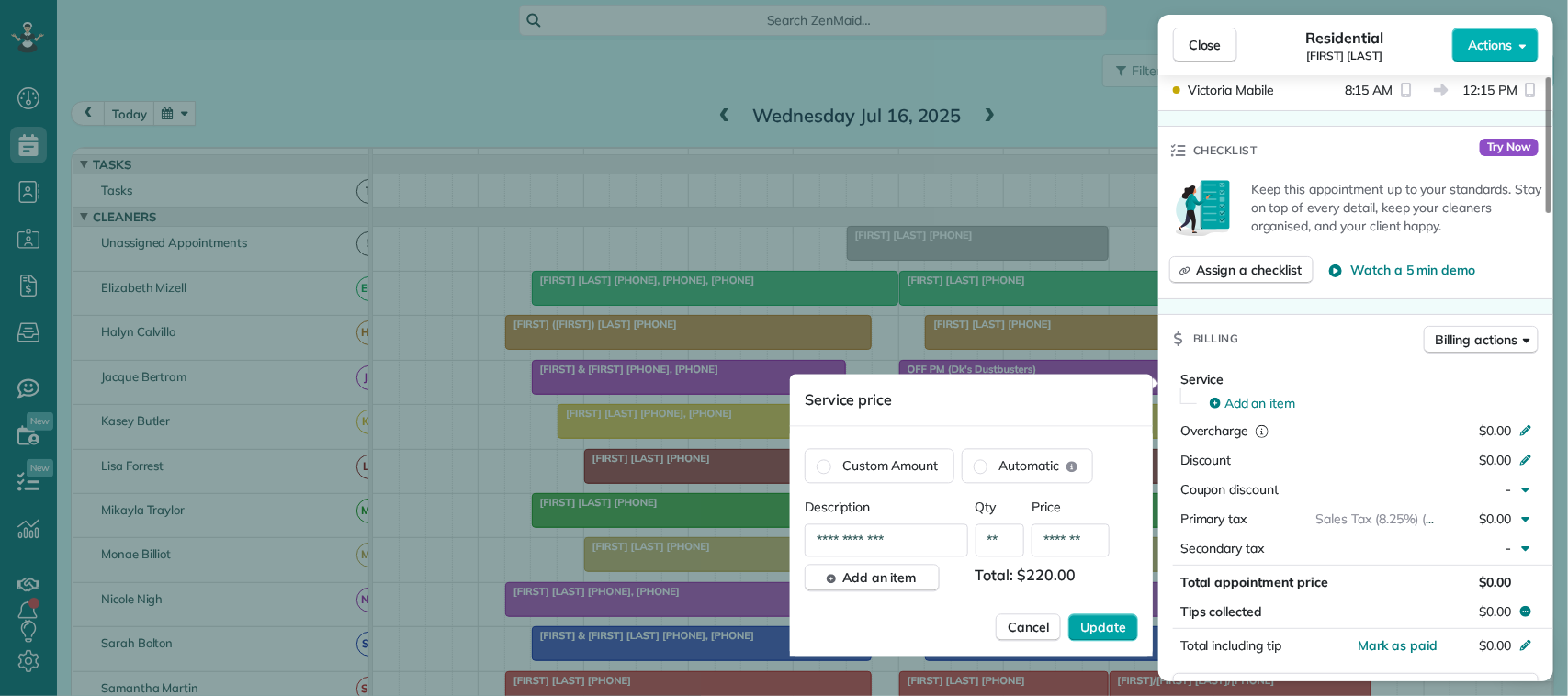 type on "*******" 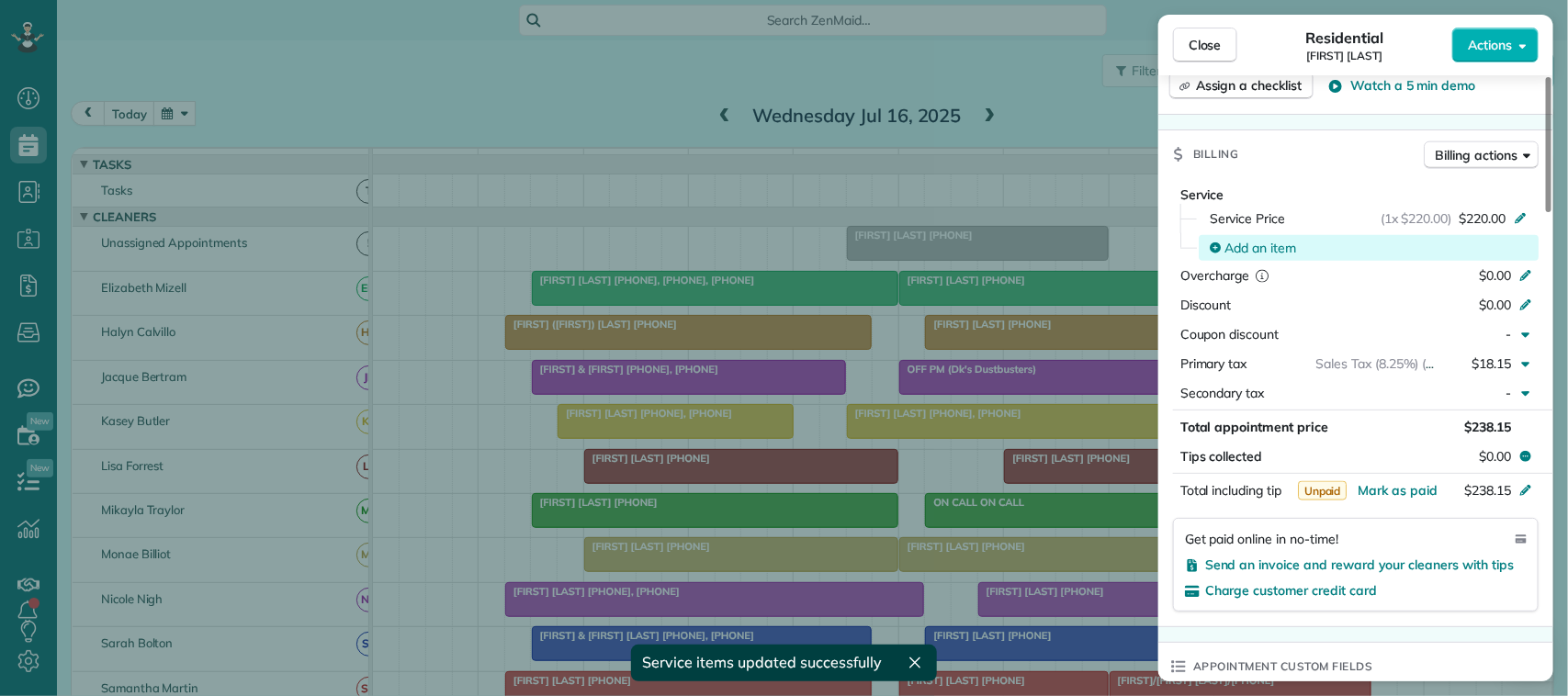 scroll, scrollTop: 918, scrollLeft: 0, axis: vertical 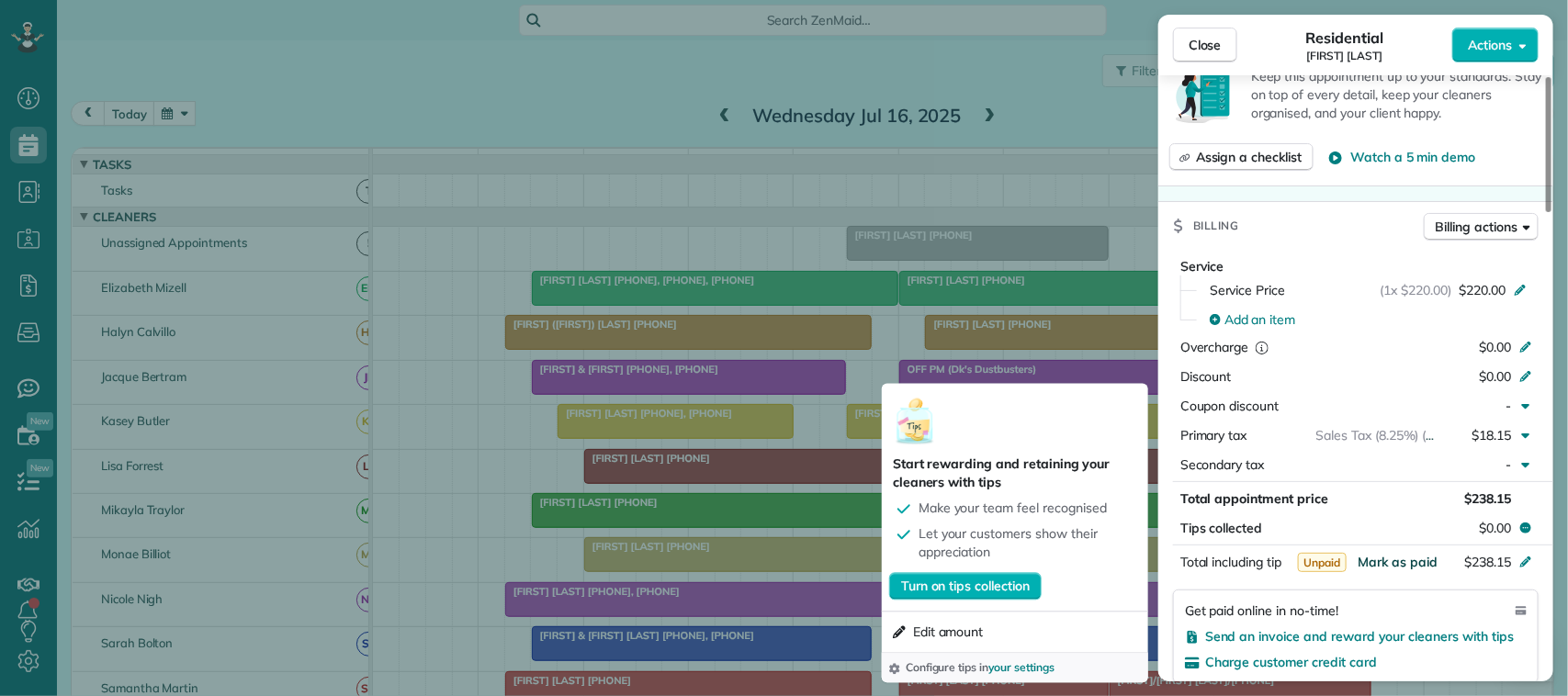click on "Mark as paid" at bounding box center (1397, 562) 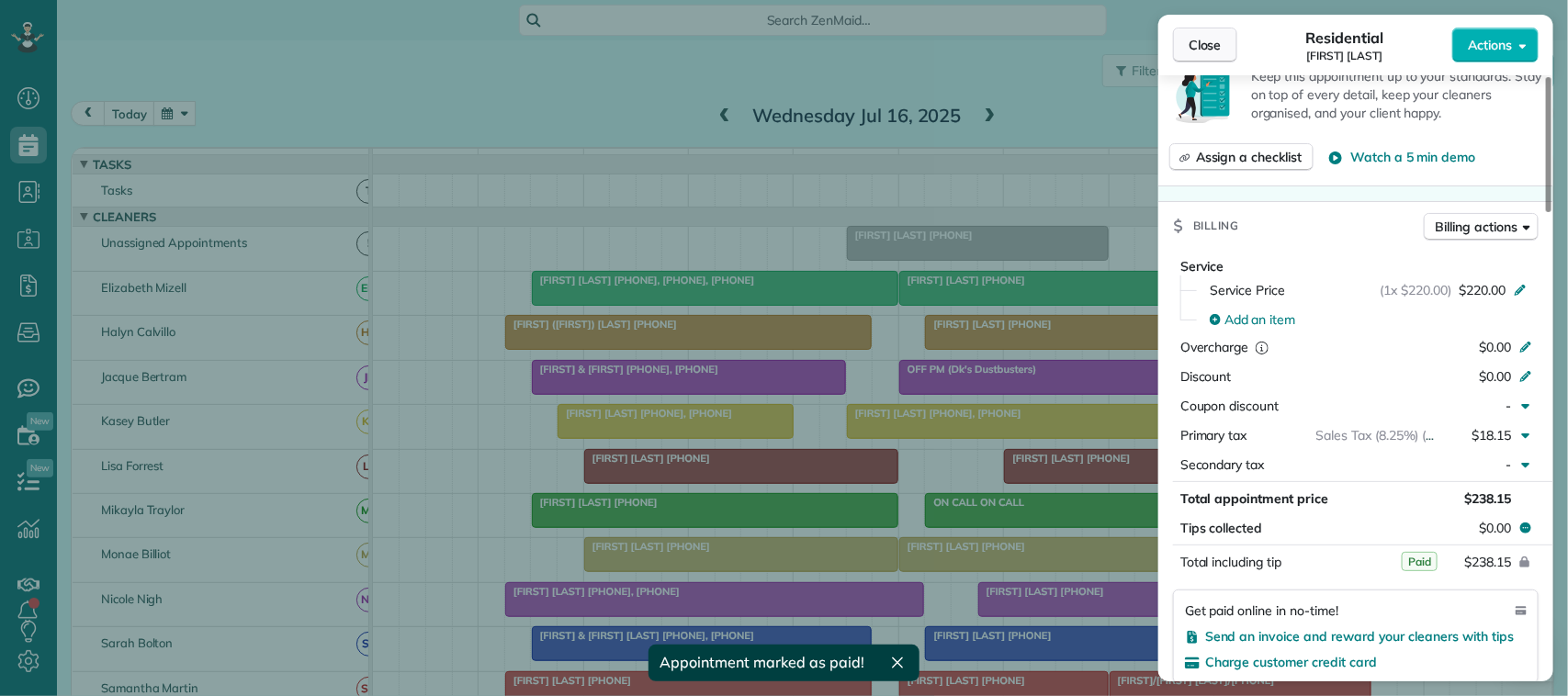 click on "Close" at bounding box center (1205, 45) 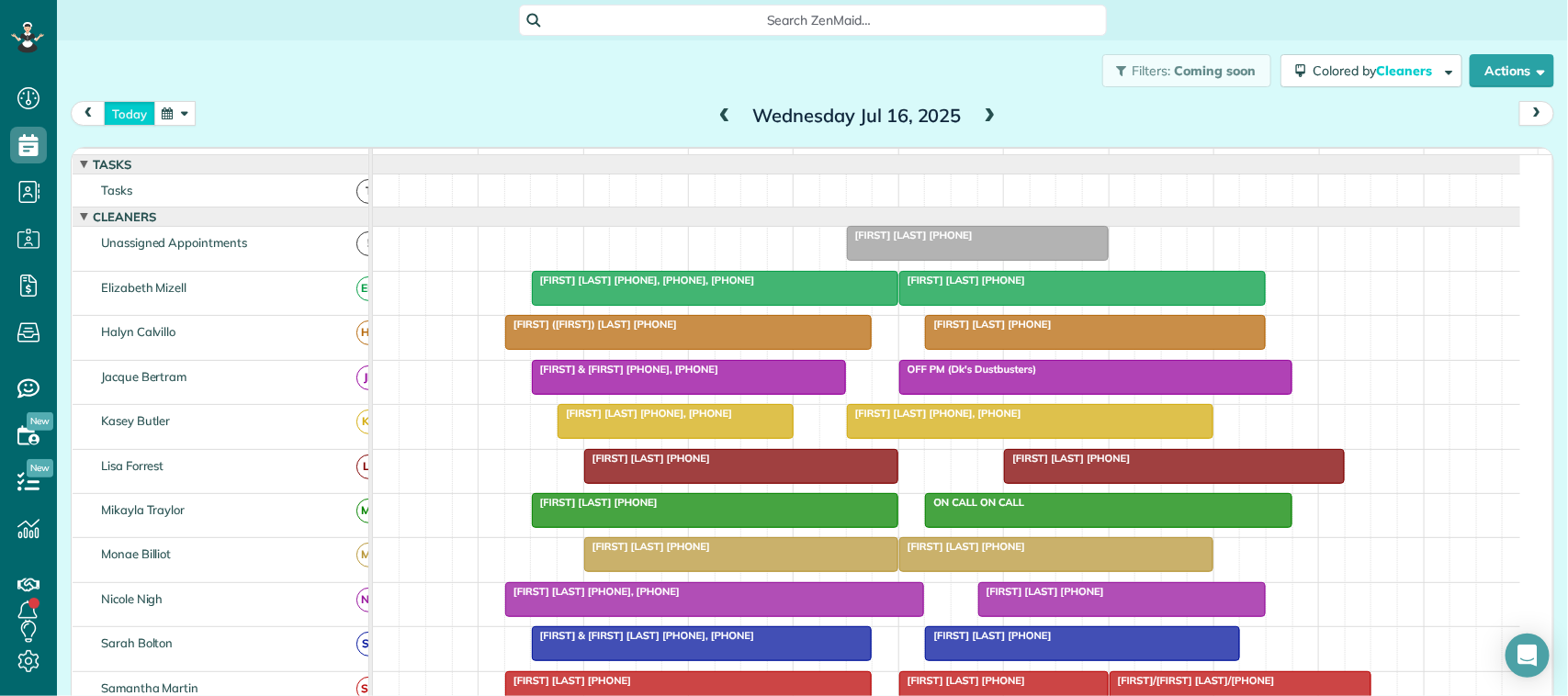 click on "today" at bounding box center (130, 113) 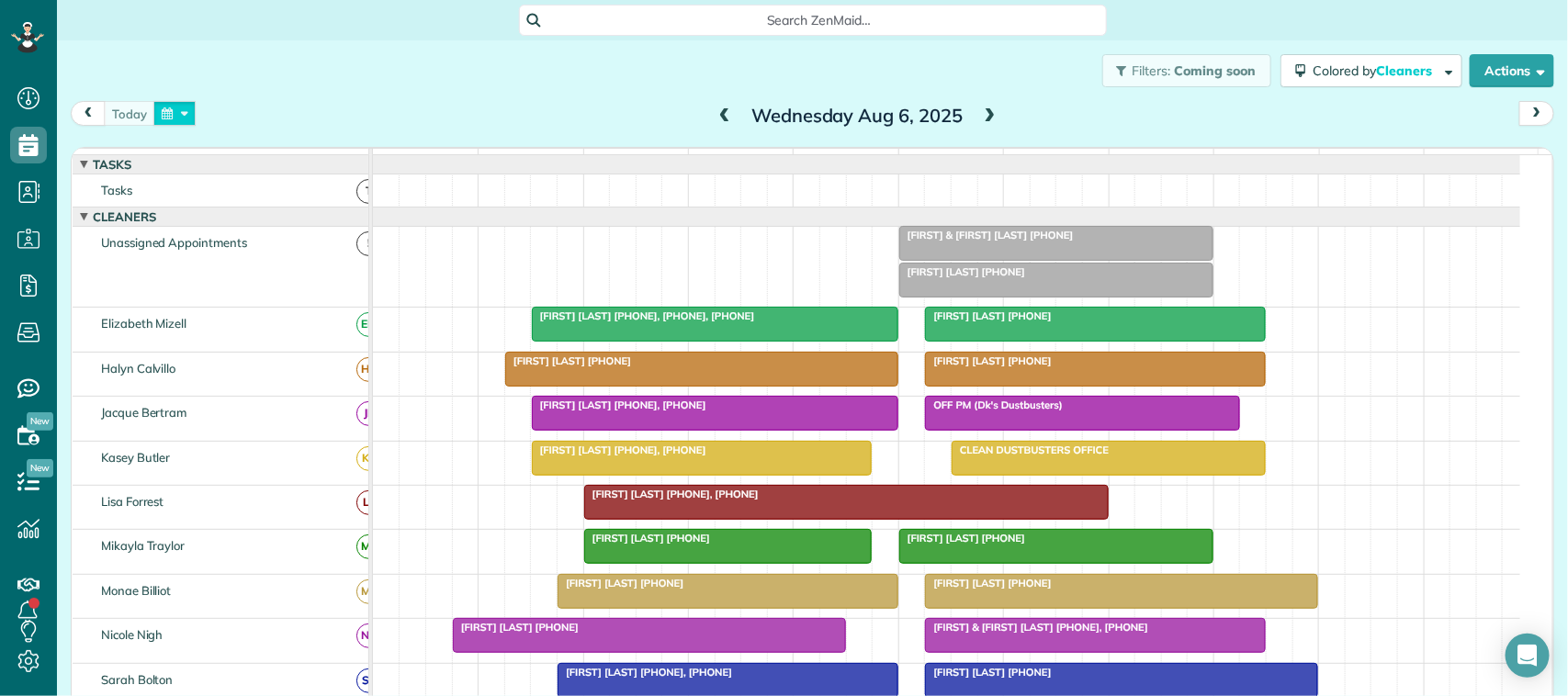 click at bounding box center (175, 113) 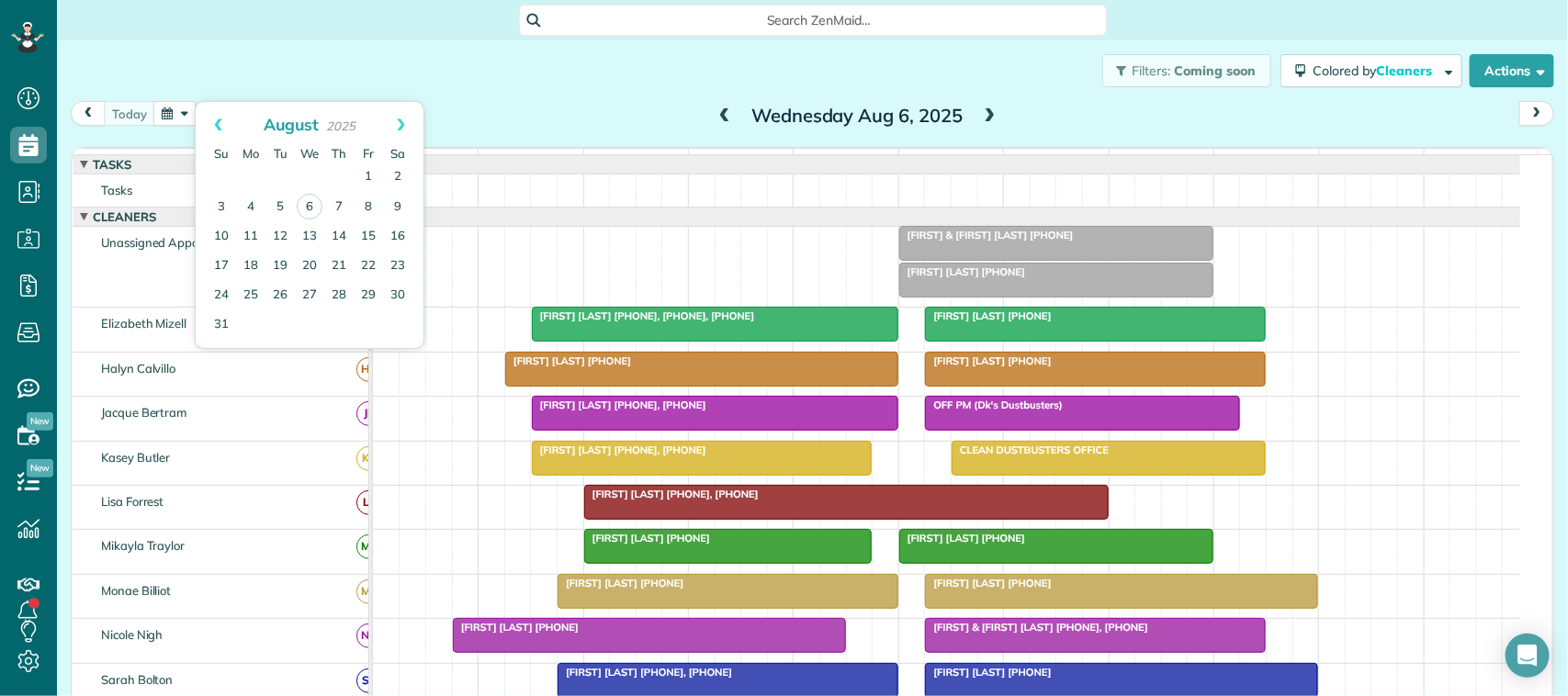 click on "Filters:   Coming soon
Colored by  Cleaners
Color by Cleaner
Color by Team
Color by Status
Color by Recurrence
Color by Paid/Unpaid
Filters  Default
Schedule Changes
Actions
Create Appointment
Create Task
Clock In/Out
Send Work Orders
Print Route Sheets
Today's Emails/Texts
Export data.." at bounding box center (812, 71) 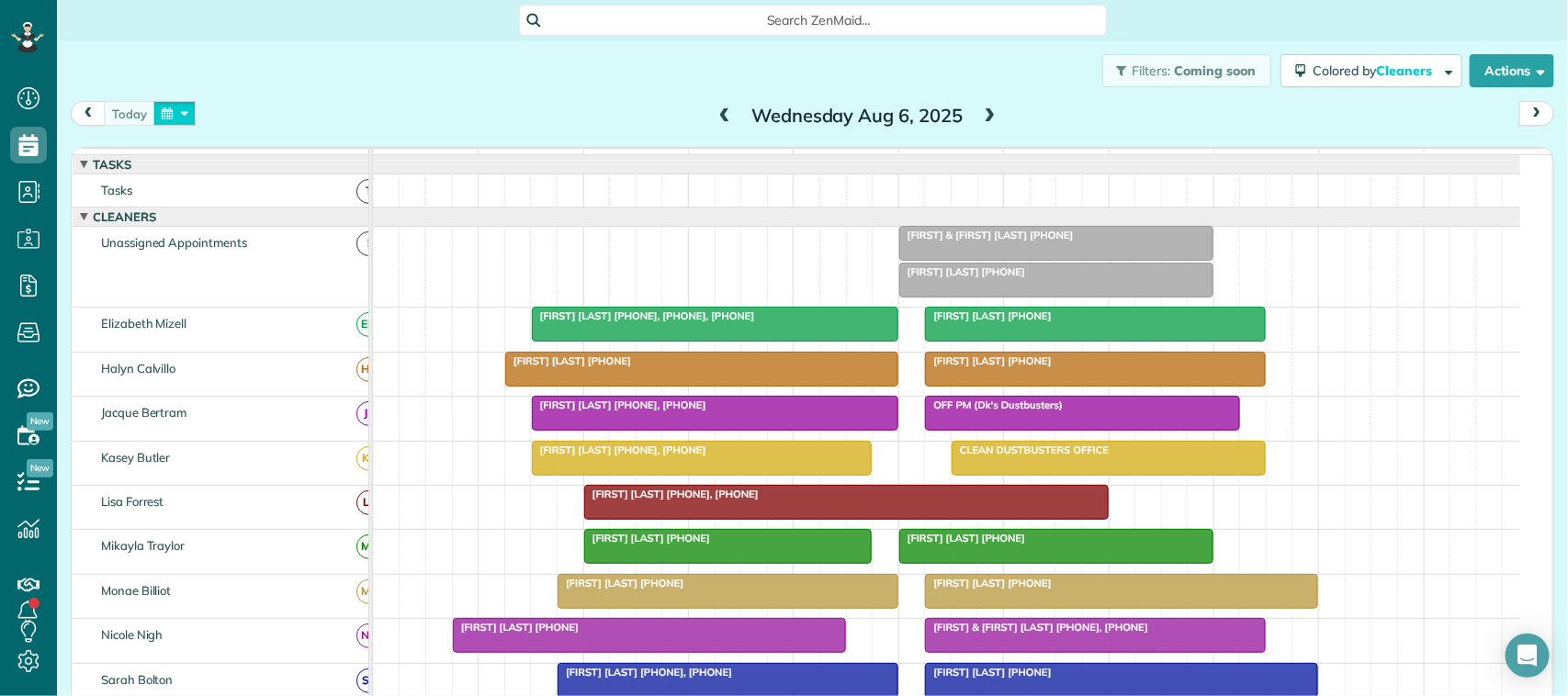 click at bounding box center (175, 113) 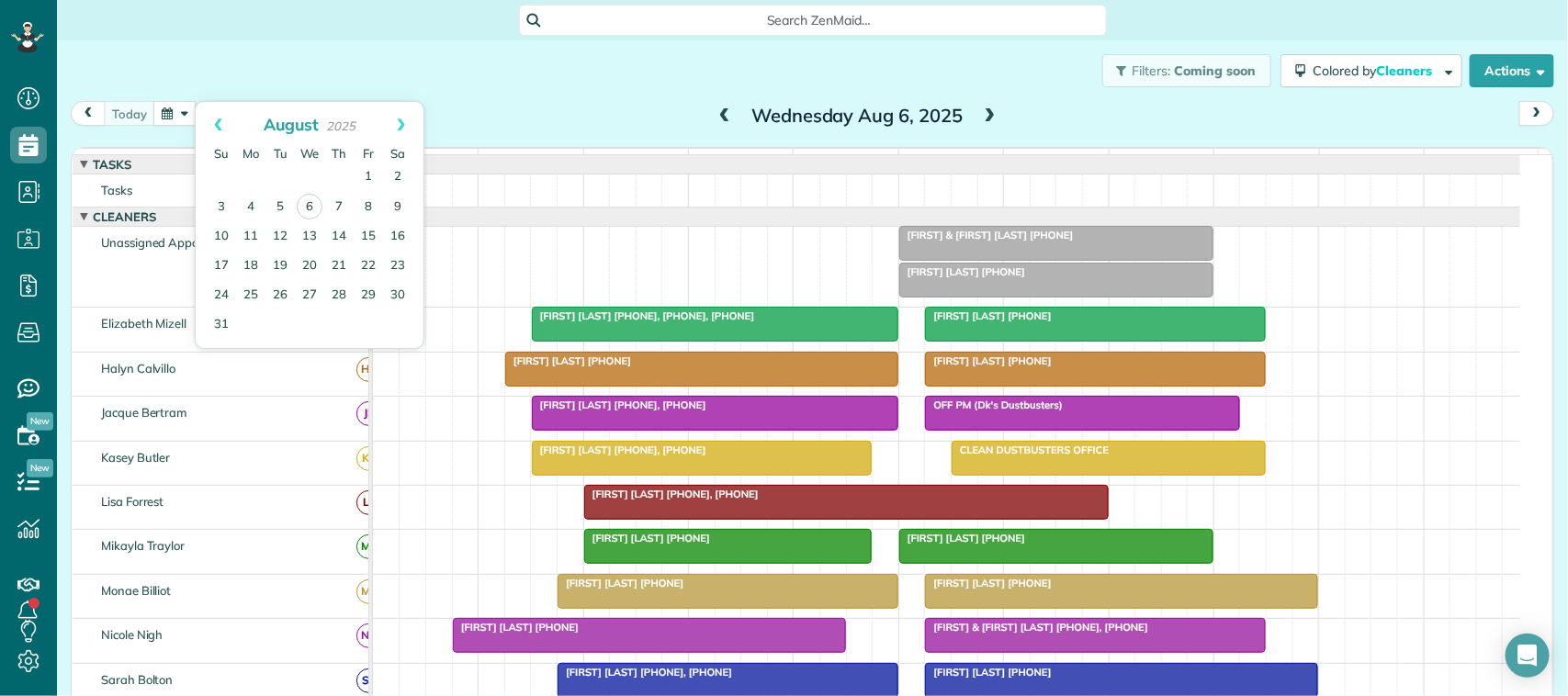 click at bounding box center [175, 113] 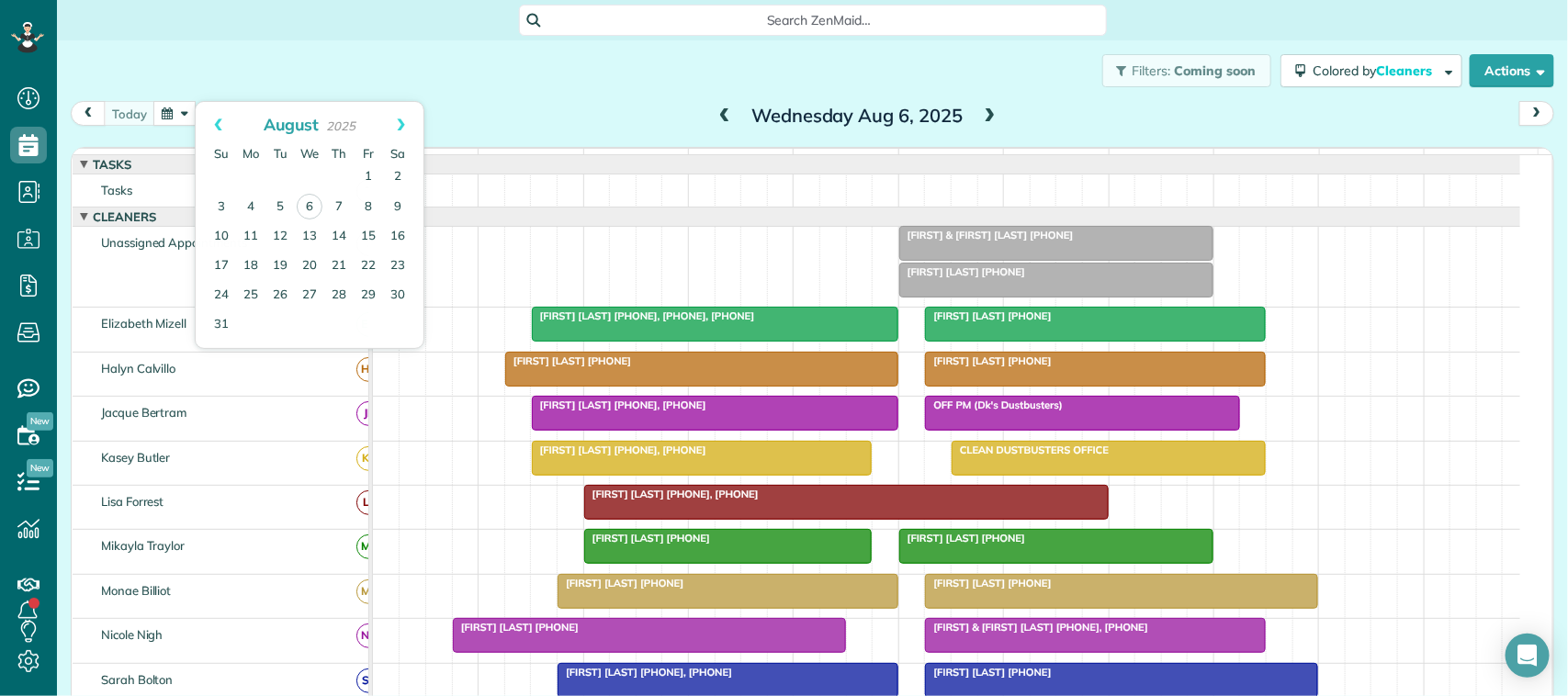 click on "Filters:   Coming soon
Colored by  Cleaners
Color by Cleaner
Color by Team
Color by Status
Color by Recurrence
Color by Paid/Unpaid
Filters  Default
Schedule Changes
Actions
Create Appointment
Create Task
Clock In/Out
Send Work Orders
Print Route Sheets
Today's Emails/Texts
Export data.." at bounding box center (812, 71) 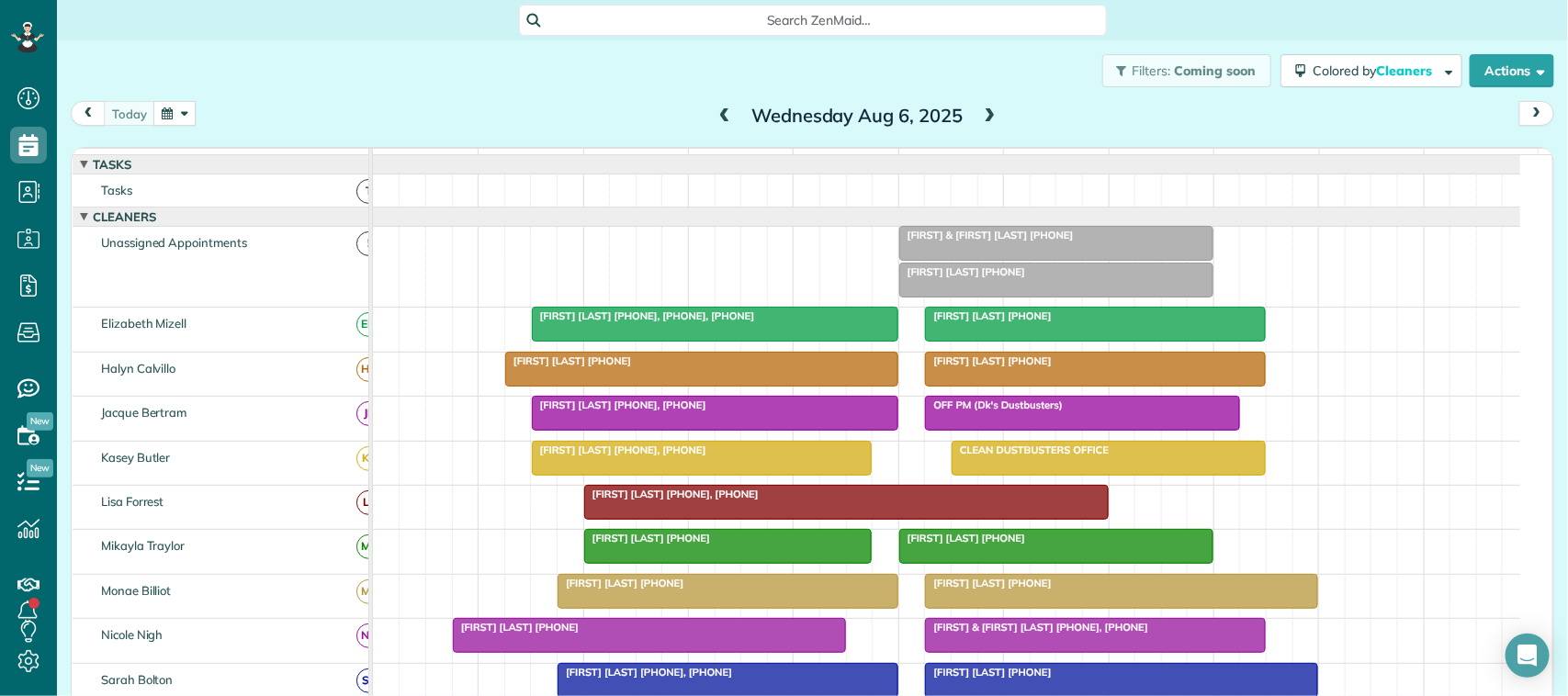 click at bounding box center (175, 113) 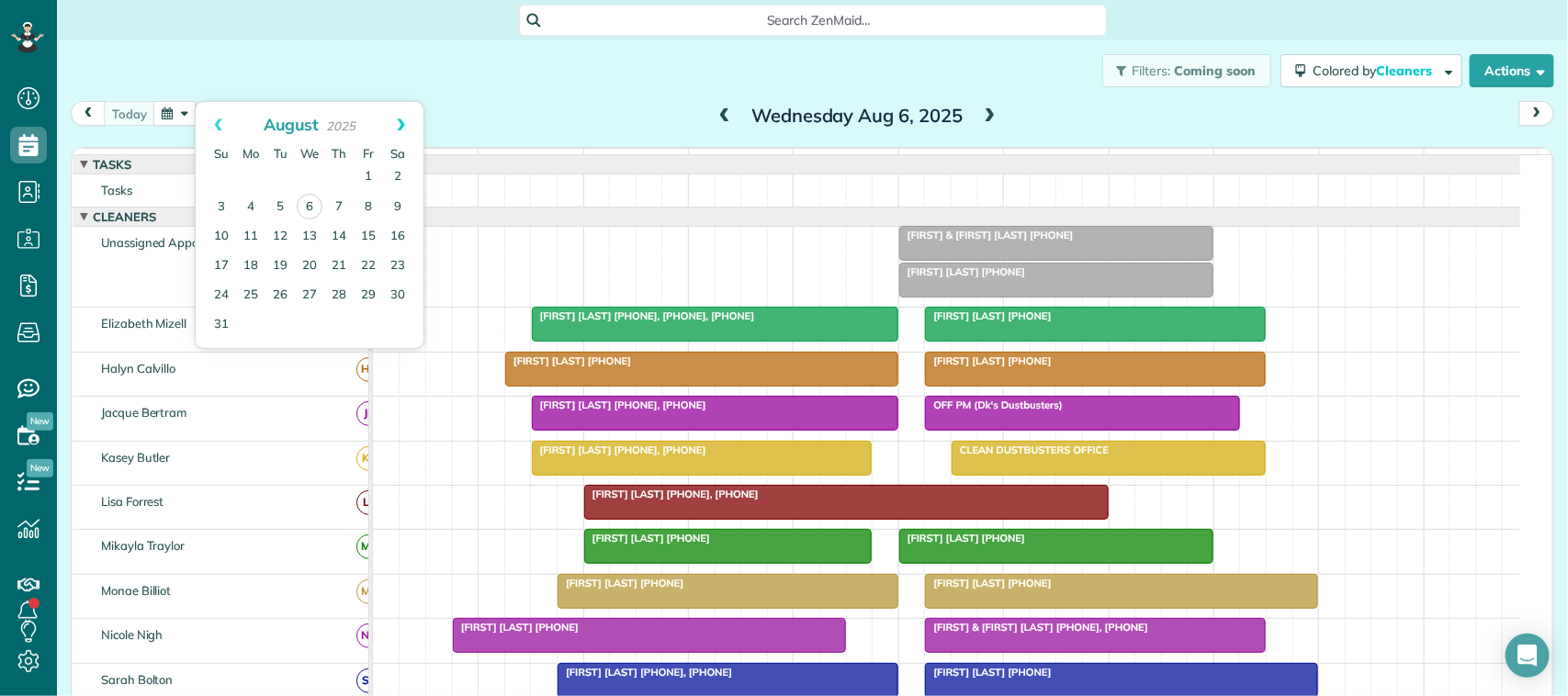 click on "Next" at bounding box center (400, 125) 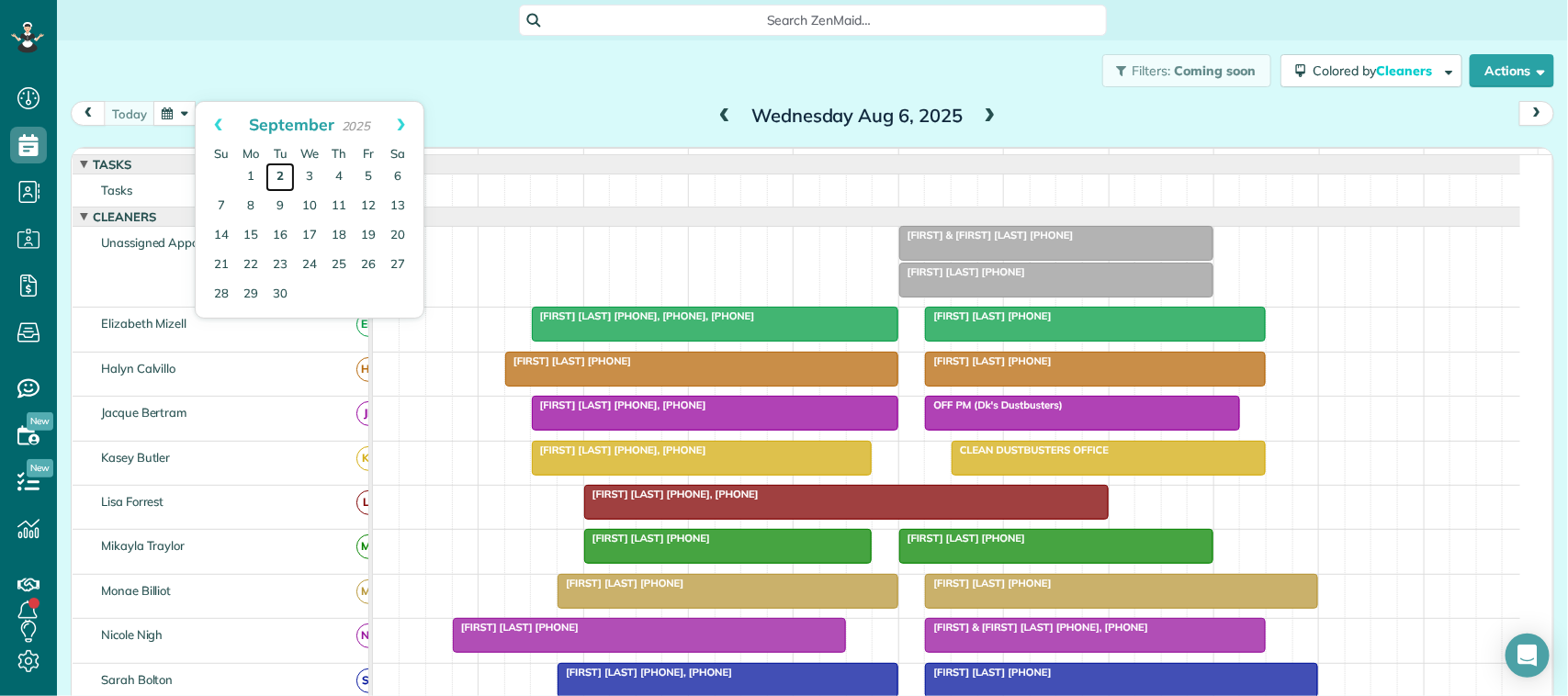 click on "2" at bounding box center [280, 177] 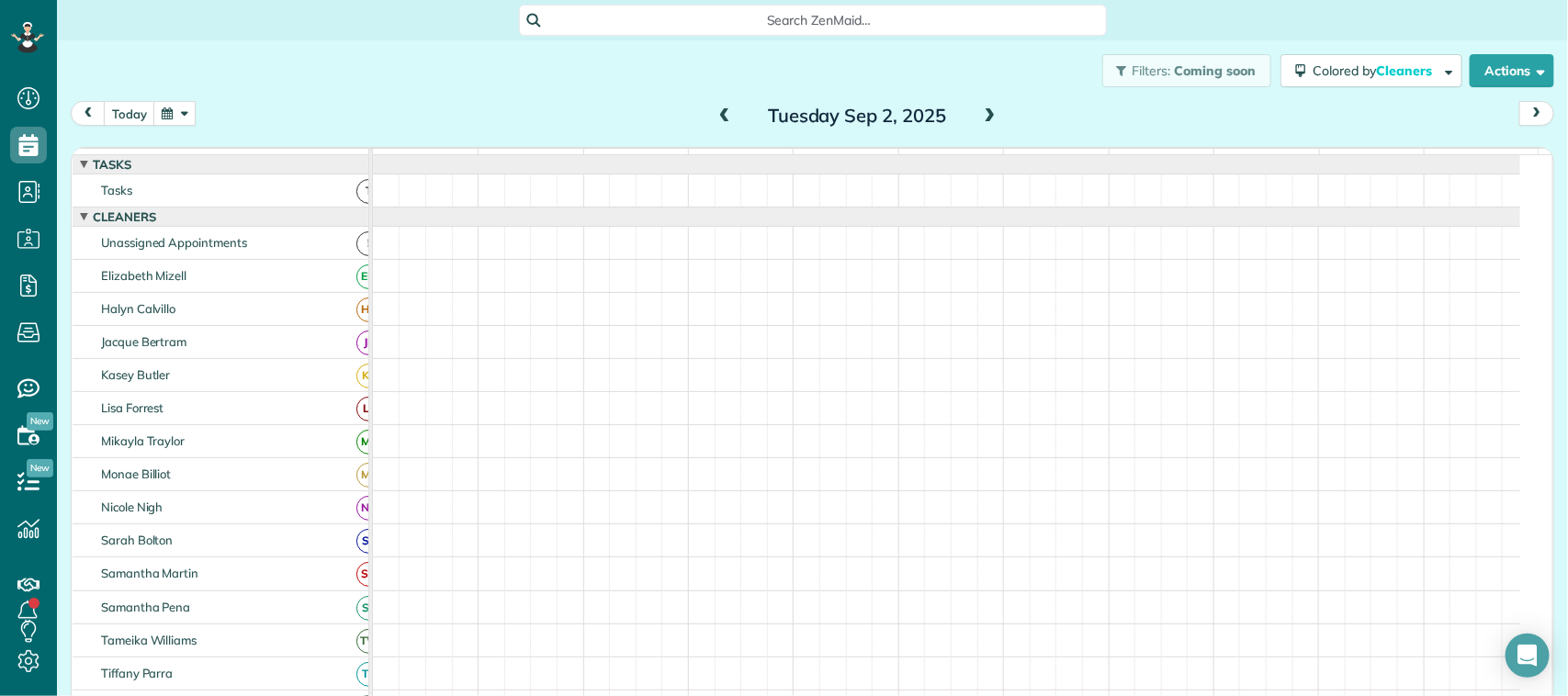 scroll, scrollTop: 81, scrollLeft: 0, axis: vertical 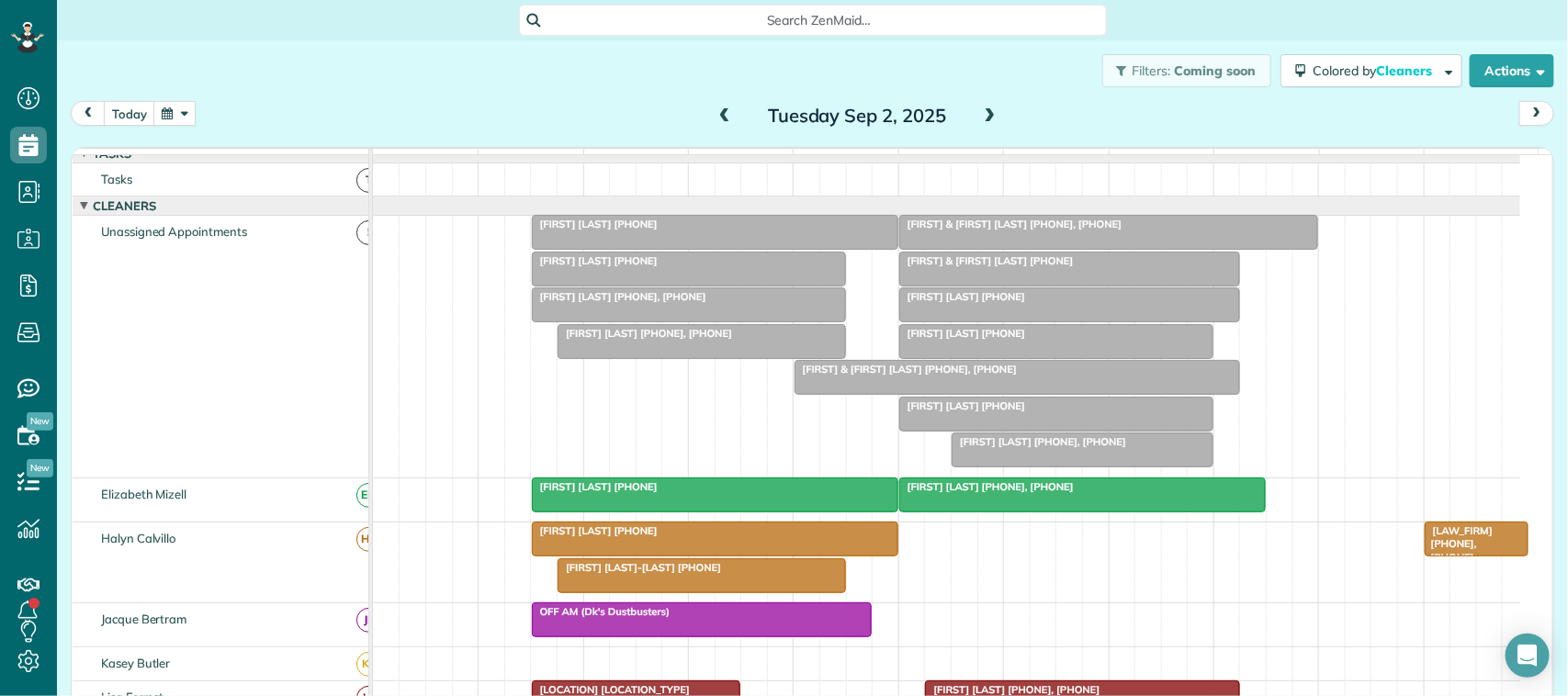 click at bounding box center (689, 305) 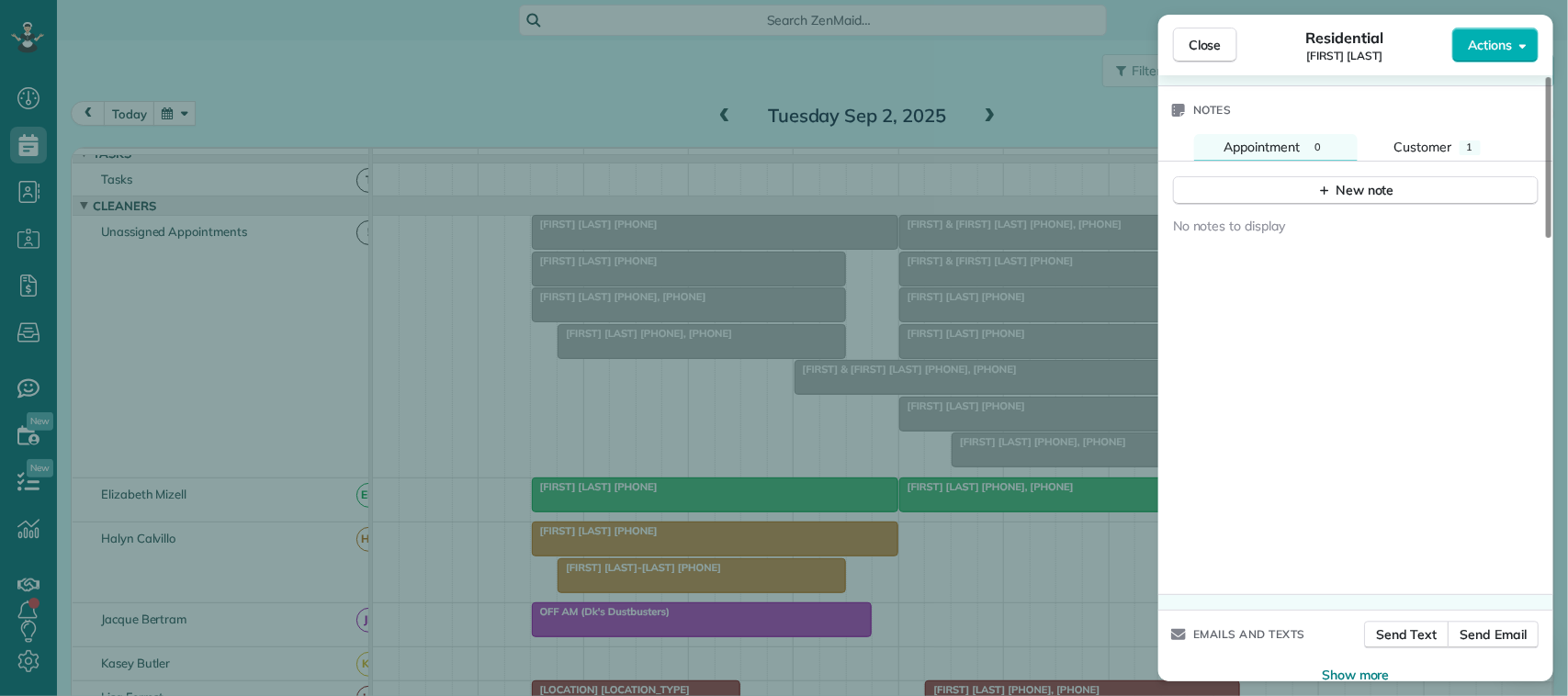 click on "No notes to display" at bounding box center (1356, 399) 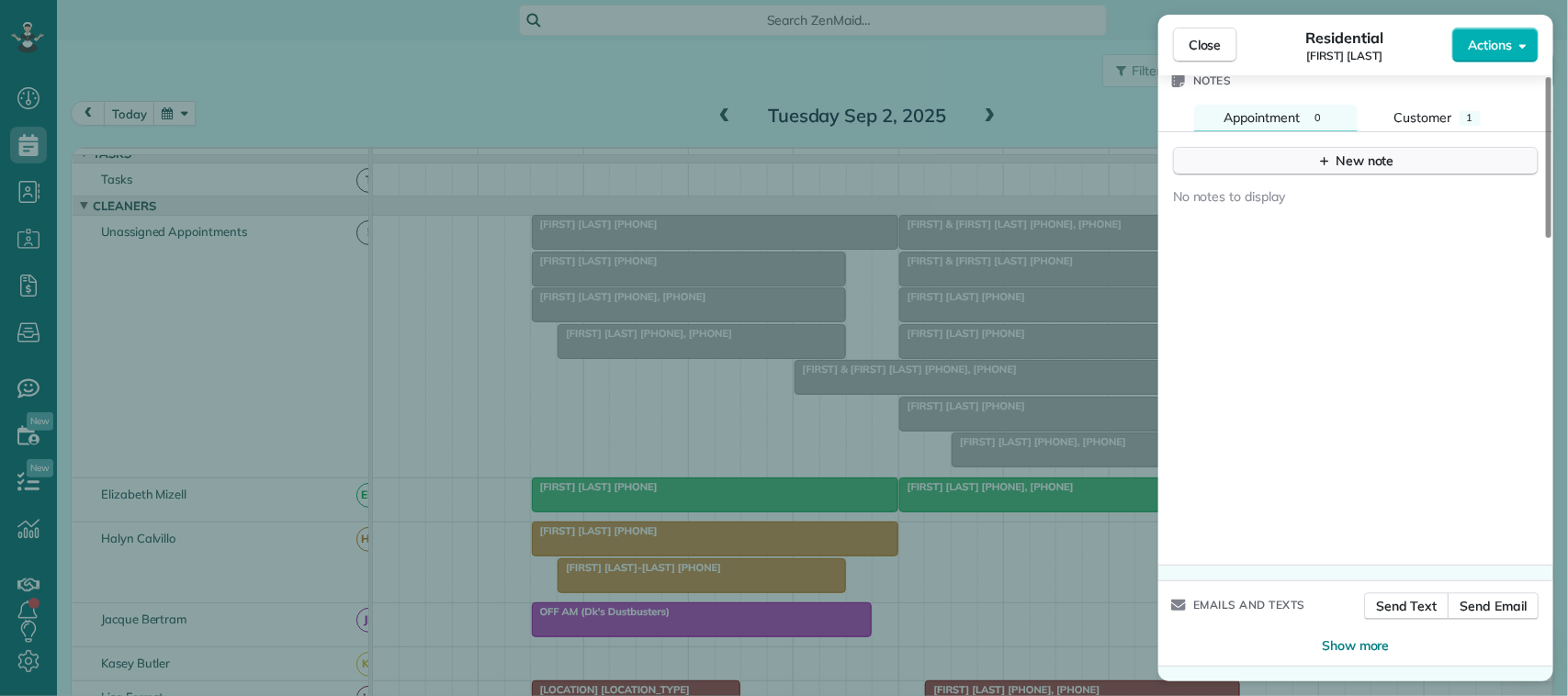 click on "New note" at bounding box center (1356, 161) 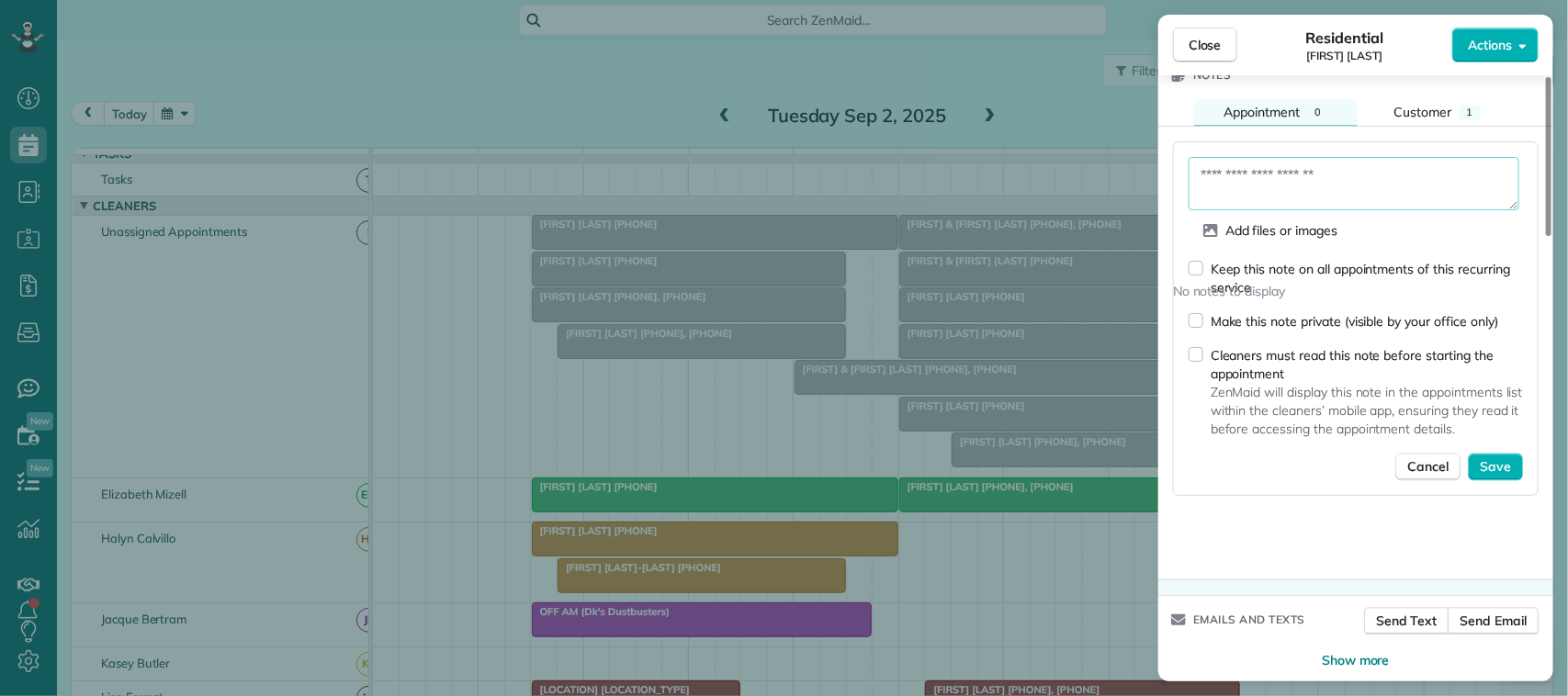 click at bounding box center [1354, 184] 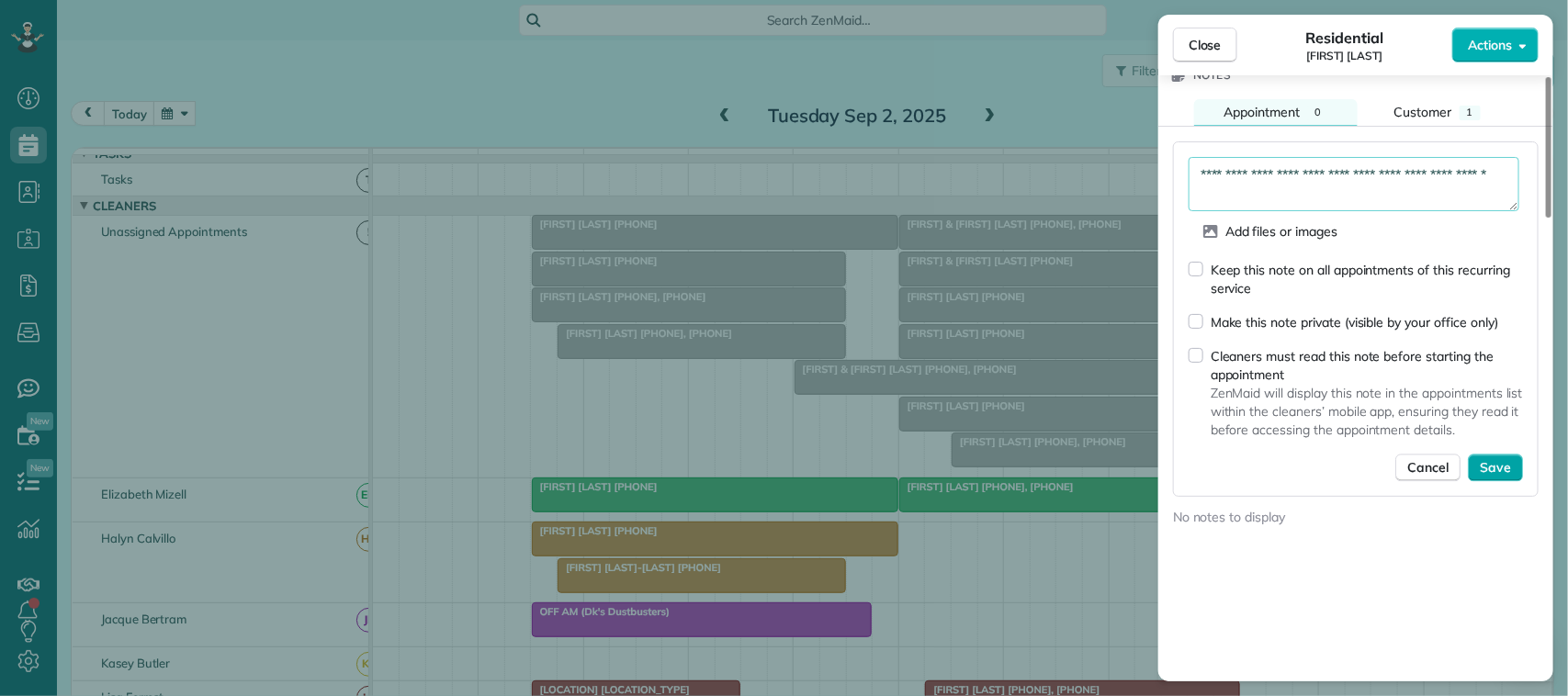 type on "**********" 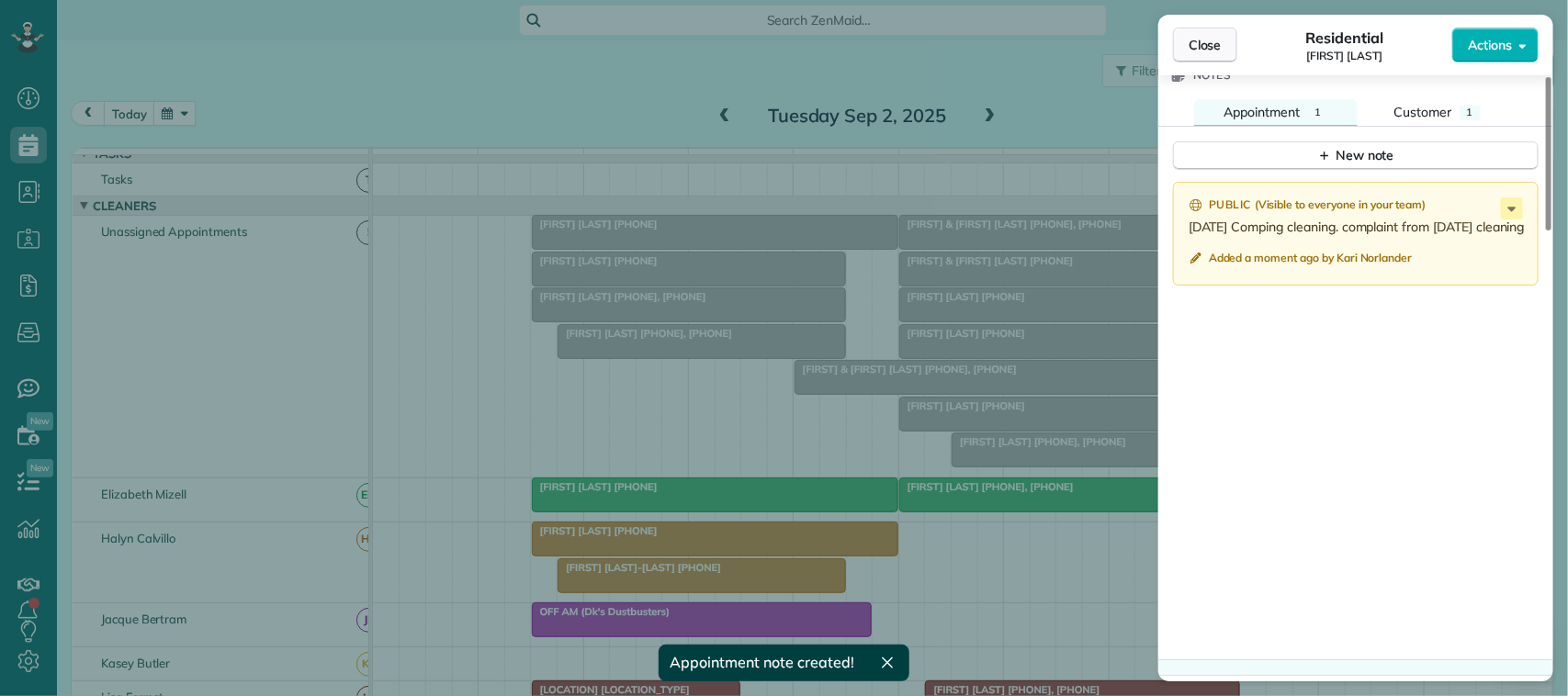 click on "Close" at bounding box center (1205, 45) 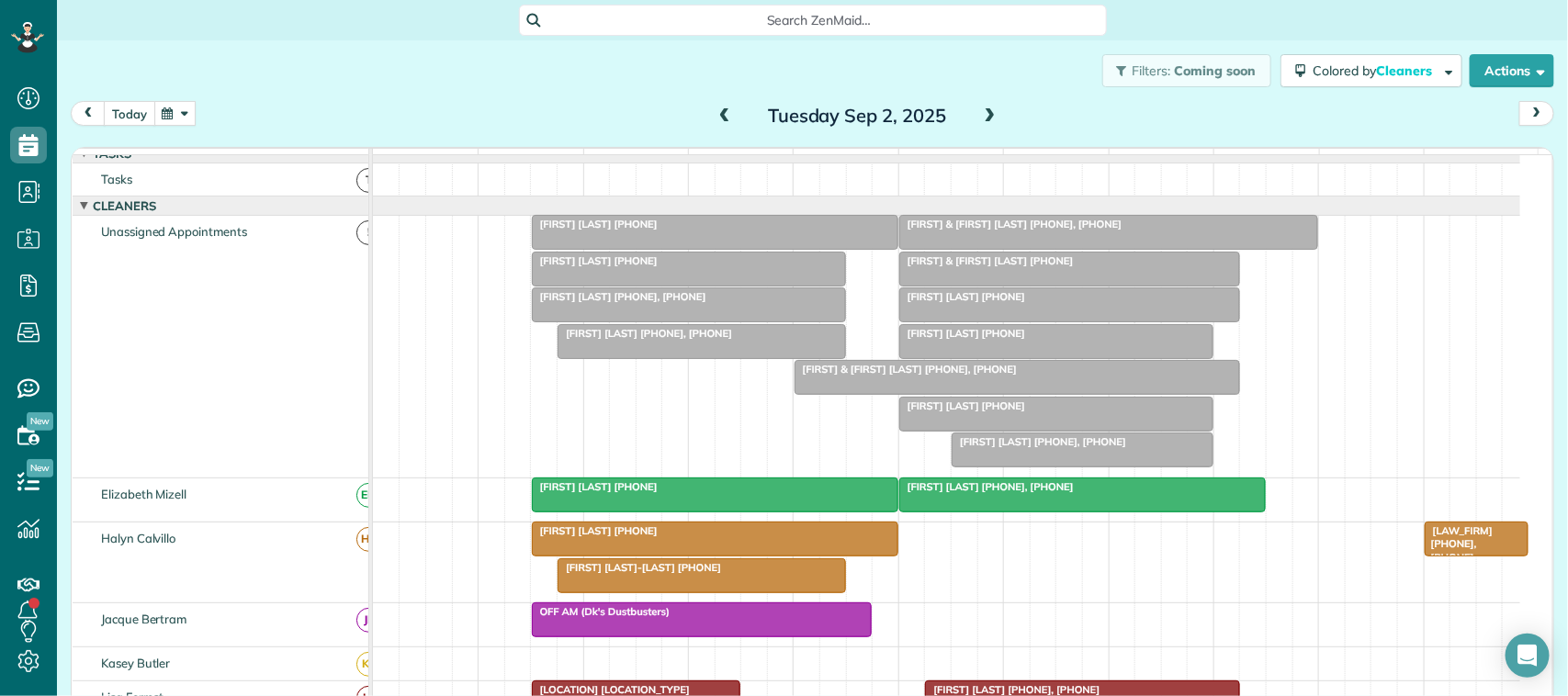 click on "today" at bounding box center [130, 113] 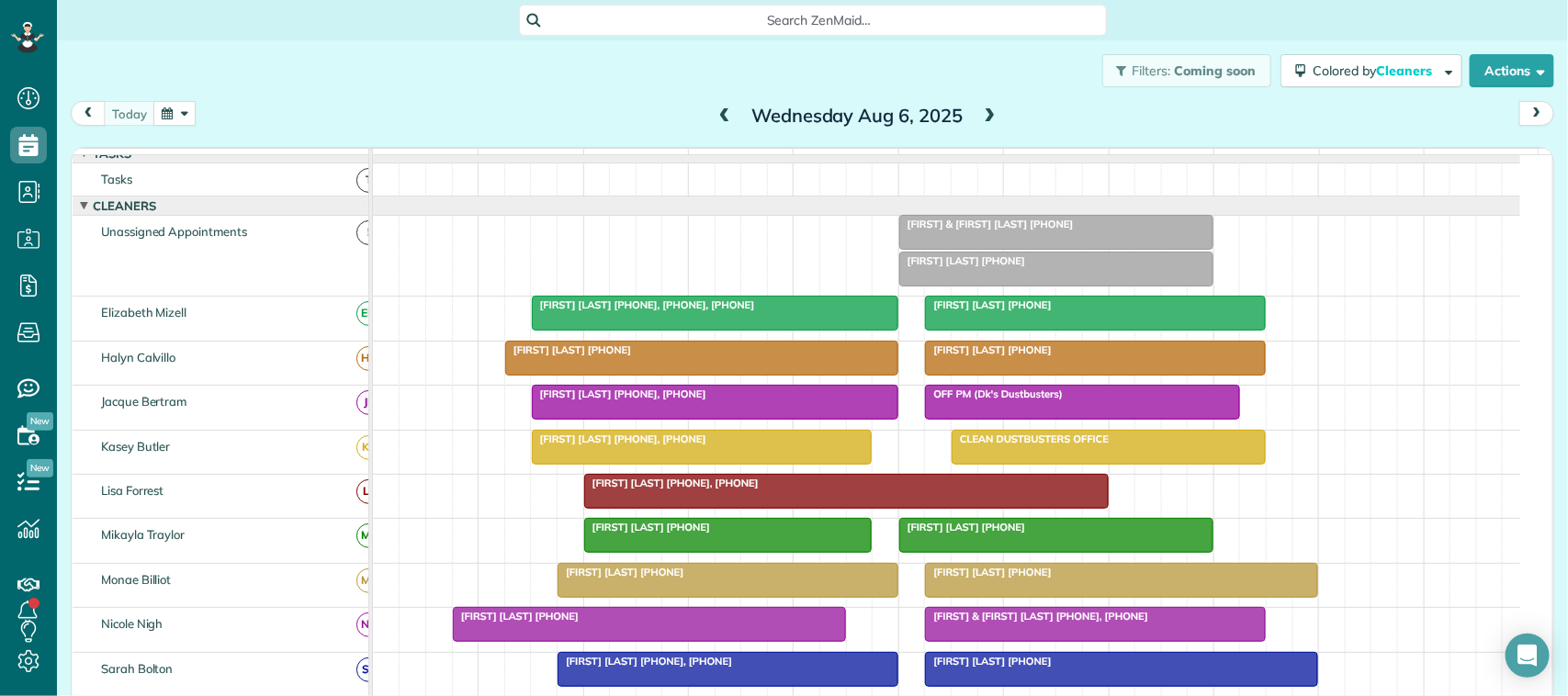 scroll, scrollTop: 2, scrollLeft: 0, axis: vertical 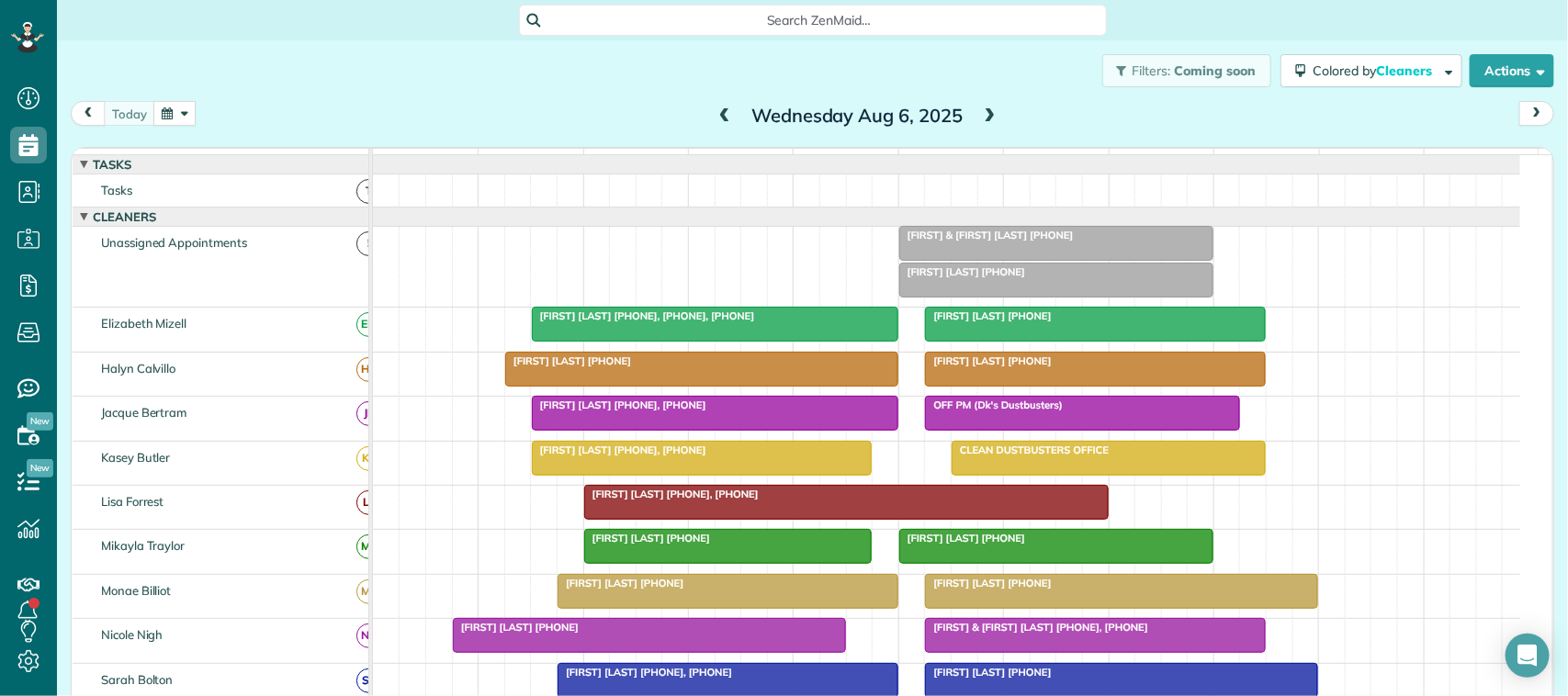 click at bounding box center [725, 117] 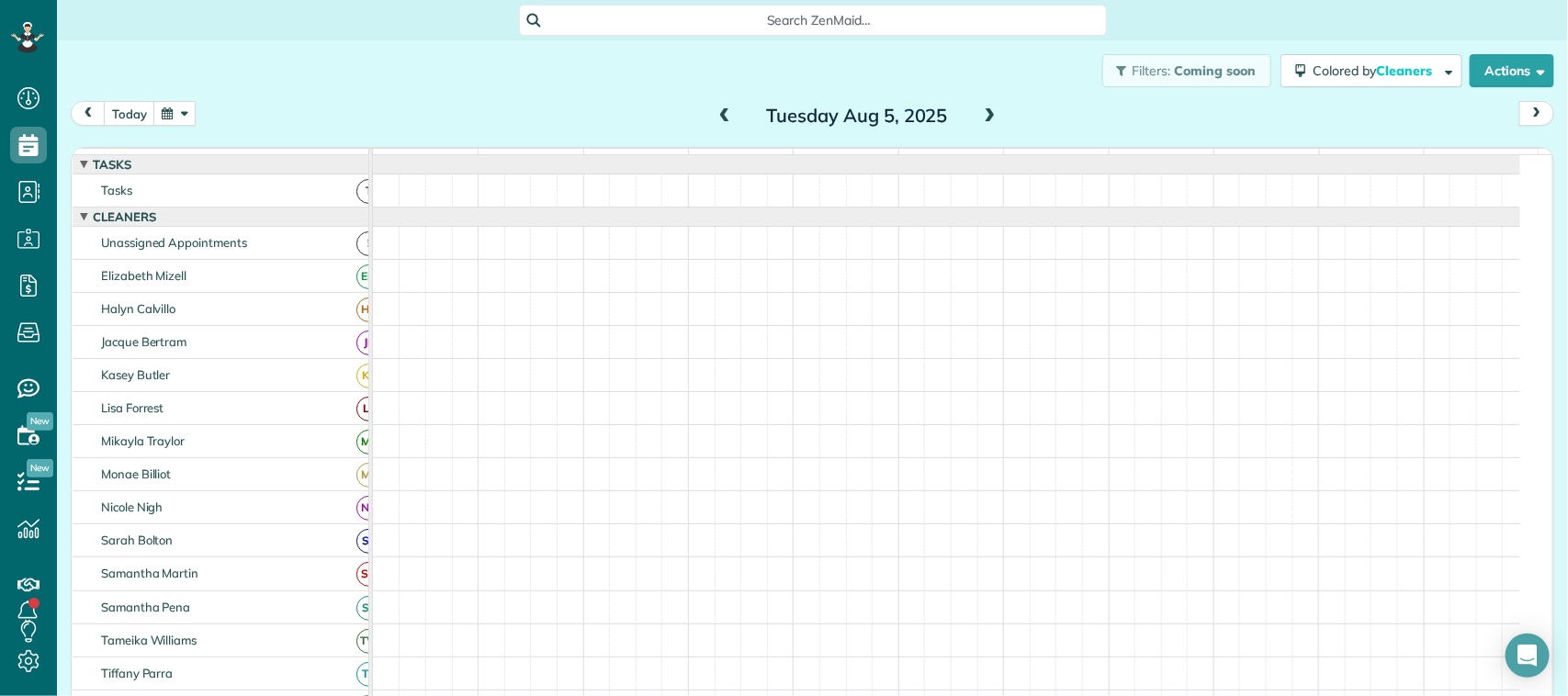 scroll, scrollTop: 84, scrollLeft: 0, axis: vertical 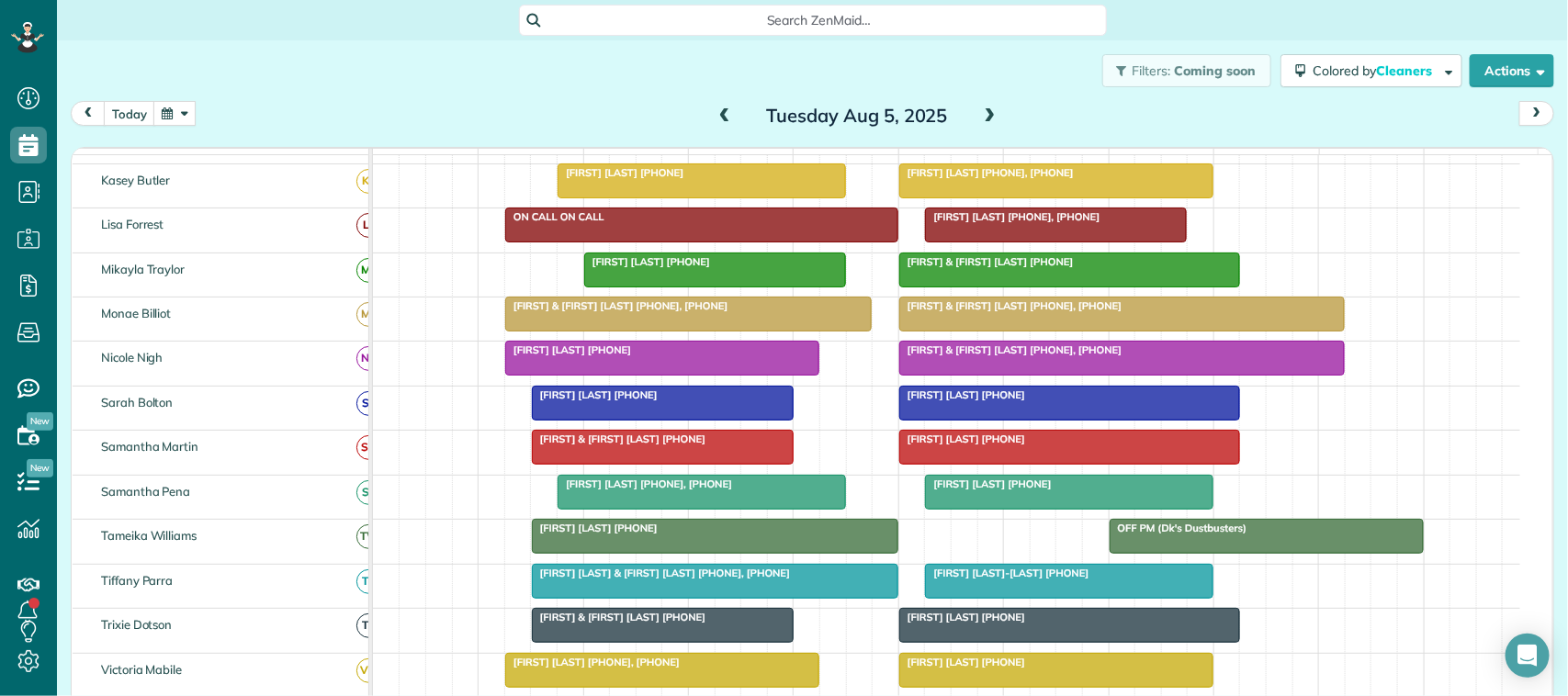 click on "Dorothy & Charlie Fly (+12817058137)" at bounding box center (619, 617) 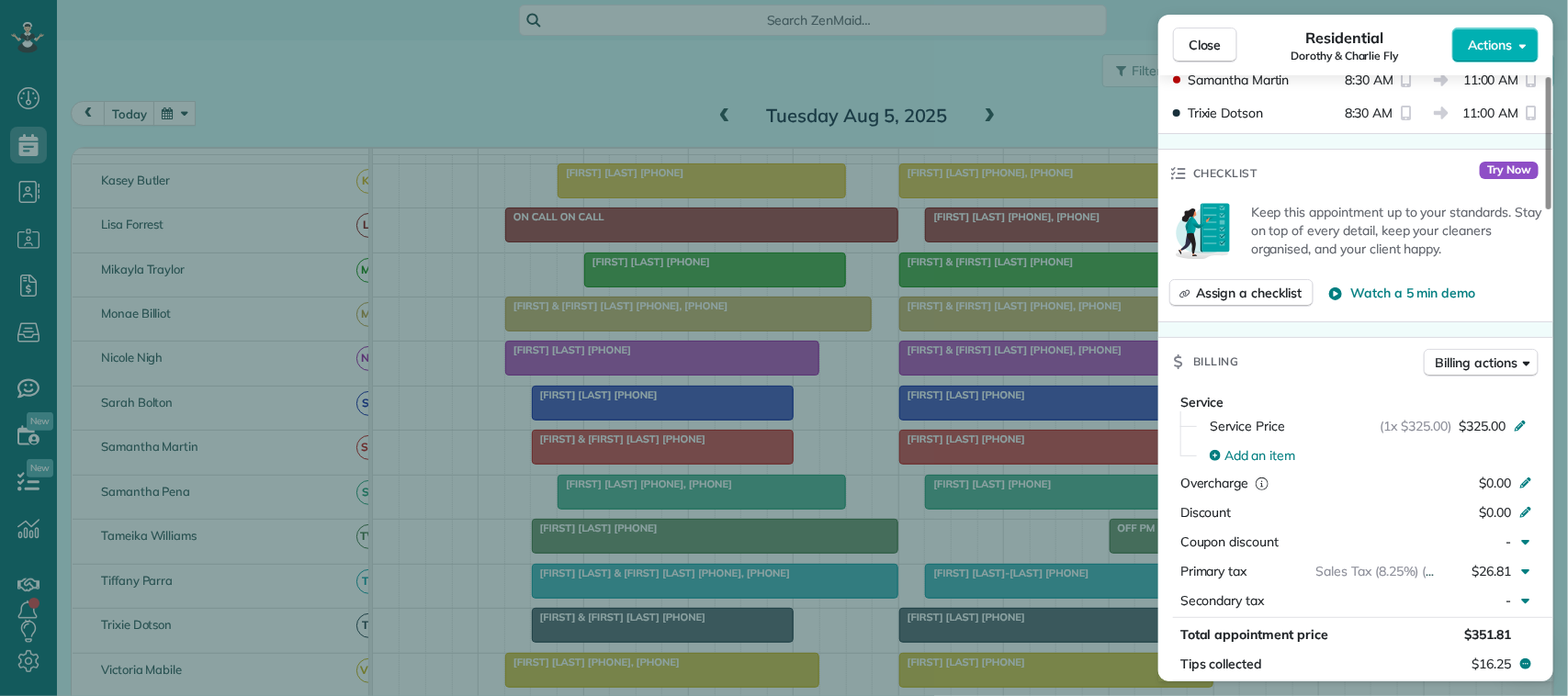 scroll, scrollTop: 689, scrollLeft: 0, axis: vertical 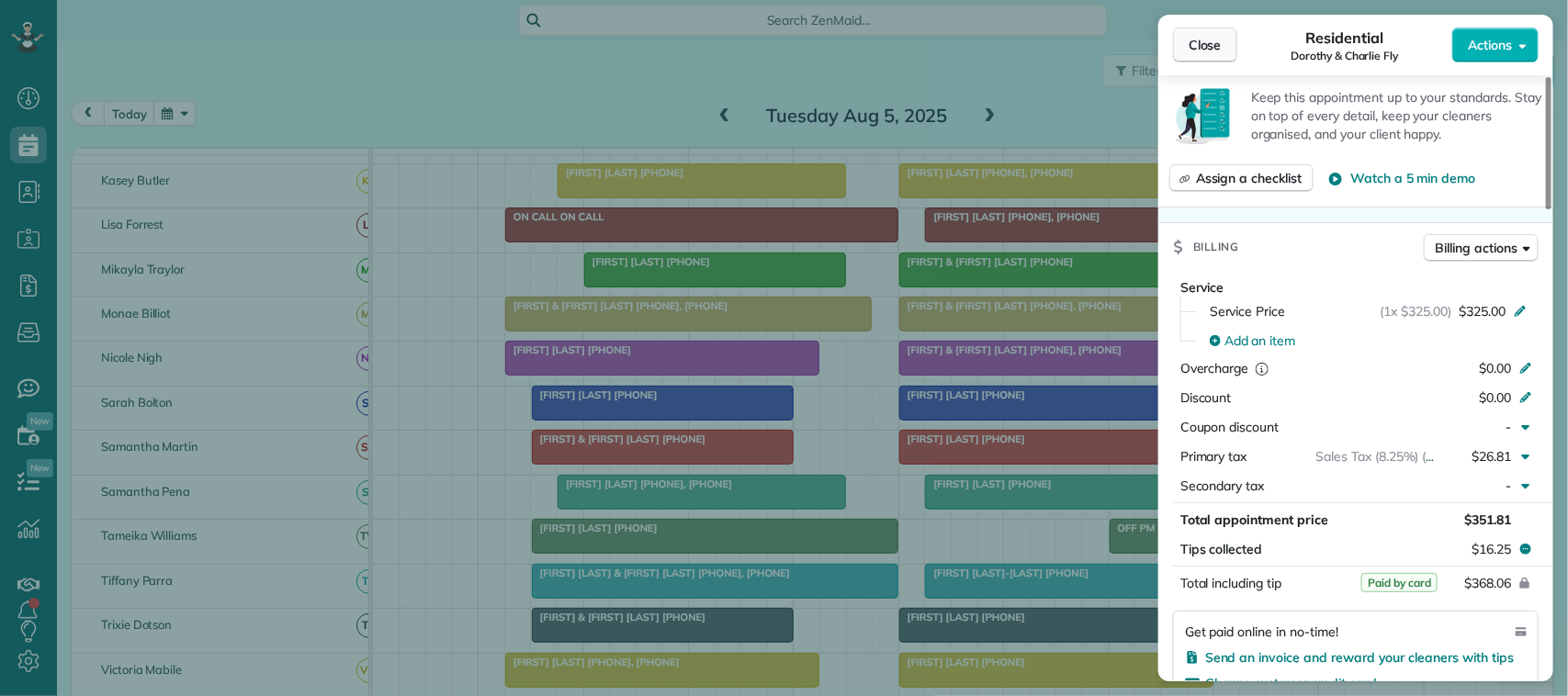 click on "Close" at bounding box center [1205, 45] 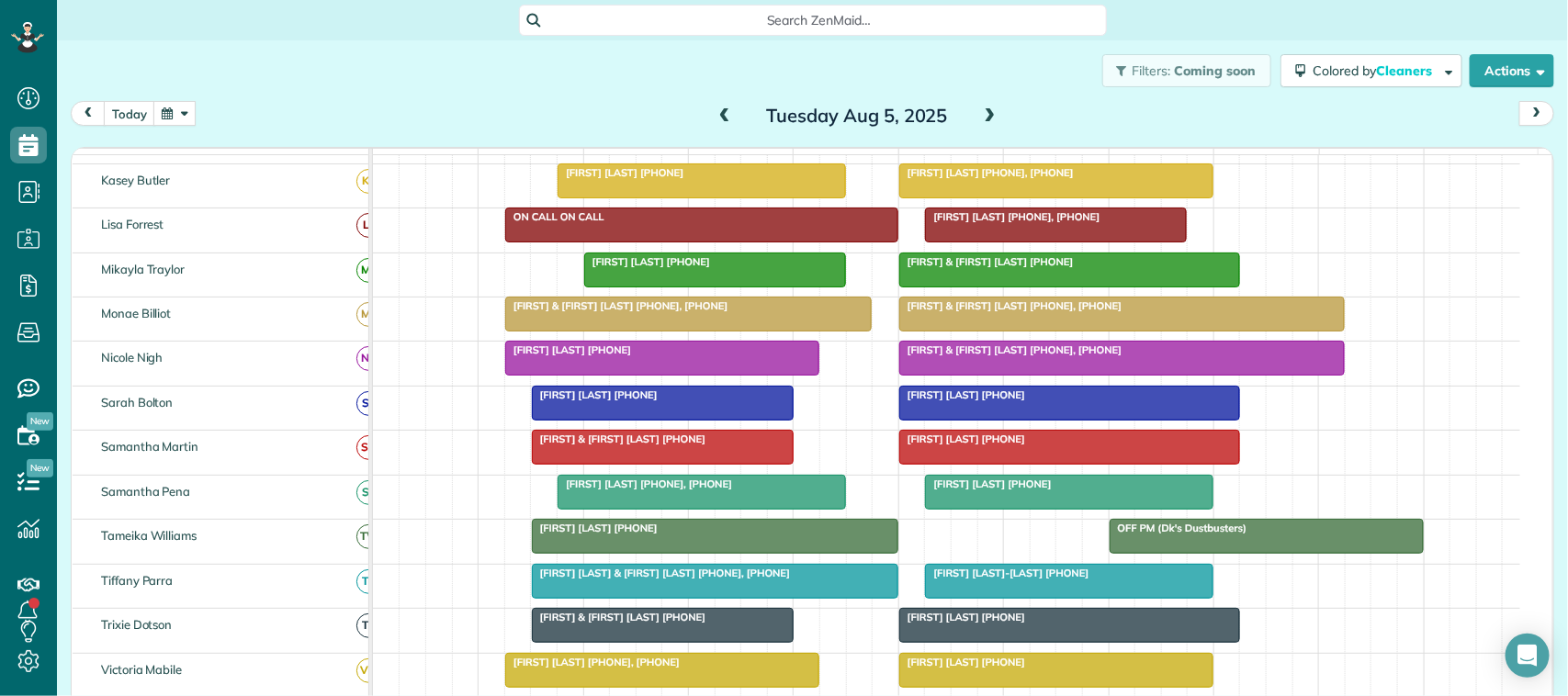click on "Close" at bounding box center (1205, 45) 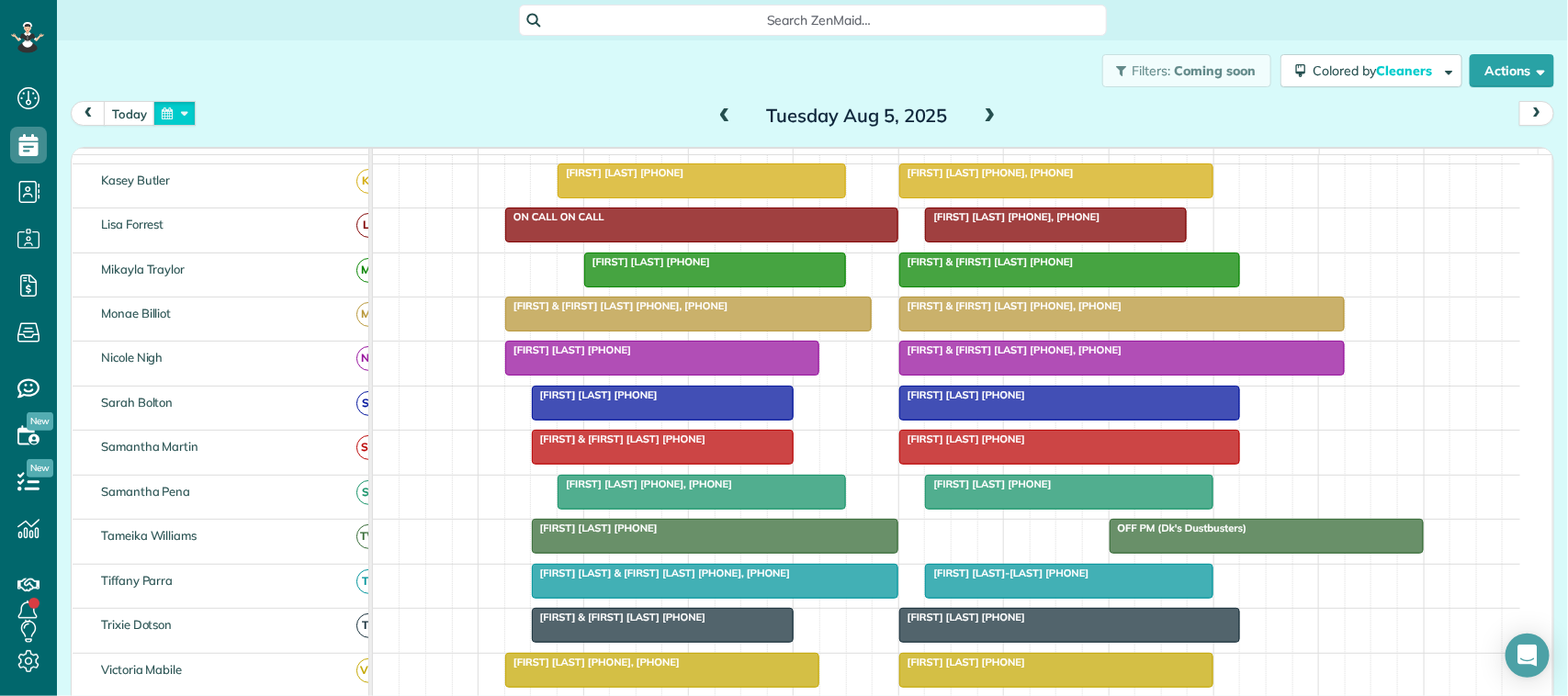 click at bounding box center (175, 113) 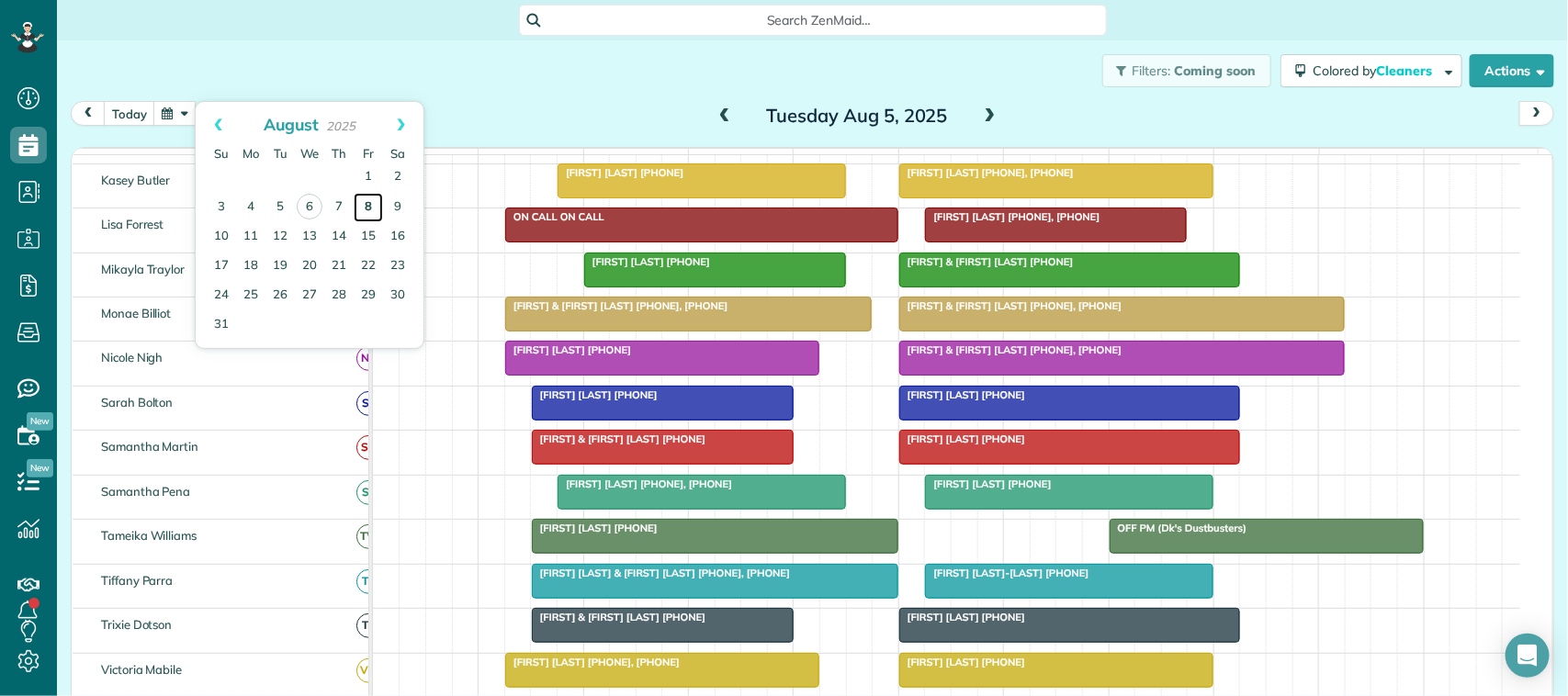click on "8" at bounding box center (368, 208) 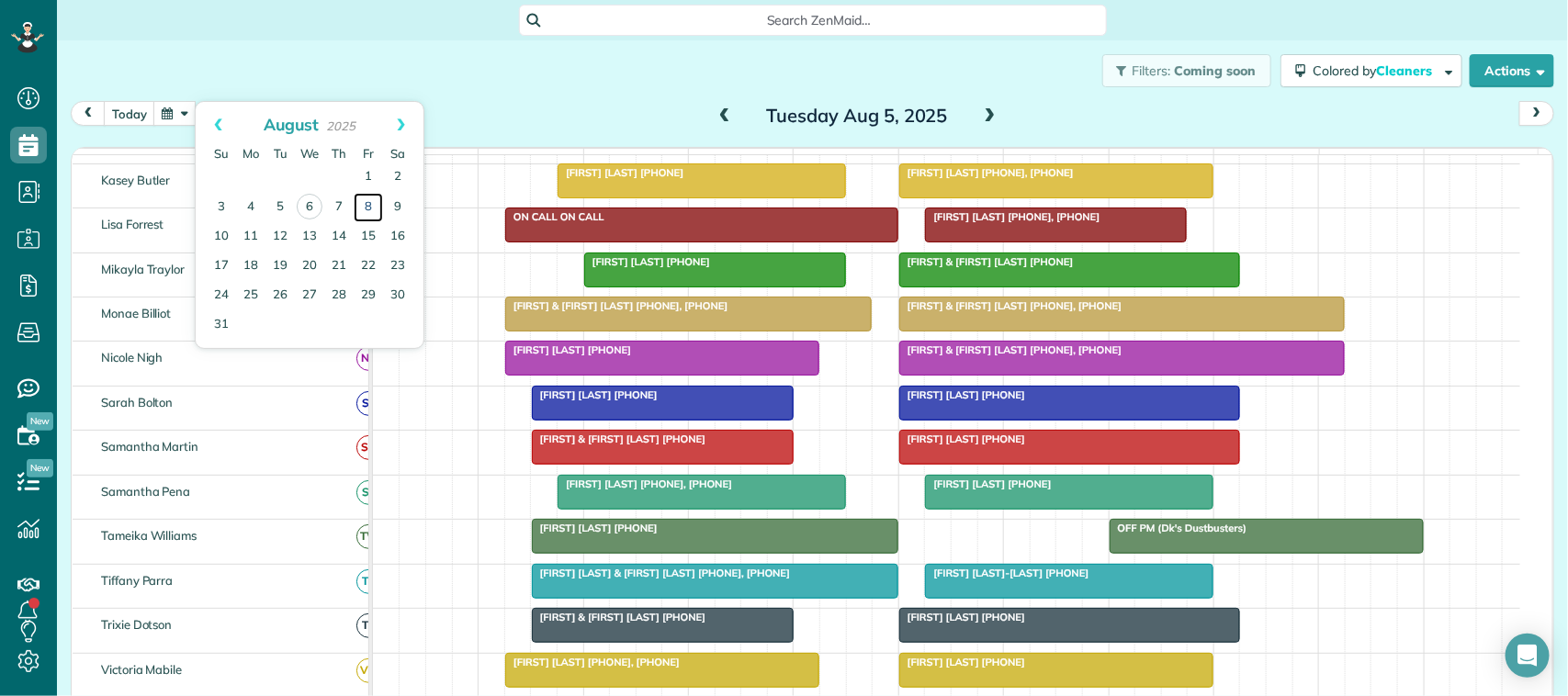 scroll, scrollTop: 195, scrollLeft: 0, axis: vertical 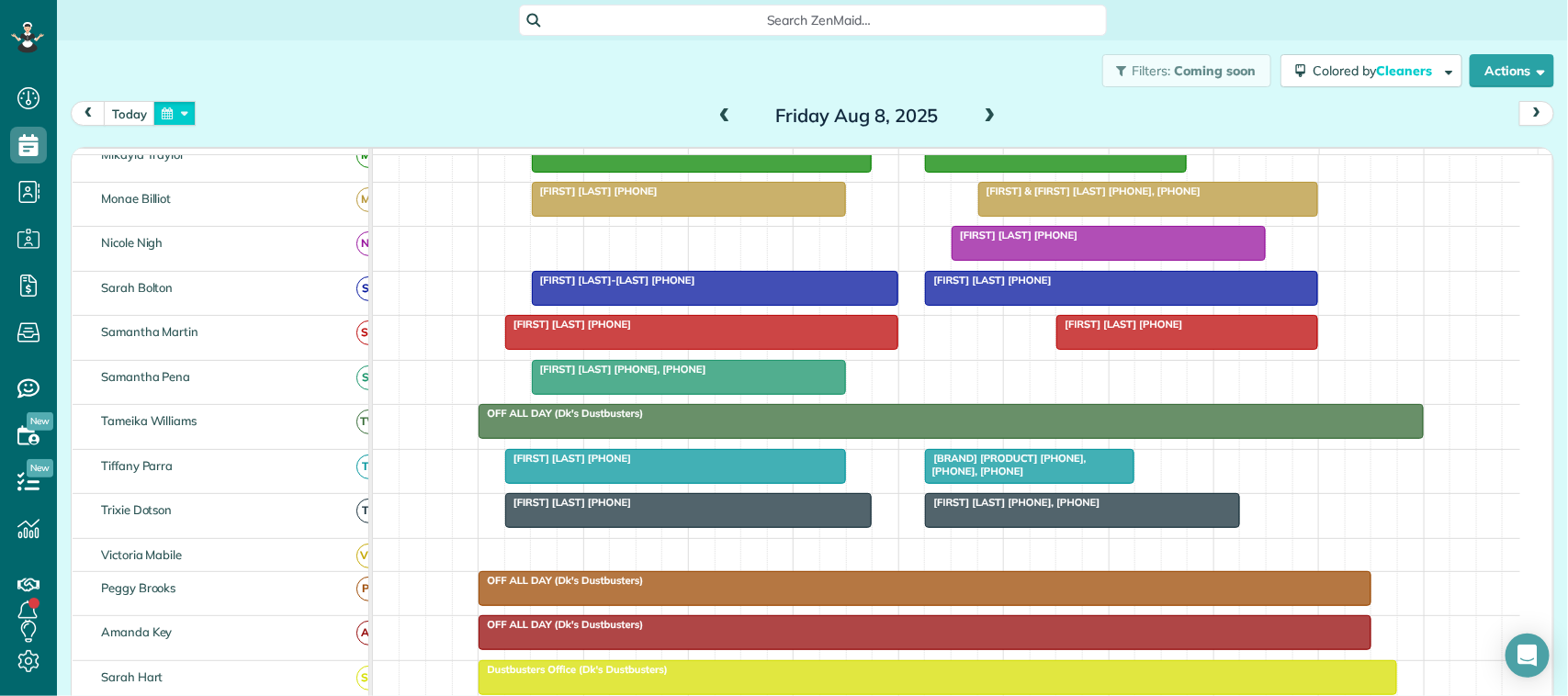 click at bounding box center (175, 113) 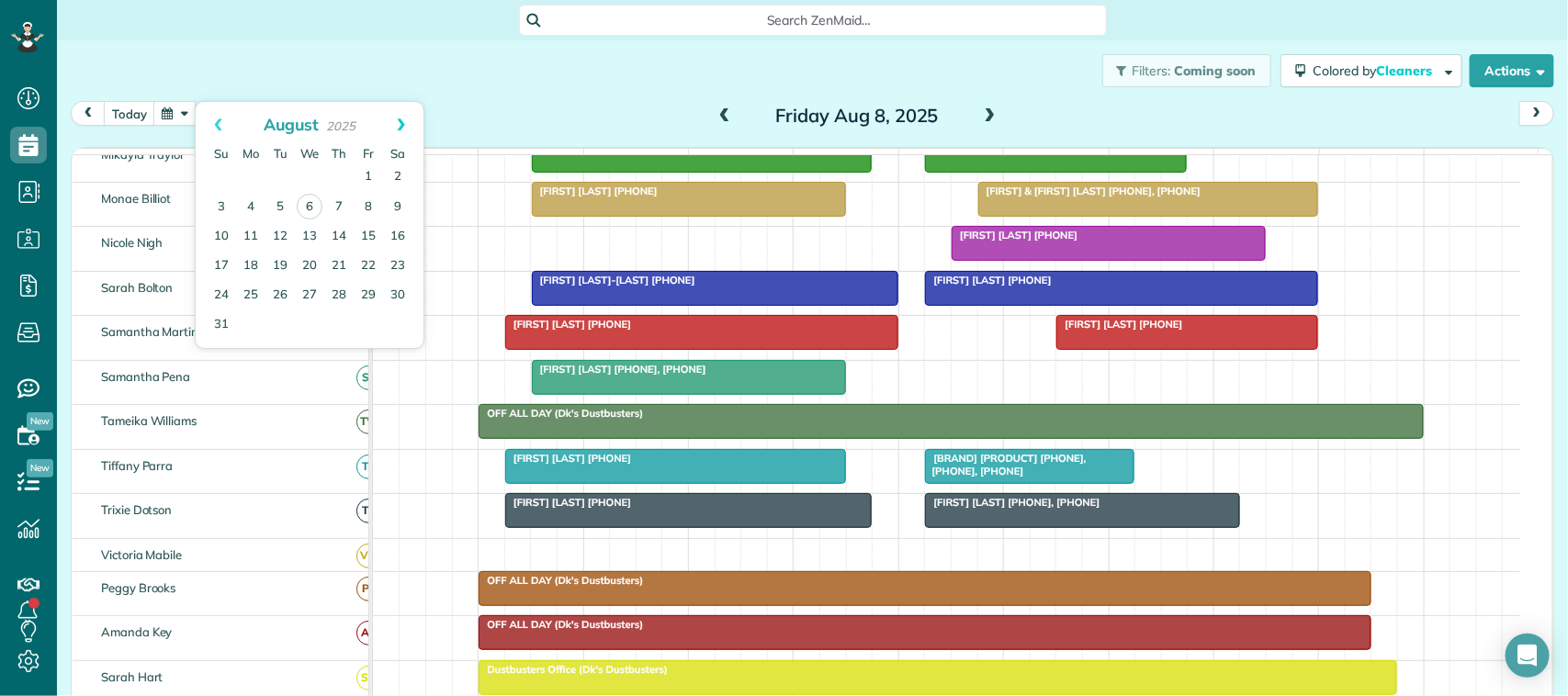 click on "Next" at bounding box center [400, 125] 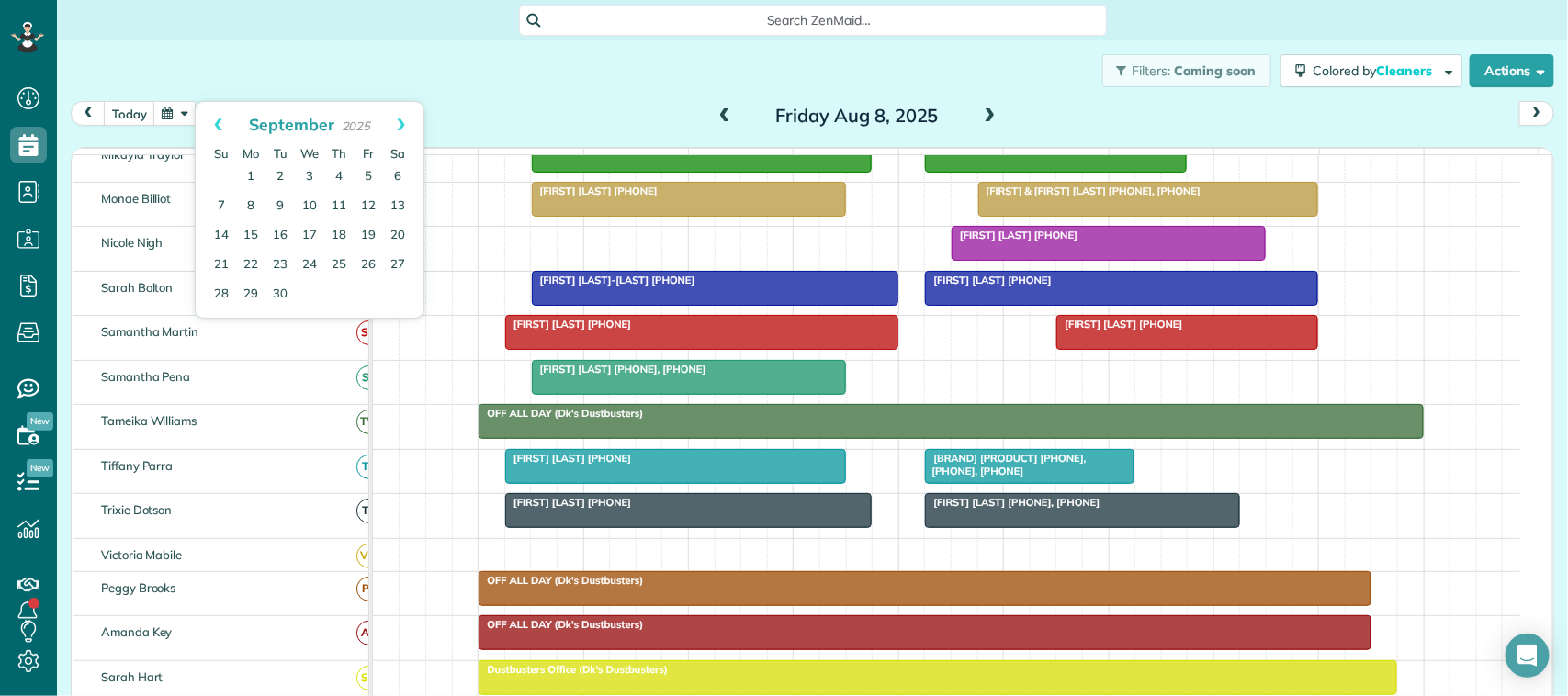 click at bounding box center (175, 113) 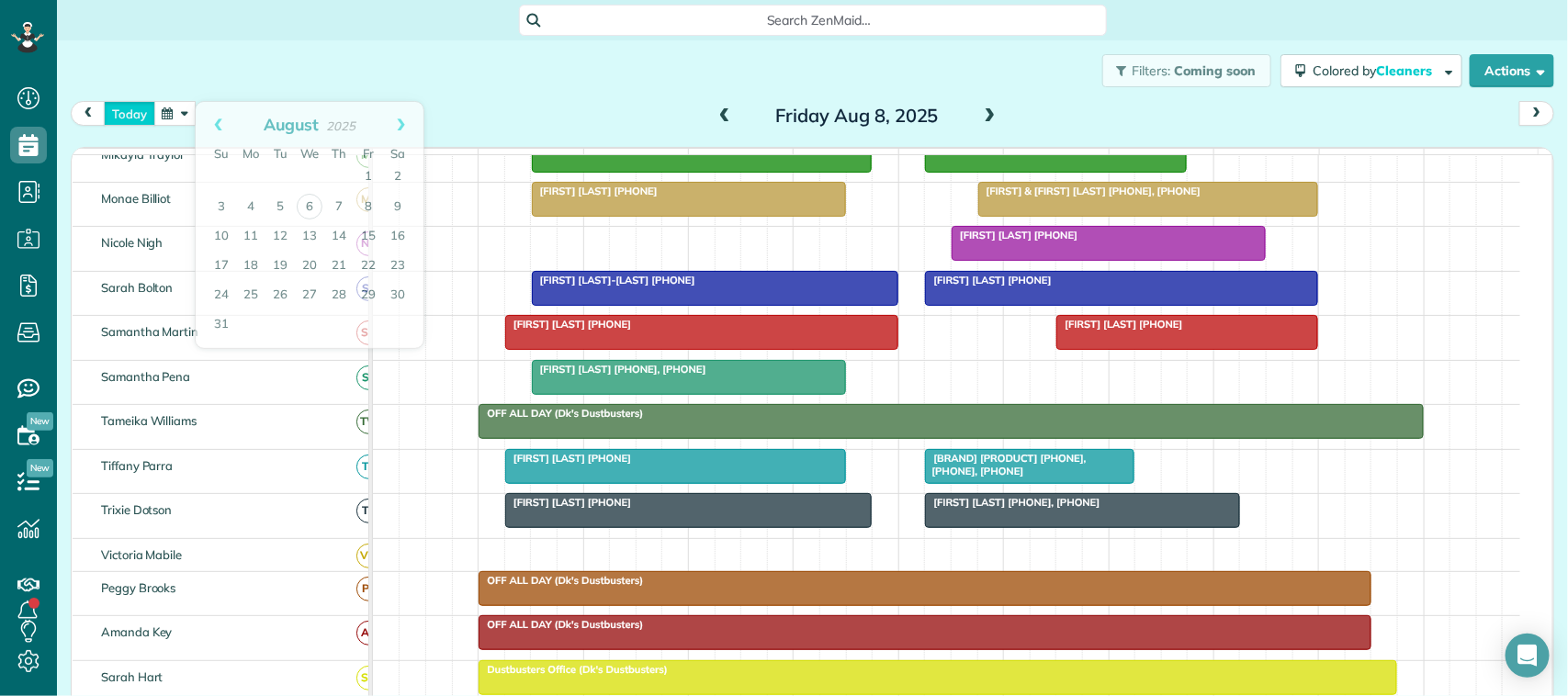 click on "today" at bounding box center (130, 113) 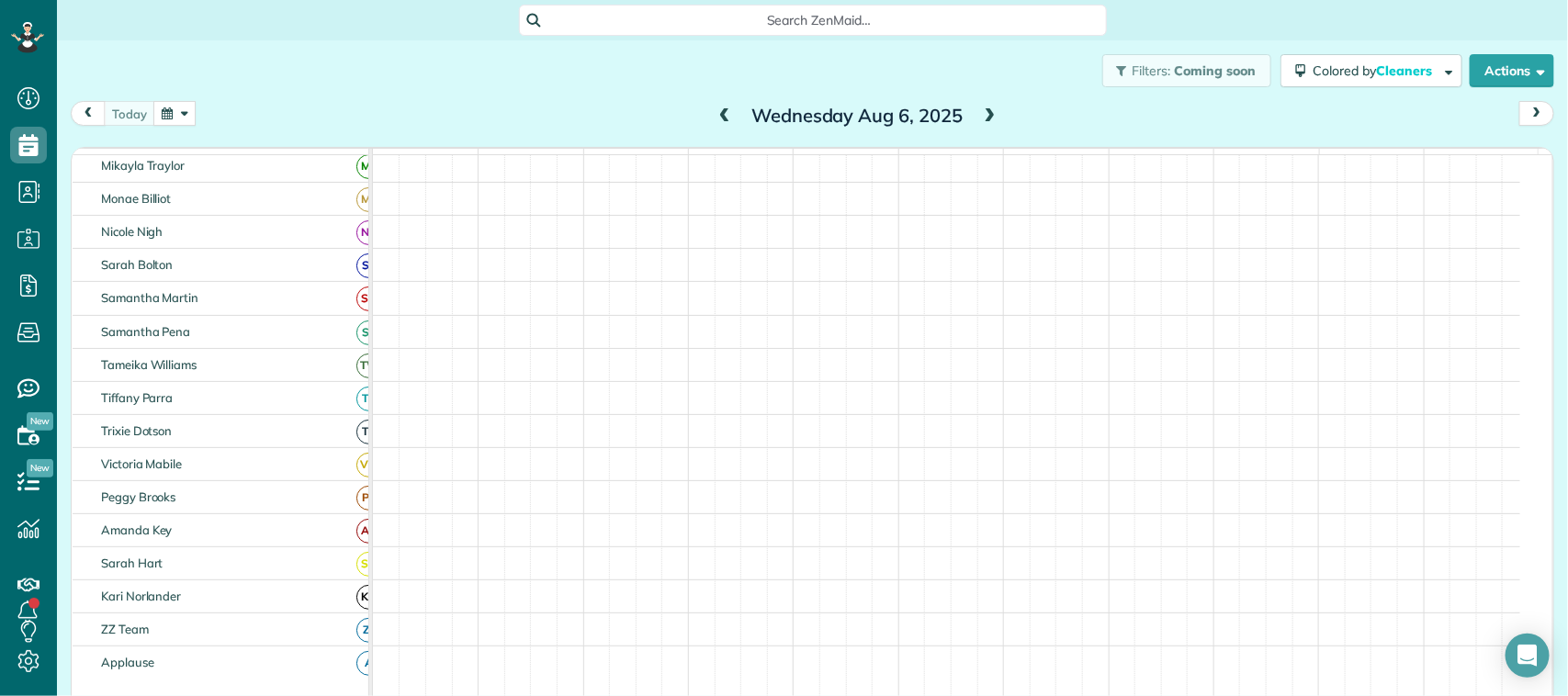 click on "Filters:   Coming soon
Colored by  Cleaners
Color by Cleaner
Color by Team
Color by Status
Color by Recurrence
Color by Paid/Unpaid
Filters  Default
Schedule Changes
Actions
Create Appointment
Create Task
Clock In/Out
Send Work Orders
Print Route Sheets
Today's Emails/Texts
Export data.." at bounding box center [812, 71] 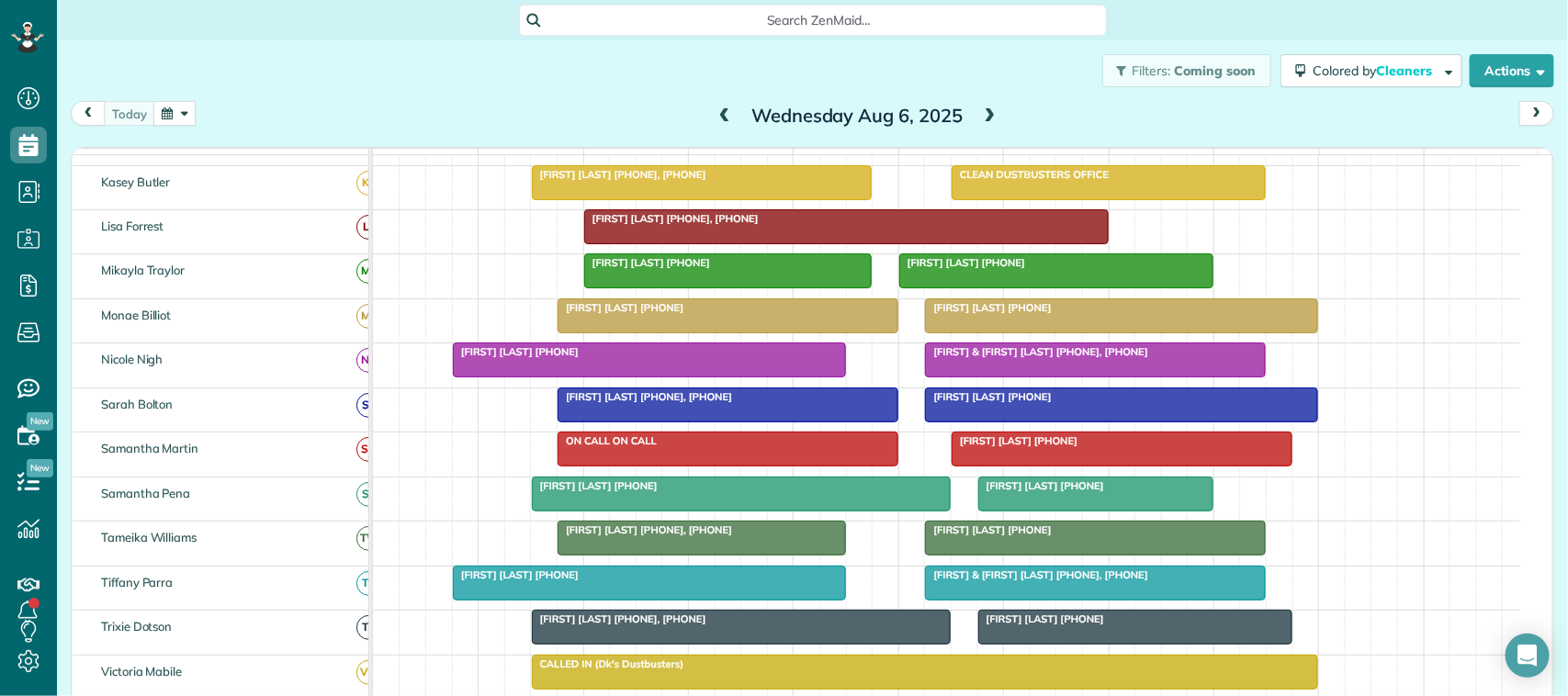 scroll, scrollTop: 392, scrollLeft: 0, axis: vertical 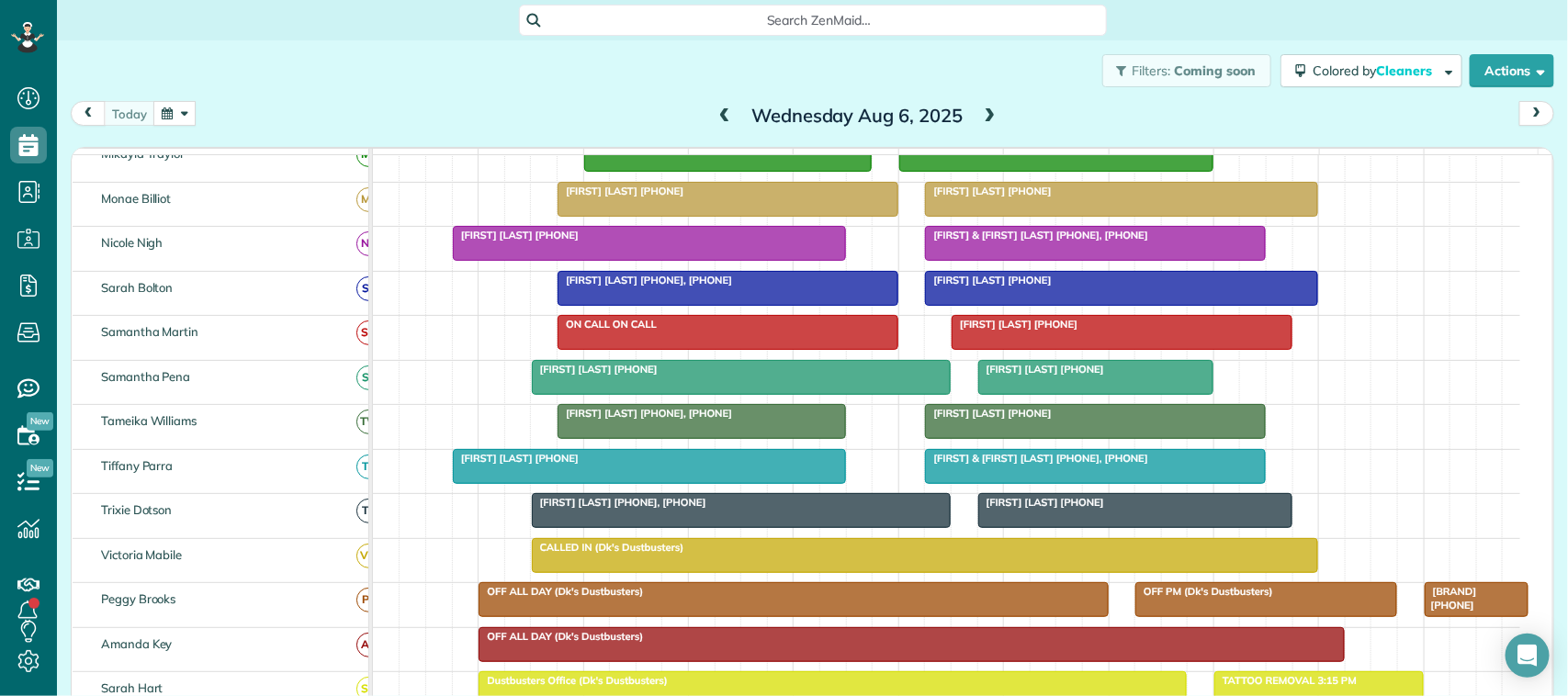 click at bounding box center [725, 117] 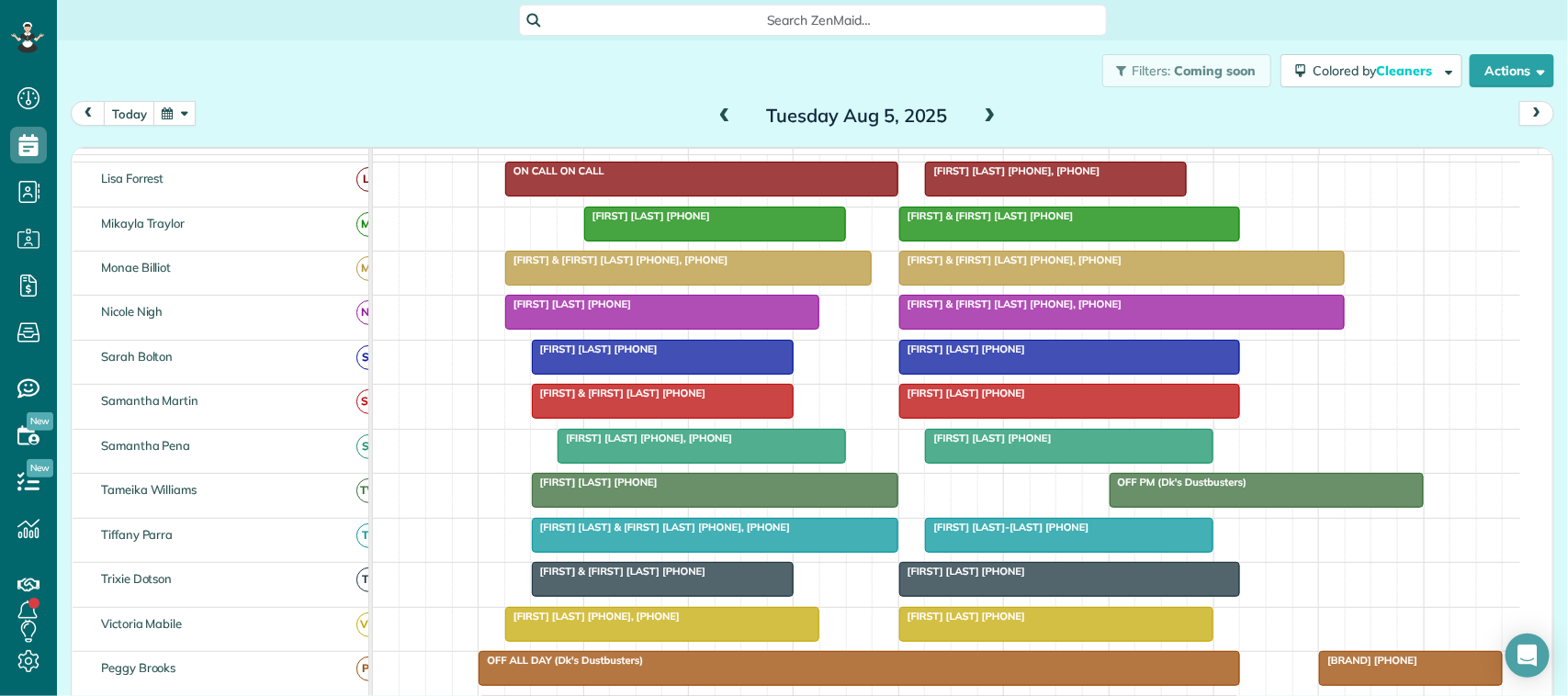 scroll, scrollTop: 344, scrollLeft: 0, axis: vertical 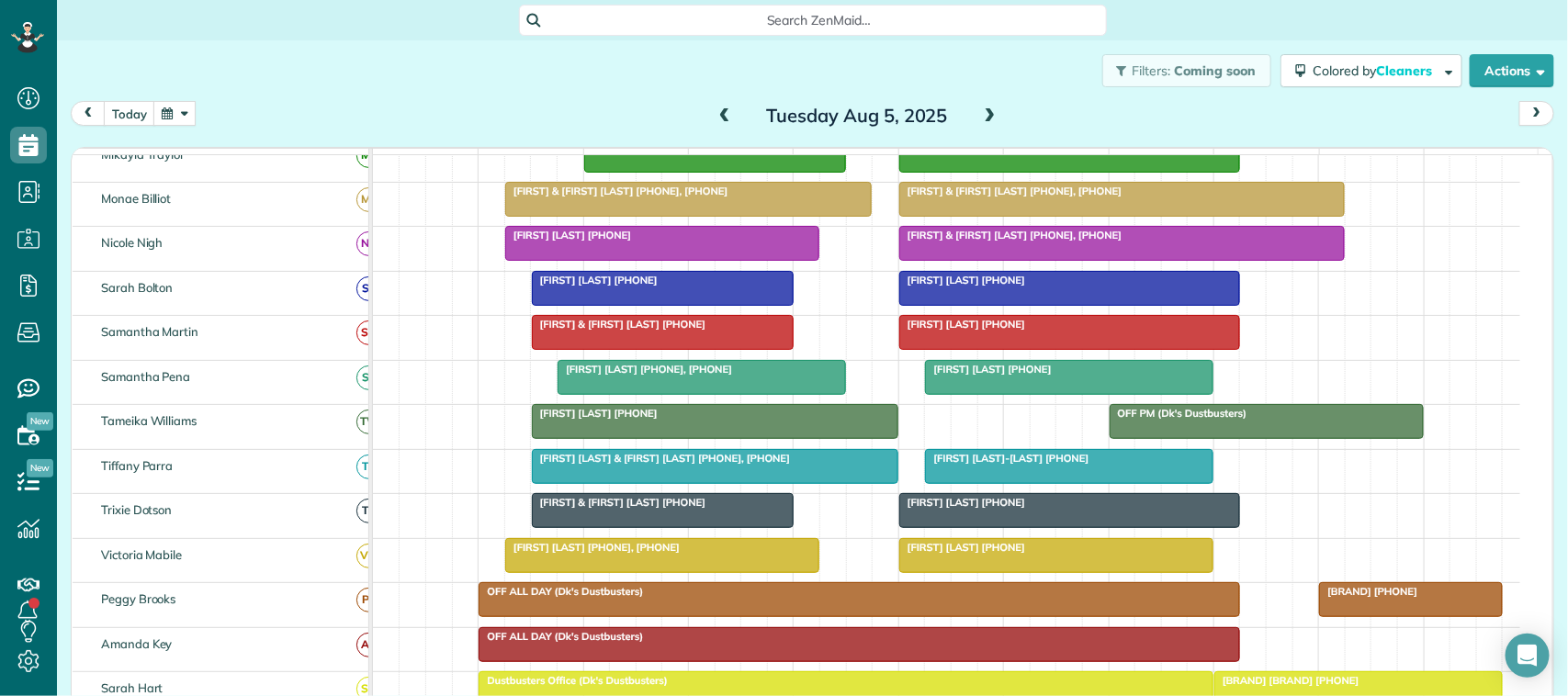click at bounding box center [1122, 243] 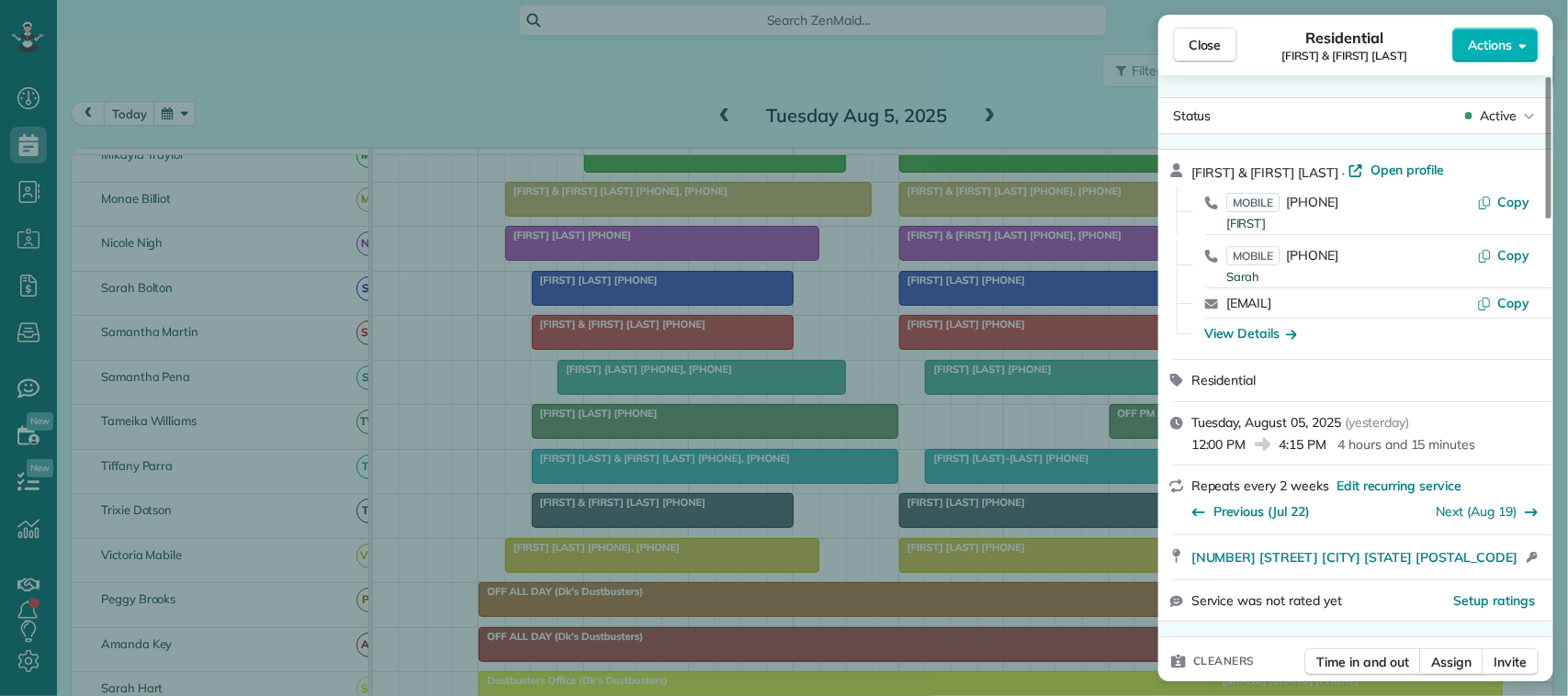 drag, startPoint x: 1179, startPoint y: 119, endPoint x: 1171, endPoint y: 66, distance: 53.600373 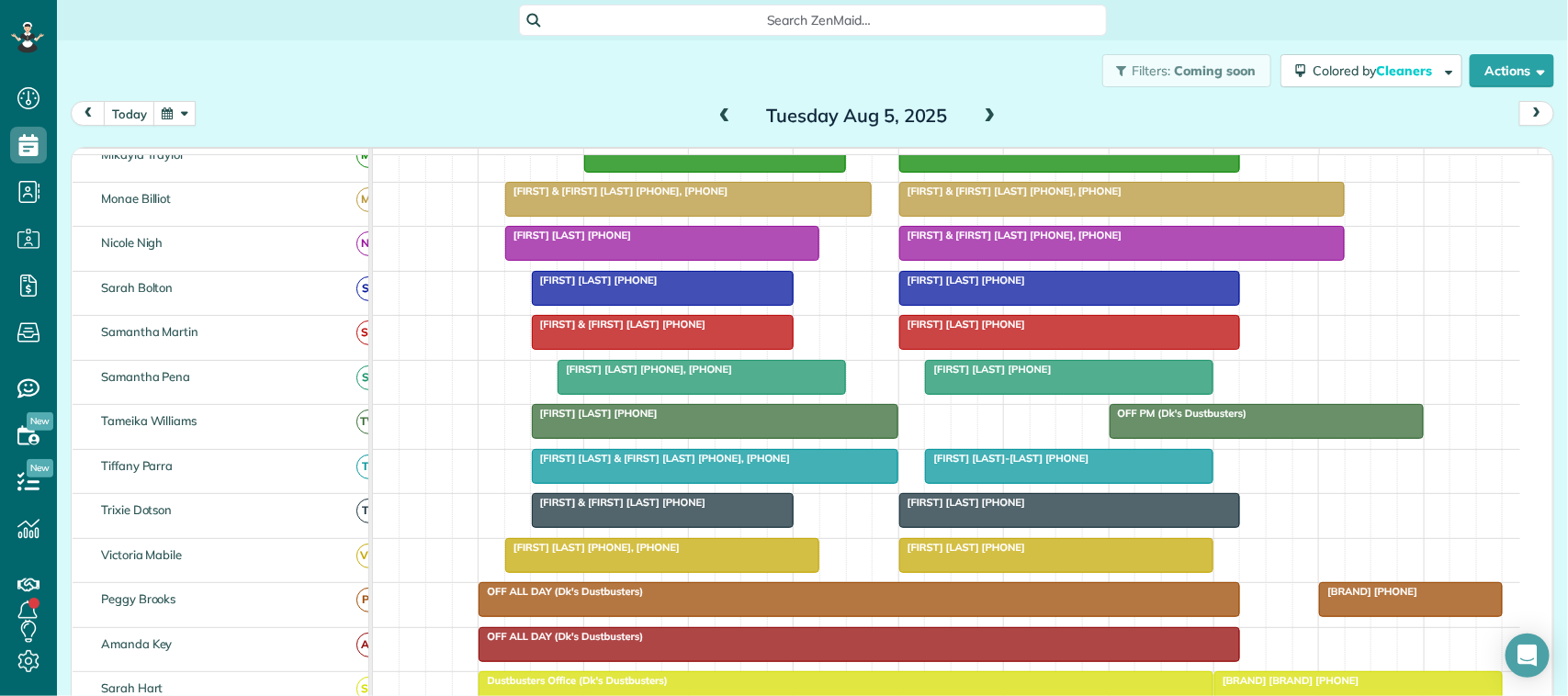 click at bounding box center (662, 243) 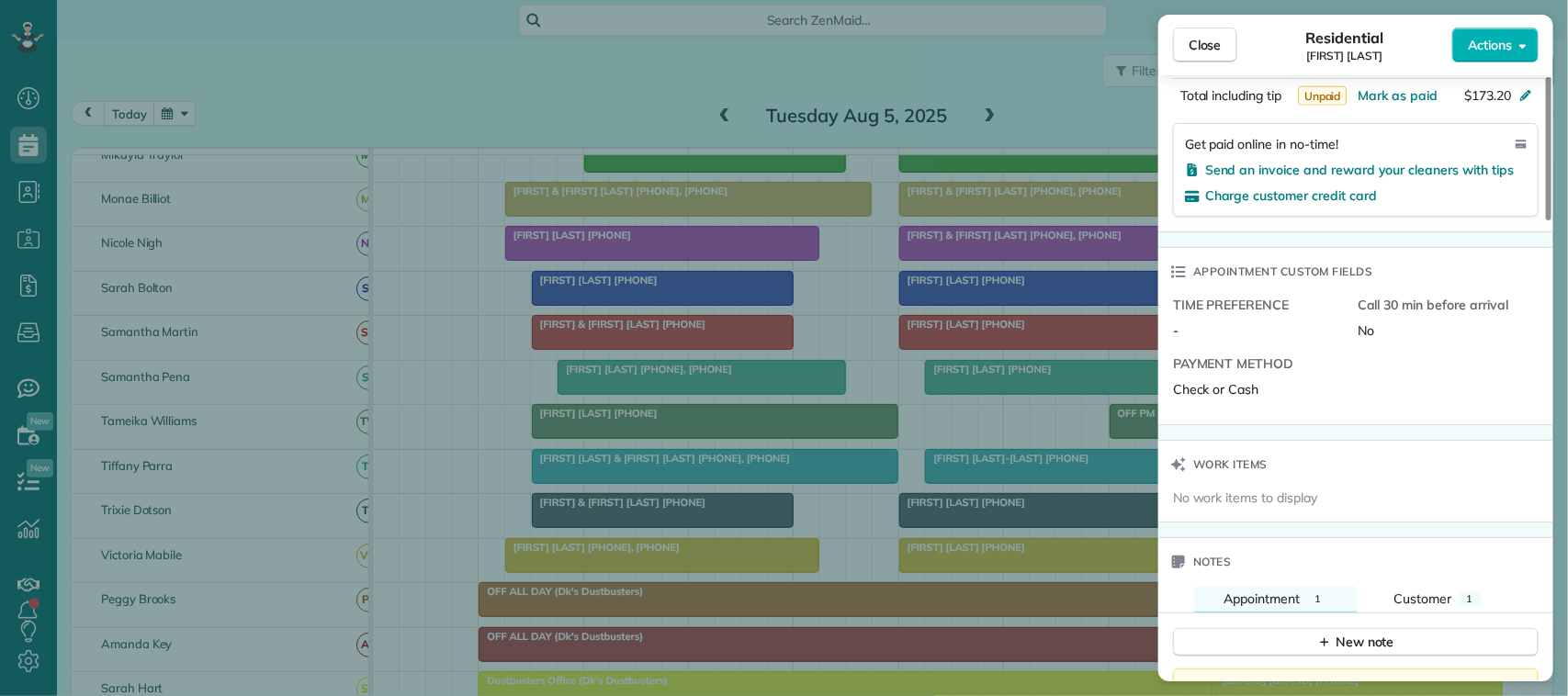 scroll, scrollTop: 1028, scrollLeft: 0, axis: vertical 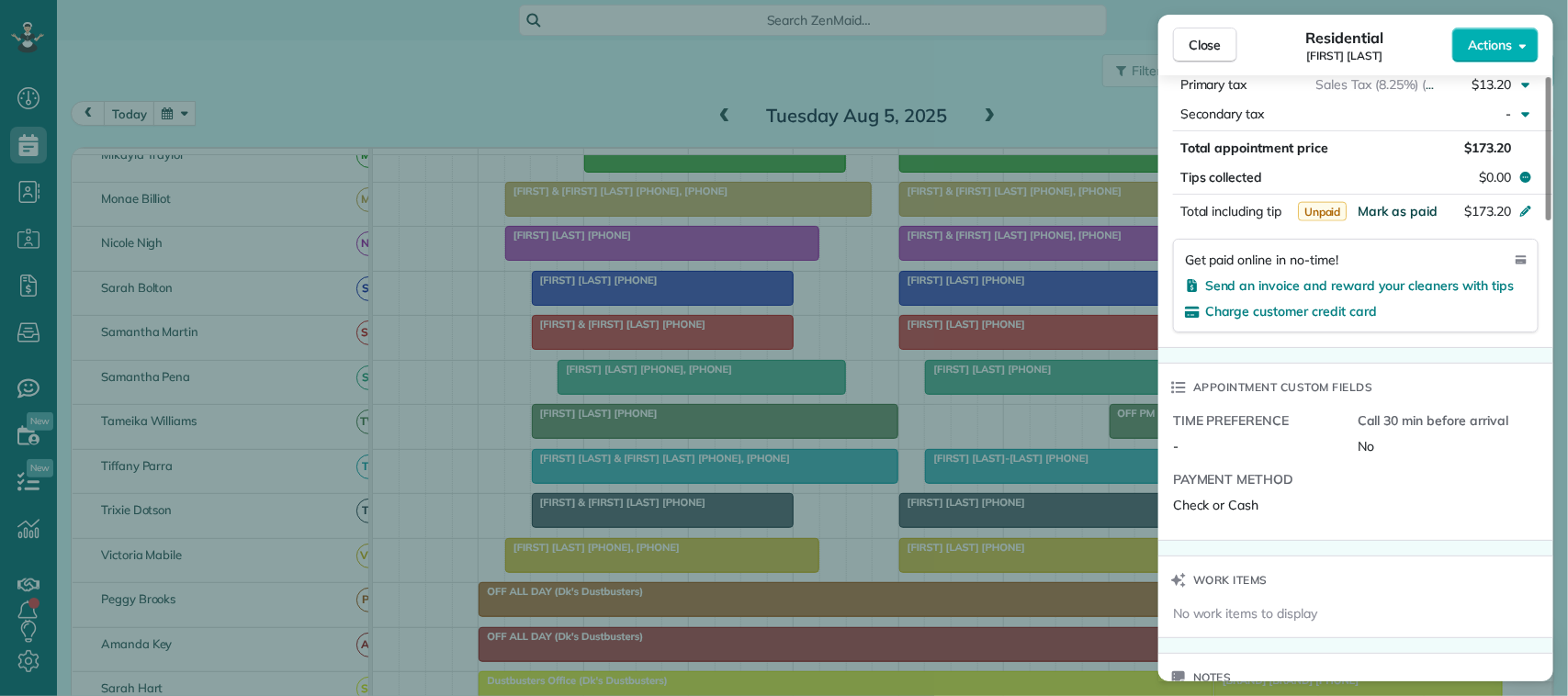 click on "Mark as paid" at bounding box center [1397, 211] 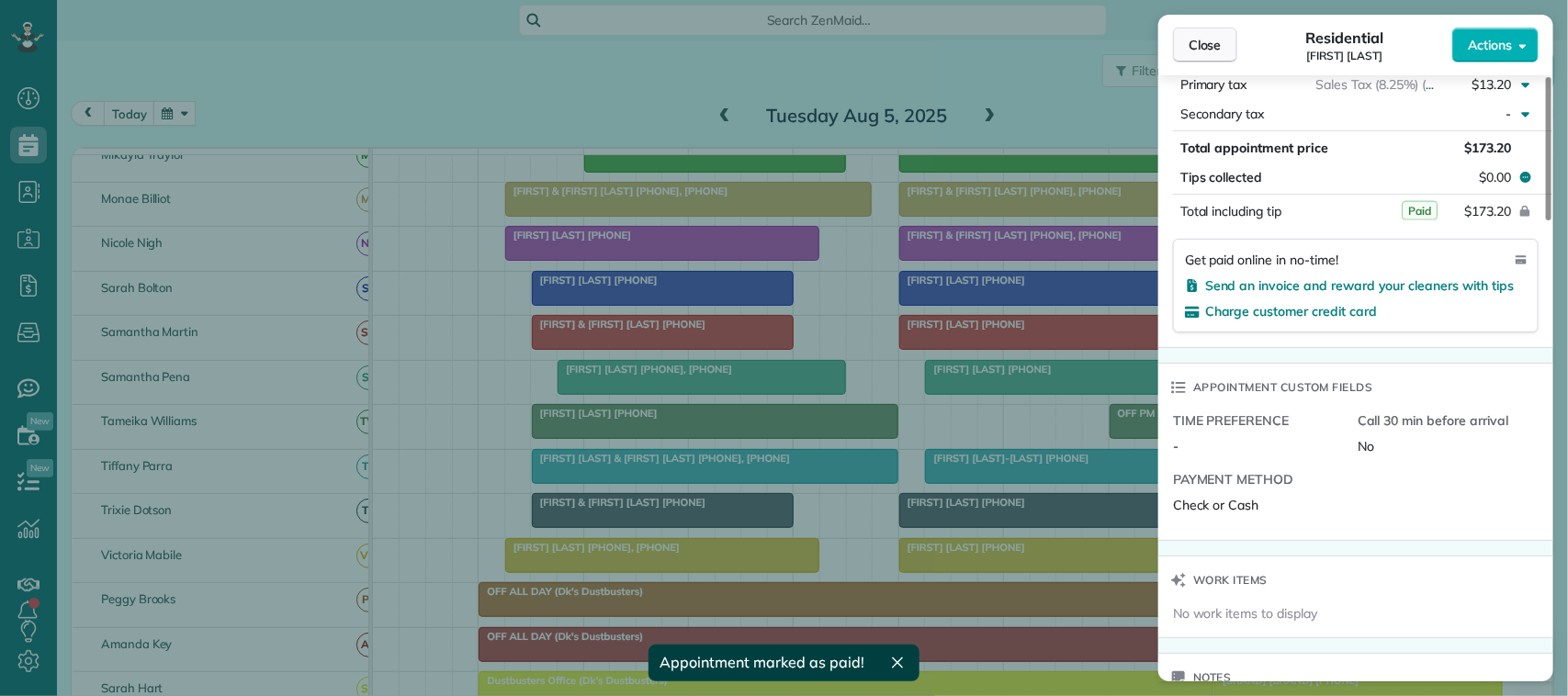 click on "Close" at bounding box center [1205, 45] 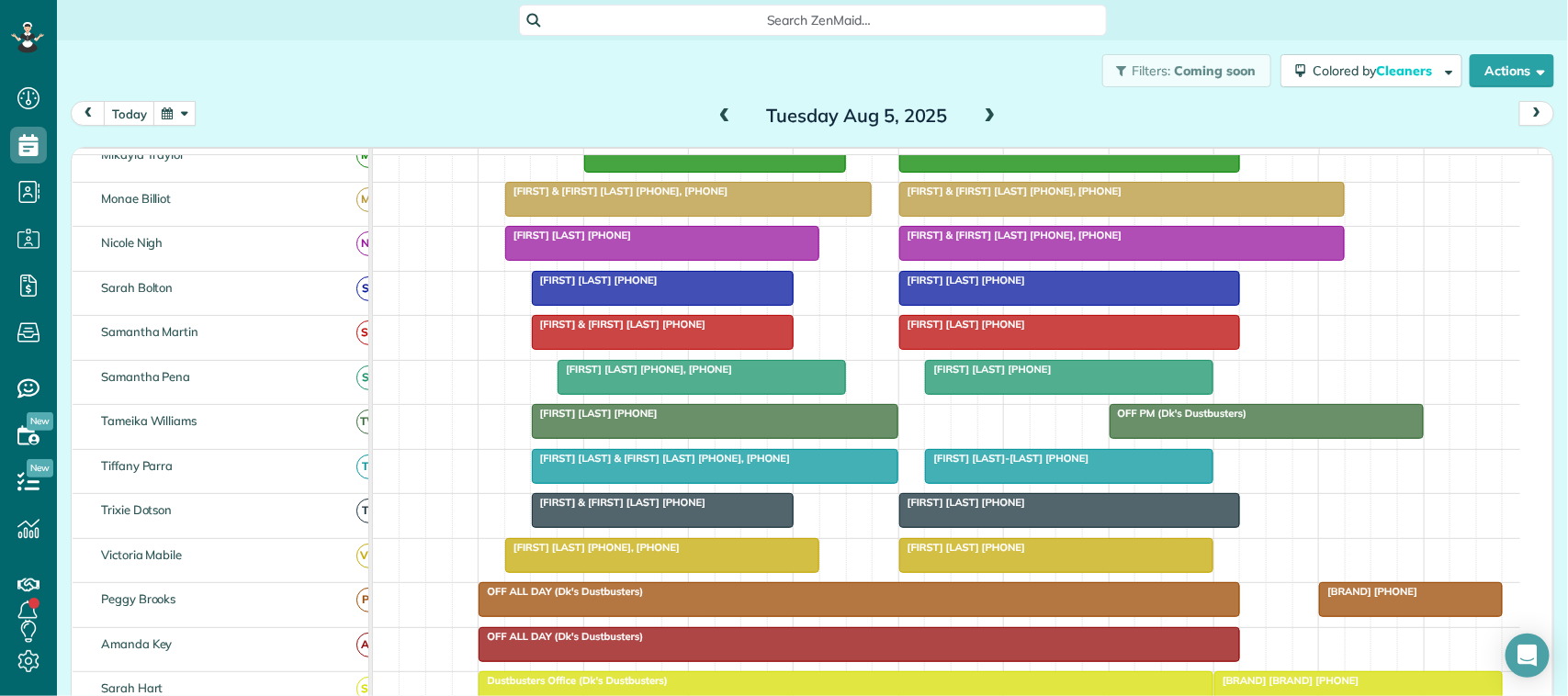 click at bounding box center [725, 117] 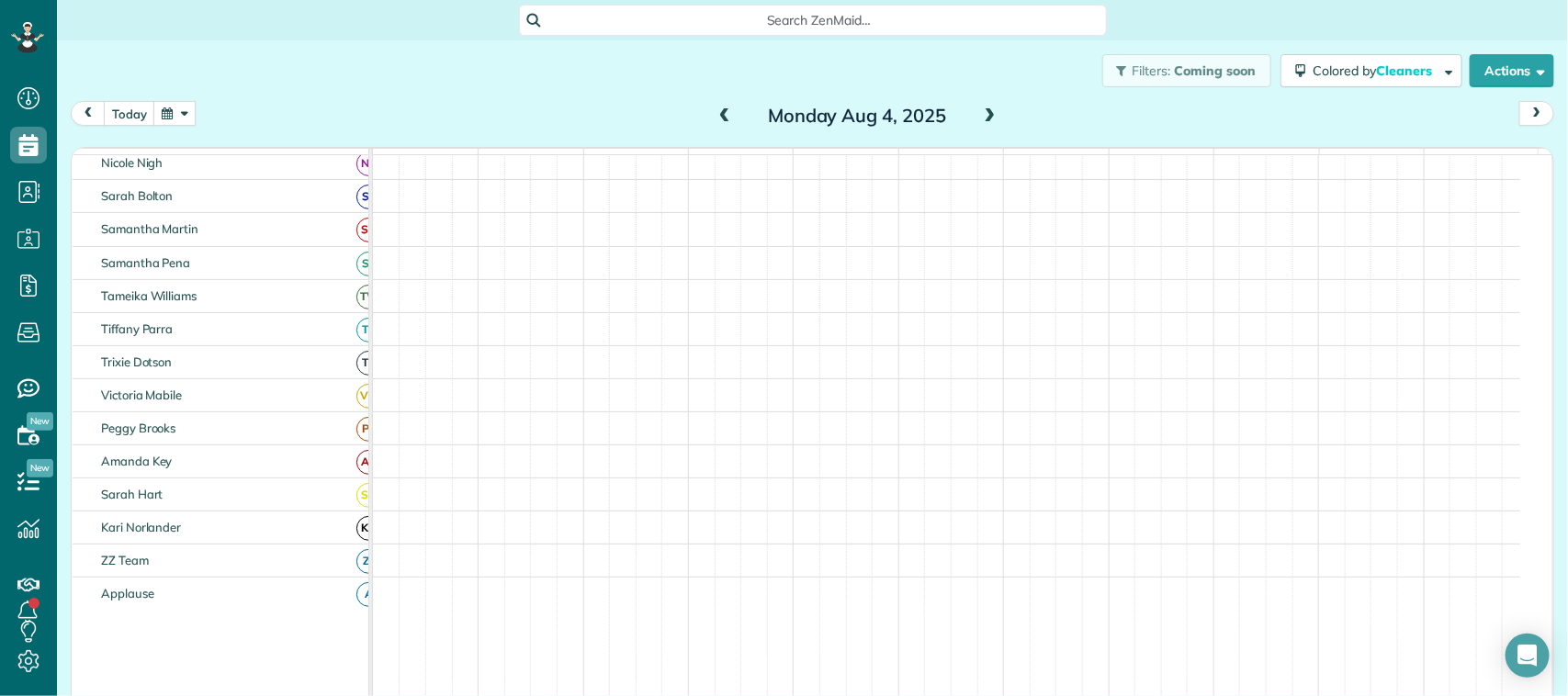 scroll, scrollTop: 275, scrollLeft: 0, axis: vertical 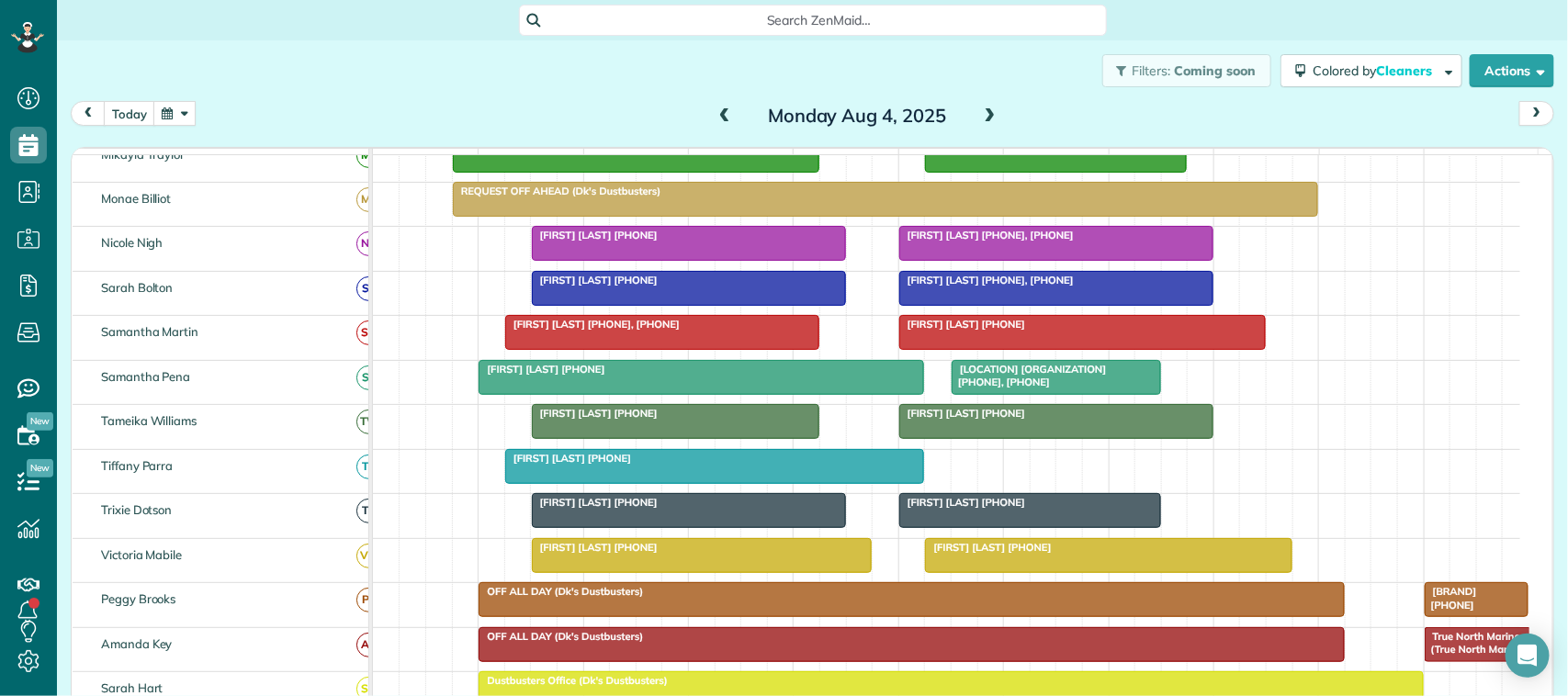 click at bounding box center (689, 243) 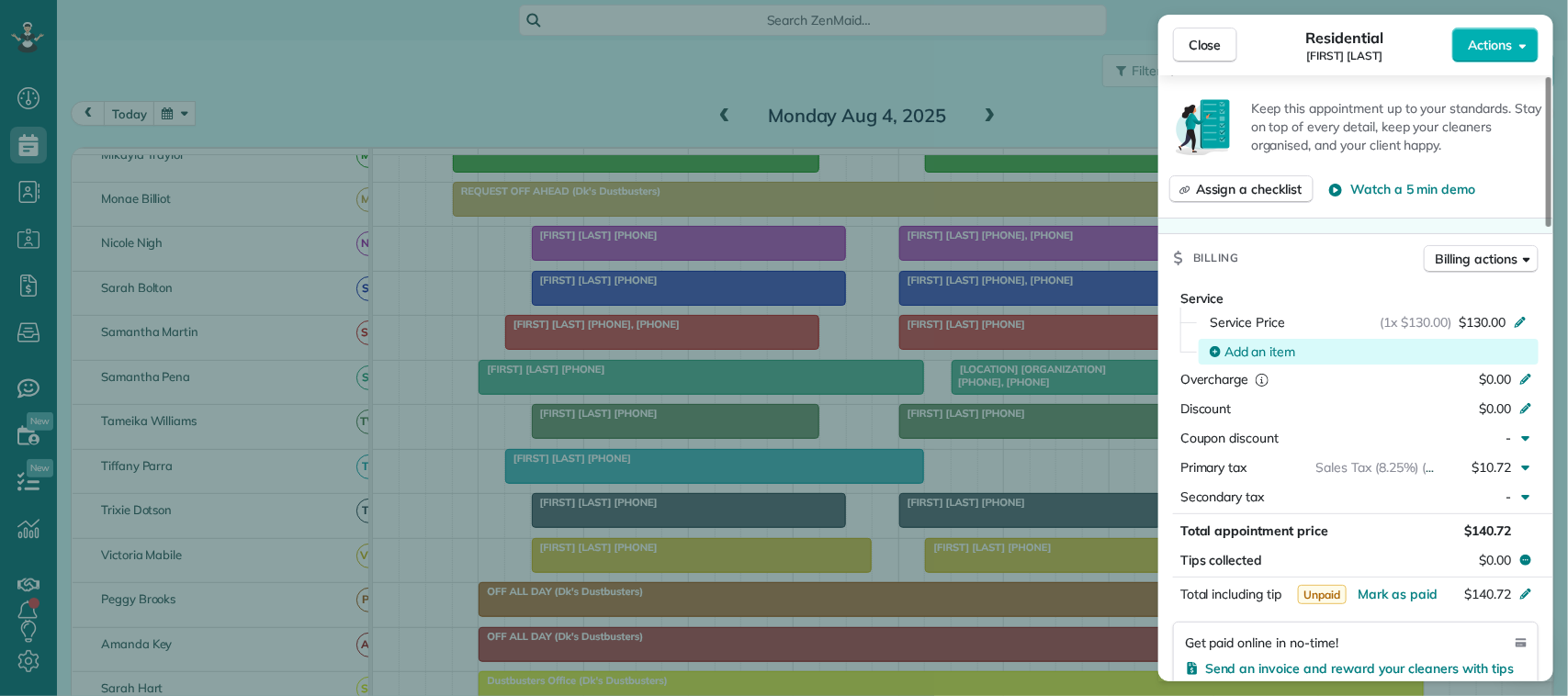 scroll, scrollTop: 689, scrollLeft: 0, axis: vertical 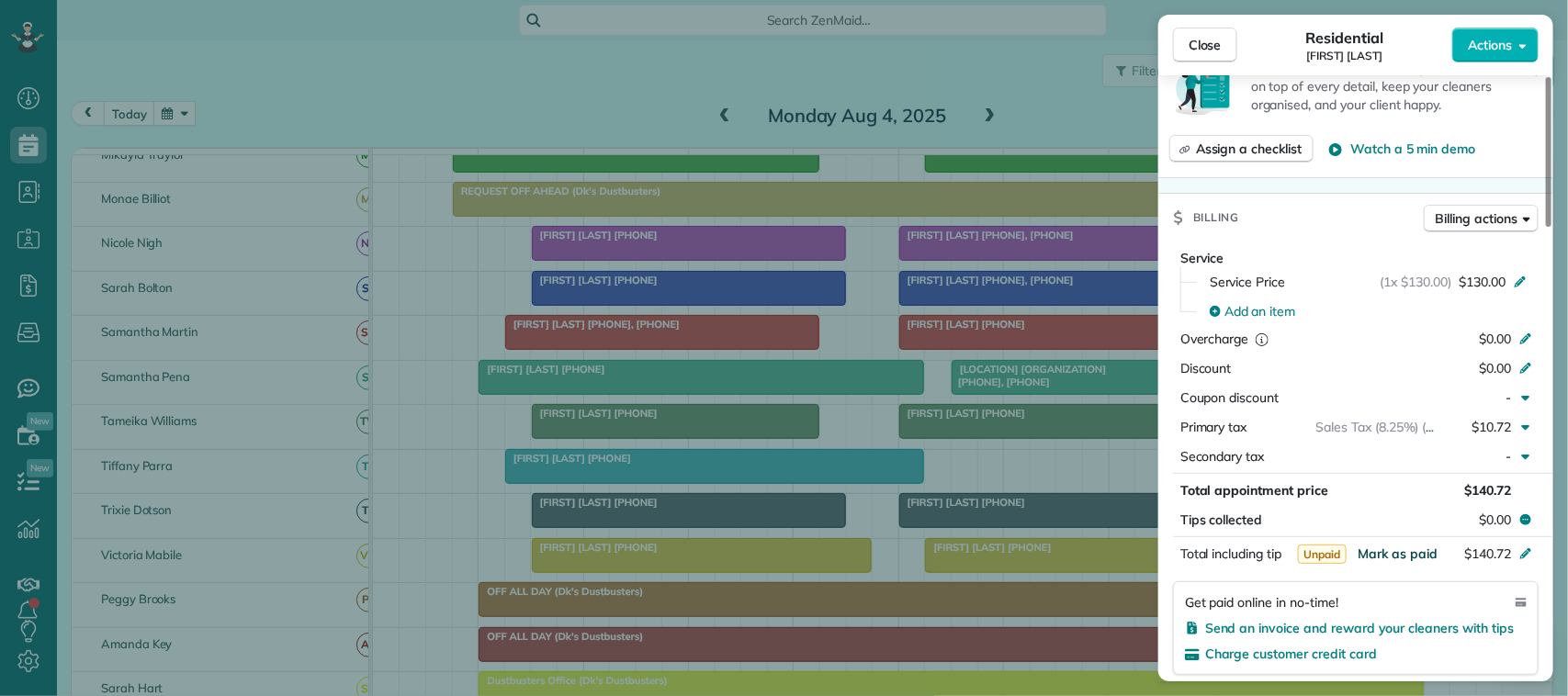 click on "Mark as paid" at bounding box center (1397, 554) 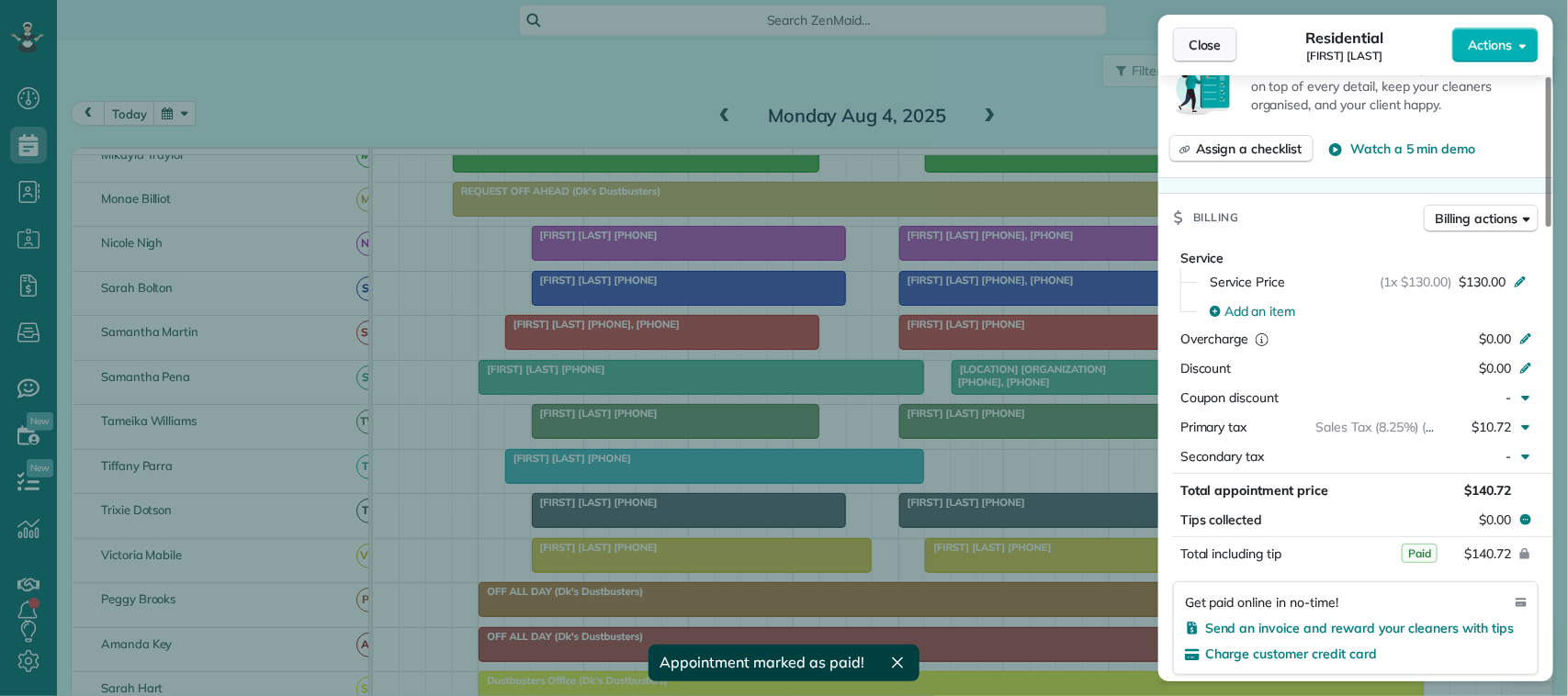 click on "Close" at bounding box center [1205, 45] 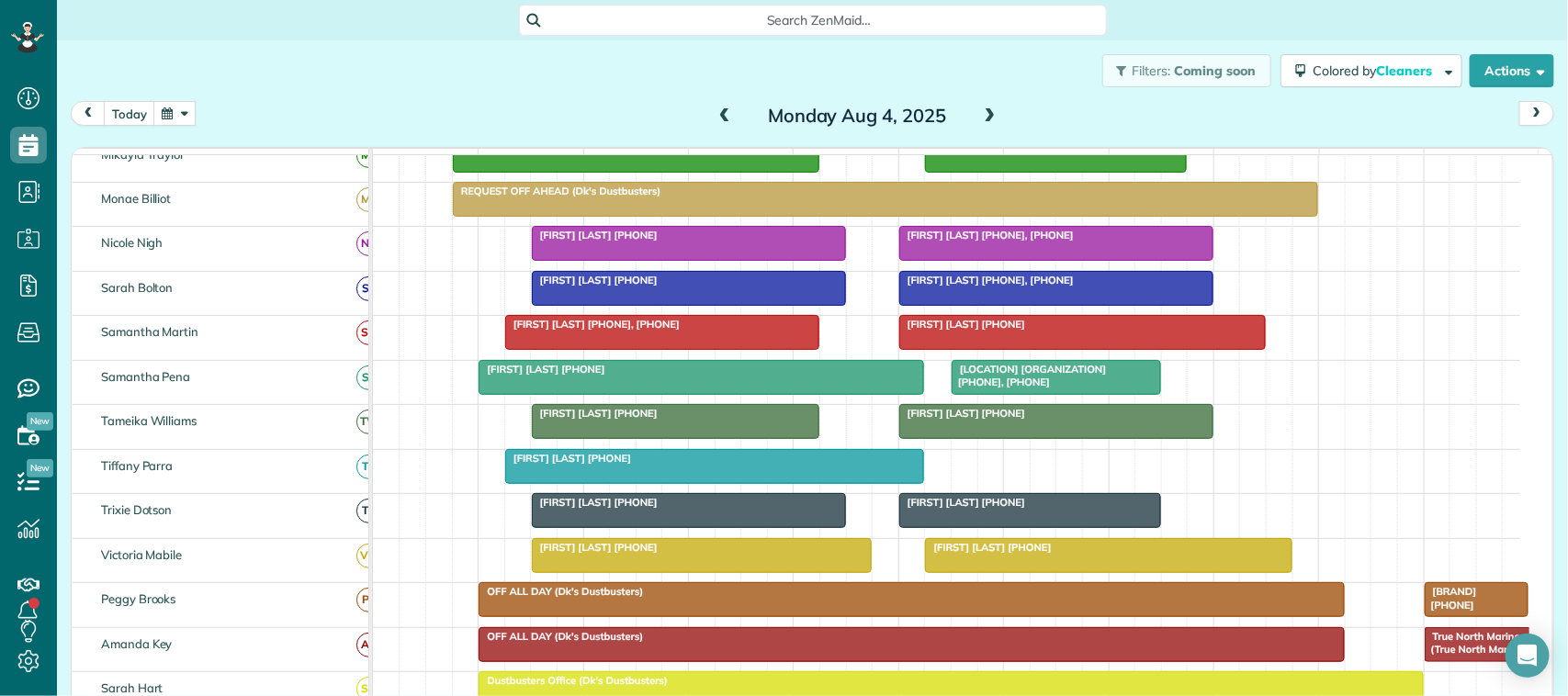 scroll, scrollTop: 235, scrollLeft: 0, axis: vertical 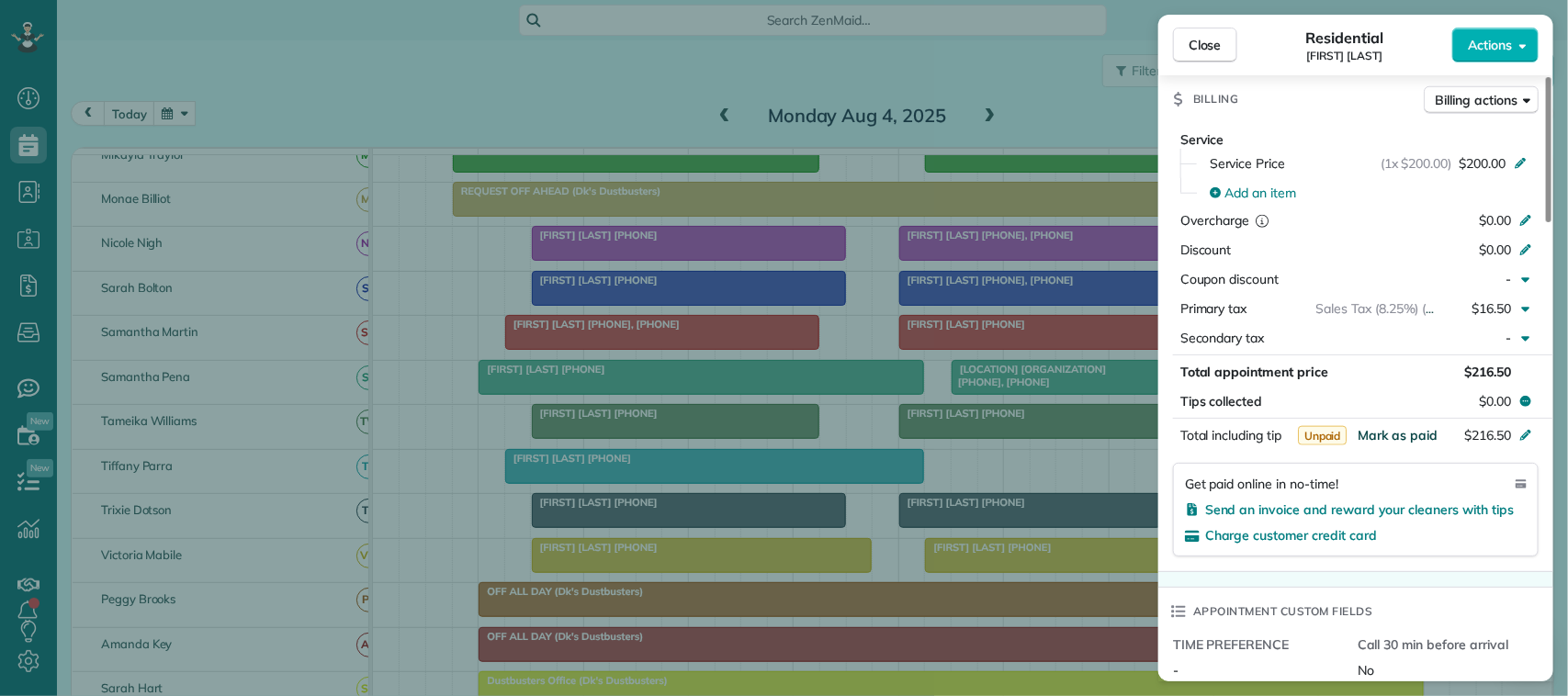 click on "Mark as paid" at bounding box center [1397, 435] 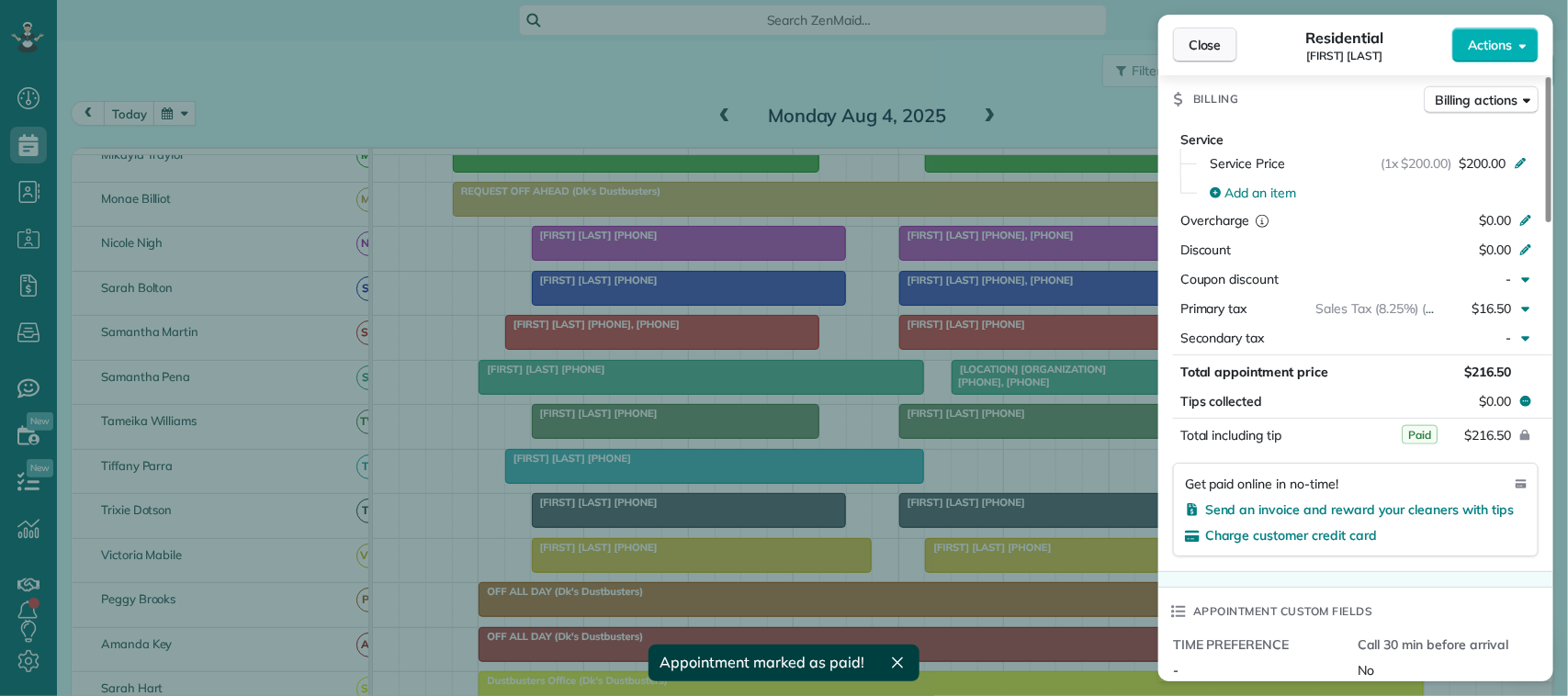 click on "Close" at bounding box center (1205, 45) 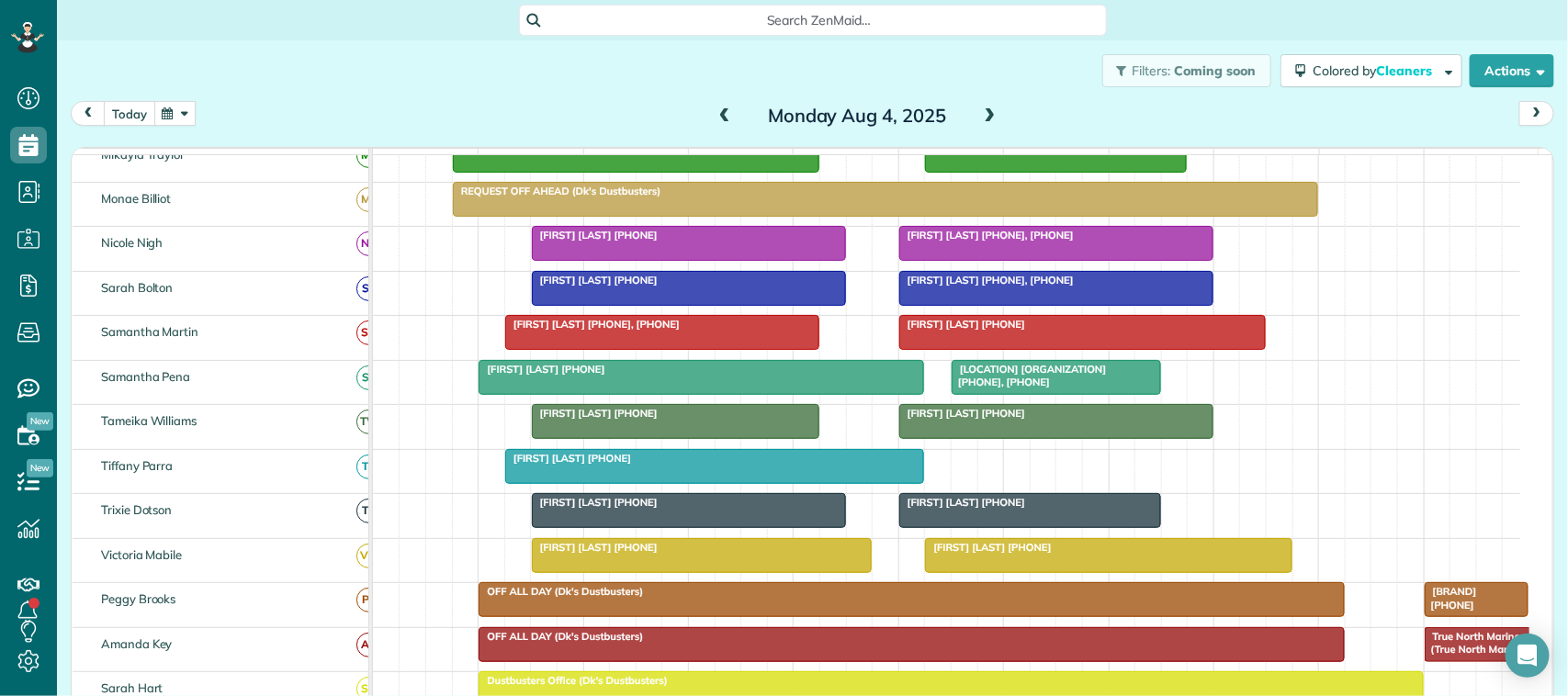 click on "today" at bounding box center [130, 113] 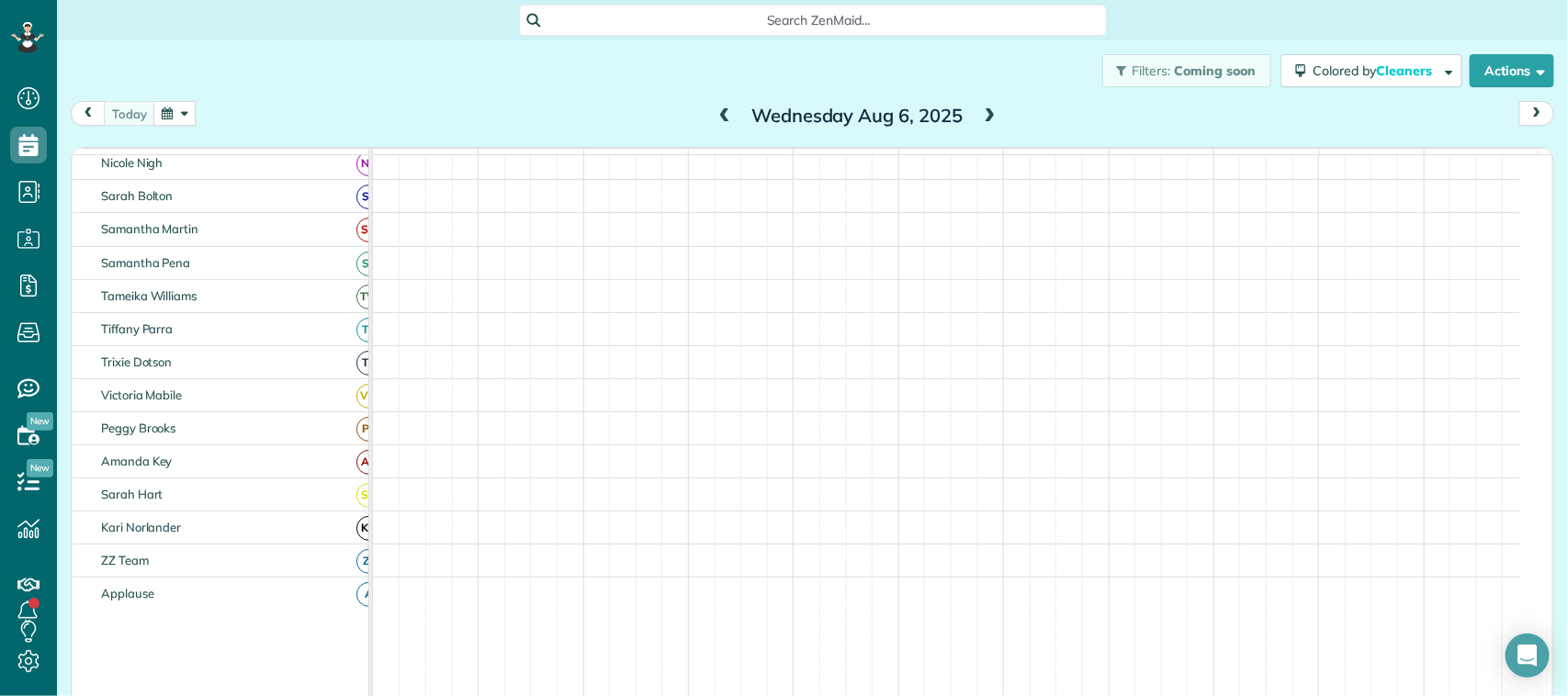 scroll, scrollTop: 275, scrollLeft: 0, axis: vertical 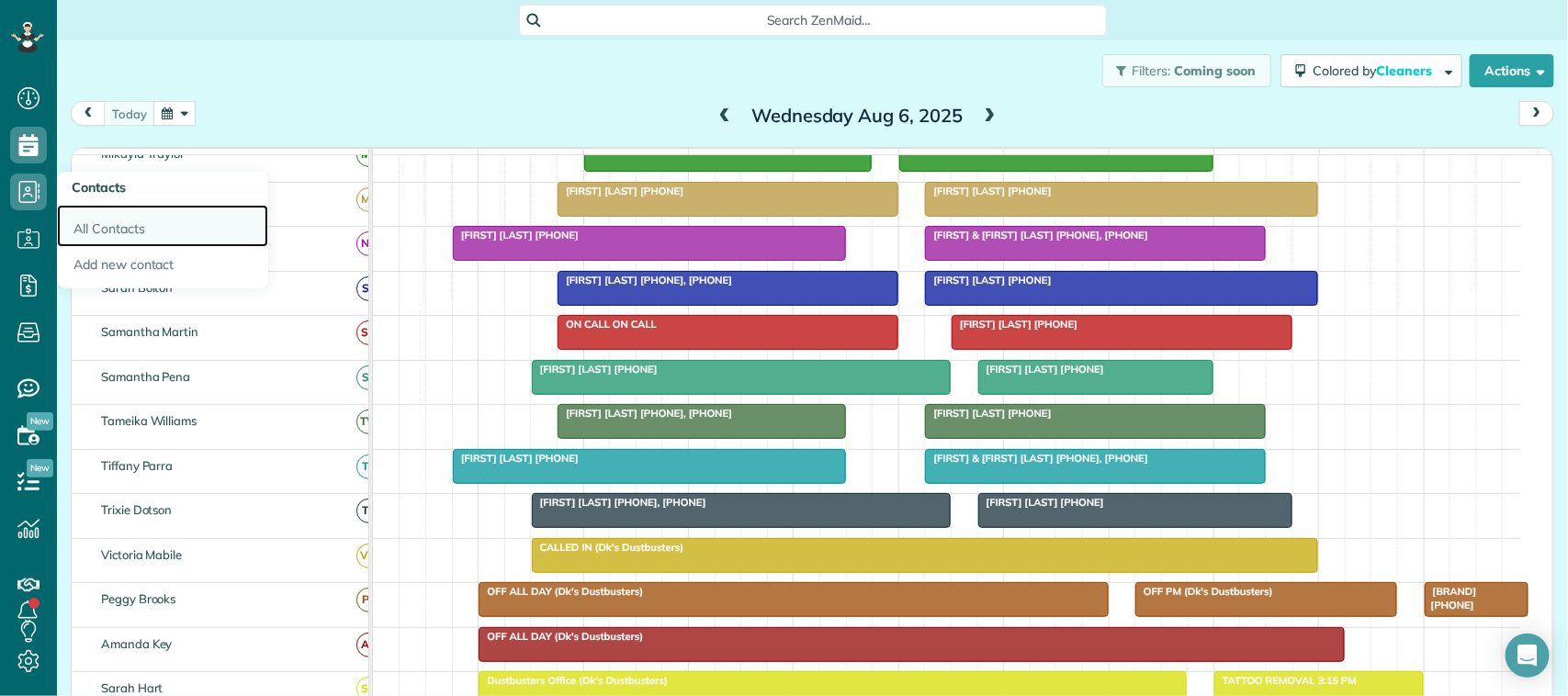 click on "All Contacts" at bounding box center (163, 226) 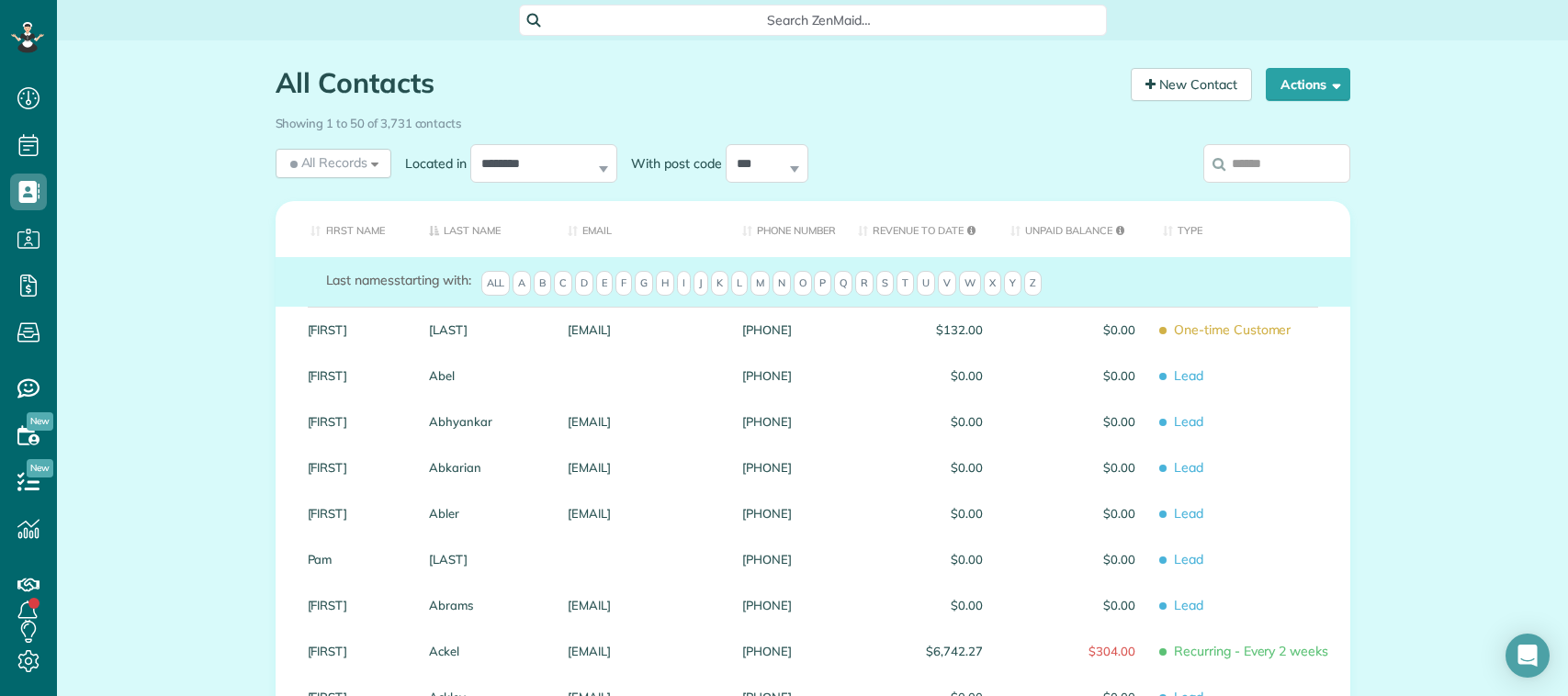 scroll, scrollTop: 0, scrollLeft: 0, axis: both 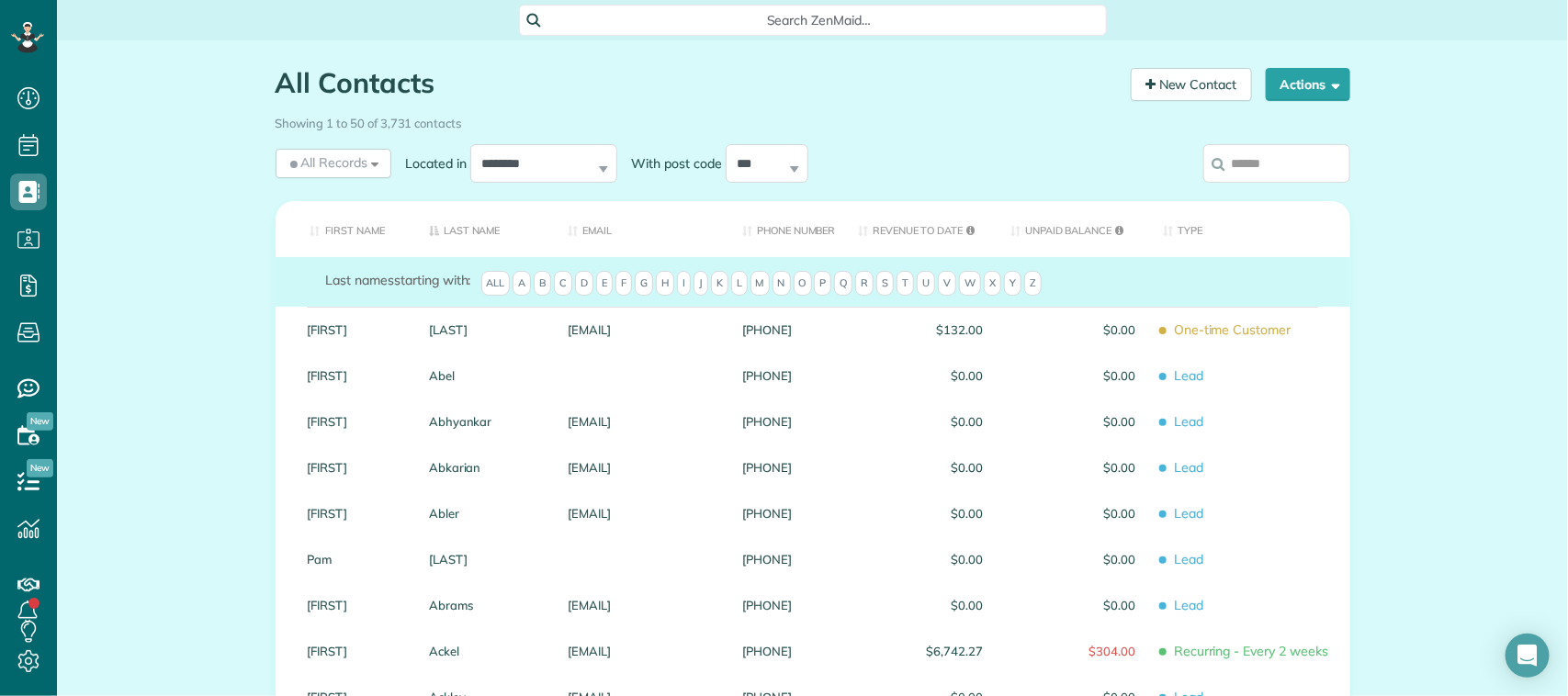 click at bounding box center (1277, 163) 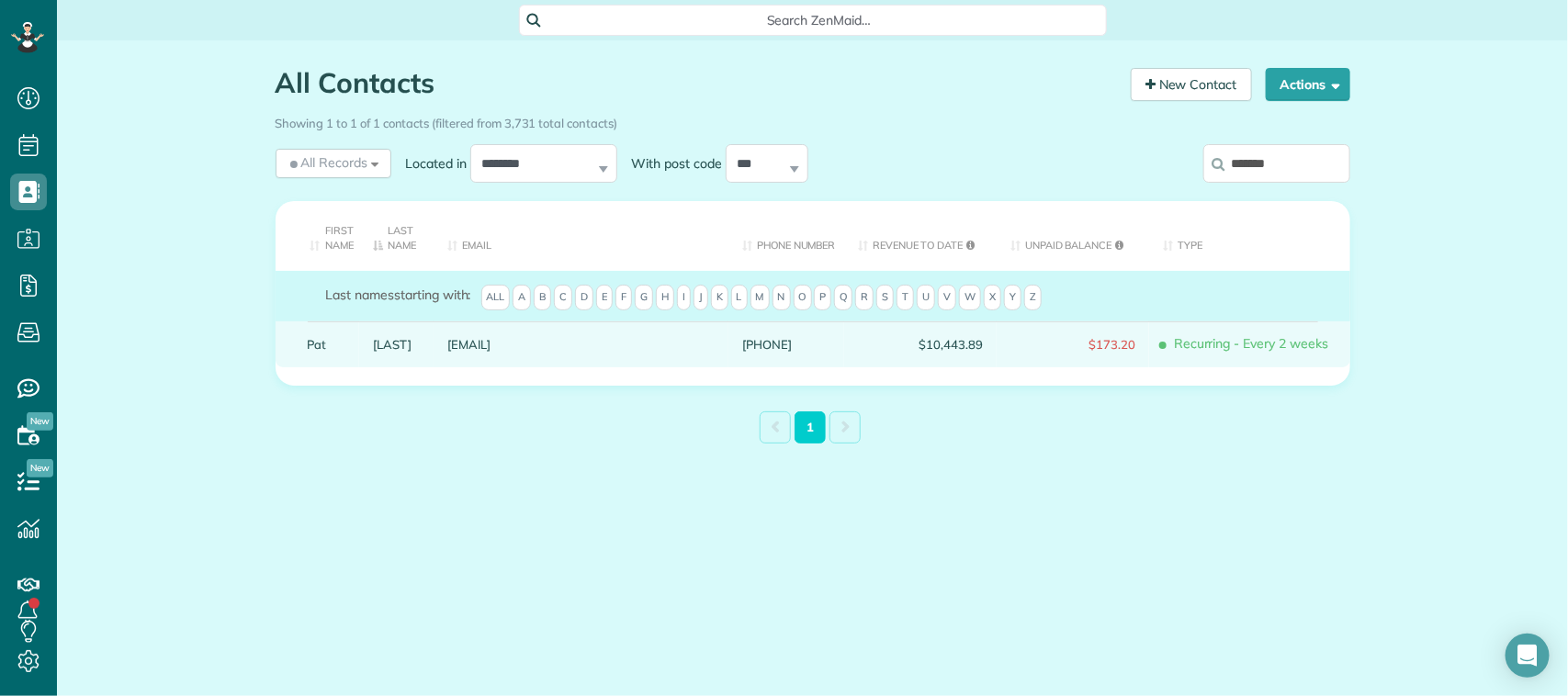 type on "*******" 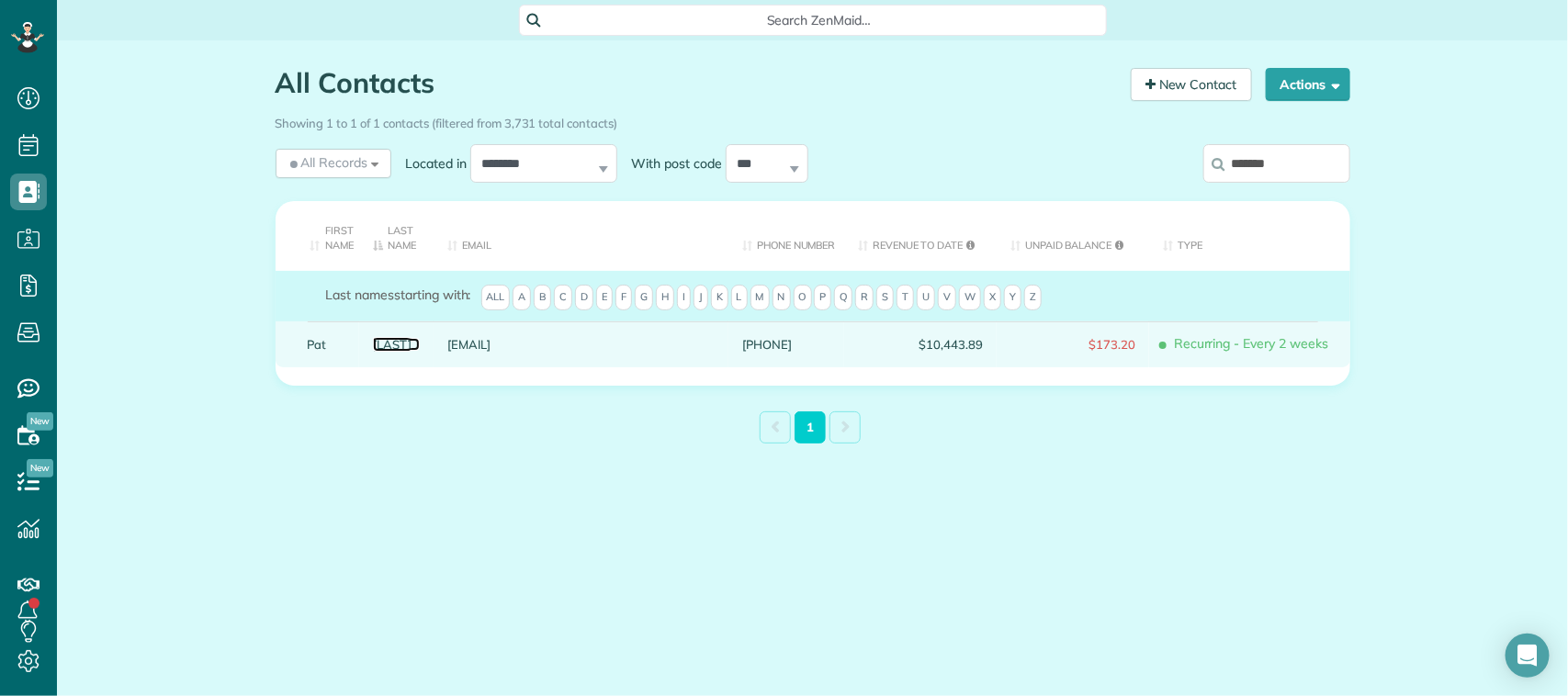 click on "Fletchall" at bounding box center (396, 344) 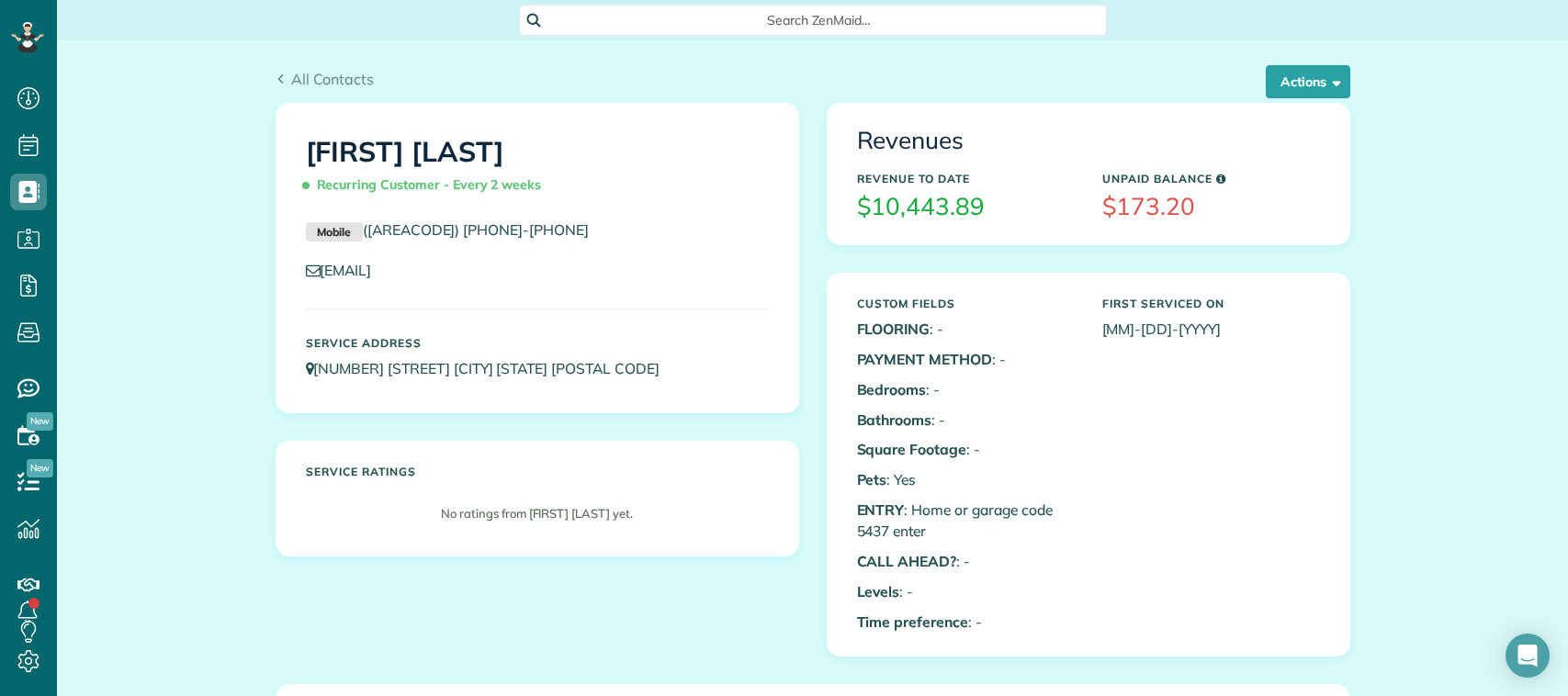 scroll, scrollTop: 0, scrollLeft: 0, axis: both 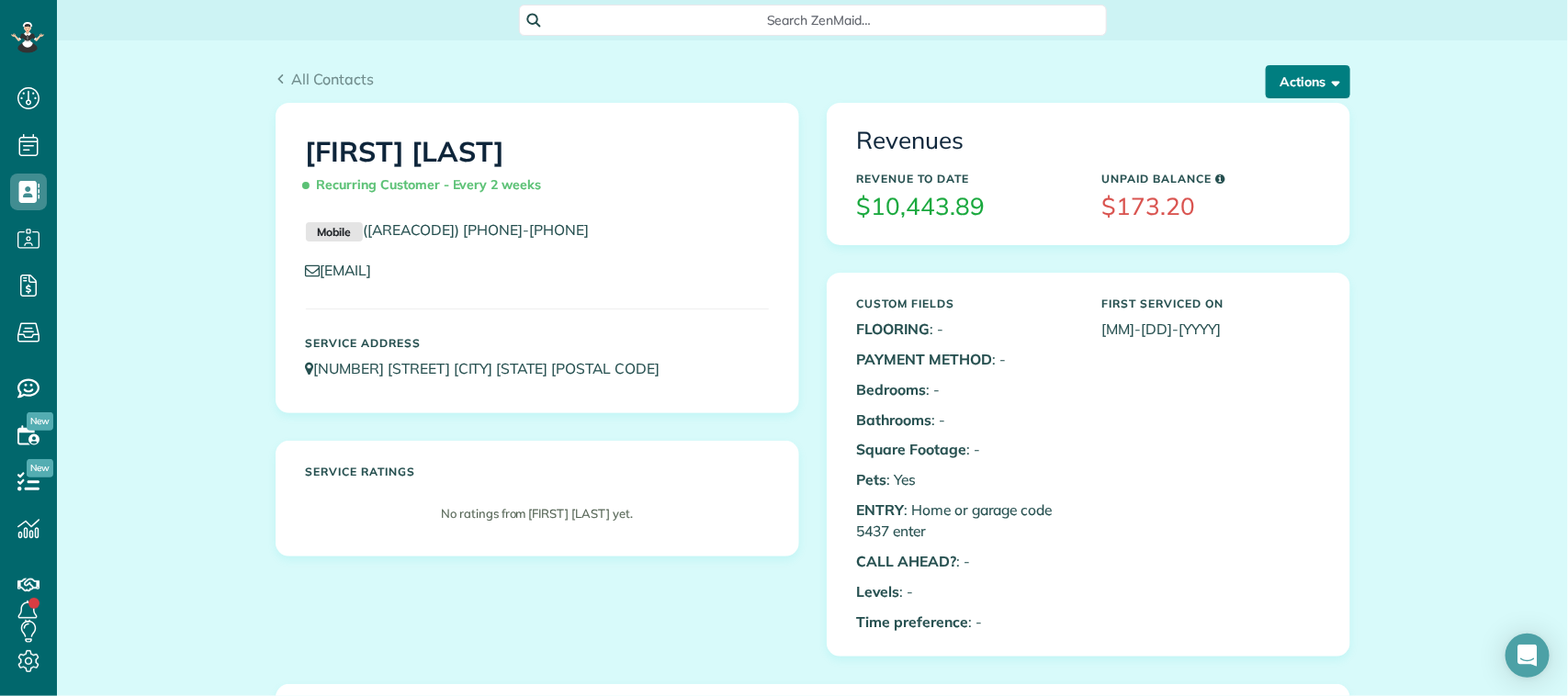 click on "Actions" at bounding box center (1308, 82) 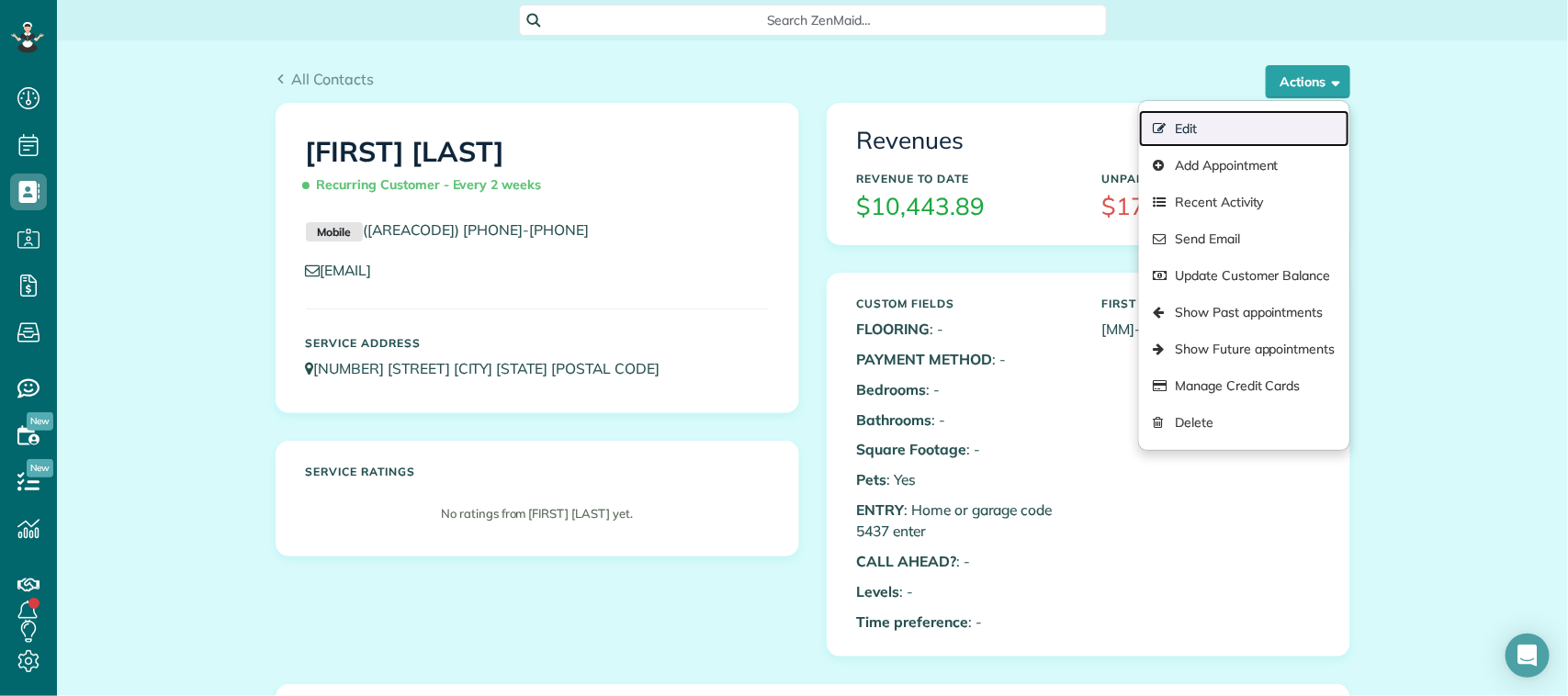 click on "Edit" at bounding box center [1244, 129] 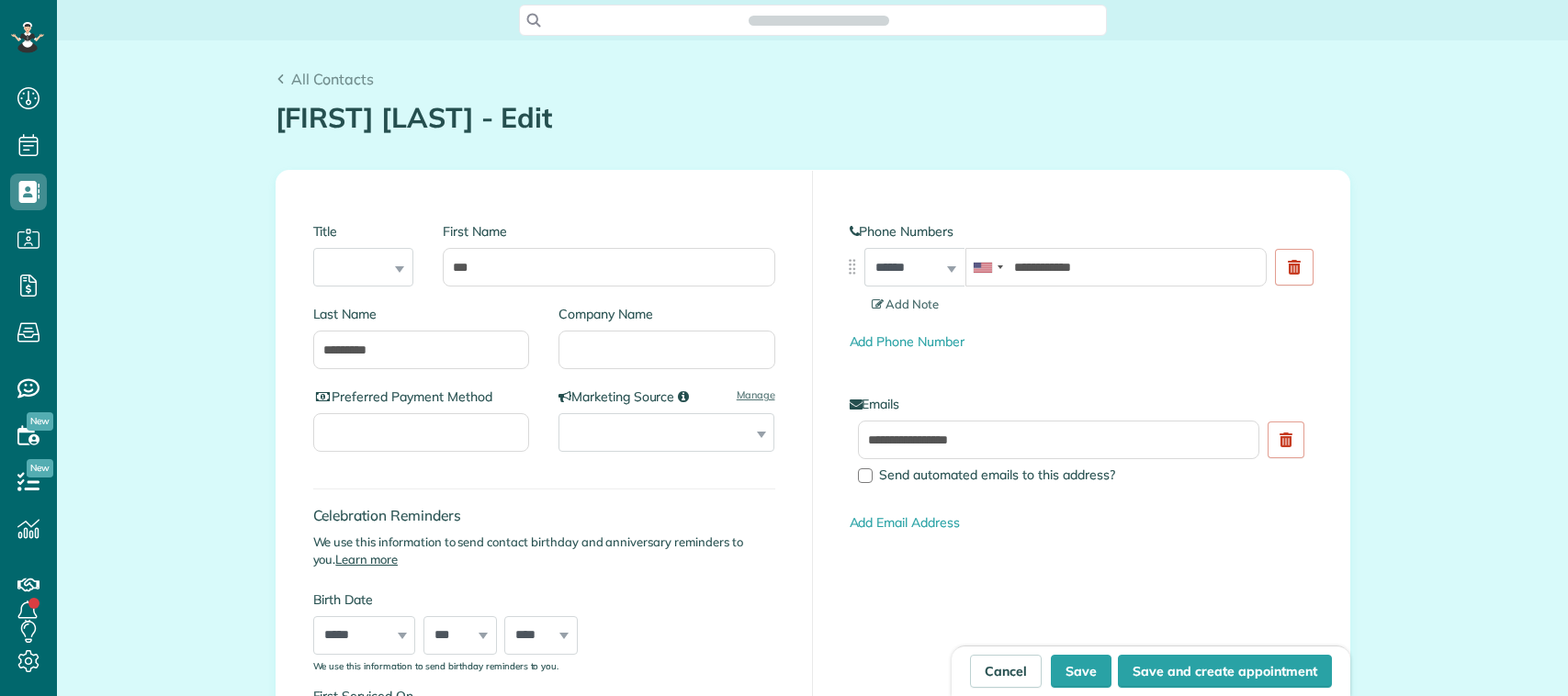 scroll, scrollTop: 0, scrollLeft: 0, axis: both 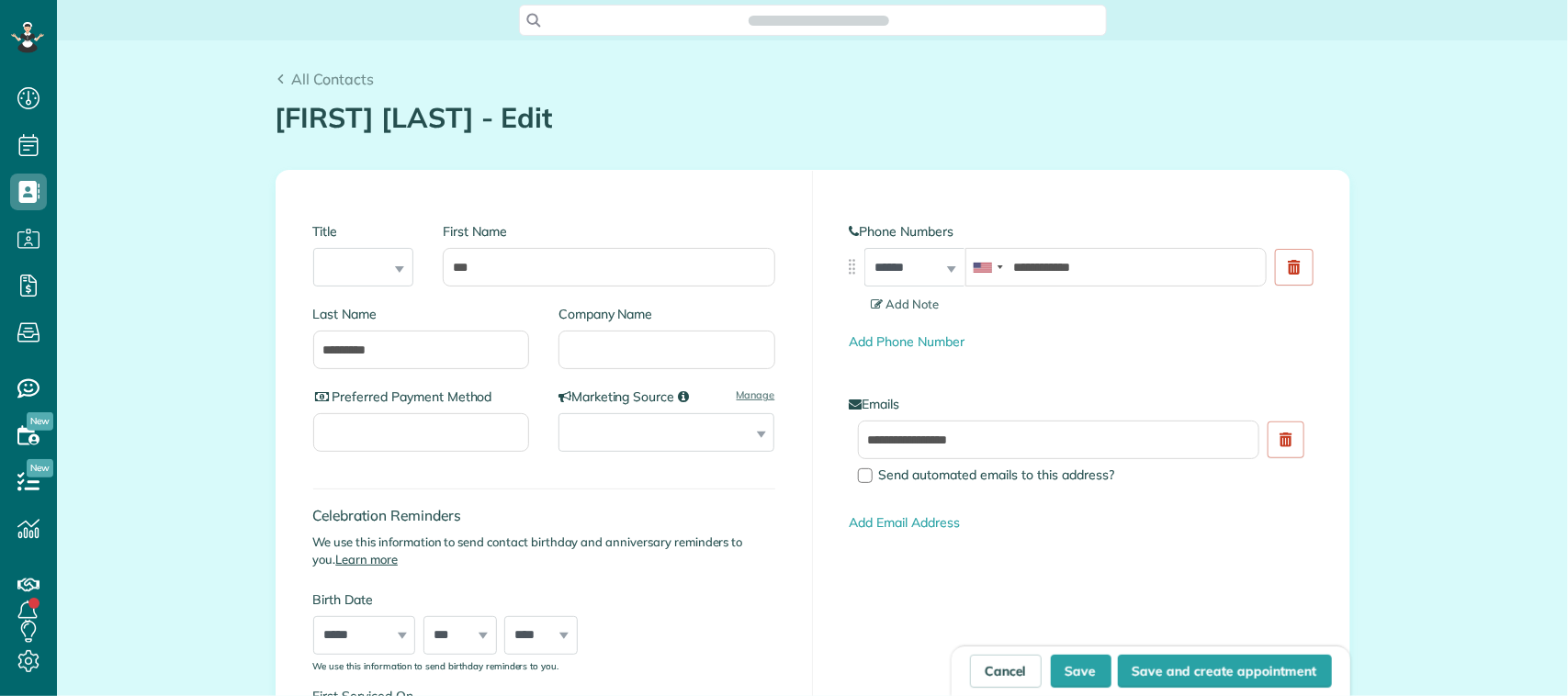 type on "**********" 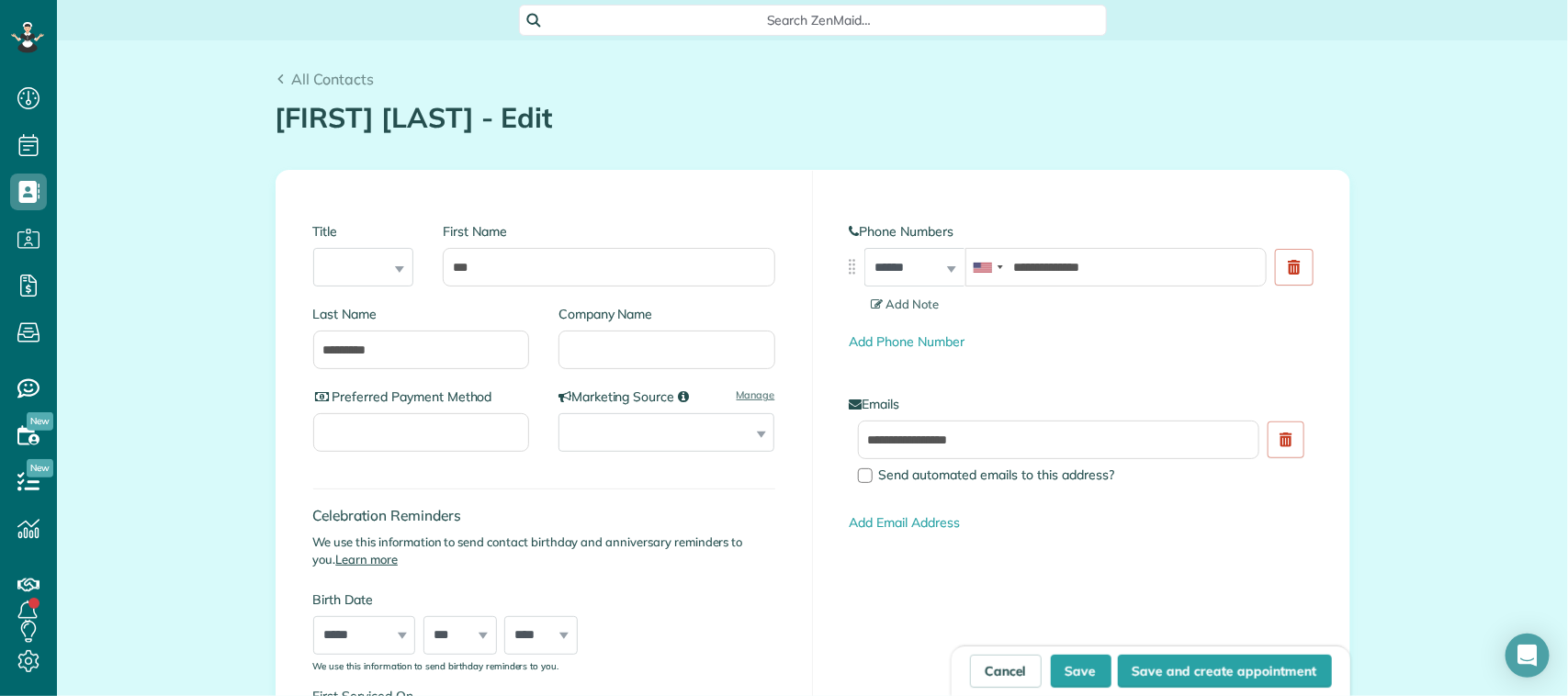 scroll, scrollTop: 696, scrollLeft: 56, axis: both 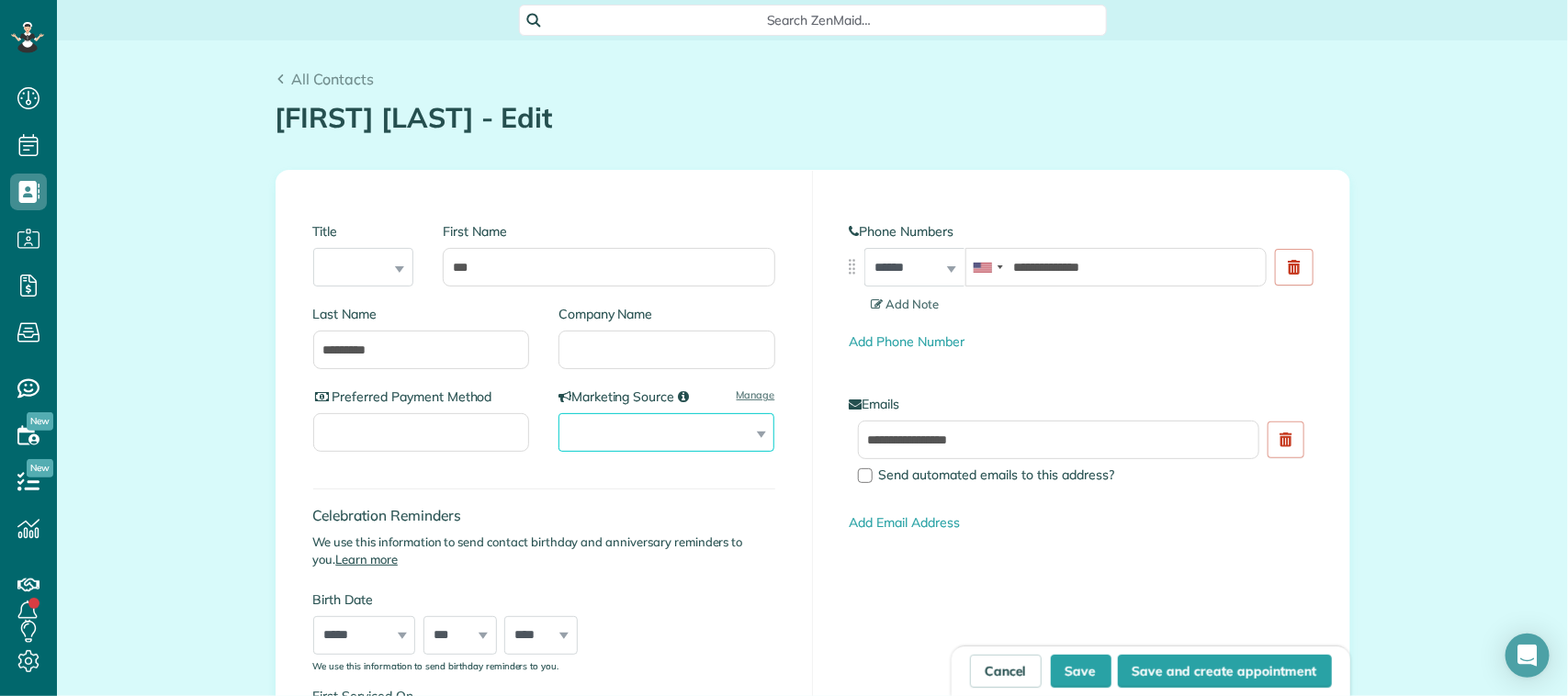 click on "**********" at bounding box center [666, 432] 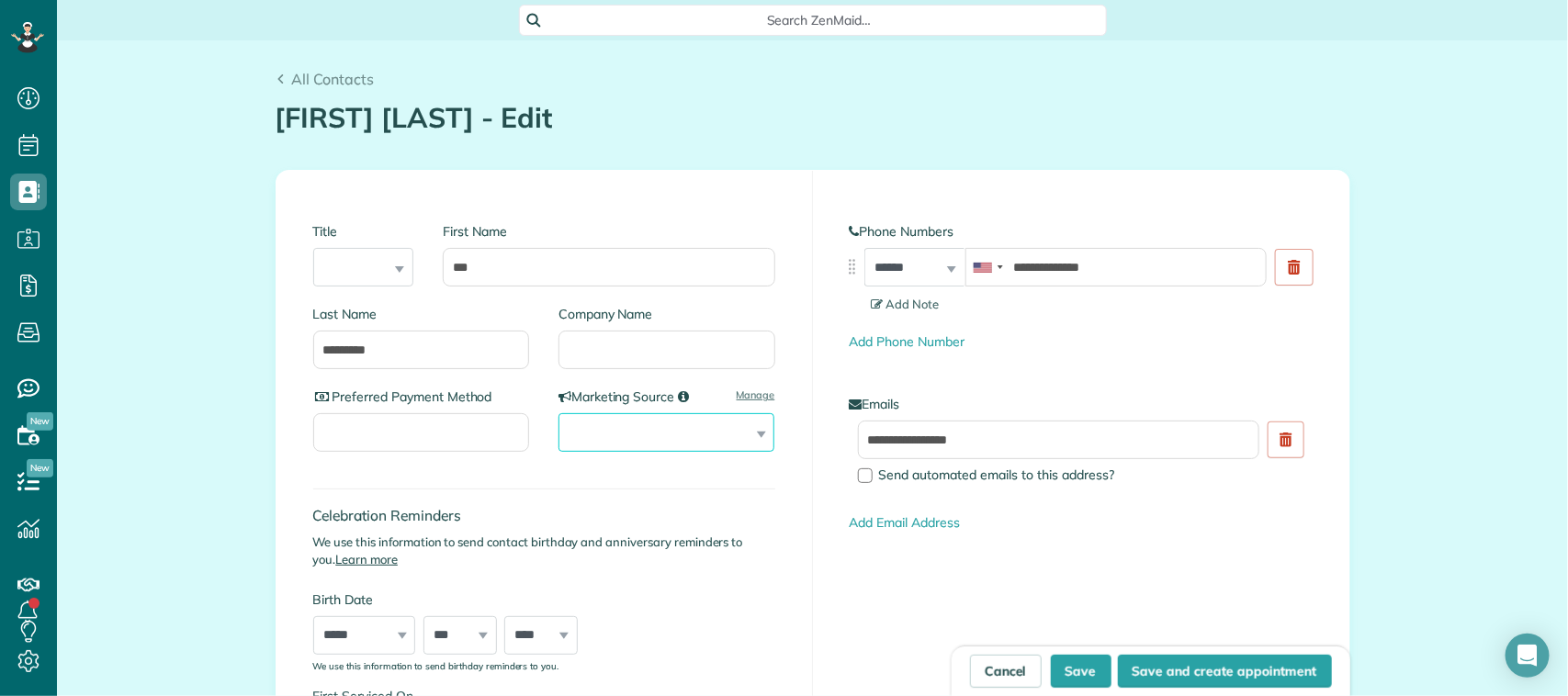select on "******" 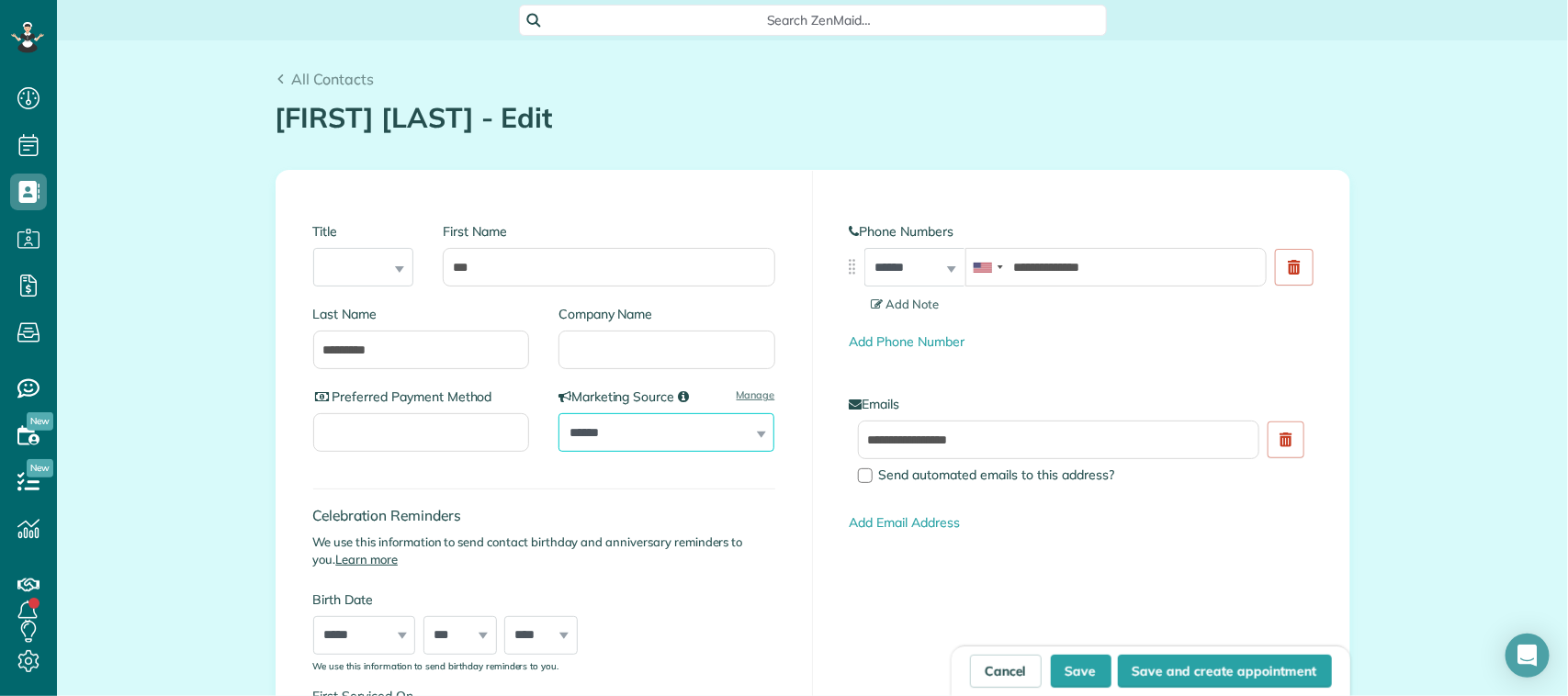 click on "**********" at bounding box center [666, 432] 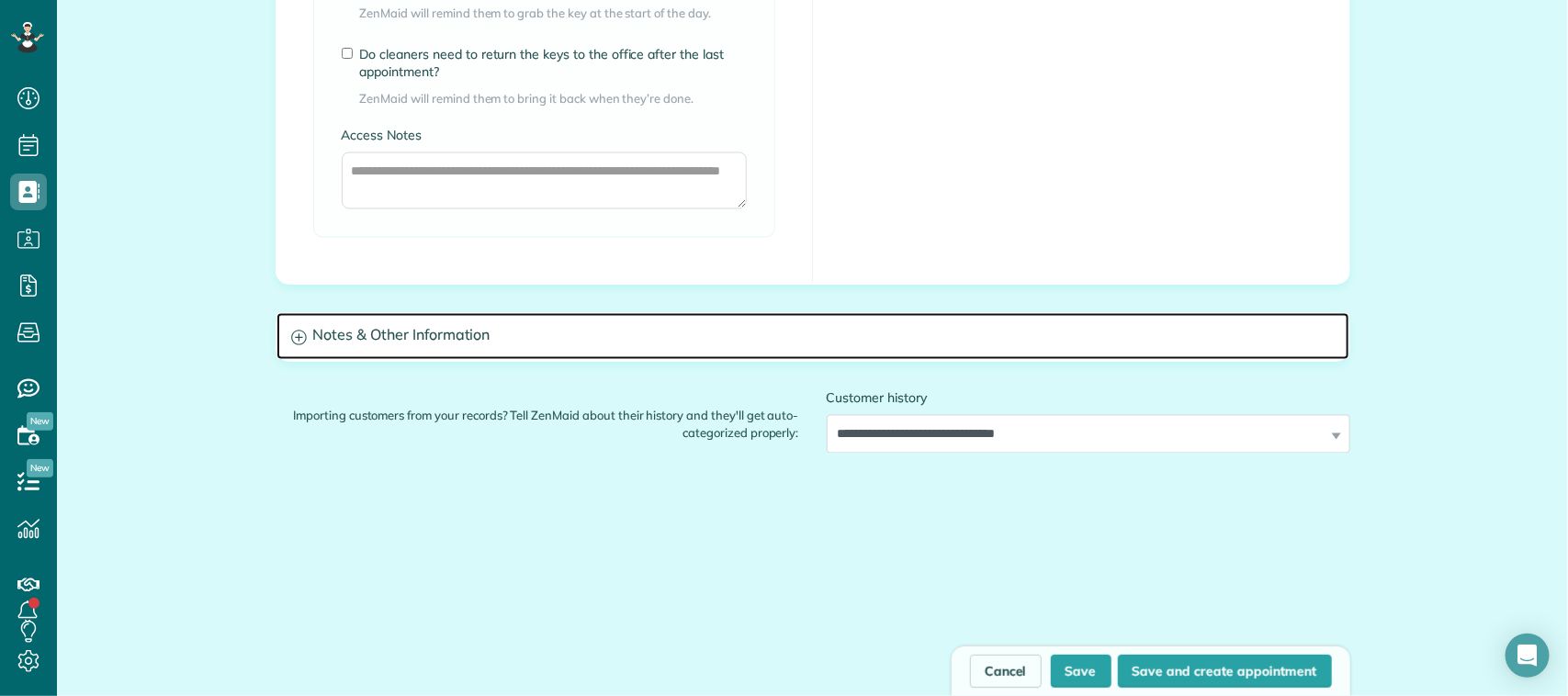click on "Notes & Other Information" at bounding box center (813, 336) 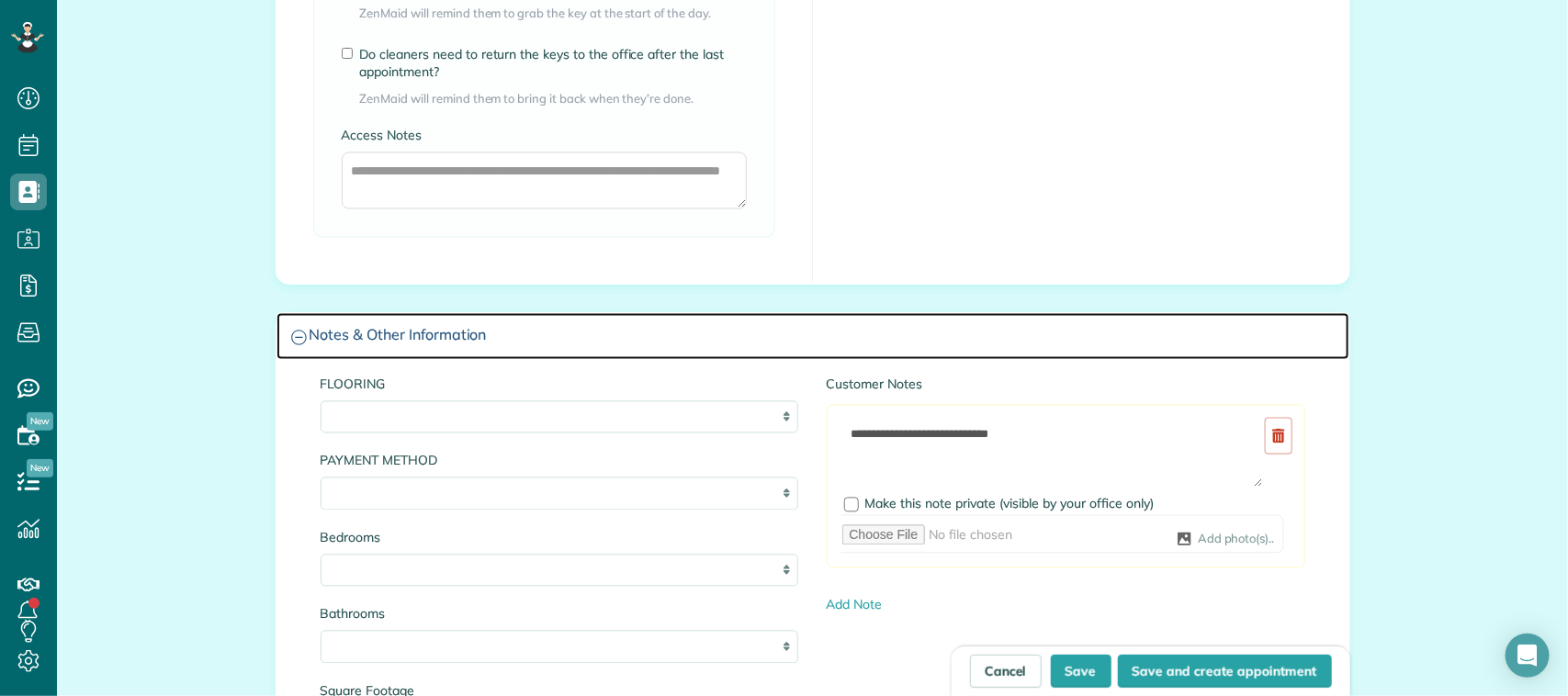 scroll, scrollTop: 1607, scrollLeft: 0, axis: vertical 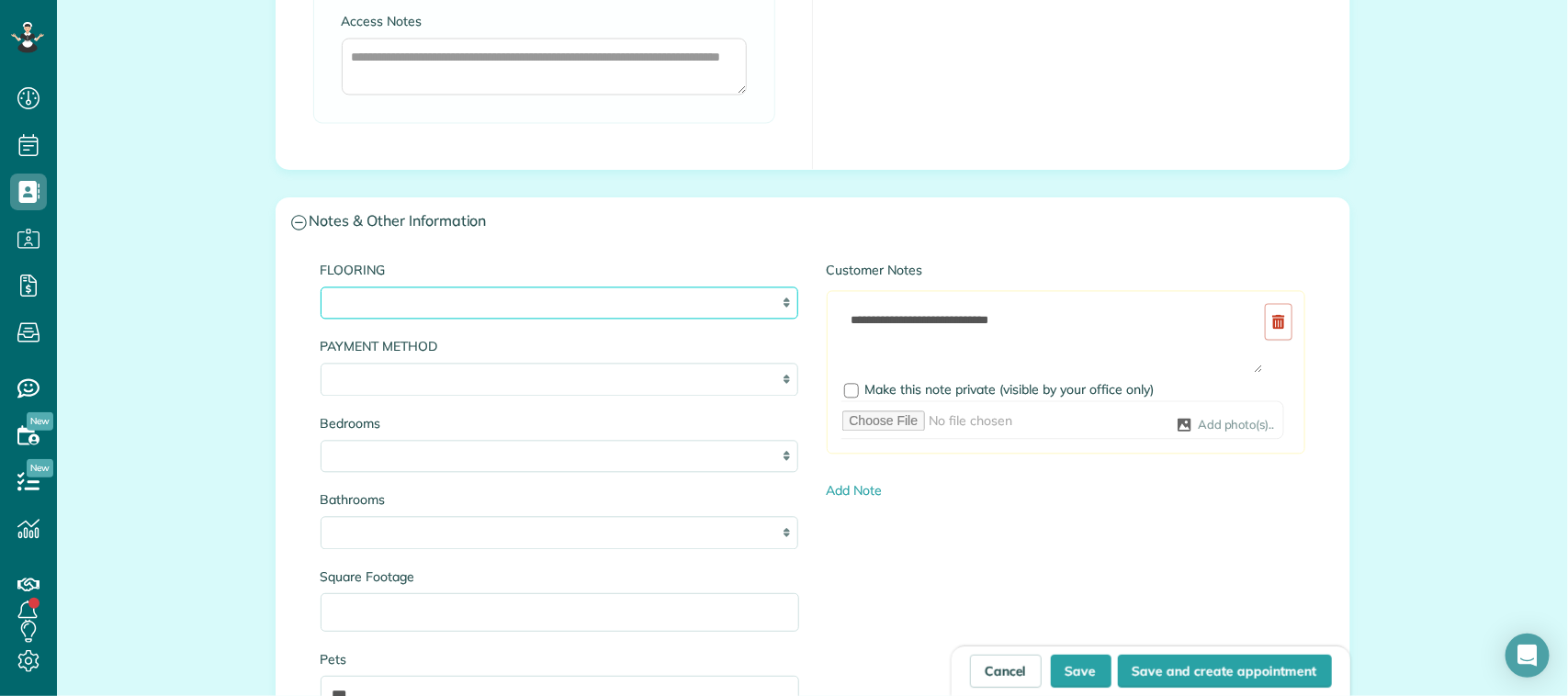 click on "**********" at bounding box center (559, 303) 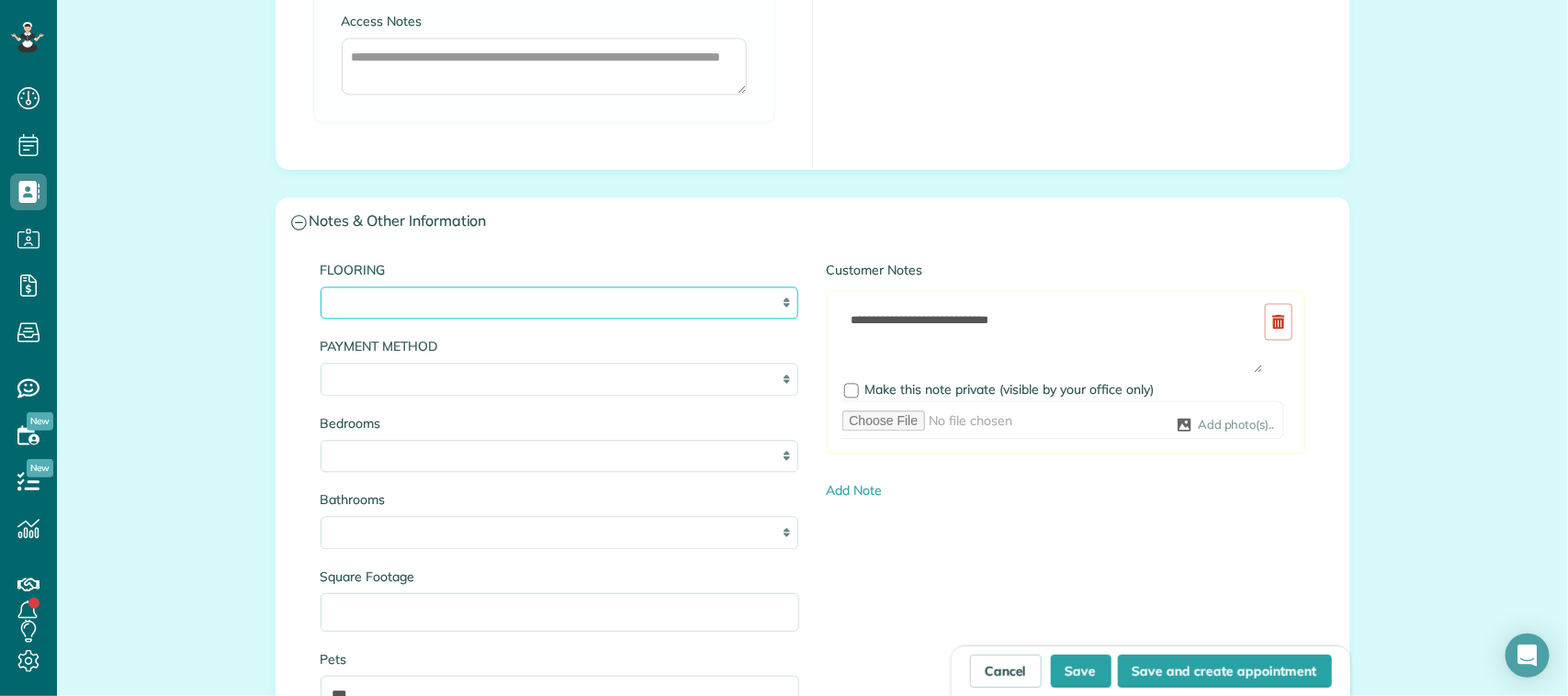 select on "**********" 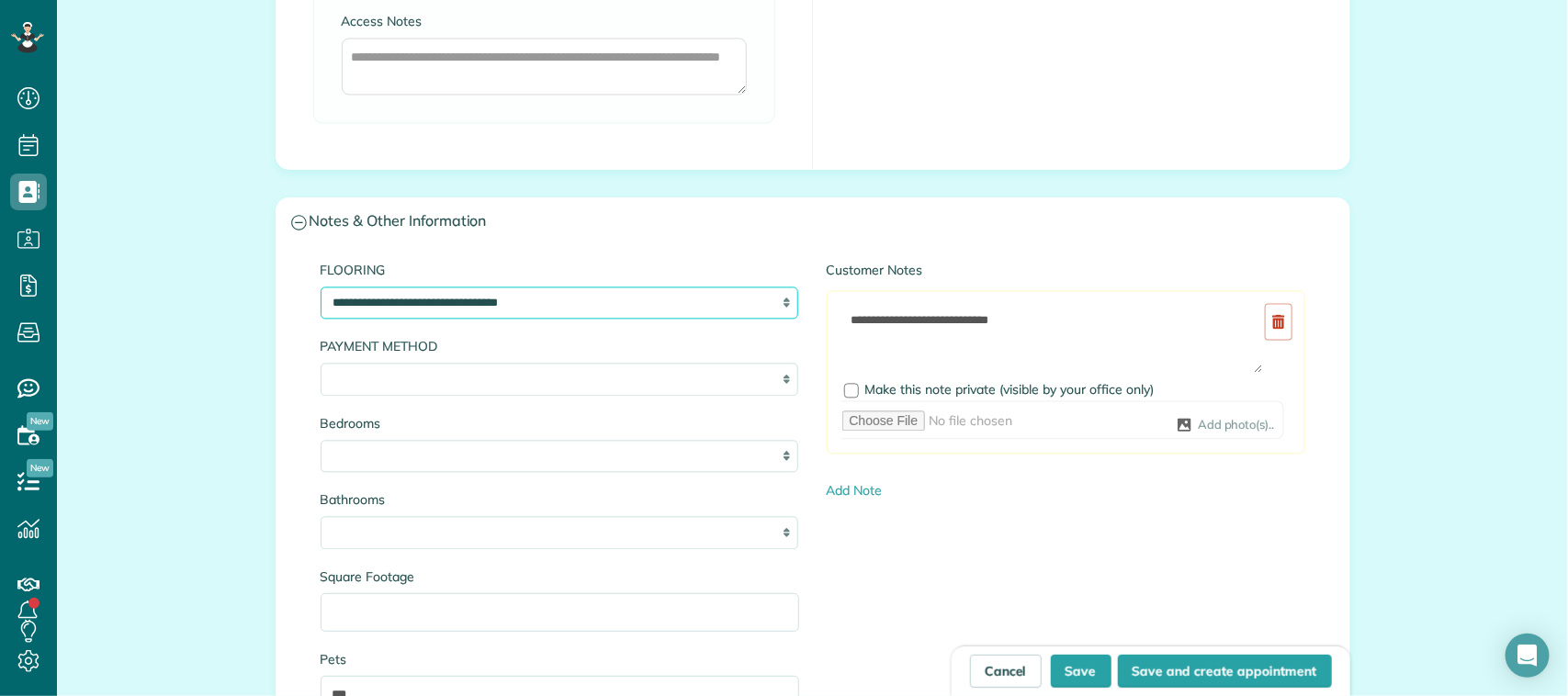 click on "**********" at bounding box center (559, 303) 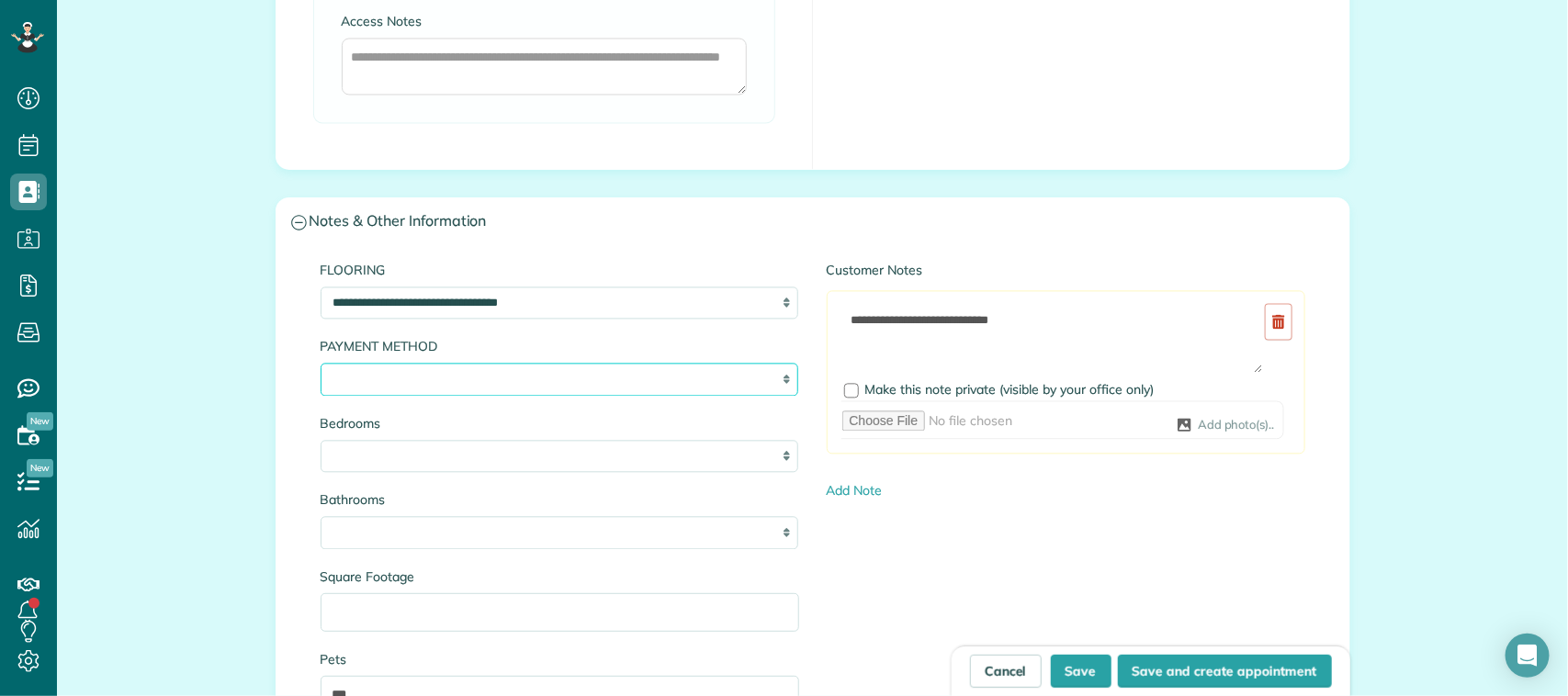 click on "**********" at bounding box center (559, 379) 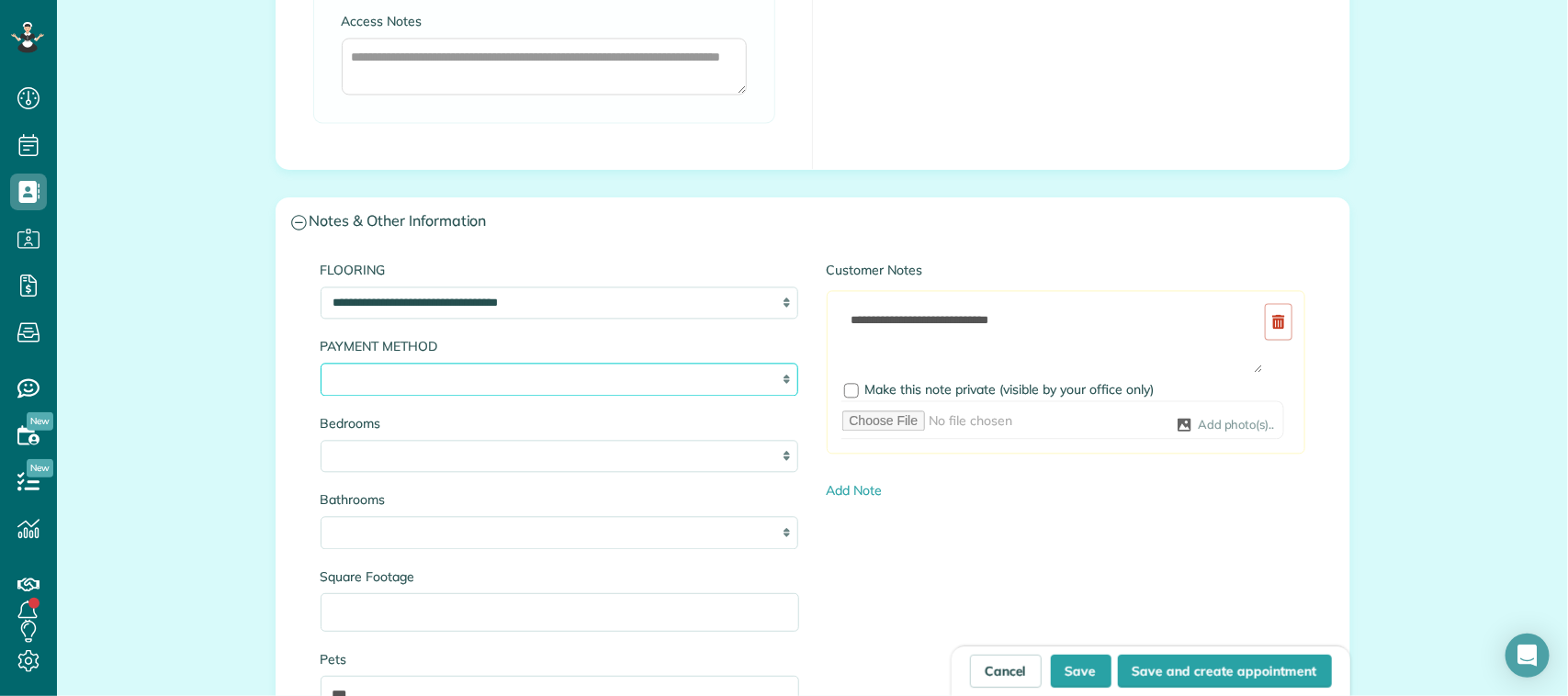 select on "**********" 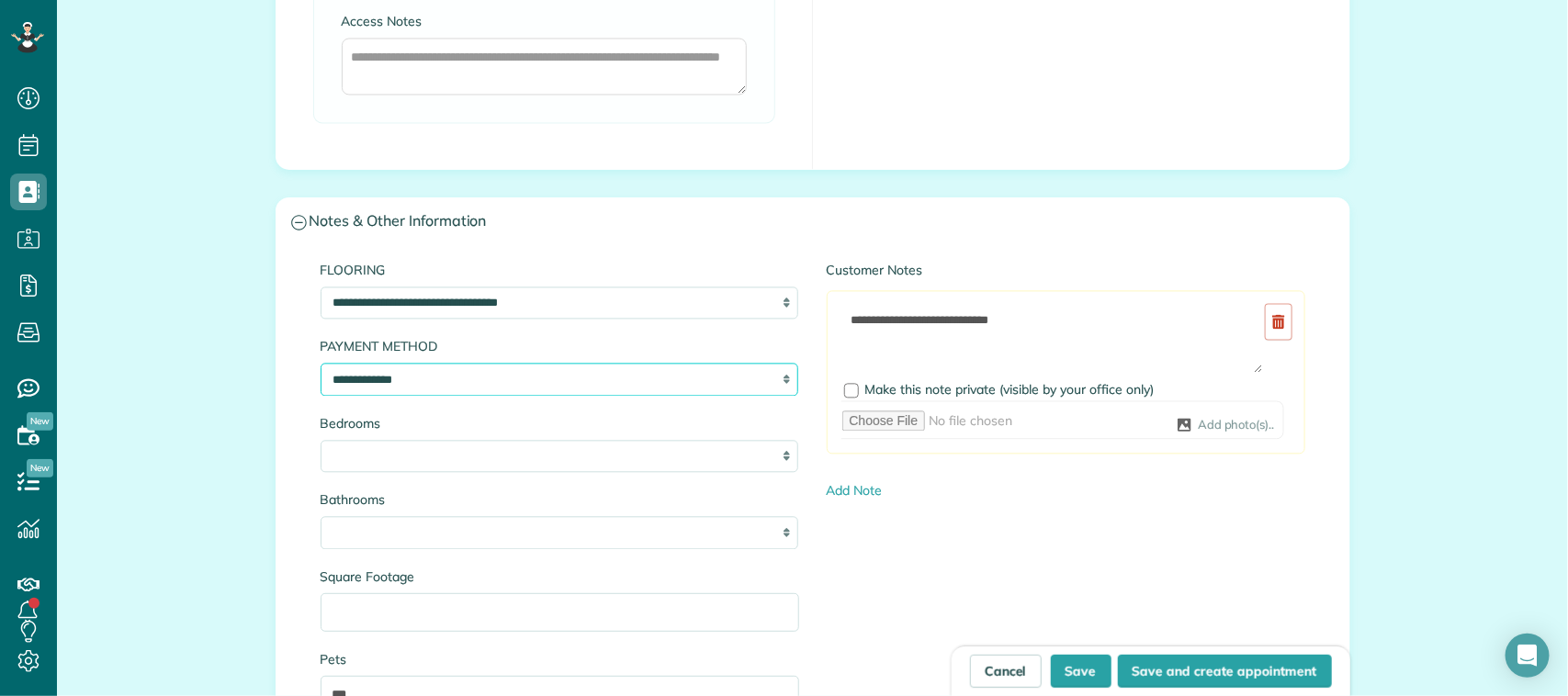 click on "**********" at bounding box center (559, 379) 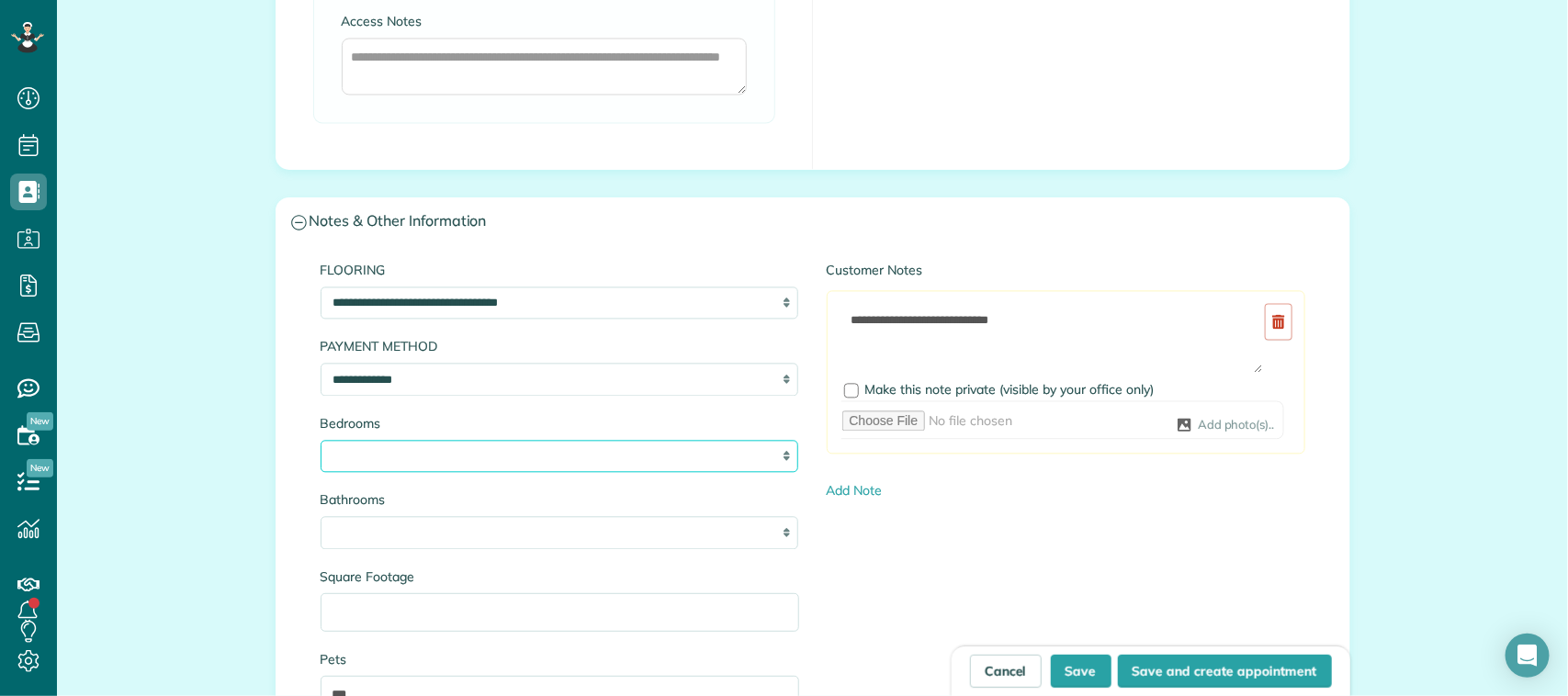 click on "*
*
*
*
*
*" at bounding box center [559, 456] 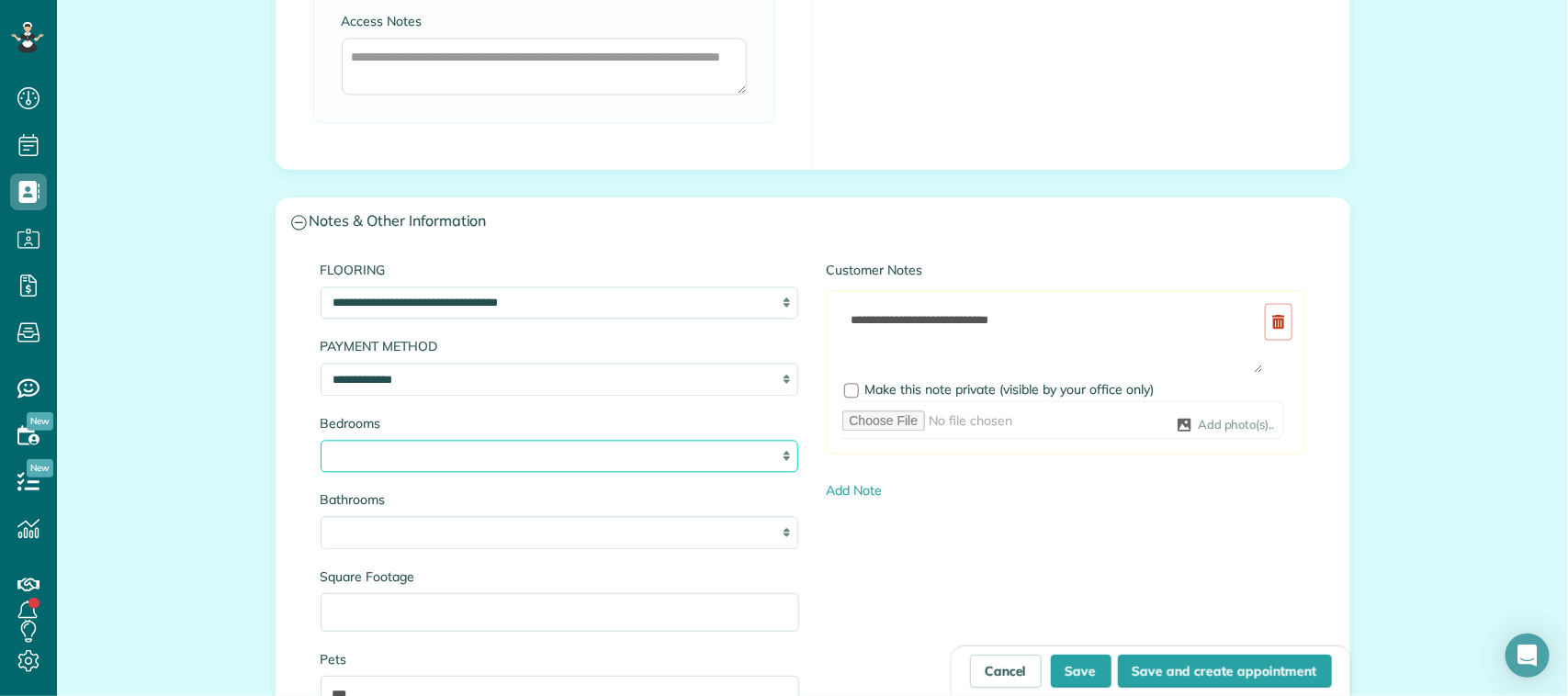select on "*" 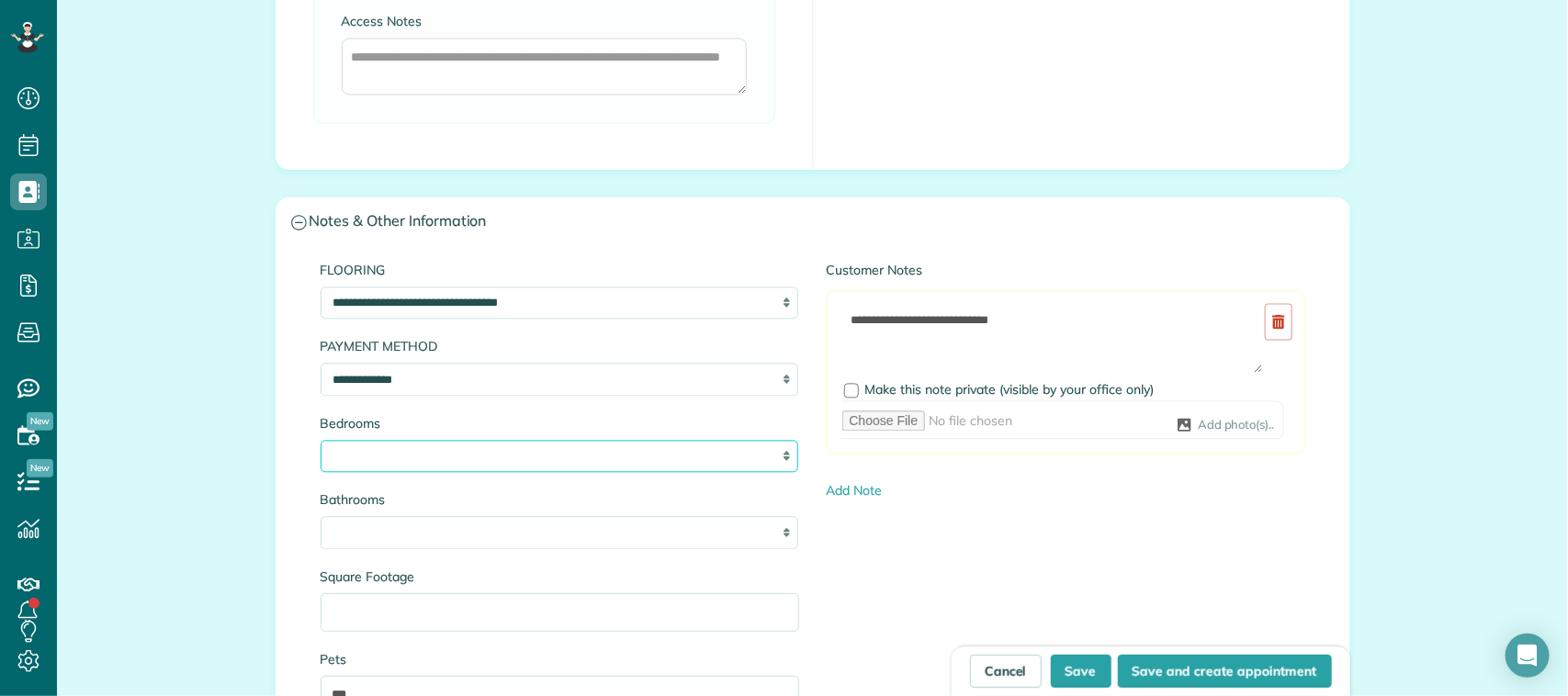 click on "*
*
*
*
*
*" at bounding box center [559, 456] 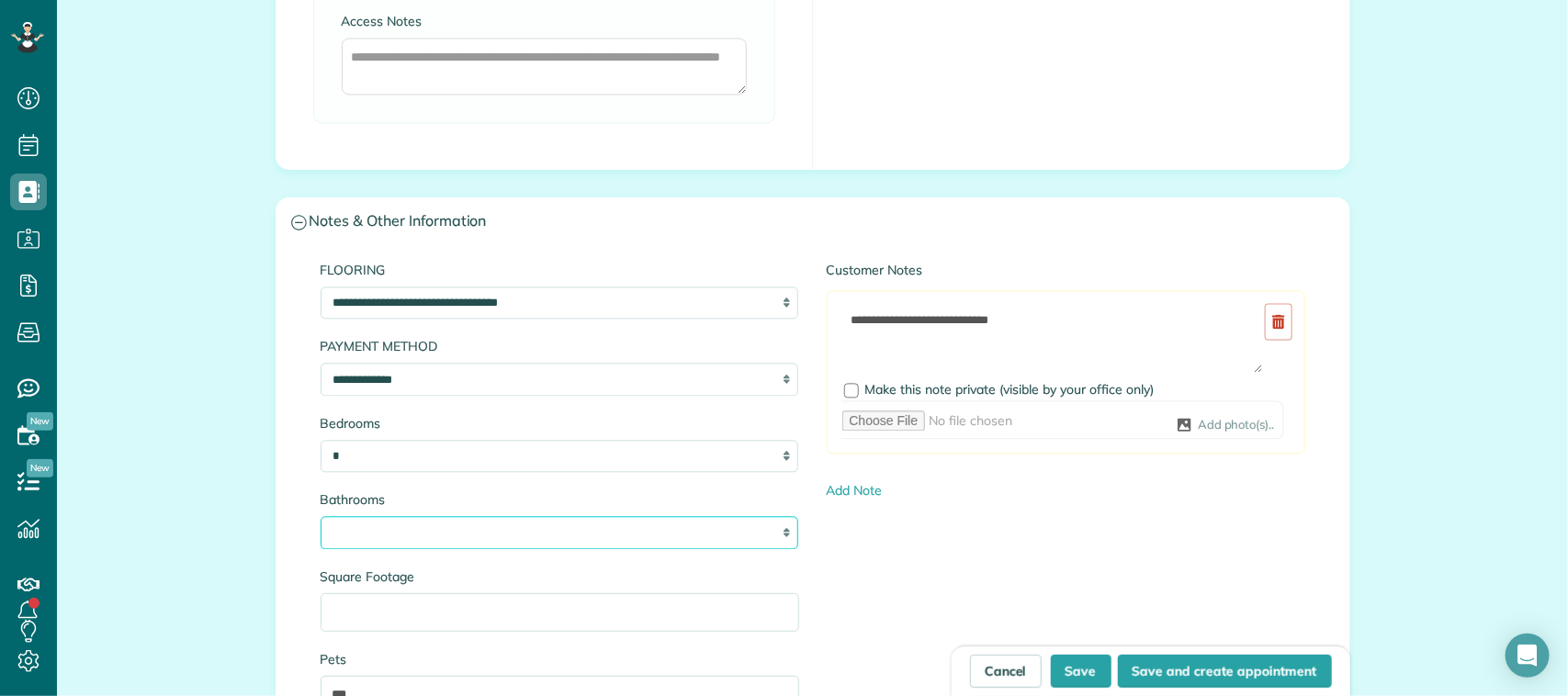 click on "*
***
*
***
*
***
*
***
*
***
*
***
*" at bounding box center [559, 533] 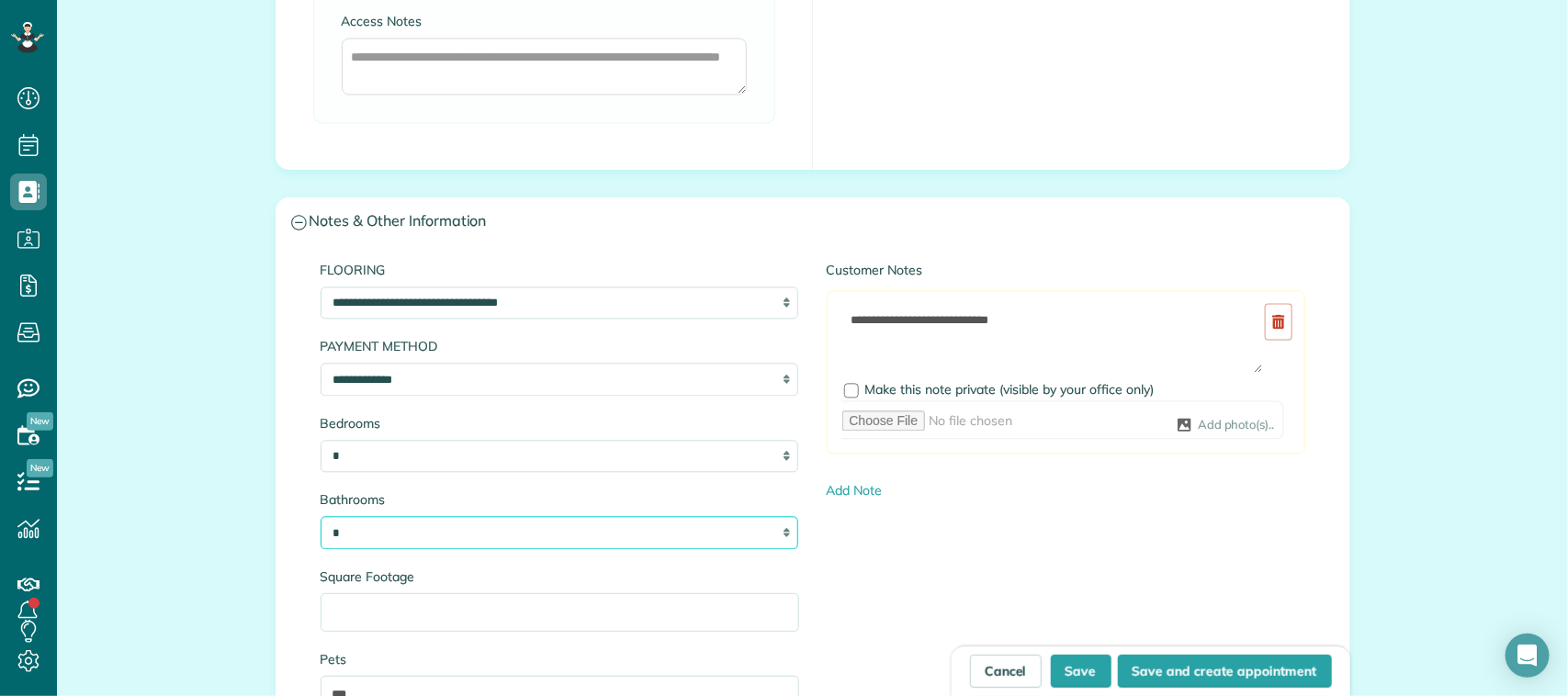 click on "*
***
*
***
*
***
*
***
*
***
*
***
*" at bounding box center (559, 533) 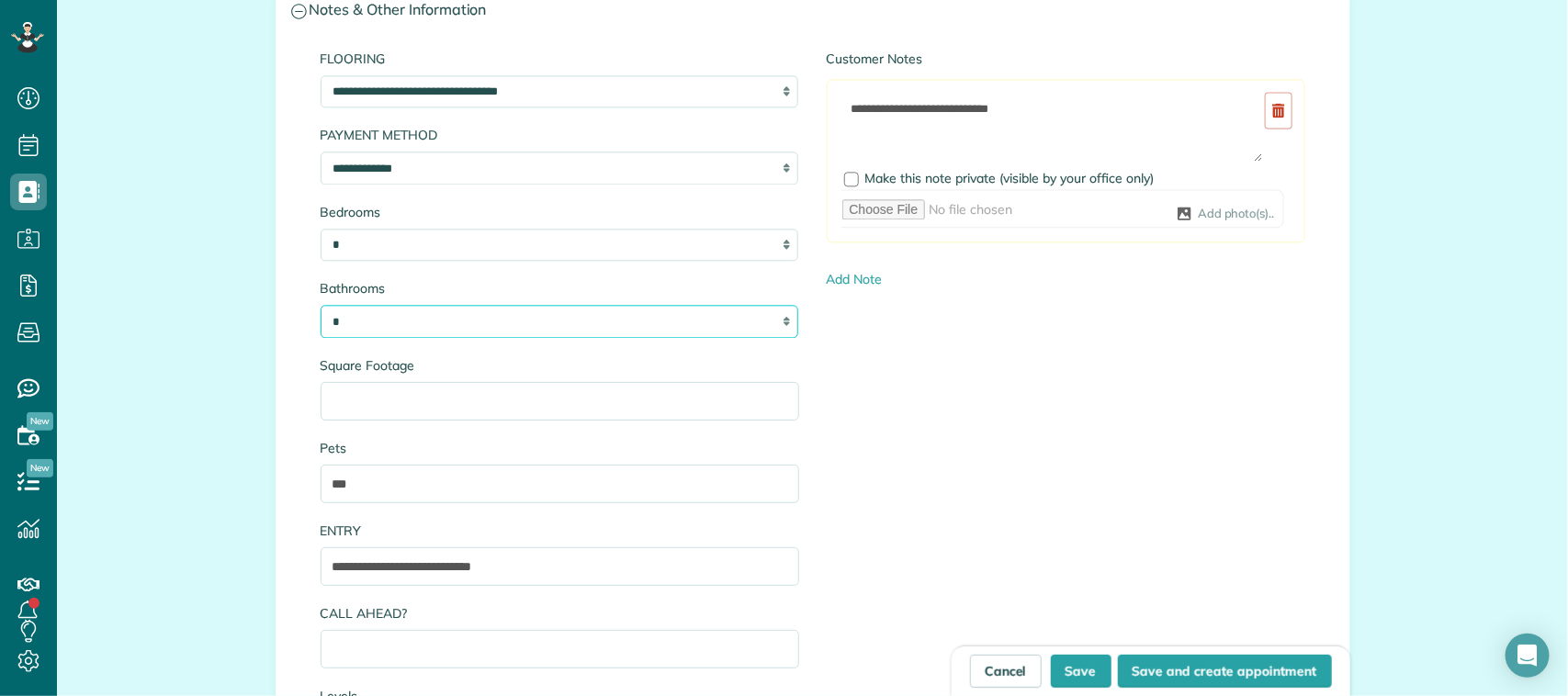 scroll, scrollTop: 1836, scrollLeft: 0, axis: vertical 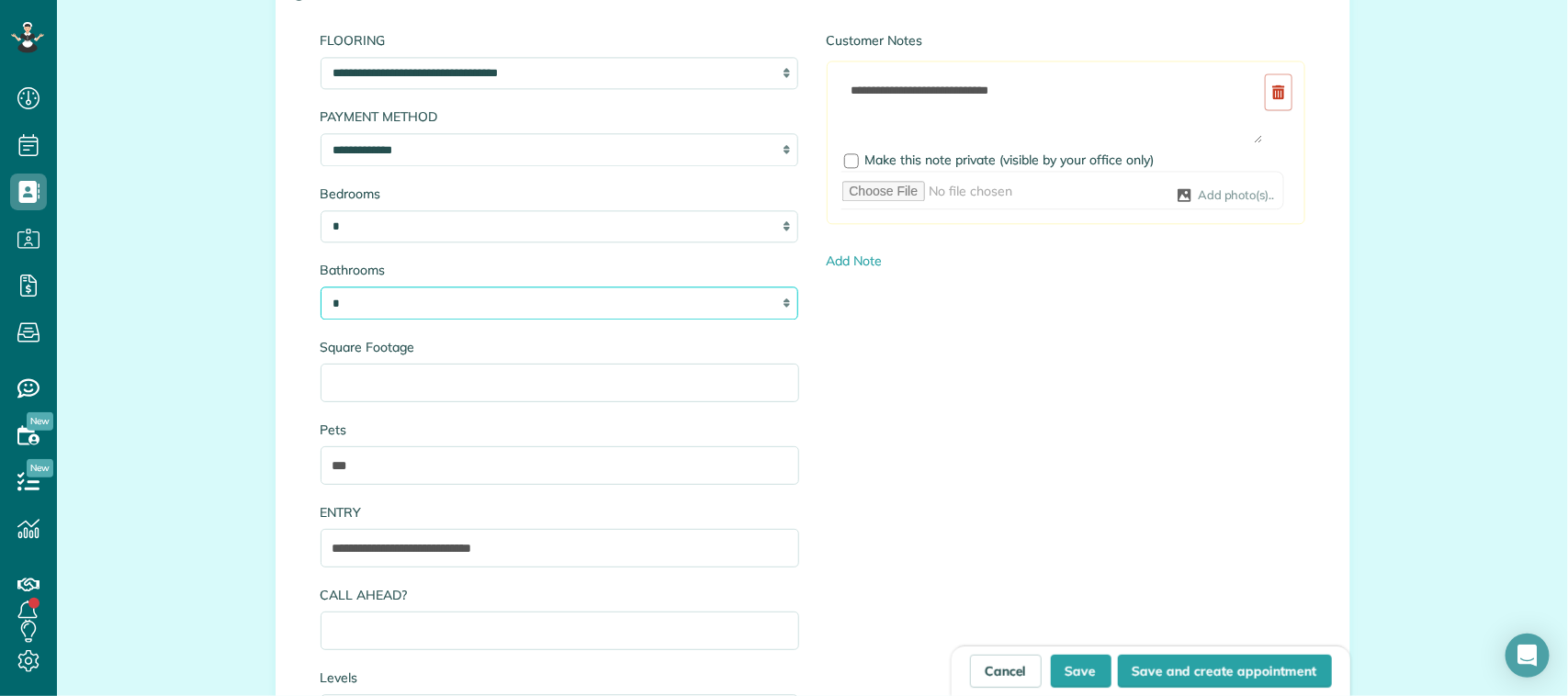 click on "*
***
*
***
*
***
*
***
*
***
*
***
*" at bounding box center [559, 303] 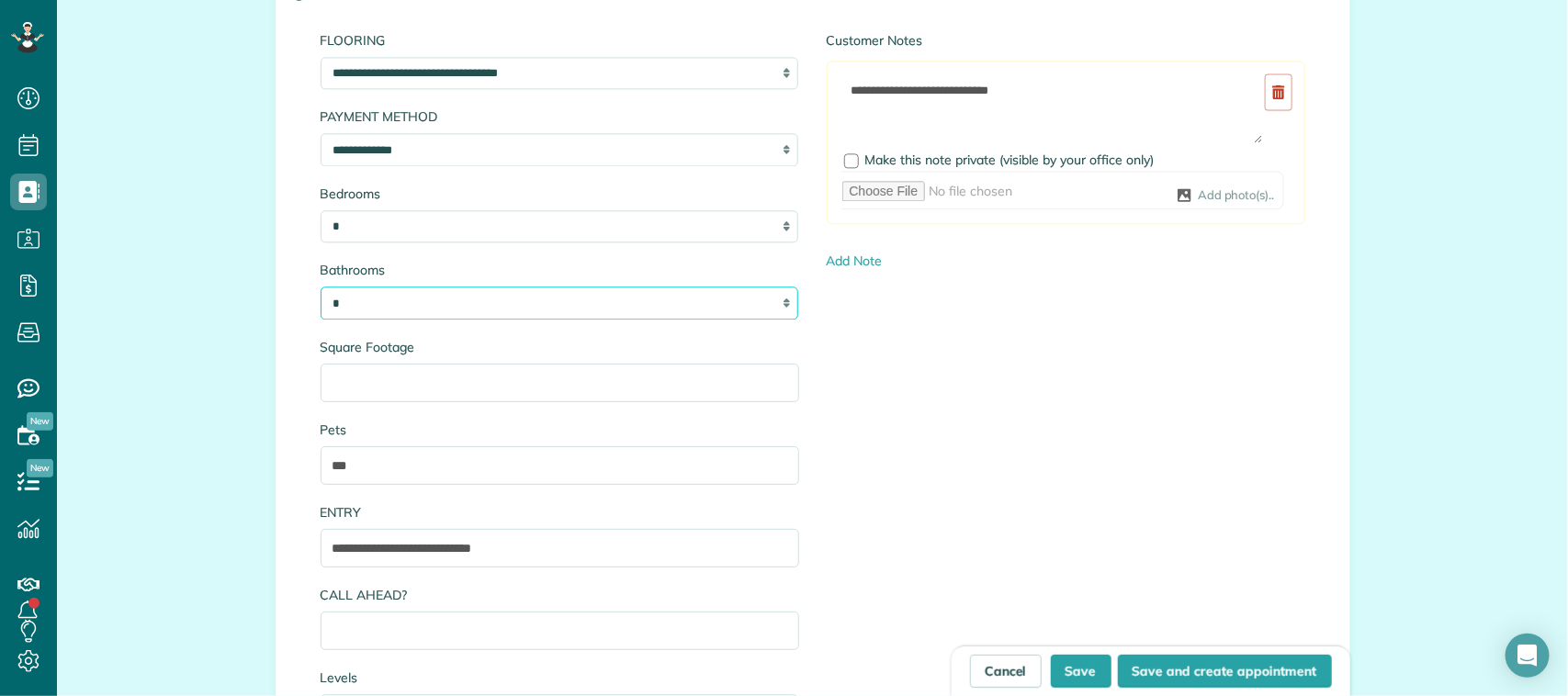 select on "***" 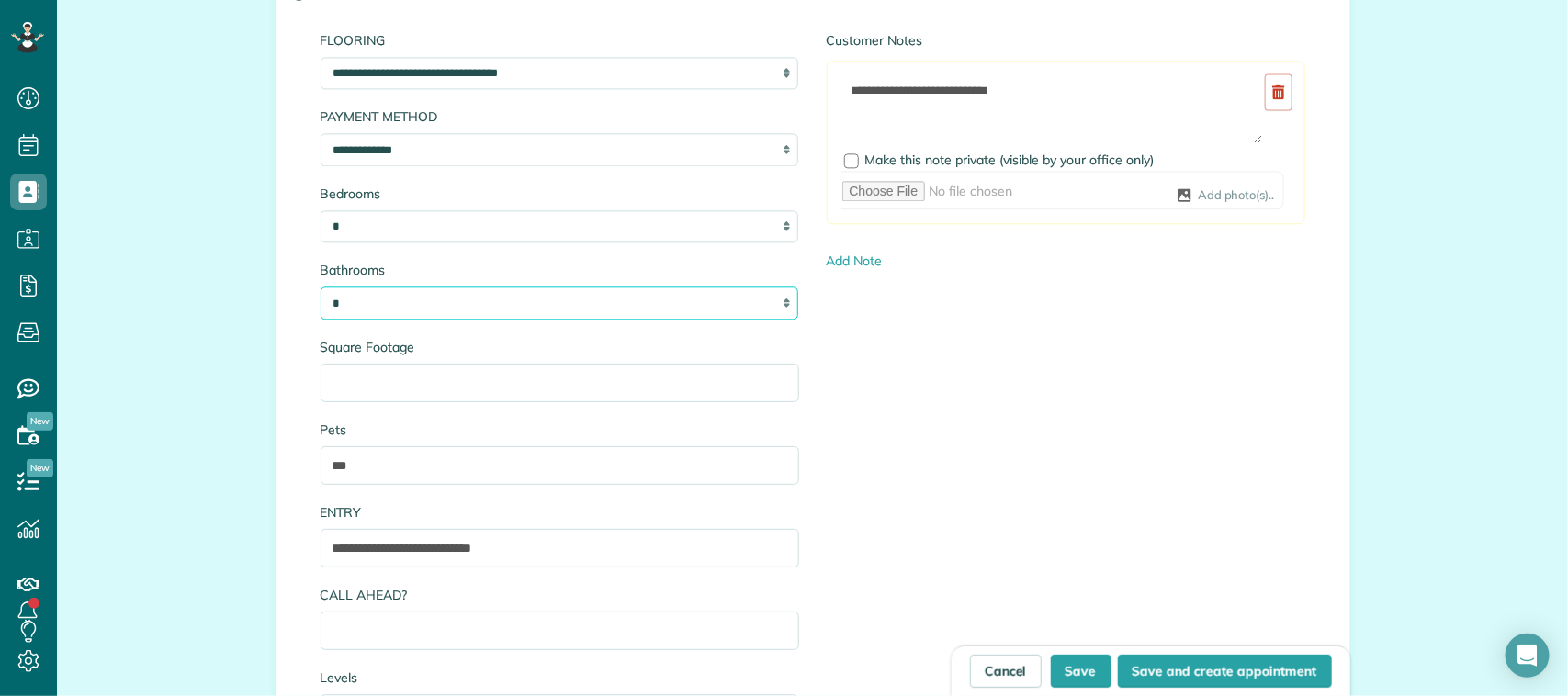 click on "*
***
*
***
*
***
*
***
*
***
*
***
*" at bounding box center [559, 303] 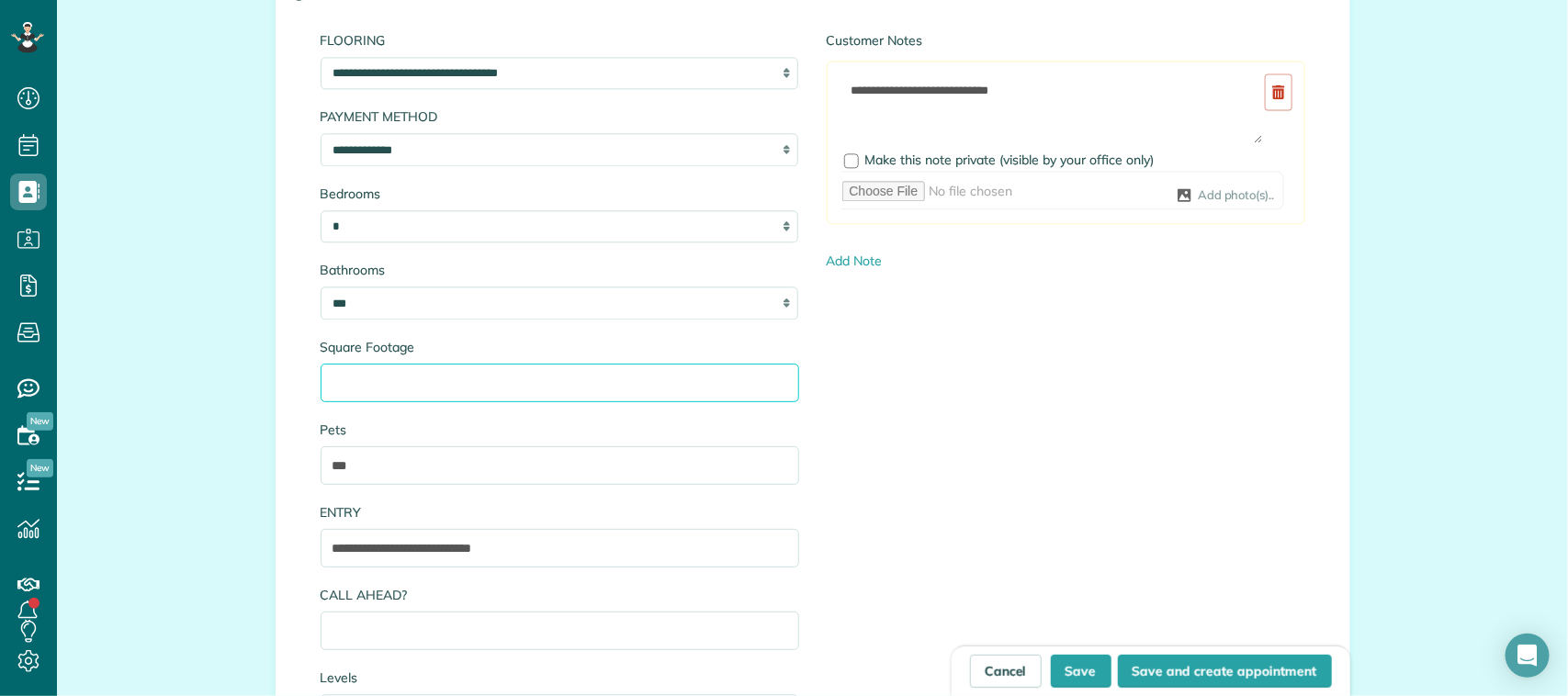 click on "Square Footage" at bounding box center (559, 383) 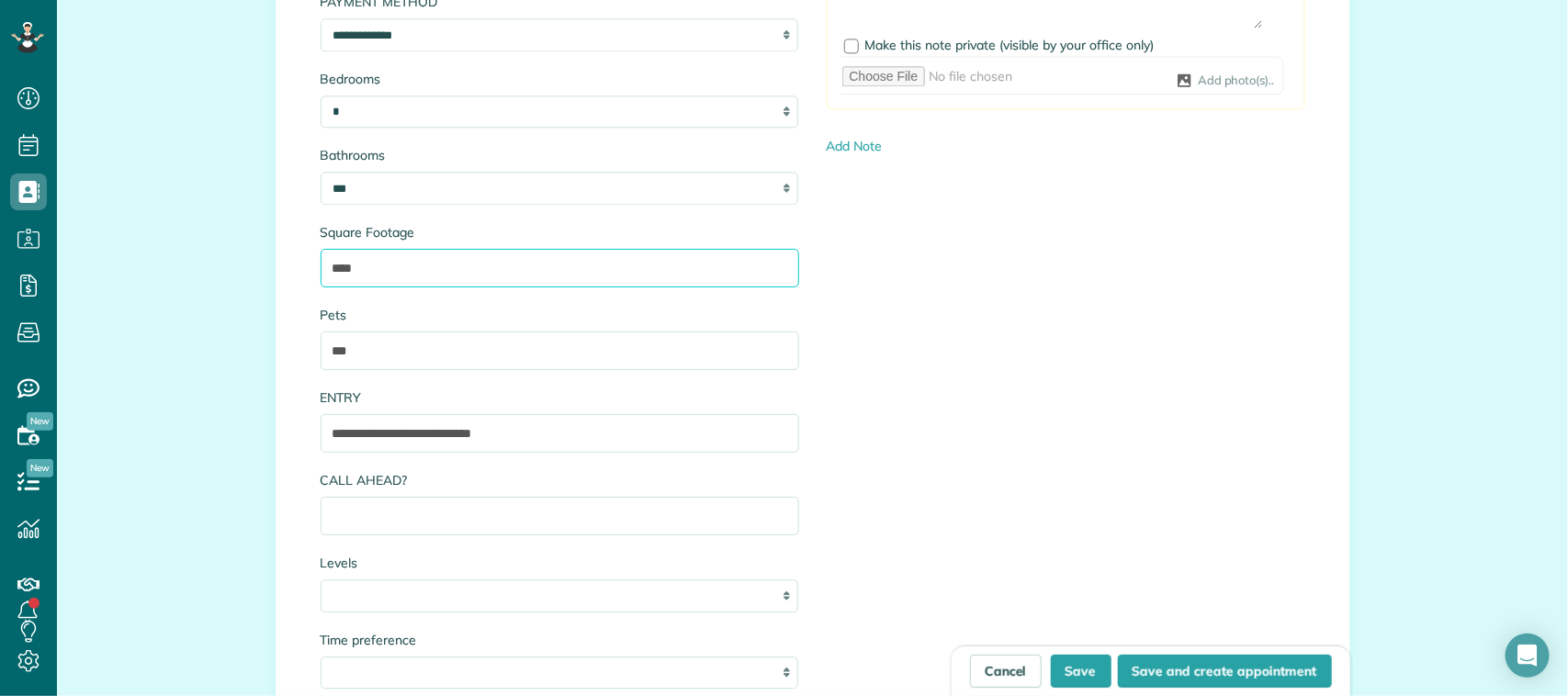 scroll, scrollTop: 2066, scrollLeft: 0, axis: vertical 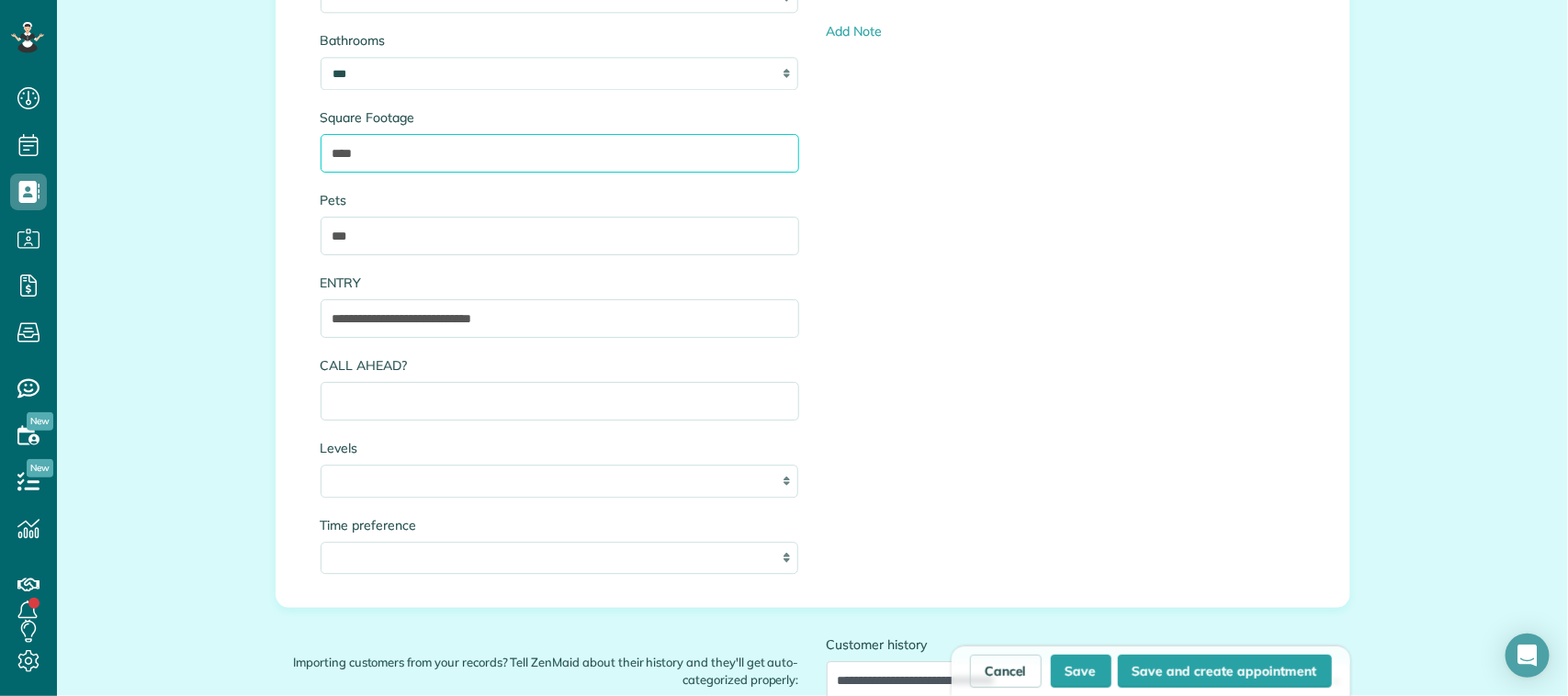 type on "****" 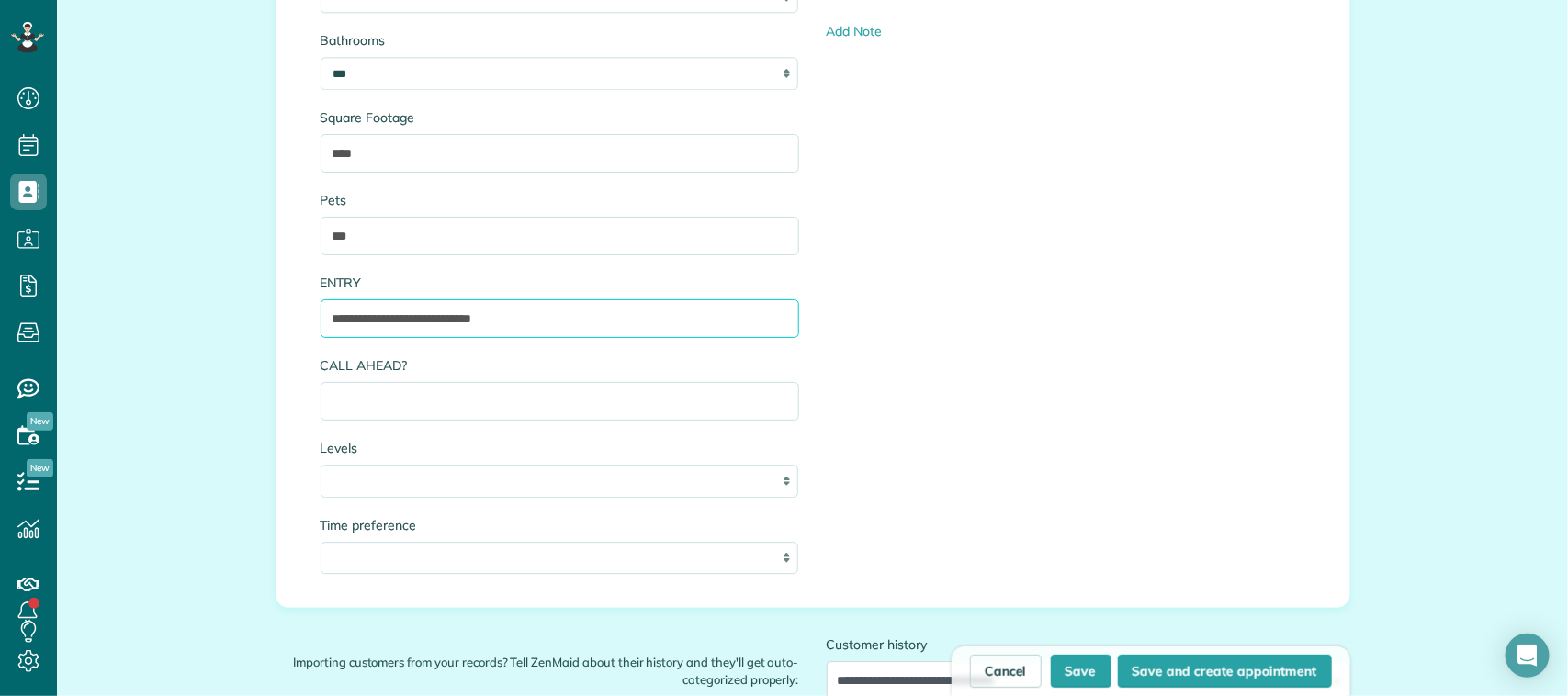 drag, startPoint x: 535, startPoint y: 324, endPoint x: 326, endPoint y: 321, distance: 209.02153 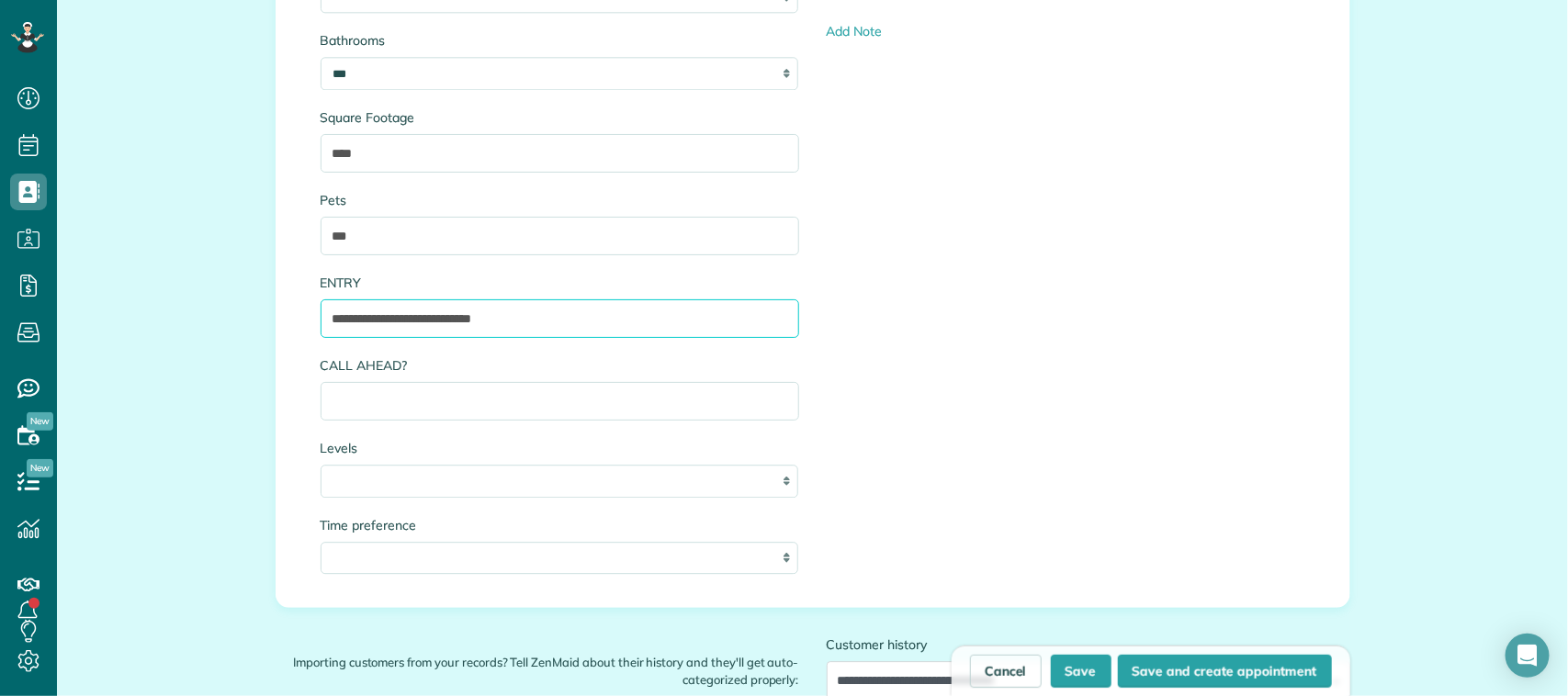 drag, startPoint x: 551, startPoint y: 329, endPoint x: 313, endPoint y: 332, distance: 238.01891 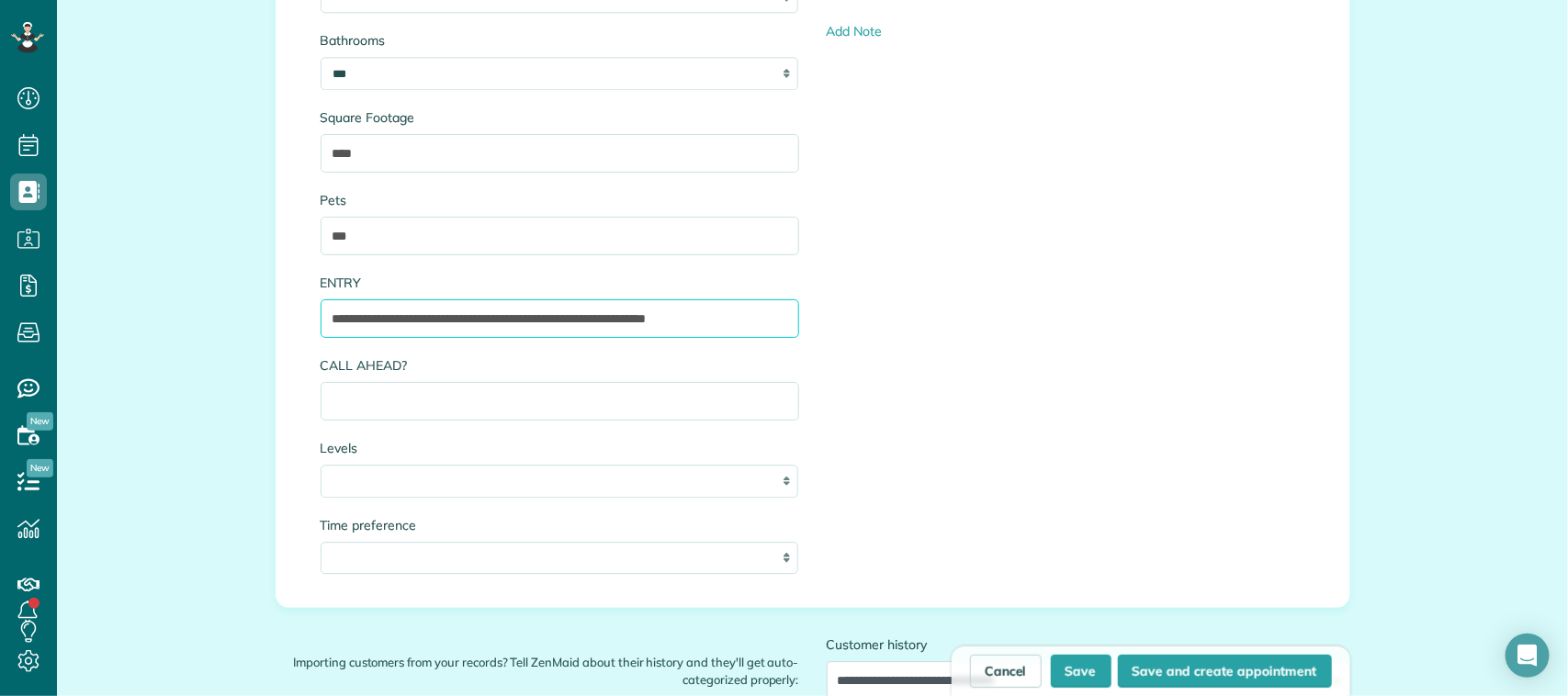 drag, startPoint x: 751, startPoint y: 319, endPoint x: 327, endPoint y: 320, distance: 424.00118 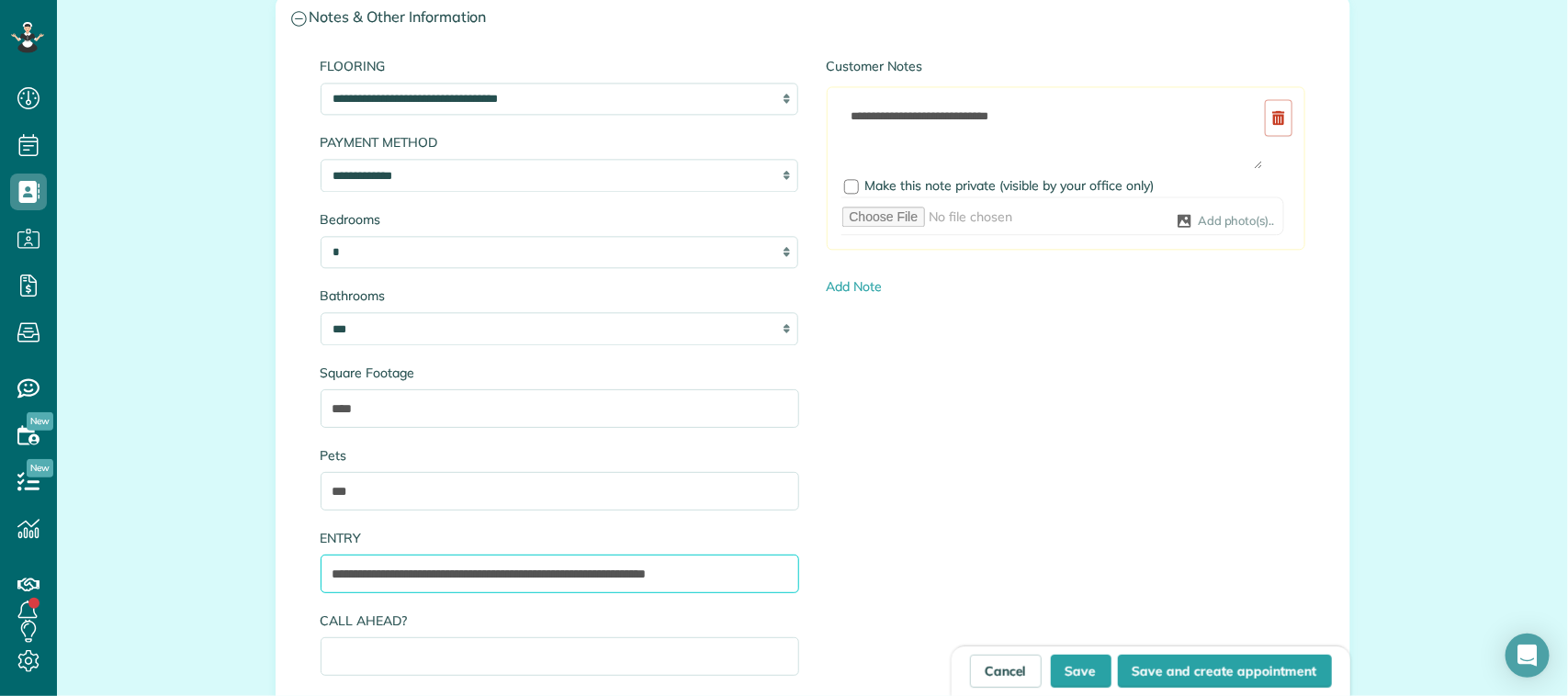 scroll, scrollTop: 1722, scrollLeft: 0, axis: vertical 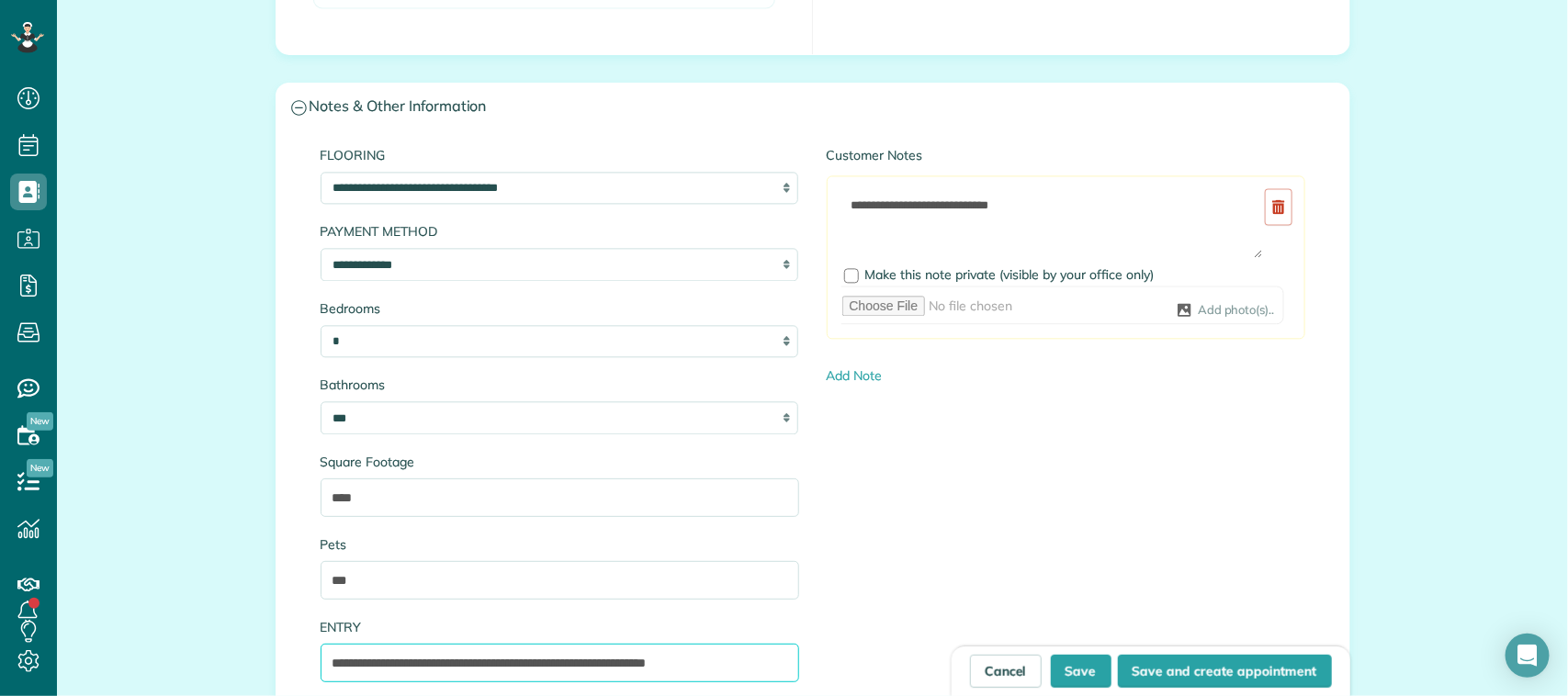 type on "**********" 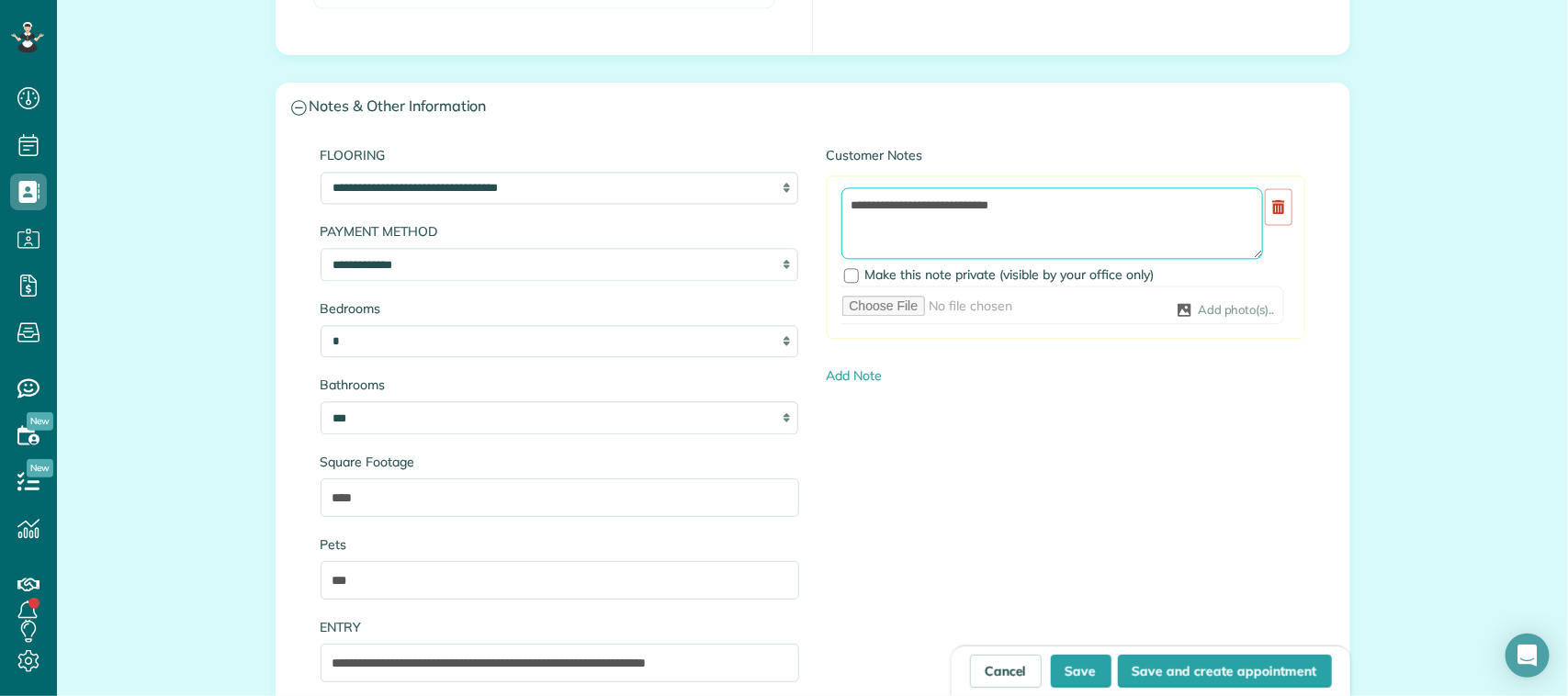 drag, startPoint x: 1043, startPoint y: 205, endPoint x: 838, endPoint y: 195, distance: 205.24376 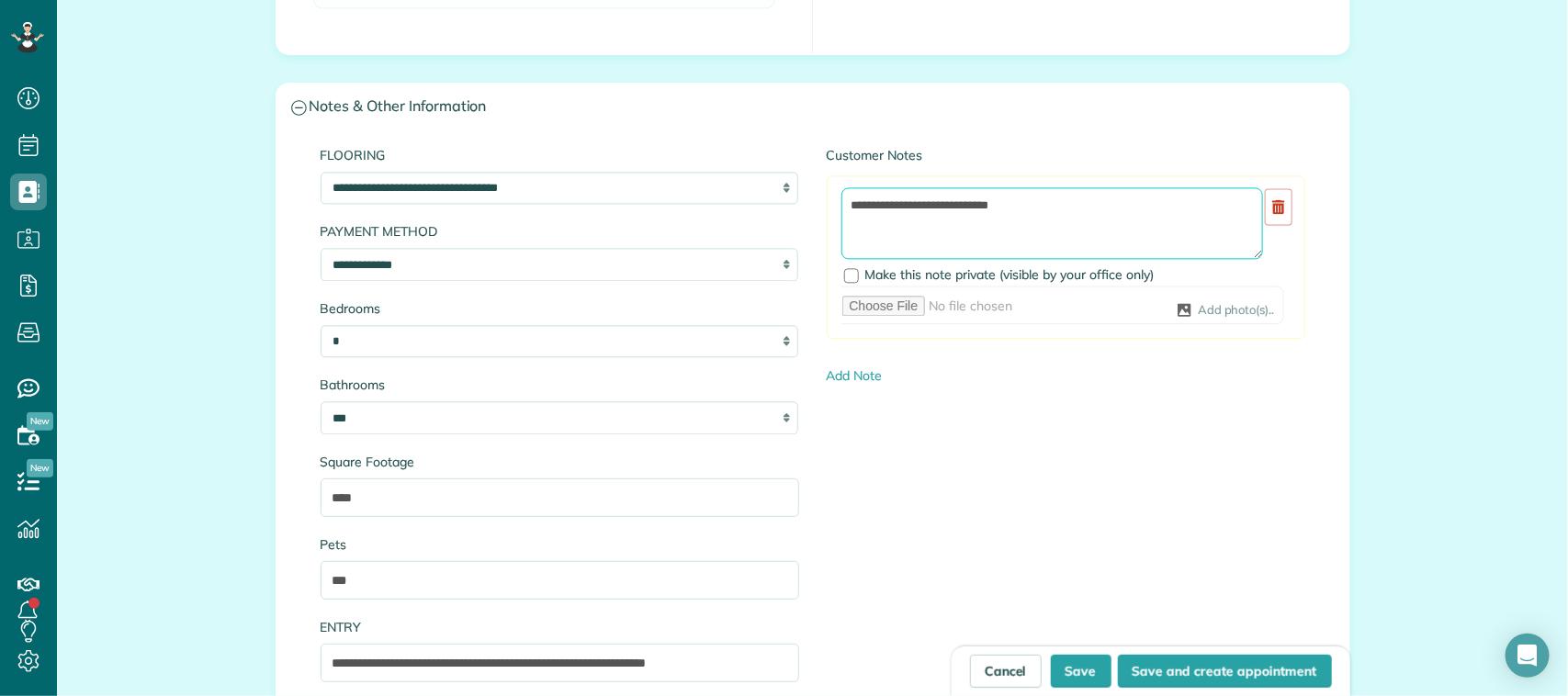 paste on "**********" 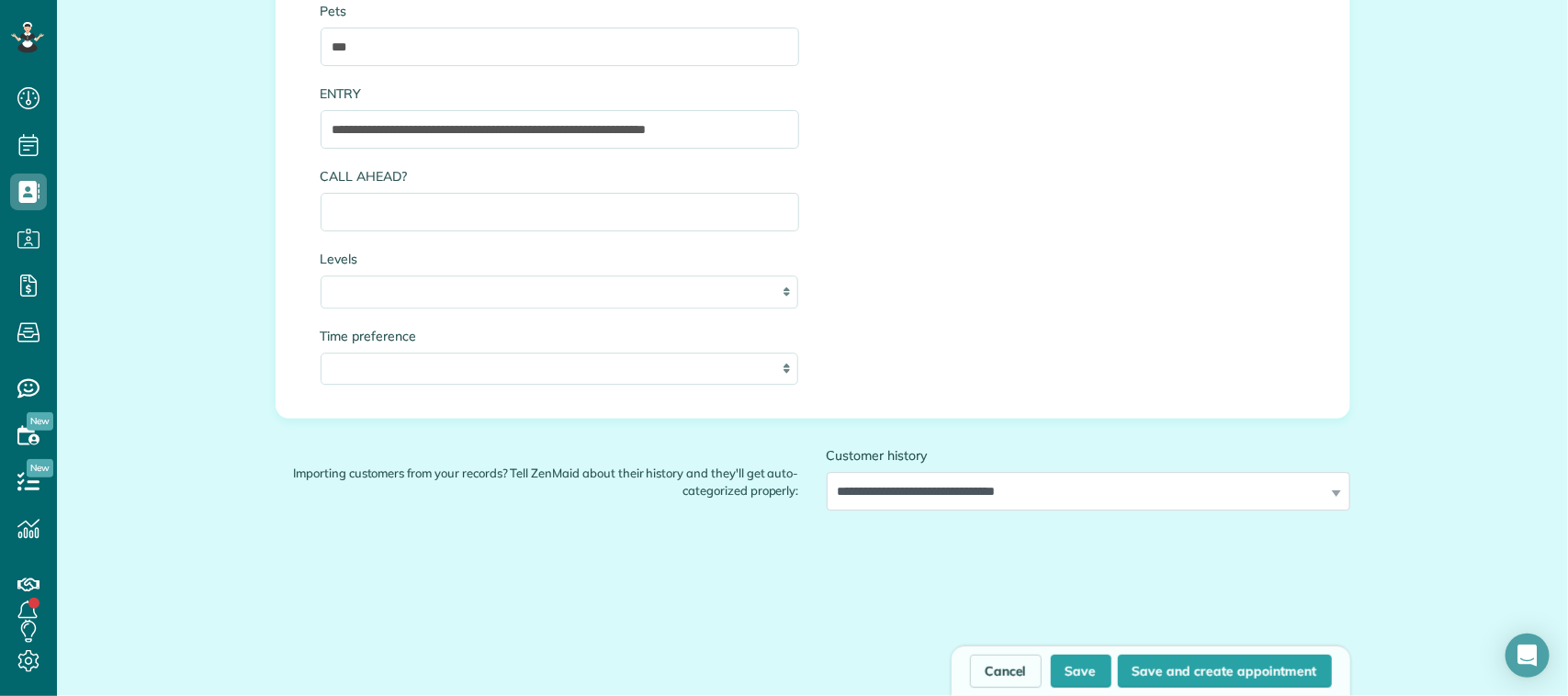 scroll, scrollTop: 2296, scrollLeft: 0, axis: vertical 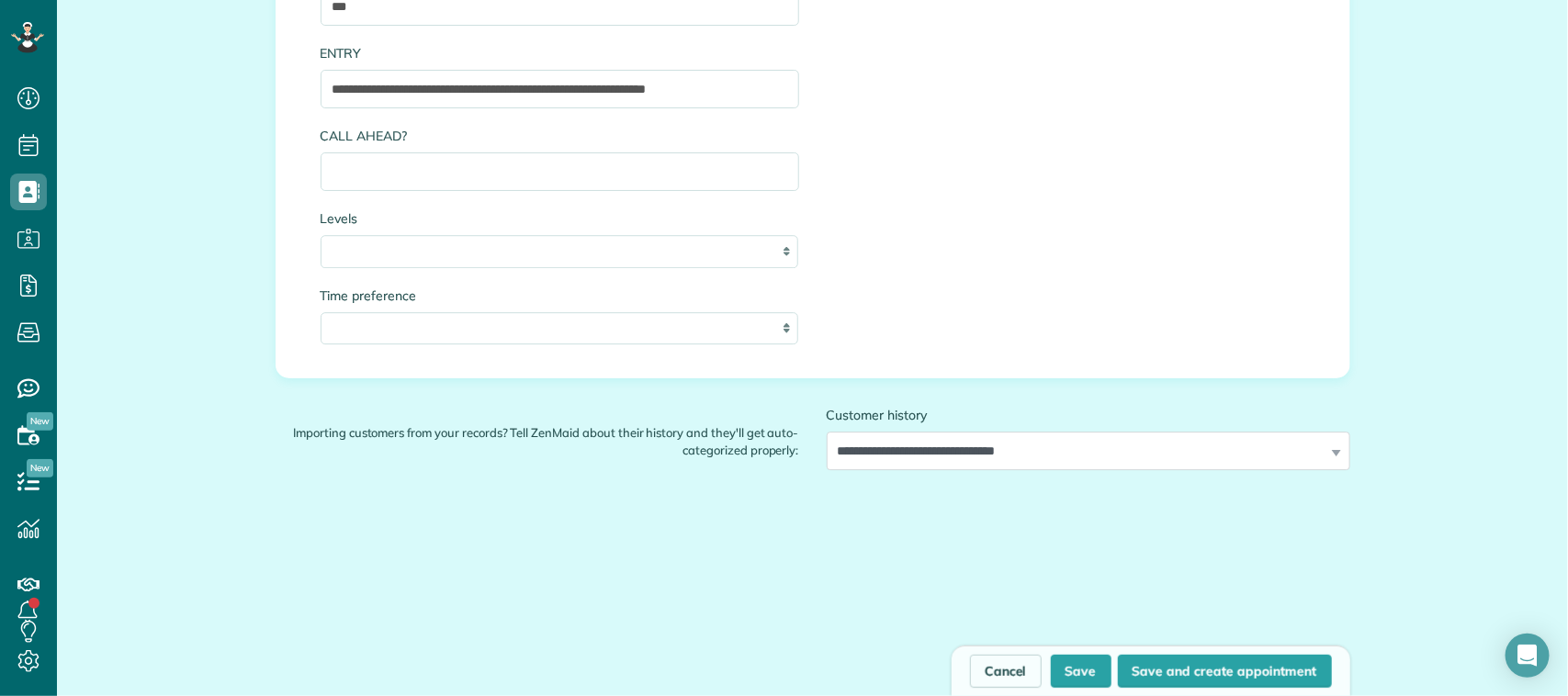 type on "**********" 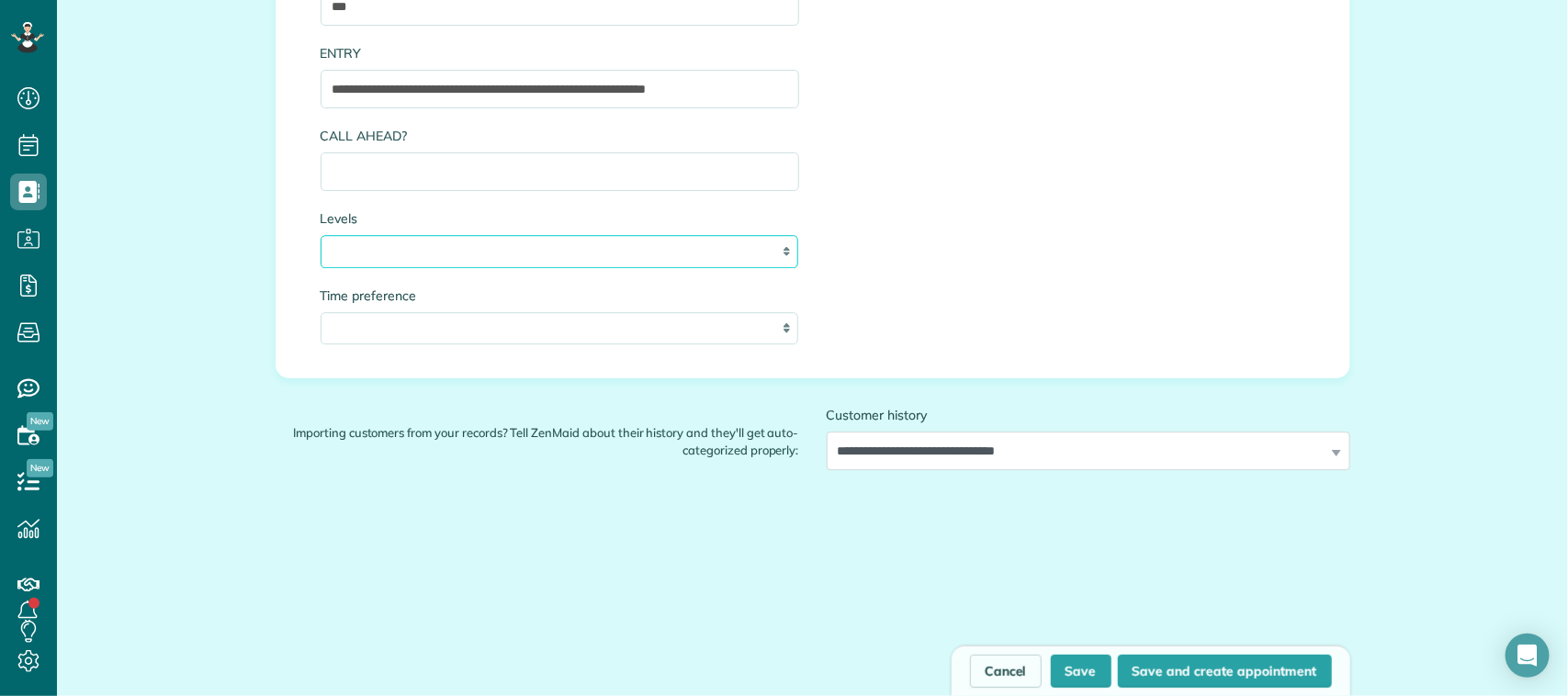 click on "*
*
*" at bounding box center (559, 252) 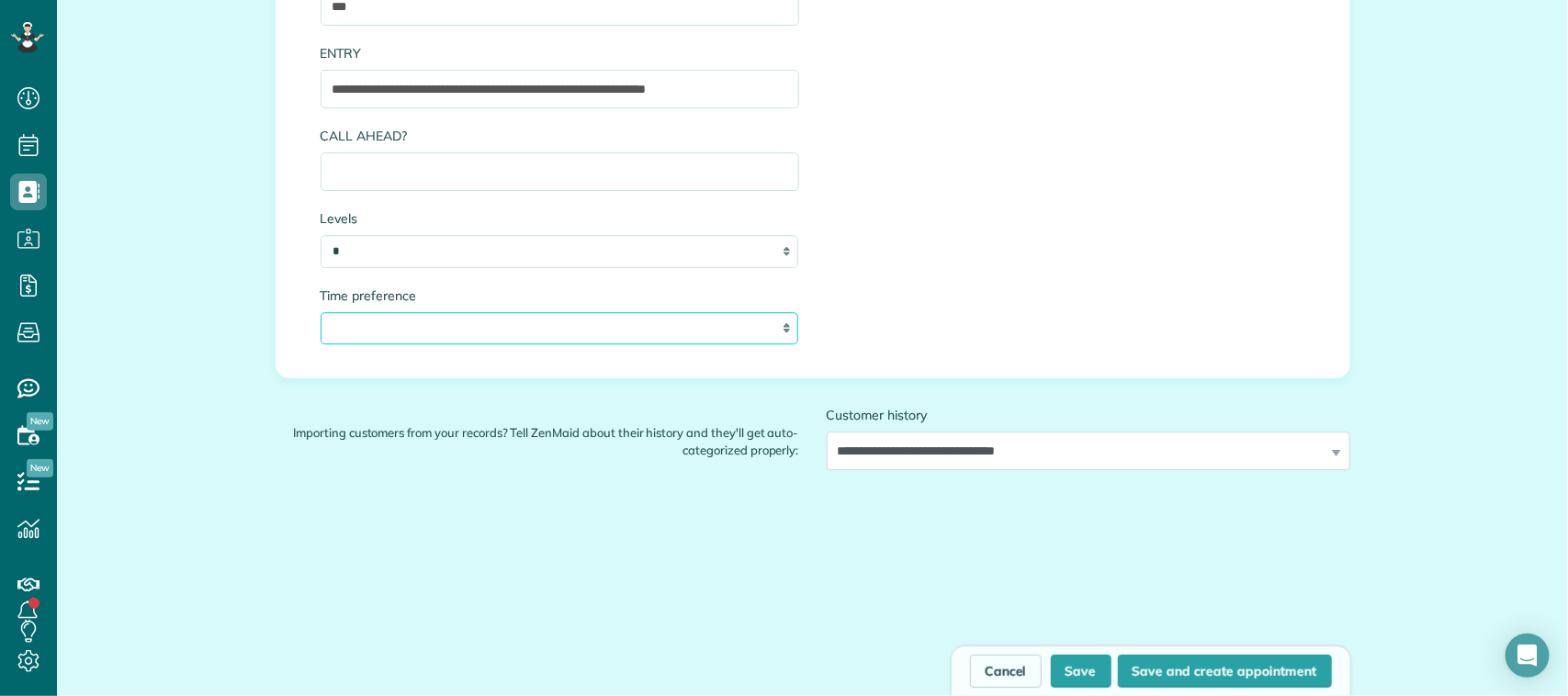 click on "**********" at bounding box center [559, 329] 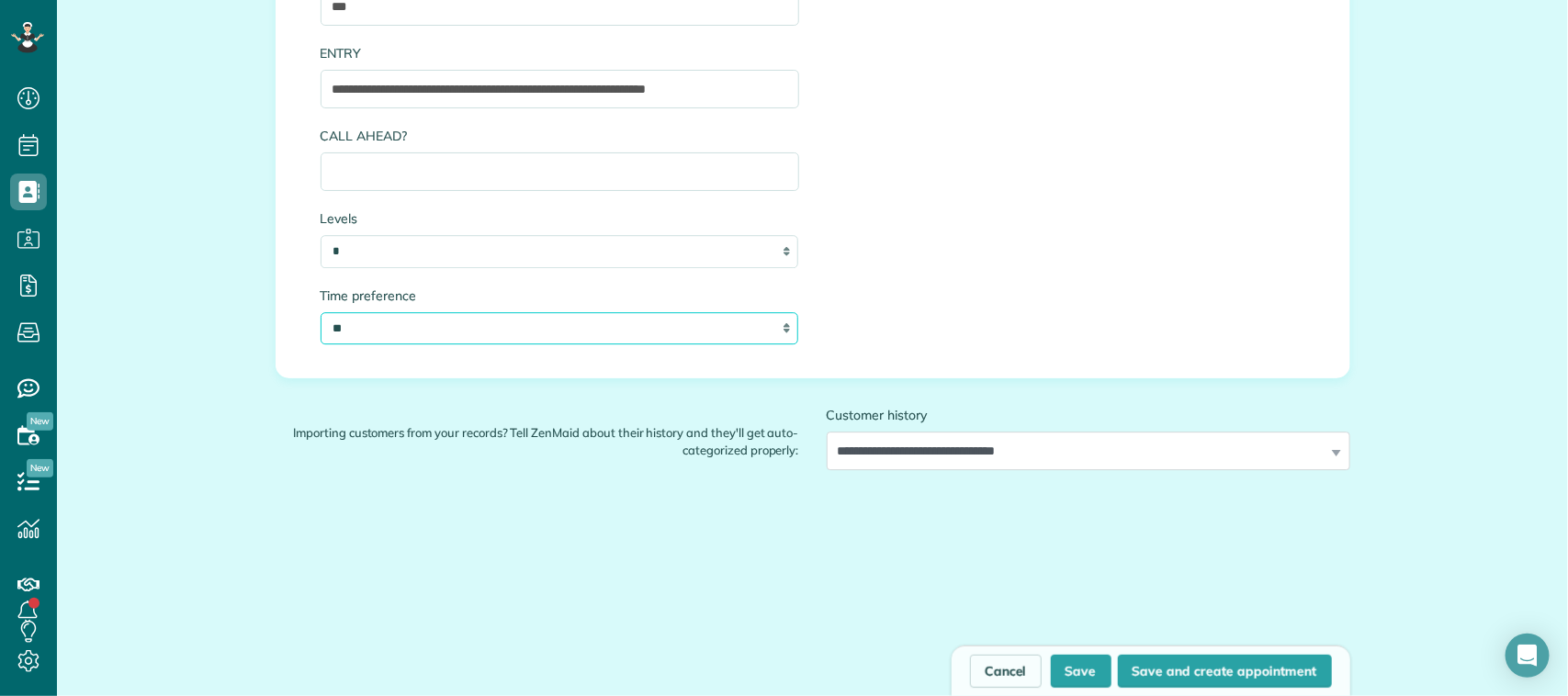 click on "**********" at bounding box center [559, 329] 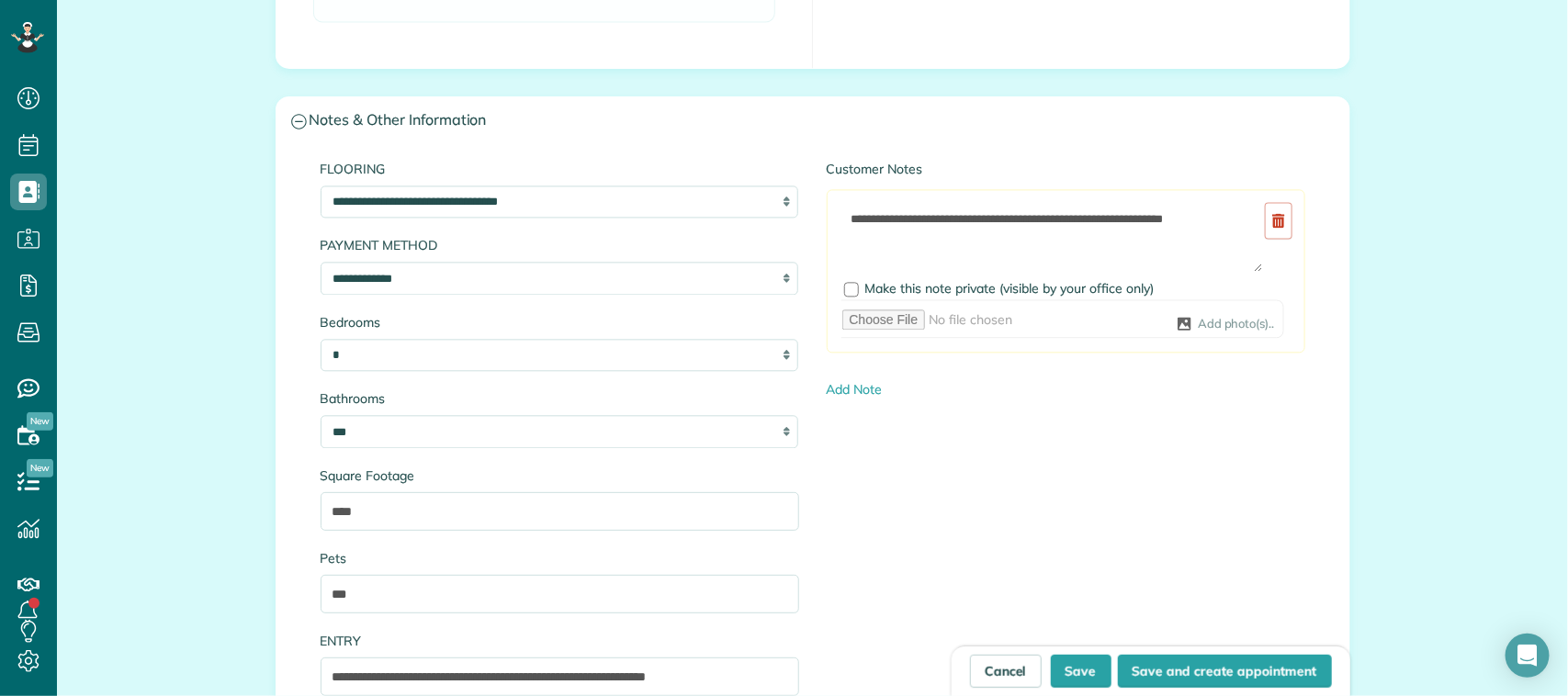 scroll, scrollTop: 1722, scrollLeft: 0, axis: vertical 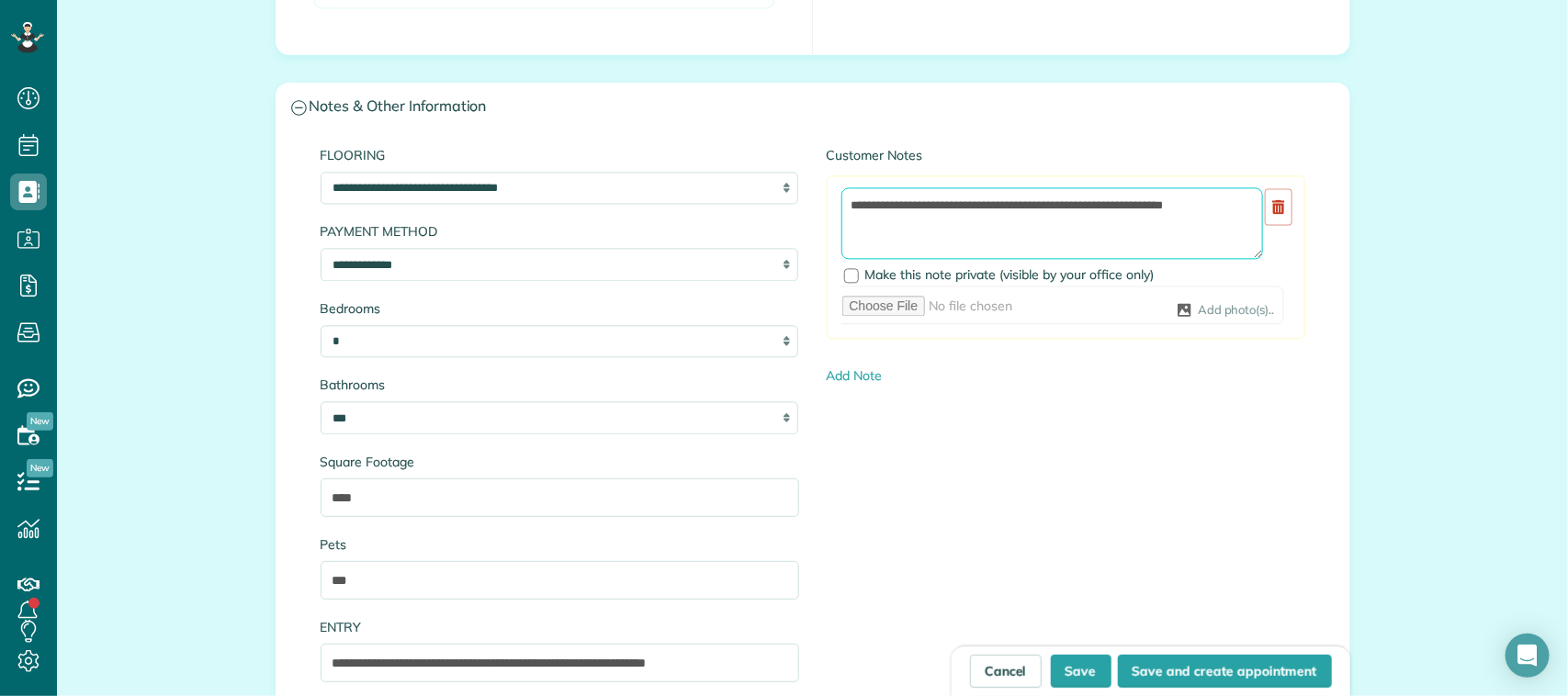 click on "**********" at bounding box center [1052, 223] 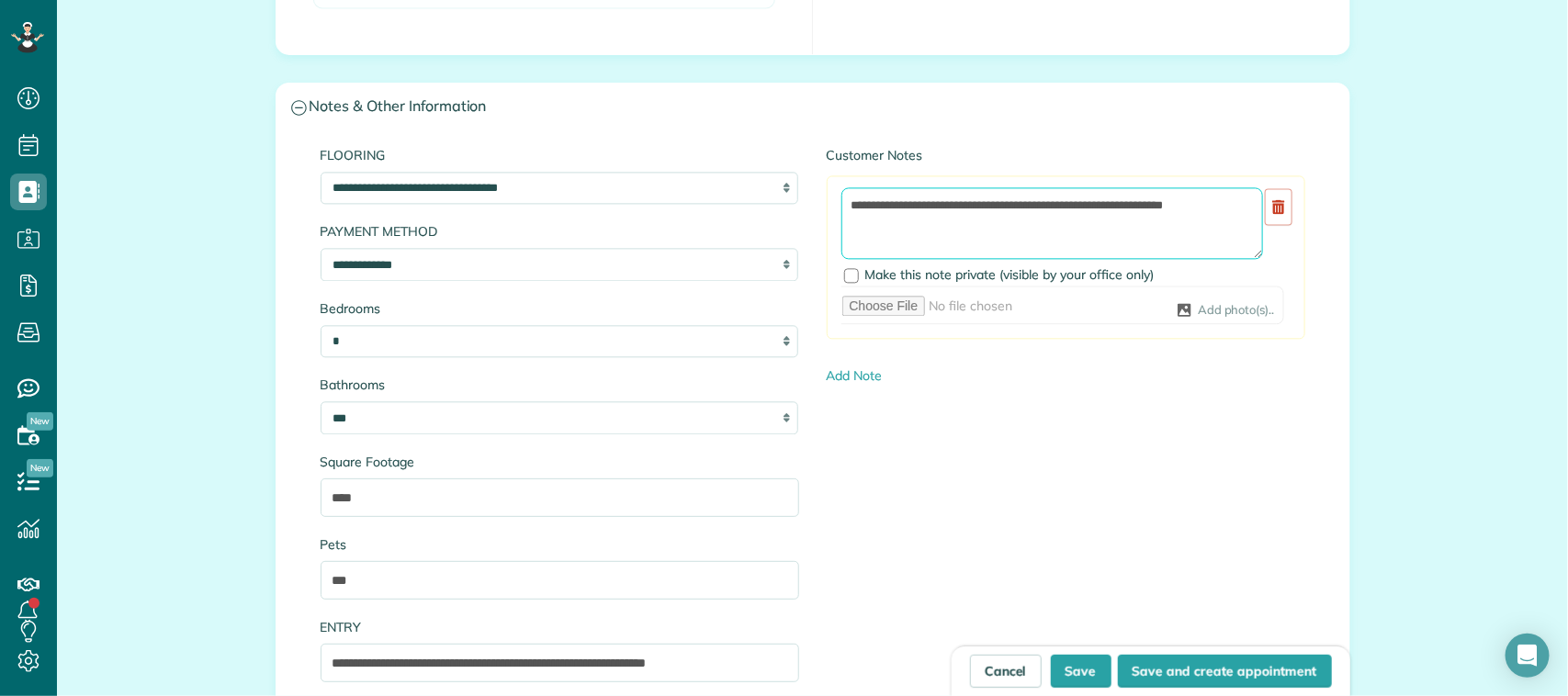 click on "**********" at bounding box center (1052, 223) 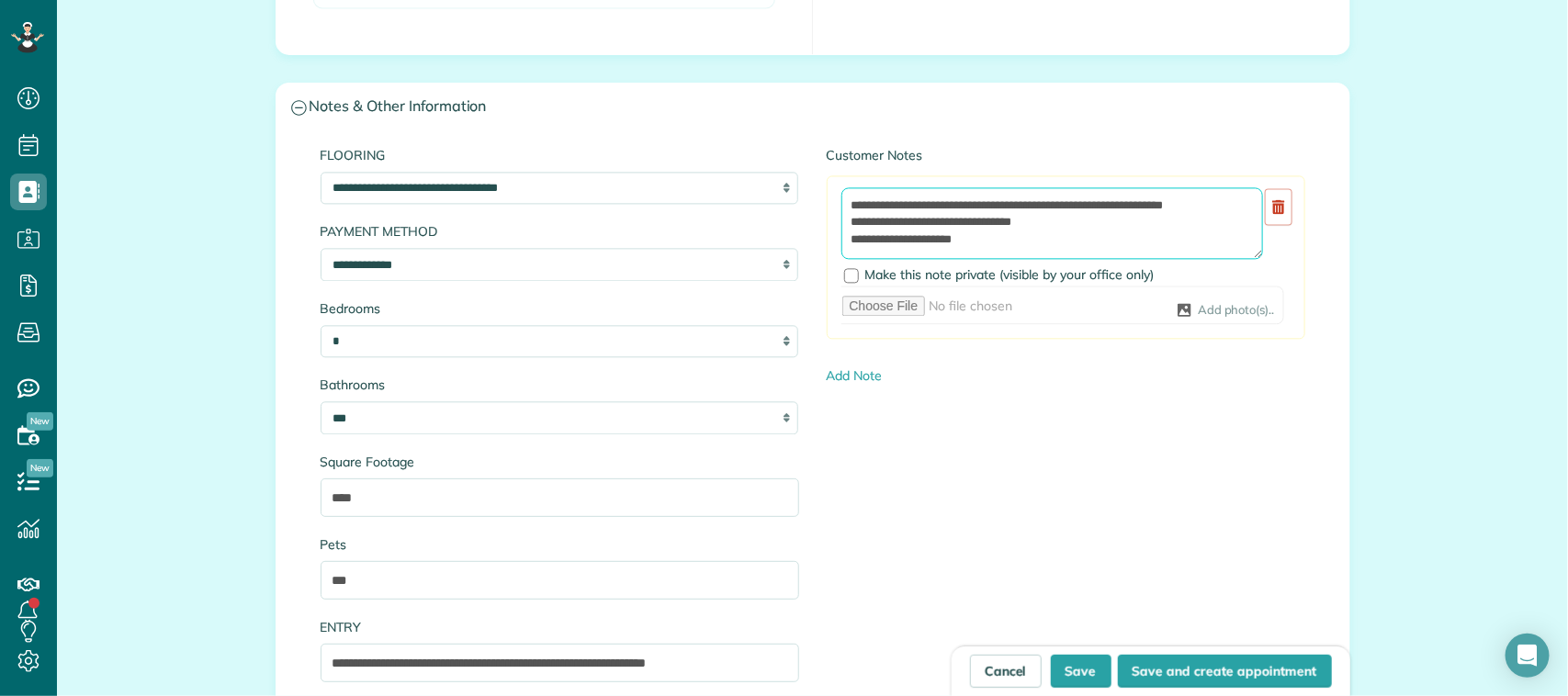 scroll, scrollTop: 24, scrollLeft: 0, axis: vertical 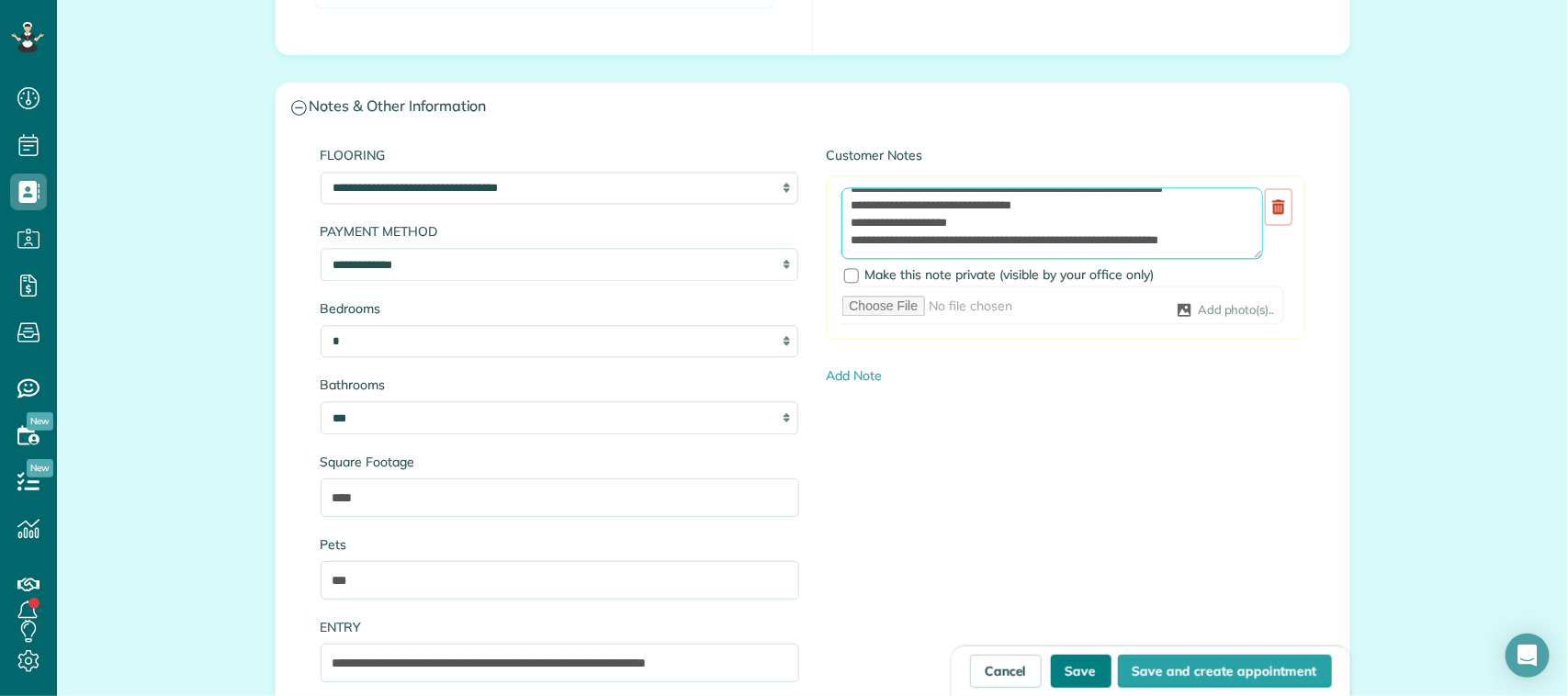 type on "**********" 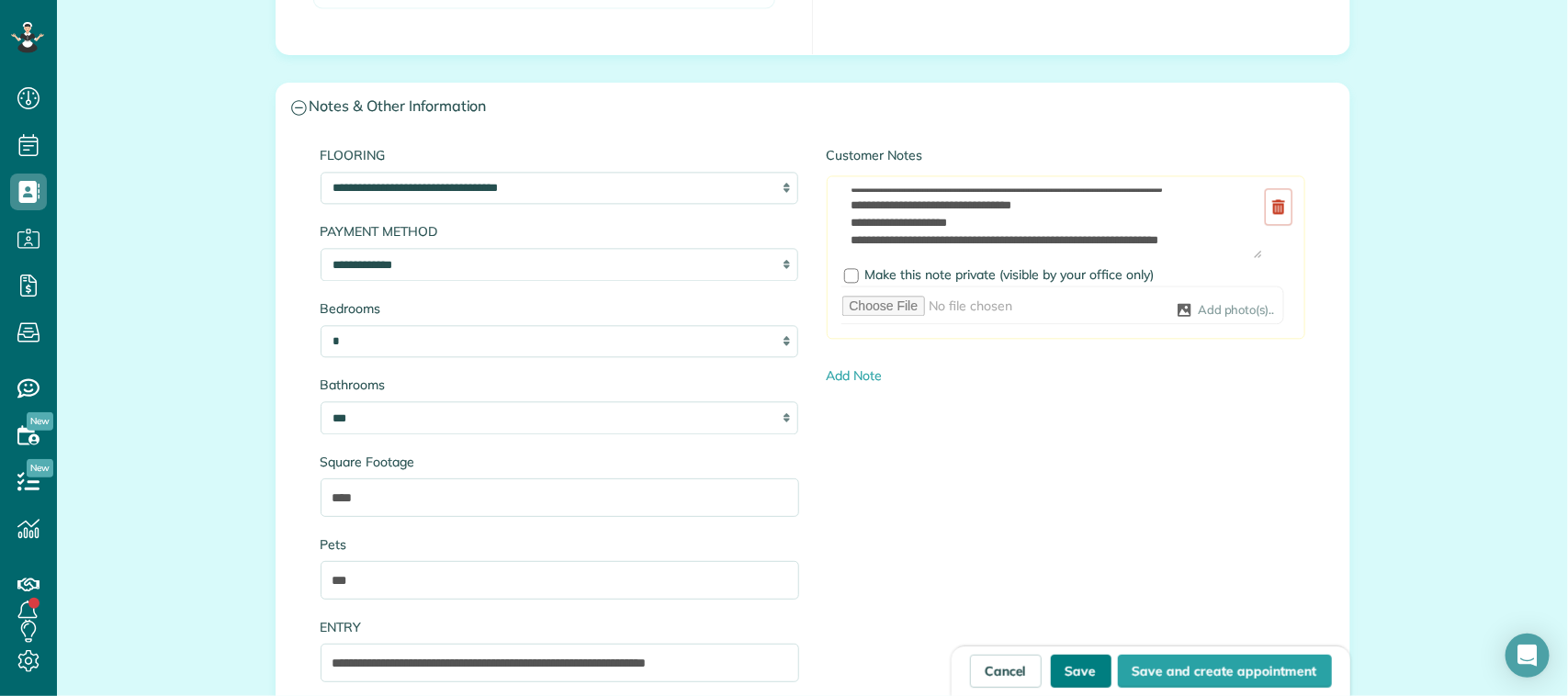 click on "Save" at bounding box center [1081, 671] 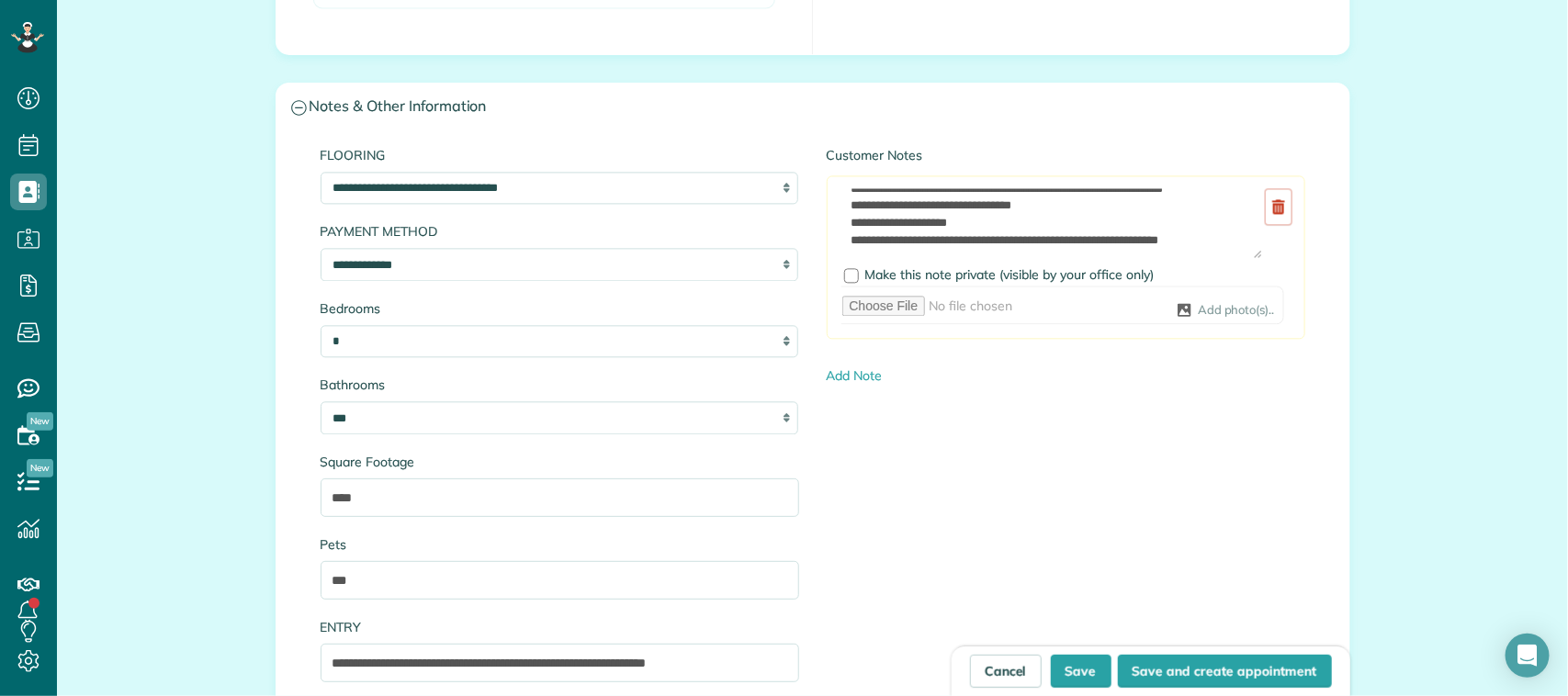type on "**********" 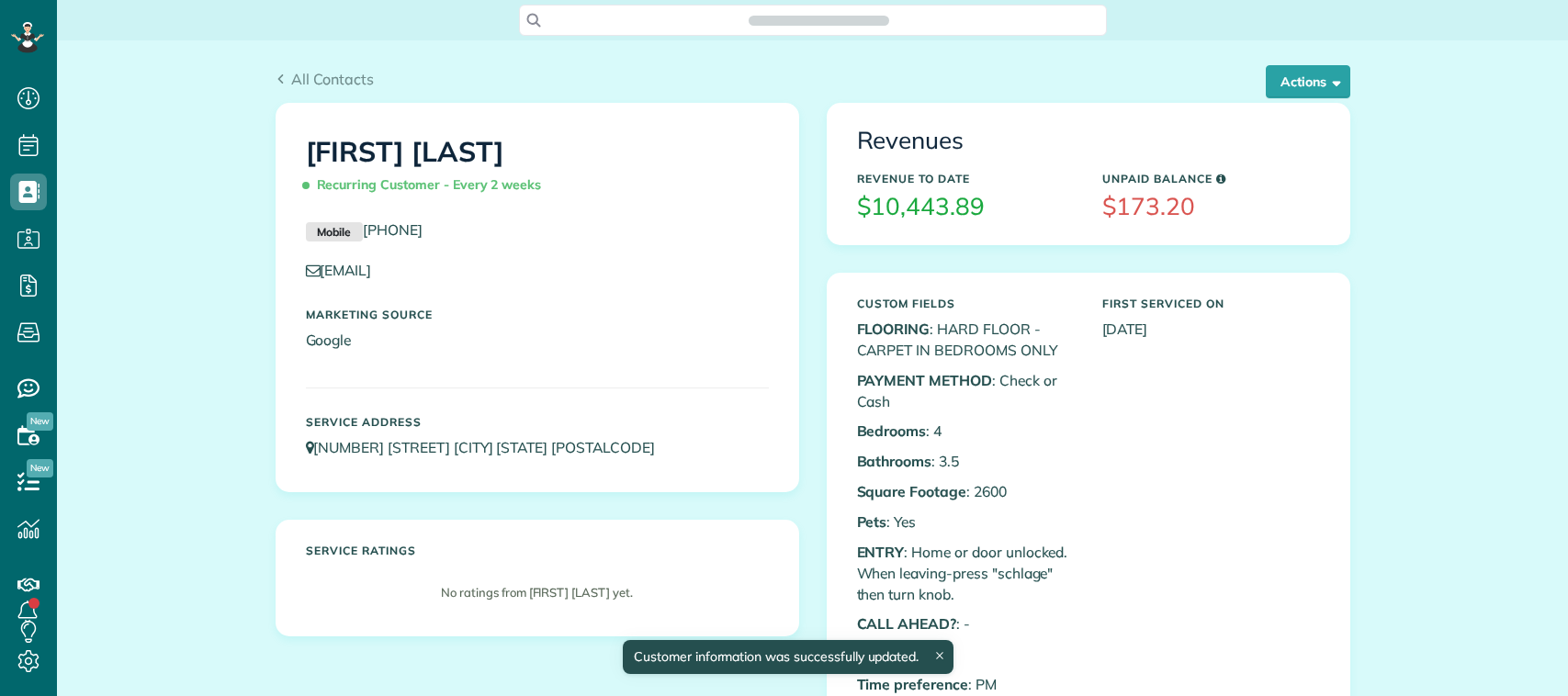 scroll, scrollTop: 0, scrollLeft: 0, axis: both 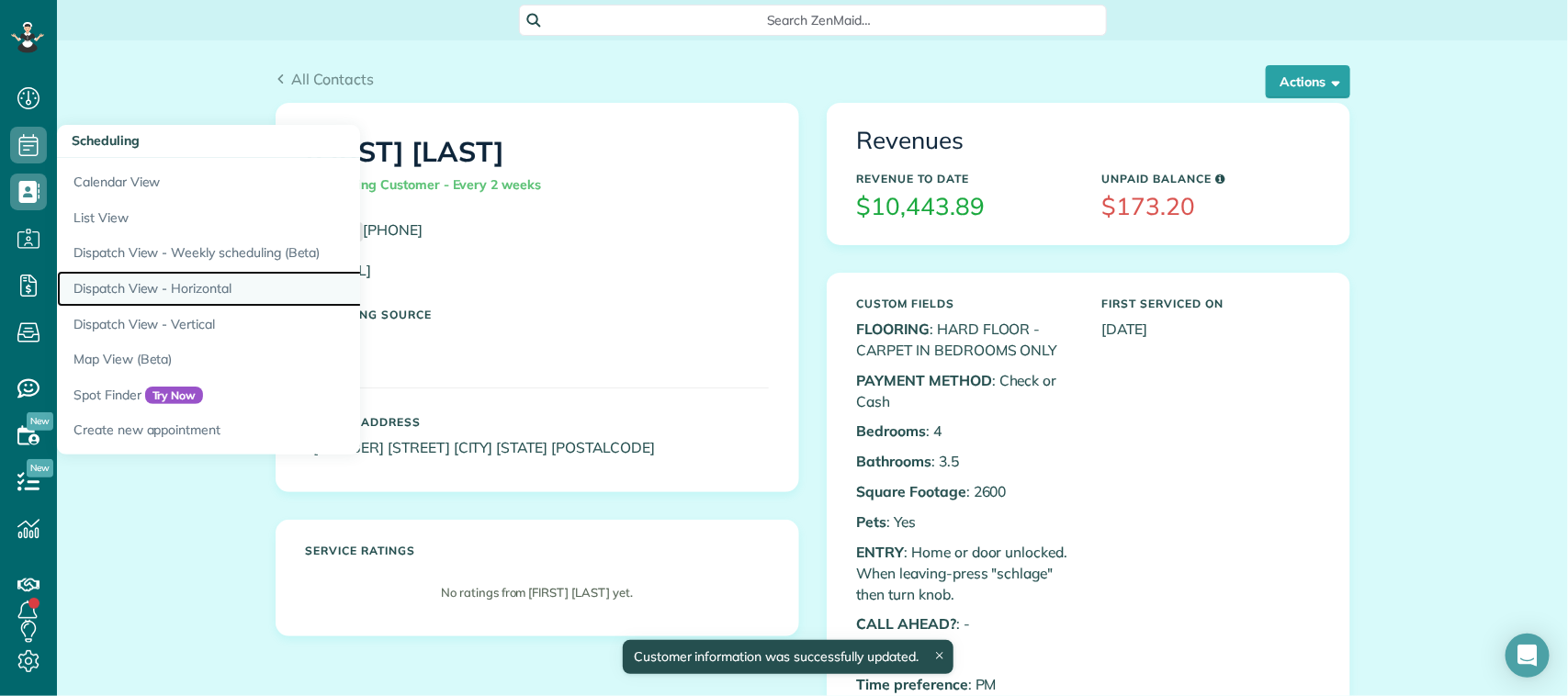 click on "Dispatch View - Horizontal" at bounding box center [287, 288] 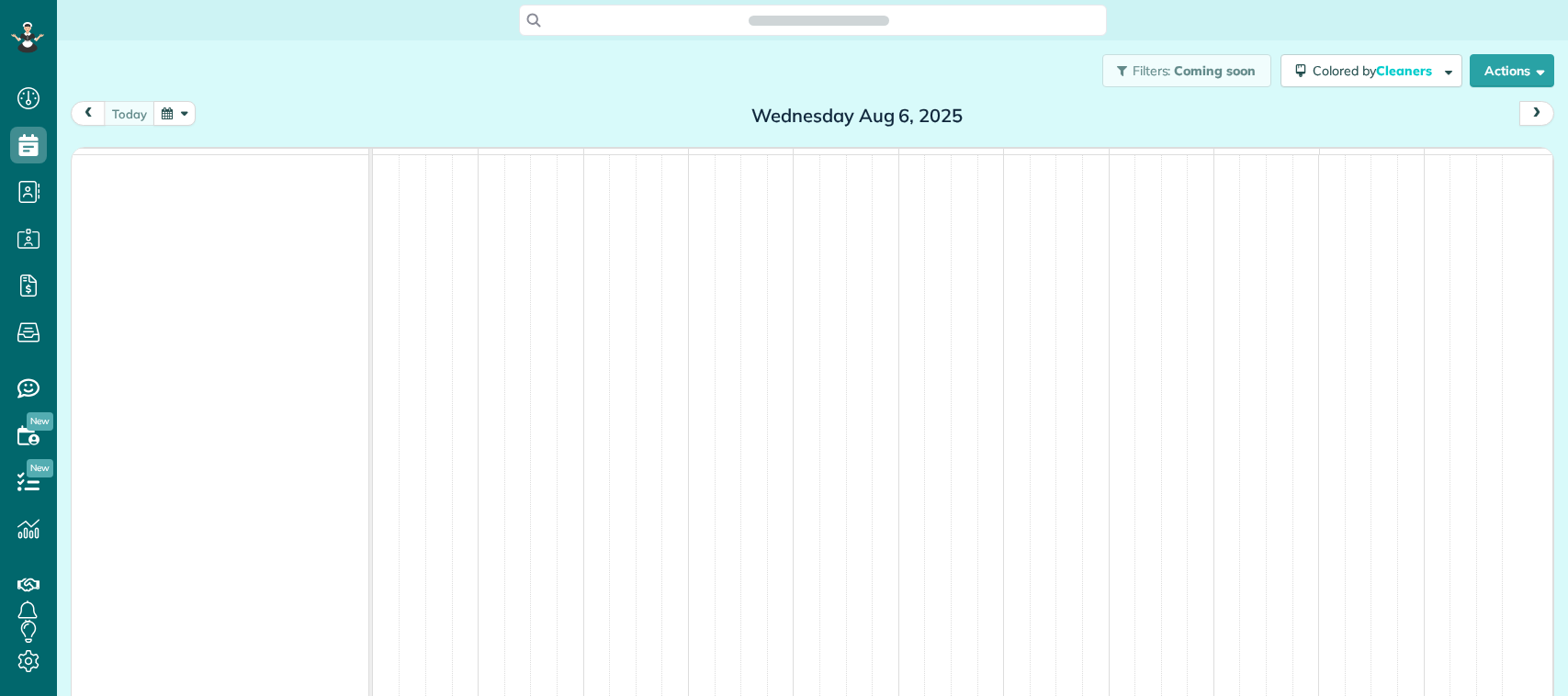 scroll, scrollTop: 0, scrollLeft: 0, axis: both 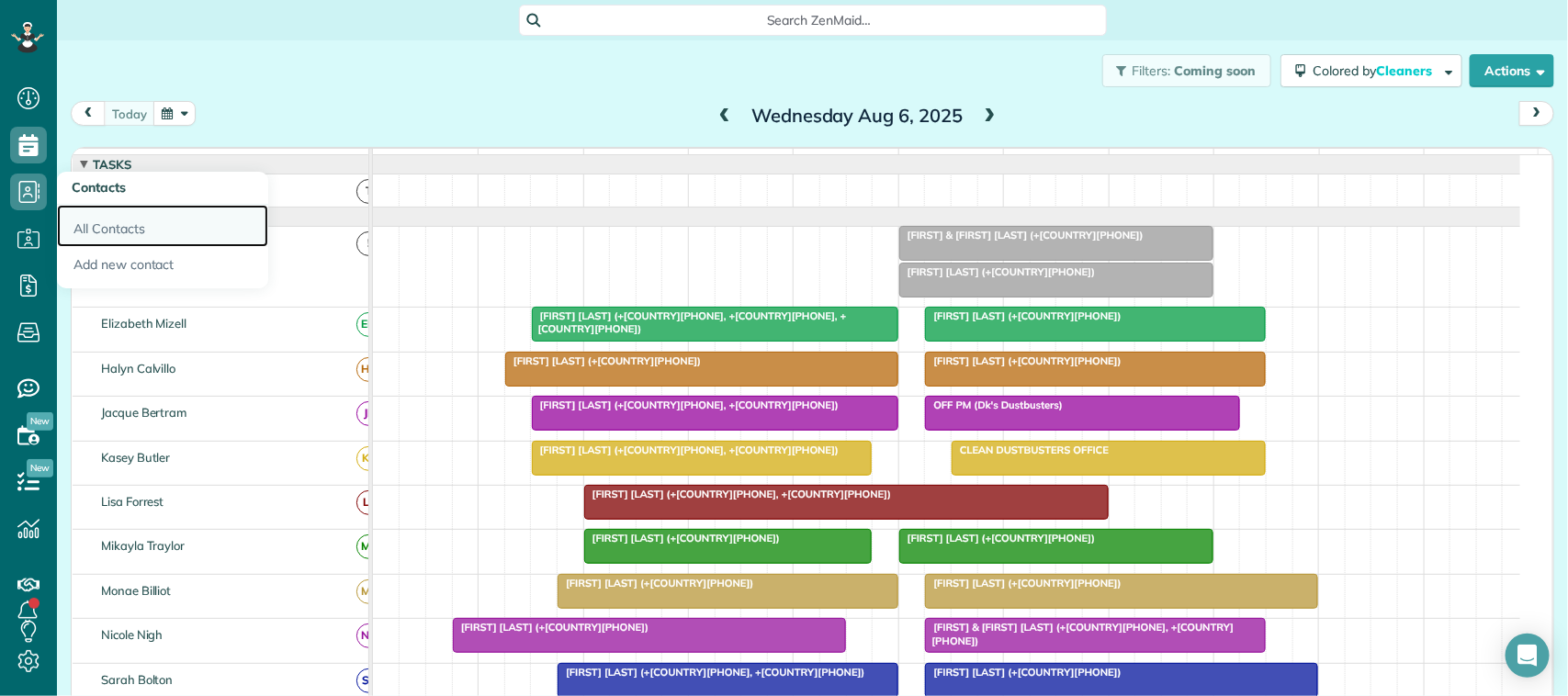 click on "All Contacts" at bounding box center [163, 226] 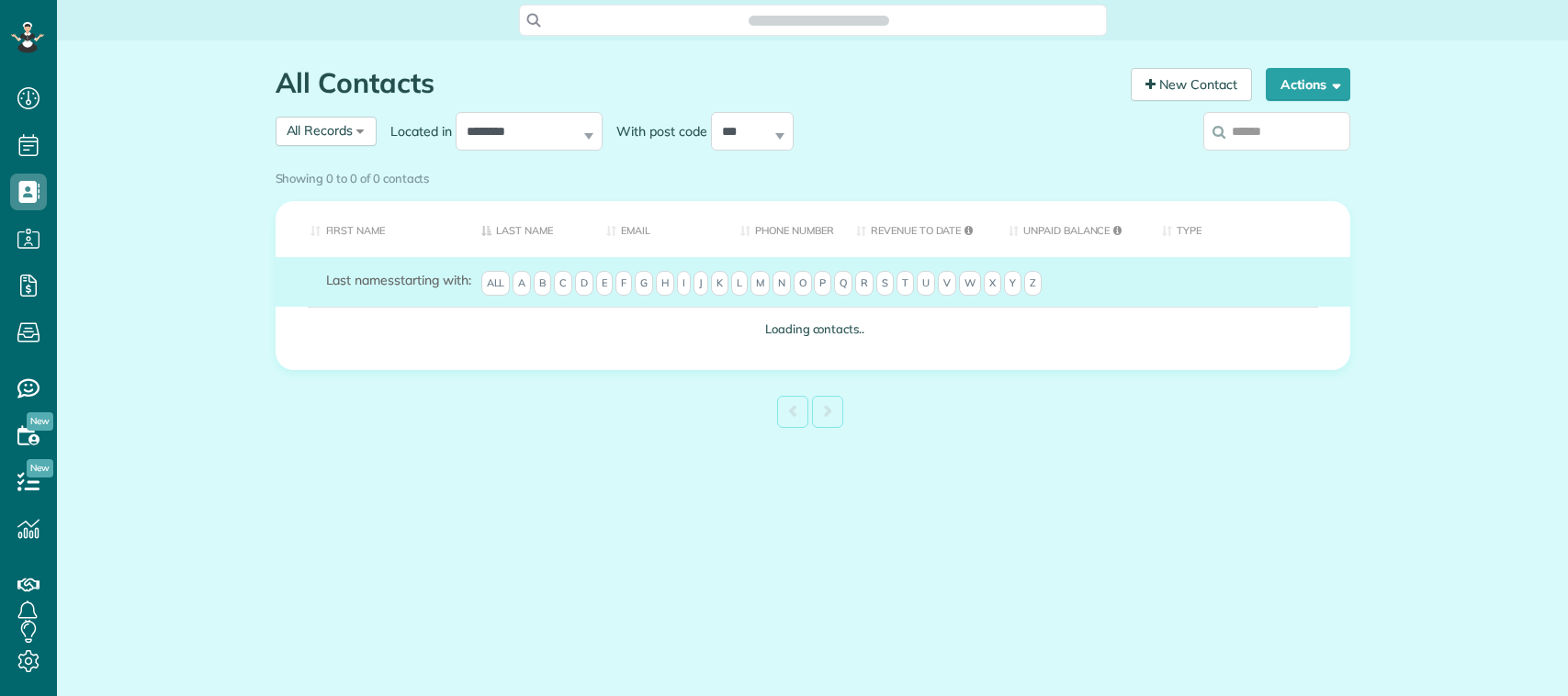 scroll, scrollTop: 0, scrollLeft: 0, axis: both 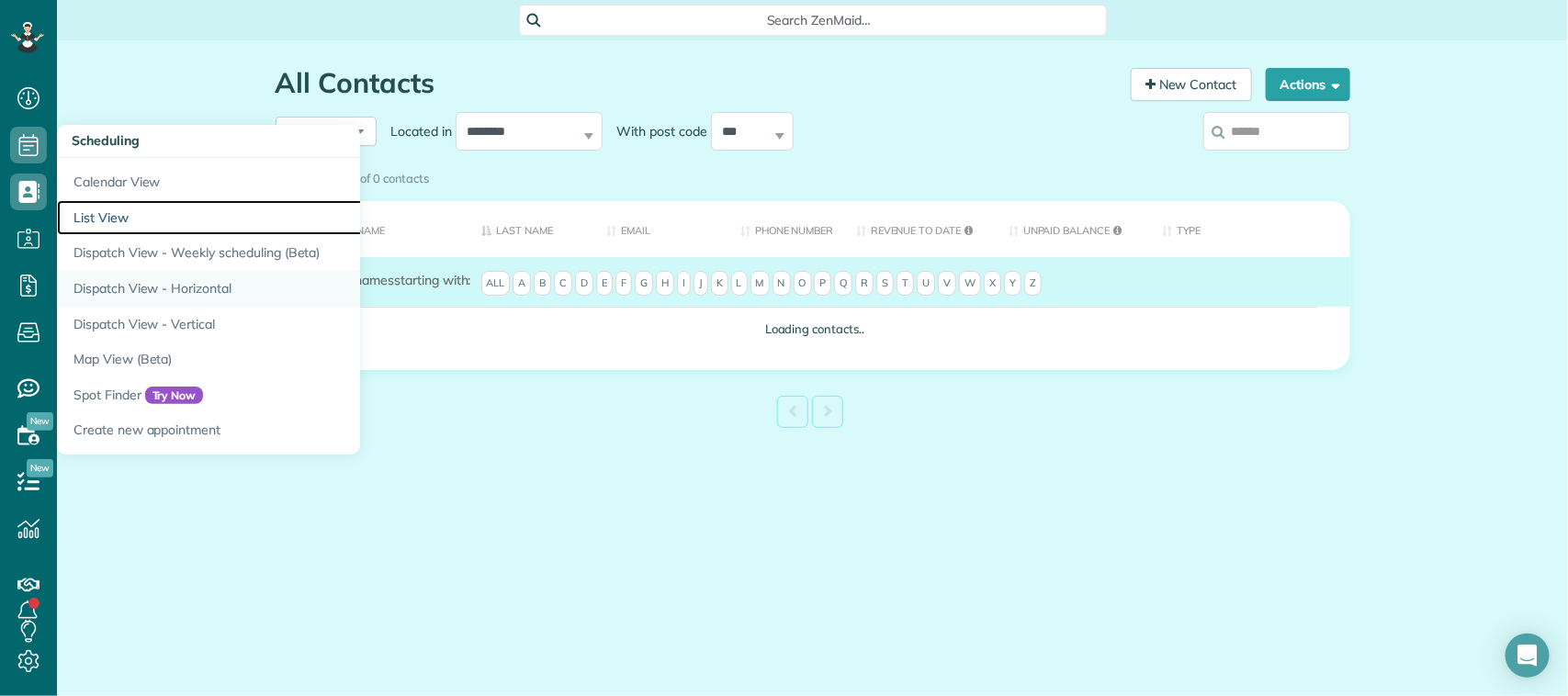 click on "List View" at bounding box center (287, 218) 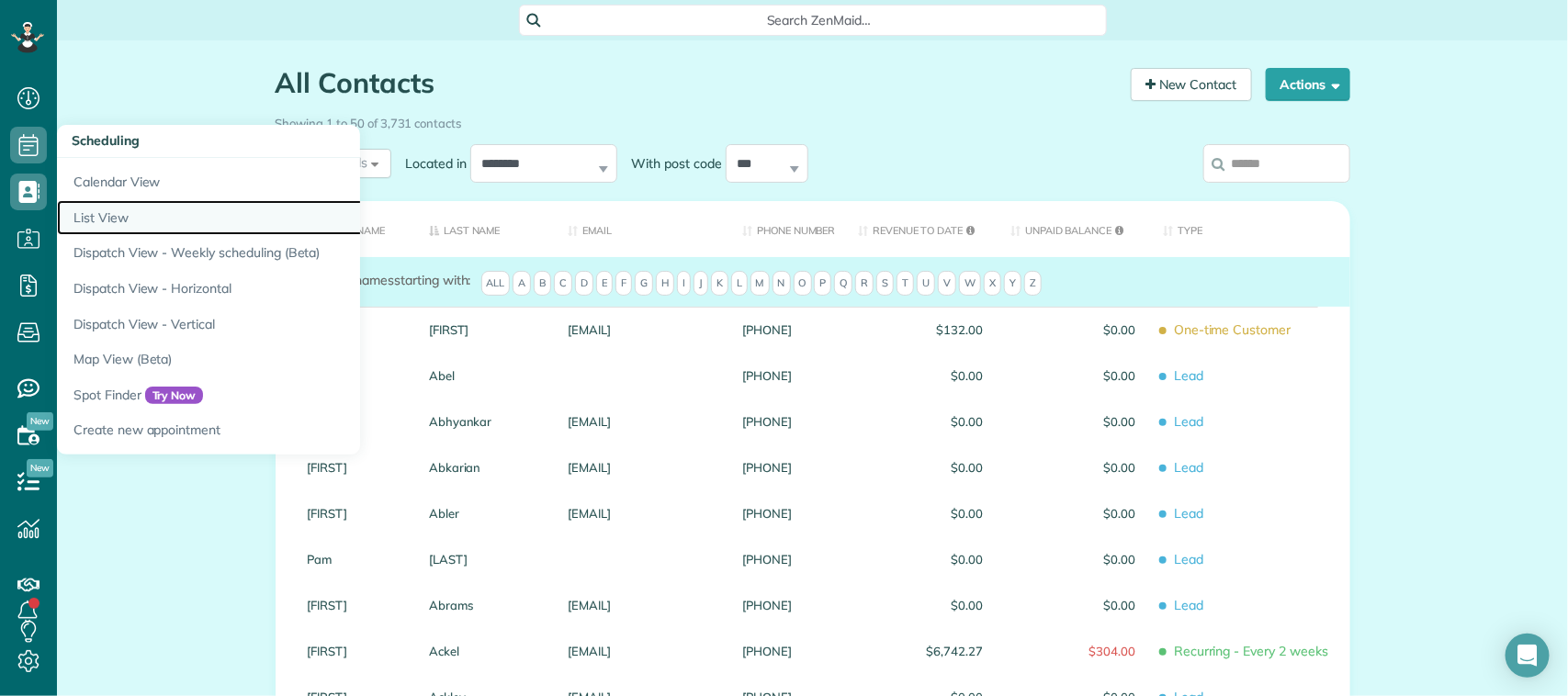 click on "List View" at bounding box center (287, 218) 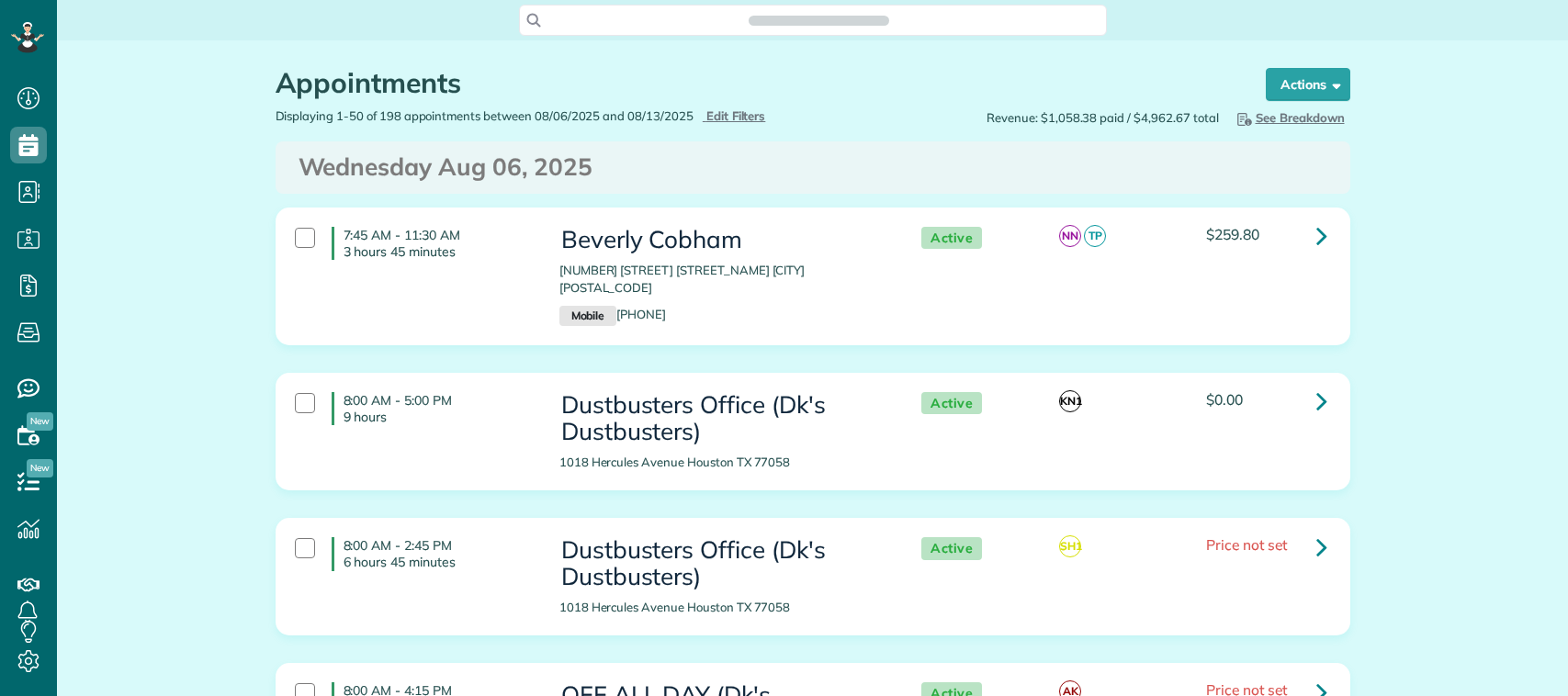 scroll, scrollTop: 0, scrollLeft: 0, axis: both 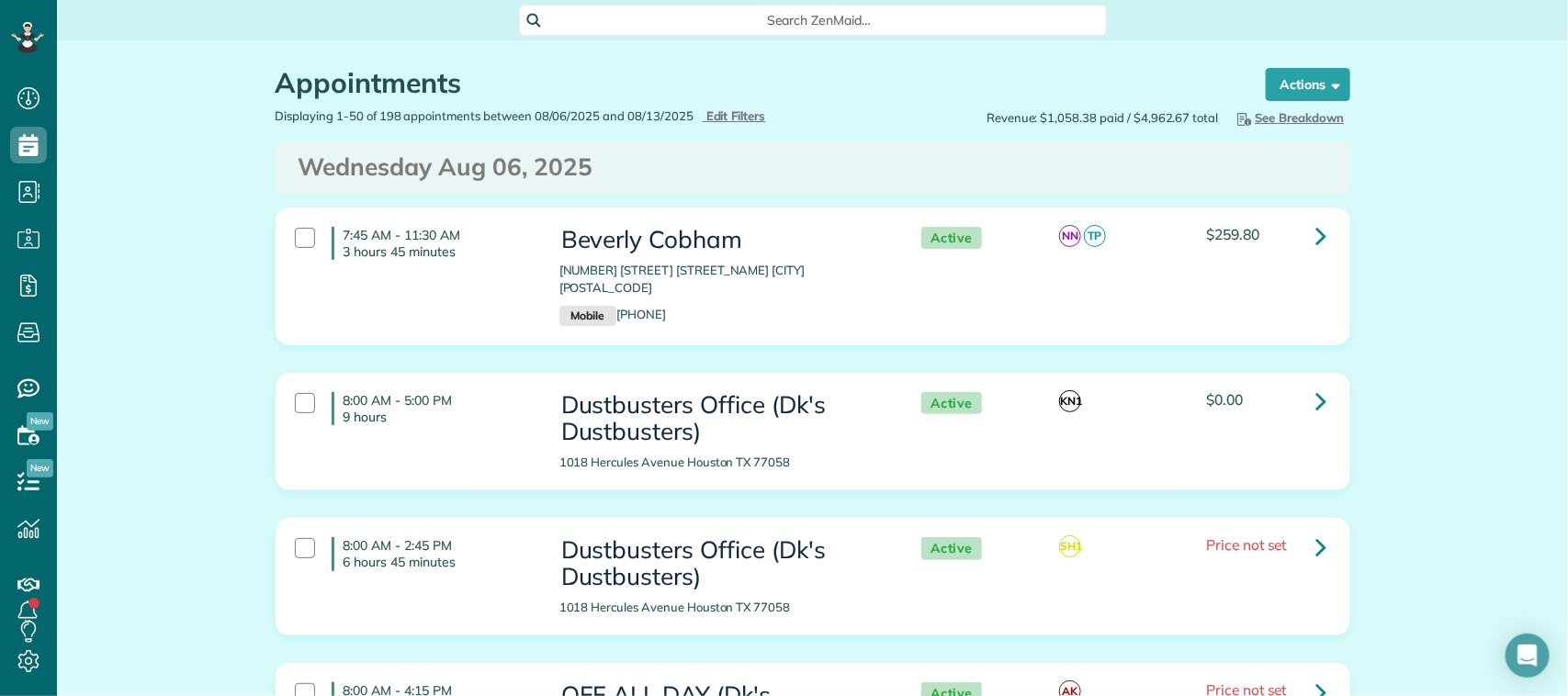 type on "**********" 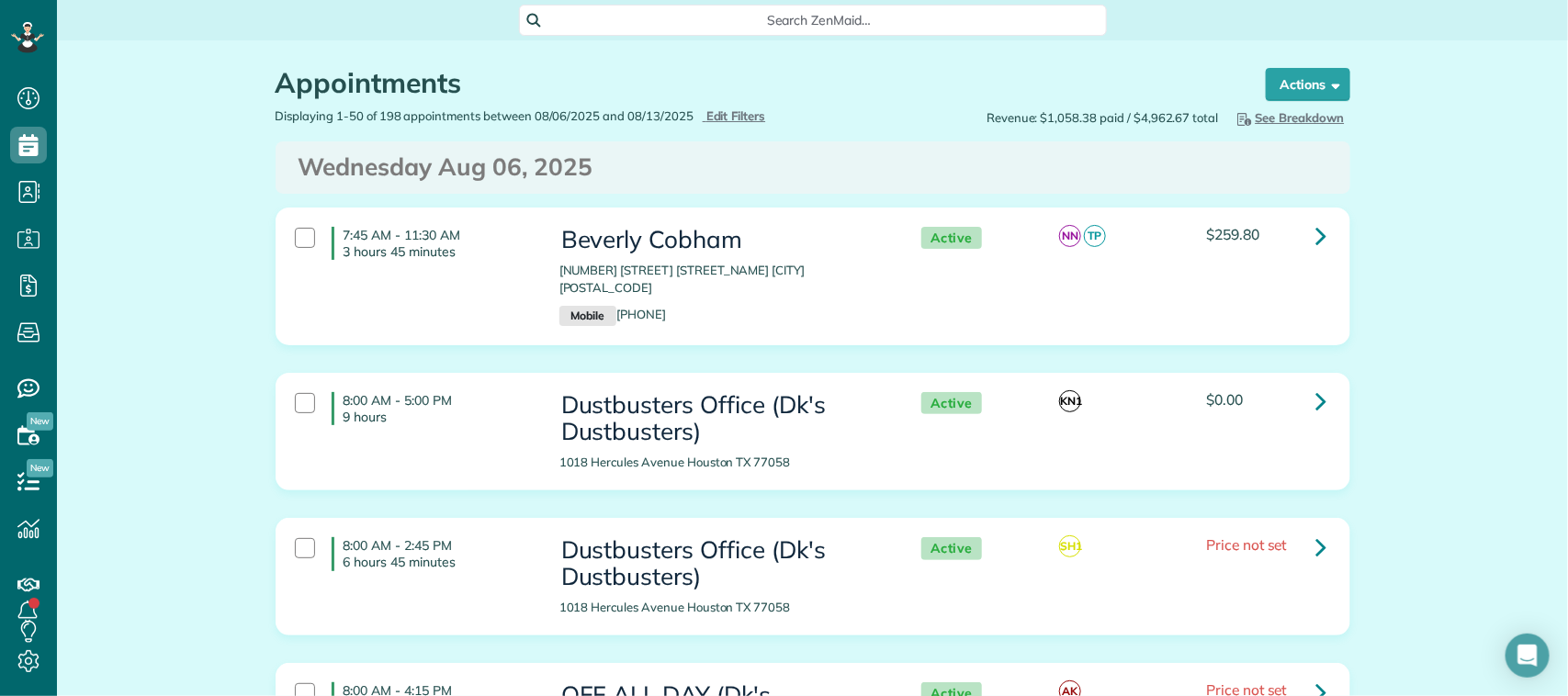 click on "Displaying 1-50 of 198 appointments
between
08/06/2025 and 08/13/2025
Hide Filters
Edit Filters
Revenue: $1,058.38 paid / $4,962.67 total
Hide Breakdown
See Breakdown
Total Revenue
$4,962.67
198 Appts.
Active Appointments
$18,580.00
198 Appts.
Unpaid Appointments
$17,630.00
192 Appts.
Assigned Appointments
$4,948.00
194 Appts.
Unassigned Appointments
$0.00
4 Appts." at bounding box center (813, 118) 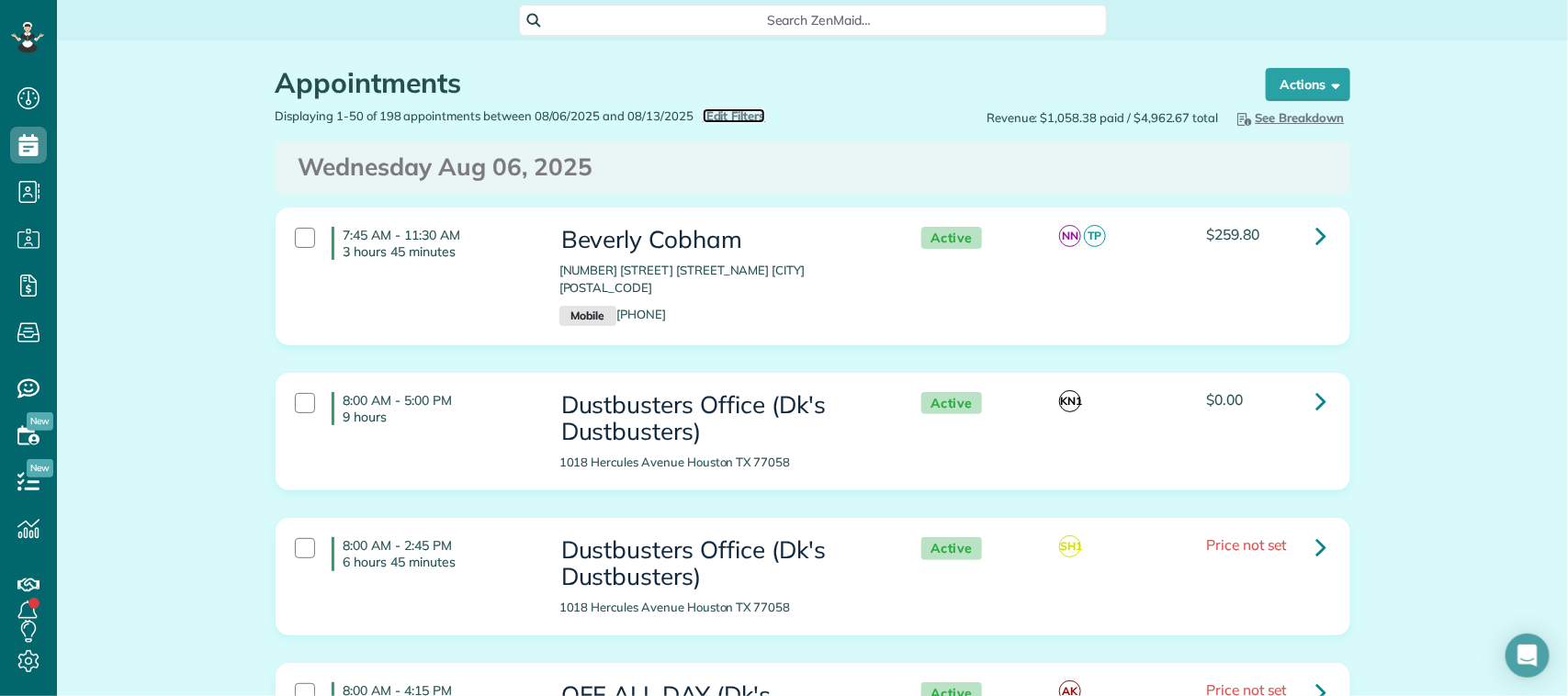 click on "Edit Filters" at bounding box center [736, 116] 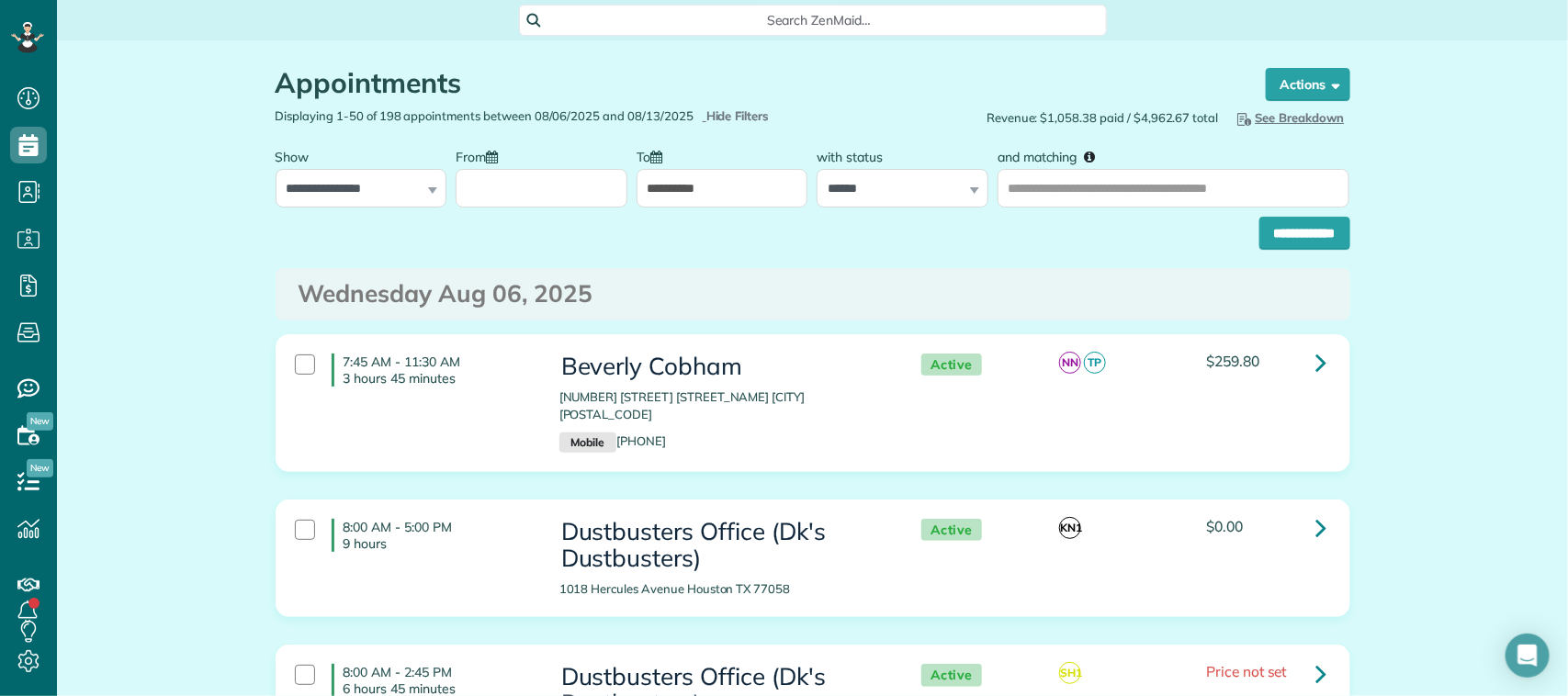 click on "From" at bounding box center [541, 188] 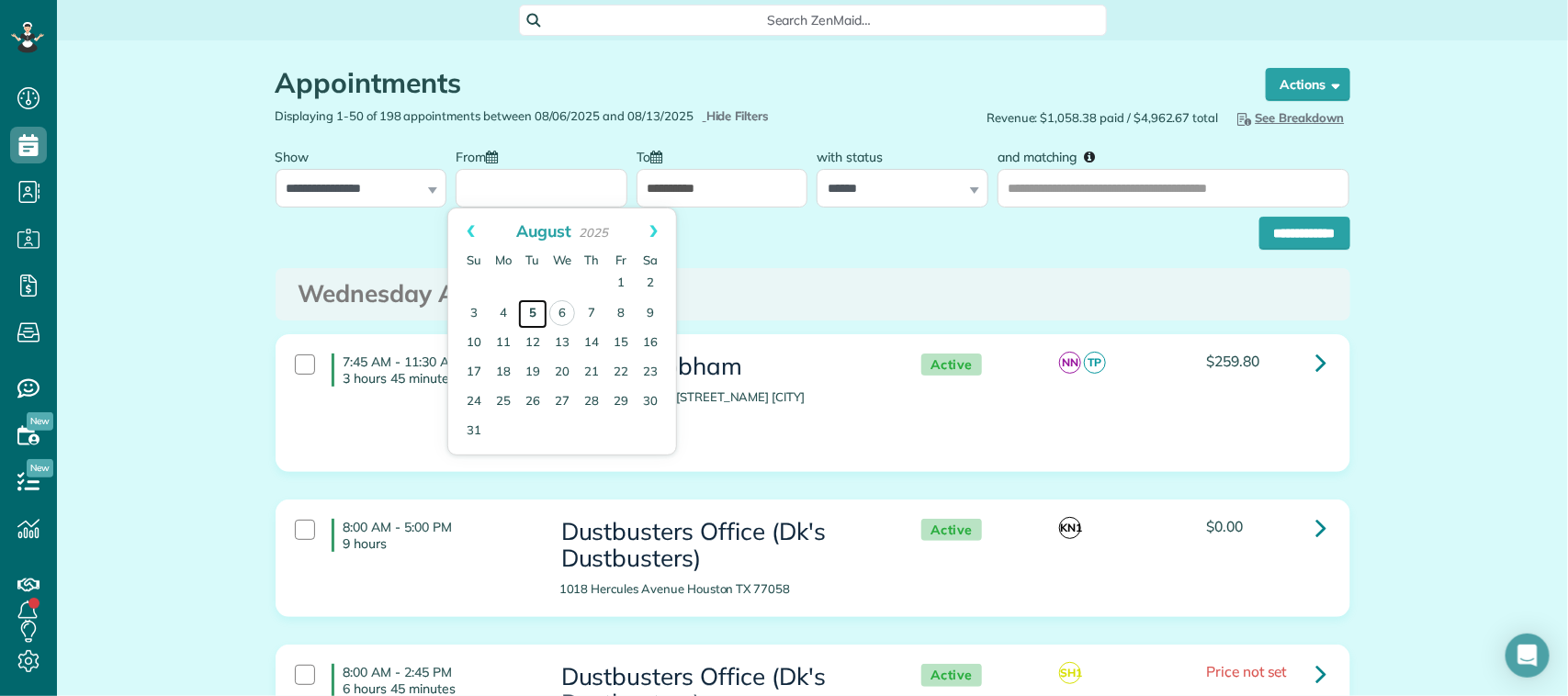 click on "5" at bounding box center [533, 314] 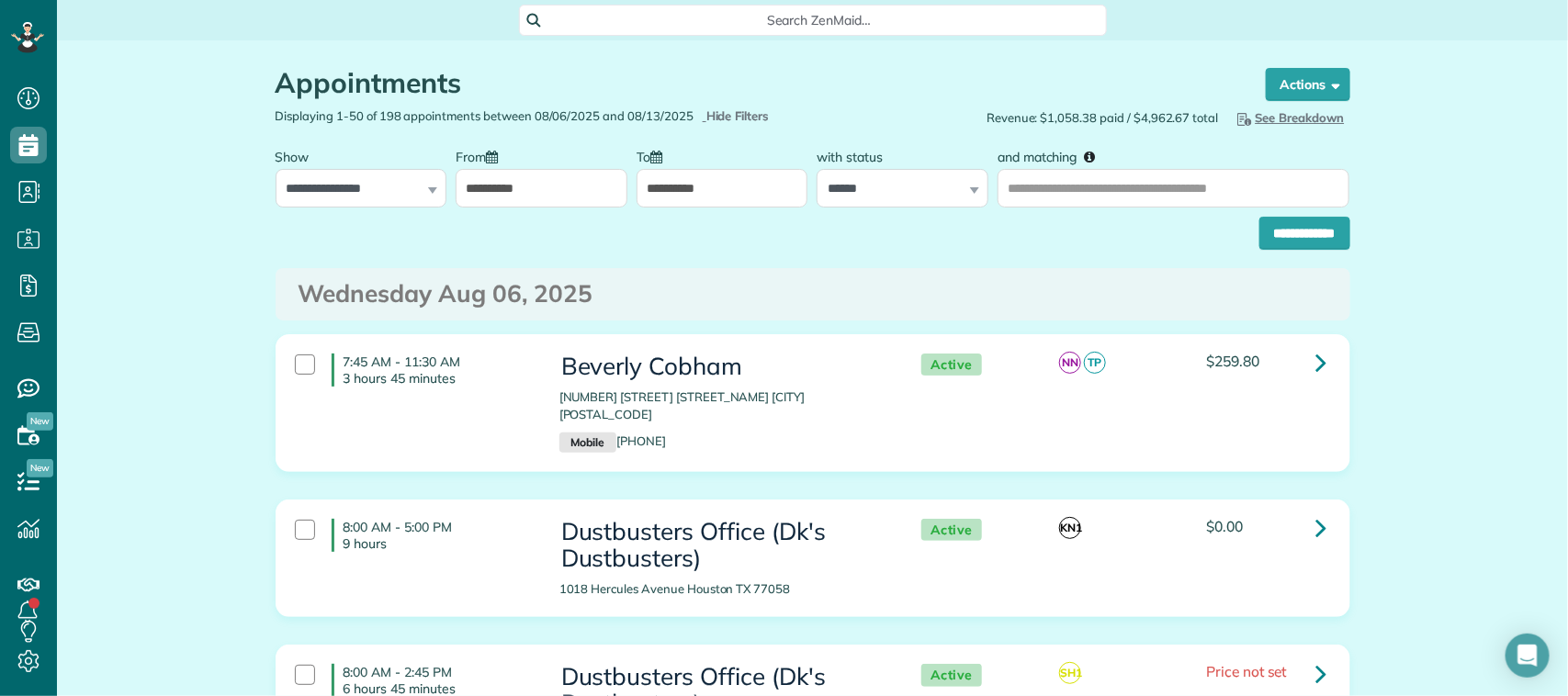 click on "**********" at bounding box center (722, 188) 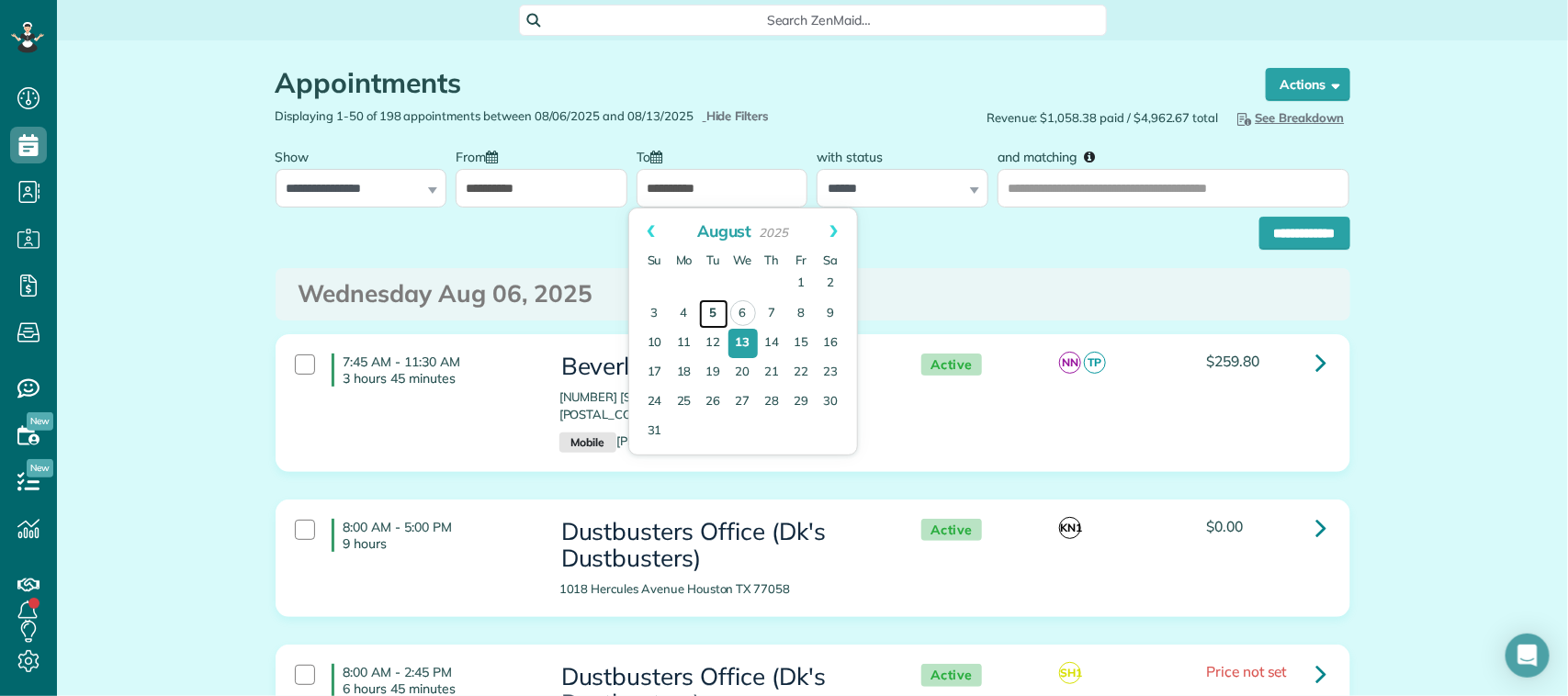click on "5" at bounding box center (714, 314) 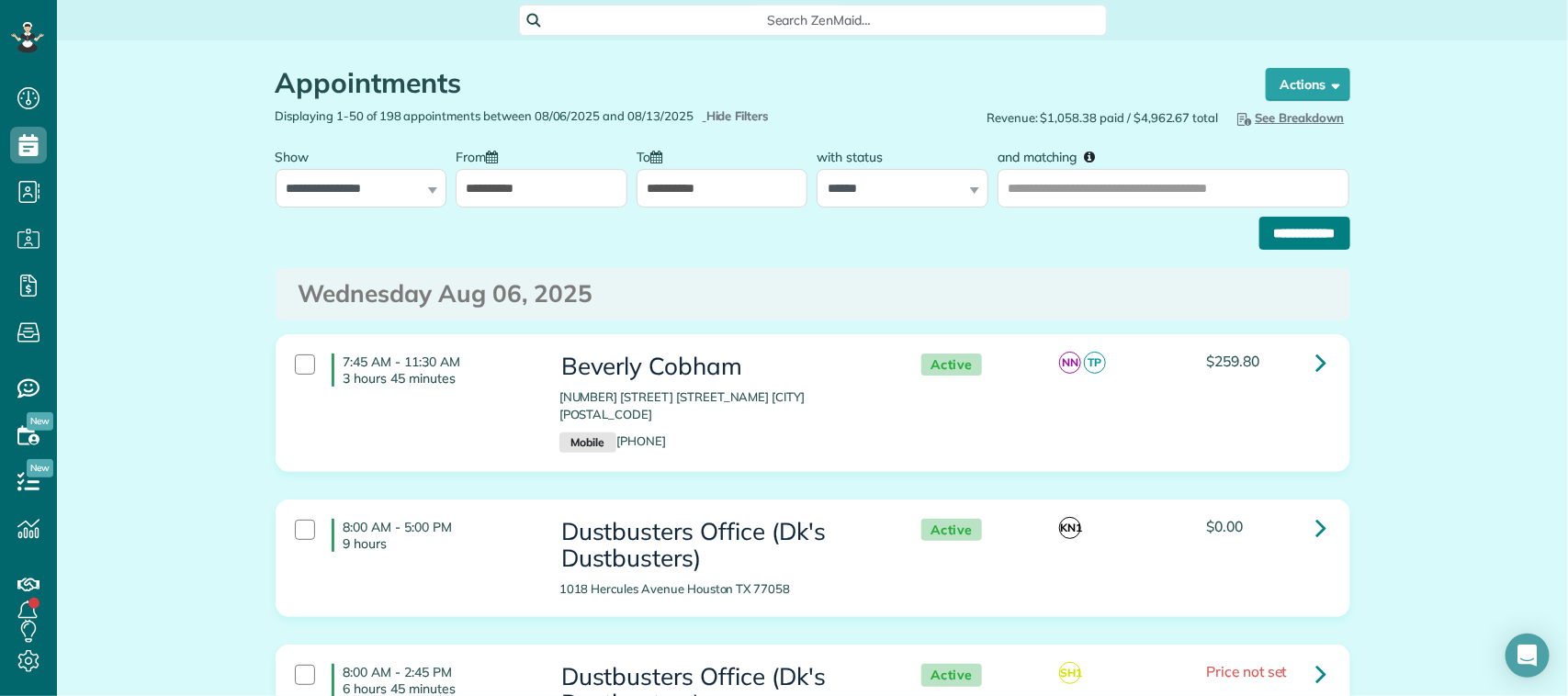 click on "**********" at bounding box center (1304, 233) 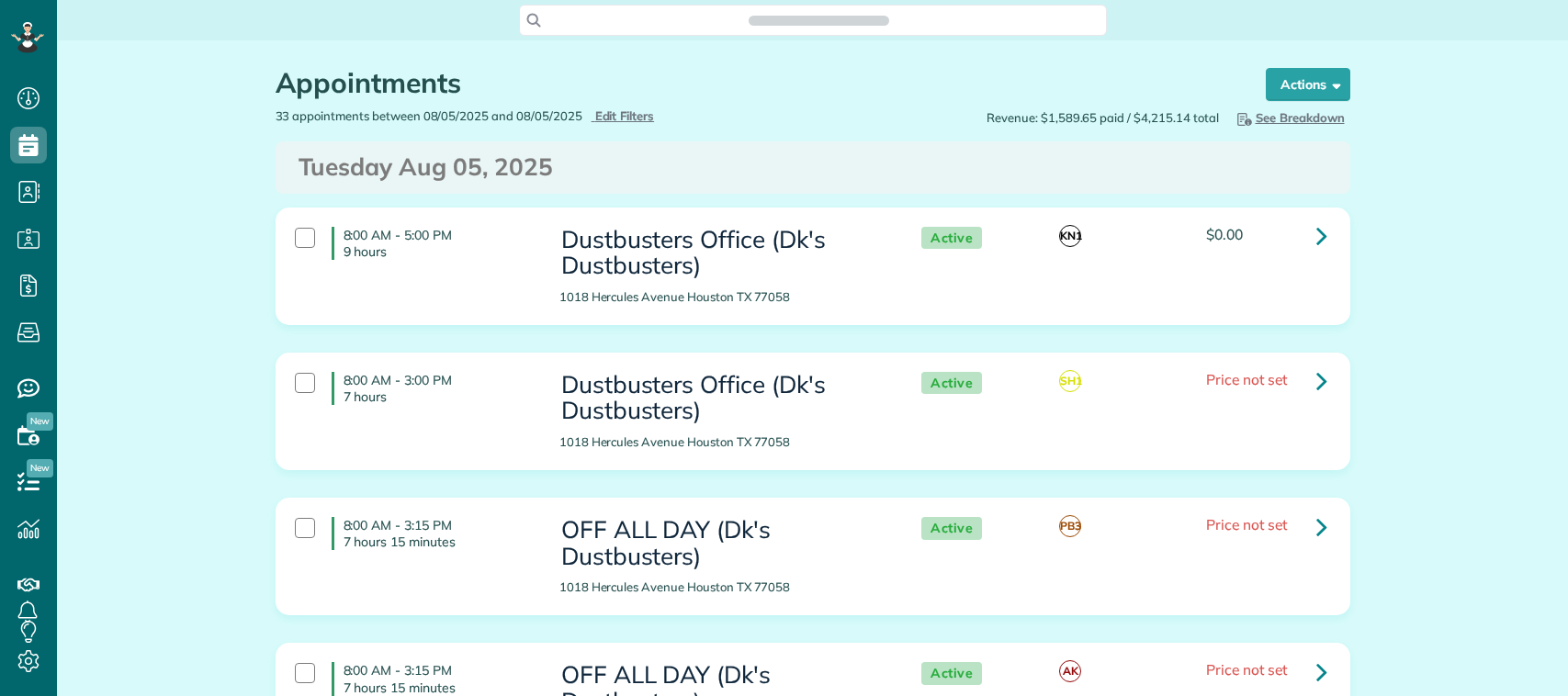 scroll, scrollTop: 0, scrollLeft: 0, axis: both 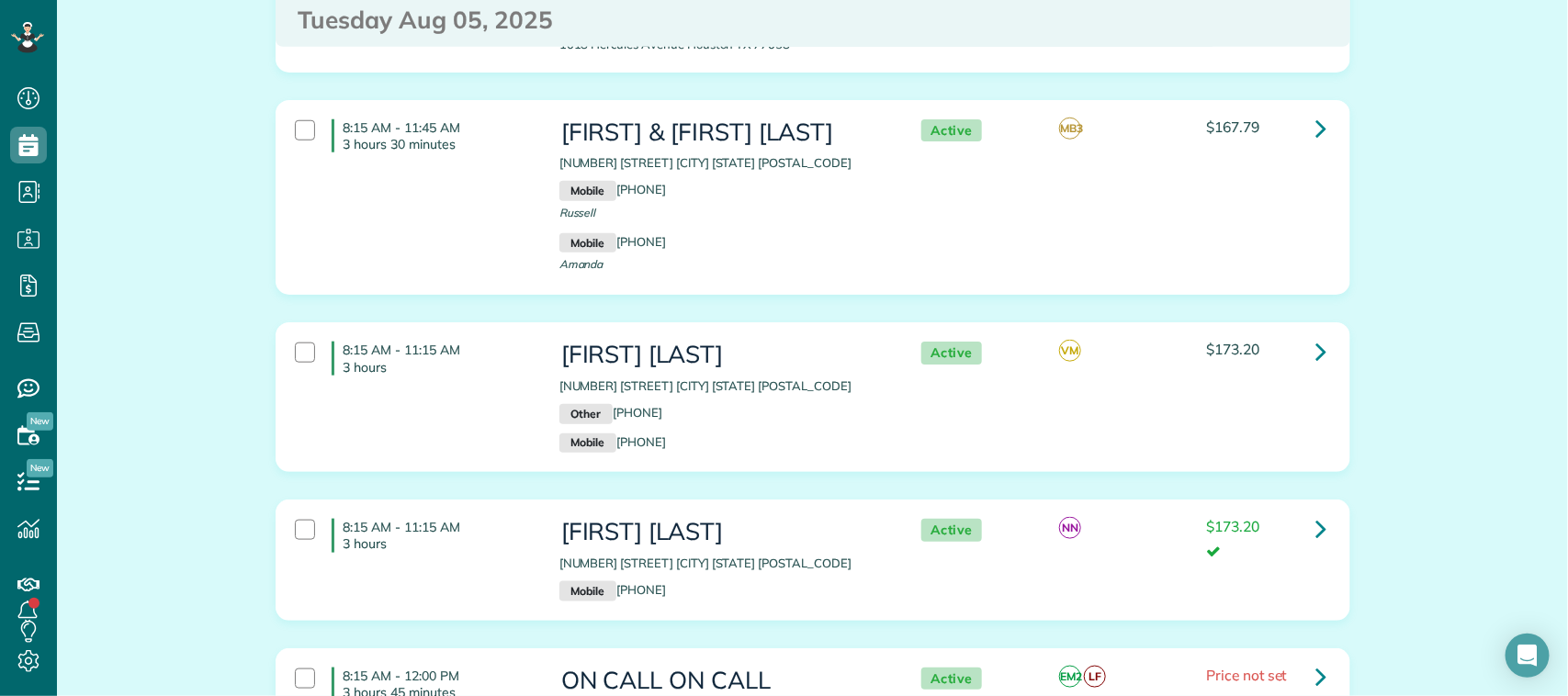click on "[TIME] -  [TIME]
[DURATION]
[FIRST] & [FIRST] [LAST]
[NUMBER] [STREET] [CITY] [STATE] [POSTAL_CODE]
Mobile
[PHONE]
[FIRST]
Mobile
[PHONE]
[FIRST]
Active
MB3" at bounding box center [810, 197] 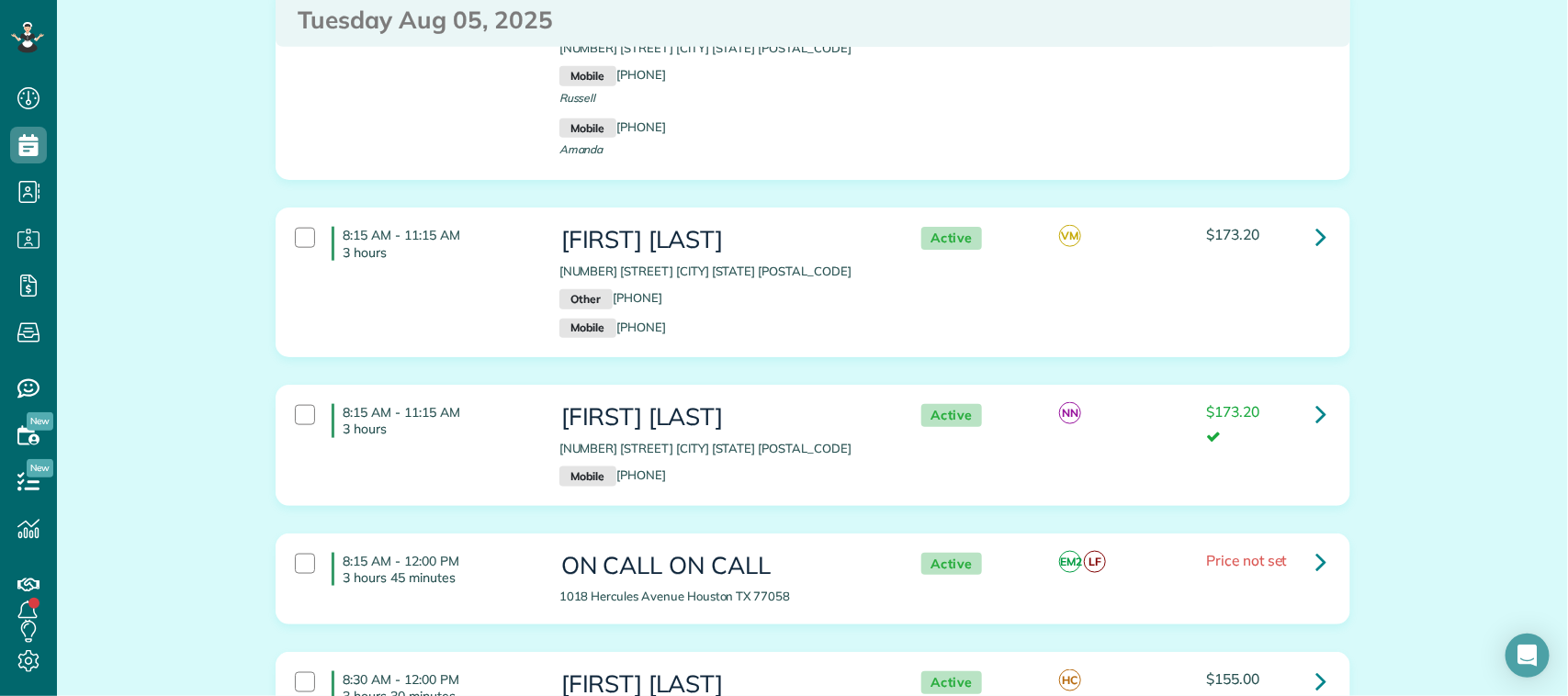 click on "8:15 AM - 11:15 AM
3 hours
Laurie Danas
15211 Hillglen Court Houston TX 77062
Other
(281) 604-4408
Mobile
(281) 610-5562
Active
VM" at bounding box center [813, 282] 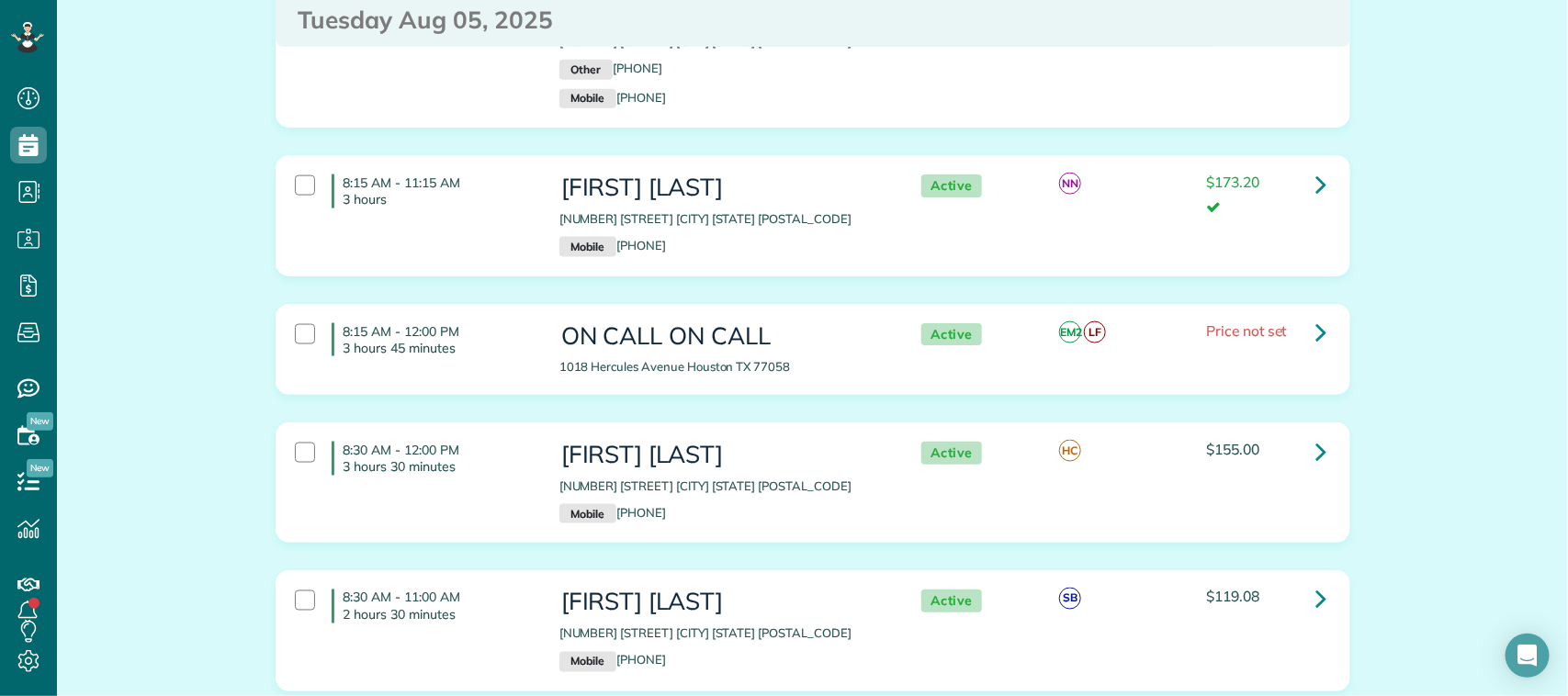 click on "8:15 AM - 11:15 AM
3 hours" at bounding box center [413, 191] 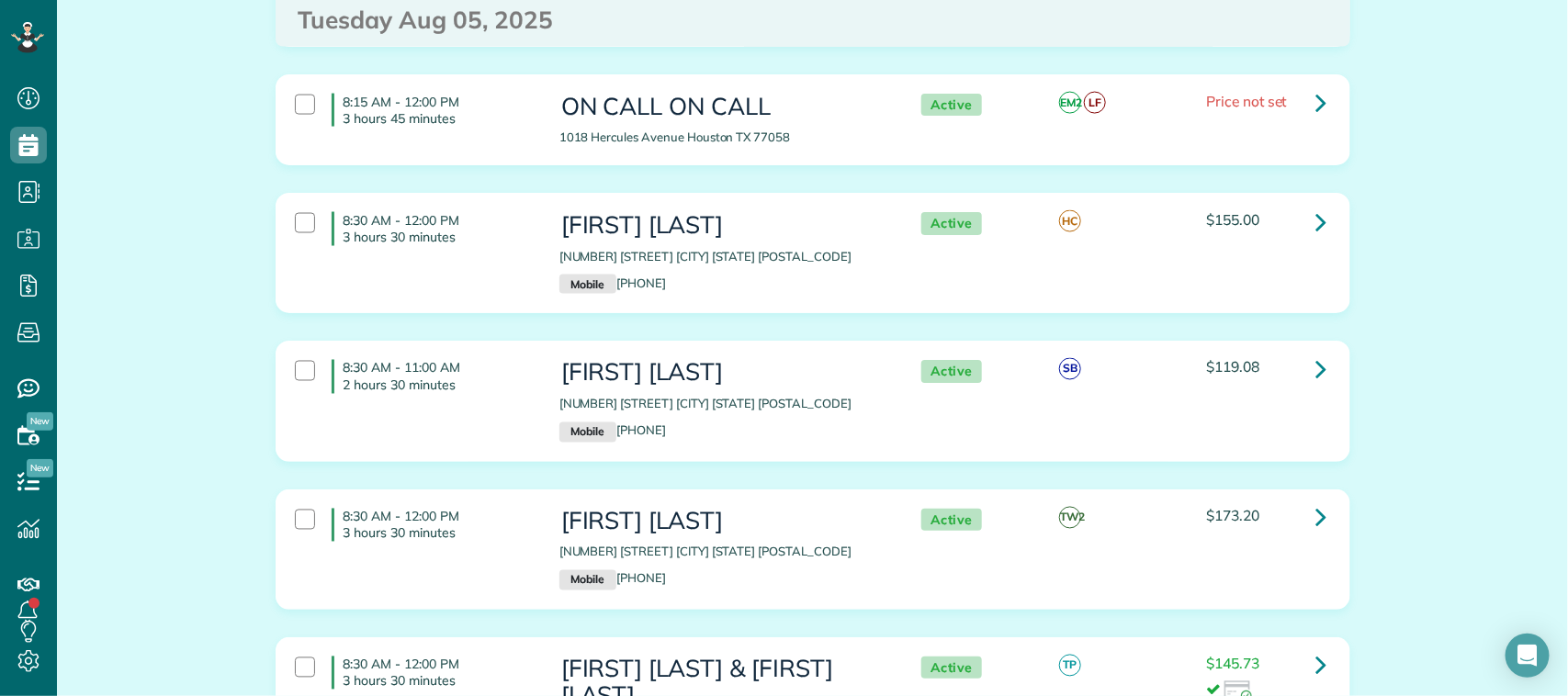 click on "8:30 AM - 12:00 PM
3 hours  30 minutes" at bounding box center (413, 229) 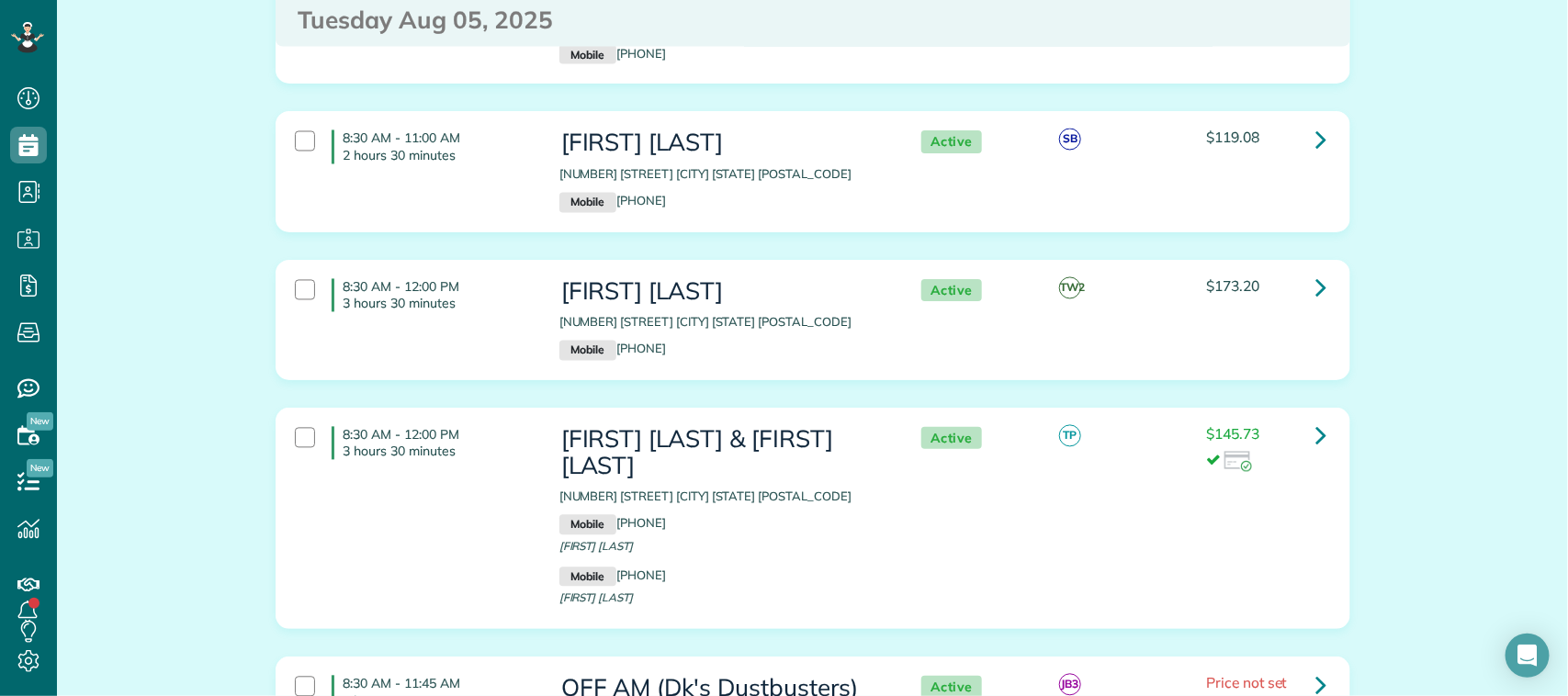 click on "8:30 AM - 11:00 AM
2 hours  30 minutes
Amanda Wagnon
870 Shoal Pointe Lane League City TX 77573
Mobile
(832) 654-0669
Active
SB
$119.08" at bounding box center (810, 171) 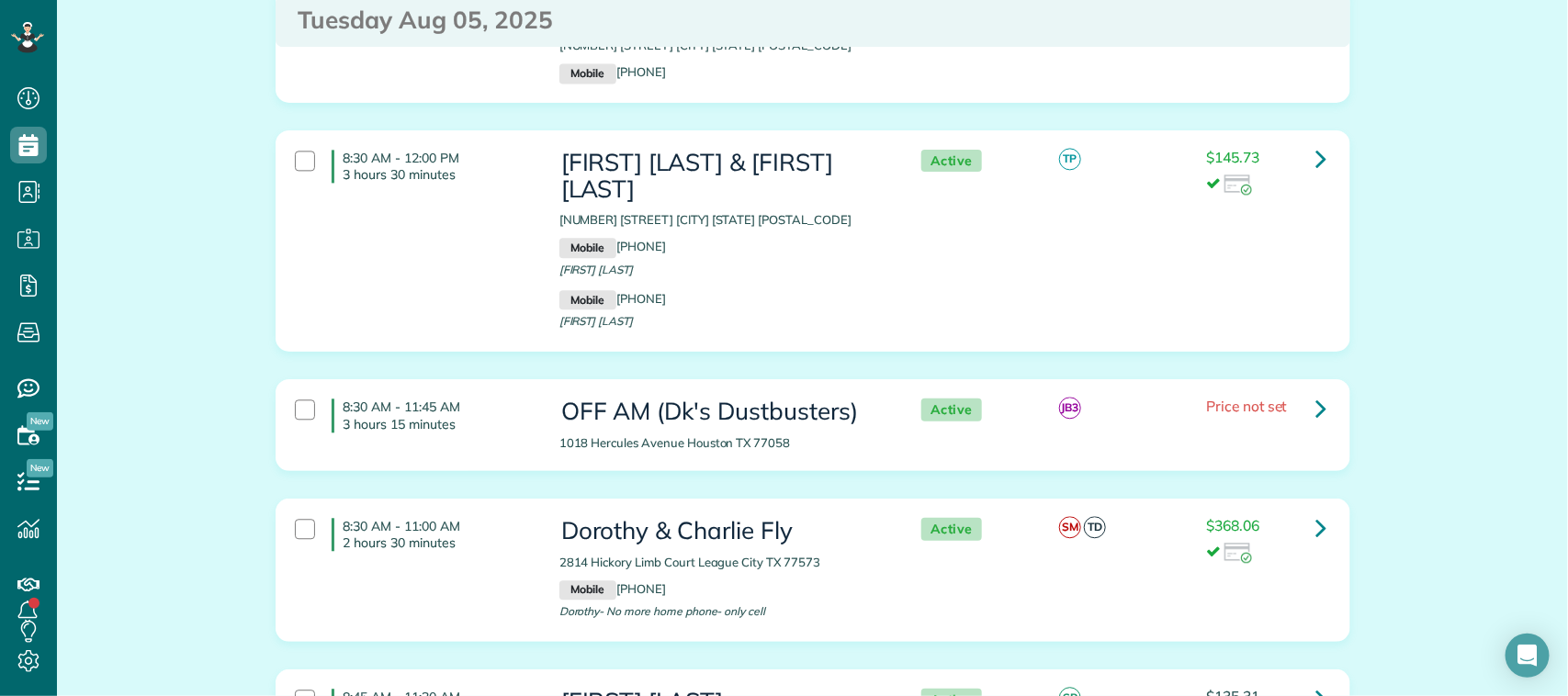 scroll, scrollTop: 1836, scrollLeft: 0, axis: vertical 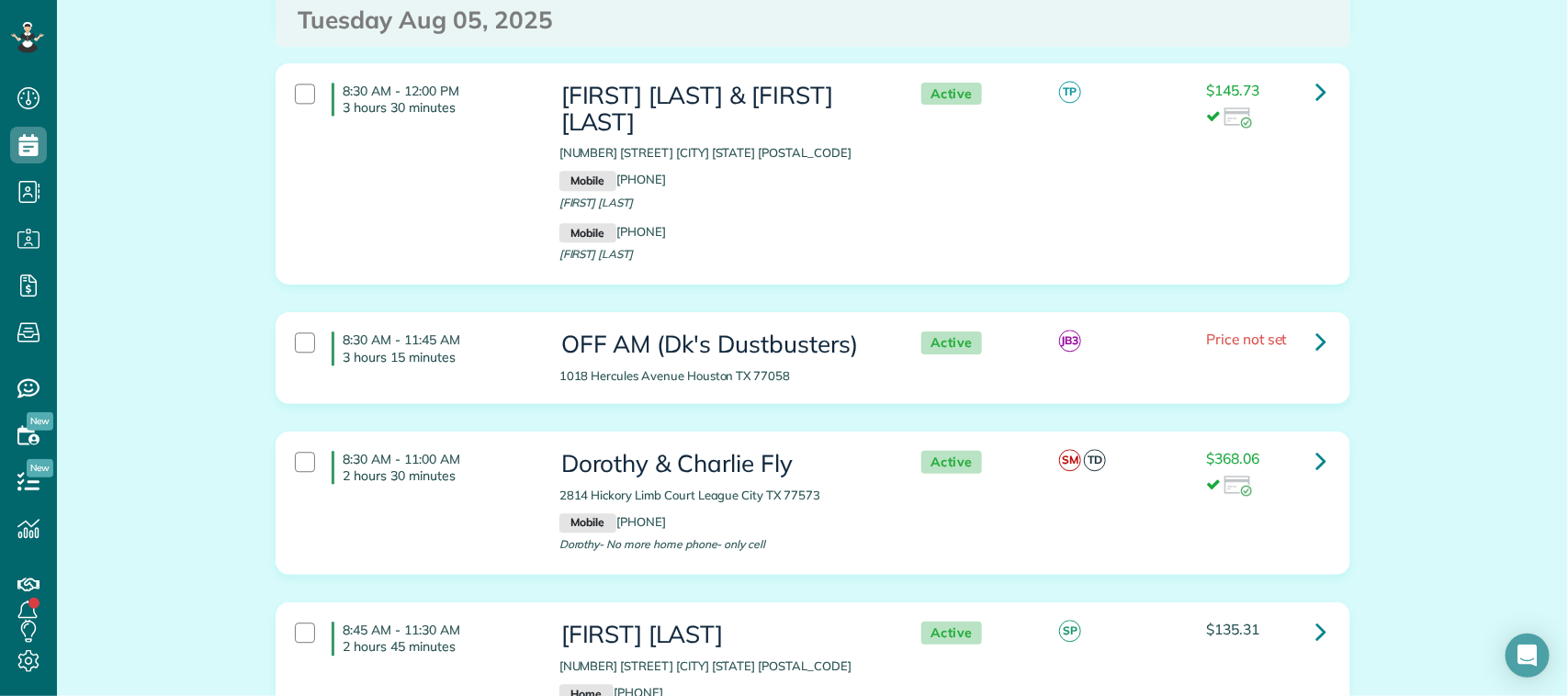 click on "8:30 AM - 12:00 PM
3 hours  30 minutes
Michael Achierno & Barbara Calvert
2014 Breezeway Bend Ln League City Tx 77573
Mobile
(606) 375-2380
Barbara Calvert
Mobile
(361) 550-9820
Michael Achierno
Active
TP" at bounding box center [810, 174] 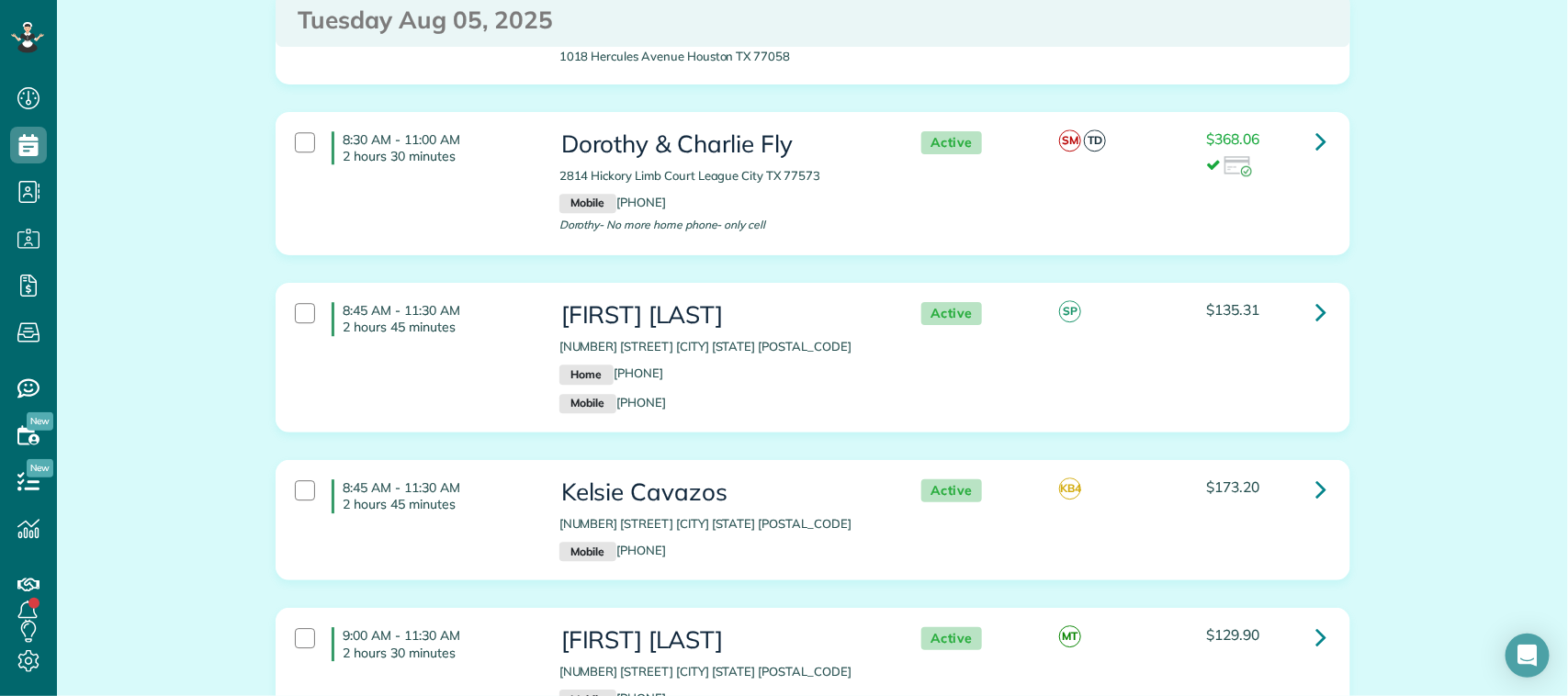scroll, scrollTop: 2181, scrollLeft: 0, axis: vertical 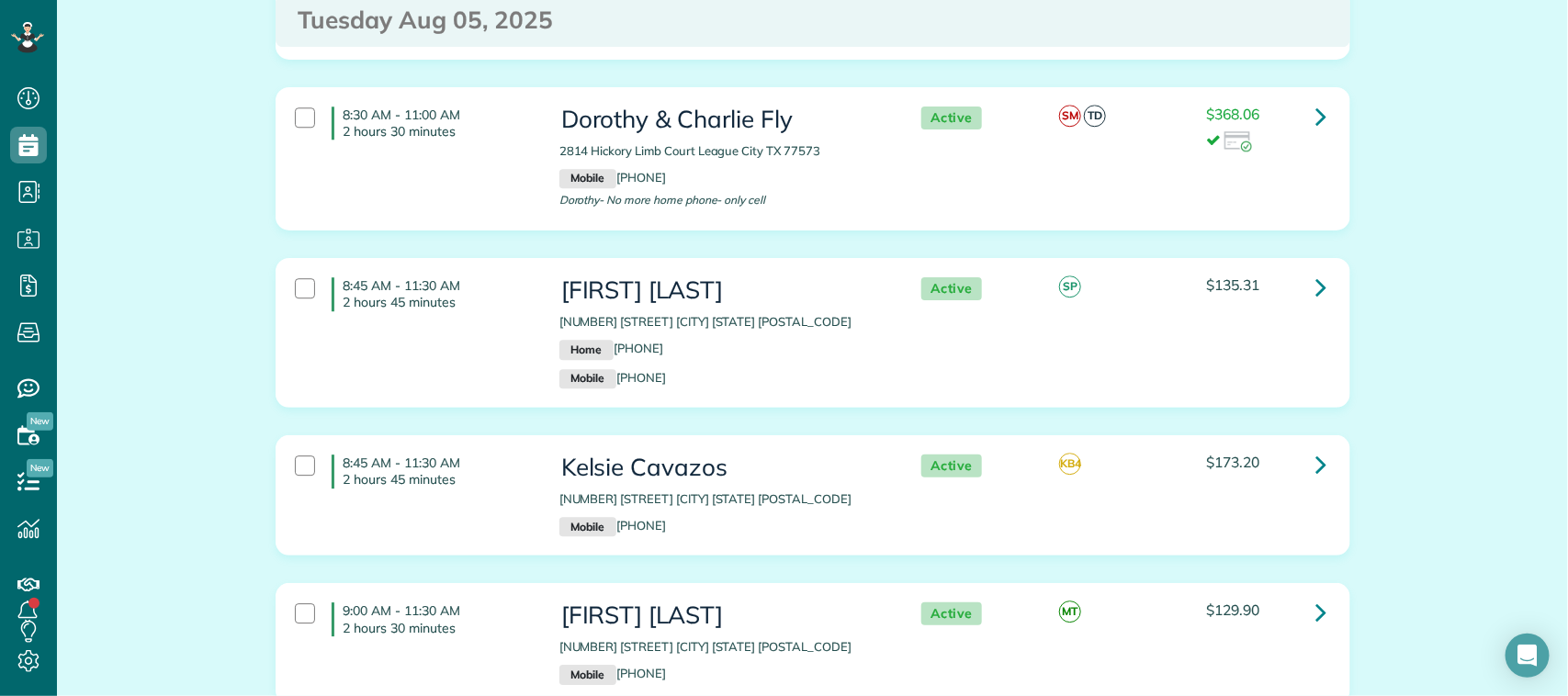 click on "8:45 AM - 11:30 AM
2 hours  45 minutes
Norma Berry
310 Forest Lake Dr Seabrook TX 77586
Home
(281) 787-2901
Mobile
(281) 326-2799
Active
SP
$135.31" at bounding box center [810, 332] 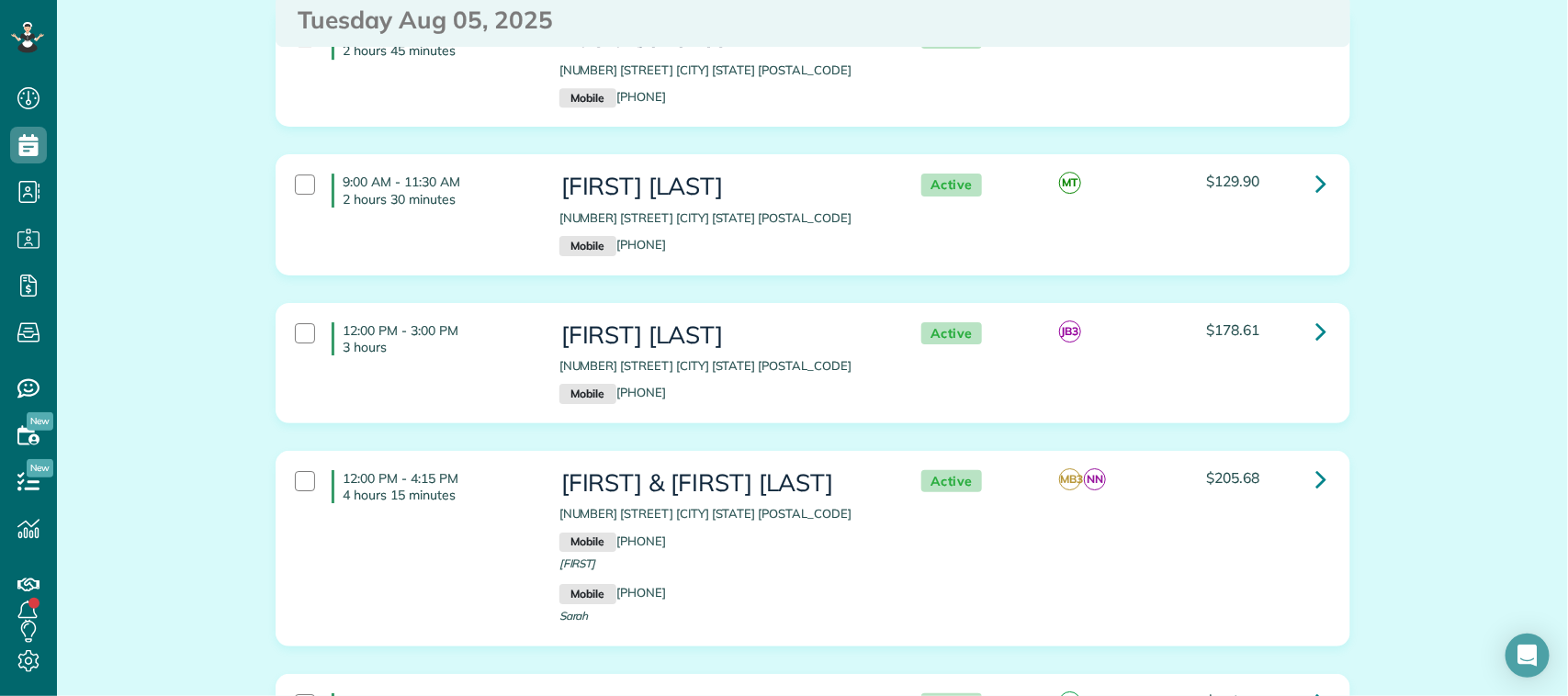 scroll, scrollTop: 2640, scrollLeft: 0, axis: vertical 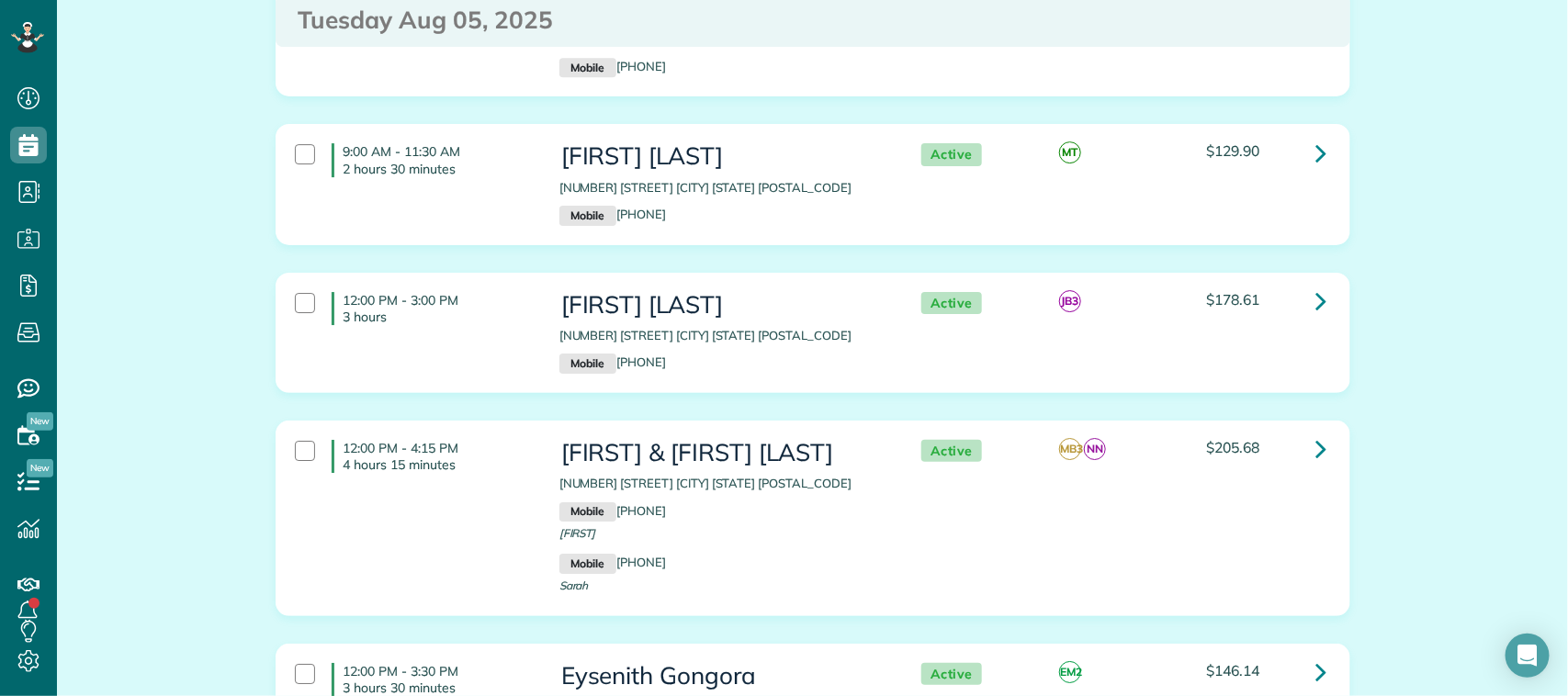 click on "9:00 AM - 11:30 AM
2 hours  30 minutes
Stanley Bubien
1540 Tuscan Village Drive League City TX 77573
Mobile
(713) 828-7663
Active
MT
$129.90" at bounding box center (810, 184) 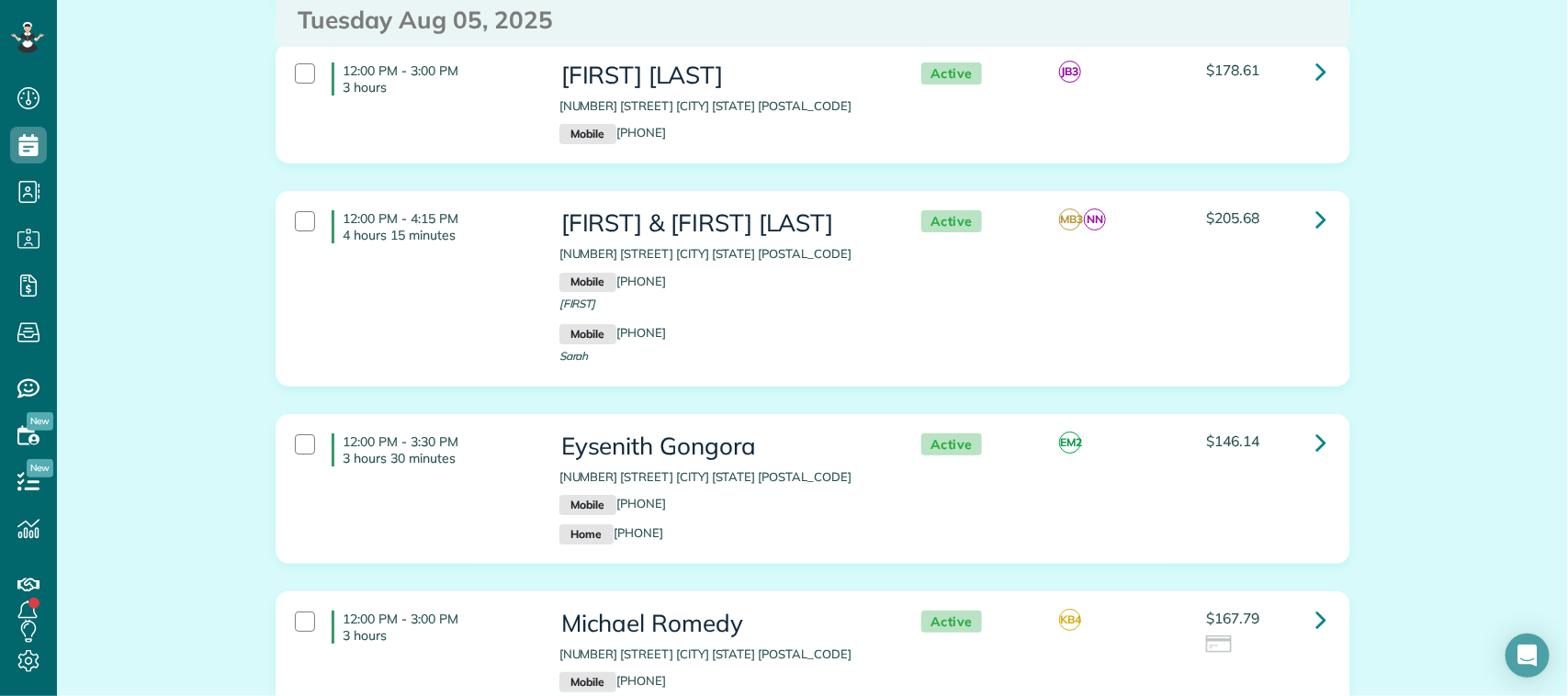 click on "12:00 PM -  4:15 PM
4 hours  15 minutes
Tyler & Sarah Landry
5506 Beaver Road Santa Fe TX 77517
Mobile
(337) 563-6817
Tyler
Mobile
(337) 884-4950
Sarah
Active
MB3" at bounding box center [810, 288] 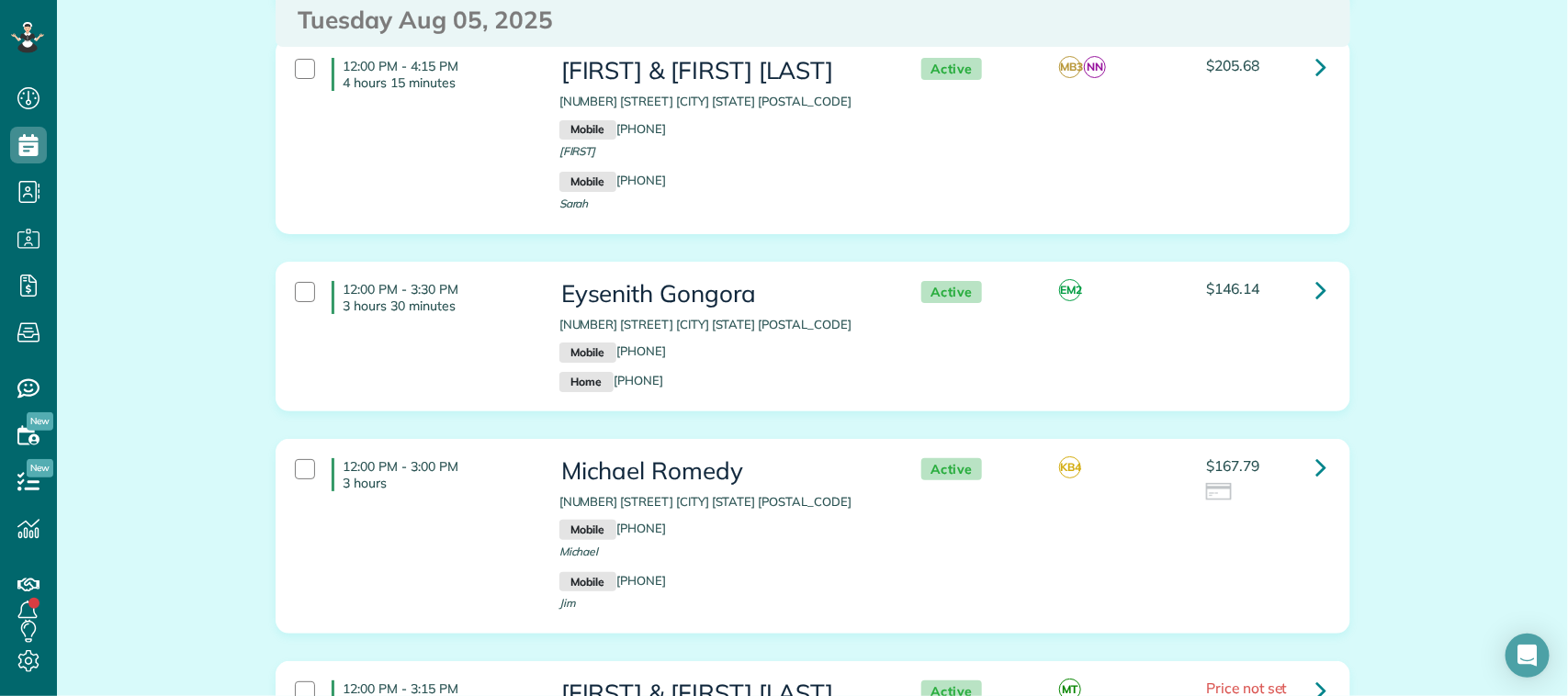 scroll, scrollTop: 3099, scrollLeft: 0, axis: vertical 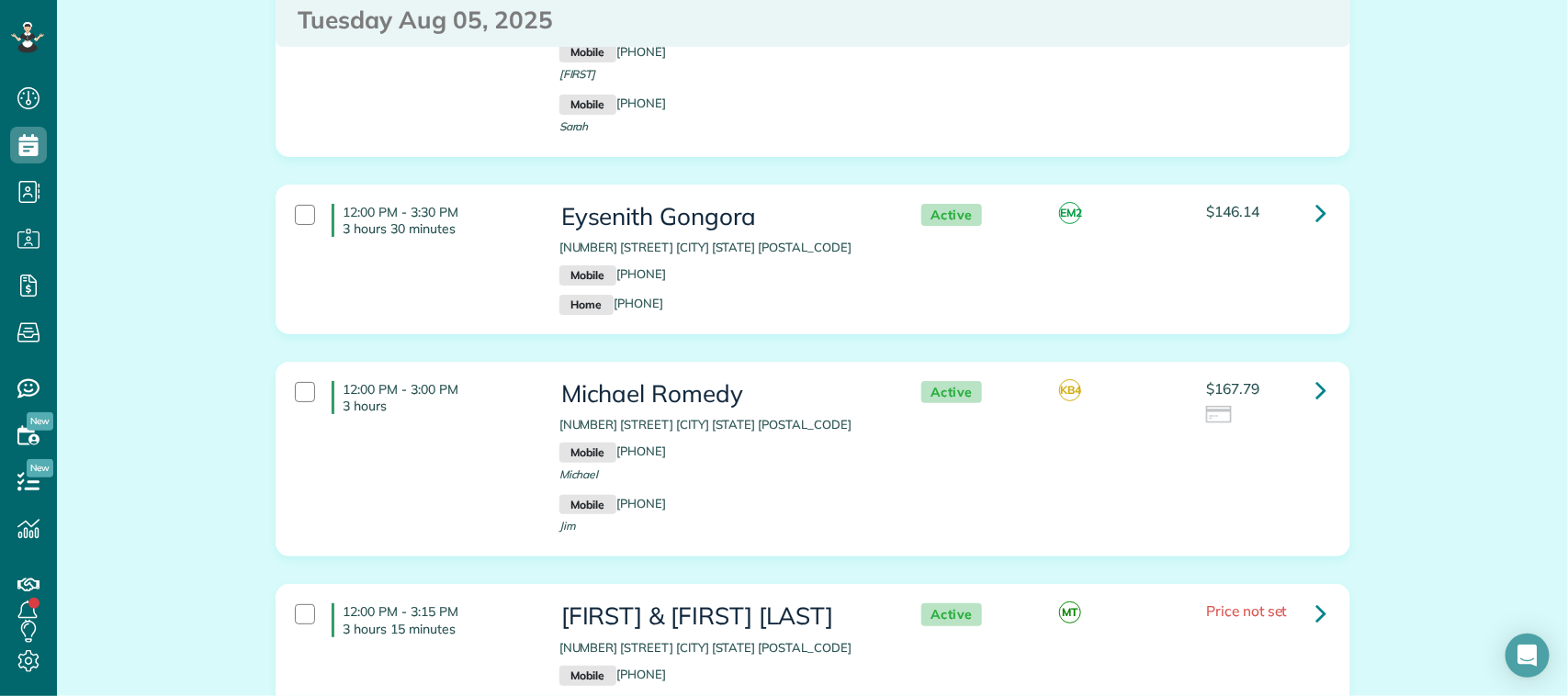 click on "12:00 PM -  3:30 PM
3 hours  30 minutes
Eysenith Gongora
1602 Emerald Lake Court Houston TX 77062
Mobile
(281) 381-2676
Home
(281) 480-3290
Active
EM2
$146.14" at bounding box center (810, 259) 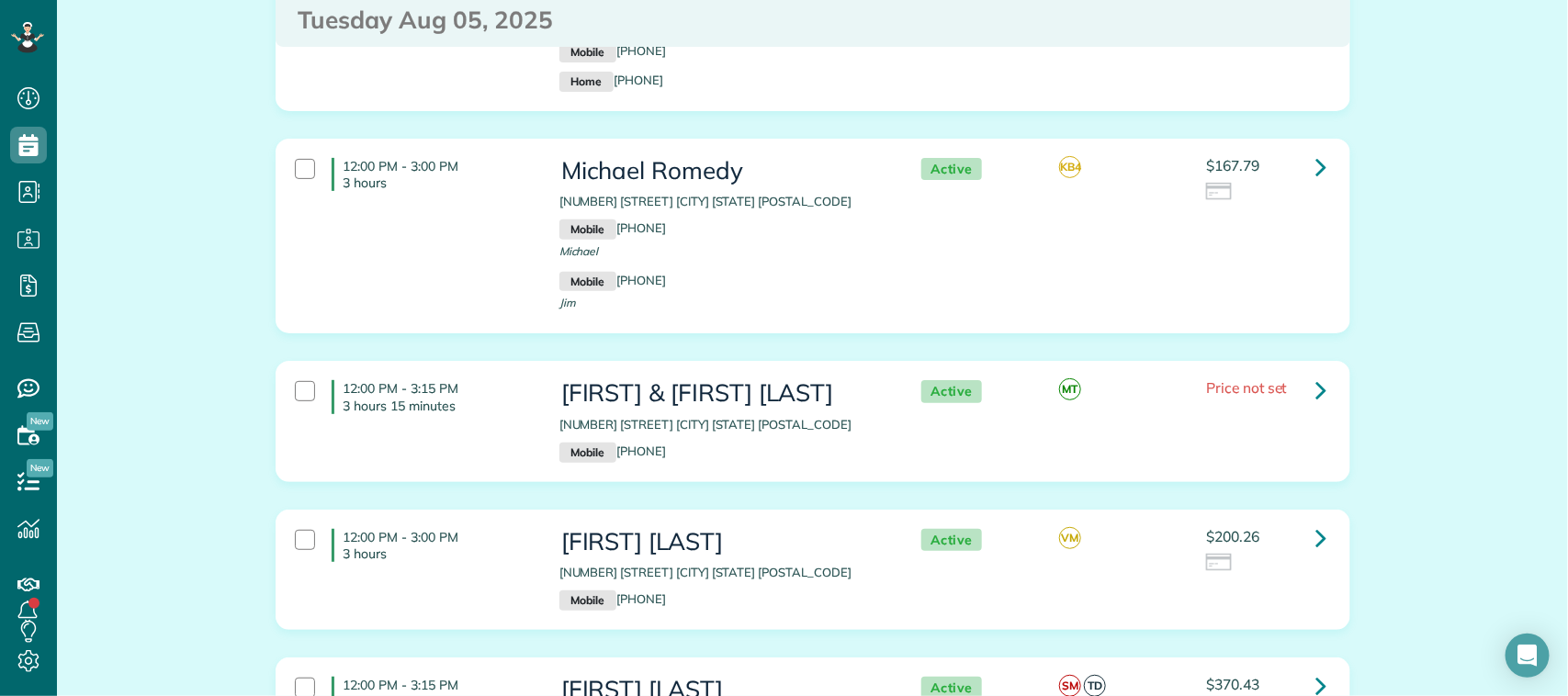 scroll, scrollTop: 3443, scrollLeft: 0, axis: vertical 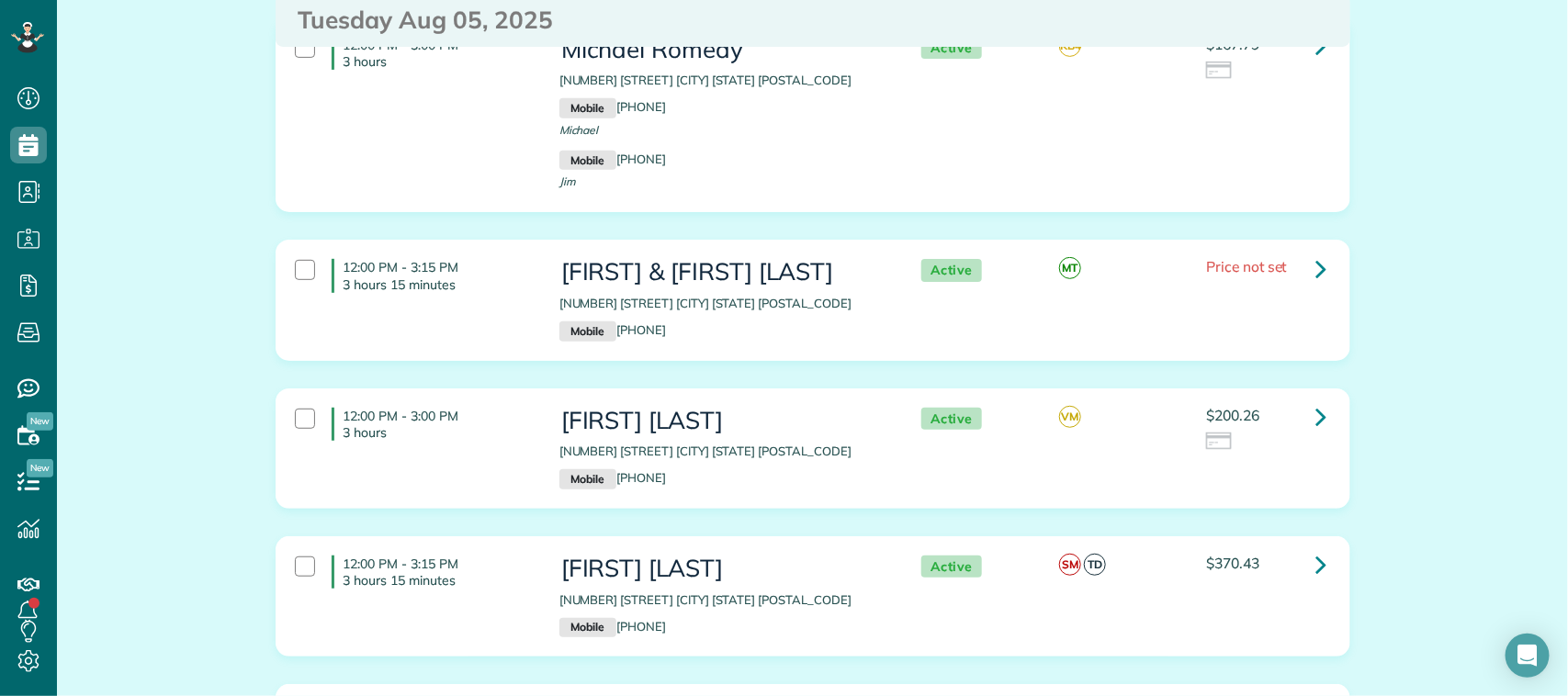 click on "12:00 PM -  3:15 PM
3 hours  15 minutes
Jason & Beth Wilson
1041 Riverwood Drive Dickinson TX 77539
Mobile
(317) 730-2827
Active
MT
Price not set" at bounding box center (810, 299) 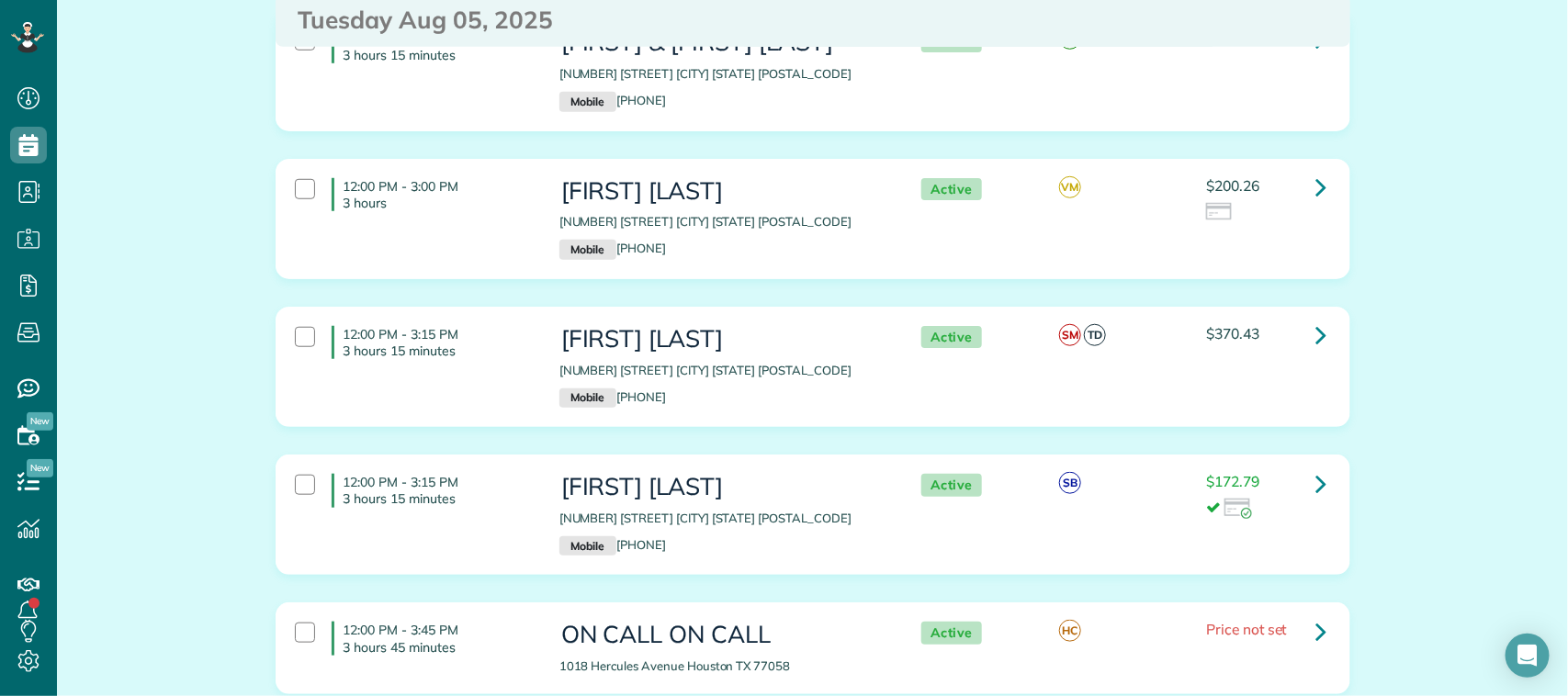 scroll, scrollTop: 3788, scrollLeft: 0, axis: vertical 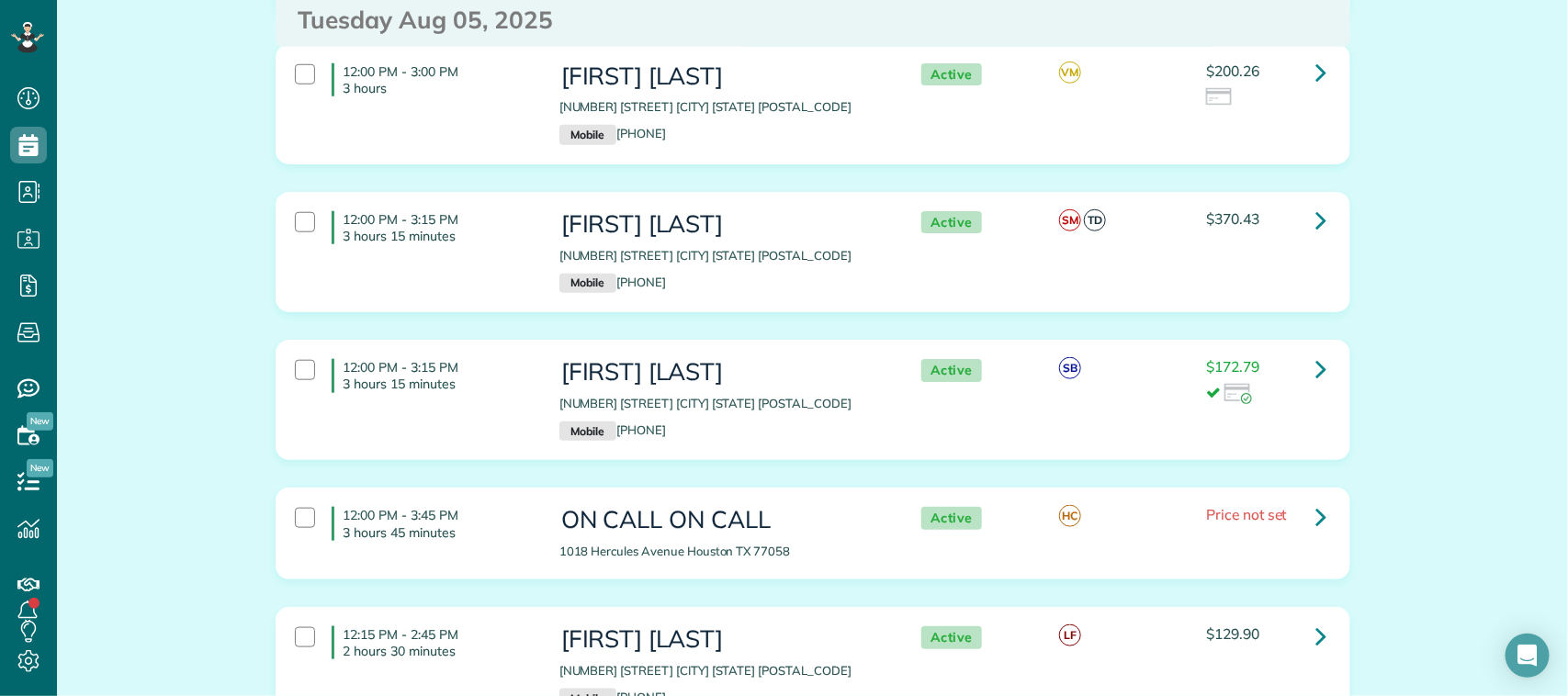 click on "12:00 PM -  3:15 PM
3 hours  15 minutes" at bounding box center (413, 228) 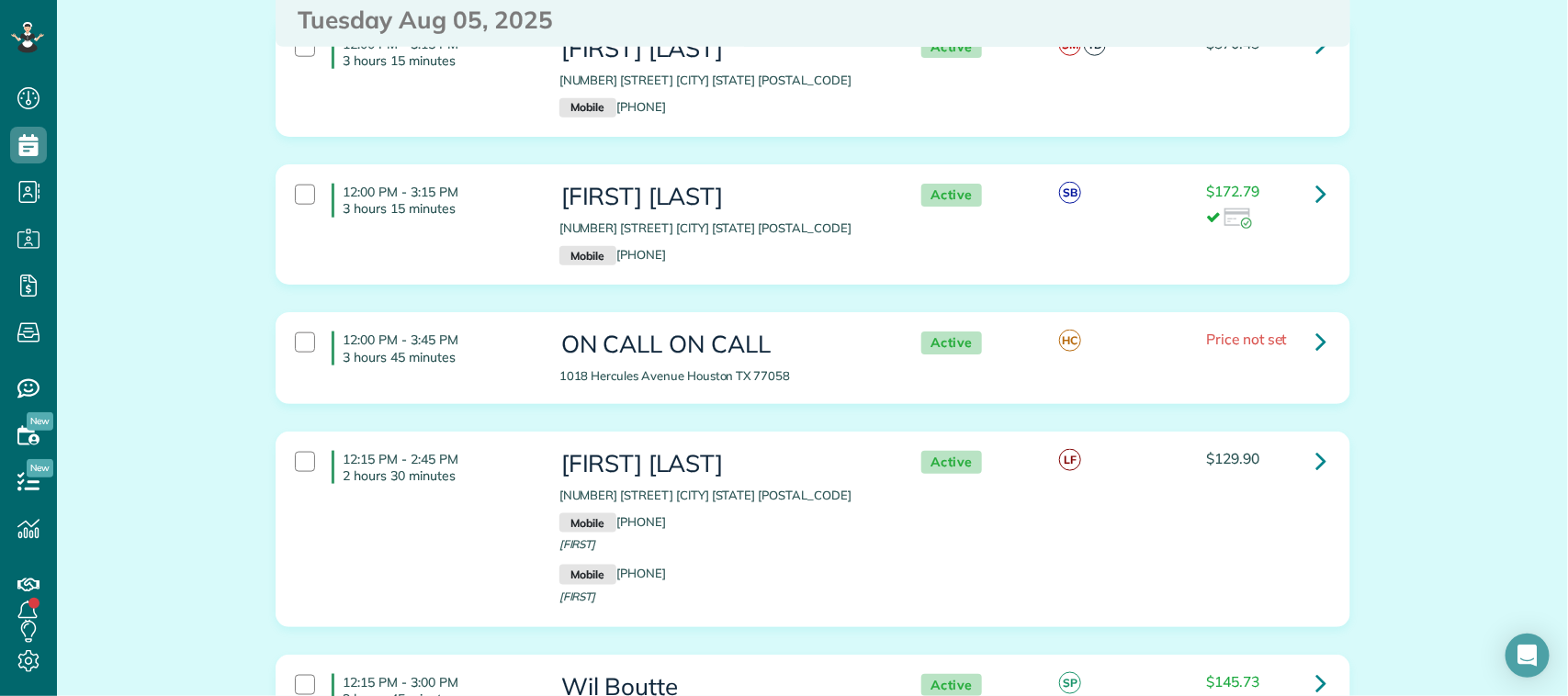 scroll, scrollTop: 4017, scrollLeft: 0, axis: vertical 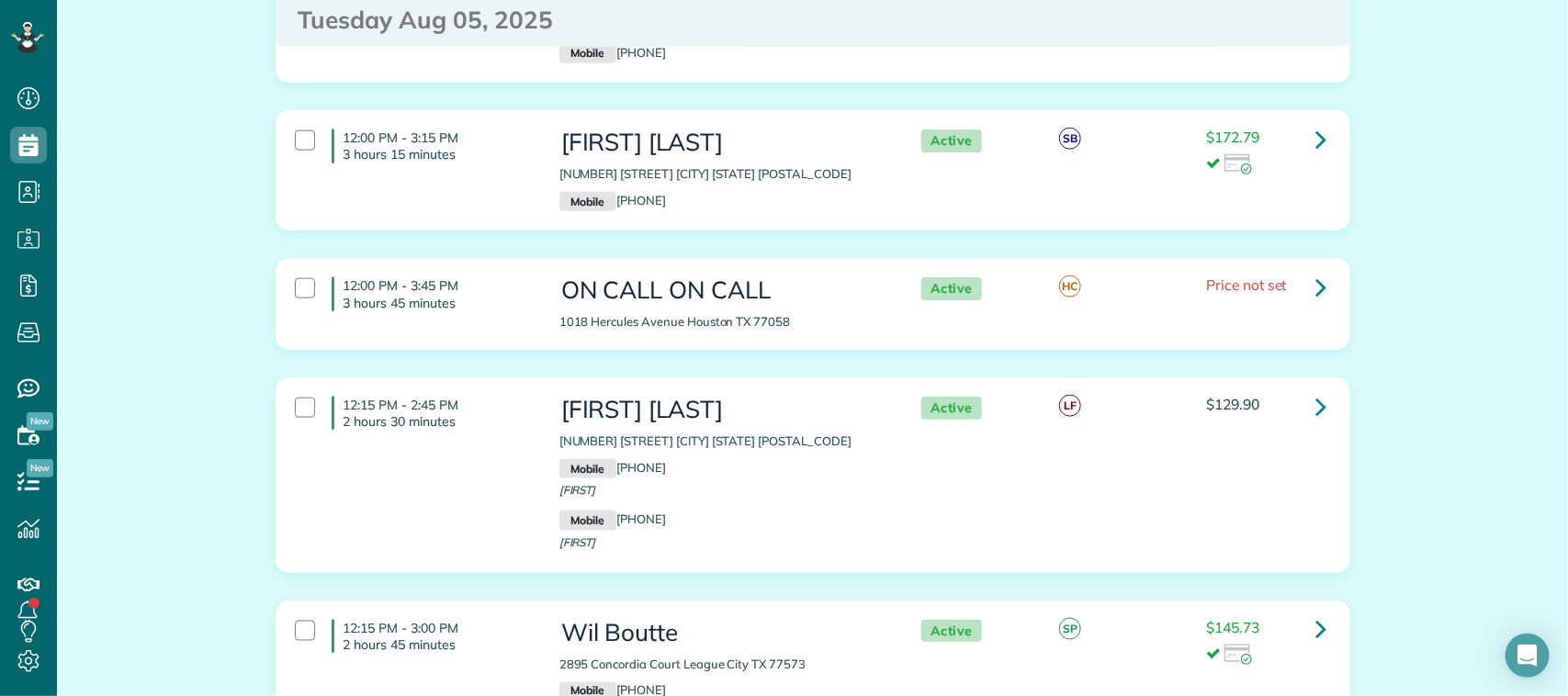 click on "12:00 PM -  3:15 PM
3 hours  15 minutes
Melanie Thelen
2379 Autumn Mist Lane League City TX 77573
Mobile
(505) 803-3605
Active
SB
$172.79" at bounding box center [810, 170] 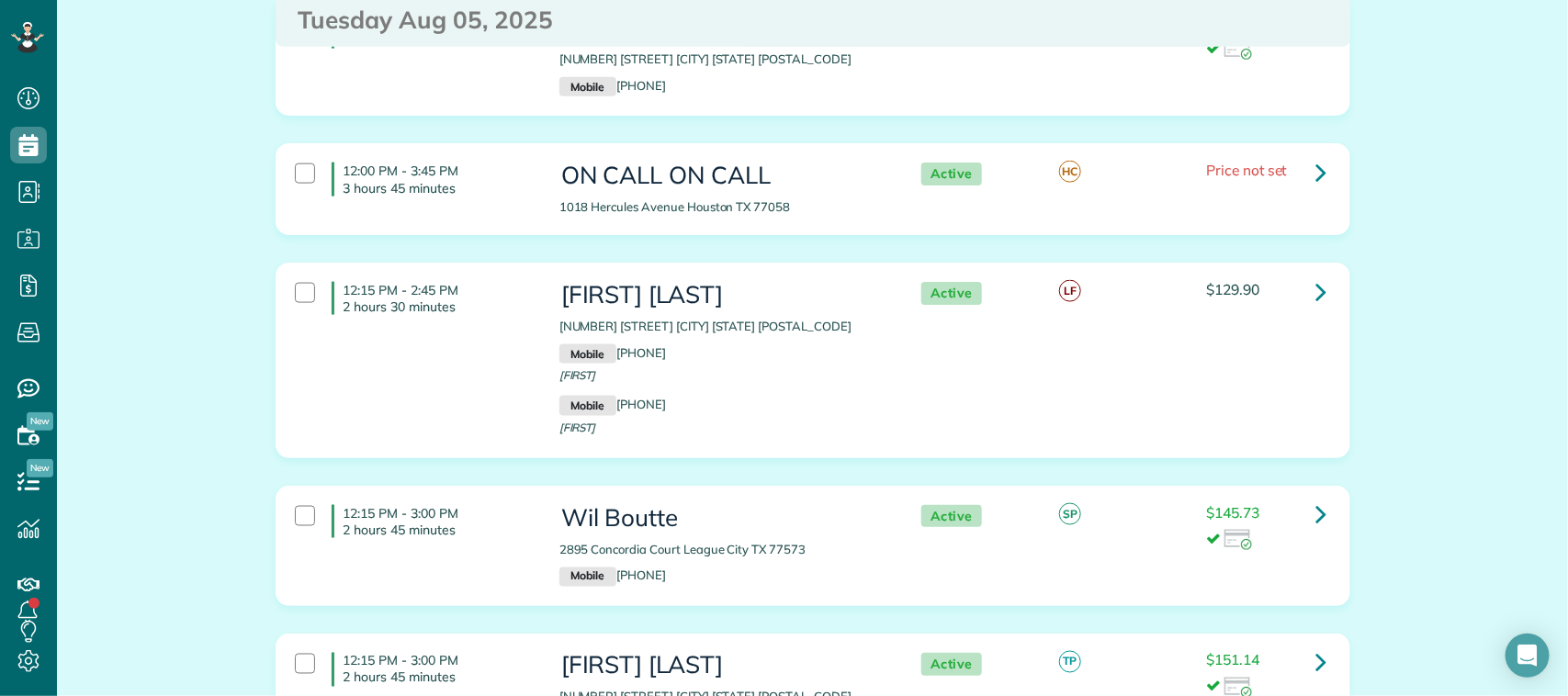 click on "12:15 PM -  2:45 PM
2 hours  30 minutes
Donna Pederson
2410 Fairway Pointe Drive League City TX 77573
Mobile
(713) 828-3007
Donna
Mobile
(832) 240-6876
Gordon
Active
LF" at bounding box center (810, 360) 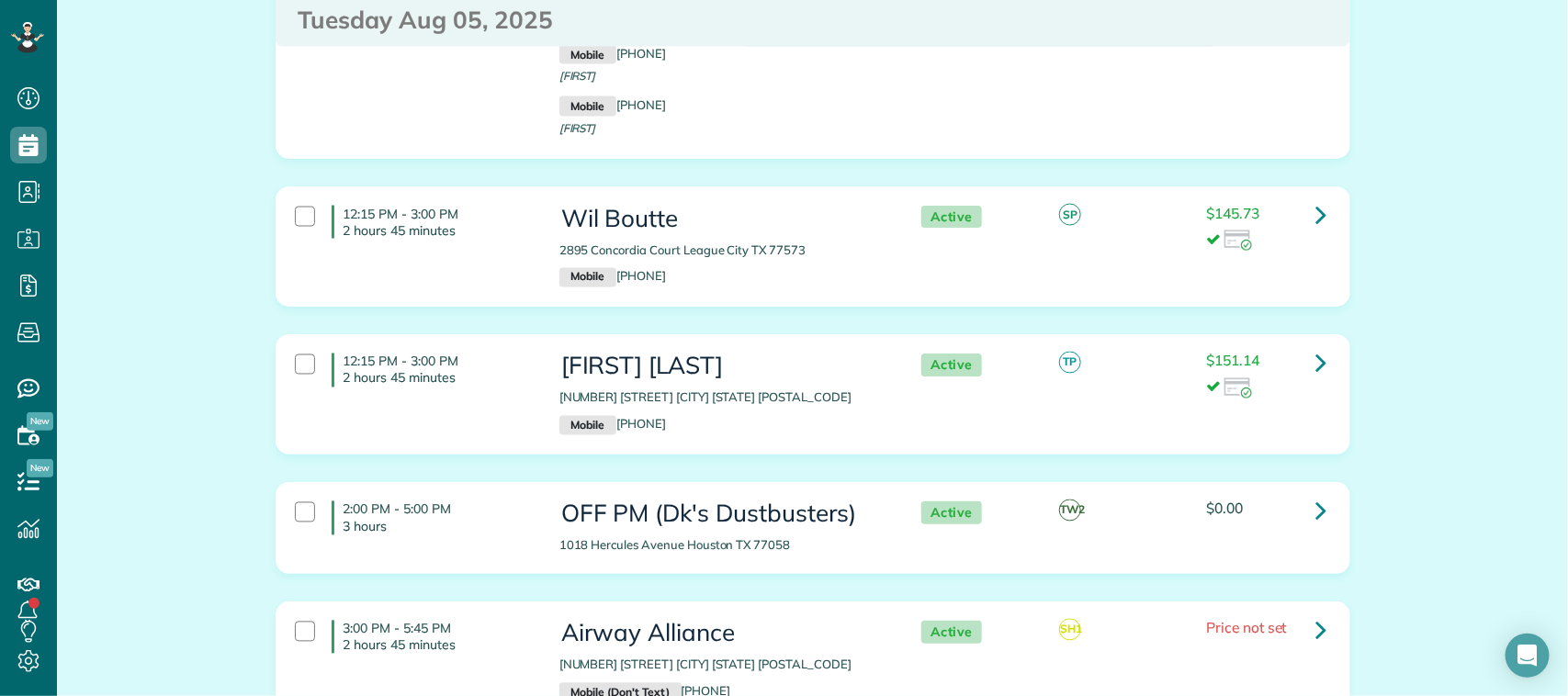 scroll, scrollTop: 4476, scrollLeft: 0, axis: vertical 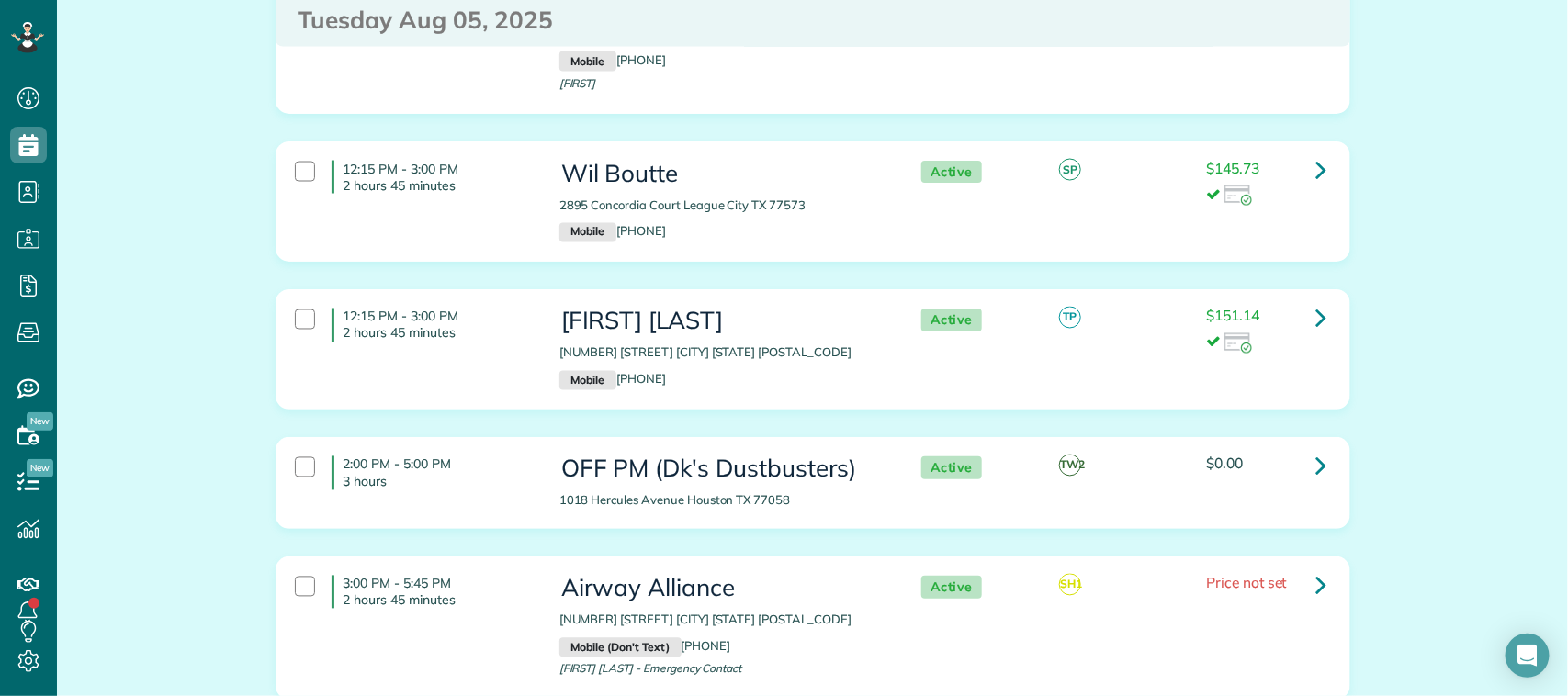 click on "12:15 PM -  3:00 PM
2 hours  45 minutes
Wil Boutte
2895 Concordia Court League City TX 77573
Mobile
(713) 838-5072
Active
SP
$145.73" at bounding box center (810, 201) 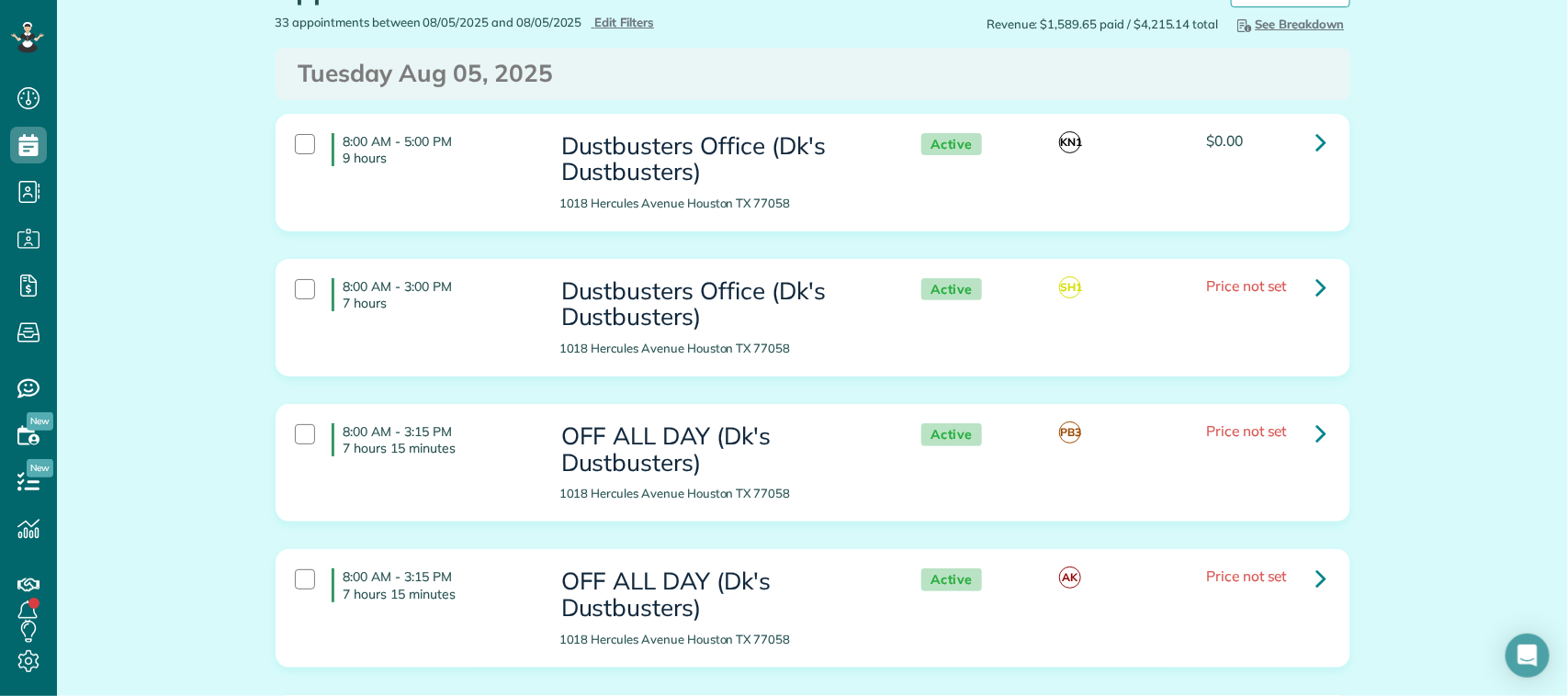 scroll, scrollTop: 0, scrollLeft: 0, axis: both 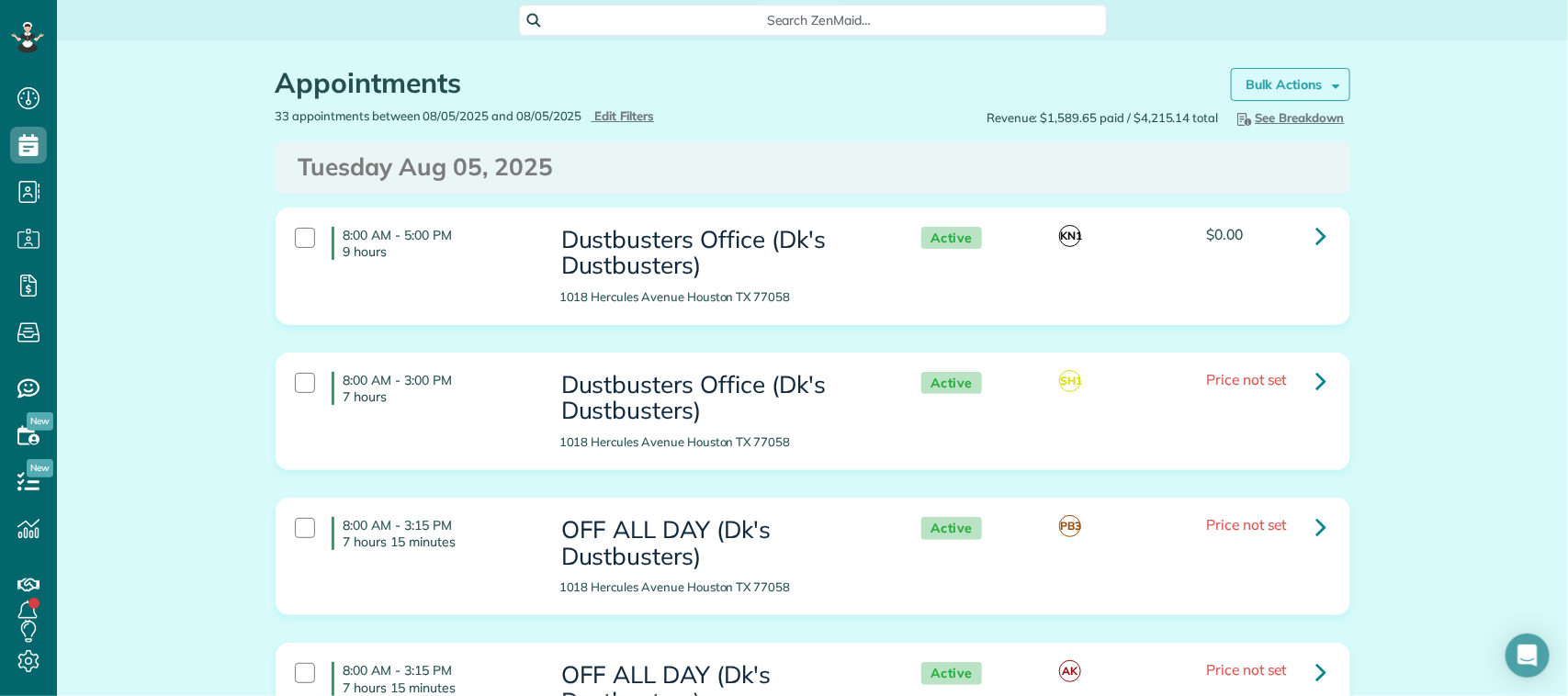 click on "Bulk Actions" at bounding box center [1291, 84] 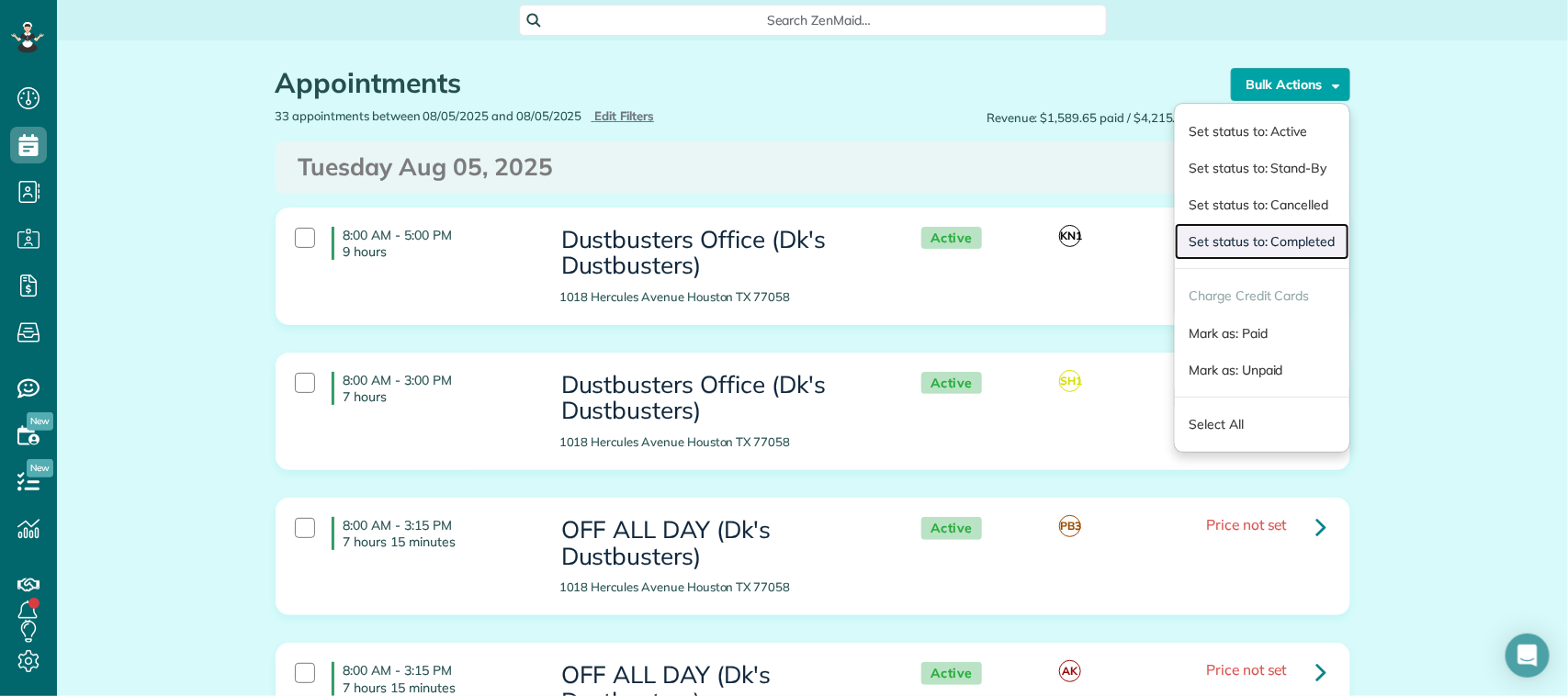 click on "Set status to: Completed" at bounding box center [1261, 241] 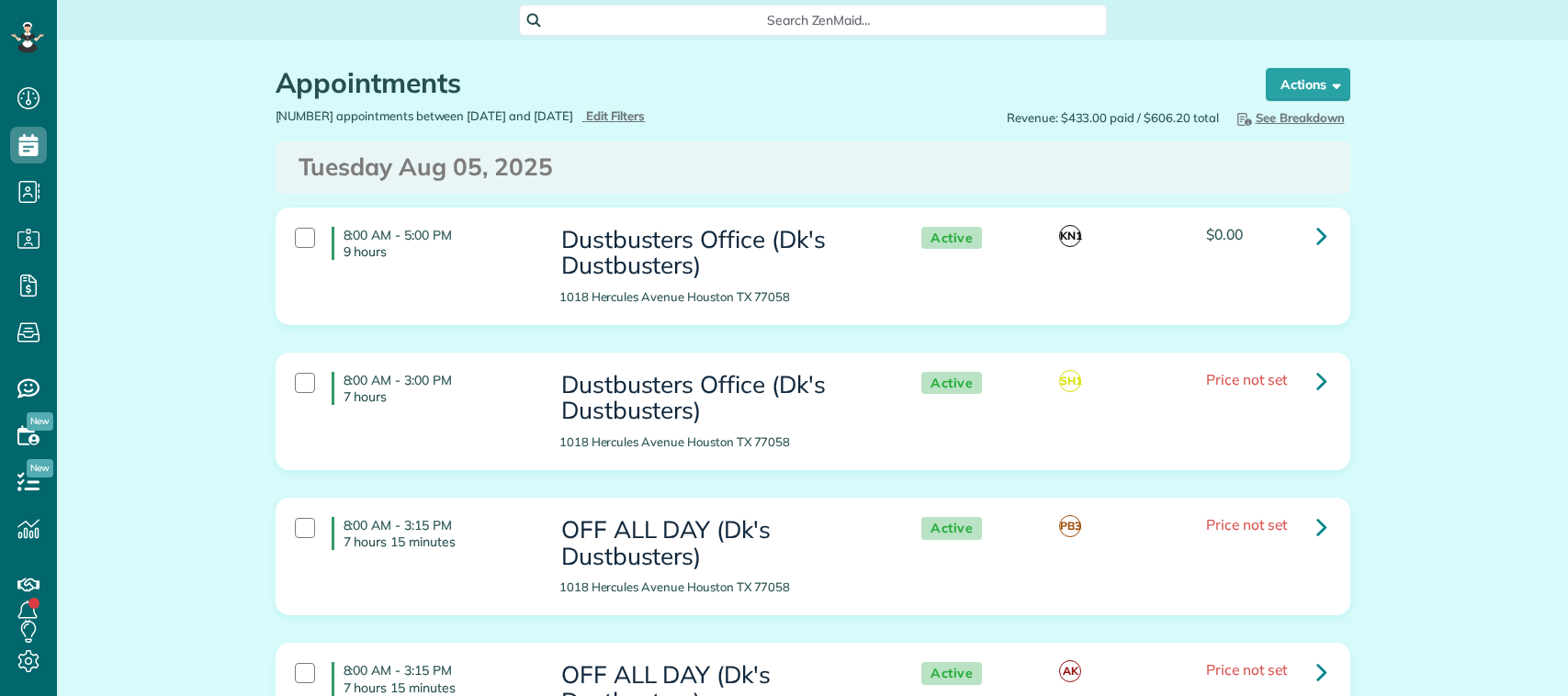 scroll, scrollTop: 0, scrollLeft: 0, axis: both 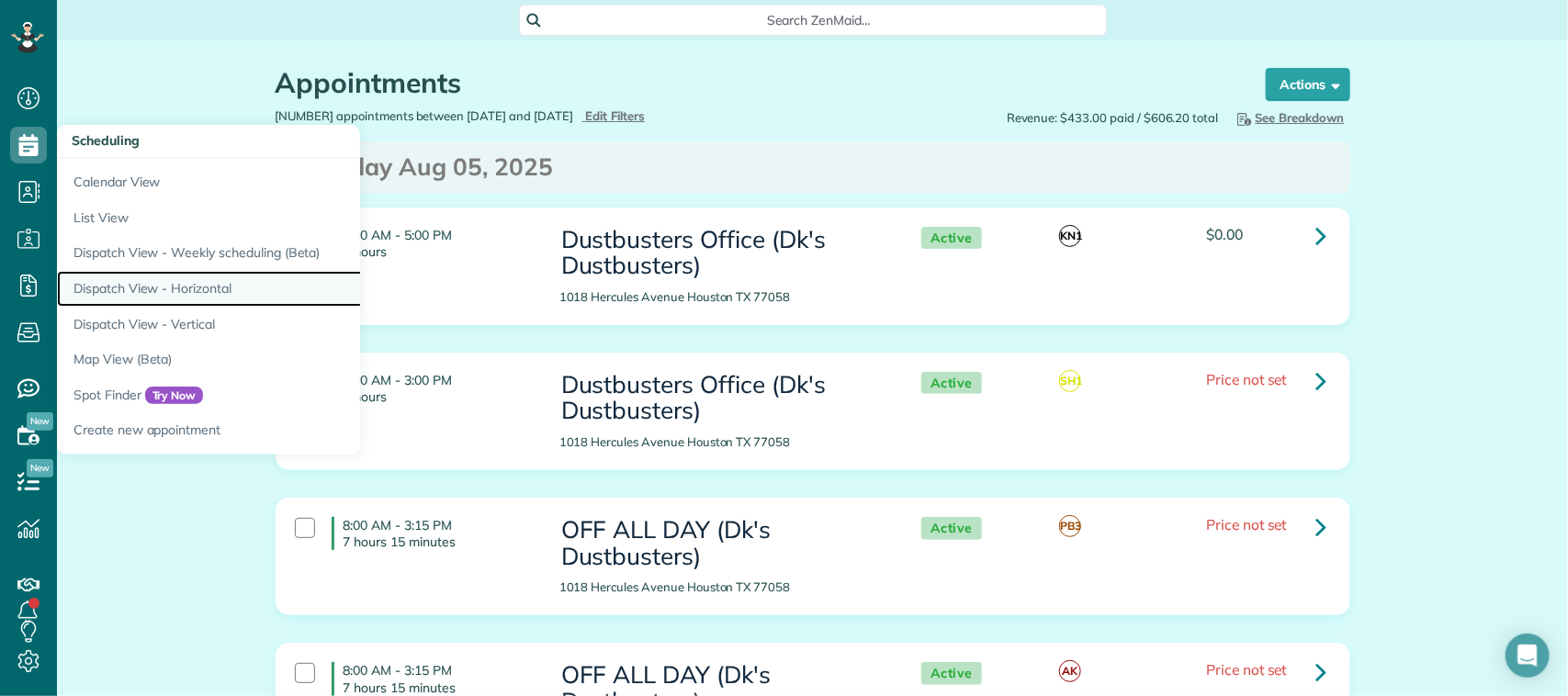 click on "Dispatch View - Horizontal" at bounding box center [287, 288] 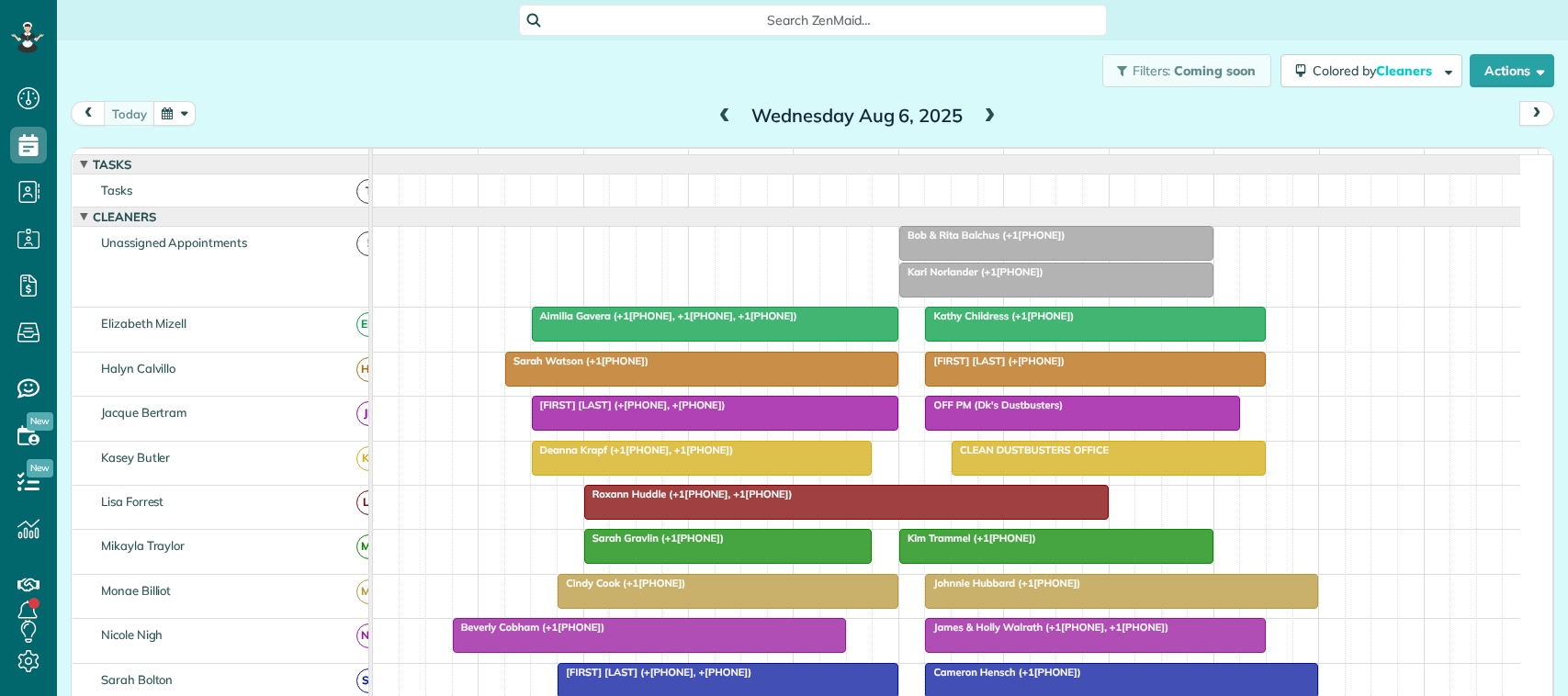scroll, scrollTop: 0, scrollLeft: 0, axis: both 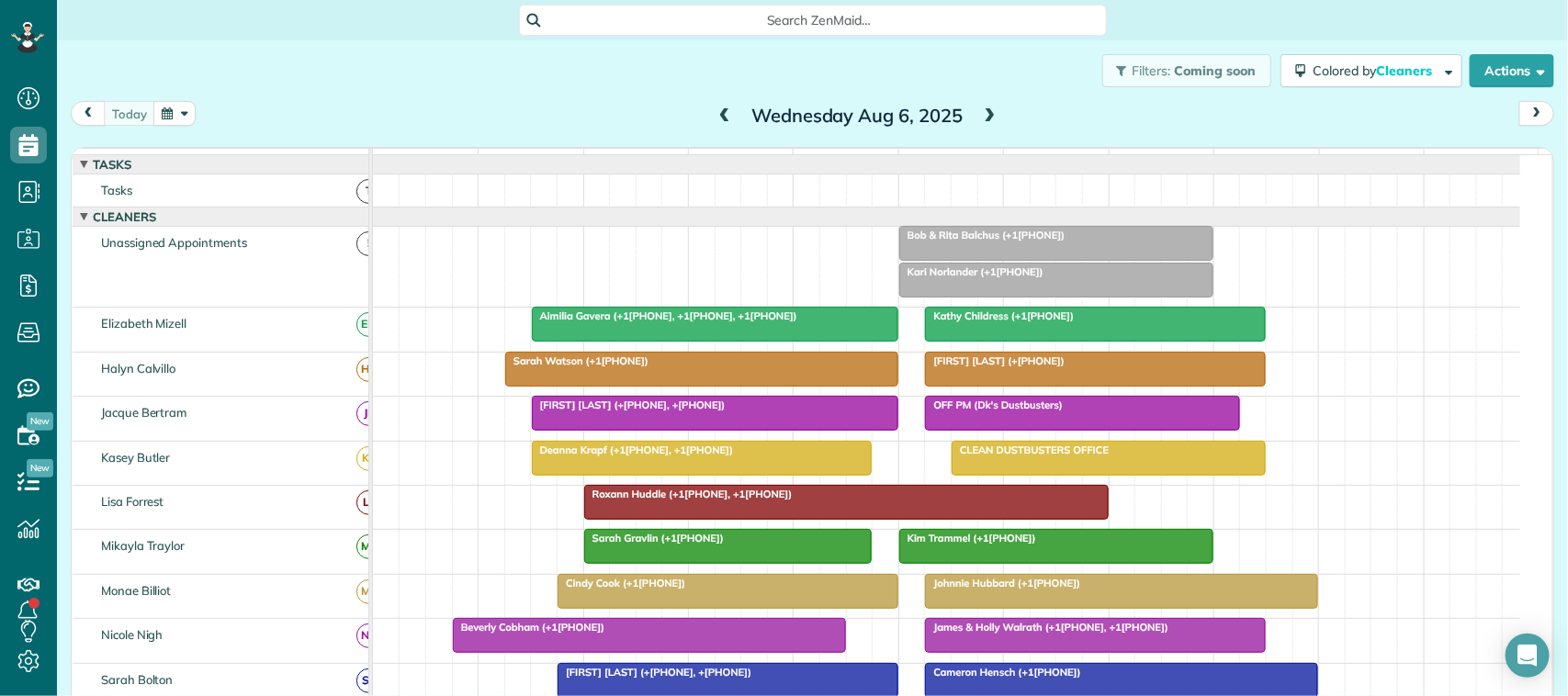 drag, startPoint x: 185, startPoint y: 104, endPoint x: 190, endPoint y: 113, distance: 10.29563 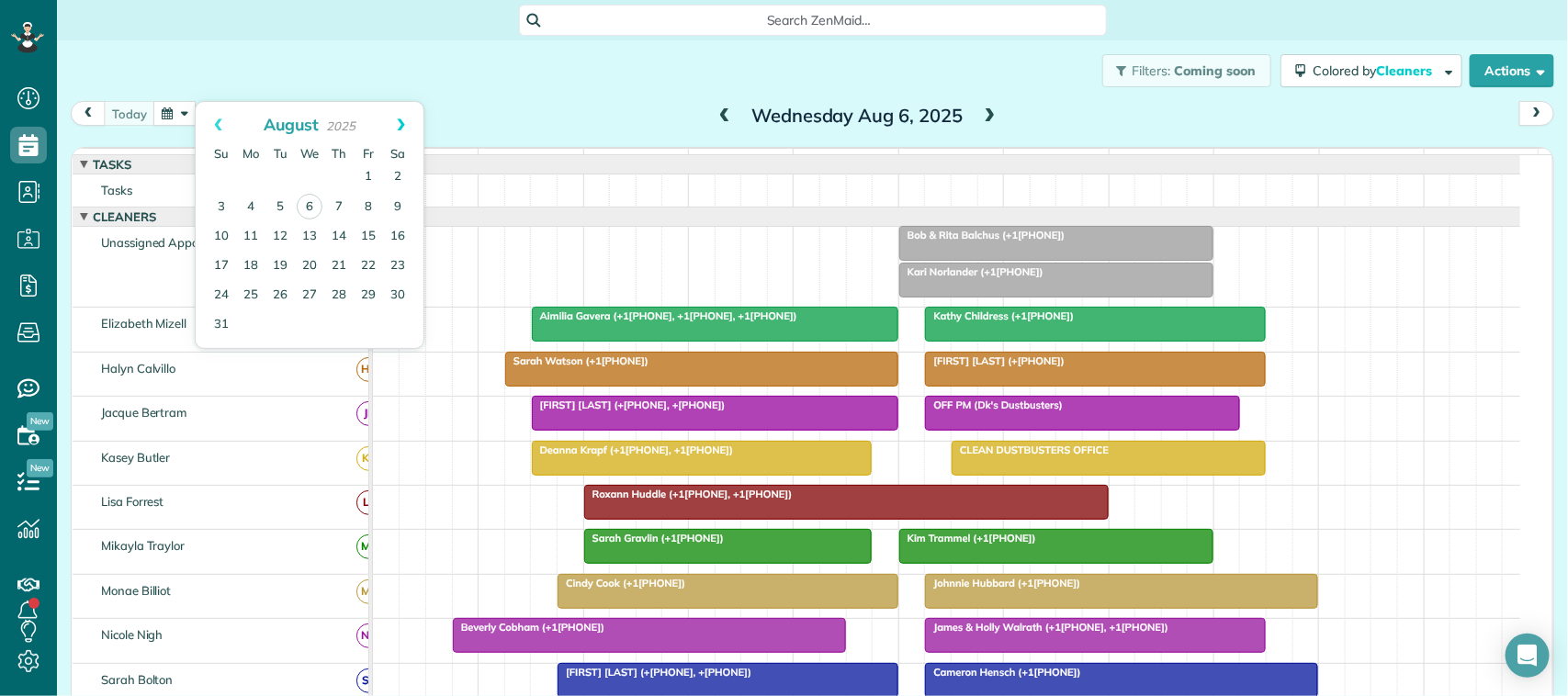 click on "Next" at bounding box center (400, 125) 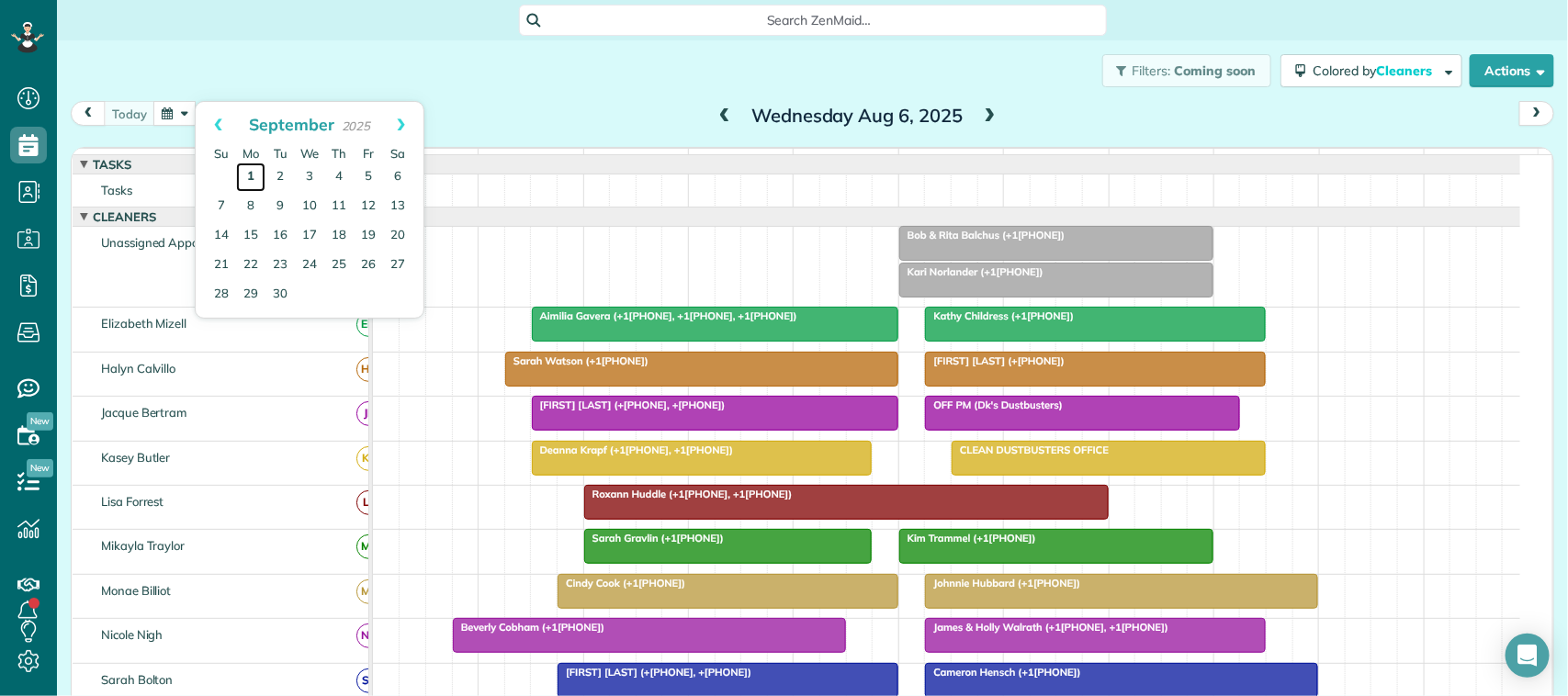 click on "1" at bounding box center (251, 177) 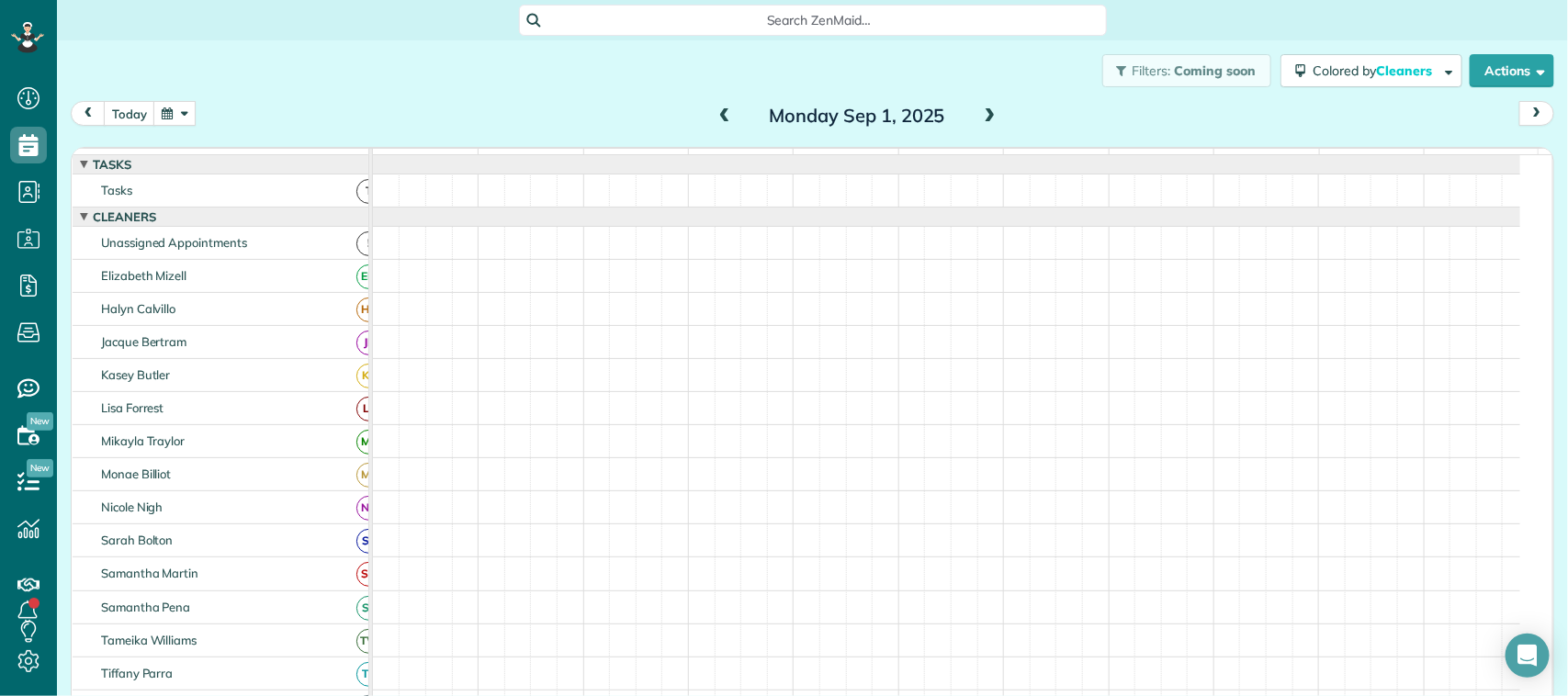 scroll, scrollTop: 84, scrollLeft: 0, axis: vertical 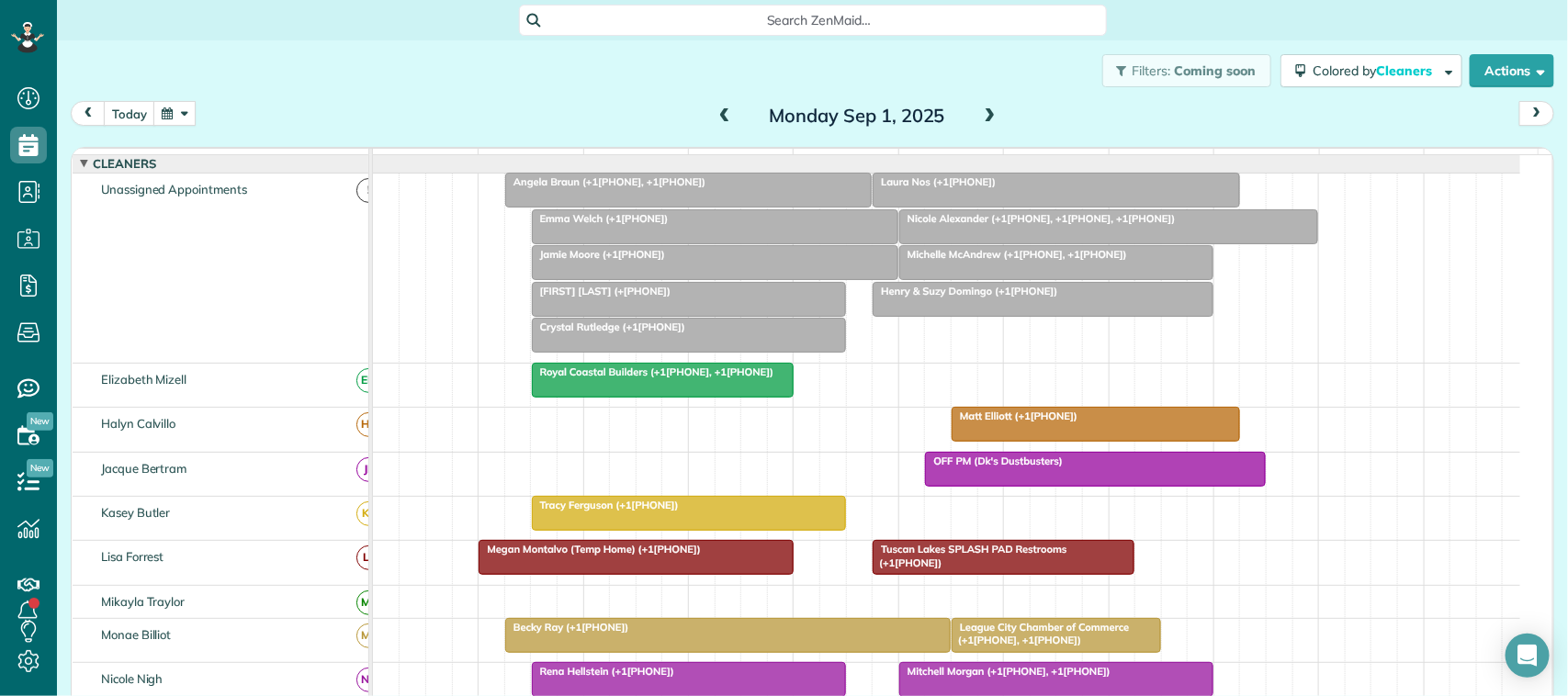 click at bounding box center [990, 117] 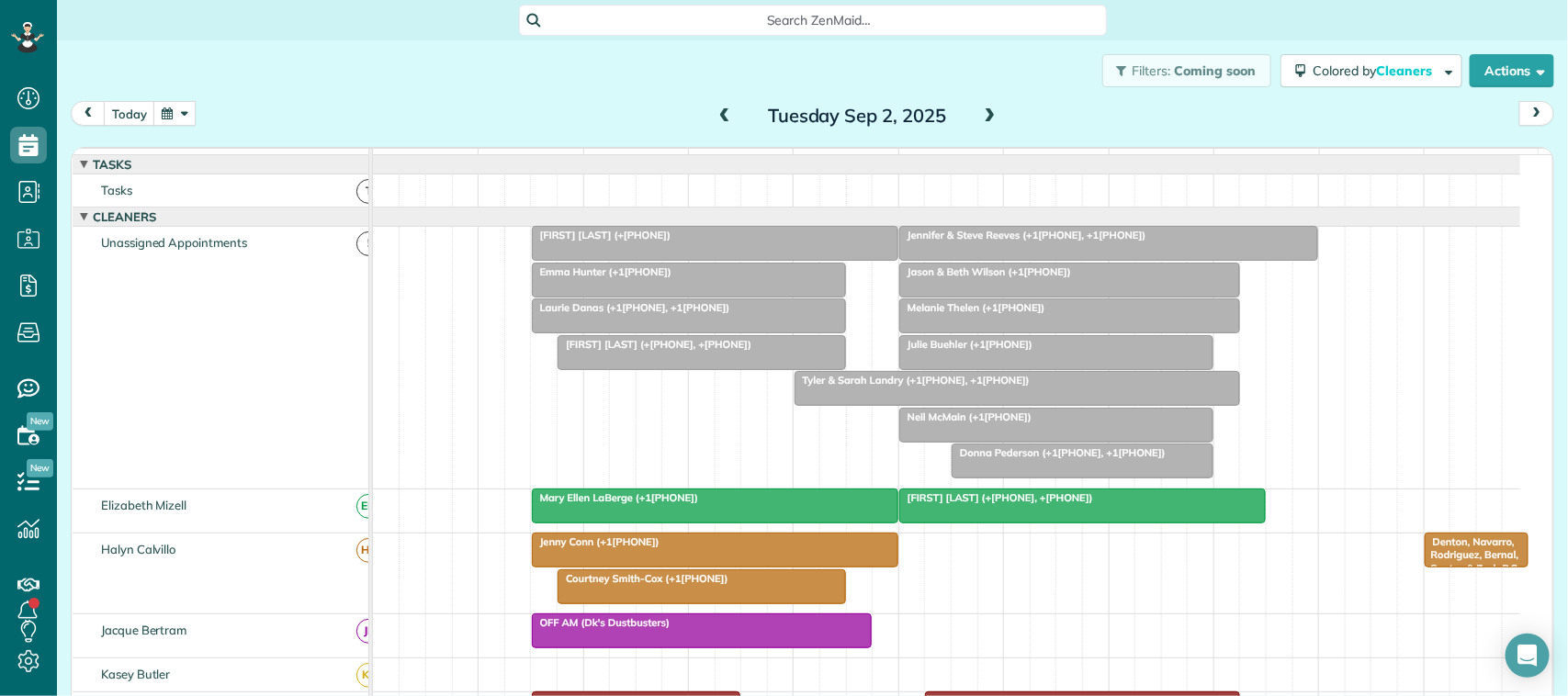click on "today   Tuesday Sep 2, 2025" at bounding box center [812, 118] 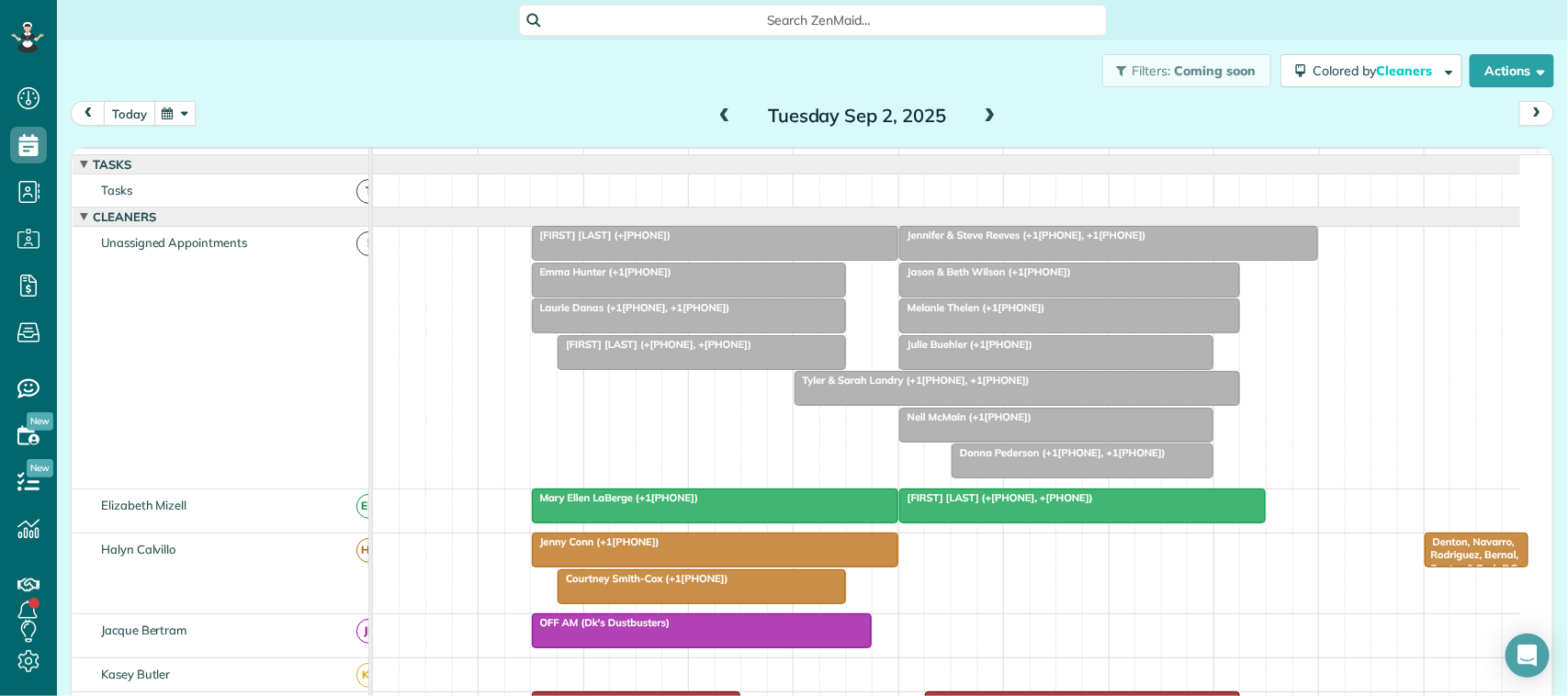 click on "today" at bounding box center [130, 113] 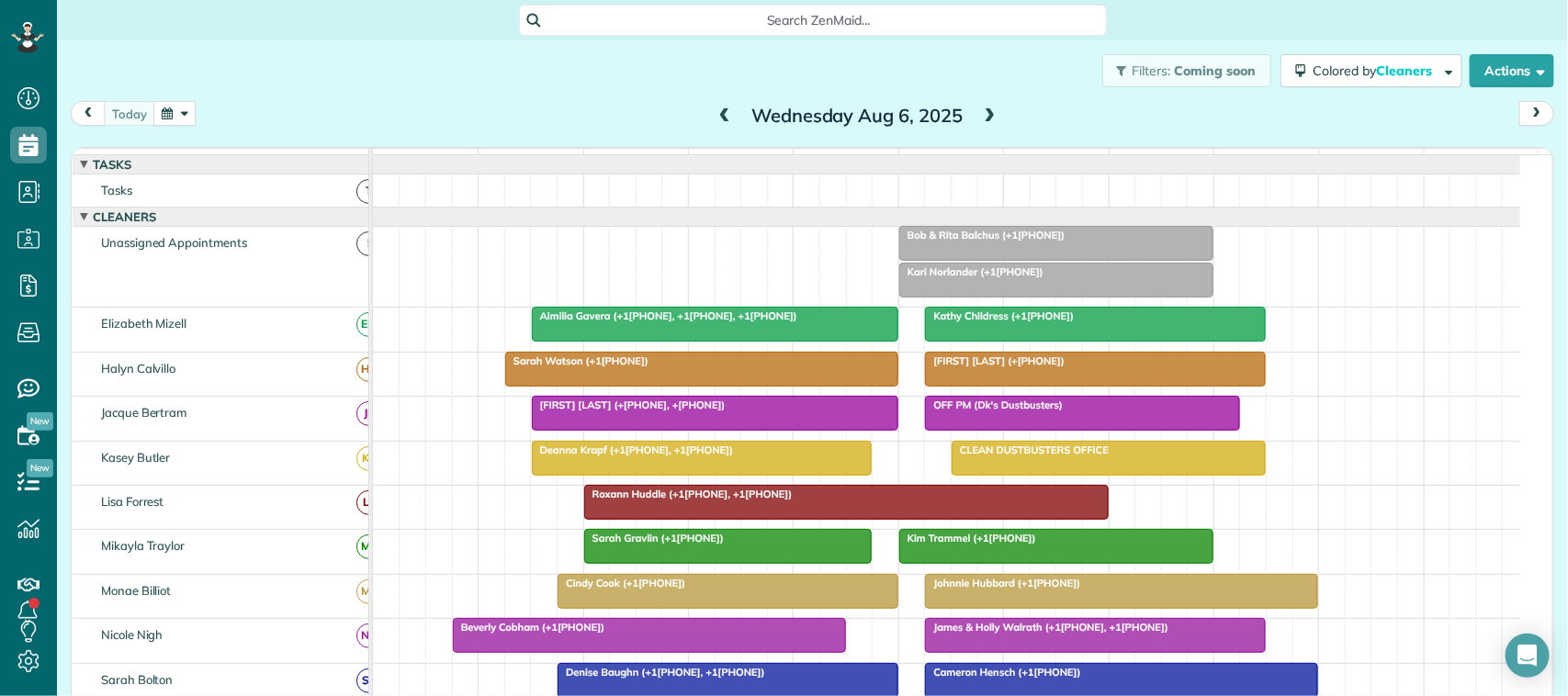 scroll, scrollTop: 120, scrollLeft: 0, axis: vertical 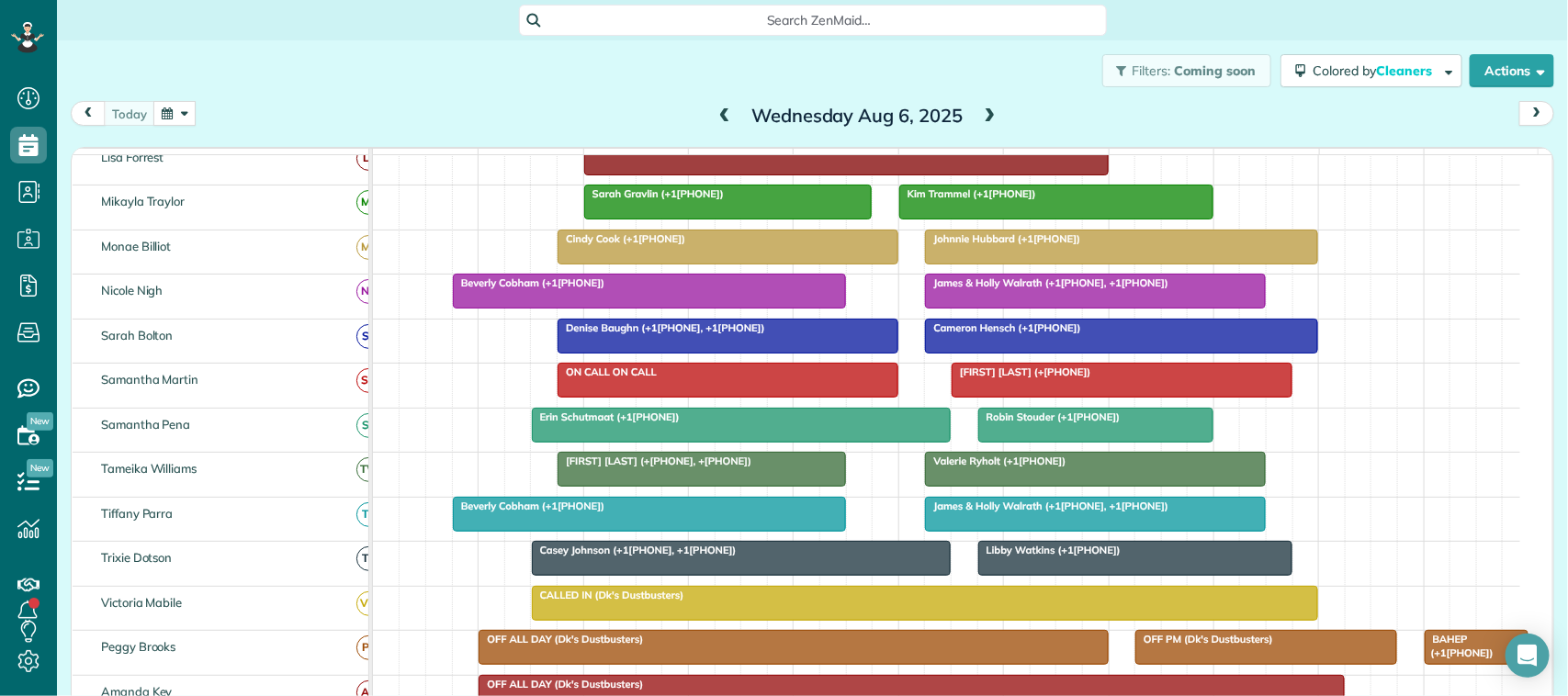 click on "Jamie Vaughn (+12816153143)" at bounding box center (1021, 372) 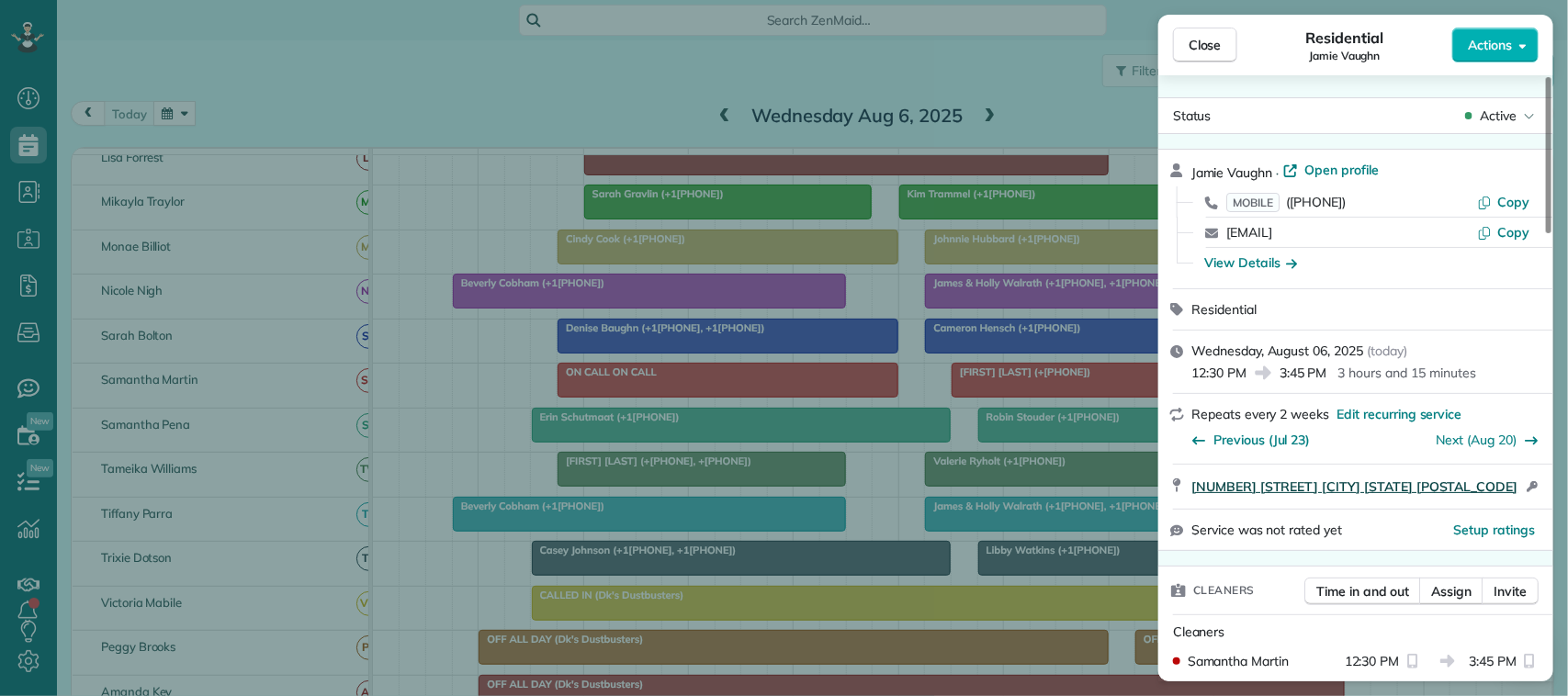 click on "2352 Windy Cove Court League City TX 77573" at bounding box center (1354, 487) 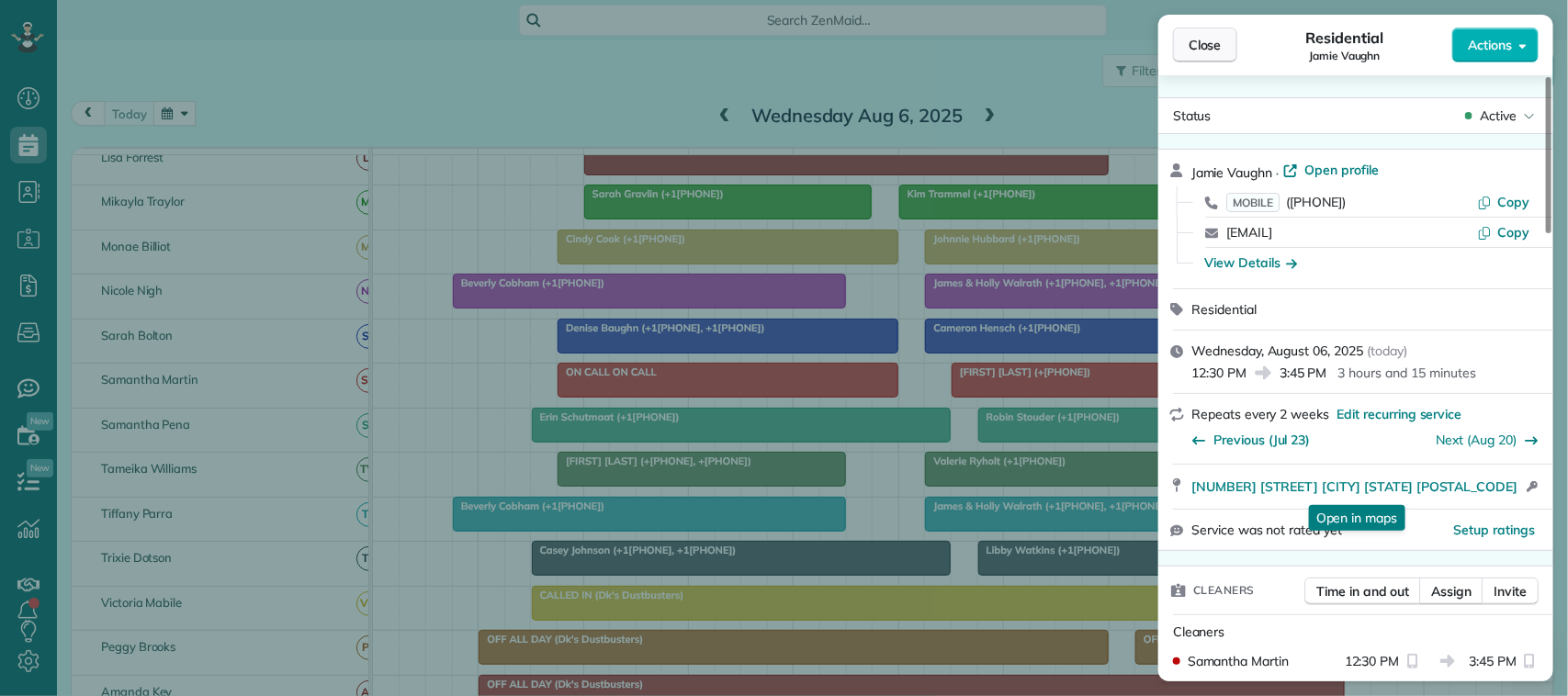 click on "Close" at bounding box center (1205, 45) 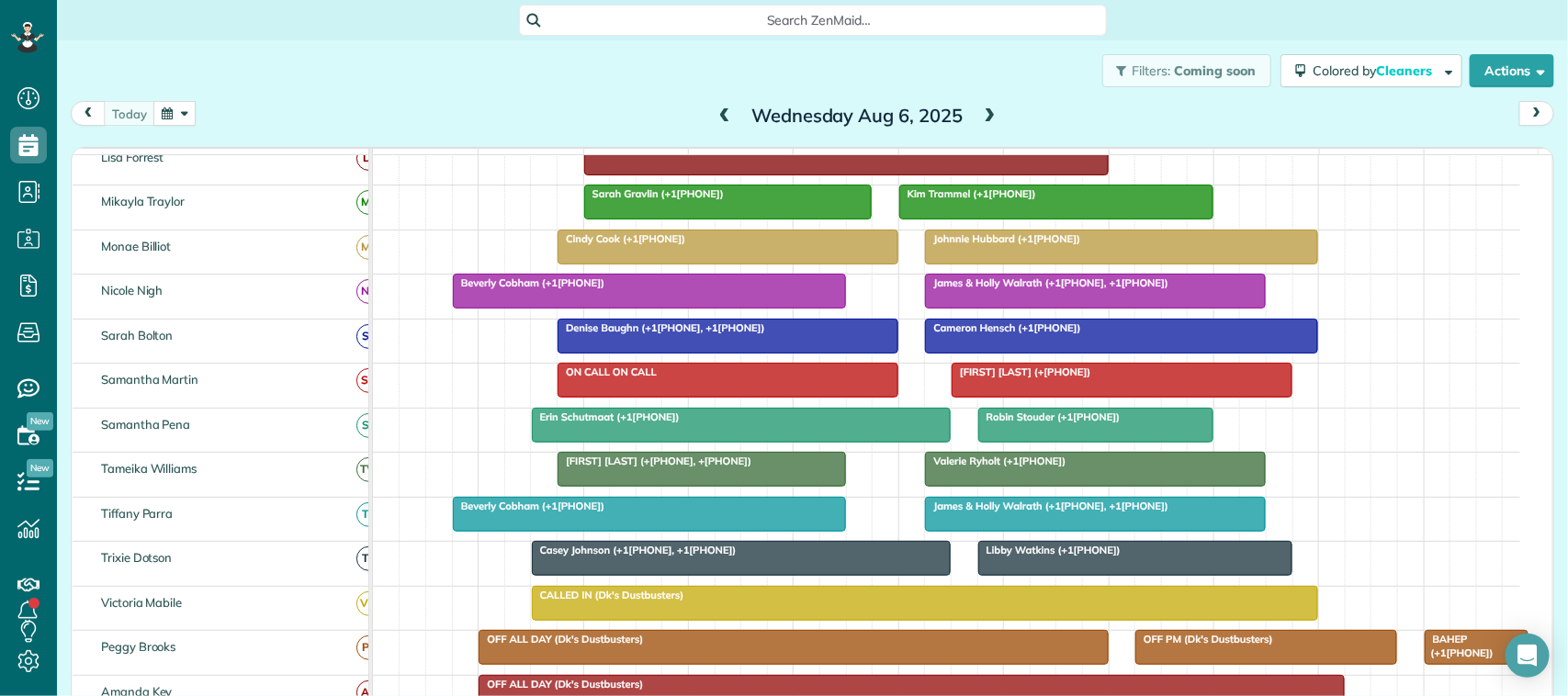 scroll, scrollTop: 94, scrollLeft: 0, axis: vertical 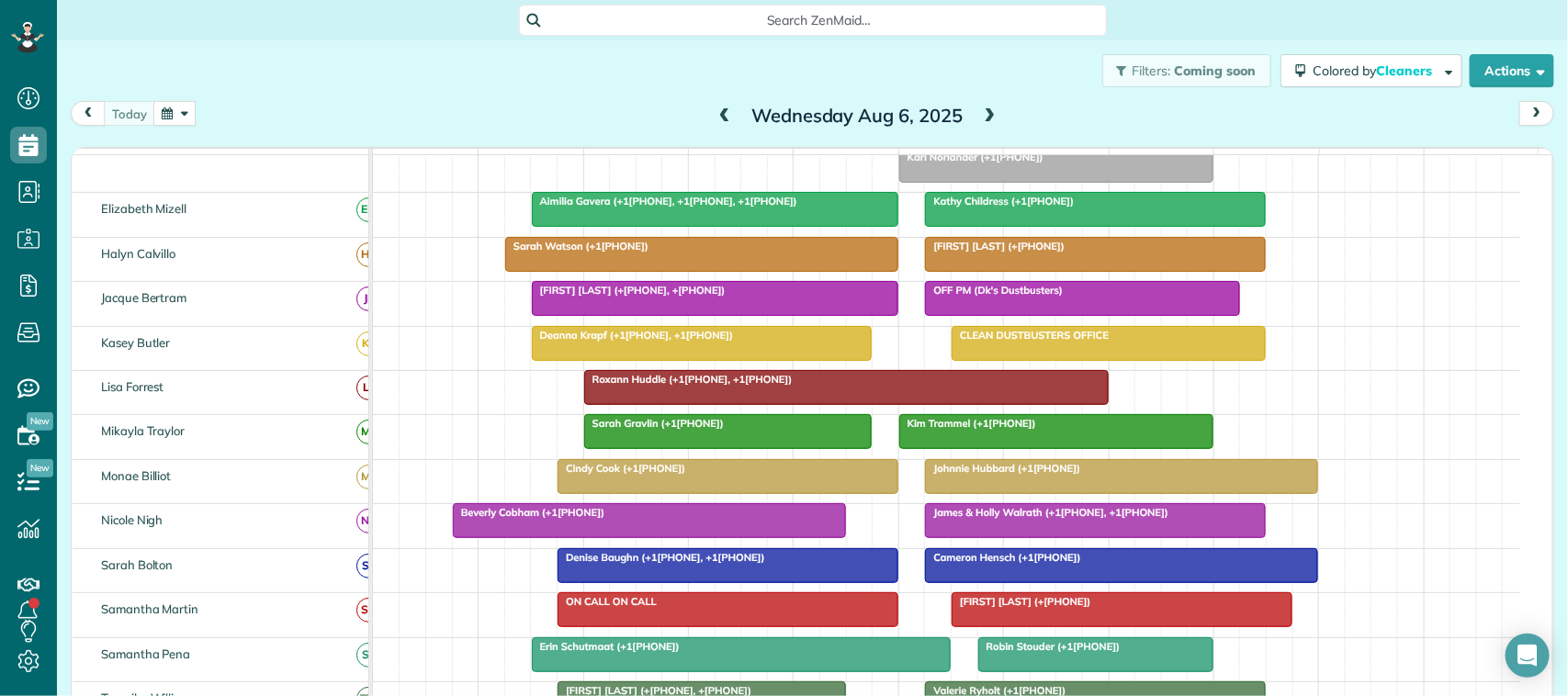 click at bounding box center [702, 254] 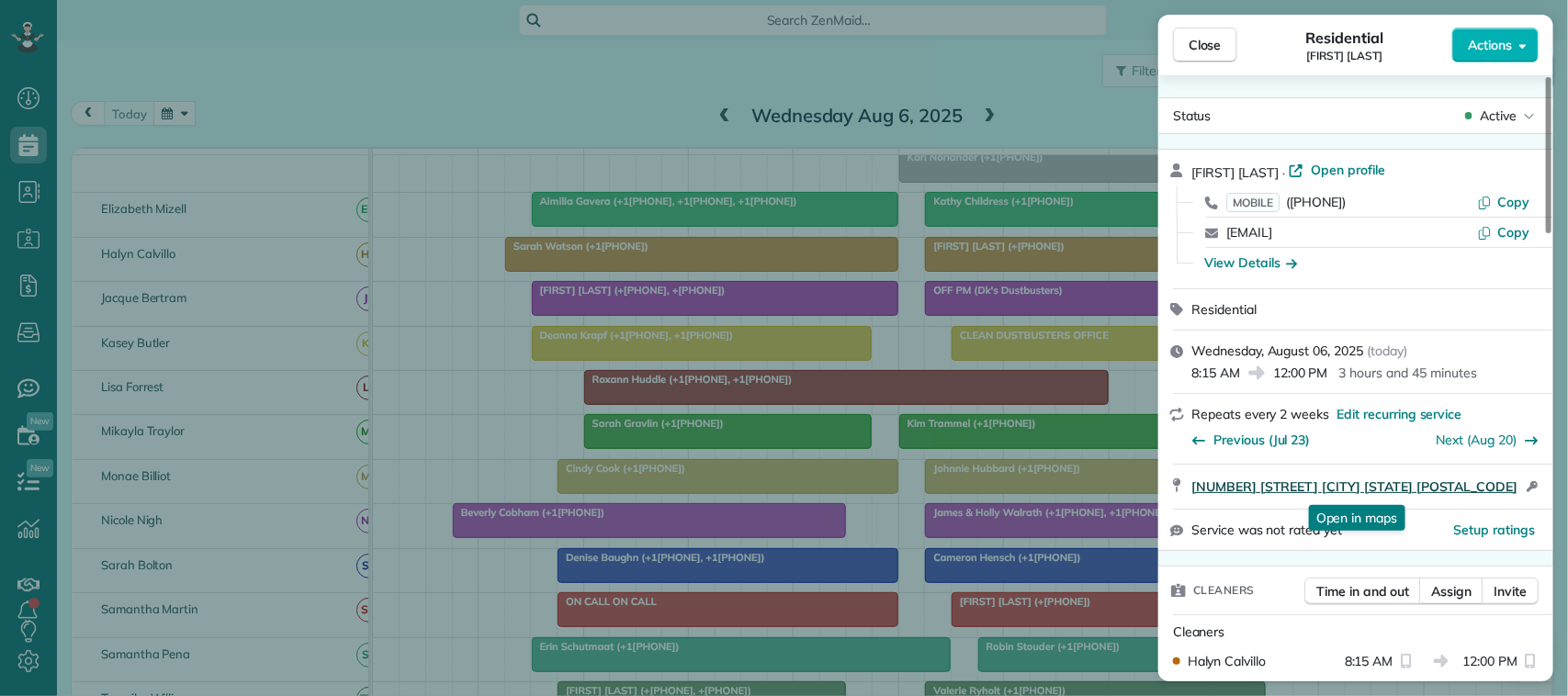 drag, startPoint x: 1187, startPoint y: 488, endPoint x: 1472, endPoint y: 488, distance: 285 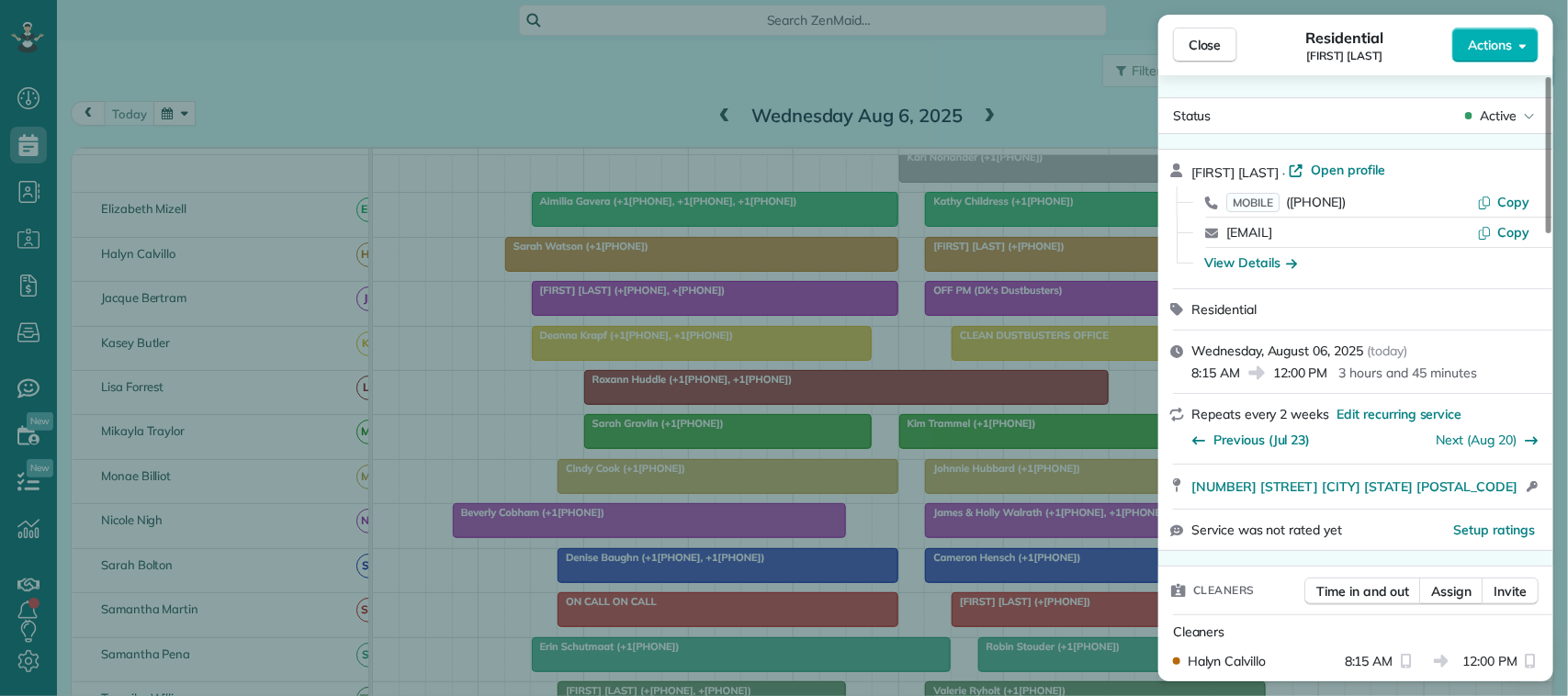 drag, startPoint x: 1178, startPoint y: 41, endPoint x: 1107, endPoint y: 39, distance: 71.02816 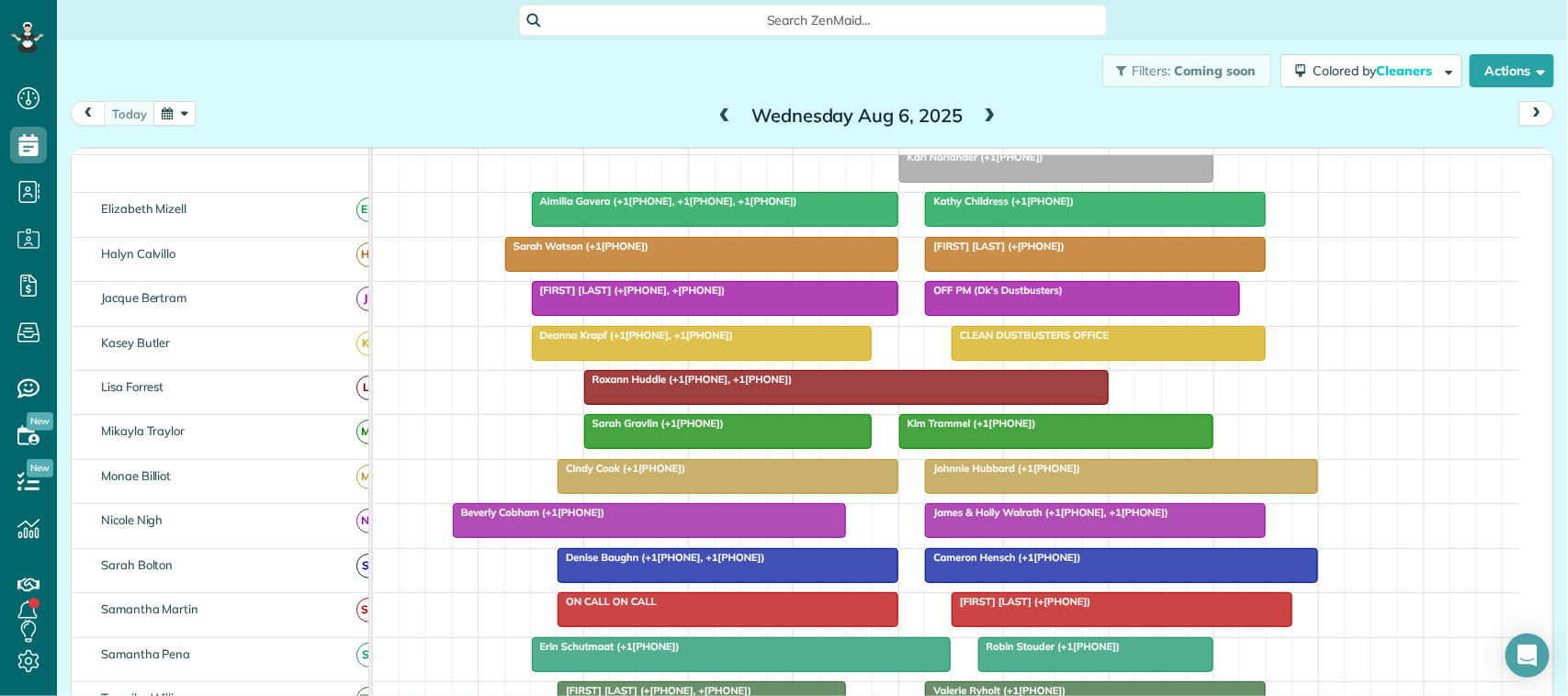 click on "today   Wednesday Aug 6, 2025" at bounding box center (812, 118) 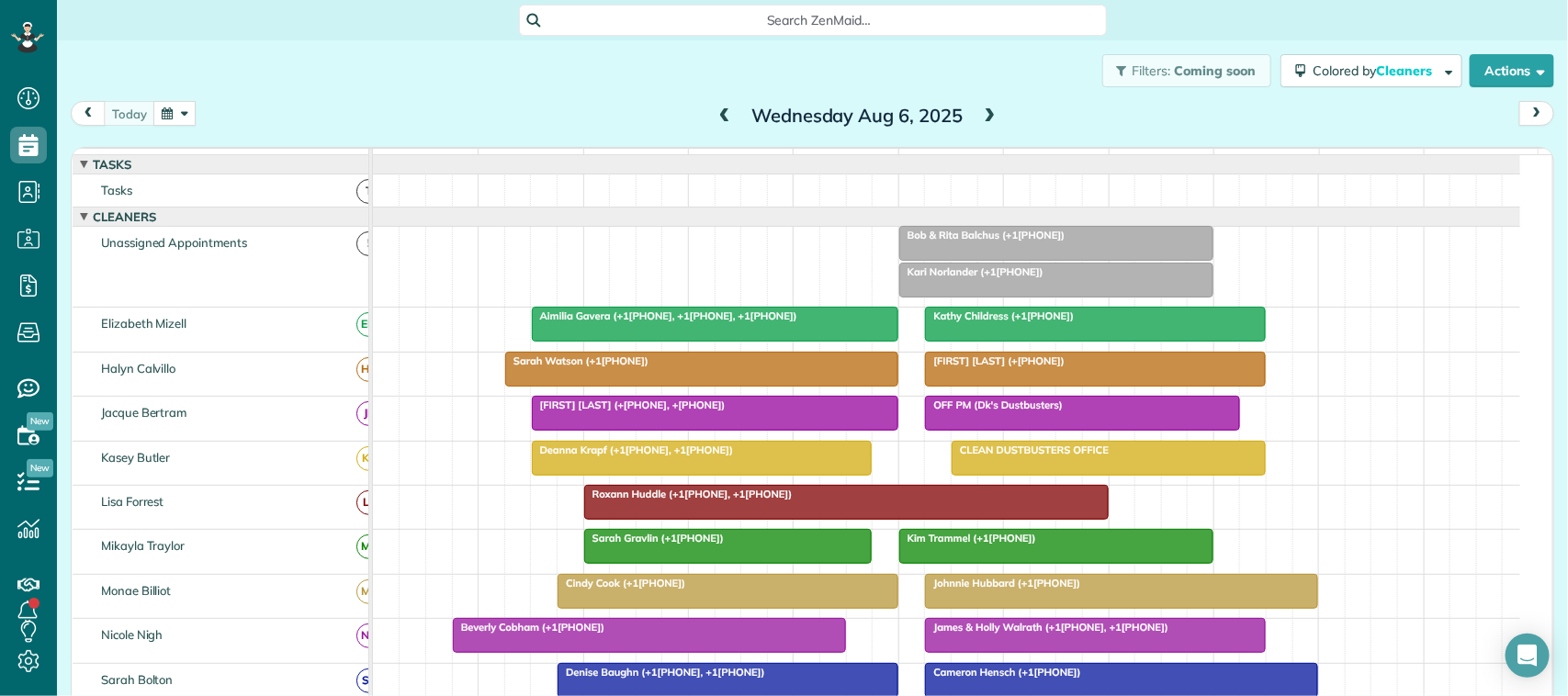 click at bounding box center [990, 117] 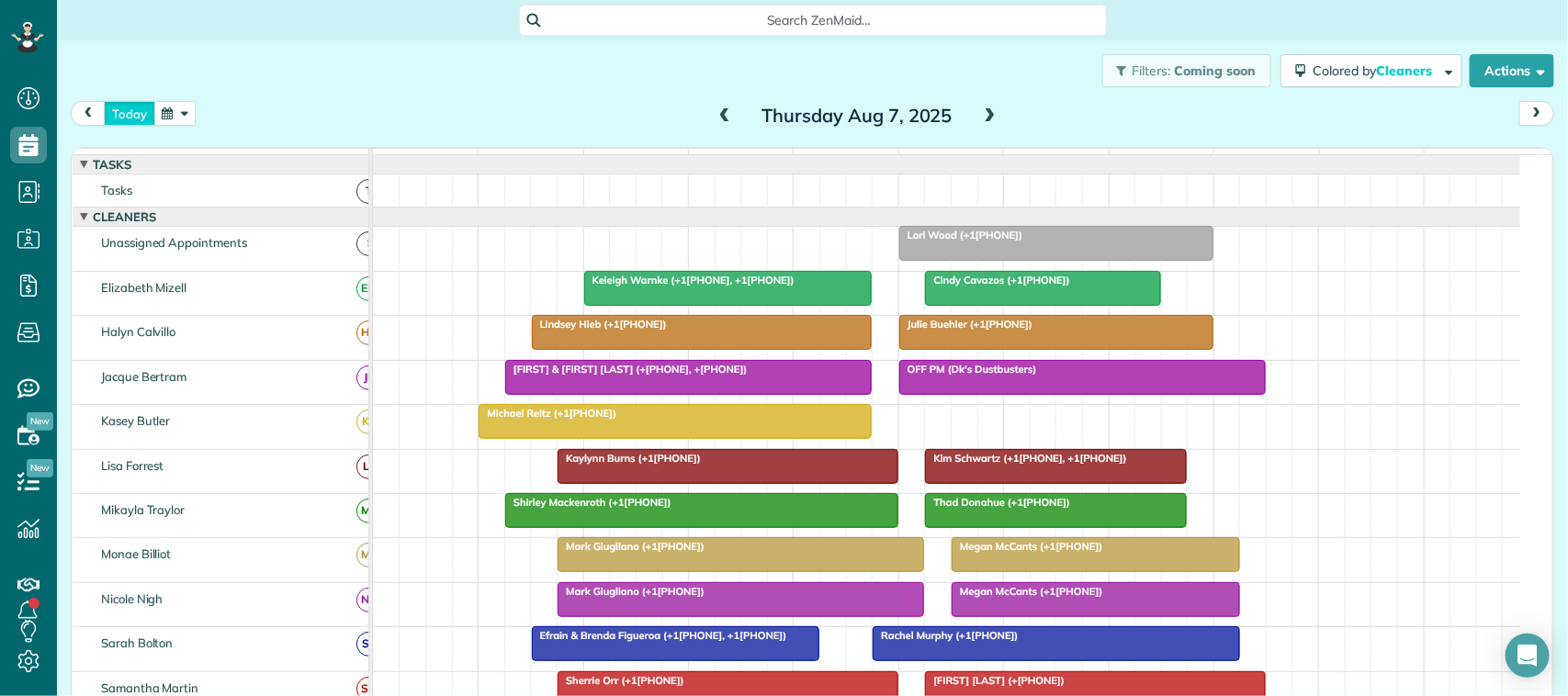 click on "today" at bounding box center (130, 113) 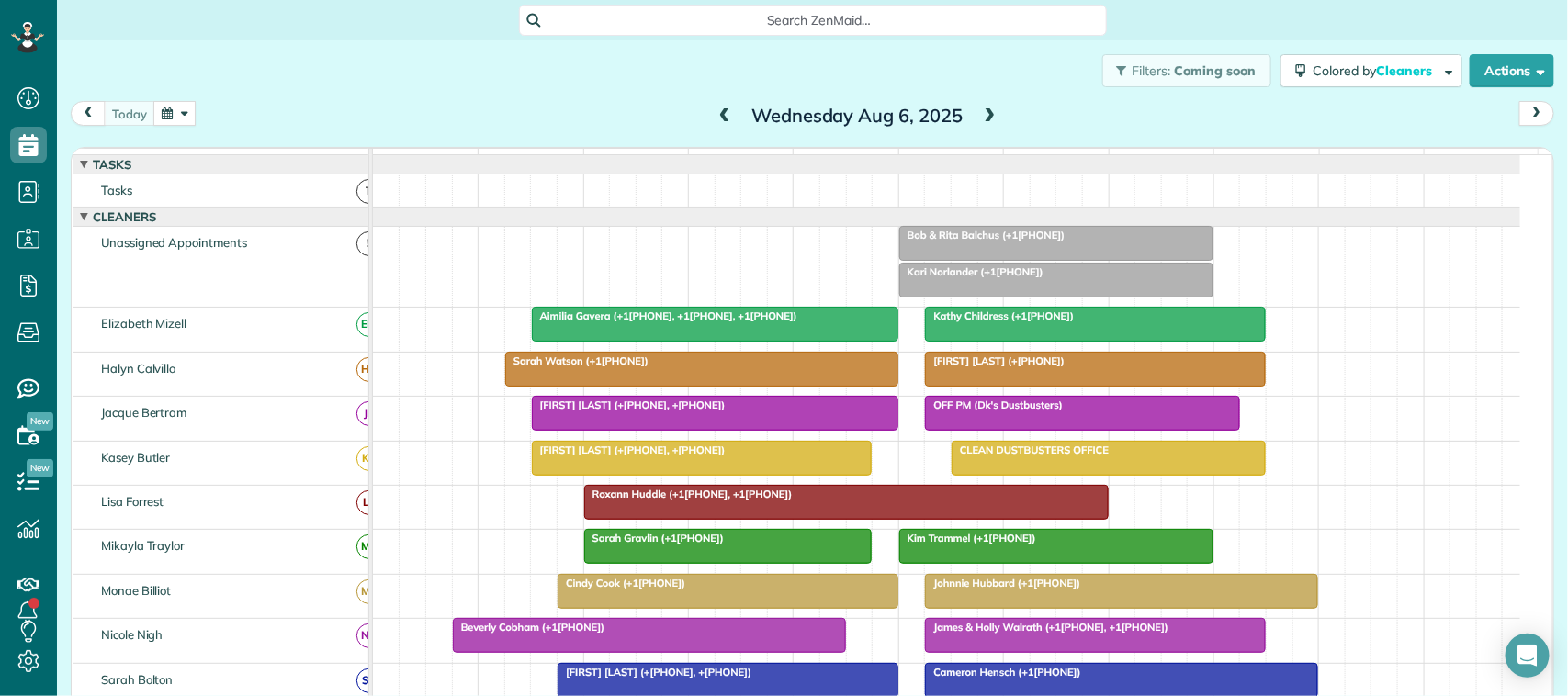 click on "Filters:   Coming soon
Colored by  Cleaners
Color by Cleaner
Color by Team
Color by Status
Color by Recurrence
Color by Paid/Unpaid
Filters  Default
Schedule Changes
Actions
Create Appointment
Create Task
Clock In/Out
Send Work Orders
Print Route Sheets
Today's Emails/Texts
Export data.." at bounding box center (812, 71) 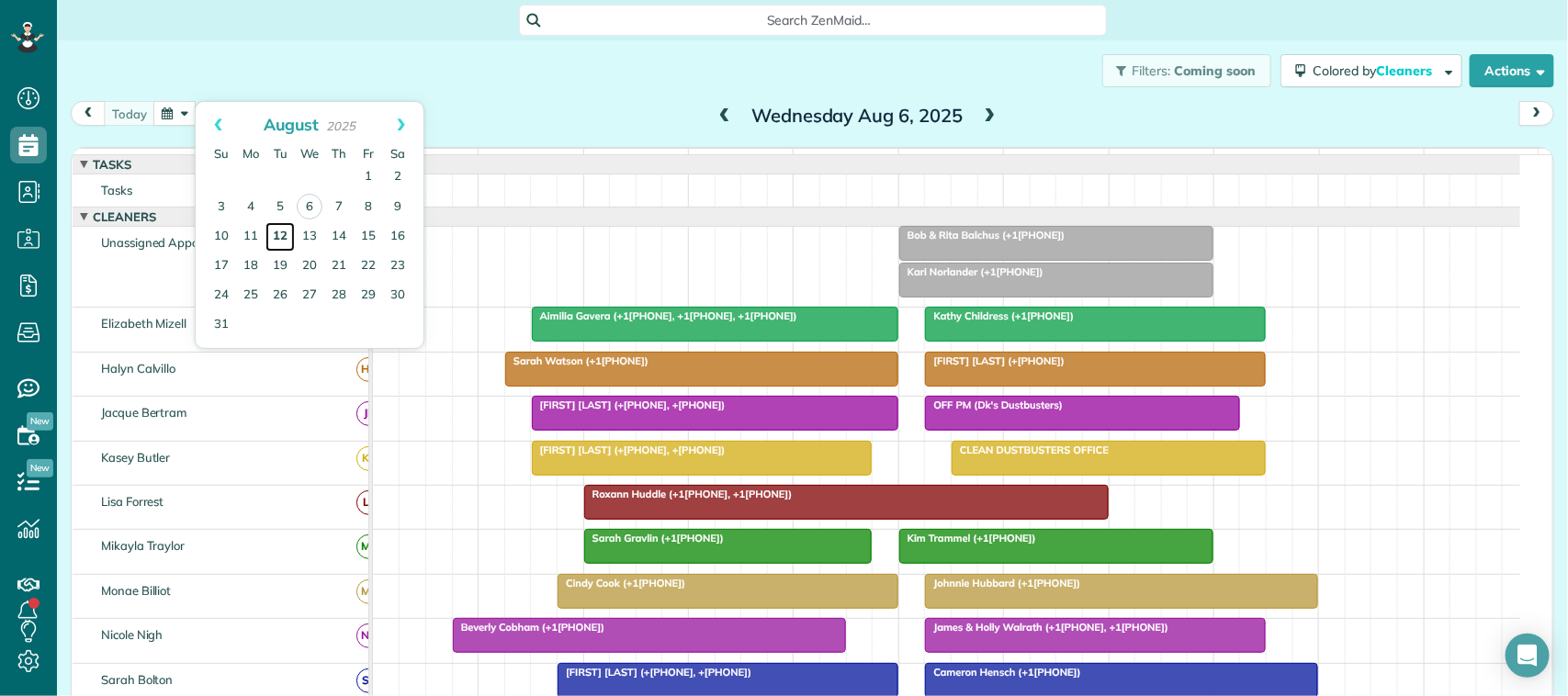 click on "12" at bounding box center (280, 237) 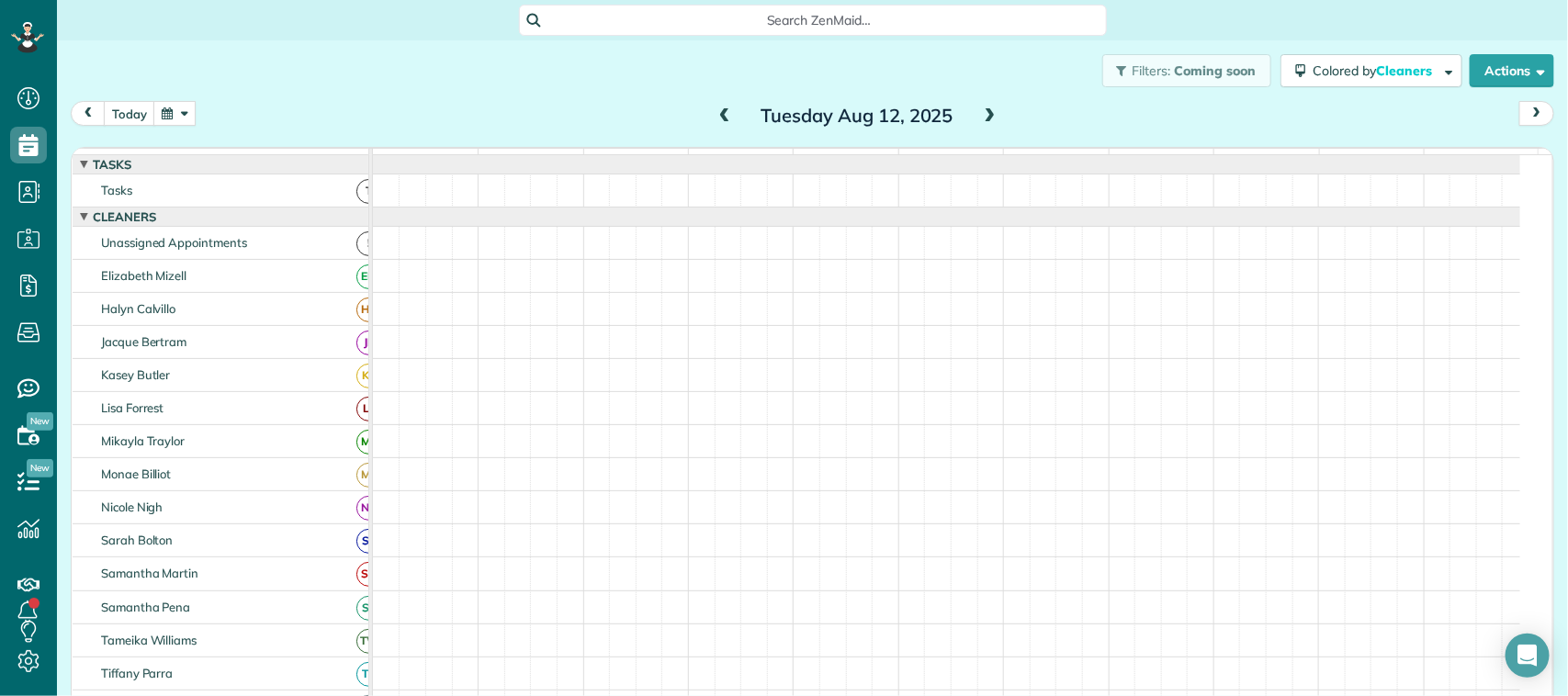 scroll, scrollTop: 76, scrollLeft: 0, axis: vertical 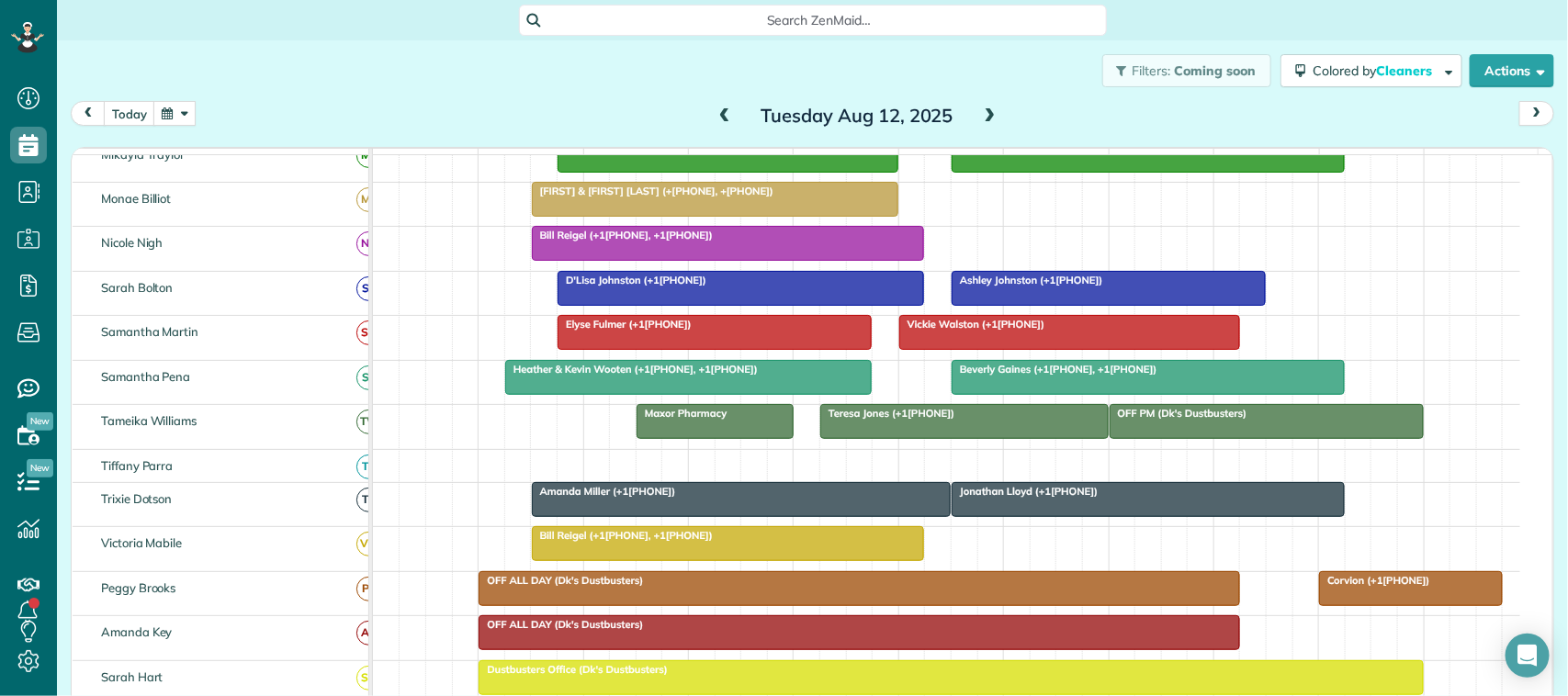 click at bounding box center [990, 117] 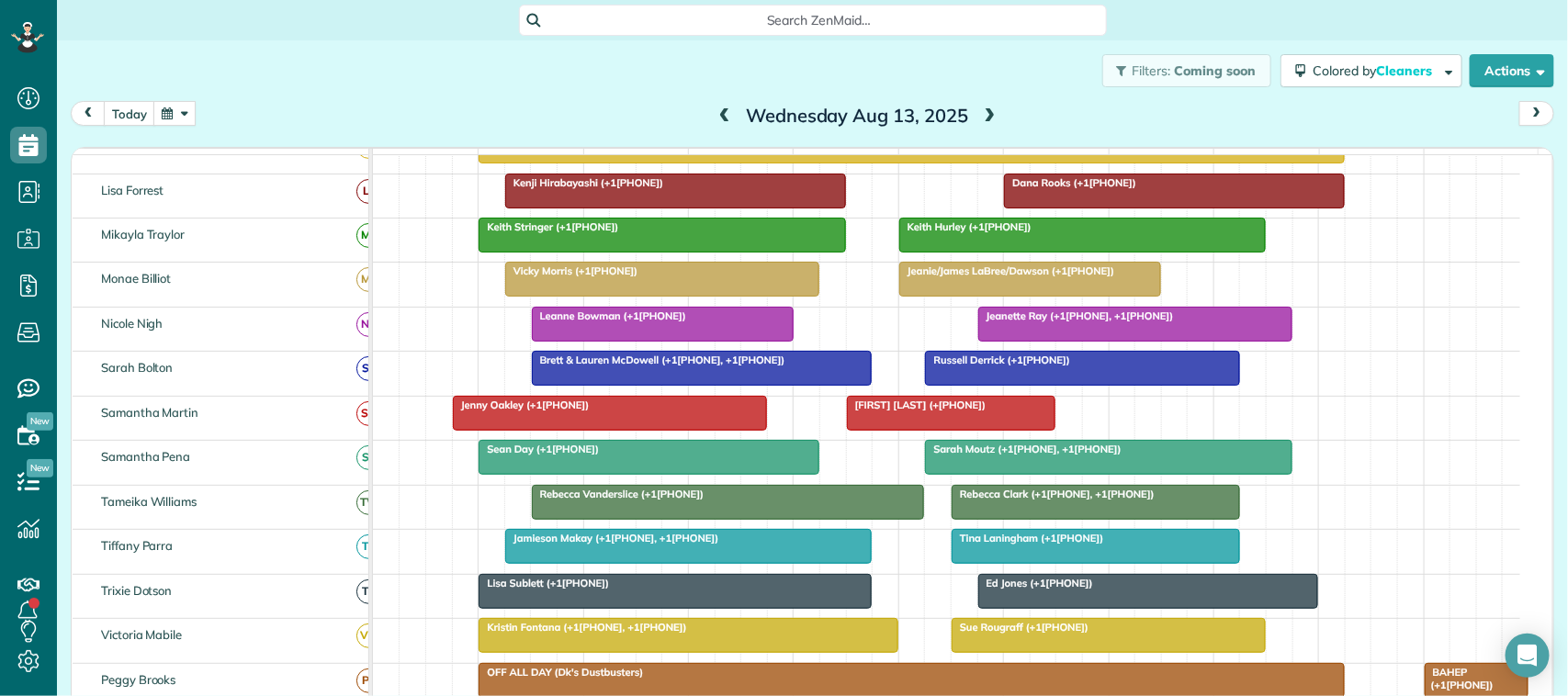 scroll, scrollTop: 355, scrollLeft: 0, axis: vertical 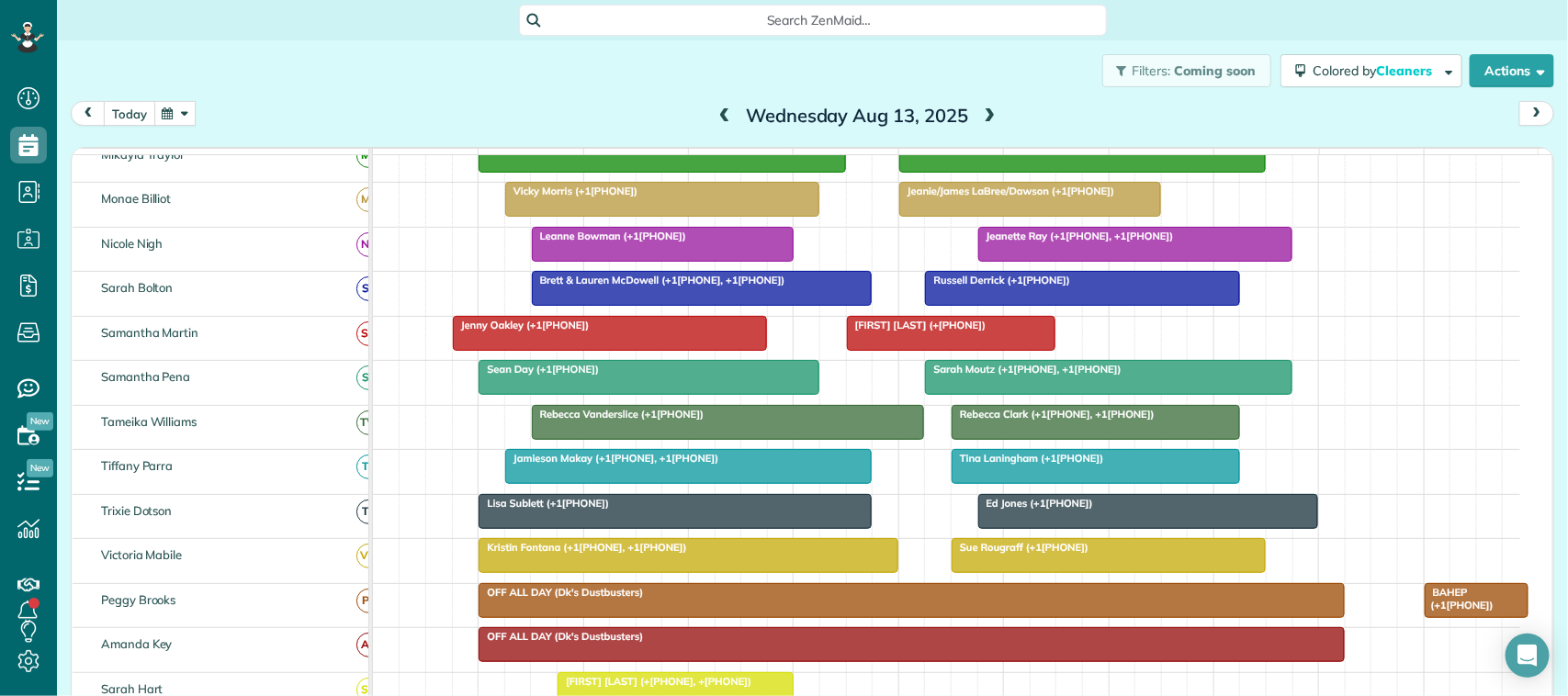 click on "today" at bounding box center [130, 113] 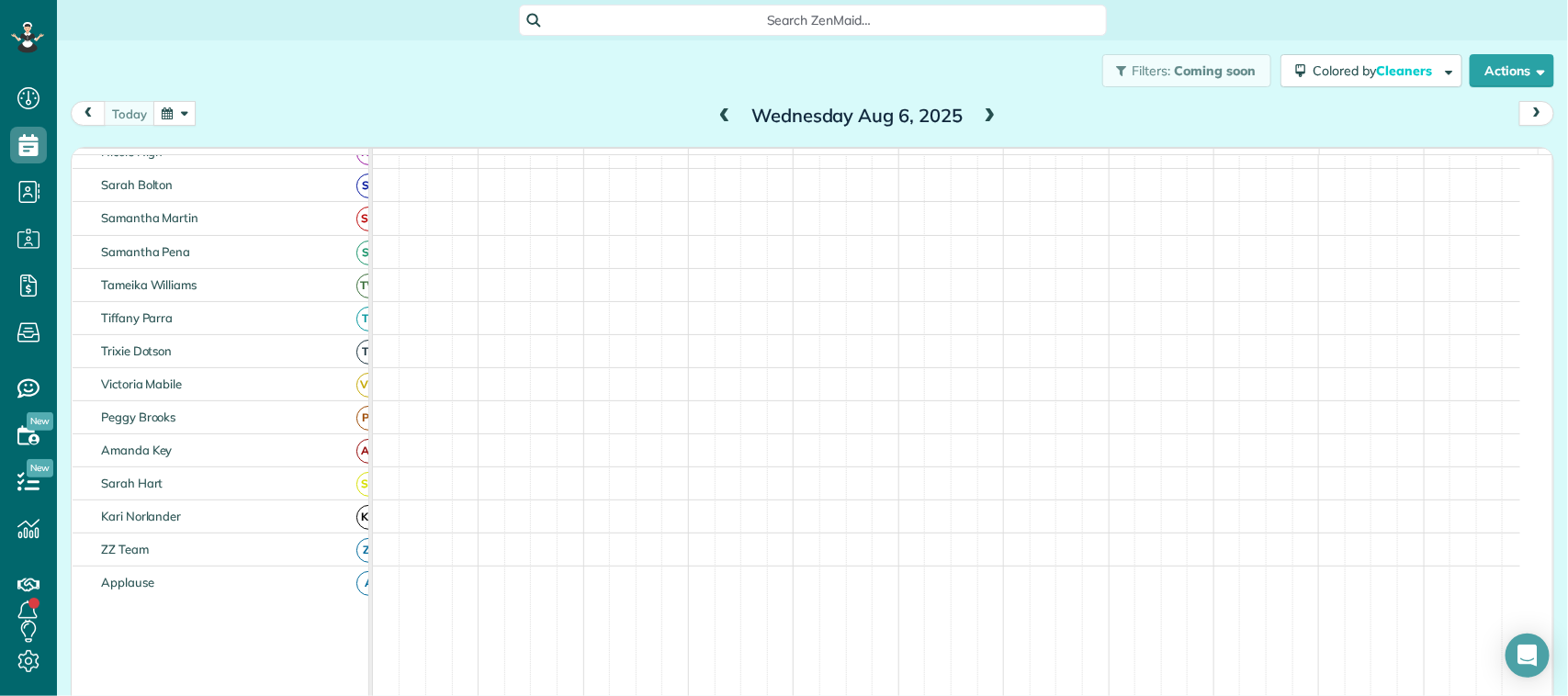 scroll, scrollTop: 275, scrollLeft: 0, axis: vertical 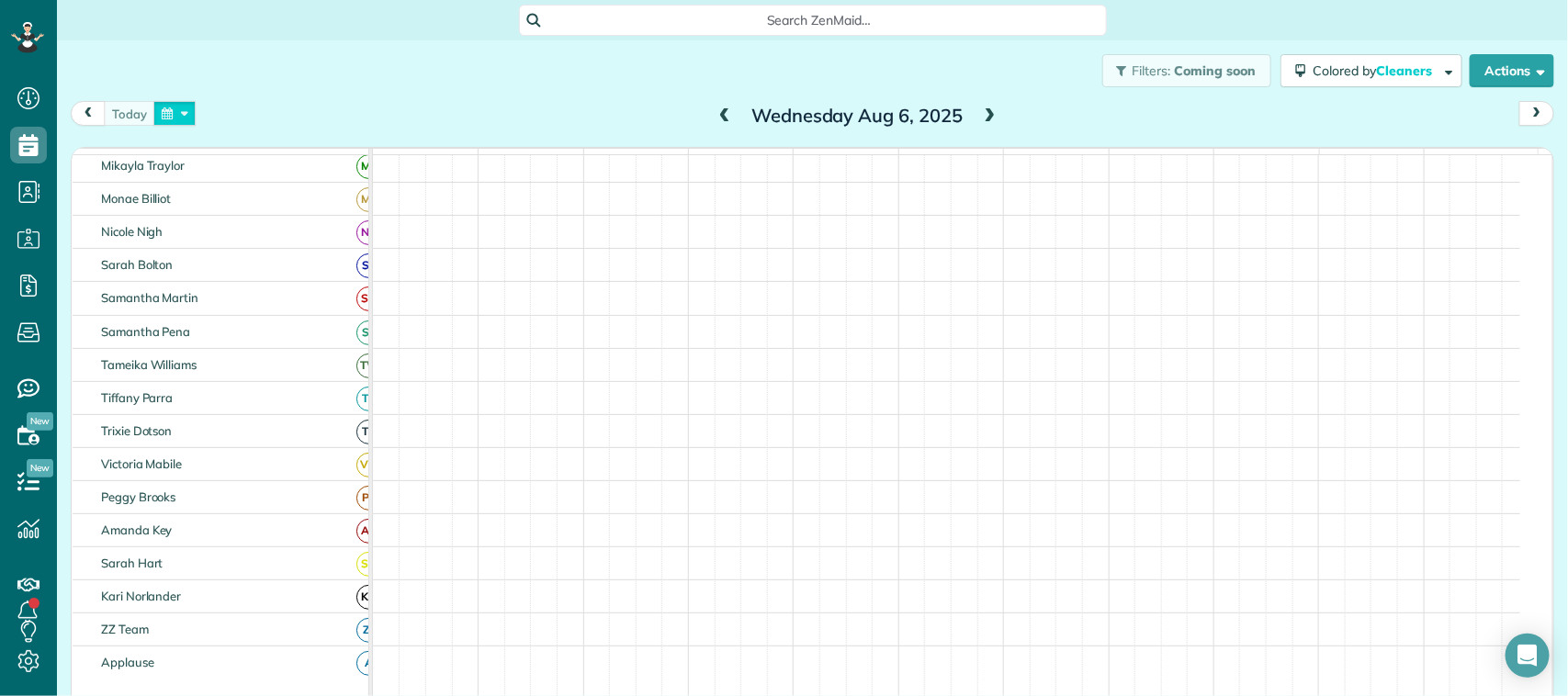 click at bounding box center [175, 113] 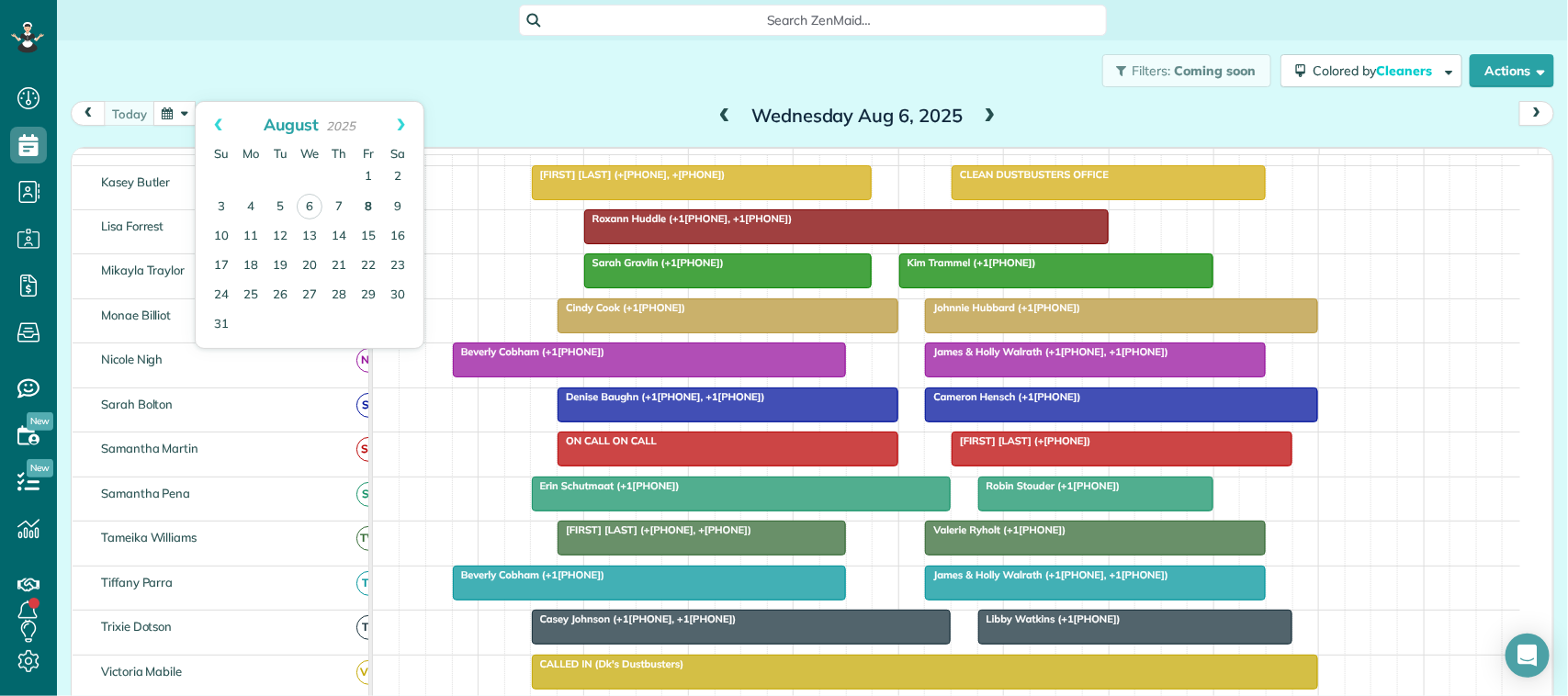scroll, scrollTop: 392, scrollLeft: 0, axis: vertical 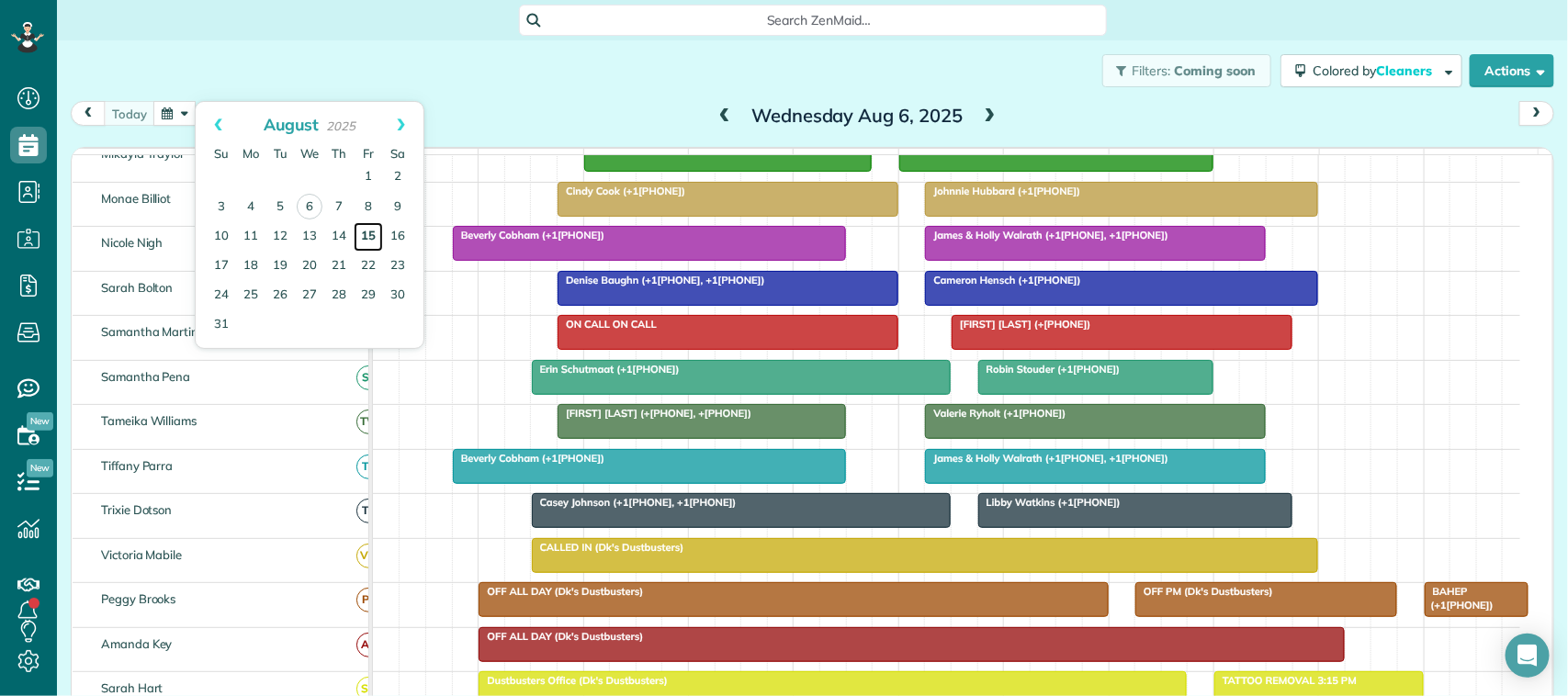 click on "15" at bounding box center (368, 237) 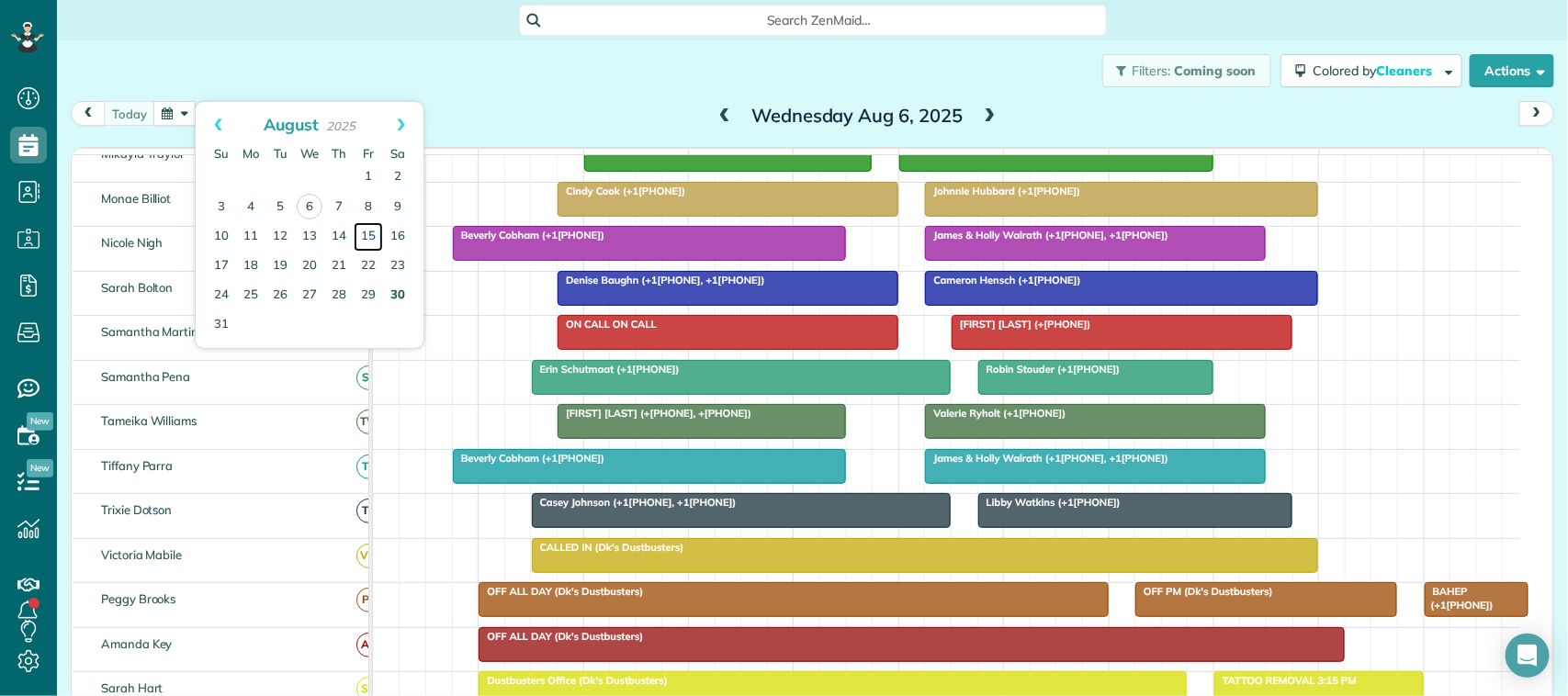 scroll, scrollTop: 275, scrollLeft: 0, axis: vertical 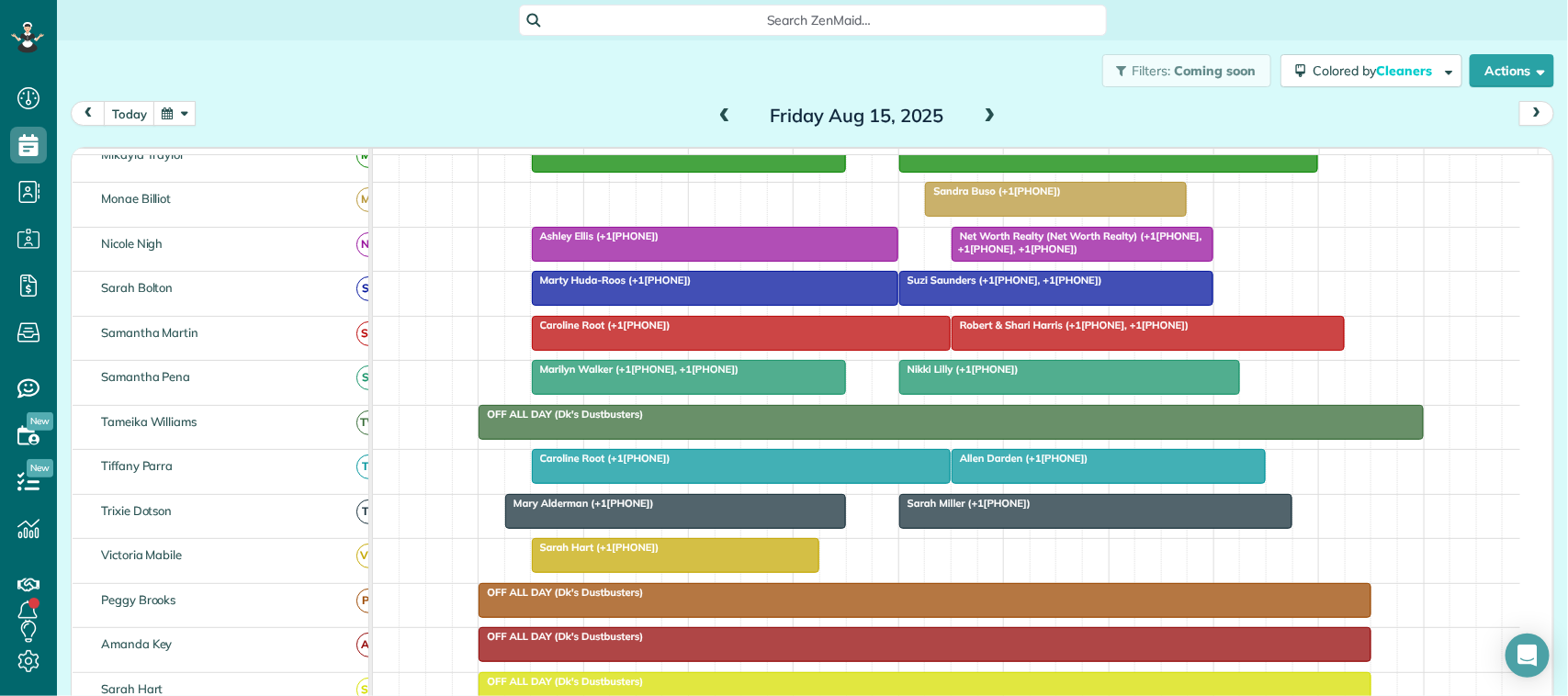 click at bounding box center (741, 466) 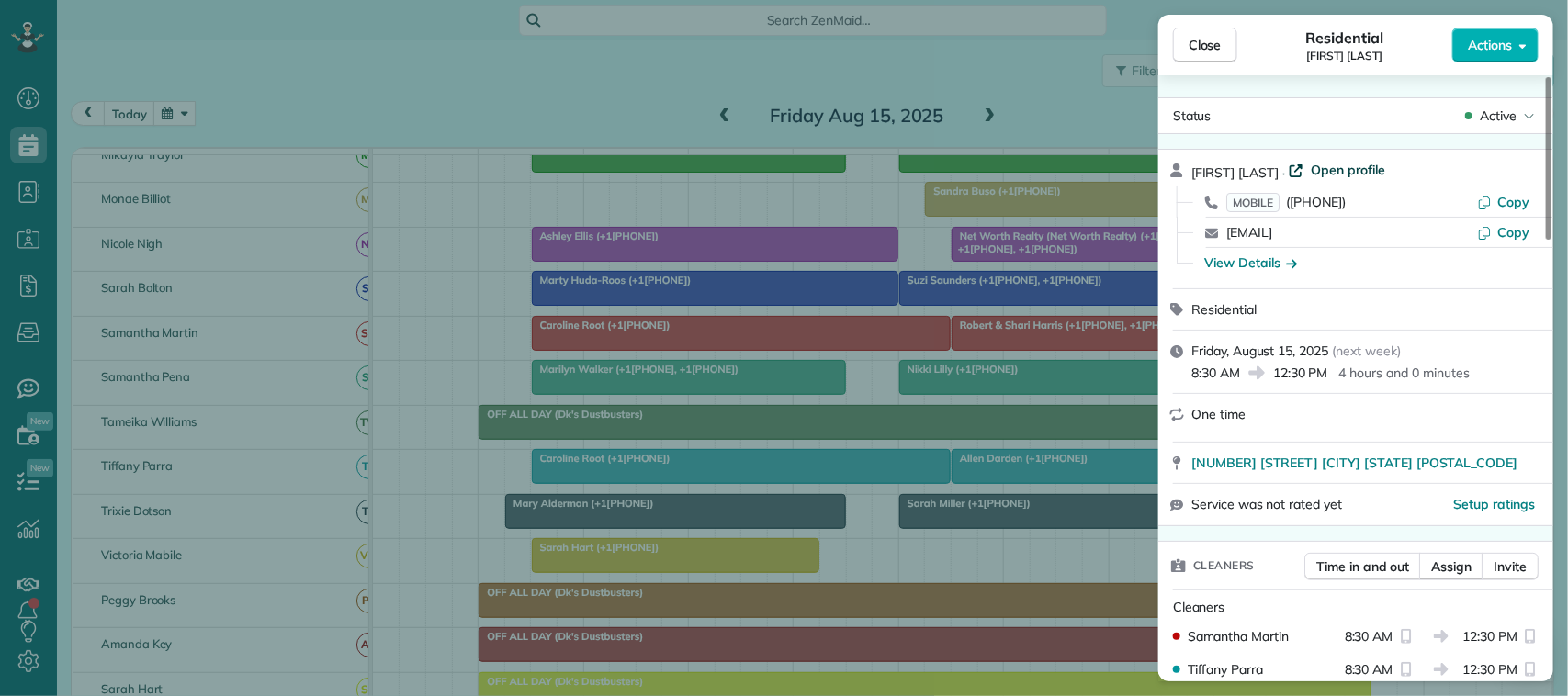 click on "Open profile" at bounding box center [1348, 170] 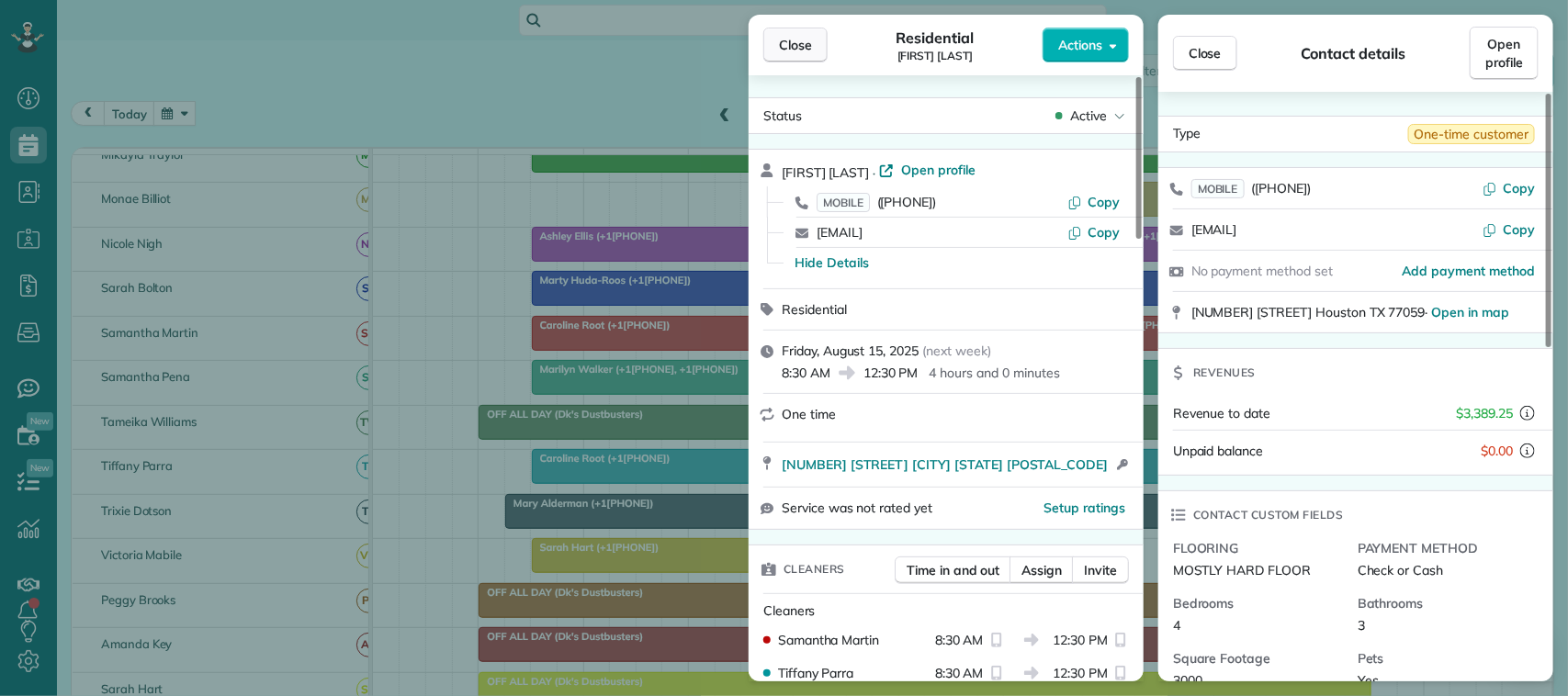click on "Close" at bounding box center (795, 45) 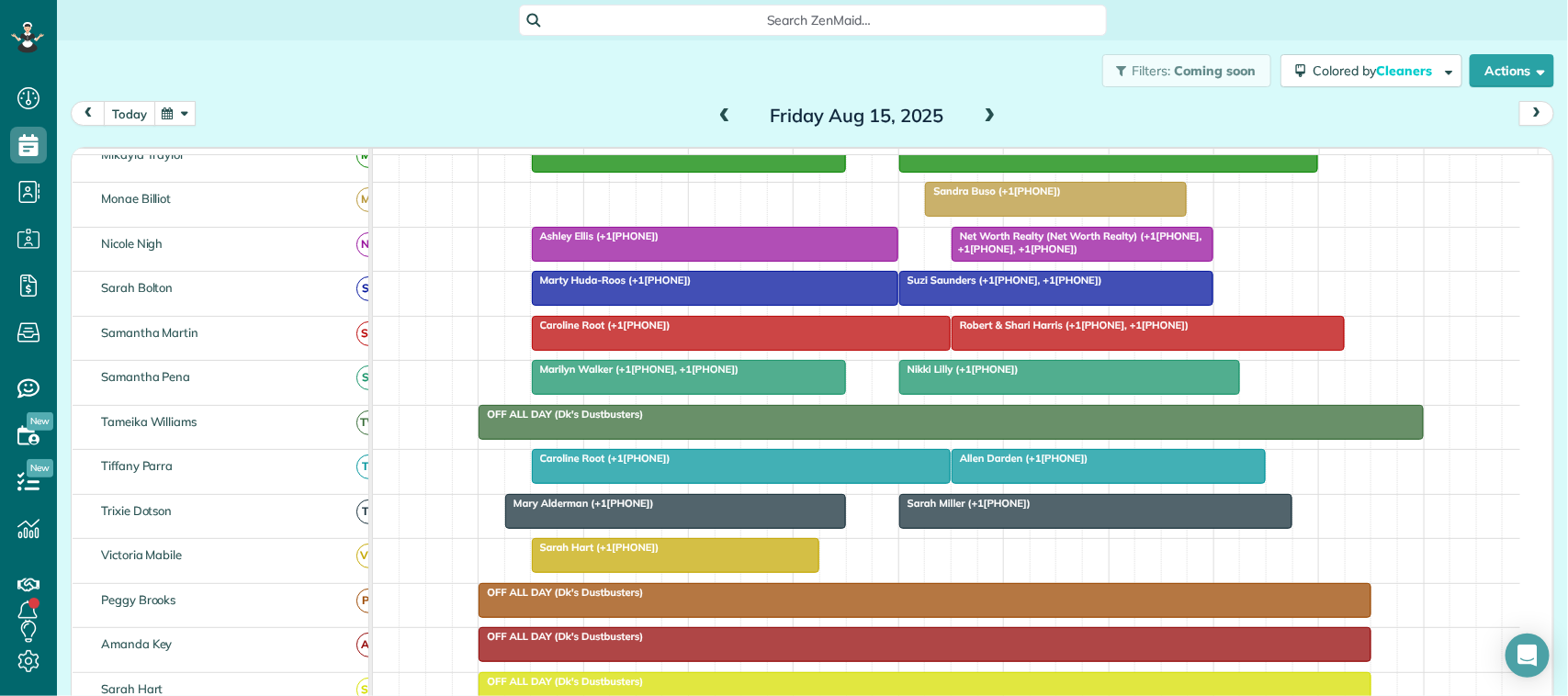 click on "today" at bounding box center [130, 113] 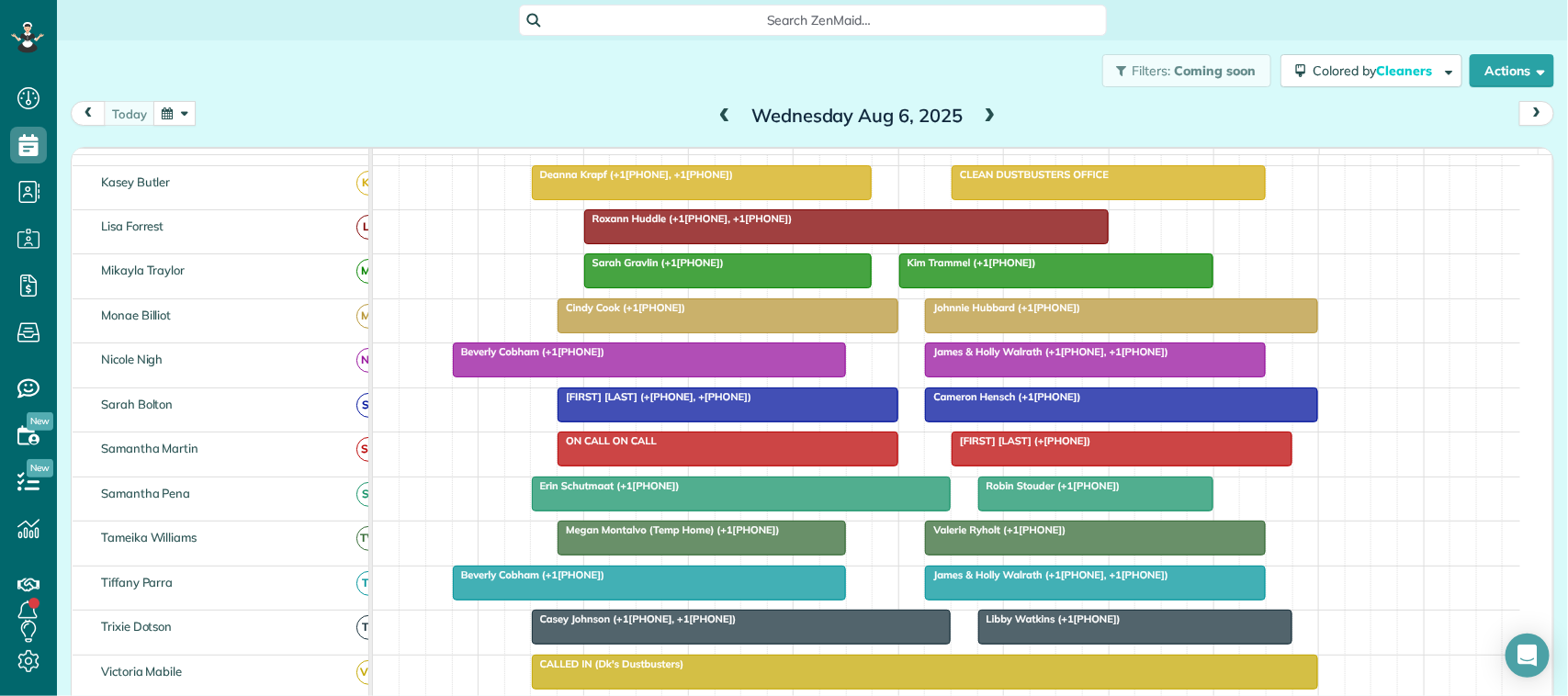 scroll, scrollTop: 392, scrollLeft: 0, axis: vertical 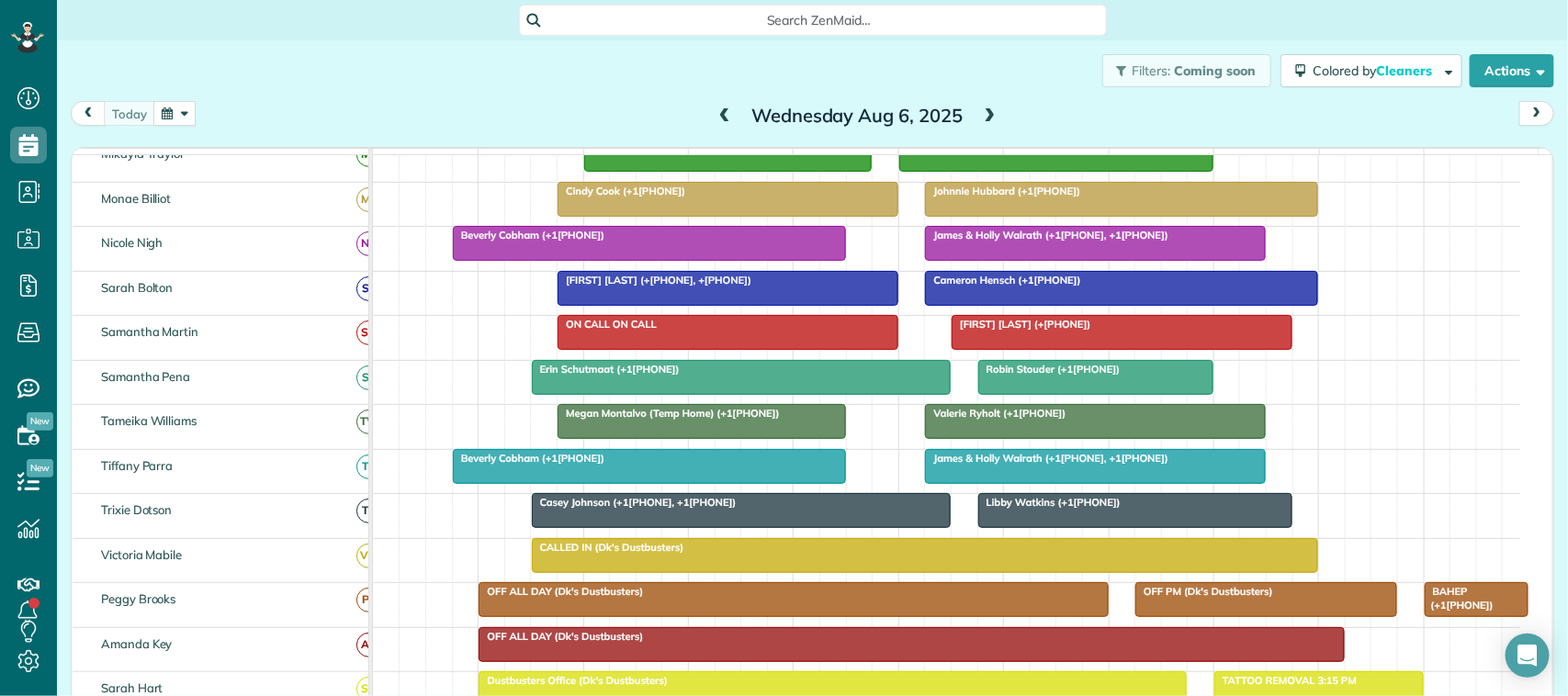 click at bounding box center [725, 117] 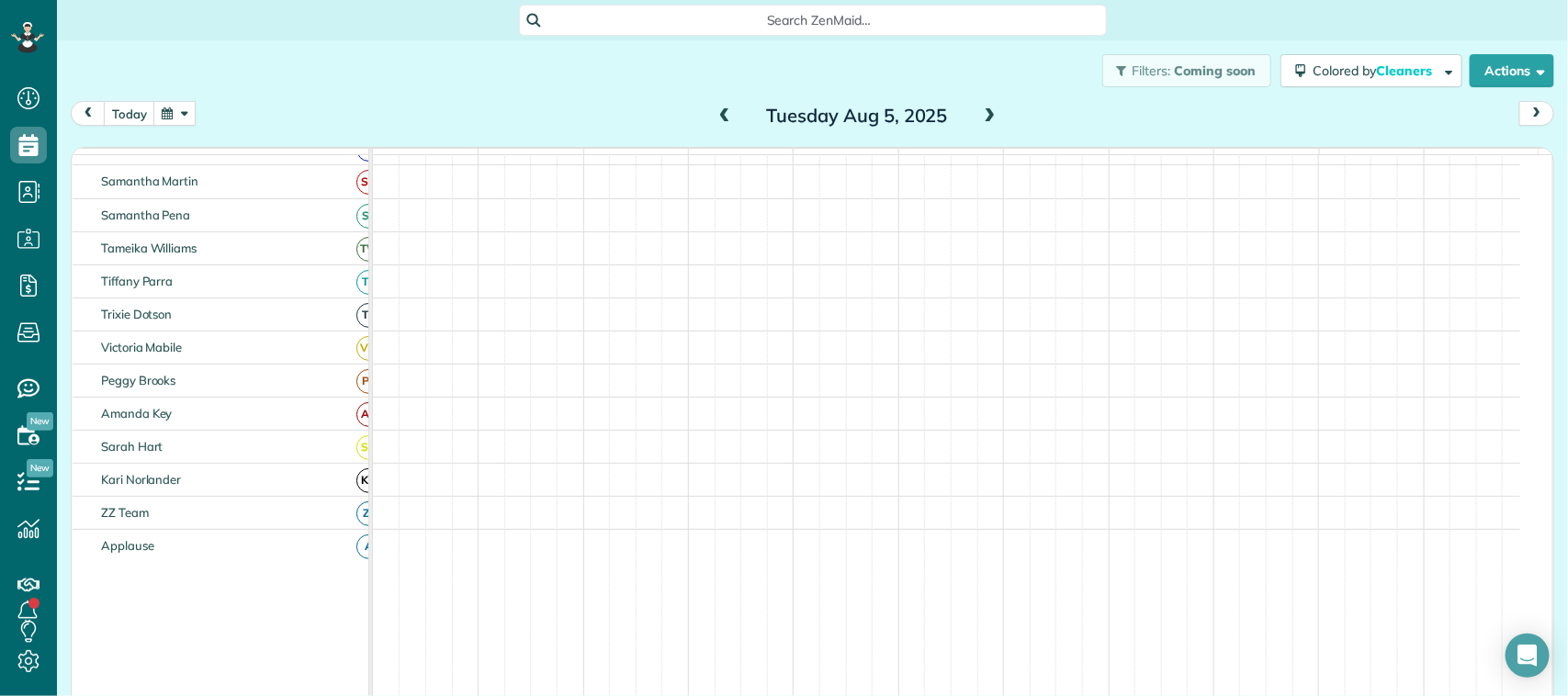 scroll, scrollTop: 275, scrollLeft: 0, axis: vertical 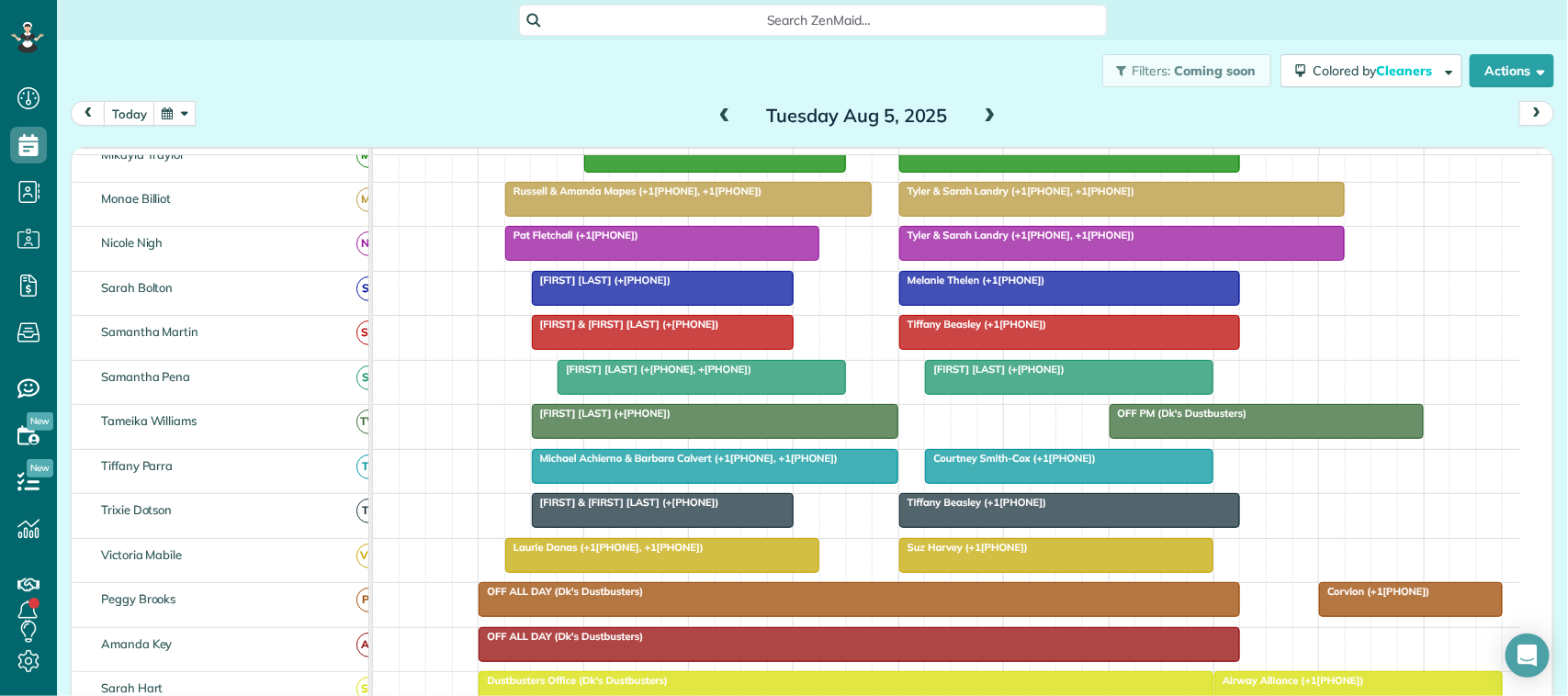 click at bounding box center (1069, 332) 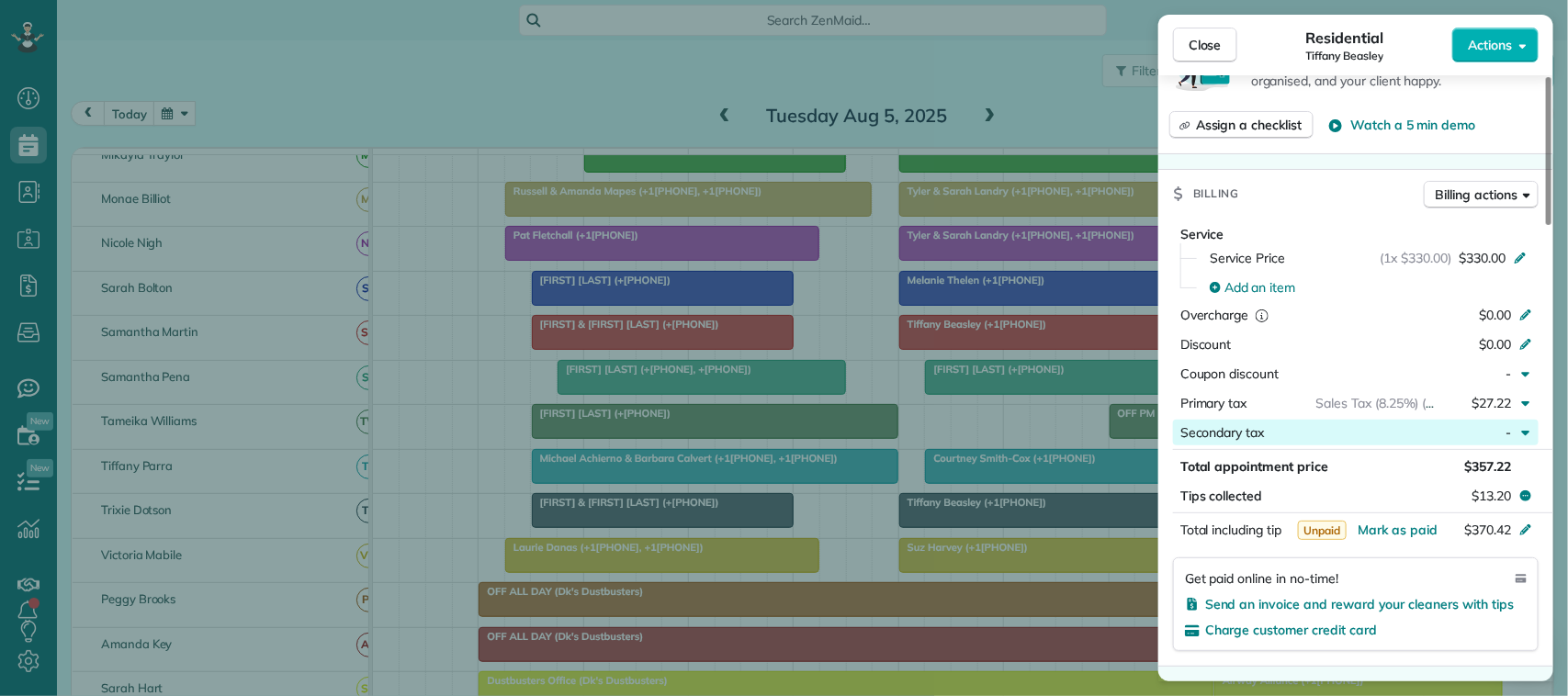 scroll, scrollTop: 803, scrollLeft: 0, axis: vertical 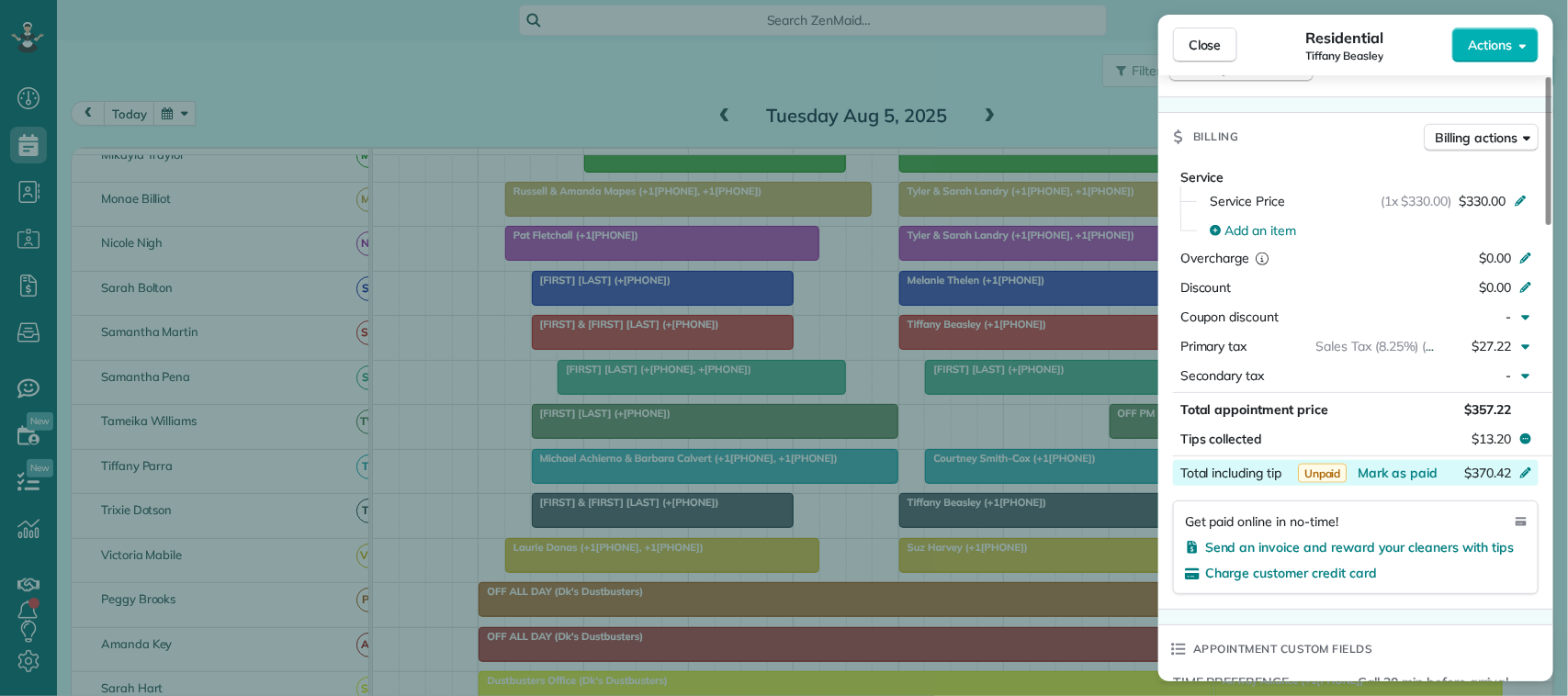 click on "Mark as paid" at bounding box center (1397, 473) 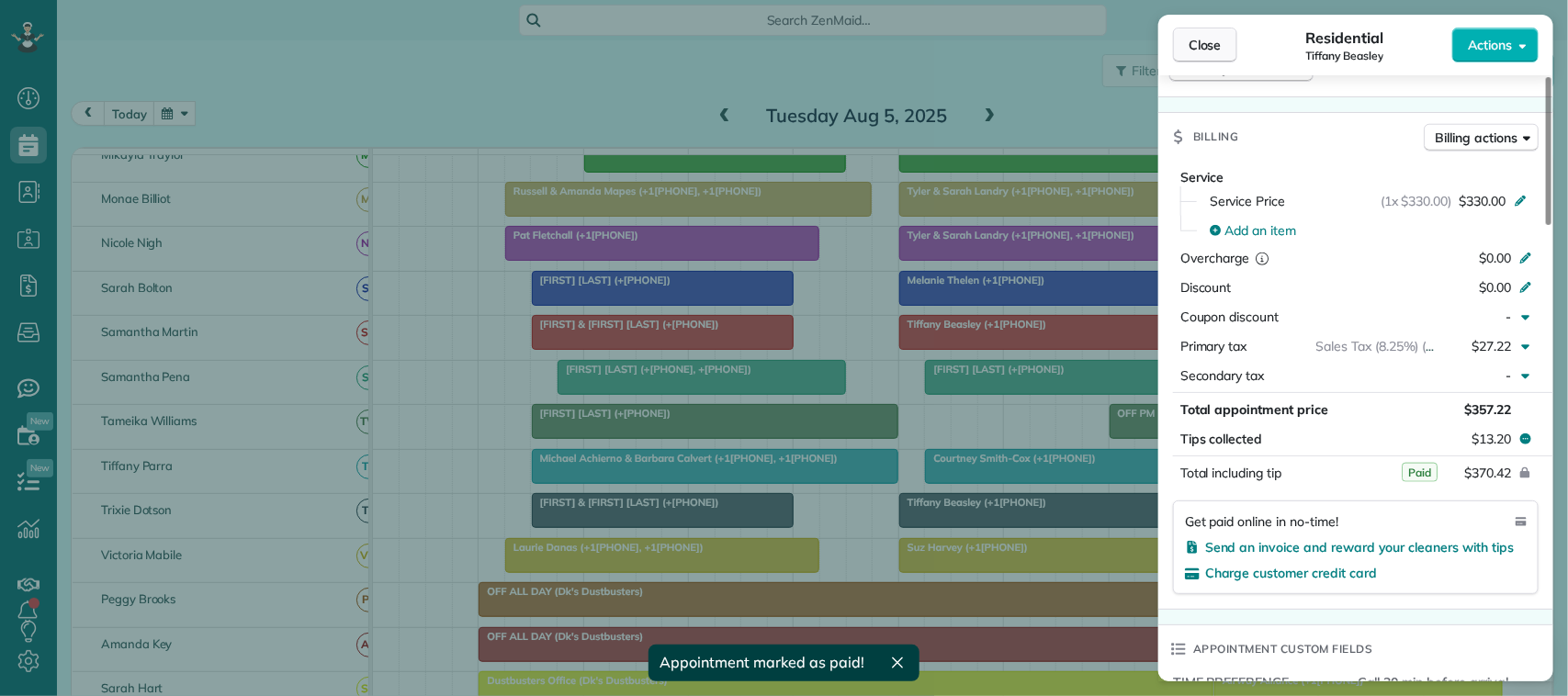 click on "Close" at bounding box center [1205, 45] 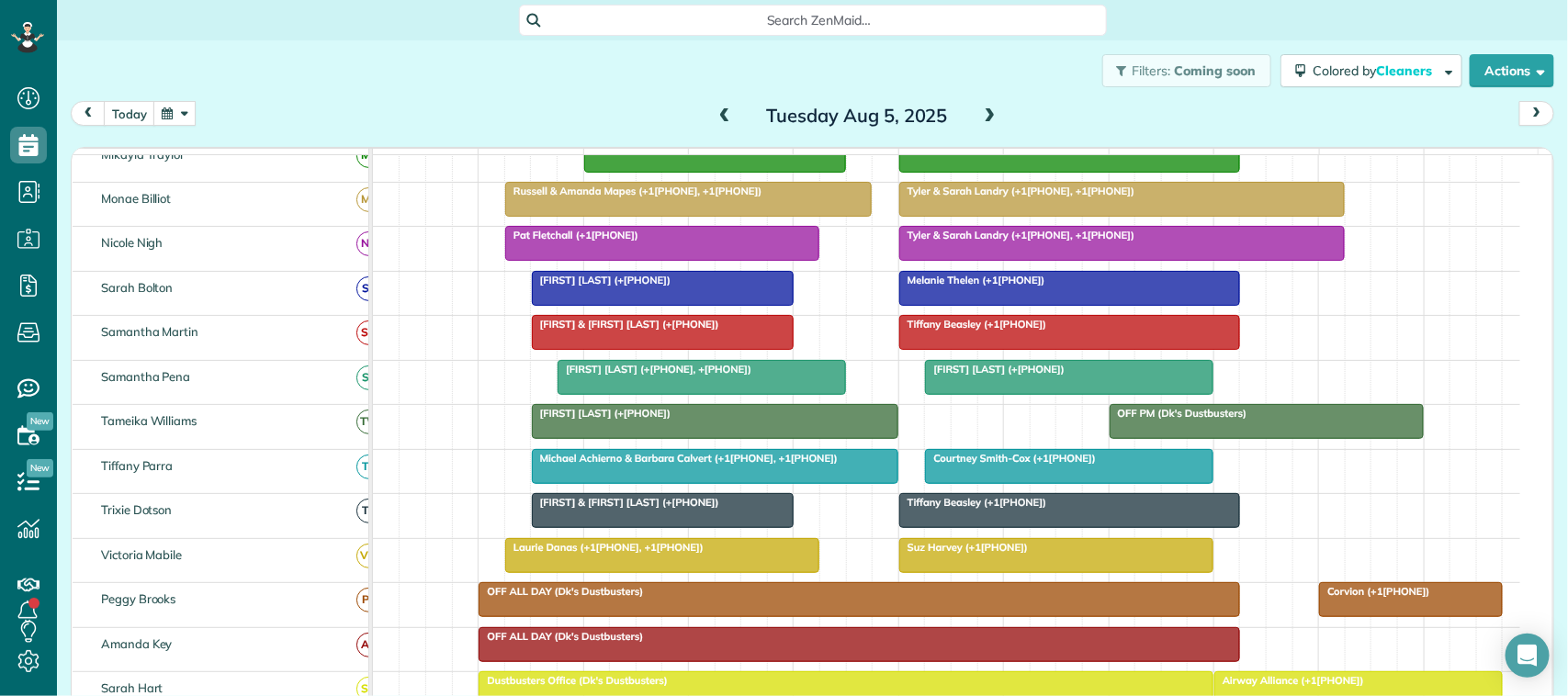 click at bounding box center (662, 332) 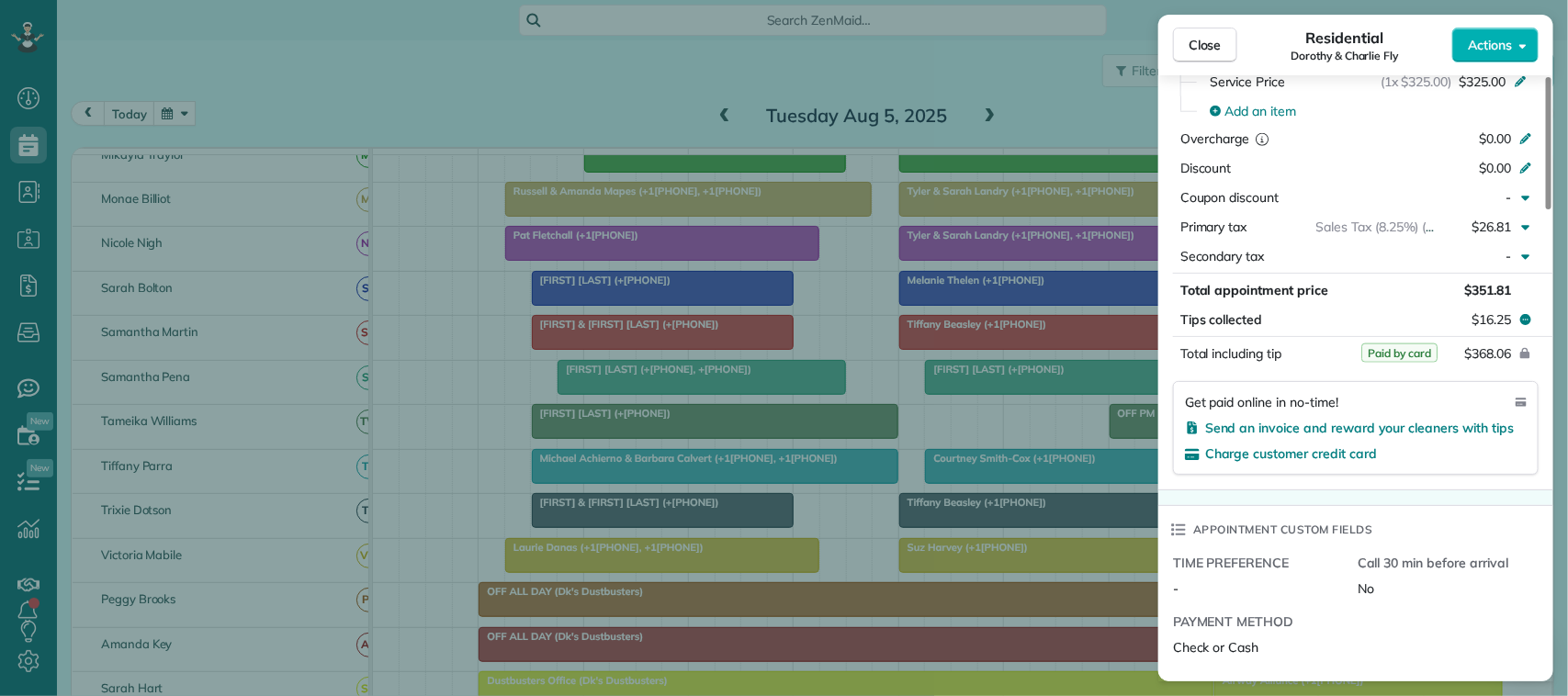 scroll, scrollTop: 802, scrollLeft: 0, axis: vertical 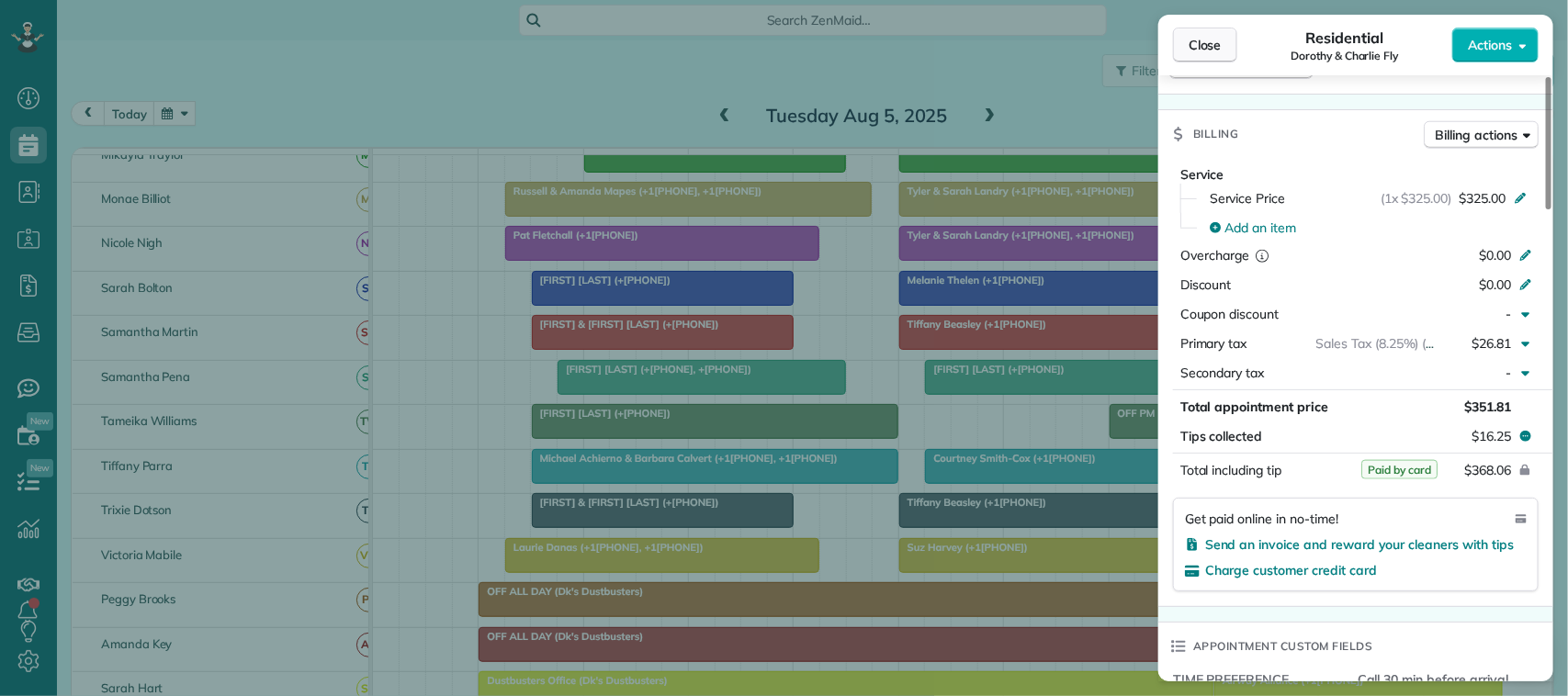 click on "Close" at bounding box center (1205, 45) 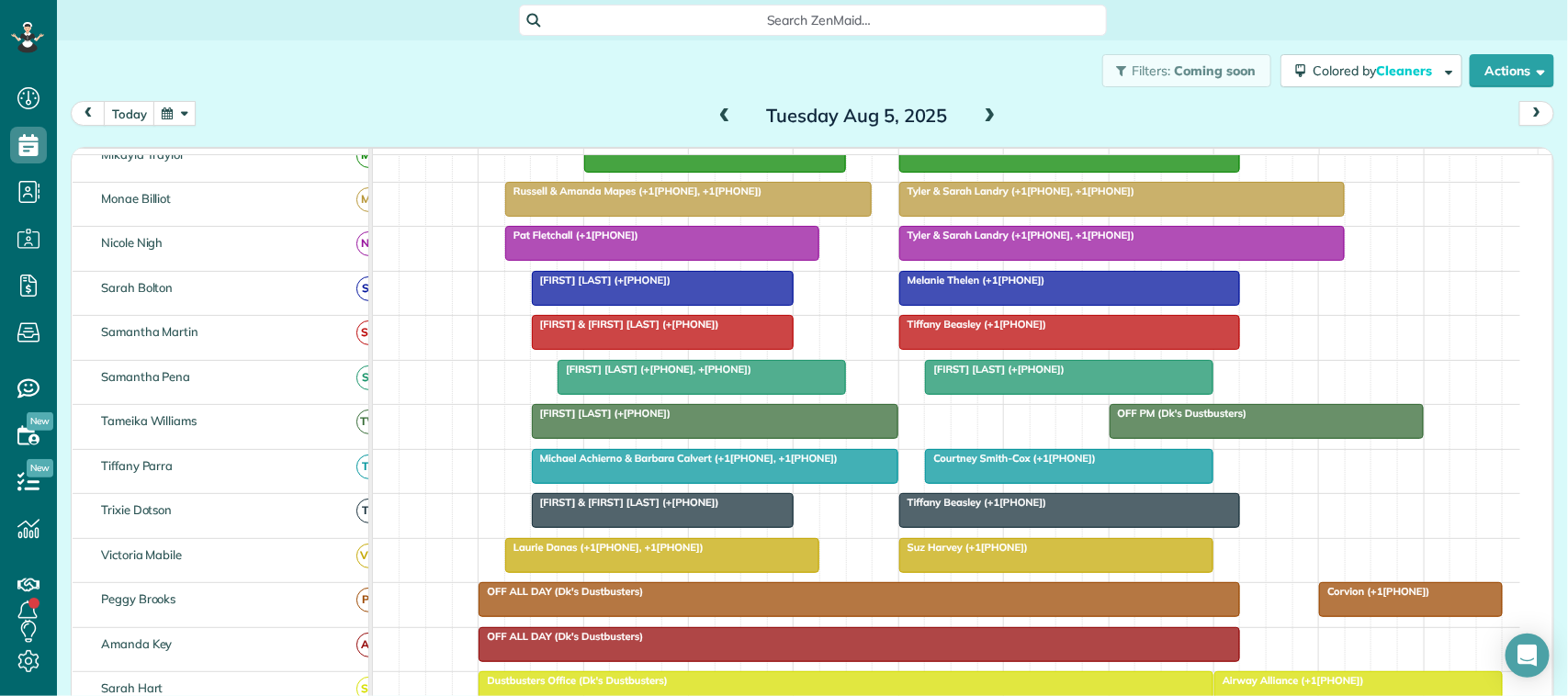 click at bounding box center (725, 117) 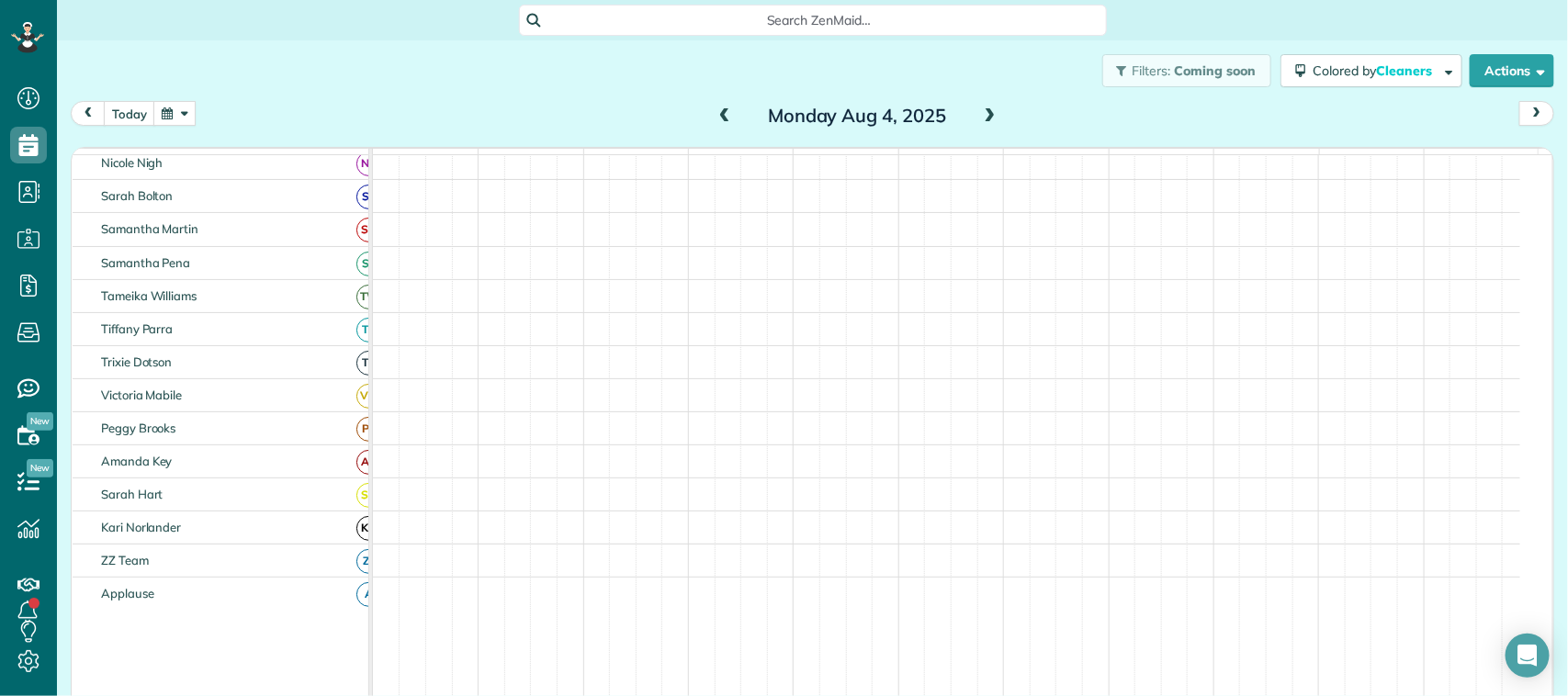 scroll, scrollTop: 275, scrollLeft: 0, axis: vertical 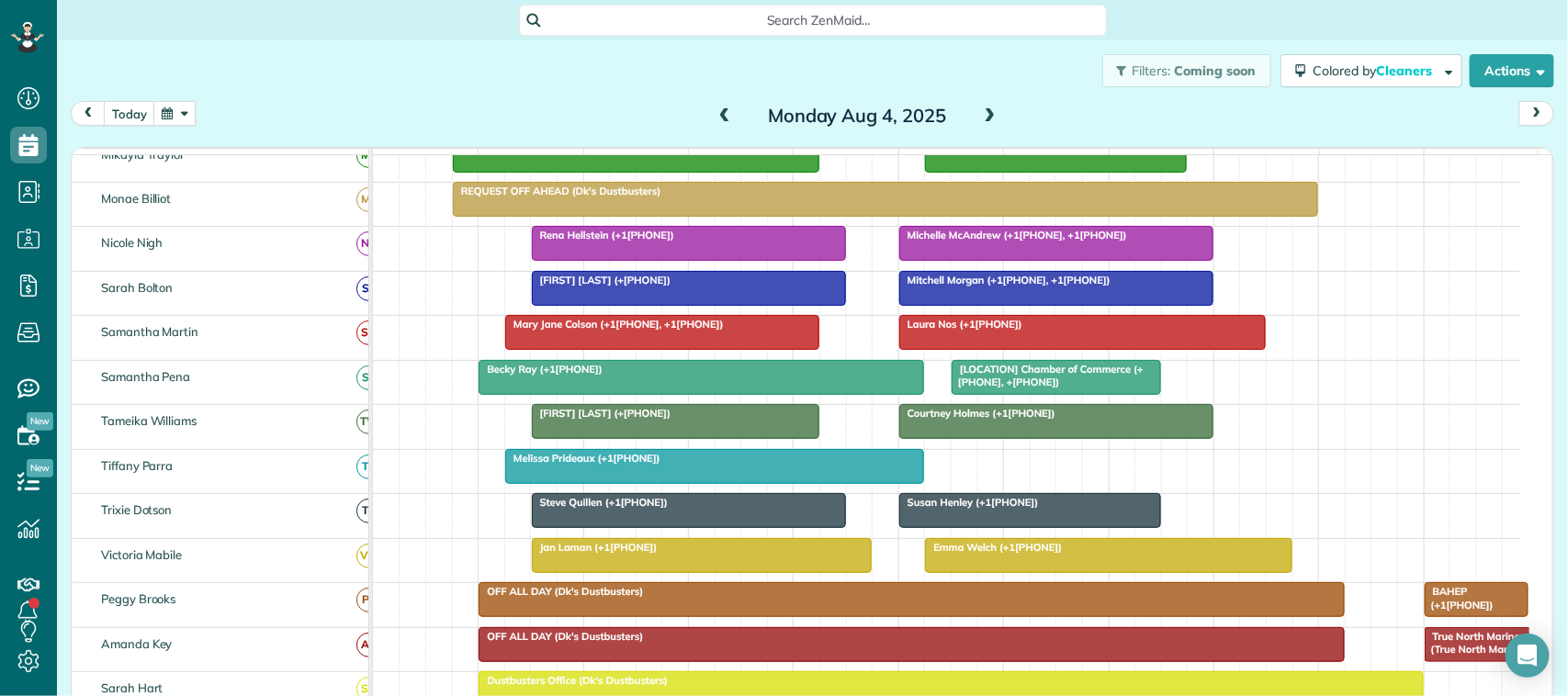 click at bounding box center (1082, 332) 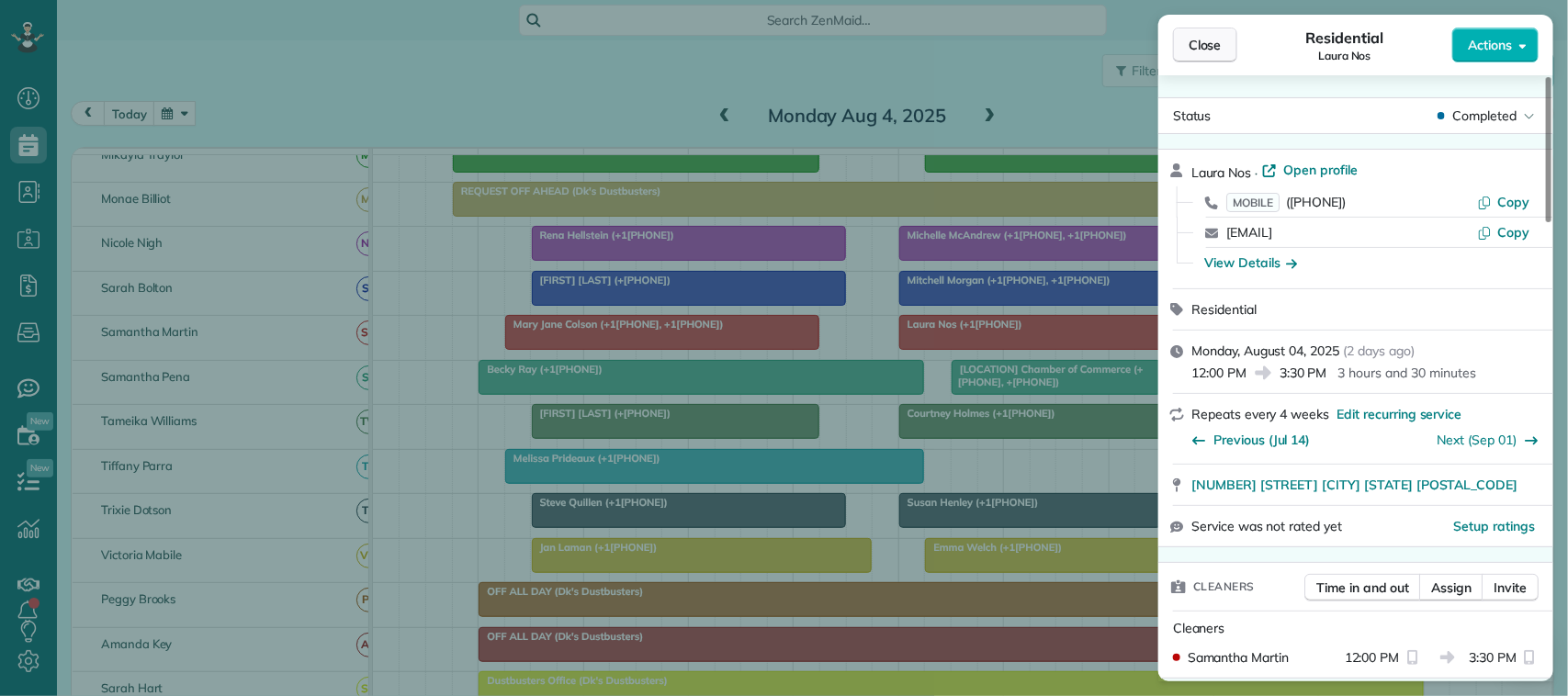 click on "Close" at bounding box center (1205, 45) 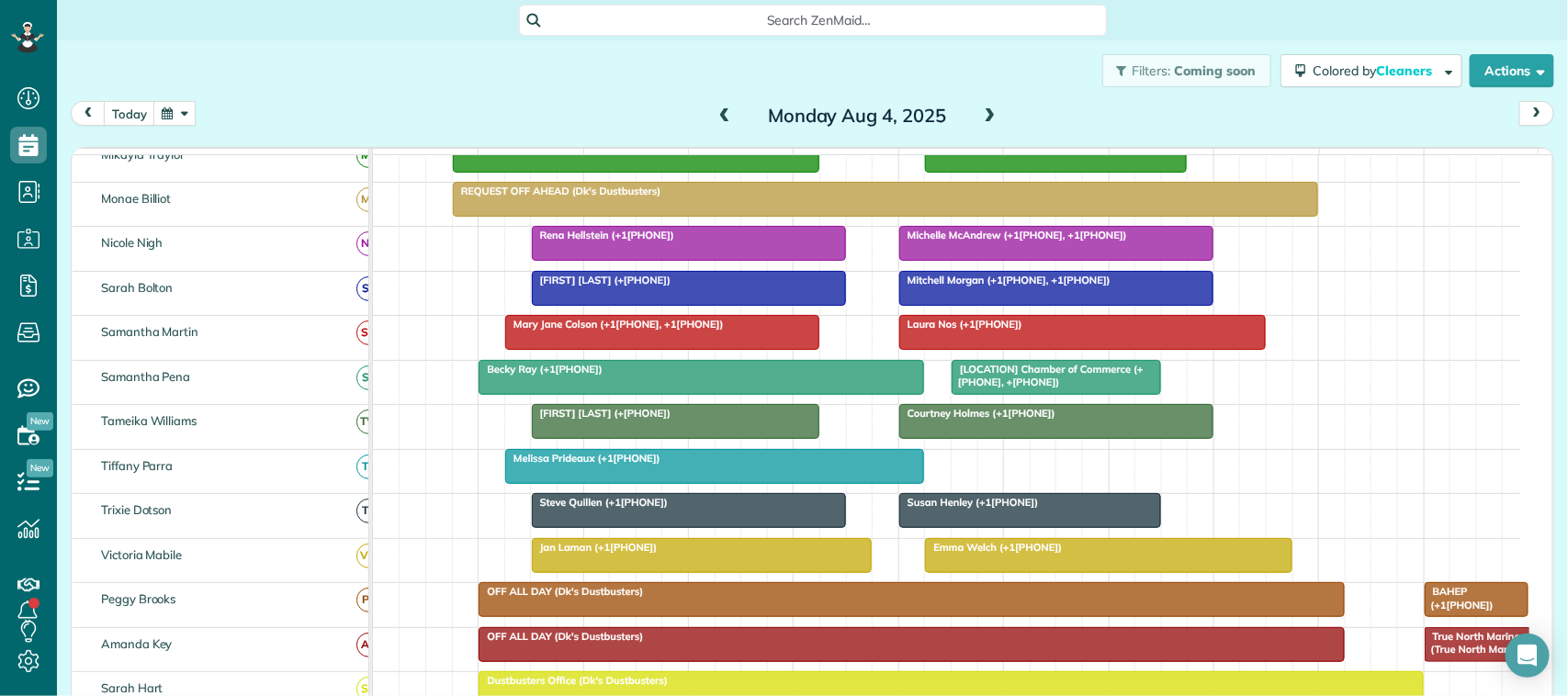 click at bounding box center [662, 332] 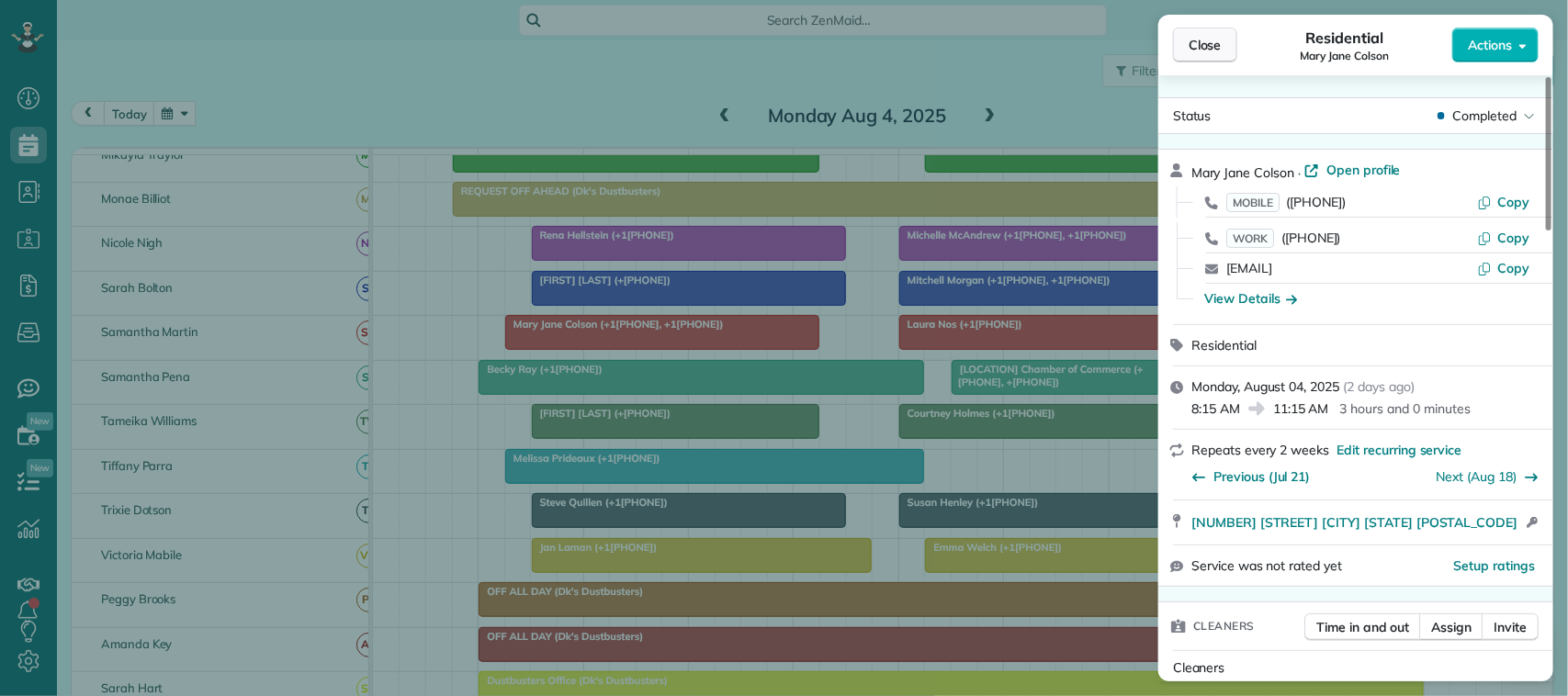 click on "Close" at bounding box center (1205, 45) 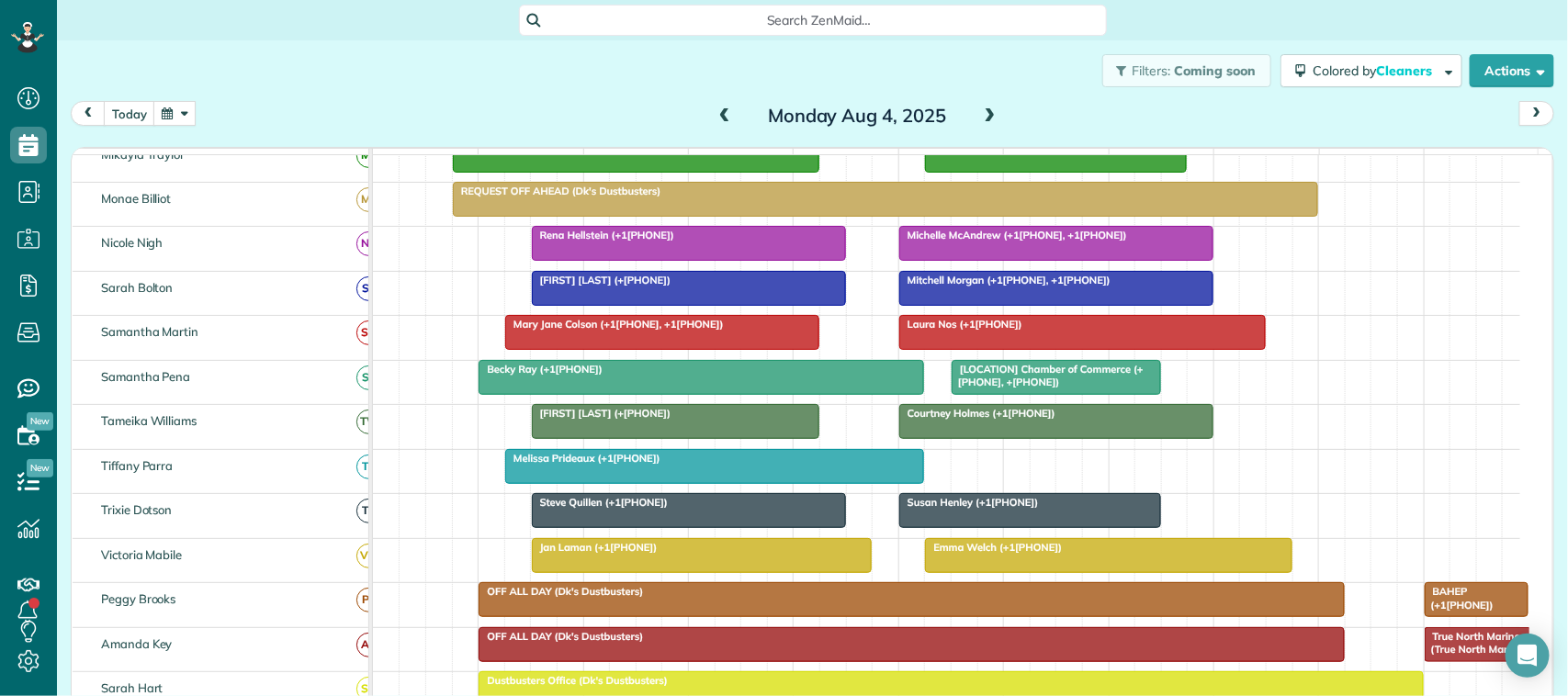 click at bounding box center (725, 117) 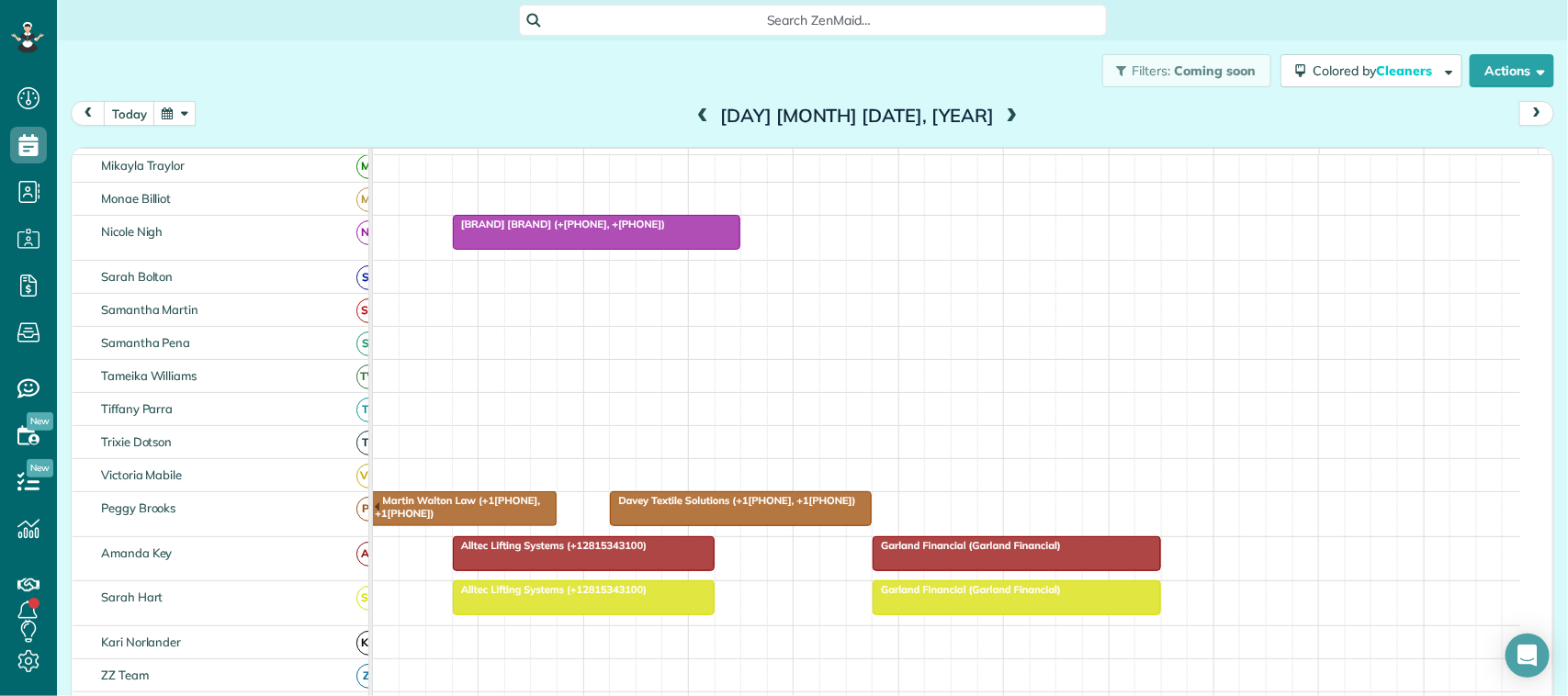 click at bounding box center (703, 117) 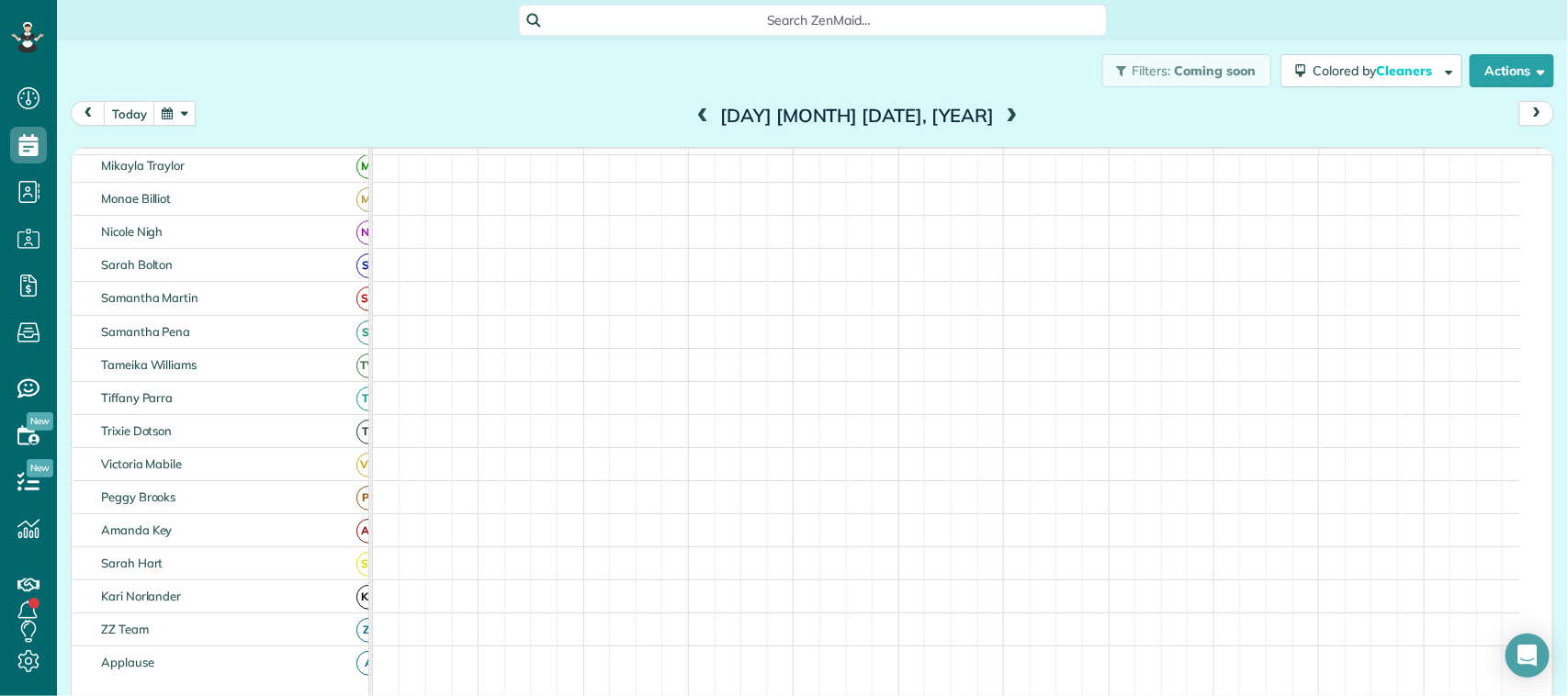 click at bounding box center [703, 117] 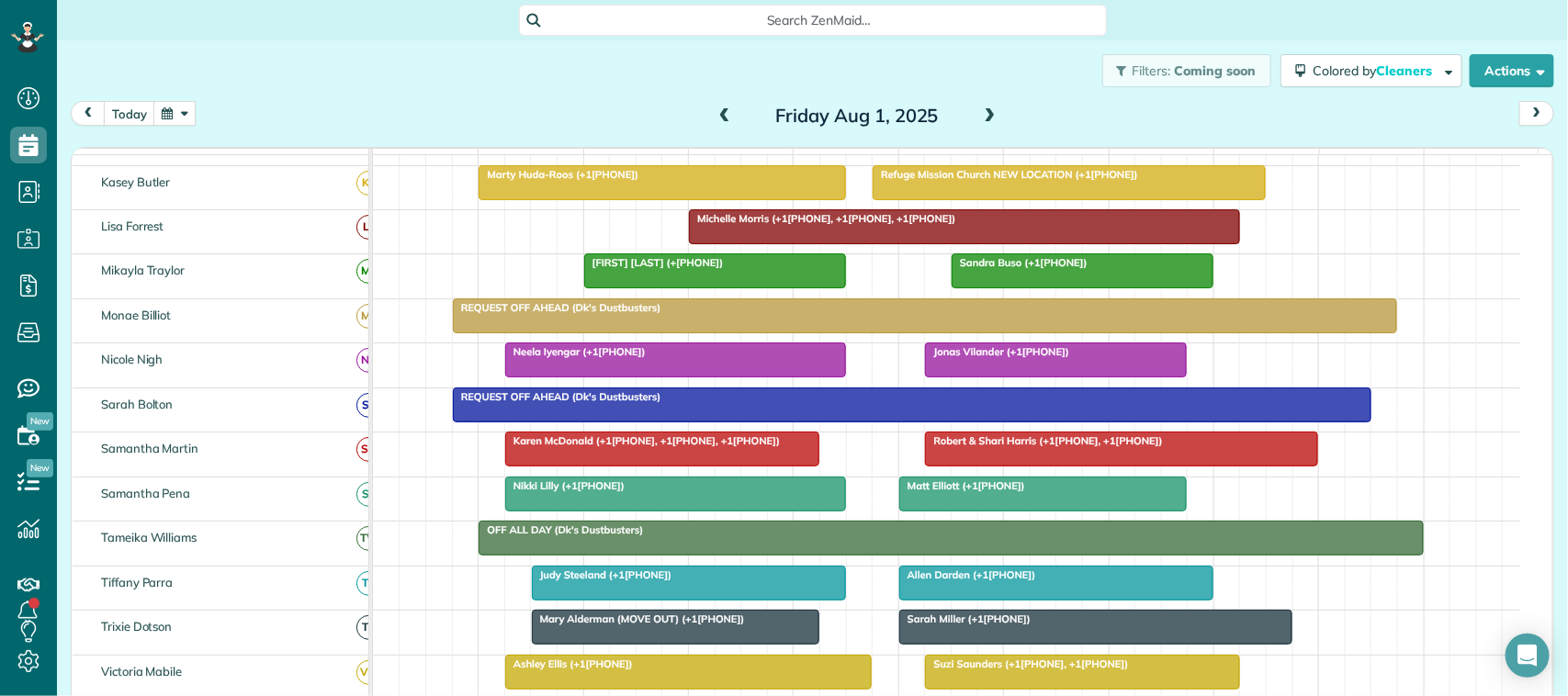 scroll, scrollTop: 392, scrollLeft: 0, axis: vertical 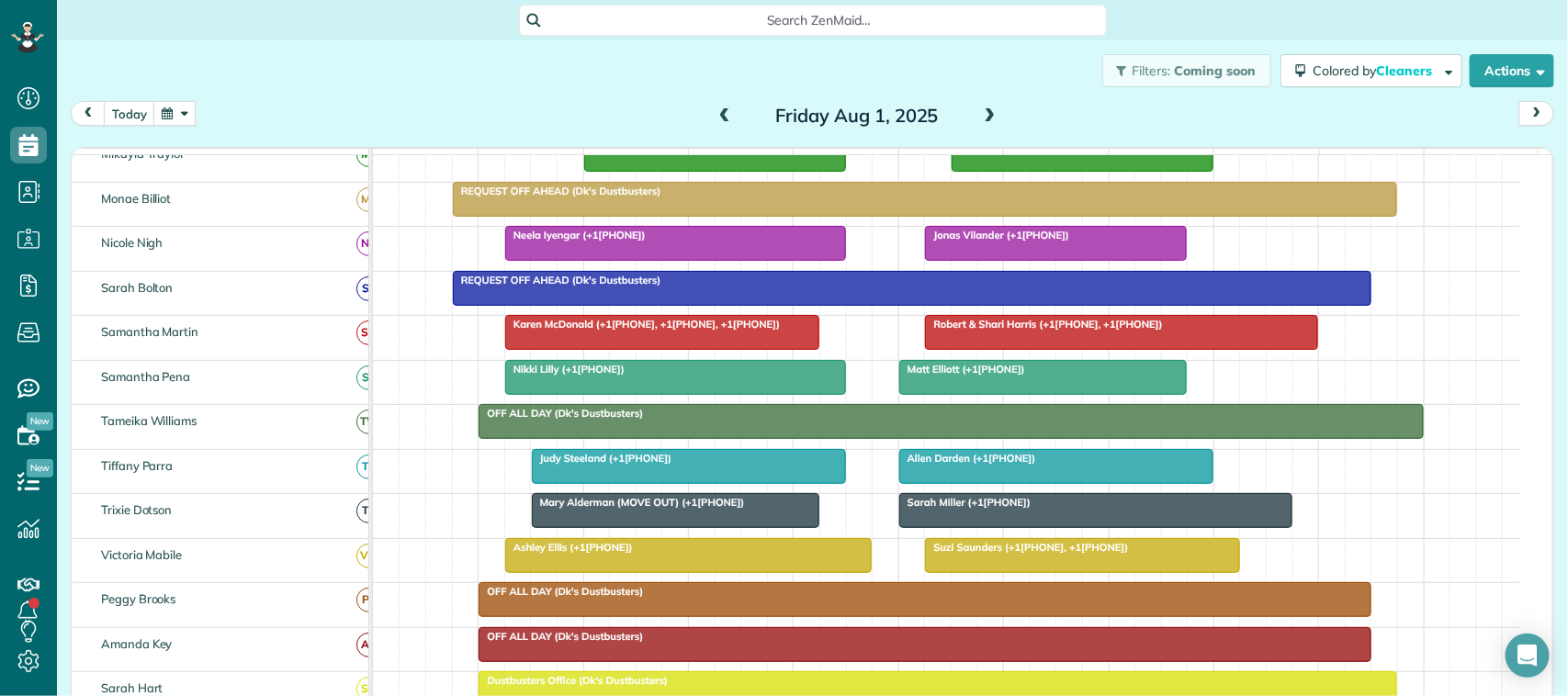 click on "Karen McDonald (+12817888911, +12814805364, +18324597636)" at bounding box center (662, 324) 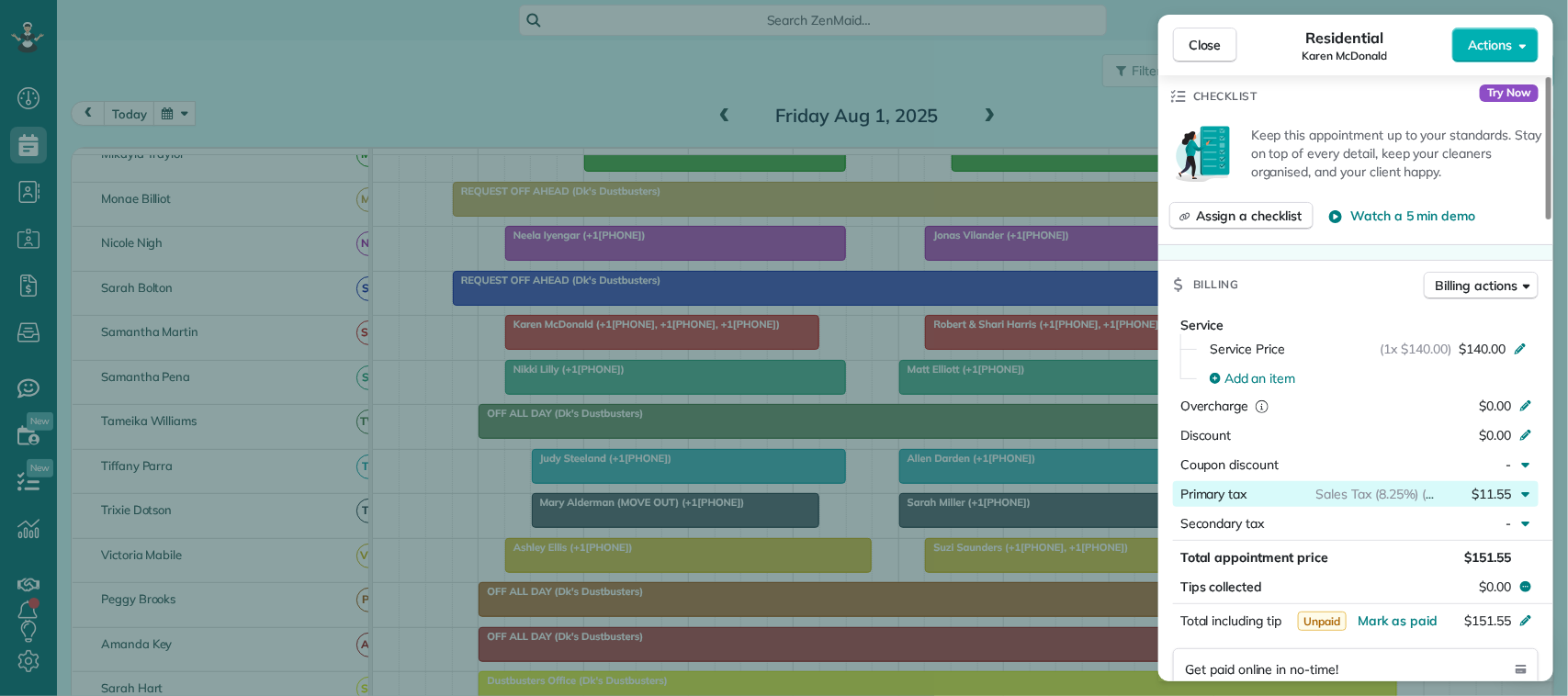 scroll, scrollTop: 803, scrollLeft: 0, axis: vertical 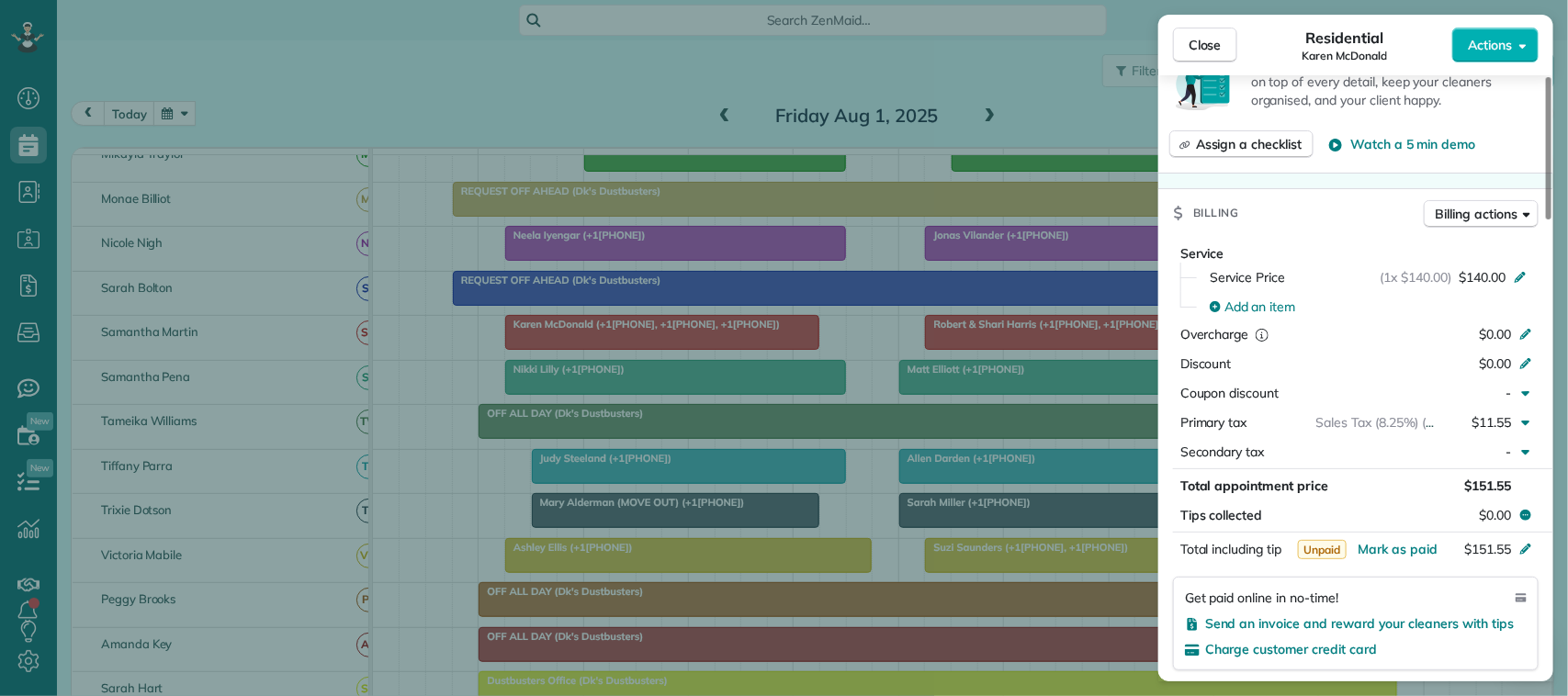 click on "Service Service Price (1x $140.00) $140.00 Add an item Overcharge $0.00 Discount $0.00 Coupon discount - Primary tax Sales Tax (8.25%) (8.25%) $11.55 Secondary tax - Total appointment price $151.55 Tips collected $0.00 Unpaid Mark as paid Total including tip $151.55 Get paid online in no-time! Send an invoice and reward your cleaners with tips Charge customer credit card" at bounding box center (1356, 461) 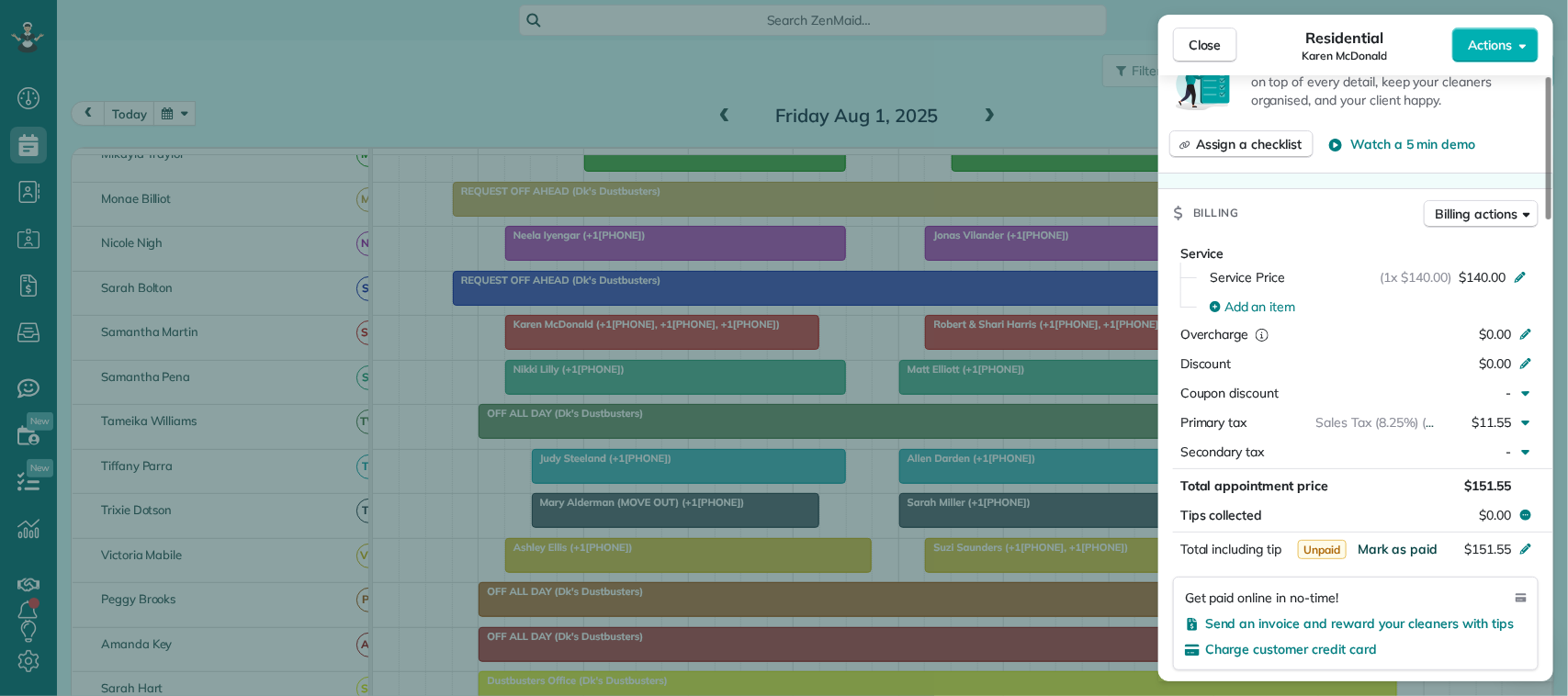 click on "Mark as paid" at bounding box center [1397, 549] 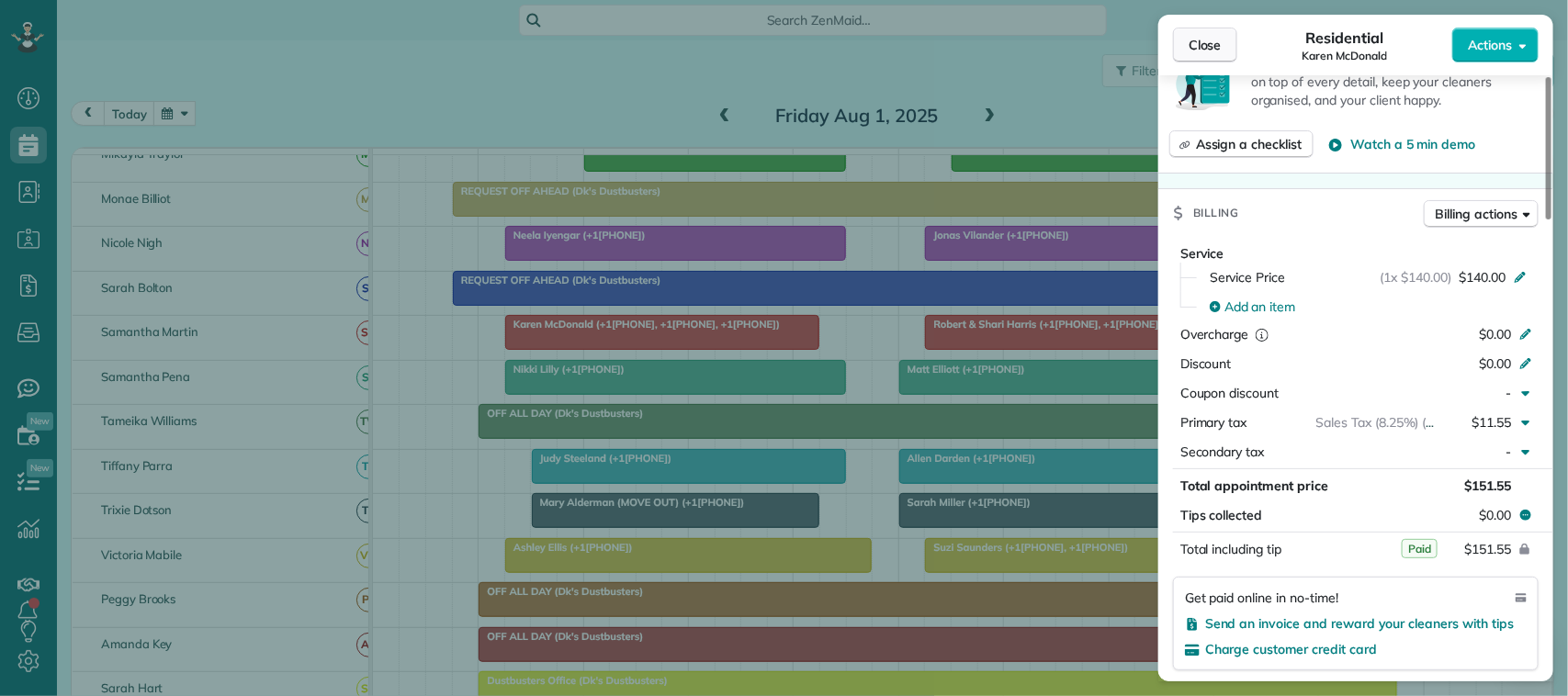 click on "Close" at bounding box center (1205, 45) 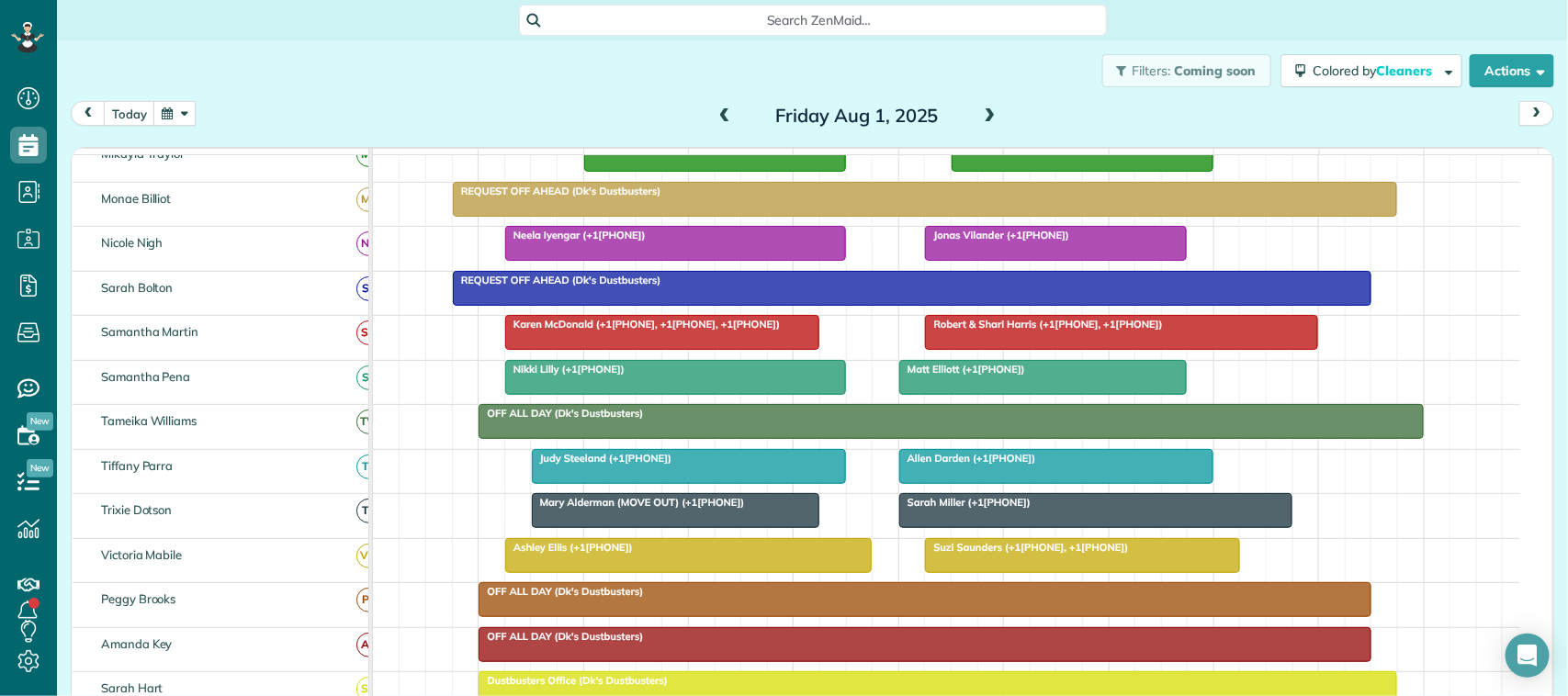 click at bounding box center (1122, 332) 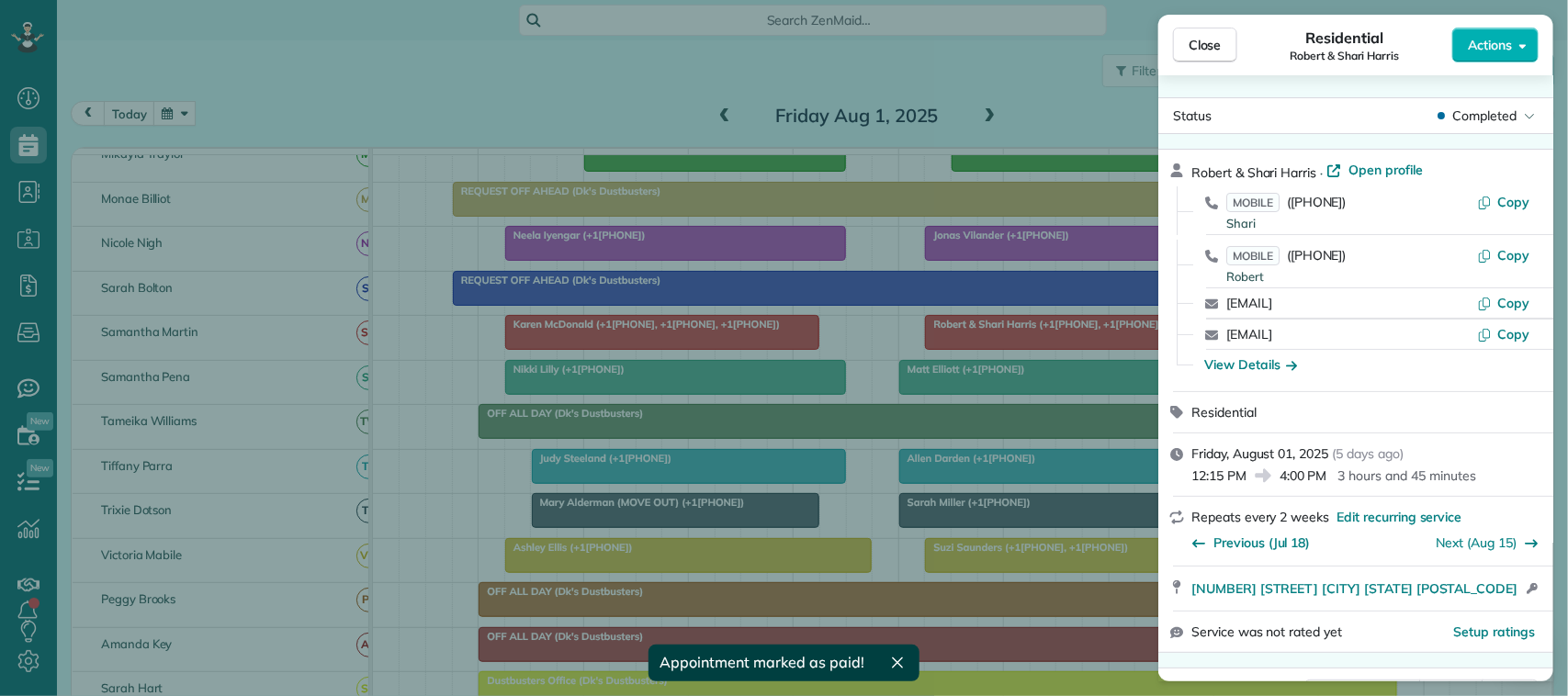 scroll, scrollTop: 165, scrollLeft: 0, axis: vertical 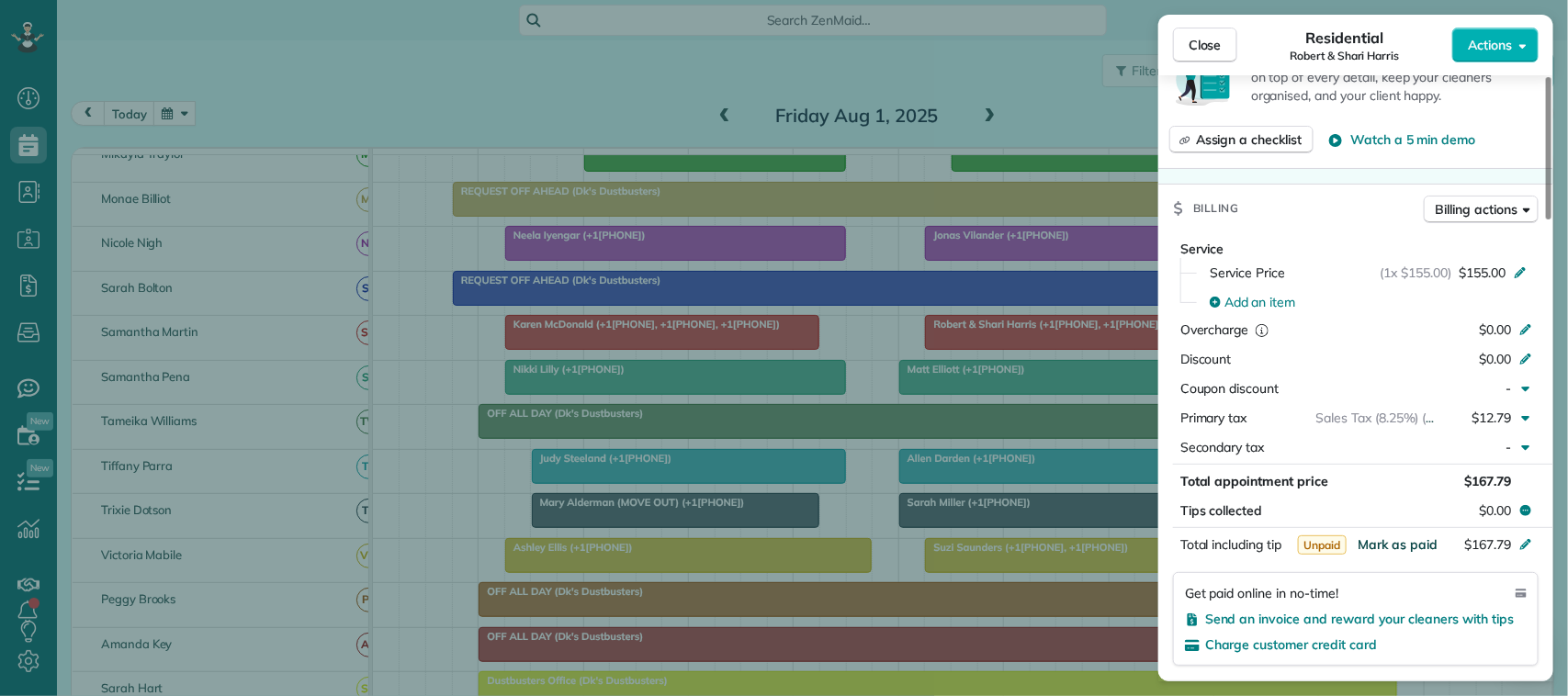 click on "Mark as paid" at bounding box center [1397, 544] 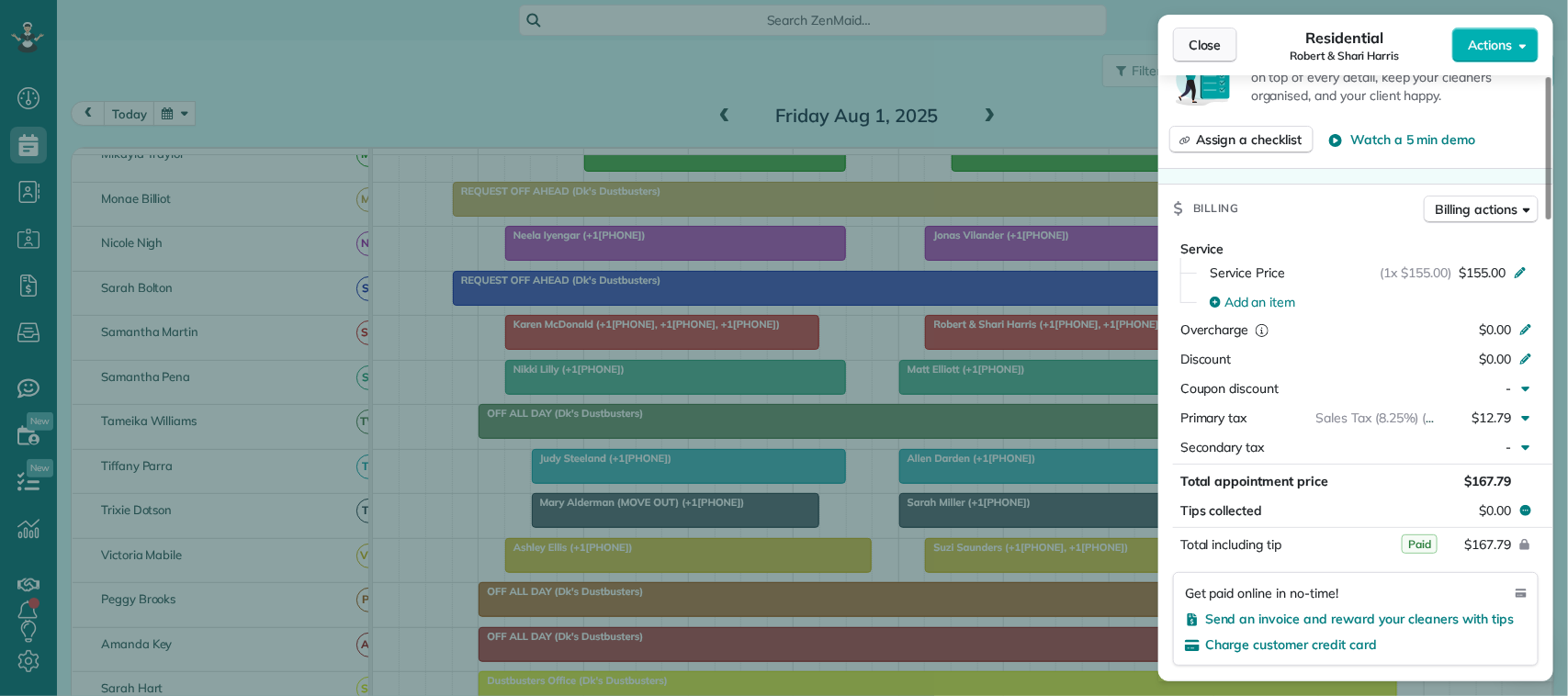 click on "Close" at bounding box center [1205, 45] 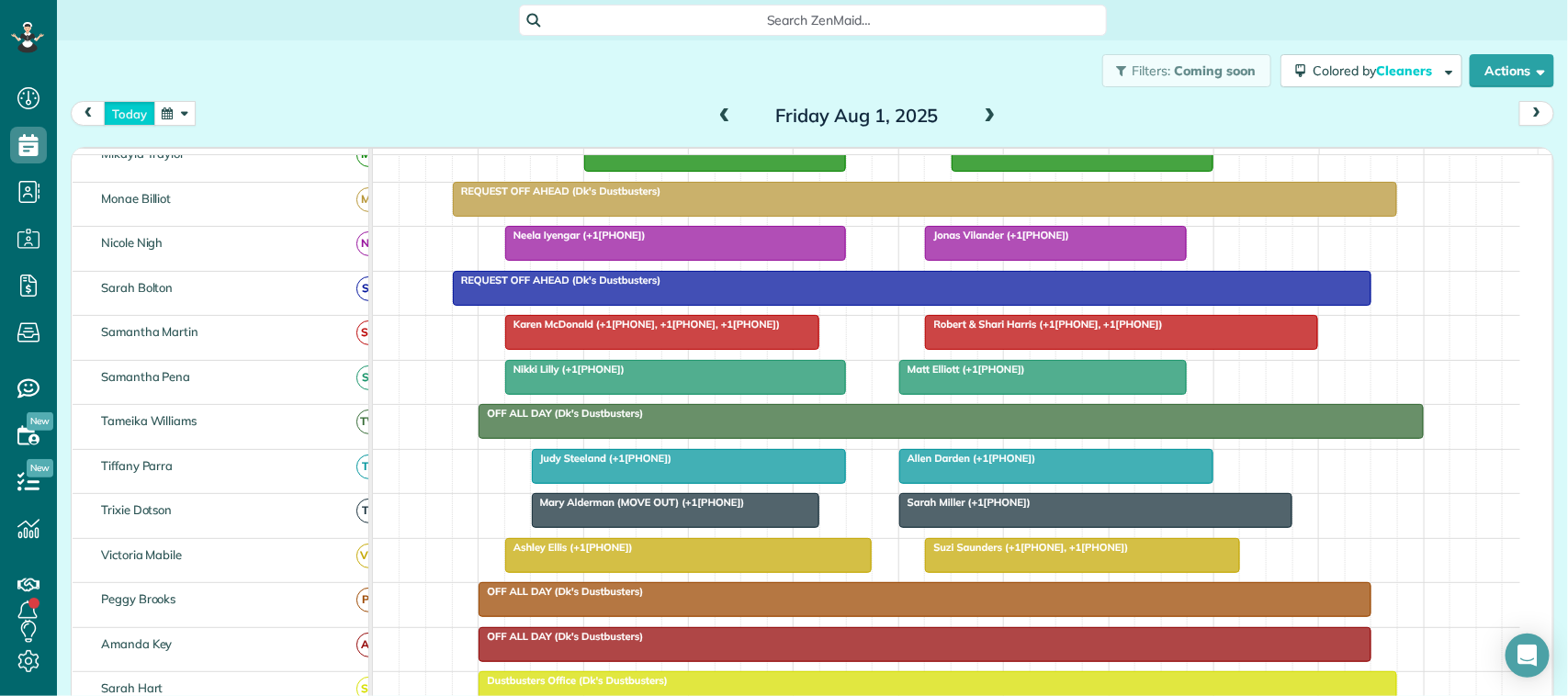 click on "today" at bounding box center [130, 113] 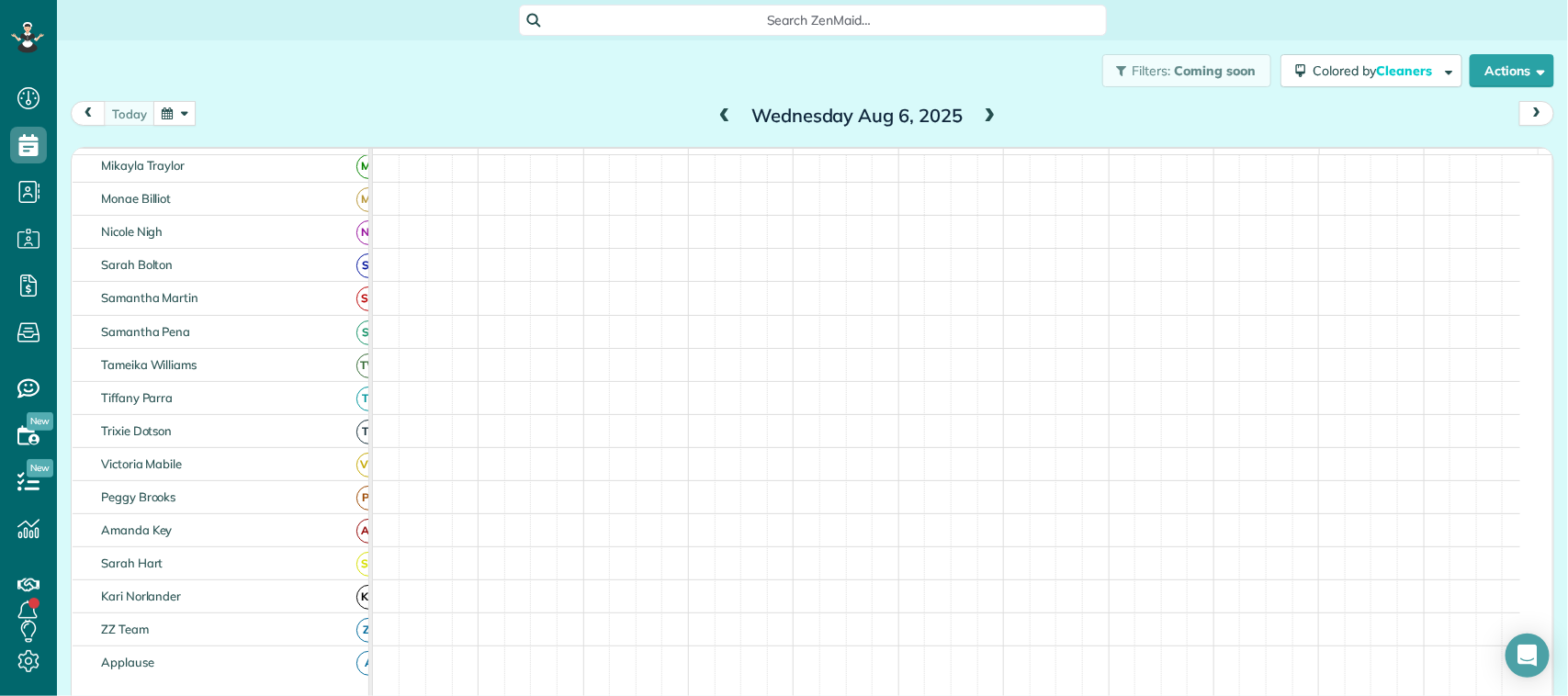 click on "Filters:   Coming soon
Colored by  Cleaners
Color by Cleaner
Color by Team
Color by Status
Color by Recurrence
Color by Paid/Unpaid
Filters  Default
Schedule Changes
Actions
Create Appointment
Create Task
Clock In/Out
Send Work Orders
Print Route Sheets
Today's Emails/Texts
Export data.." at bounding box center (812, 71) 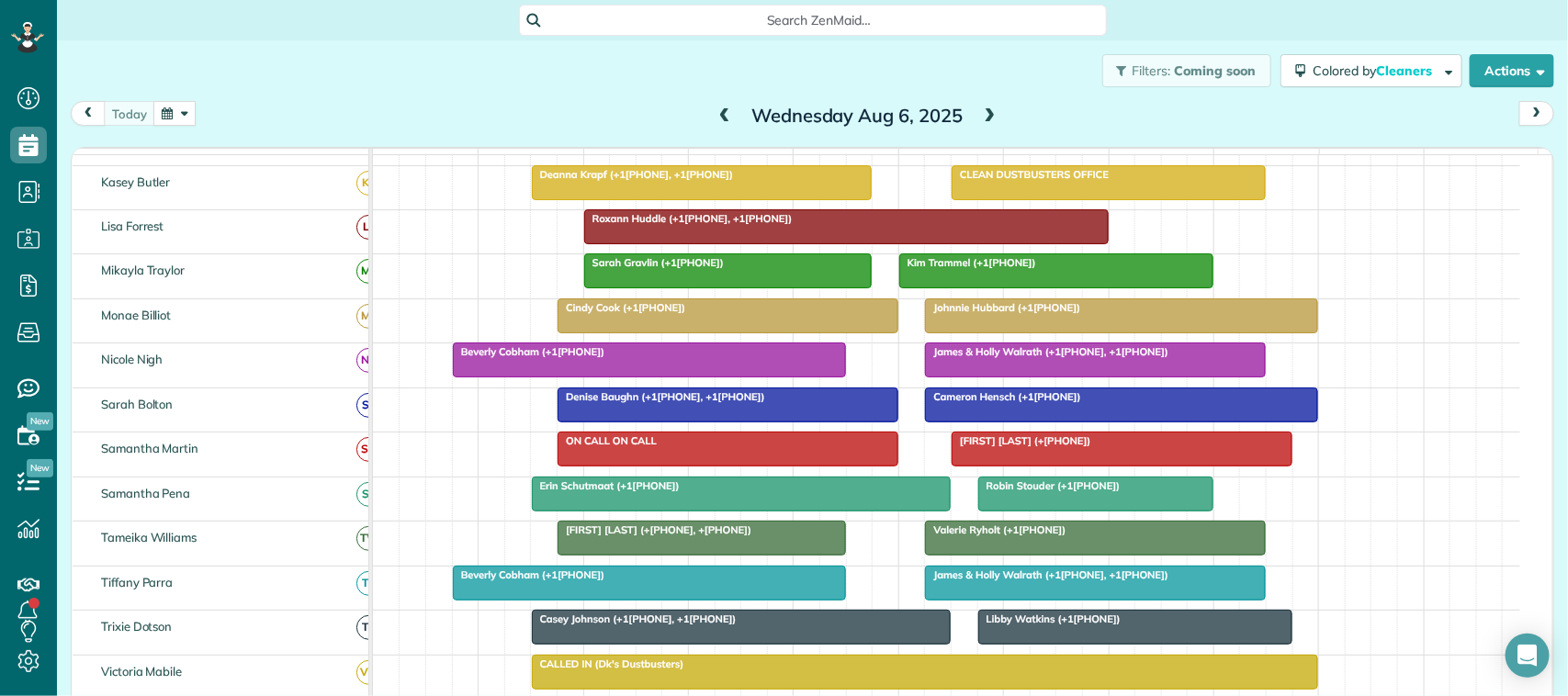 scroll, scrollTop: 392, scrollLeft: 0, axis: vertical 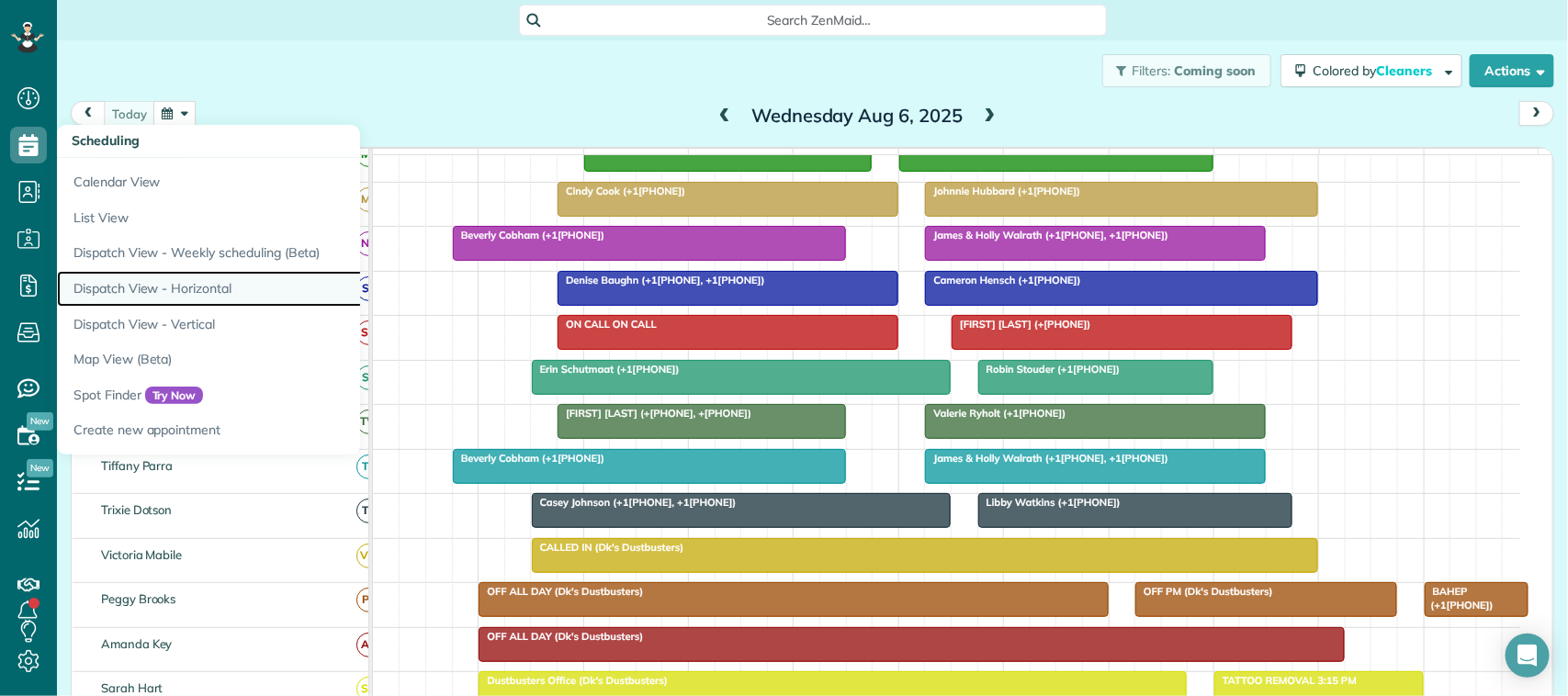 click on "Dispatch View - Horizontal" at bounding box center (287, 288) 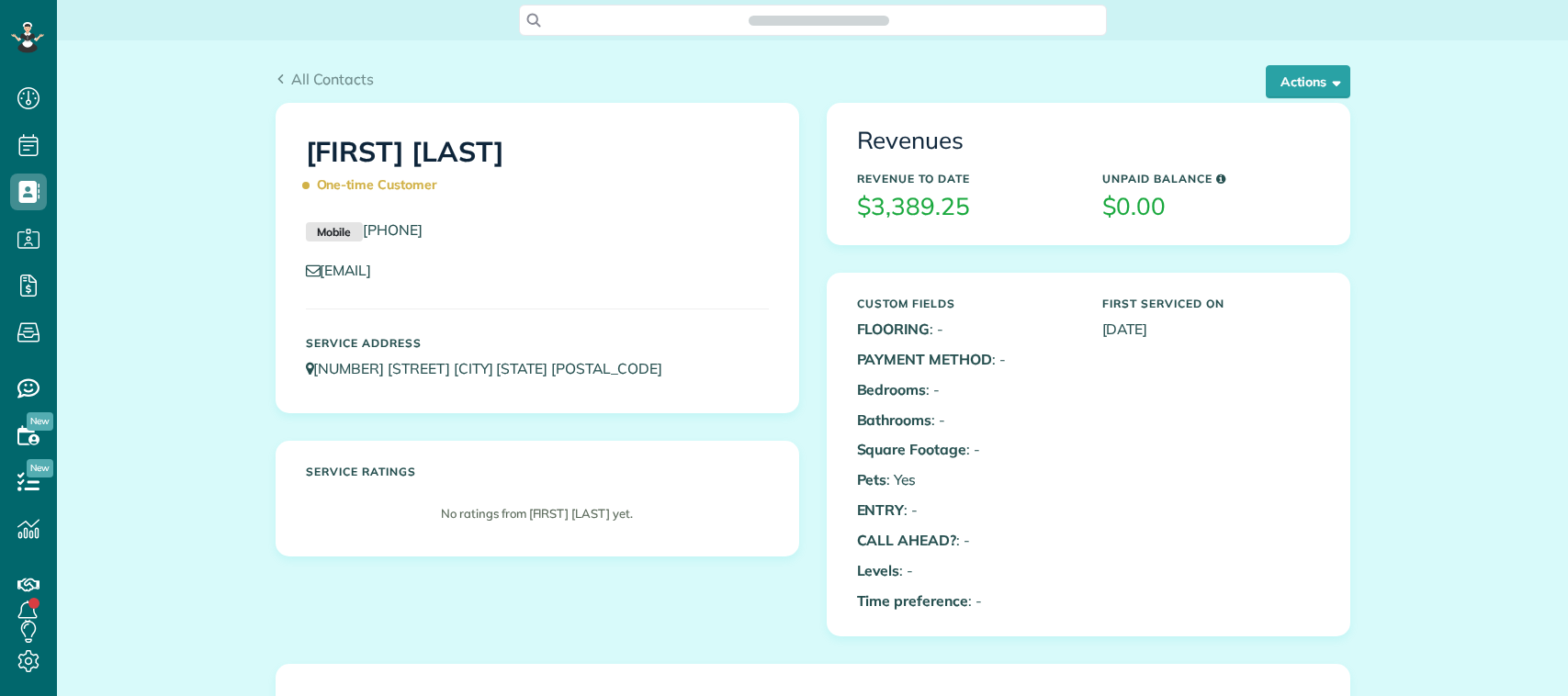 scroll, scrollTop: 0, scrollLeft: 0, axis: both 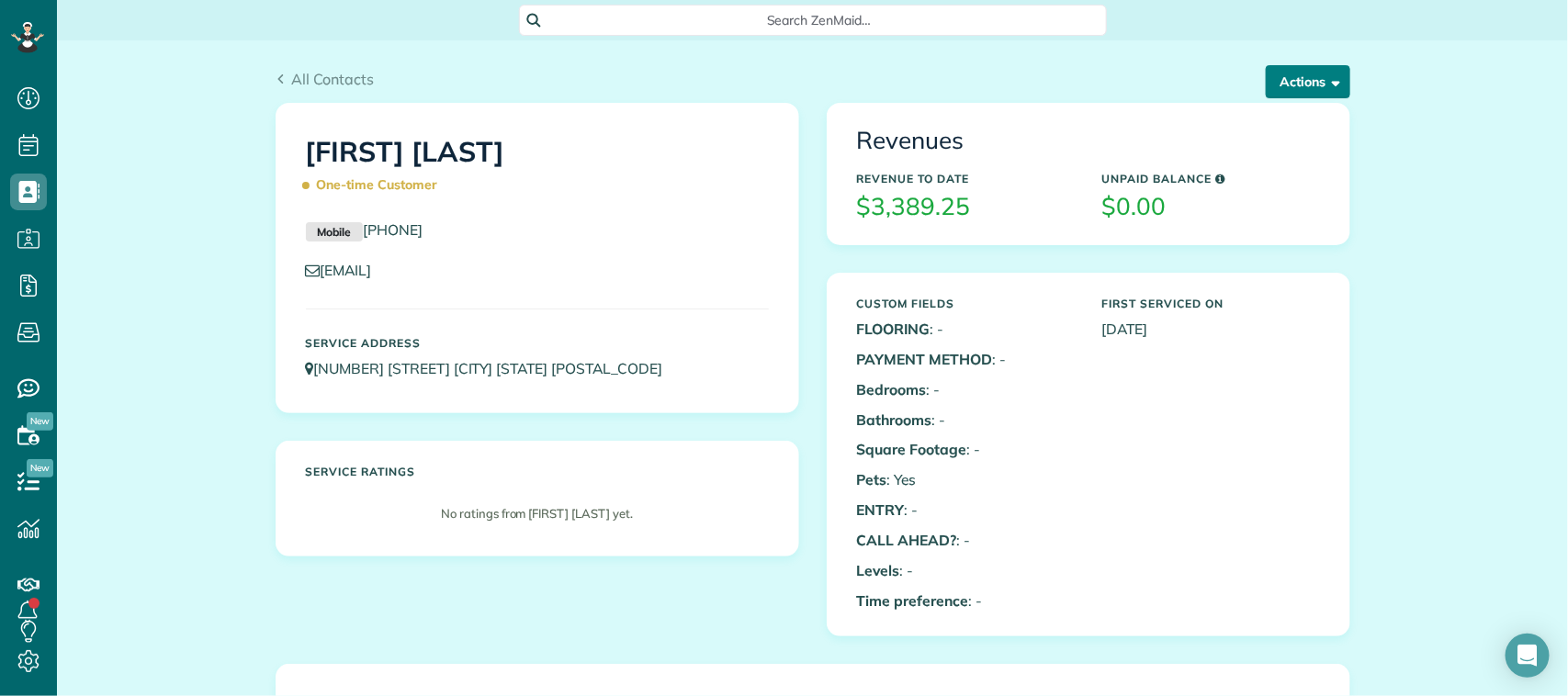 click on "Actions" at bounding box center [1308, 82] 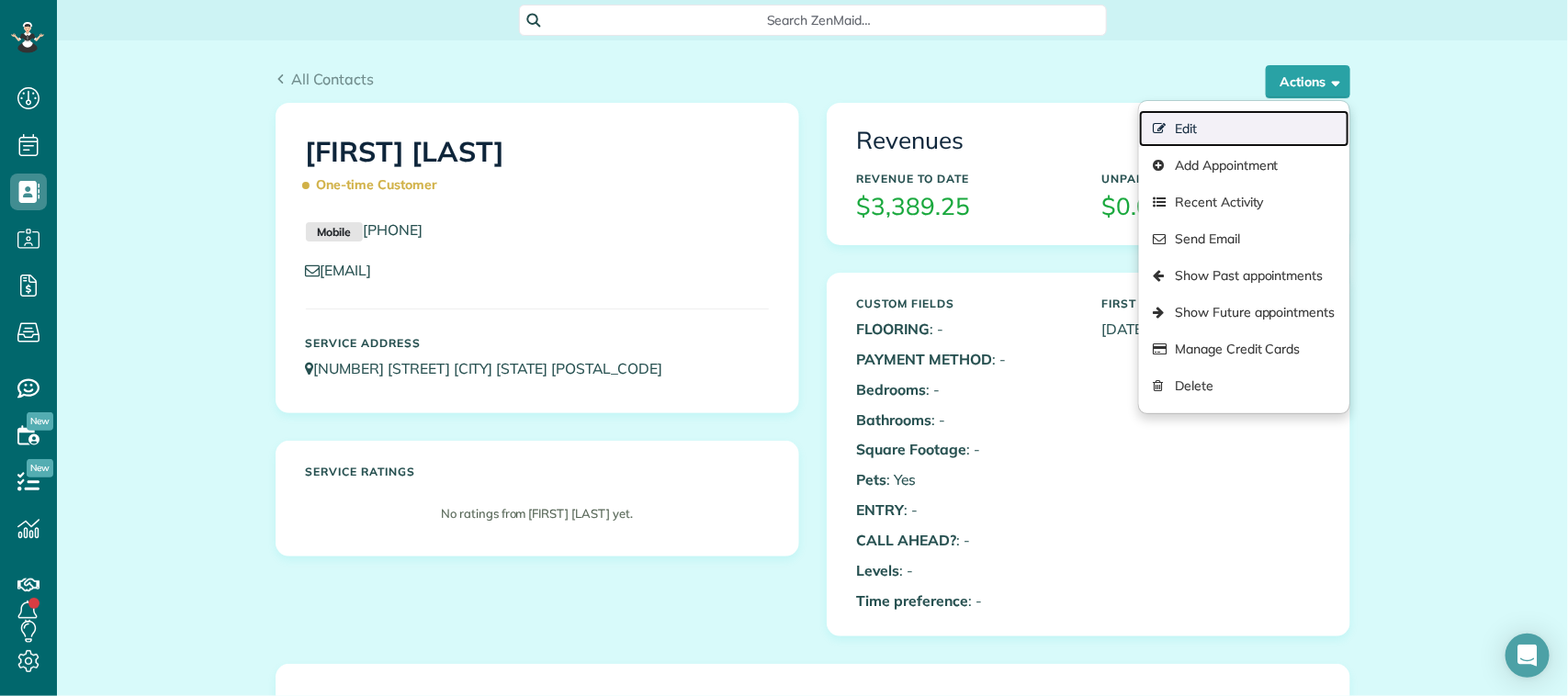 click on "Edit" at bounding box center (1244, 129) 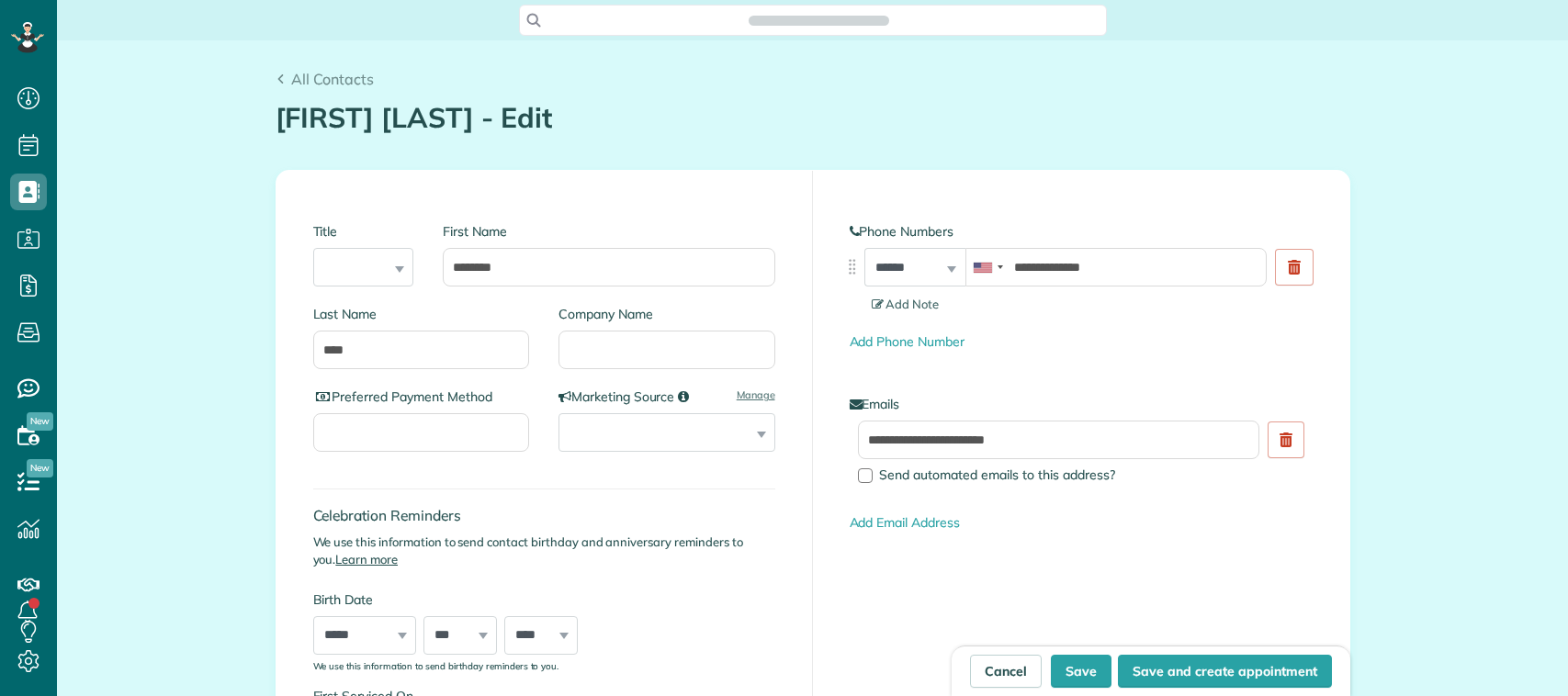 scroll, scrollTop: 0, scrollLeft: 0, axis: both 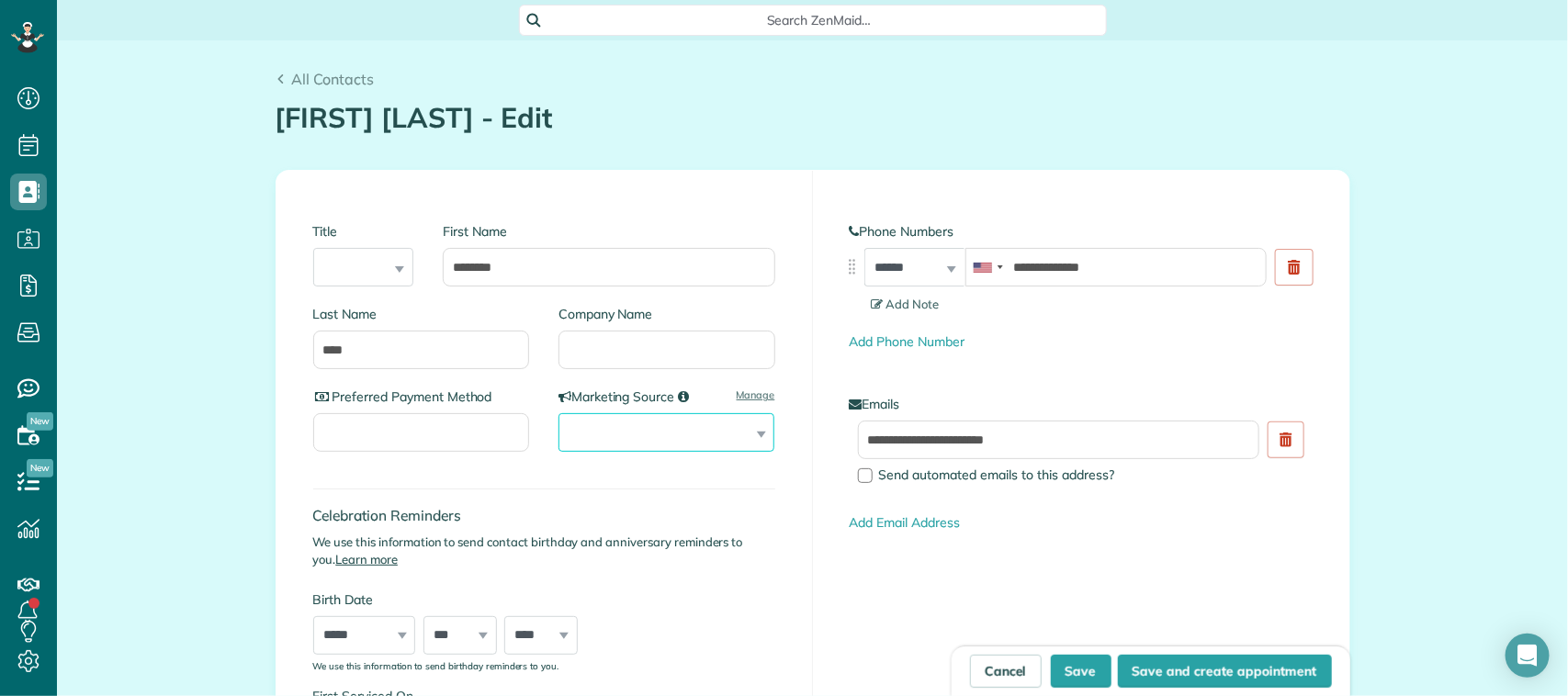 click on "**********" at bounding box center [666, 432] 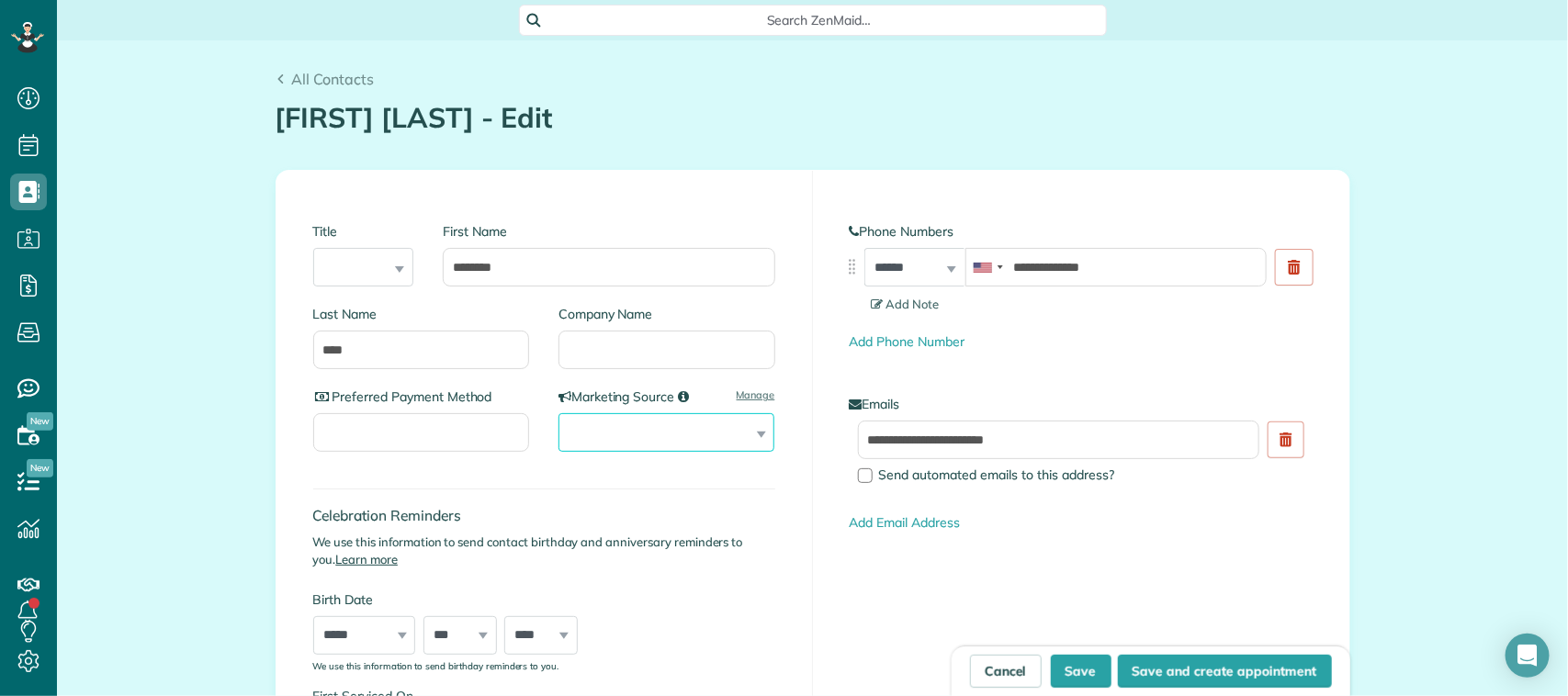 select on "**********" 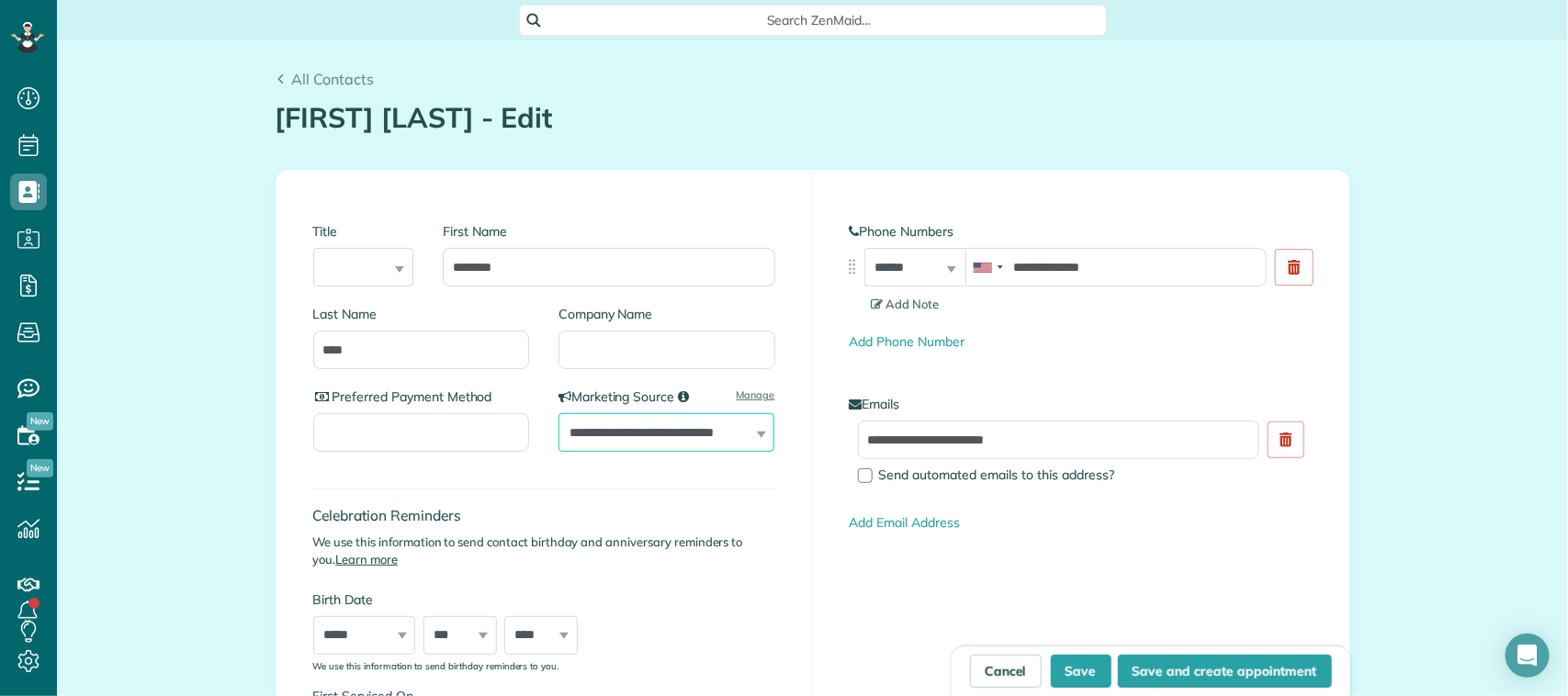 click on "**********" at bounding box center (666, 432) 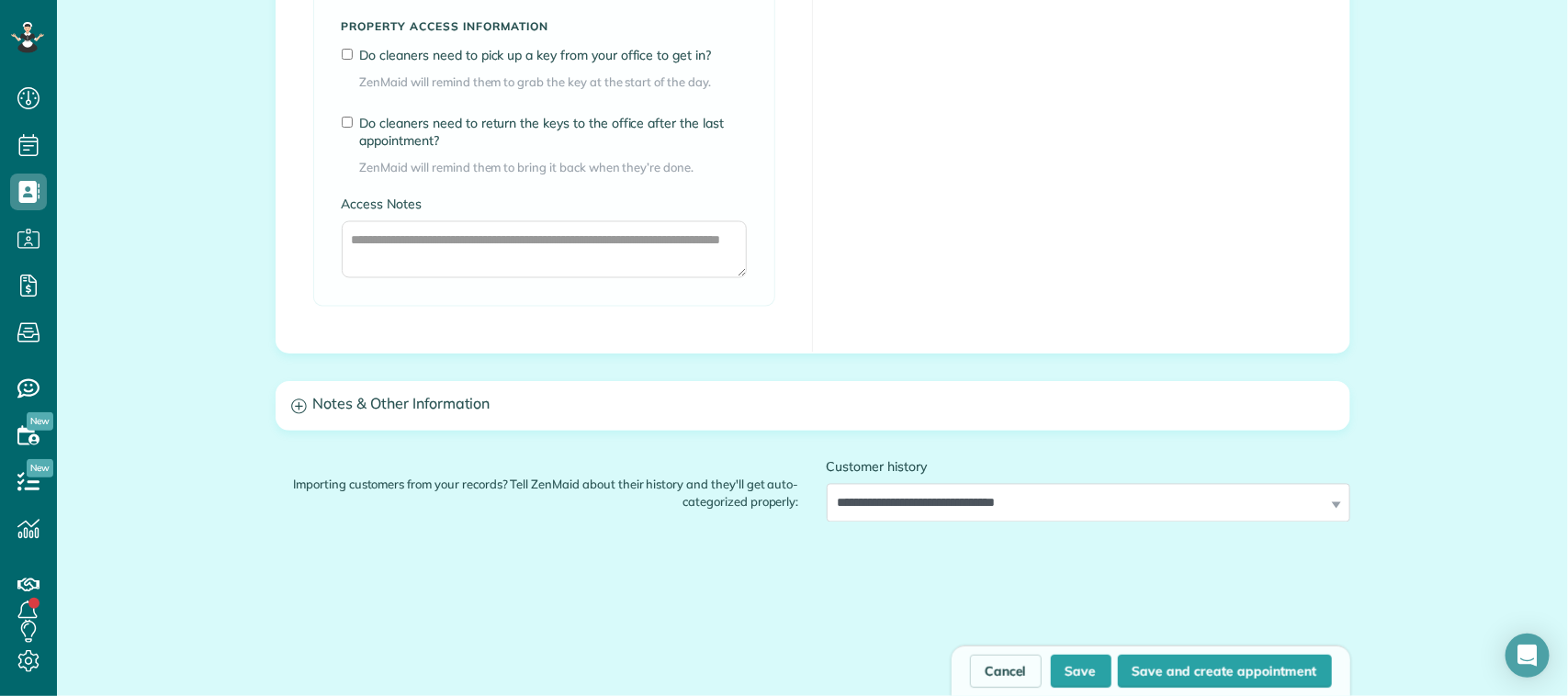 scroll, scrollTop: 1492, scrollLeft: 0, axis: vertical 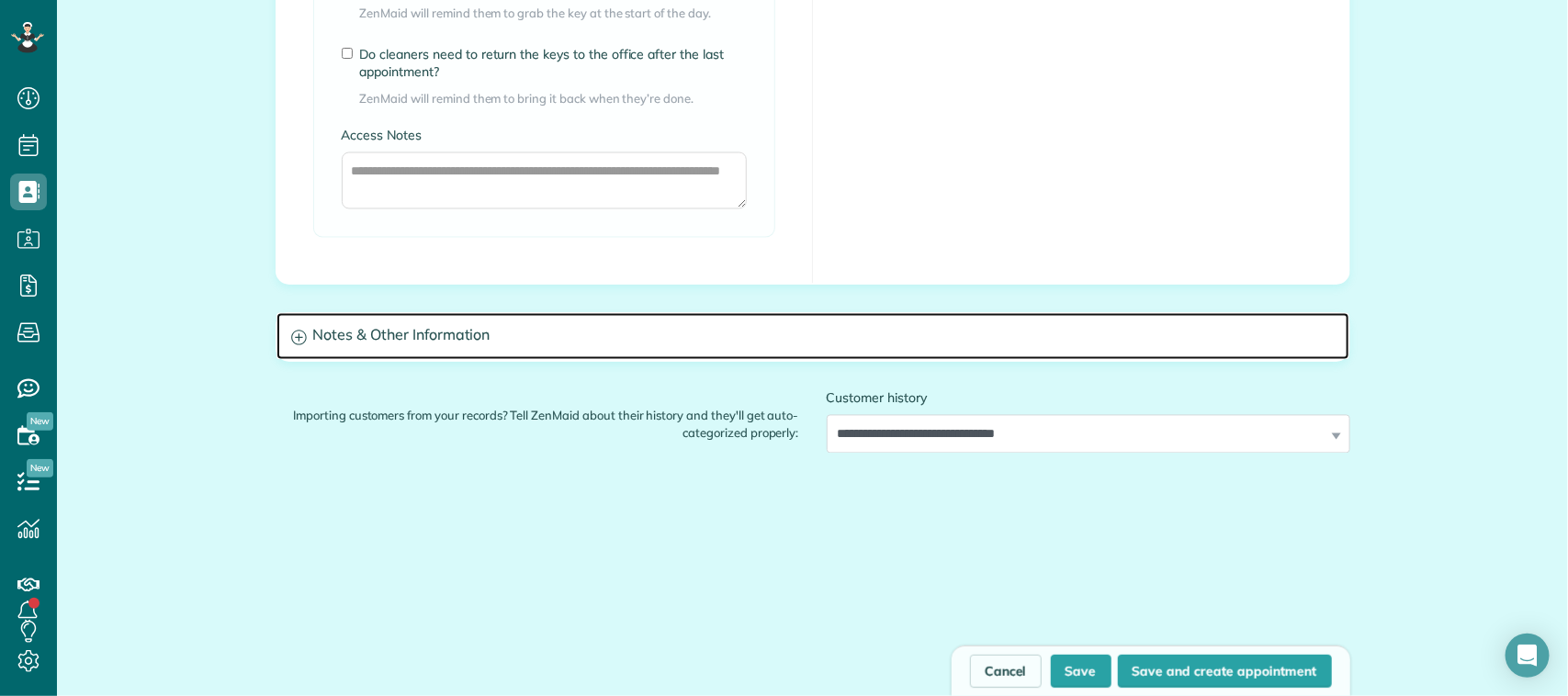 click on "Notes & Other Information" at bounding box center [813, 336] 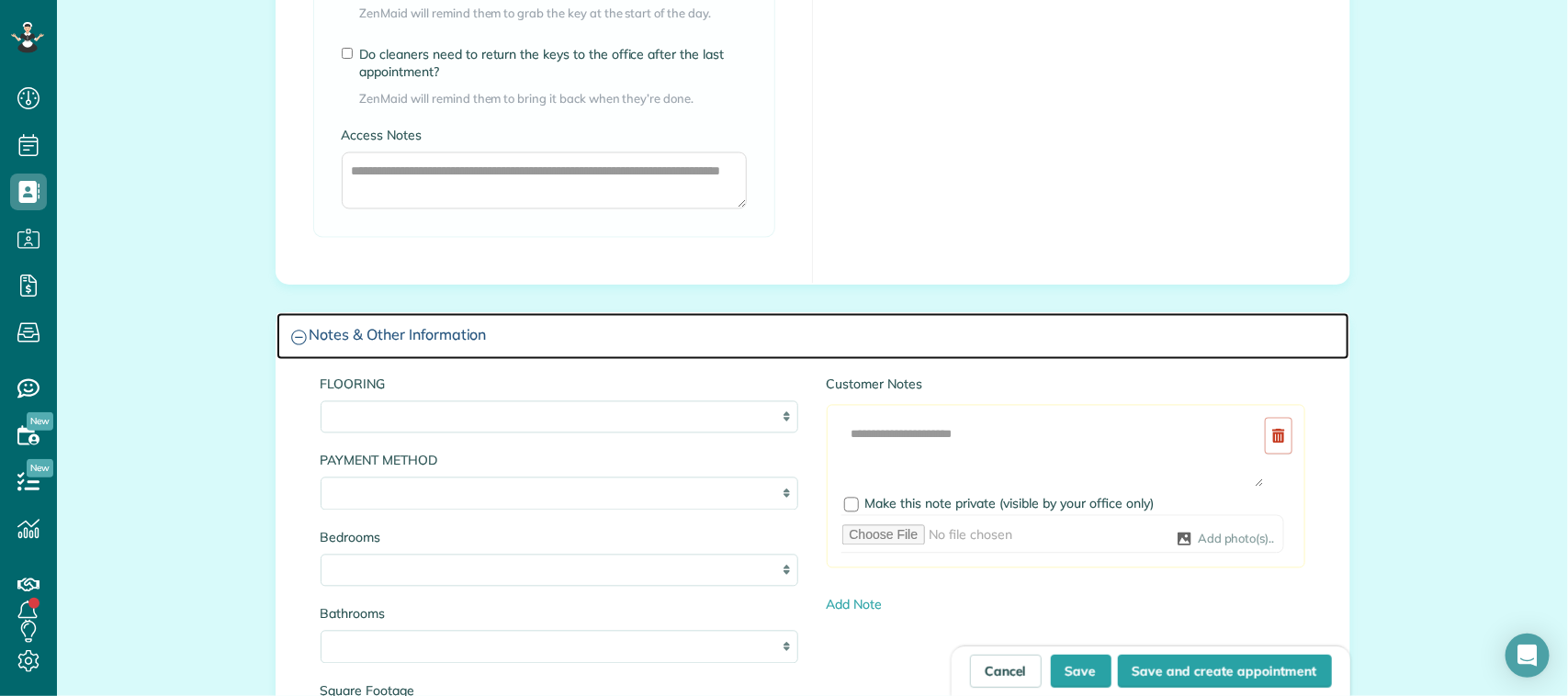 scroll, scrollTop: 1607, scrollLeft: 0, axis: vertical 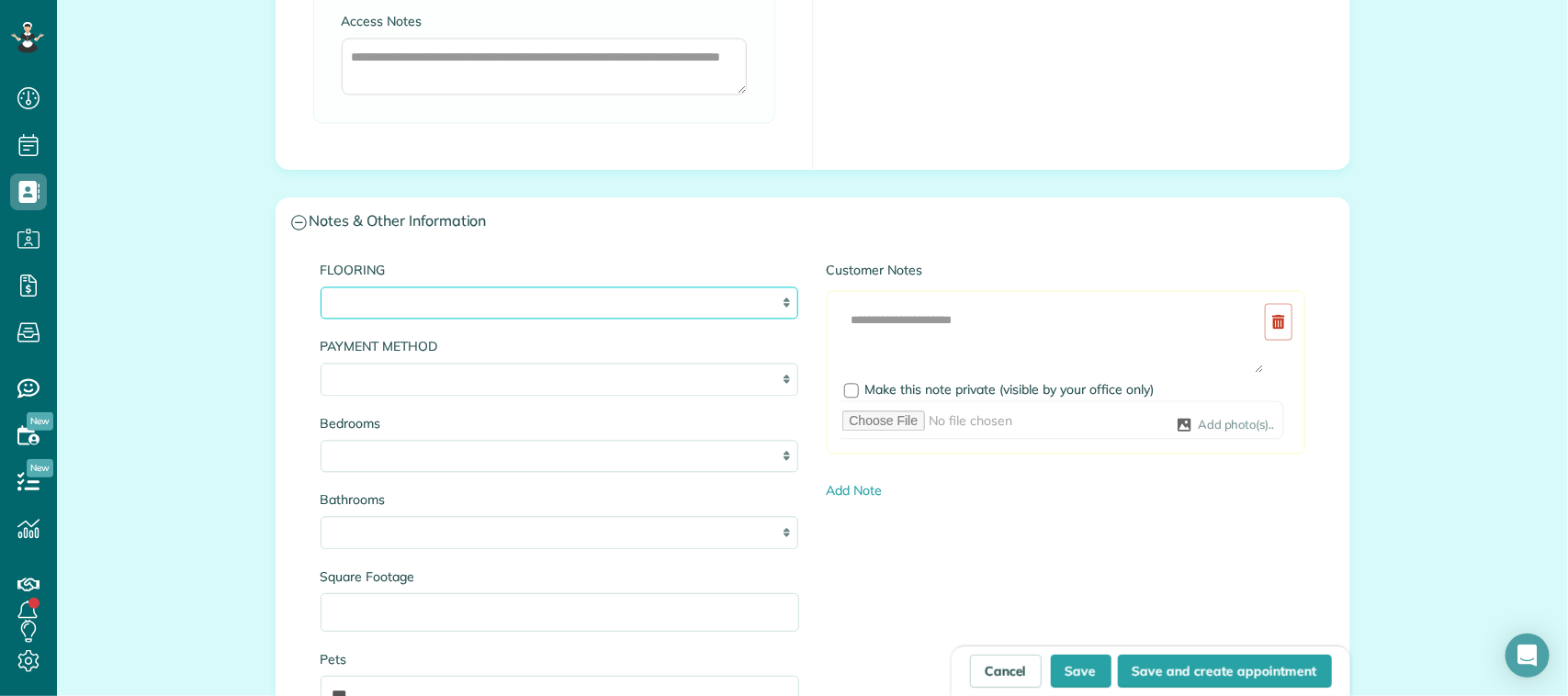 click on "**********" at bounding box center [559, 303] 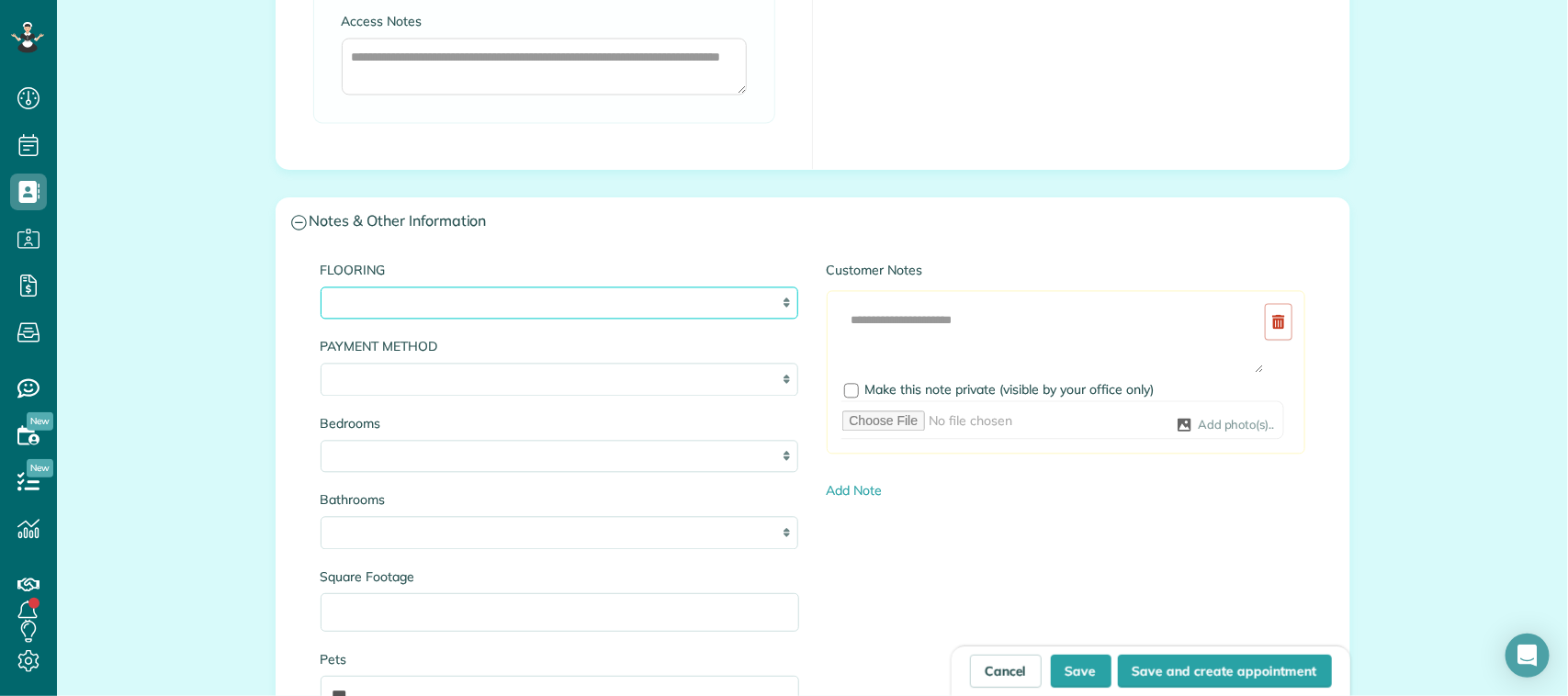 select on "**********" 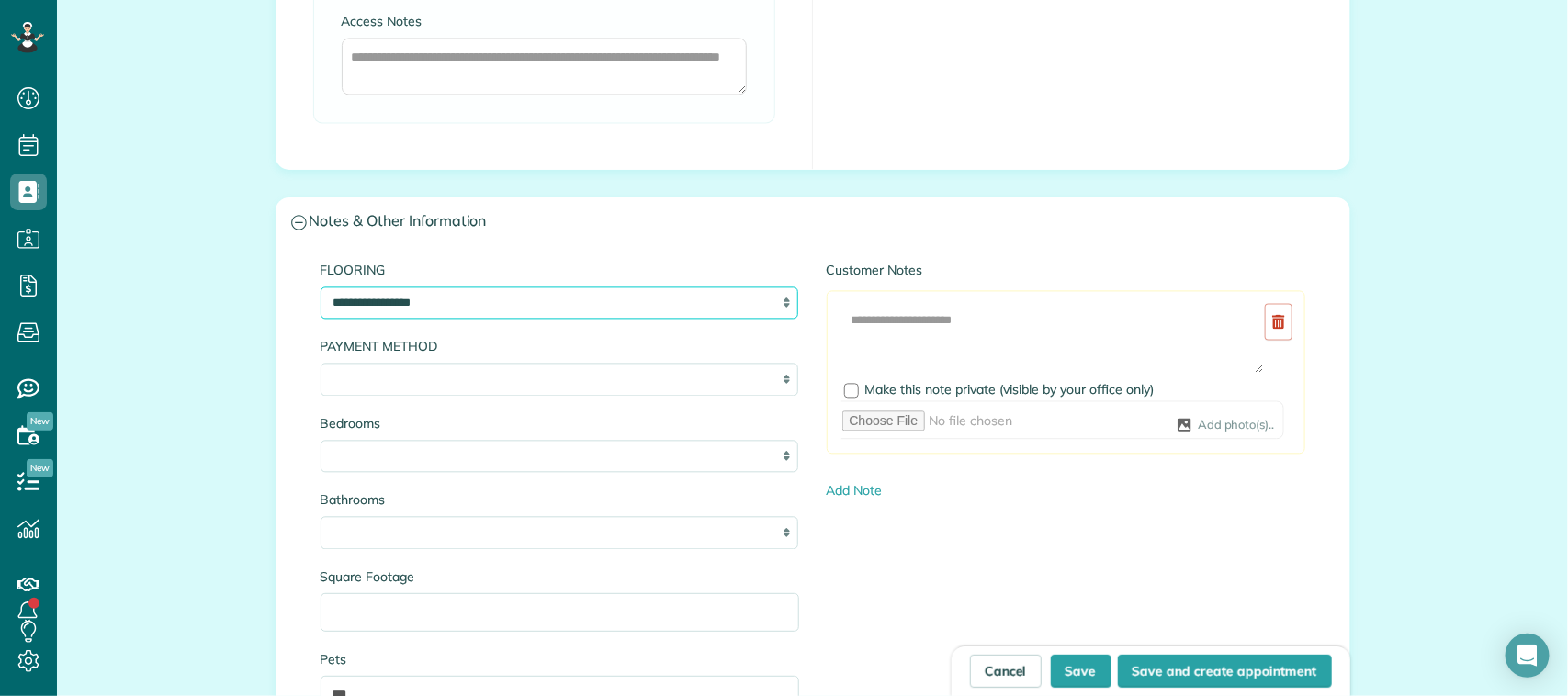 click on "**********" at bounding box center [559, 303] 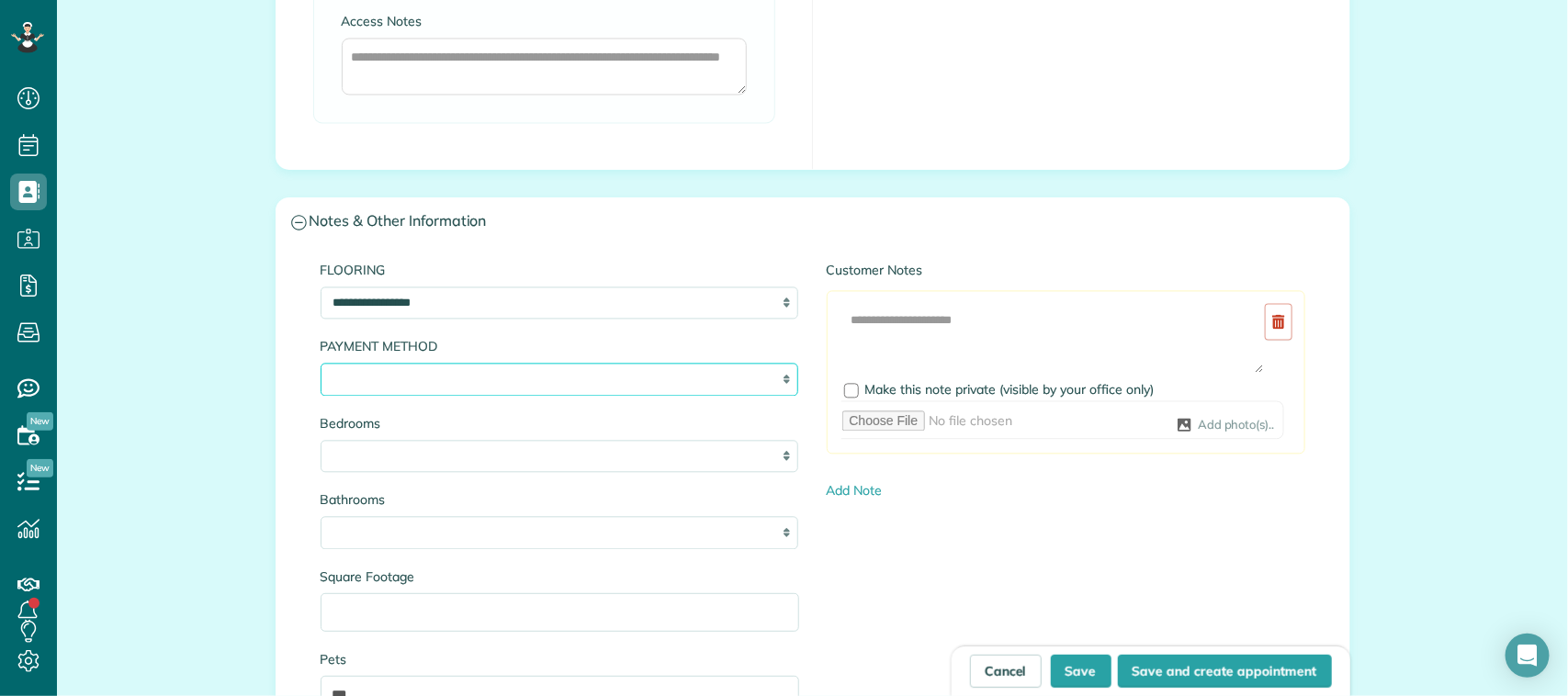 click on "**********" at bounding box center (559, 379) 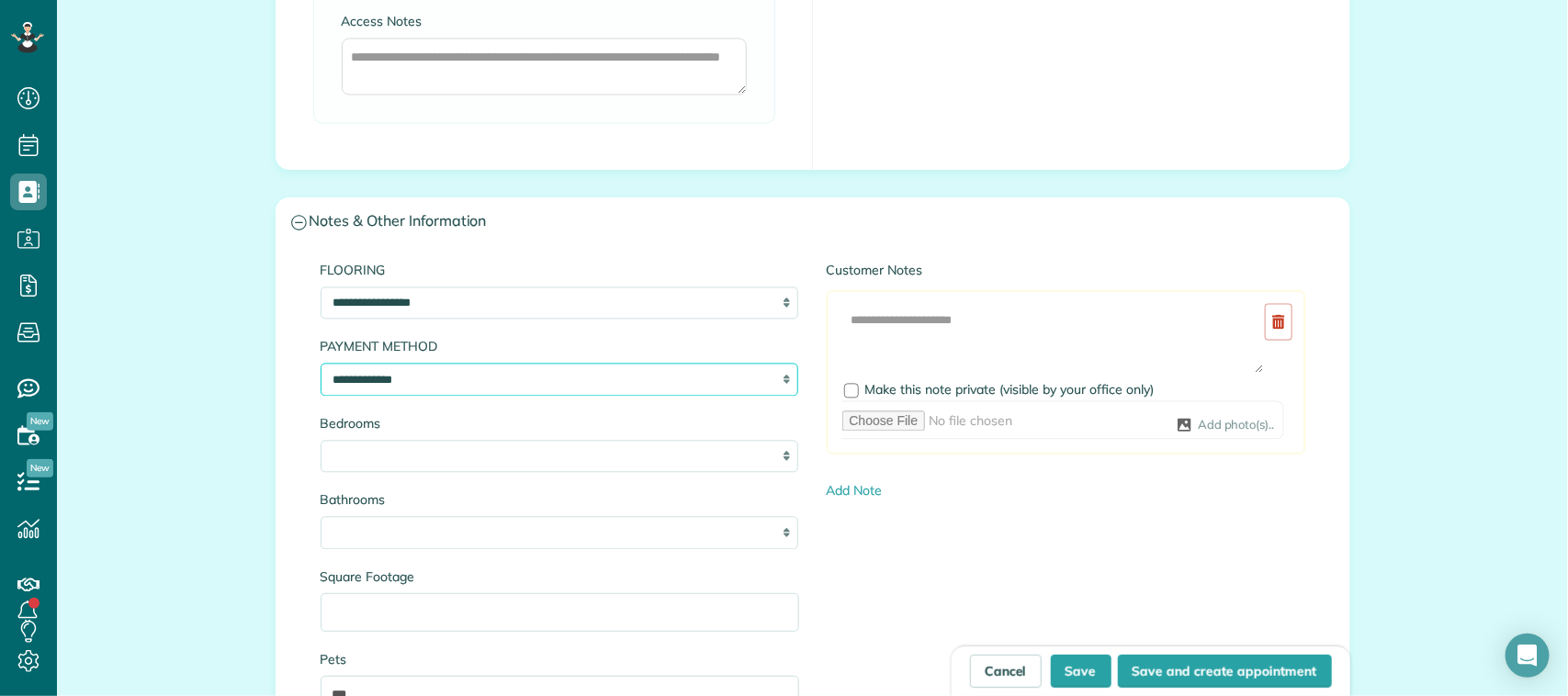 click on "**********" at bounding box center (559, 379) 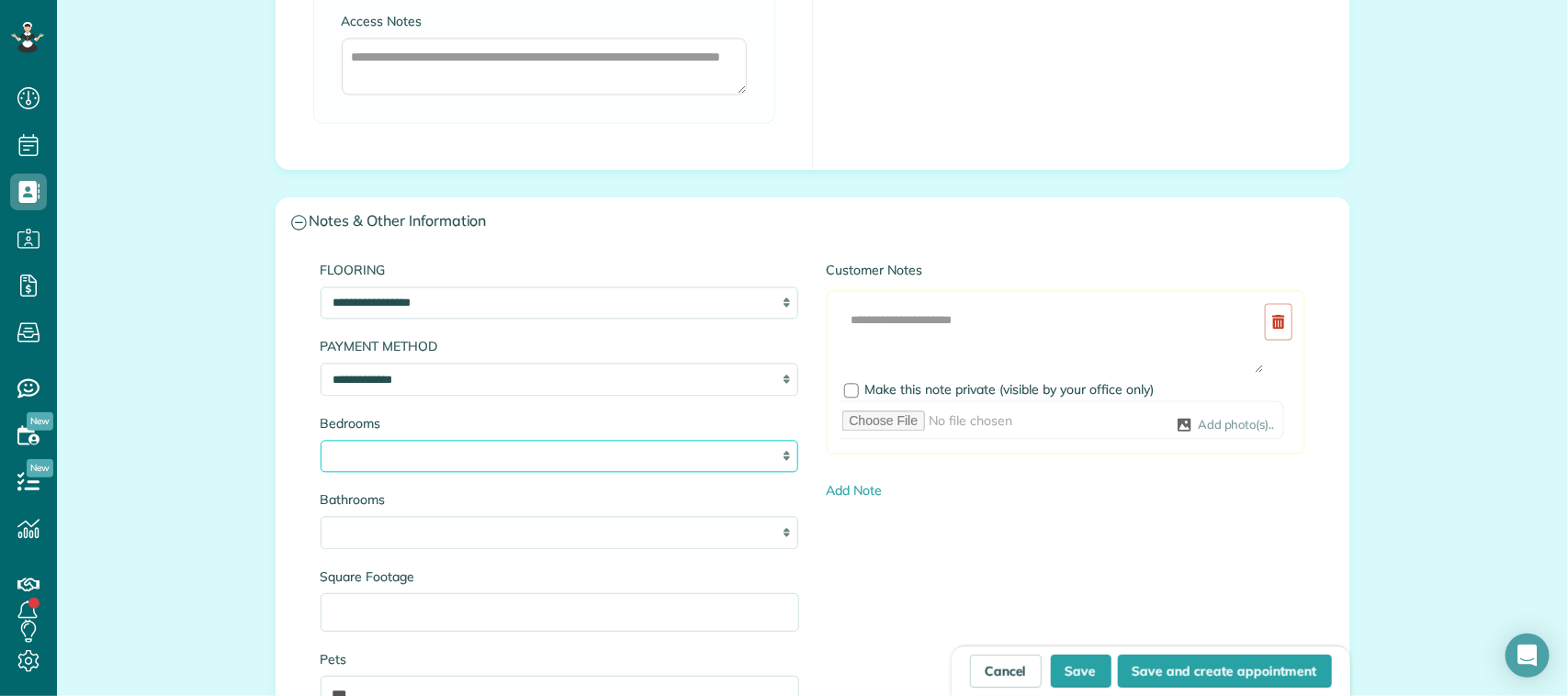click on "*
*
*
*
*
*" at bounding box center [559, 456] 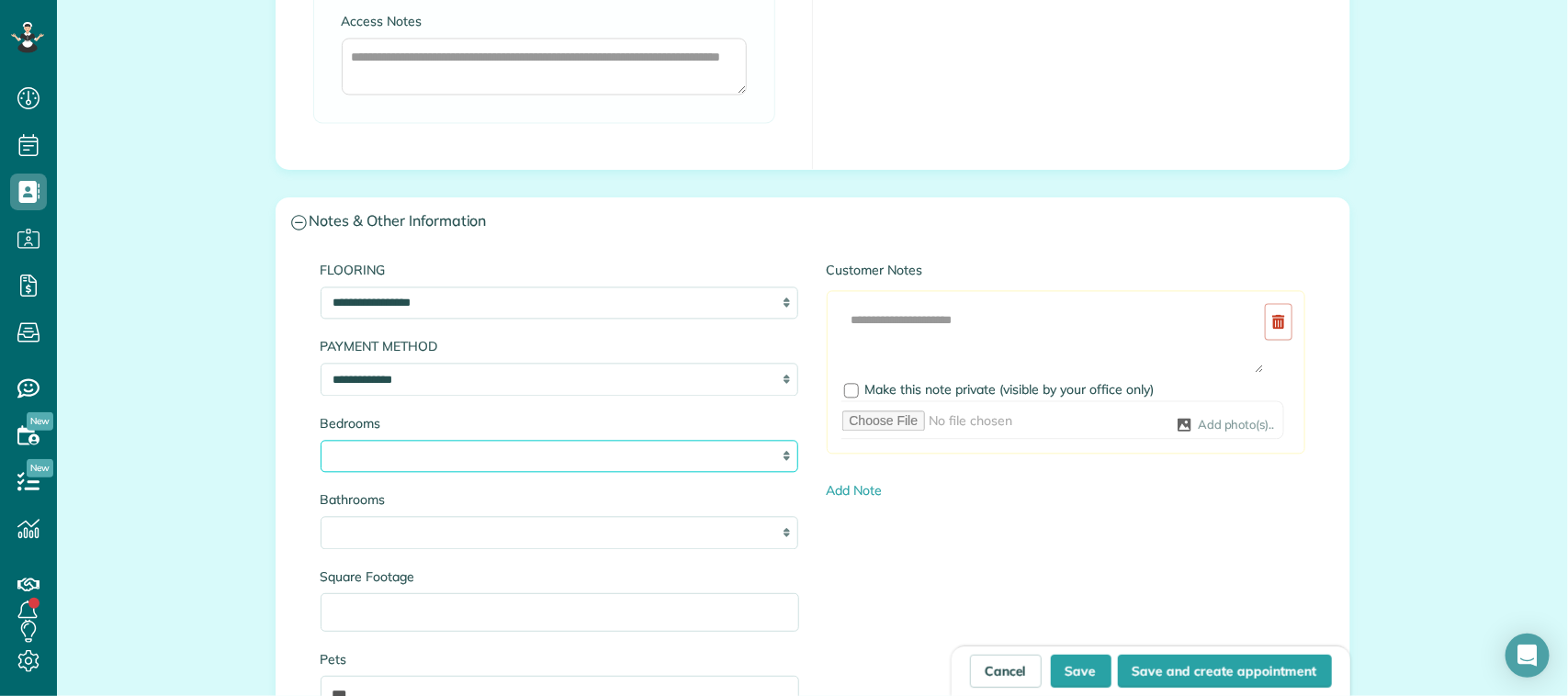 select on "*" 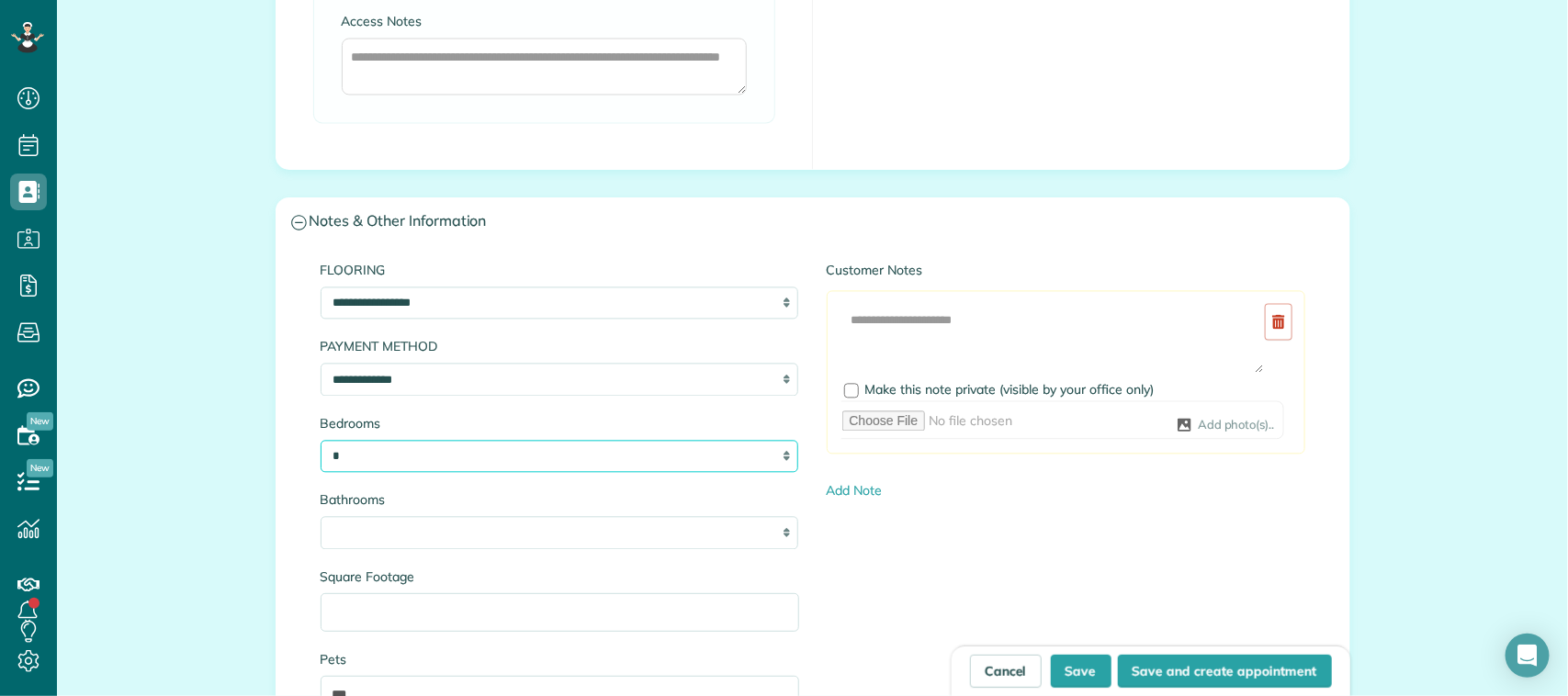 click on "*
*
*
*
*
*" at bounding box center [559, 456] 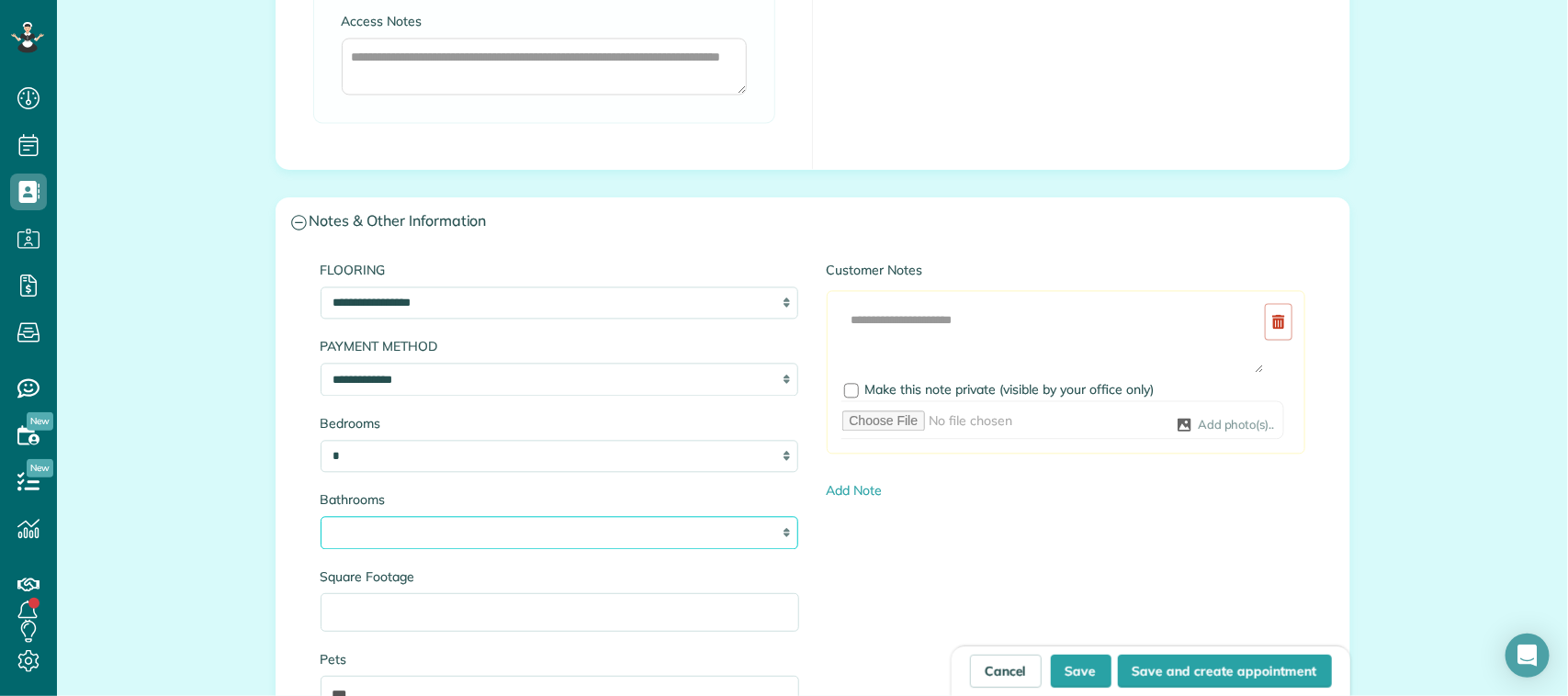 drag, startPoint x: 521, startPoint y: 543, endPoint x: 516, endPoint y: 531, distance: 13 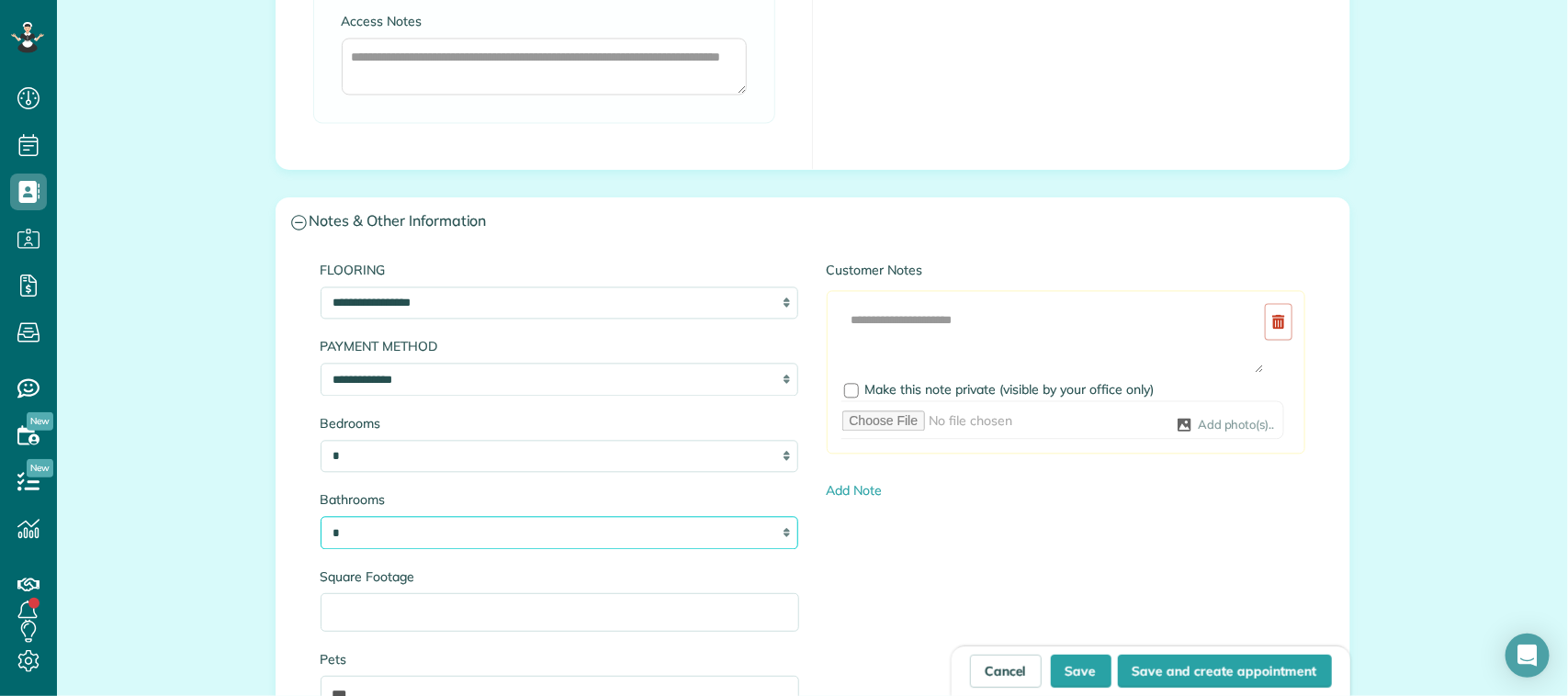 click on "*
***
*
***
*
***
*
***
*
***
*
***
*" at bounding box center [559, 533] 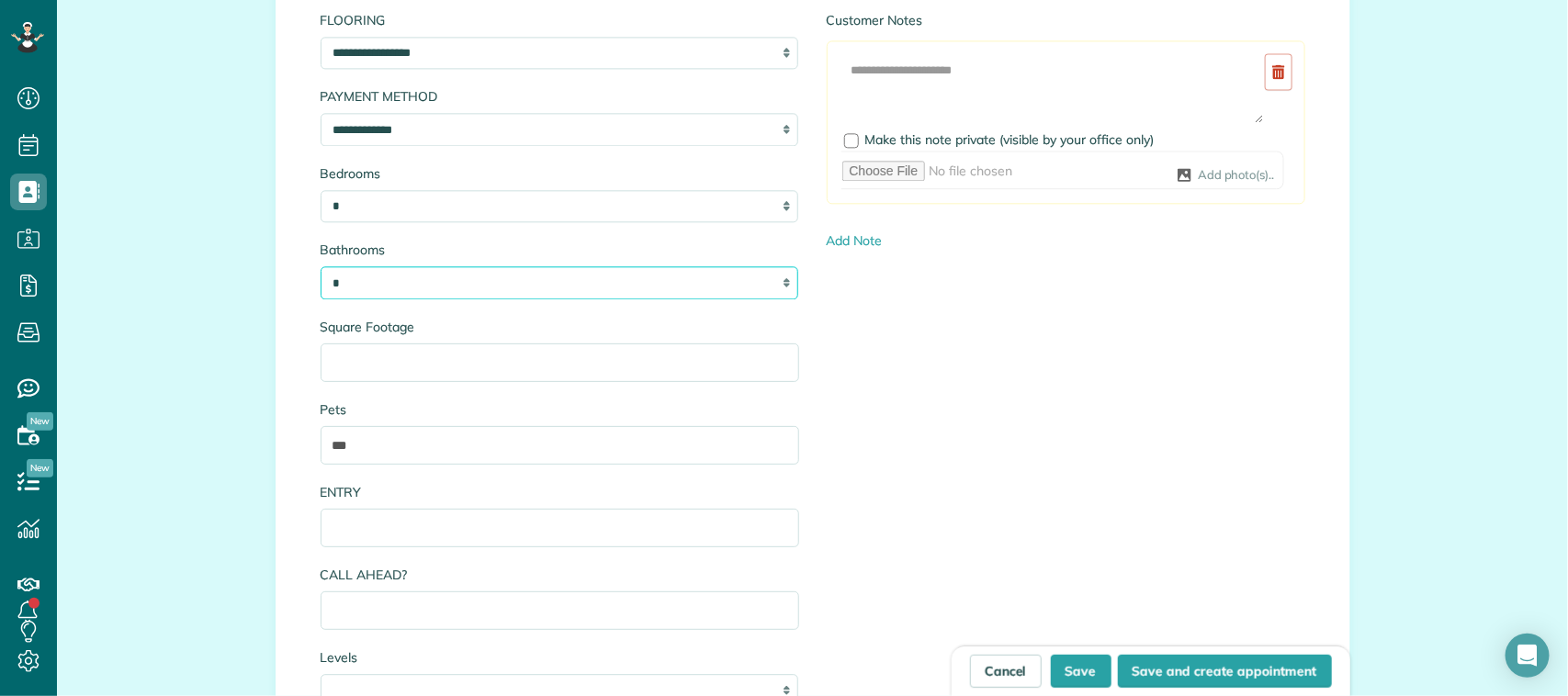 scroll, scrollTop: 1951, scrollLeft: 0, axis: vertical 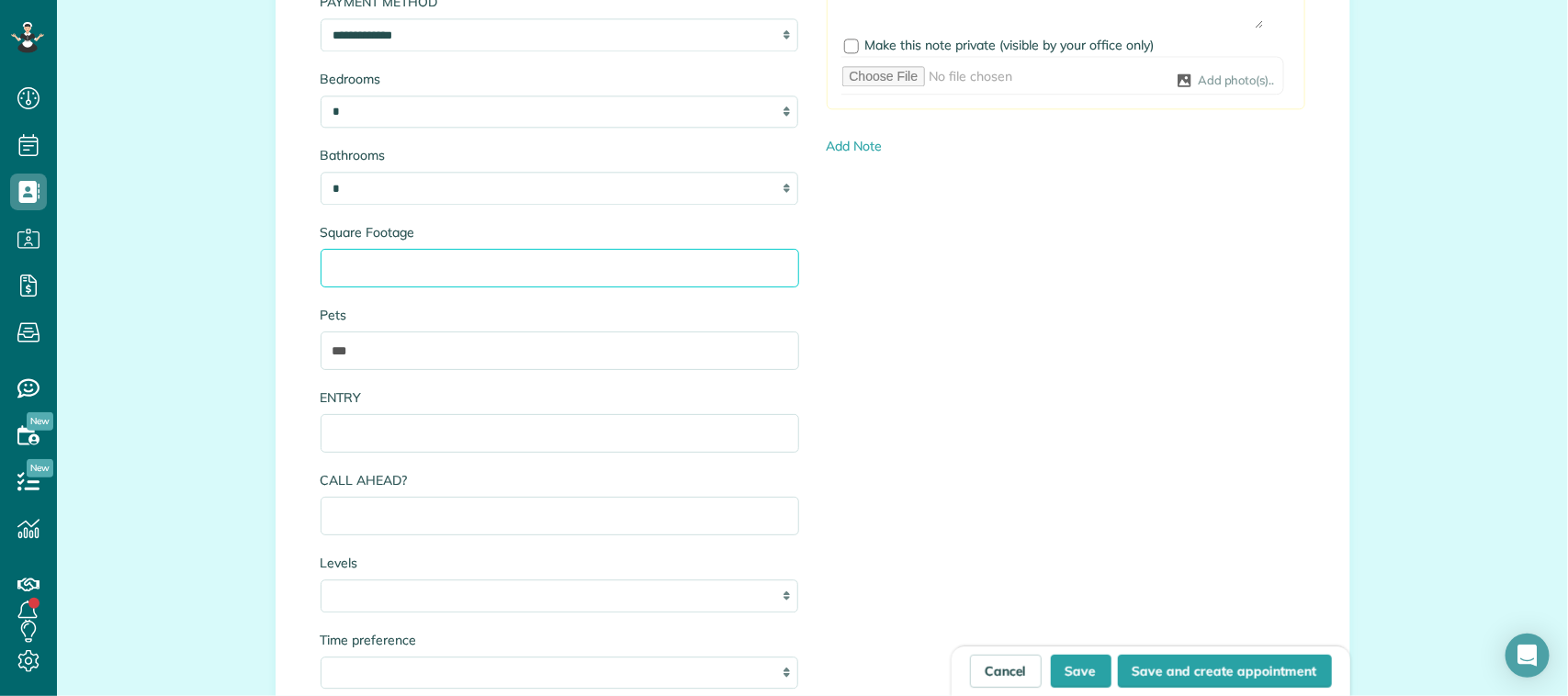 click on "Square Footage" at bounding box center [559, 268] 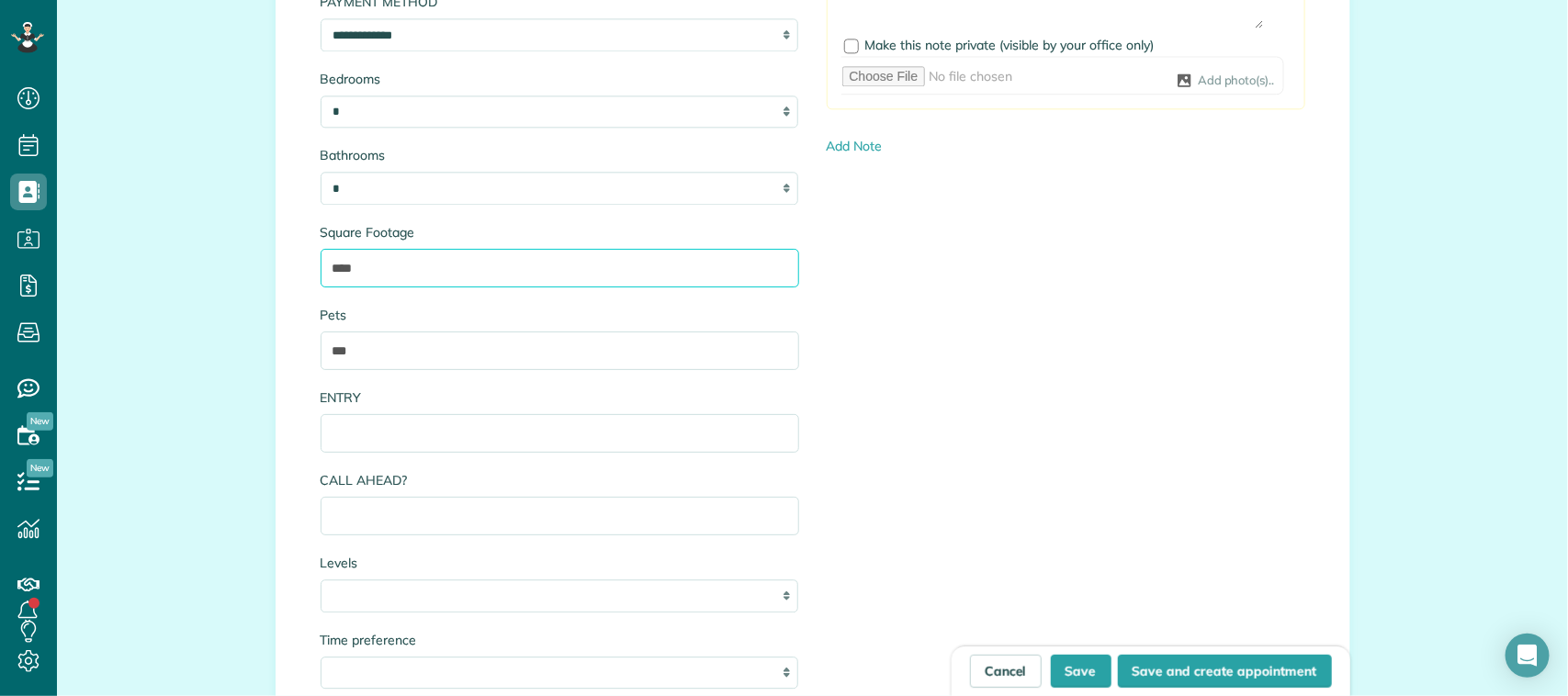 type on "****" 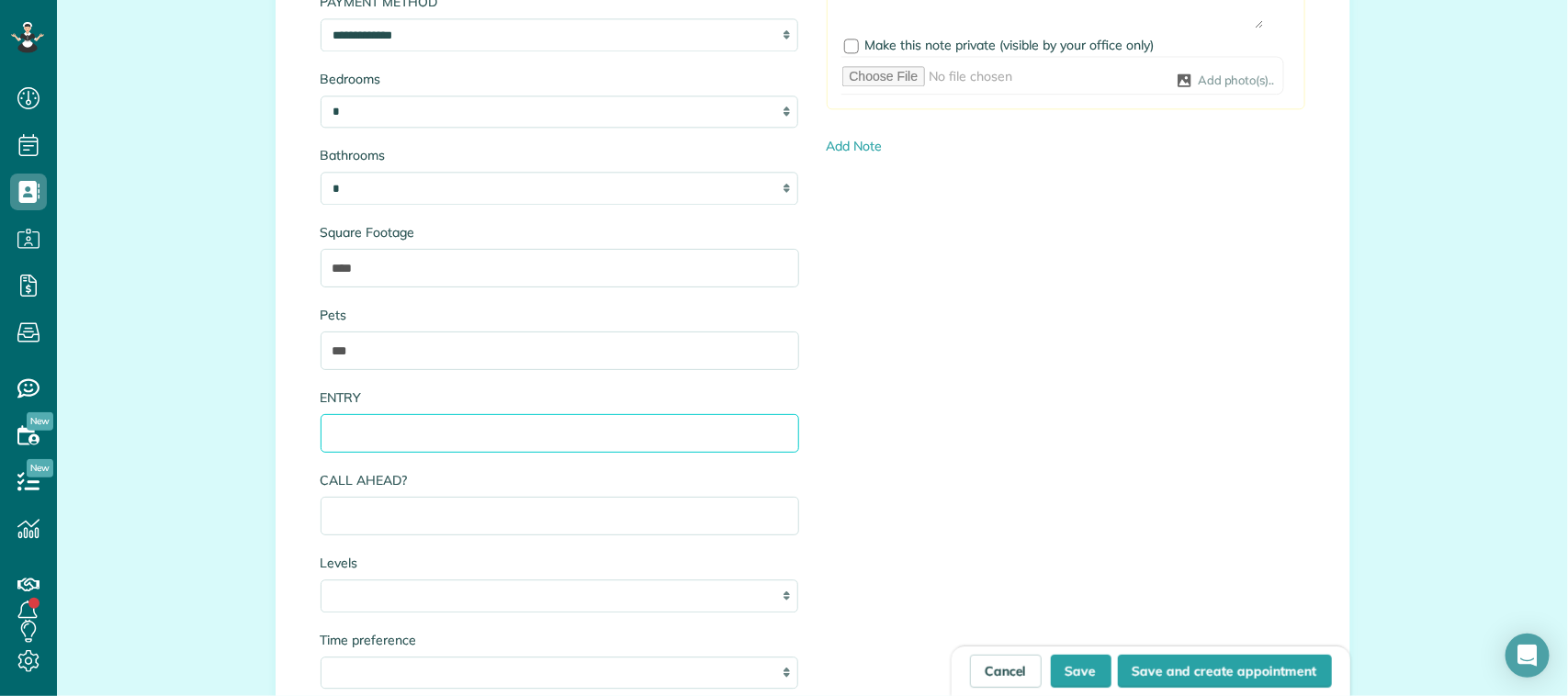 click on "ENTRY" at bounding box center [559, 433] 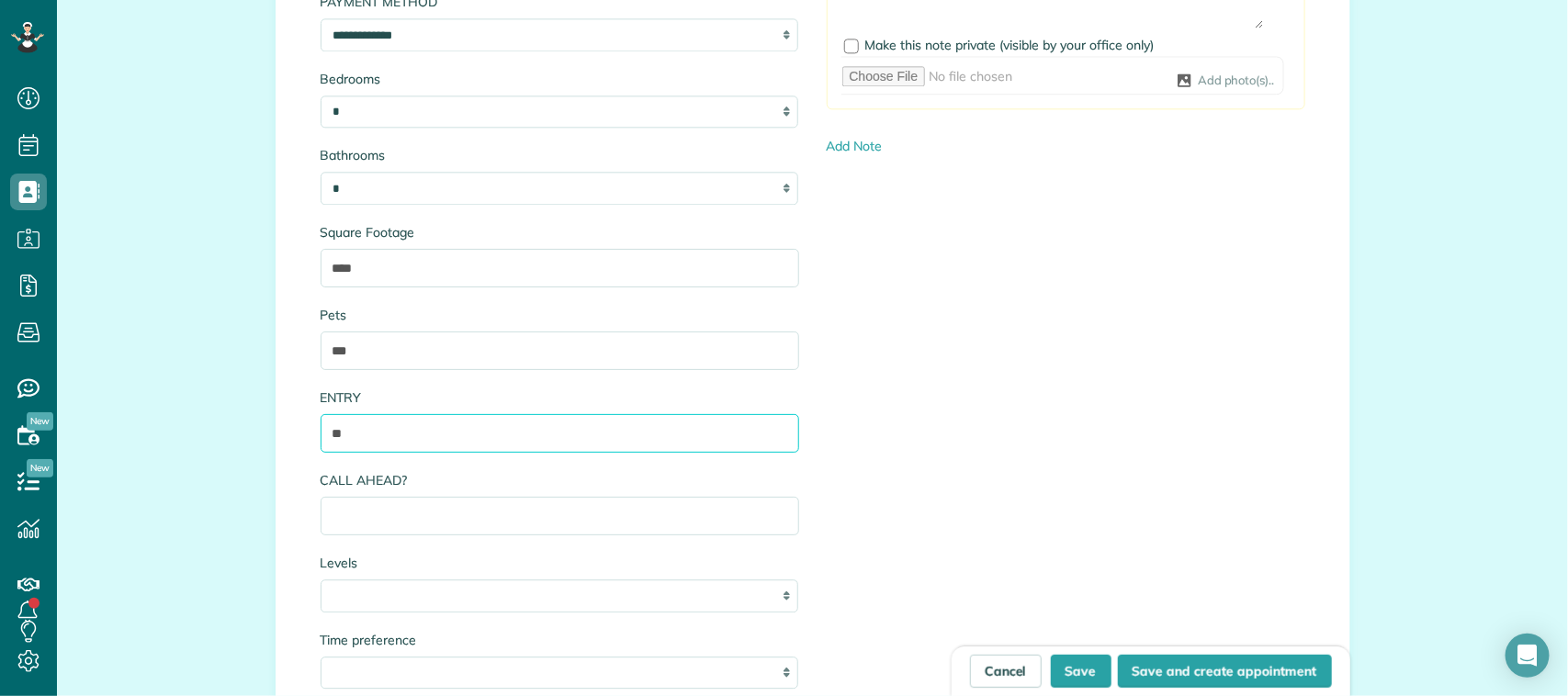 type on "*" 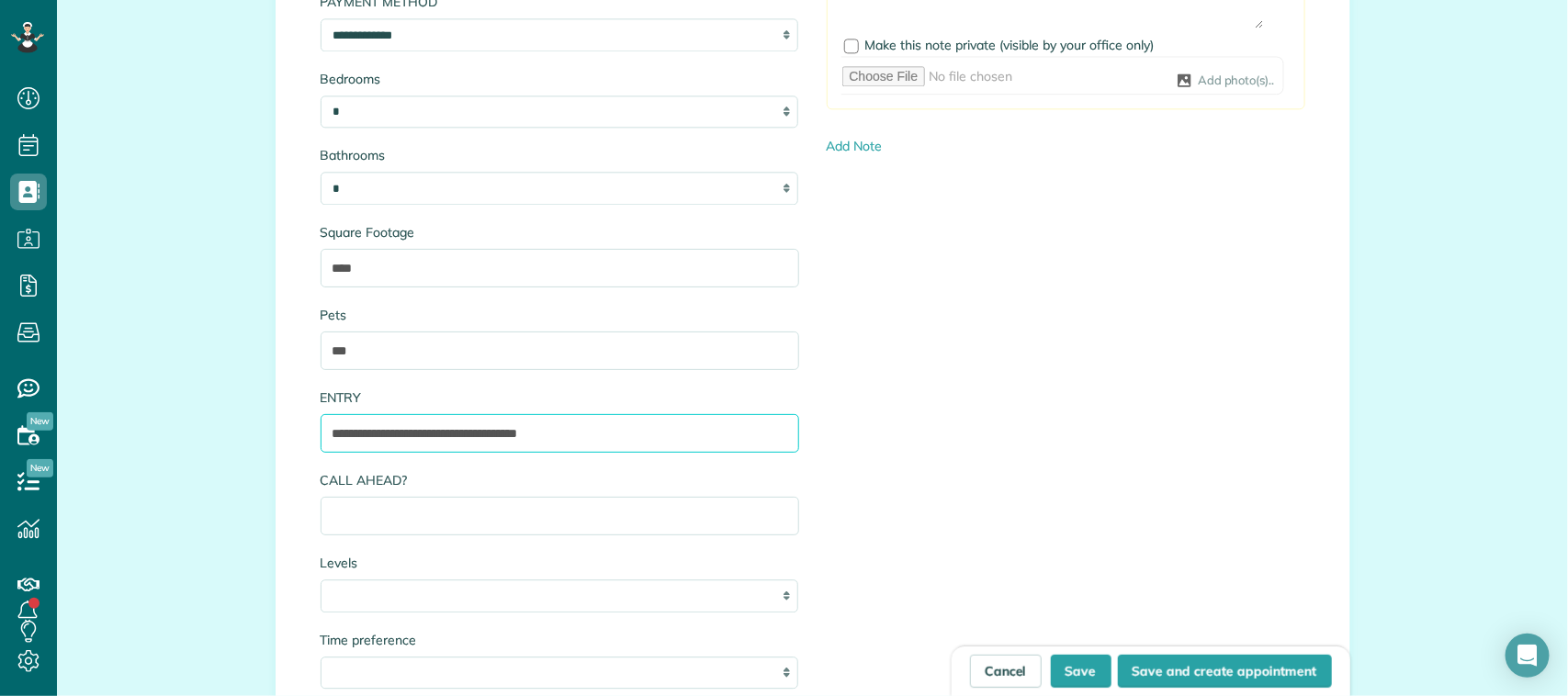 click on "**********" at bounding box center [559, 433] 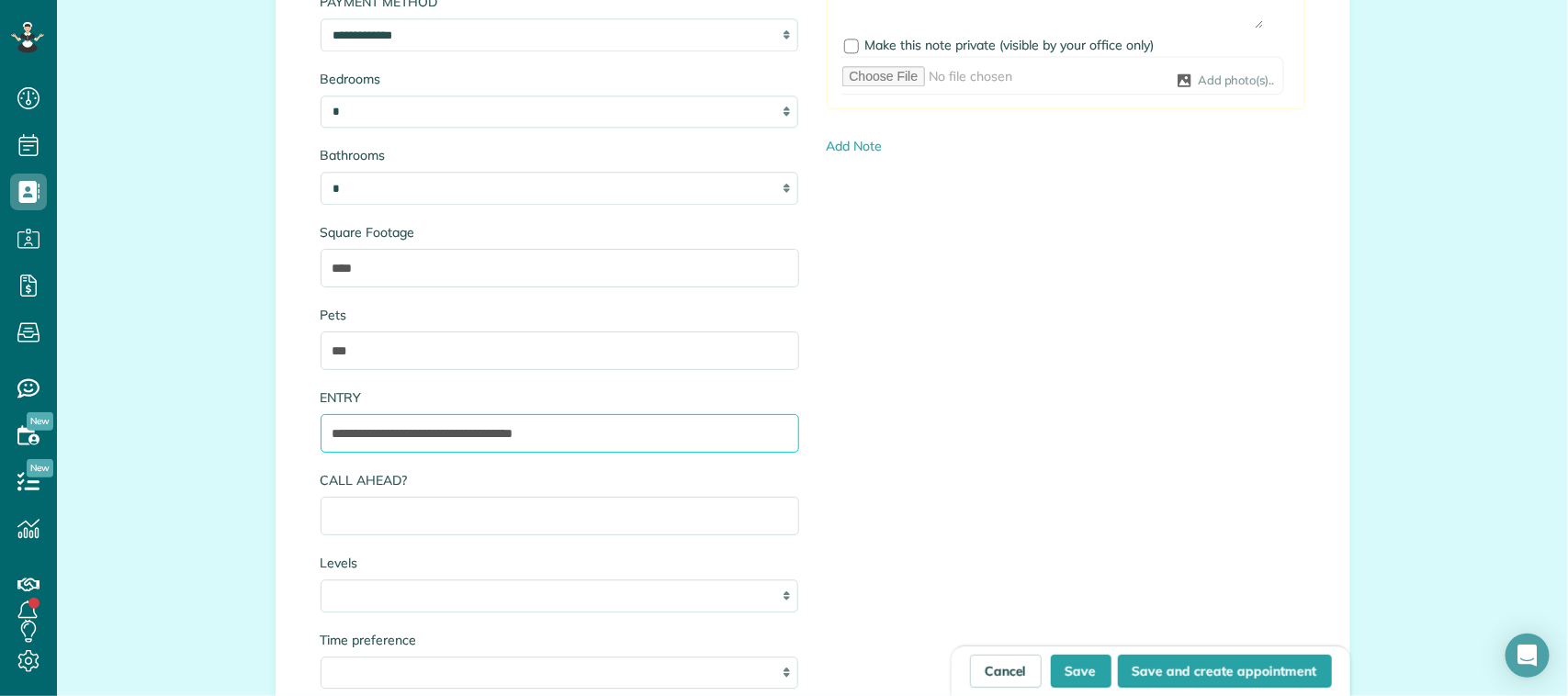 type on "**********" 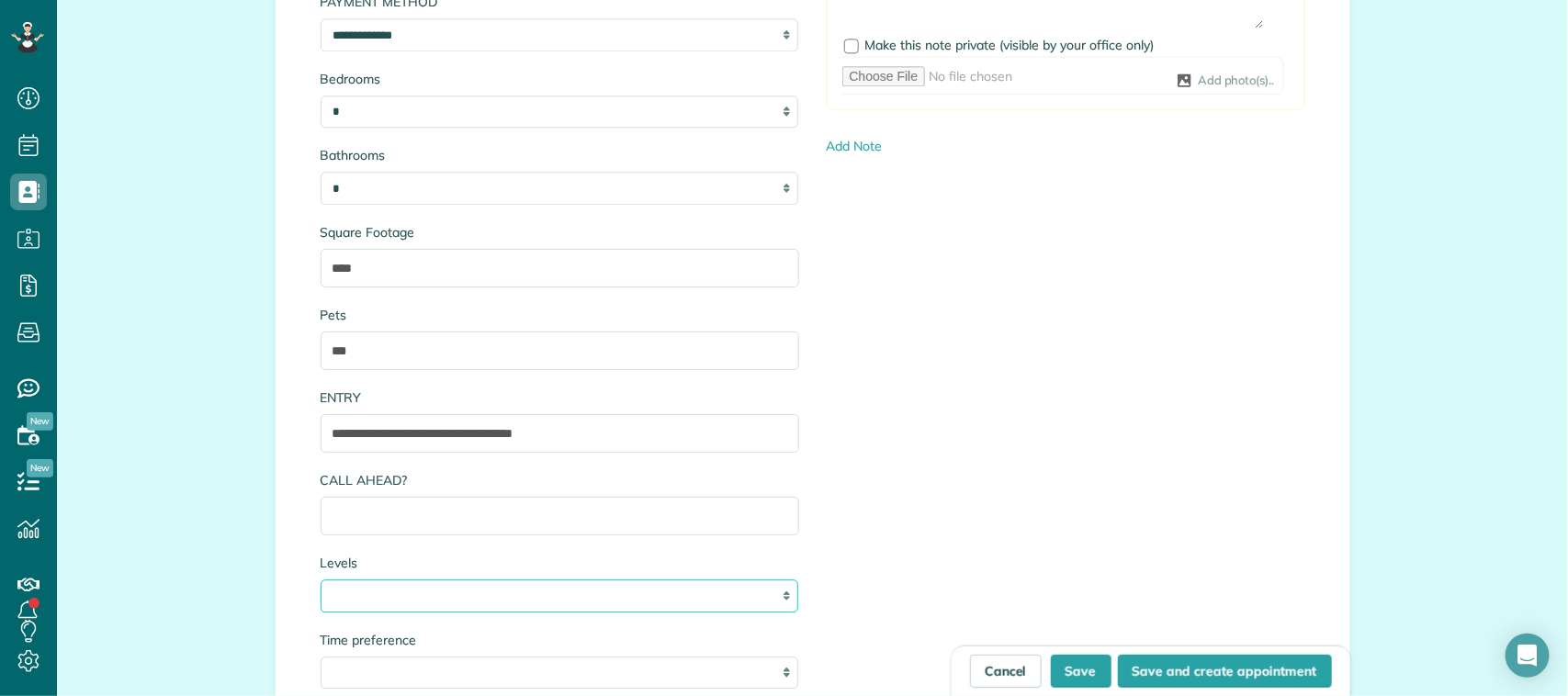 click on "*
*
*" at bounding box center (559, 596) 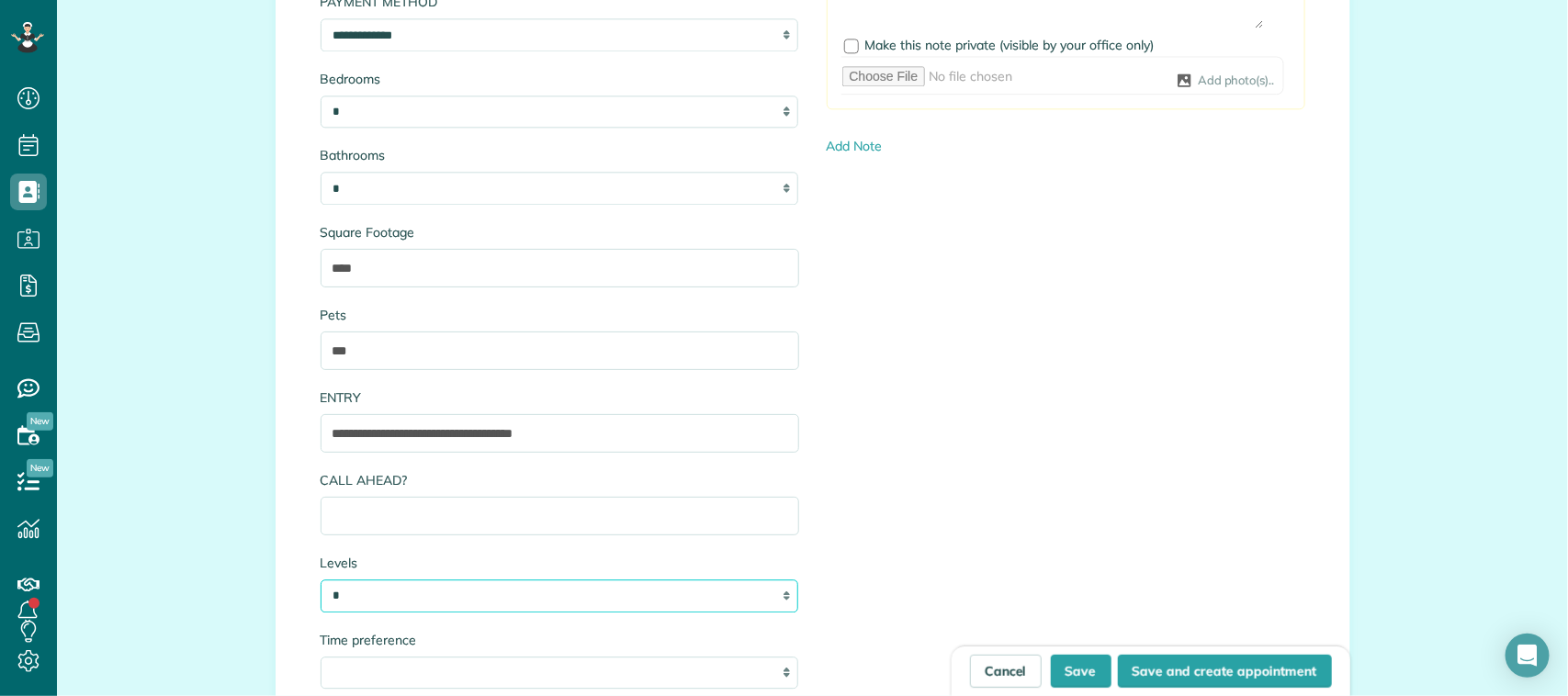 click on "*
*
*" at bounding box center [559, 596] 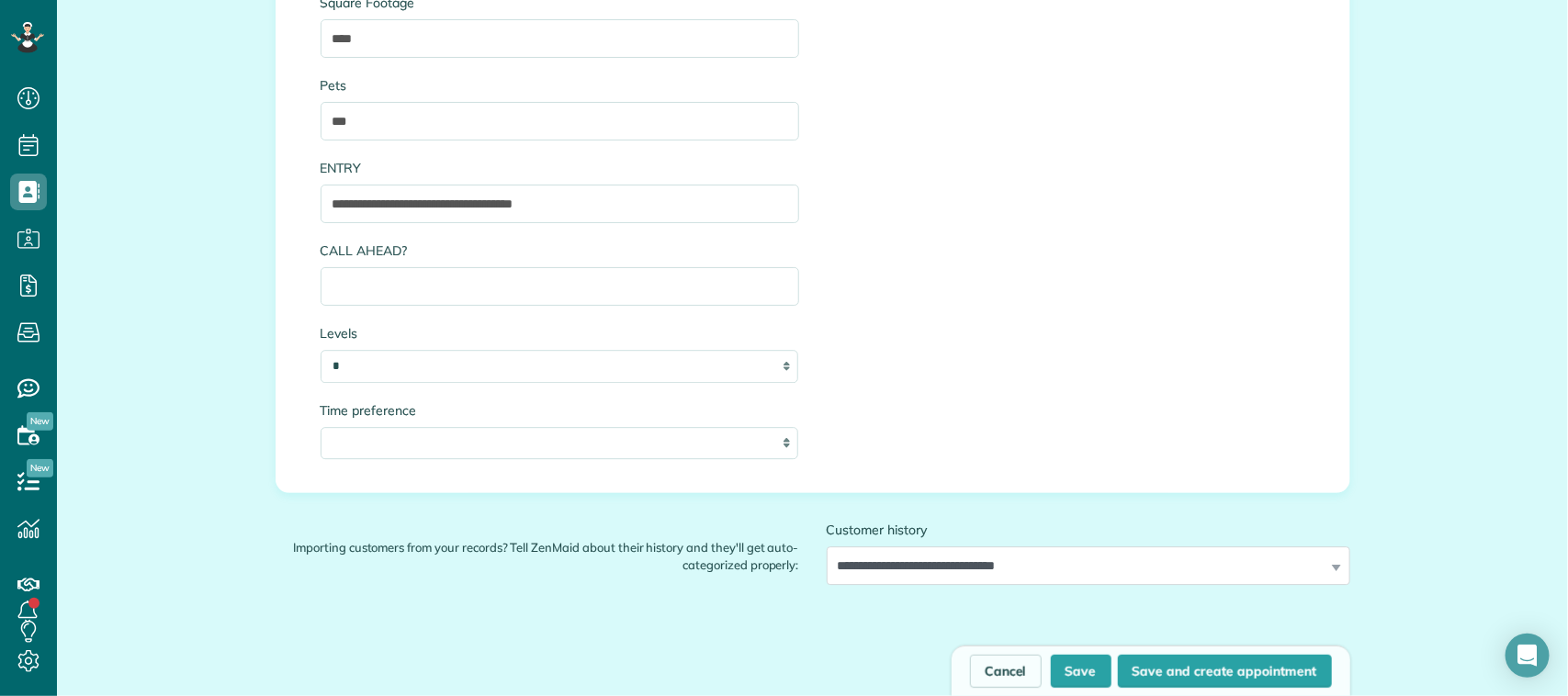 click on "**********" at bounding box center (559, 431) 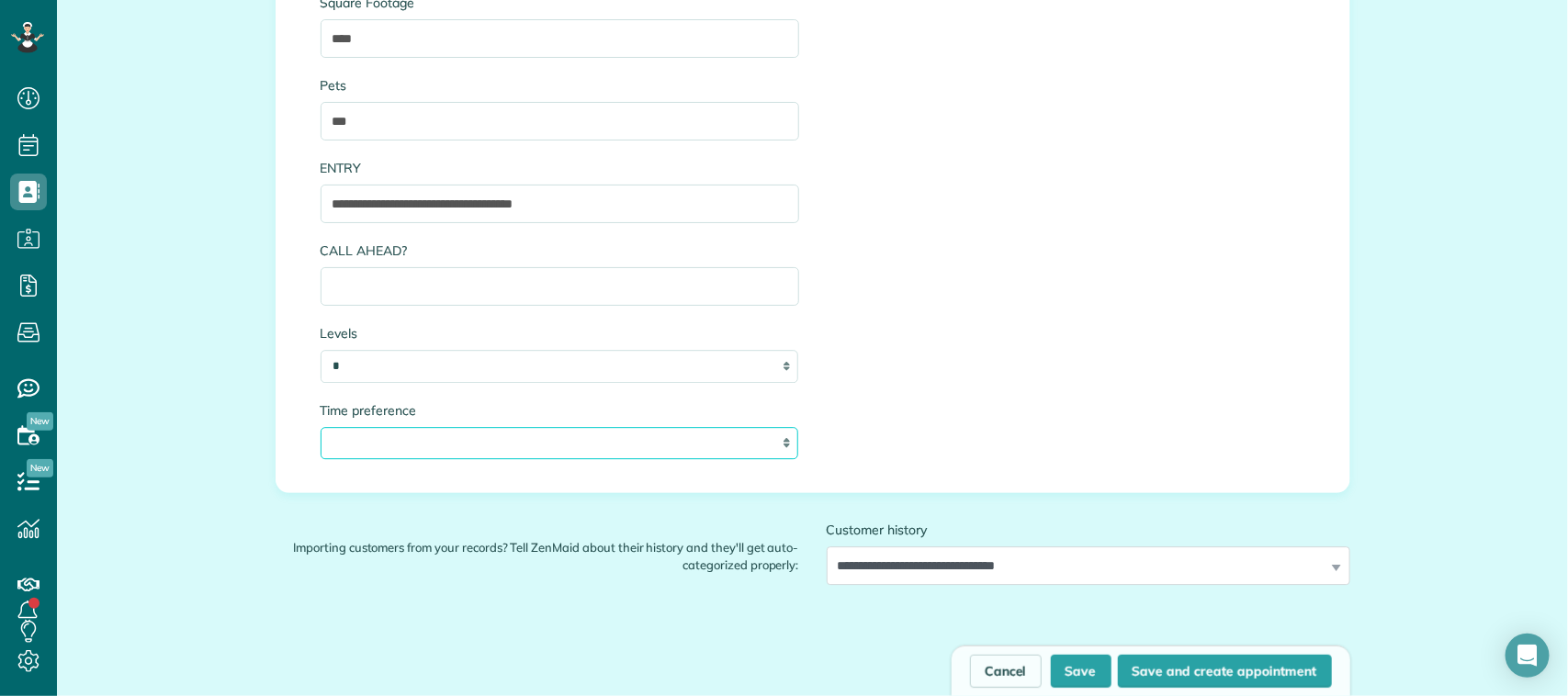 click on "**********" at bounding box center [559, 443] 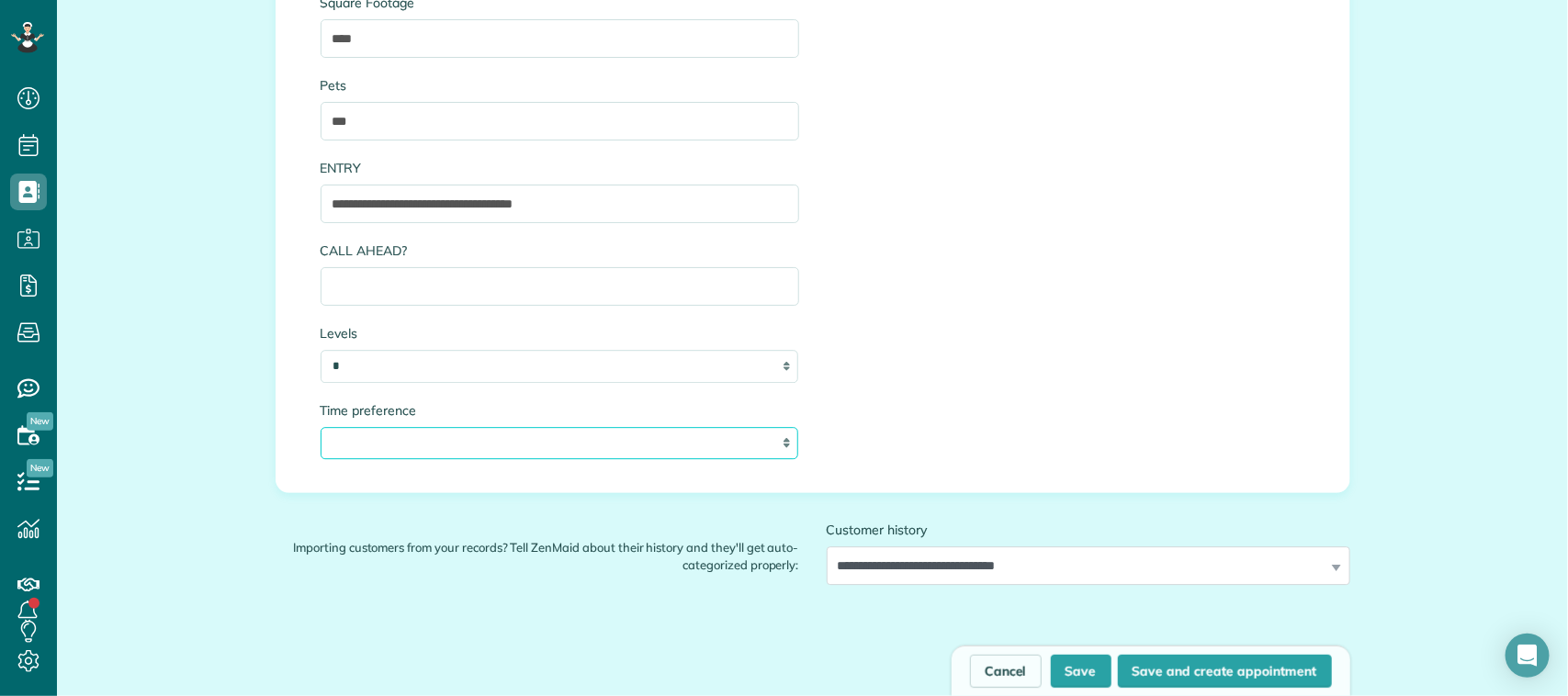 select on "**" 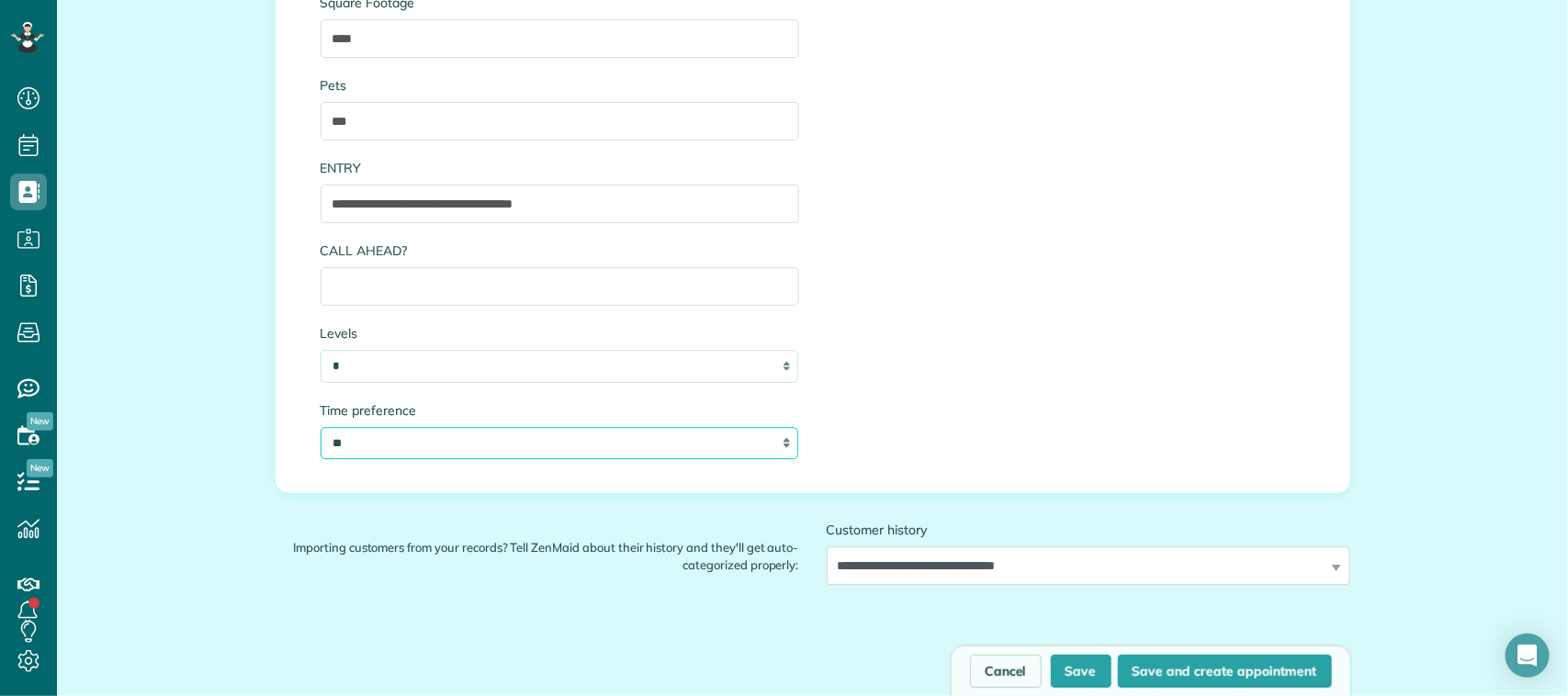 click on "**********" at bounding box center (559, 443) 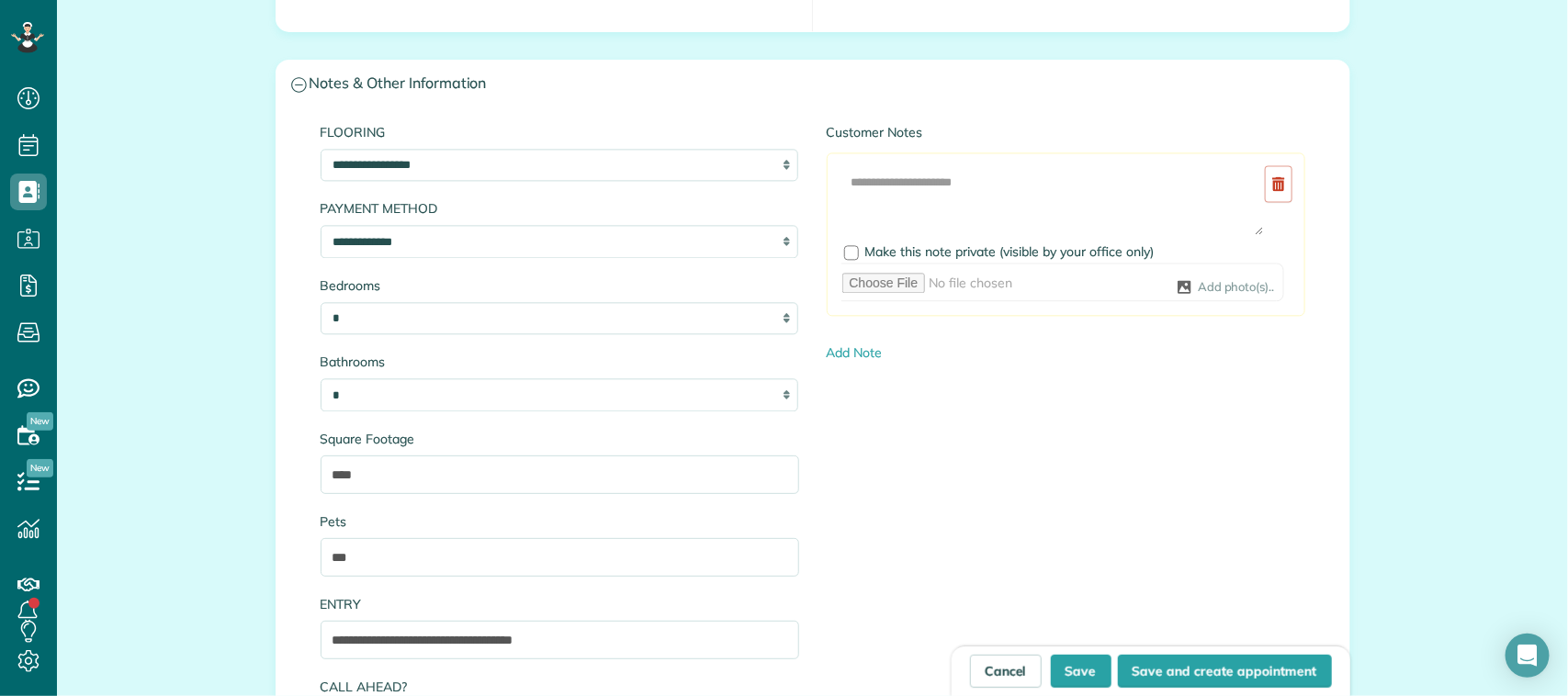 scroll, scrollTop: 1722, scrollLeft: 0, axis: vertical 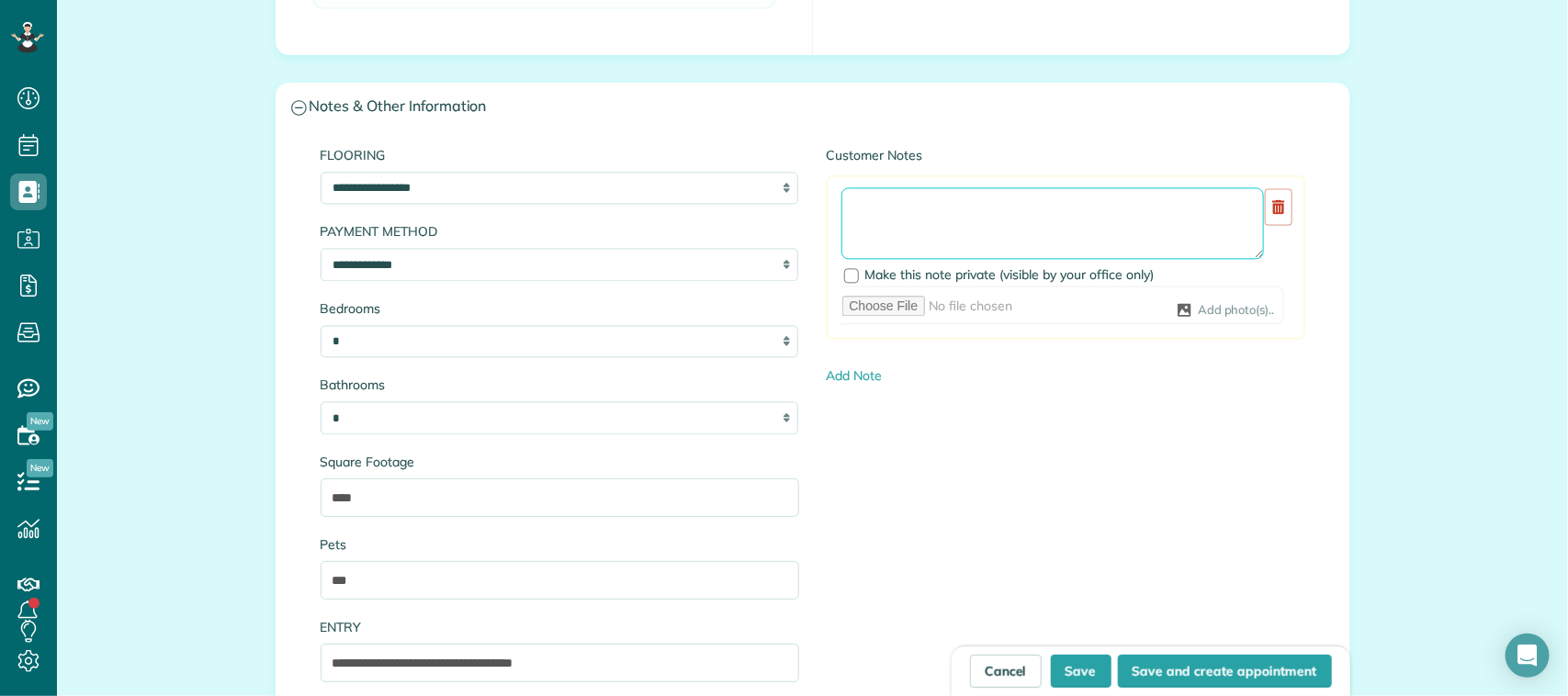 click at bounding box center (1053, 223) 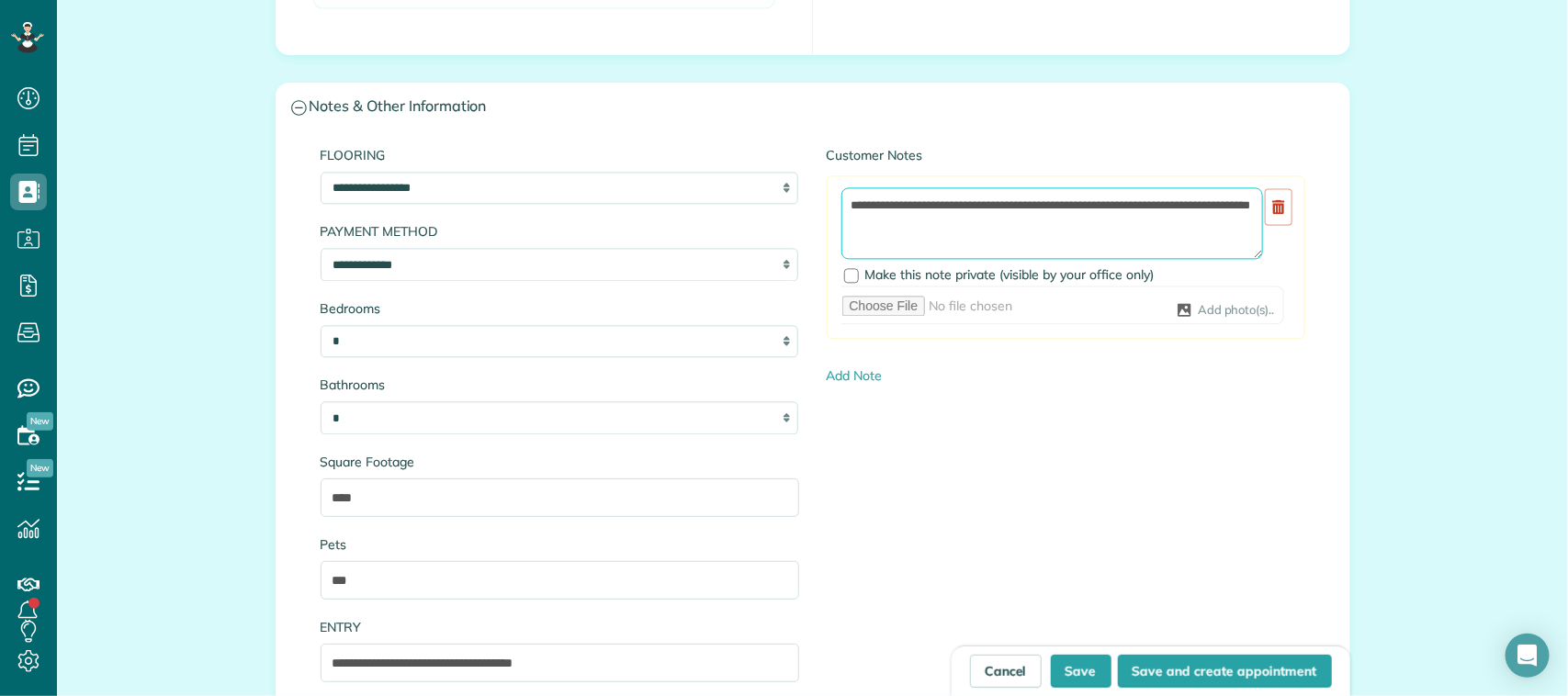 scroll, scrollTop: 0, scrollLeft: 0, axis: both 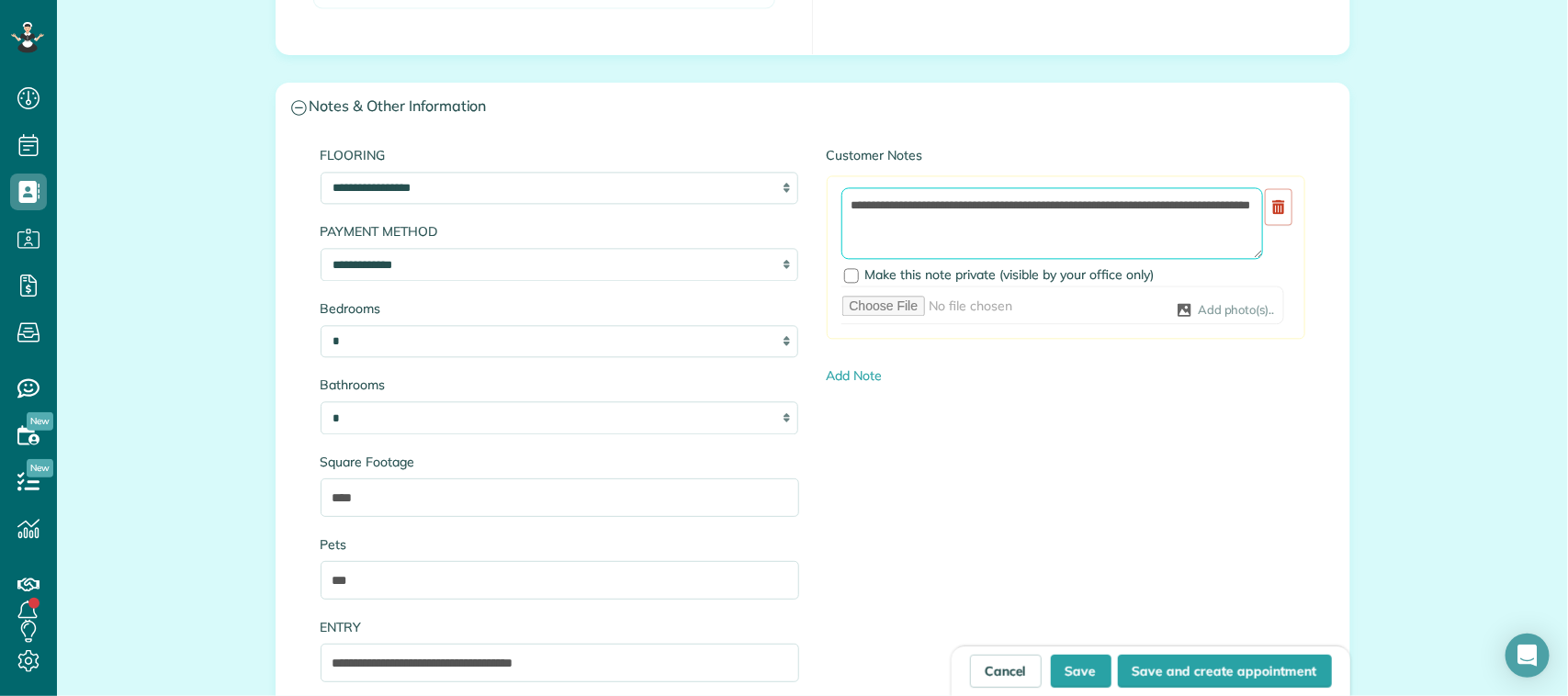 click on "**********" at bounding box center [1052, 223] 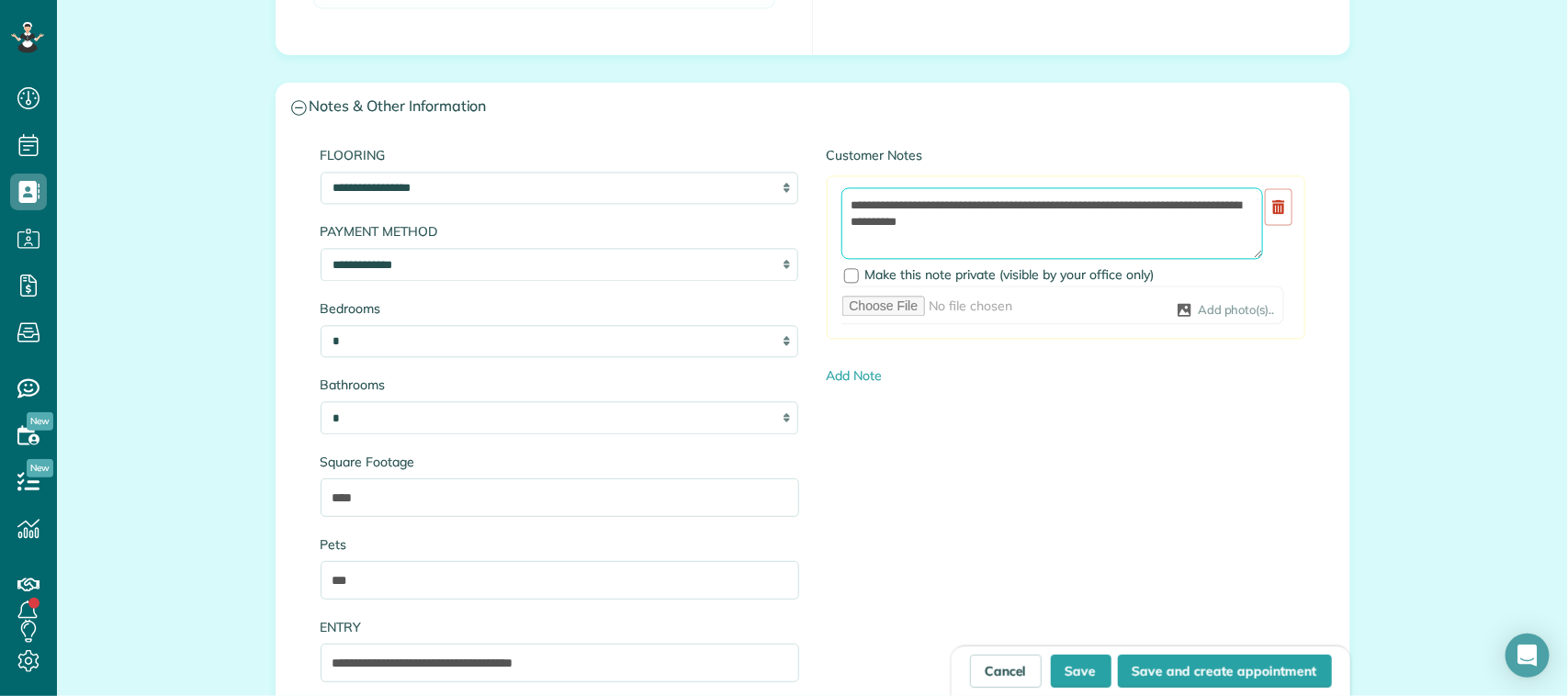 click on "**********" at bounding box center [1052, 223] 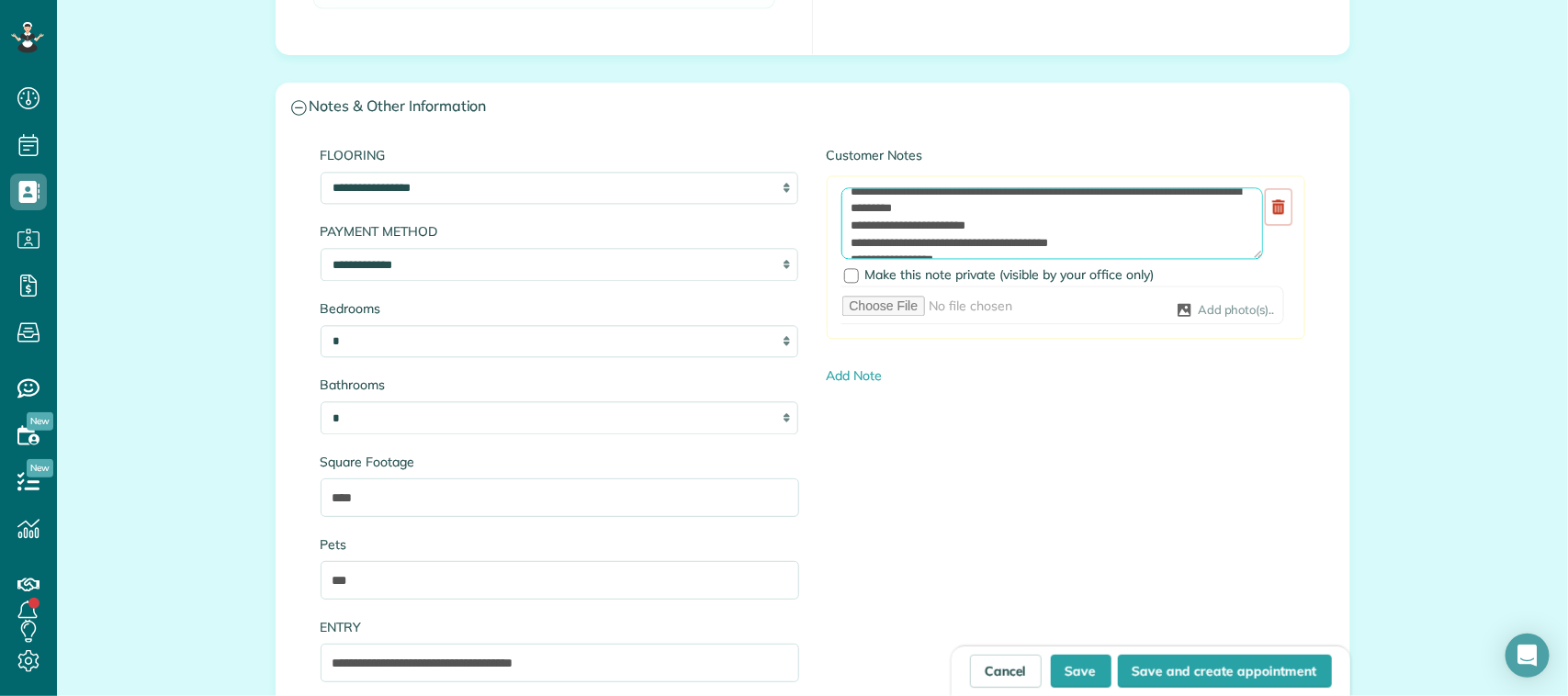 scroll, scrollTop: 0, scrollLeft: 0, axis: both 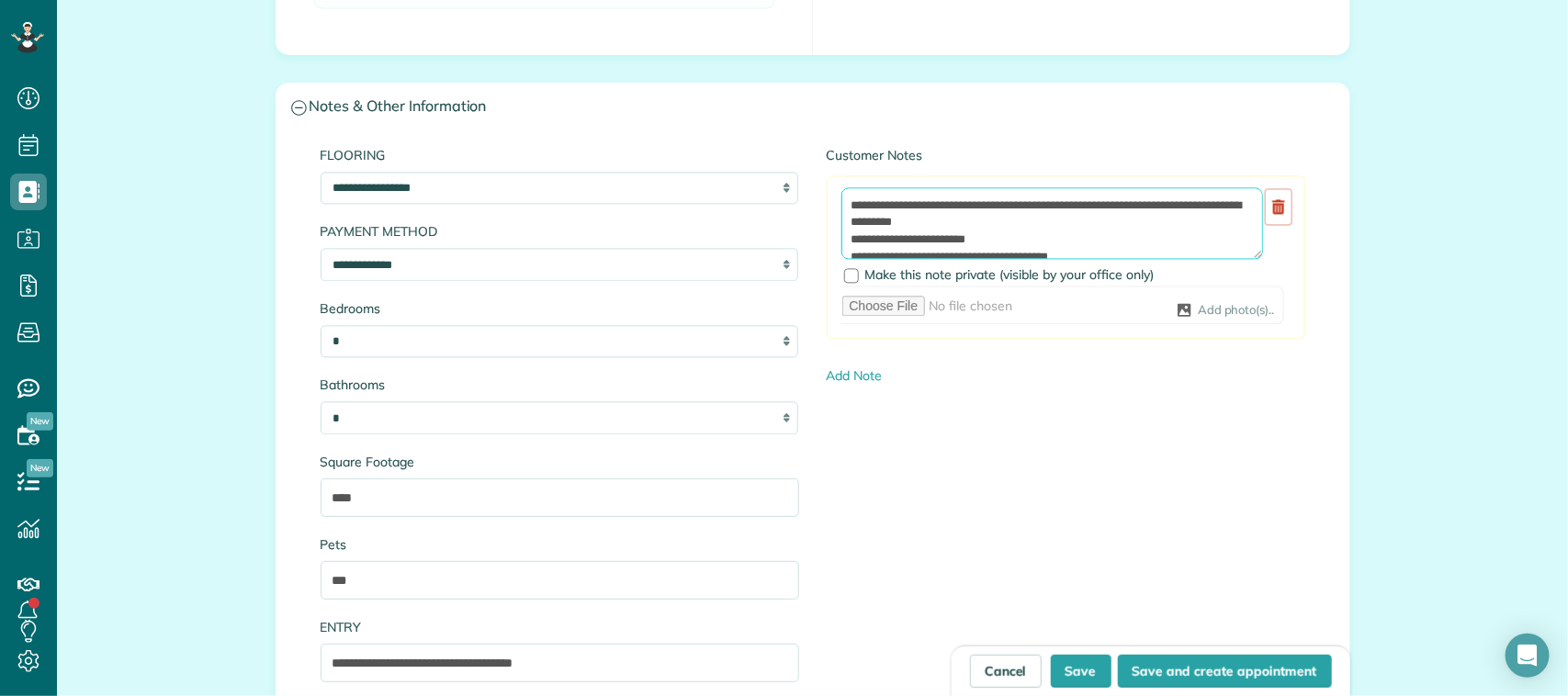 click on "**********" at bounding box center [1052, 223] 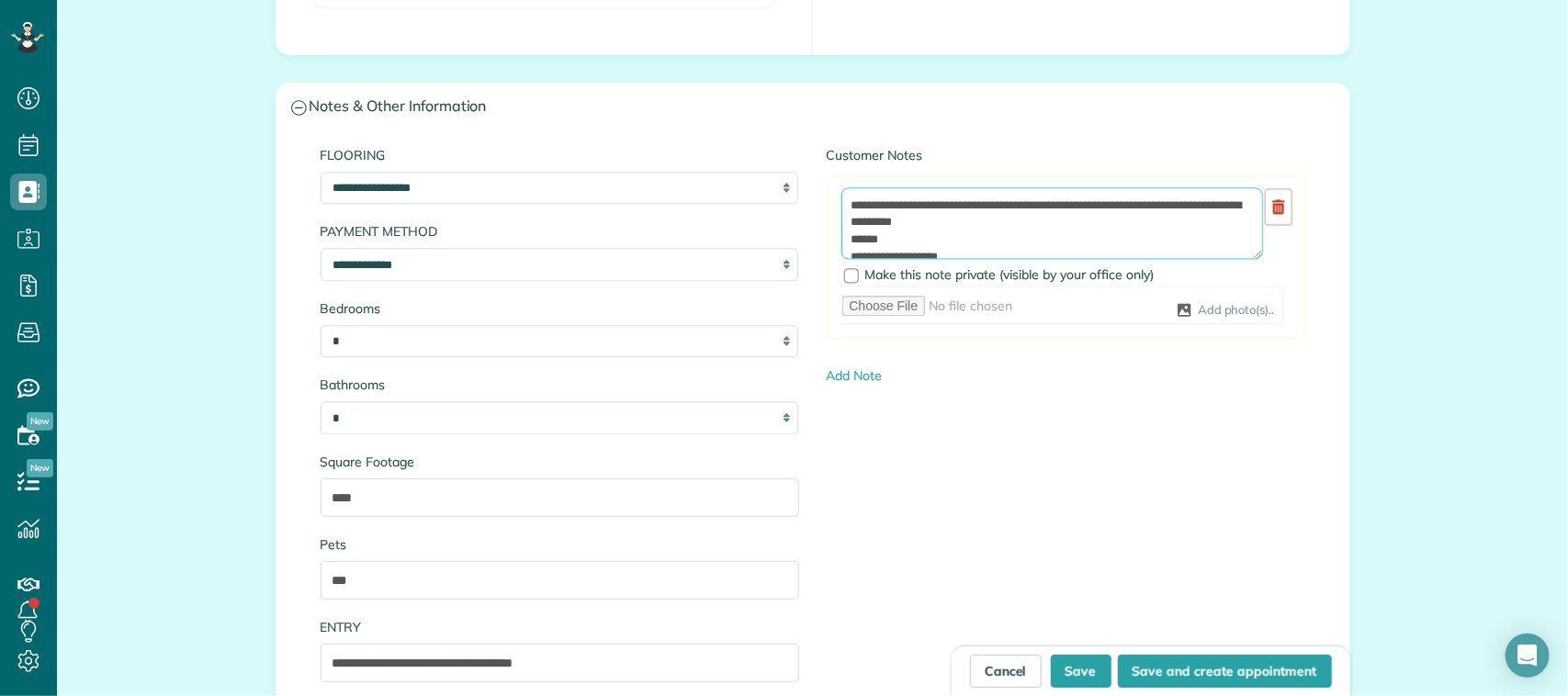 scroll, scrollTop: 6, scrollLeft: 0, axis: vertical 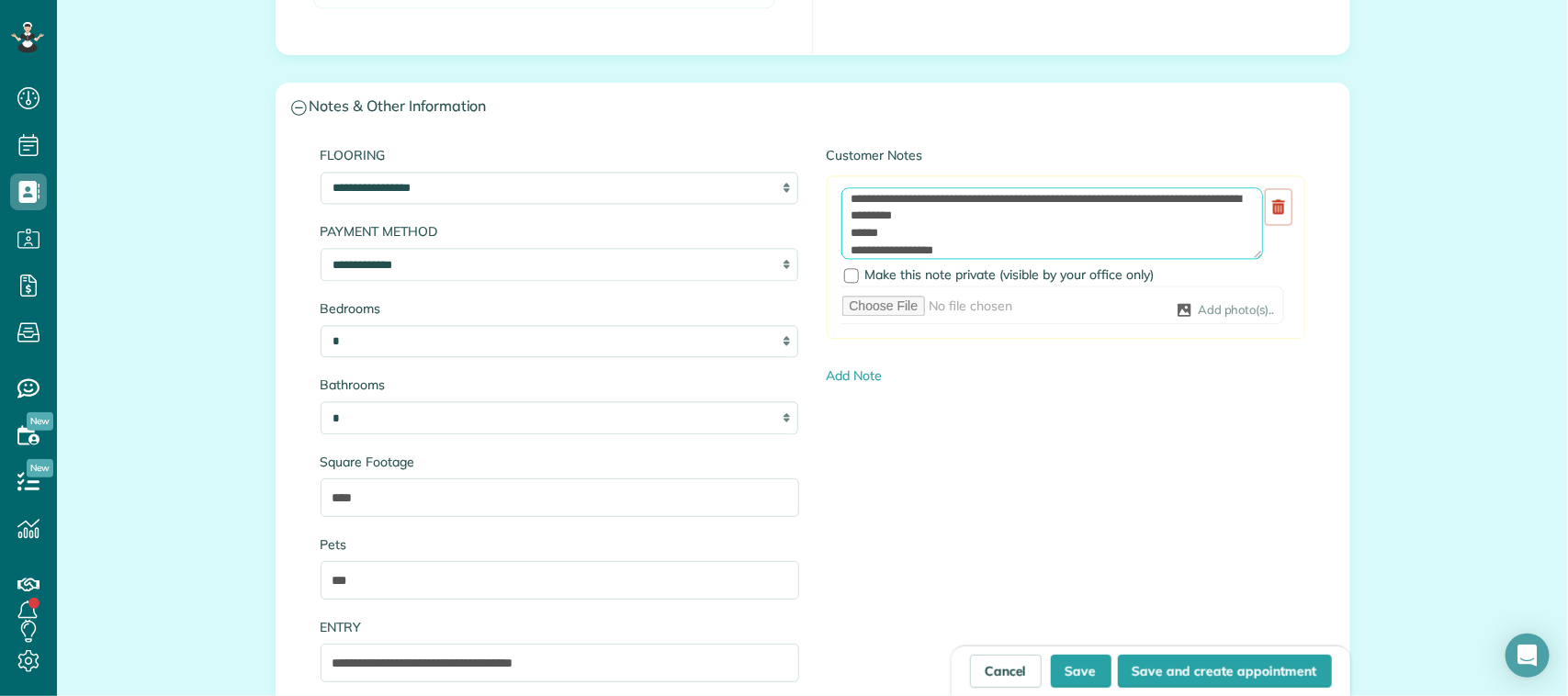 click on "**********" at bounding box center [1052, 223] 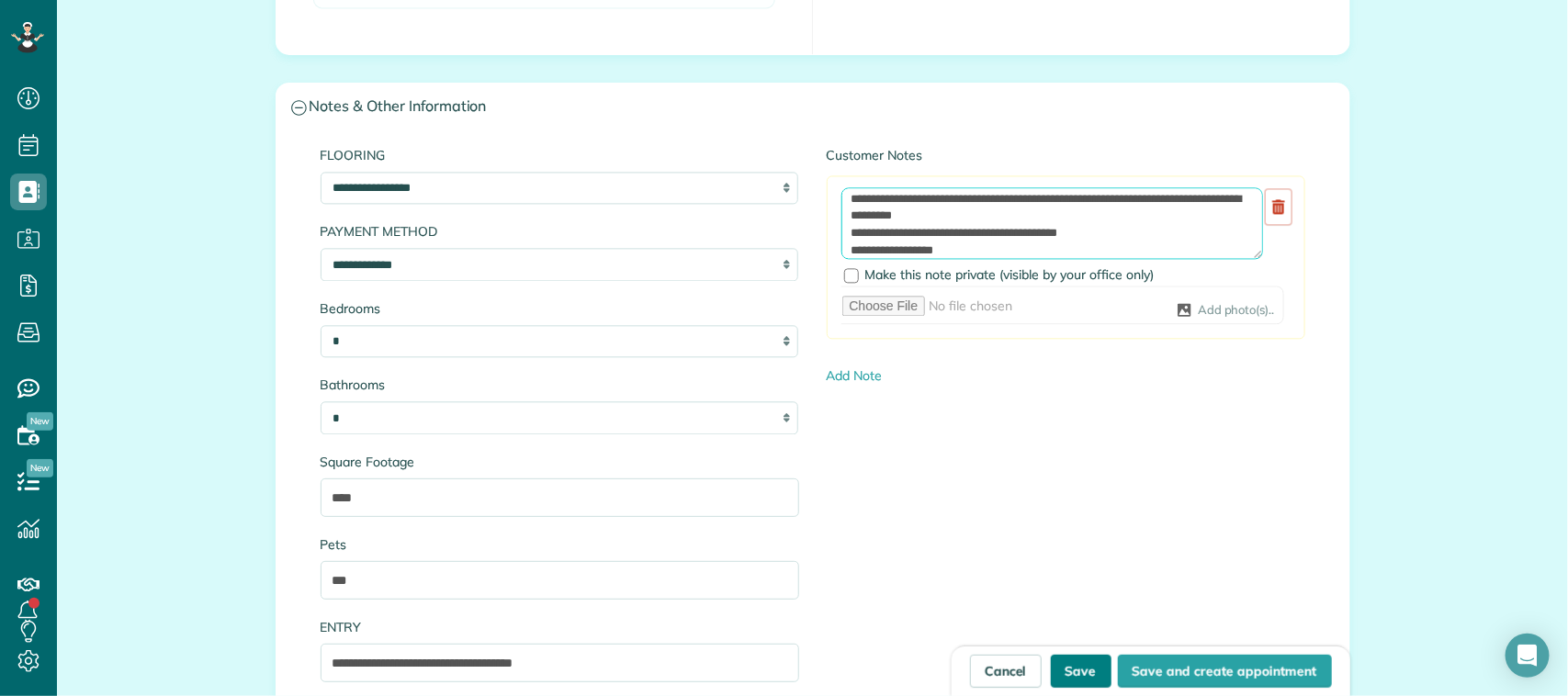 type on "**********" 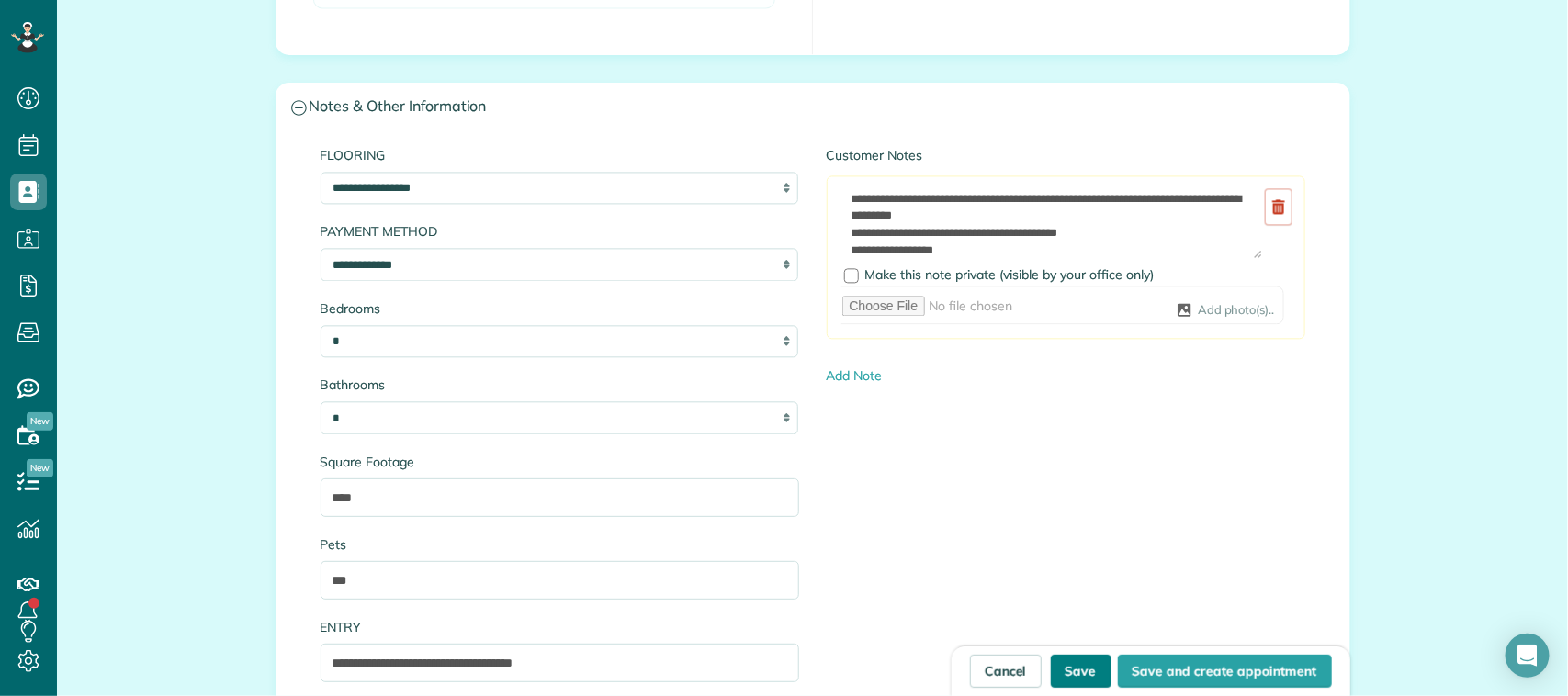 click on "Save" at bounding box center [1081, 671] 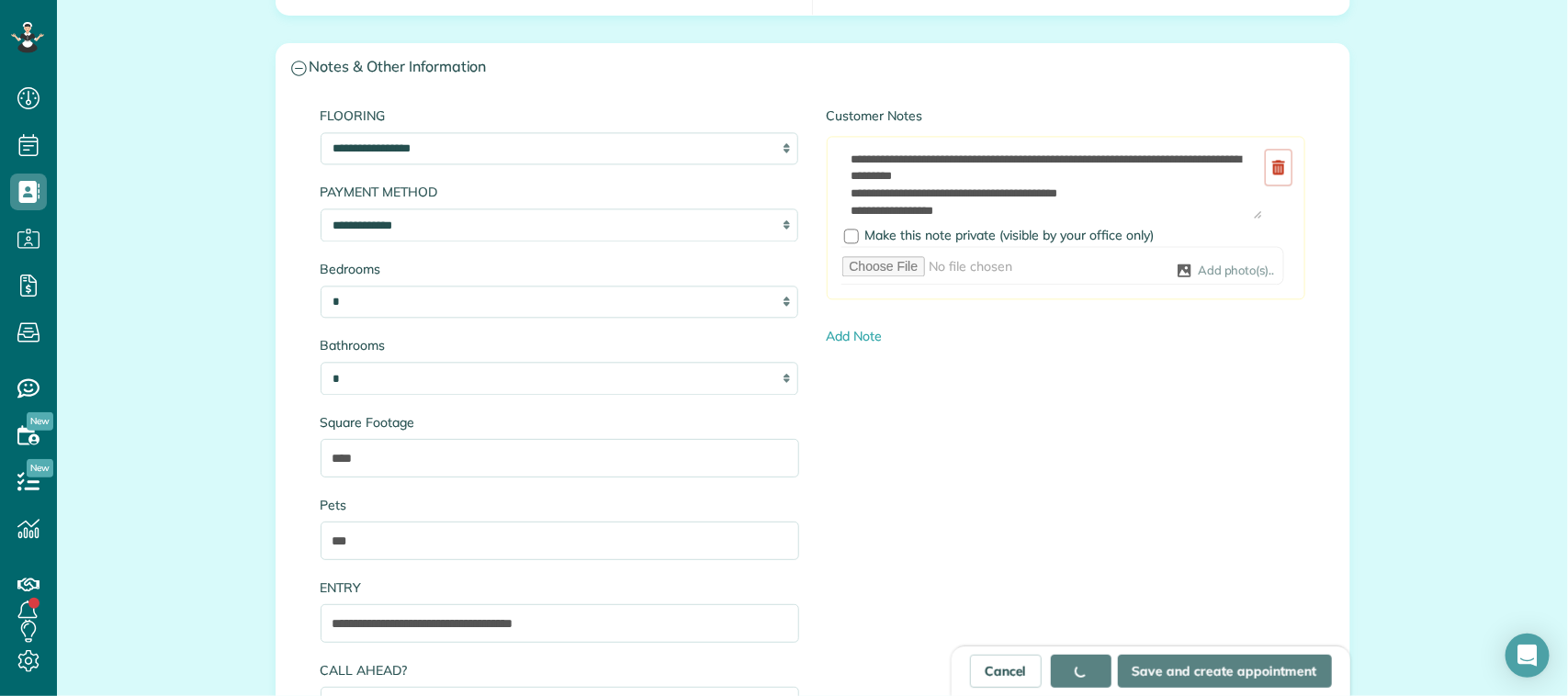 scroll, scrollTop: 1722, scrollLeft: 0, axis: vertical 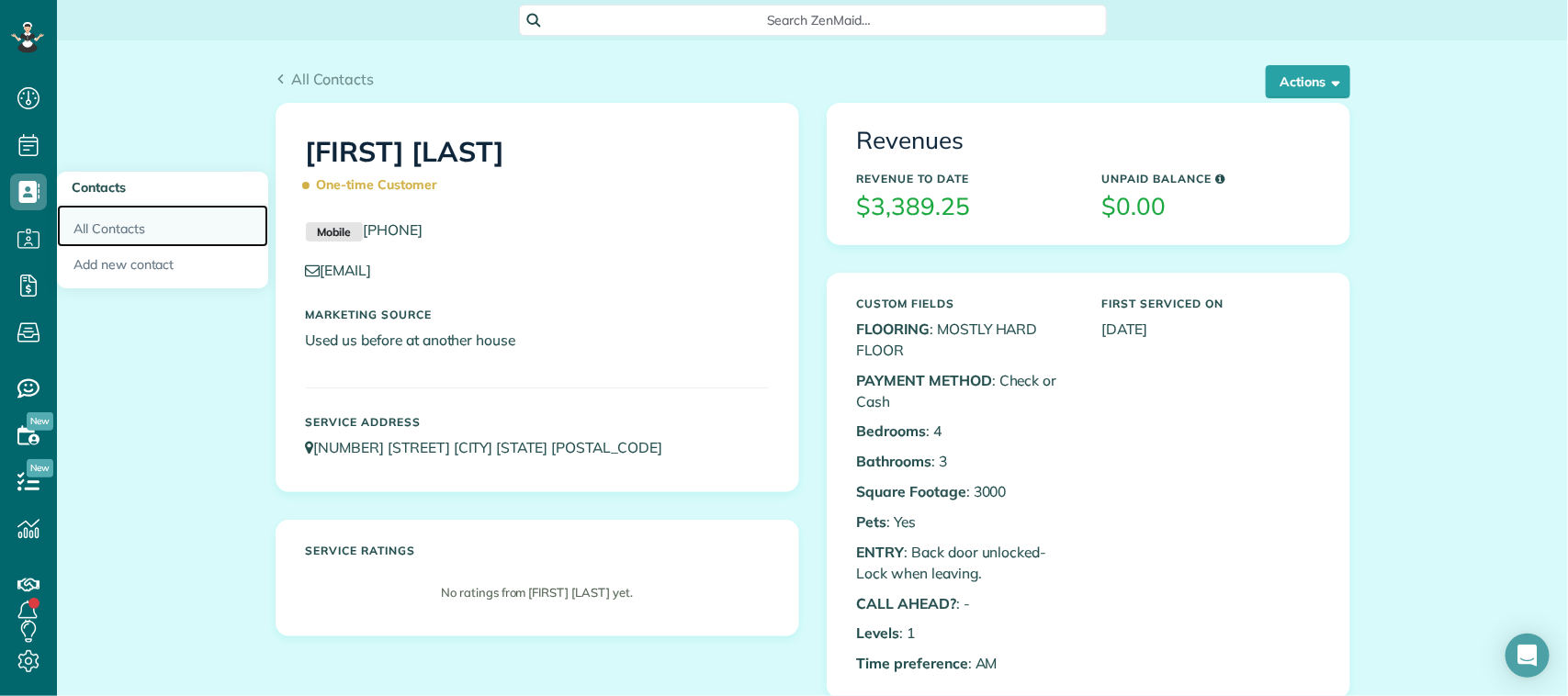 click on "All Contacts" at bounding box center (163, 226) 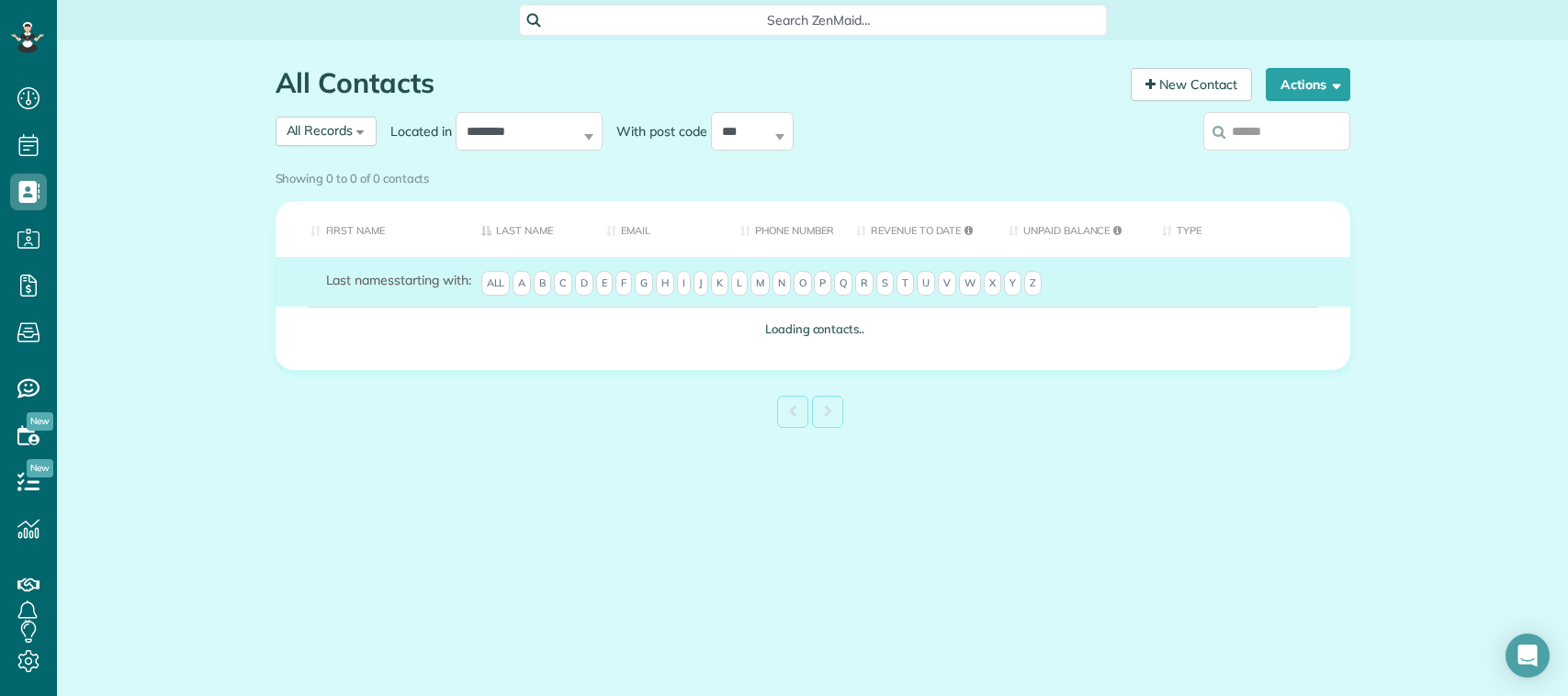 scroll, scrollTop: 0, scrollLeft: 0, axis: both 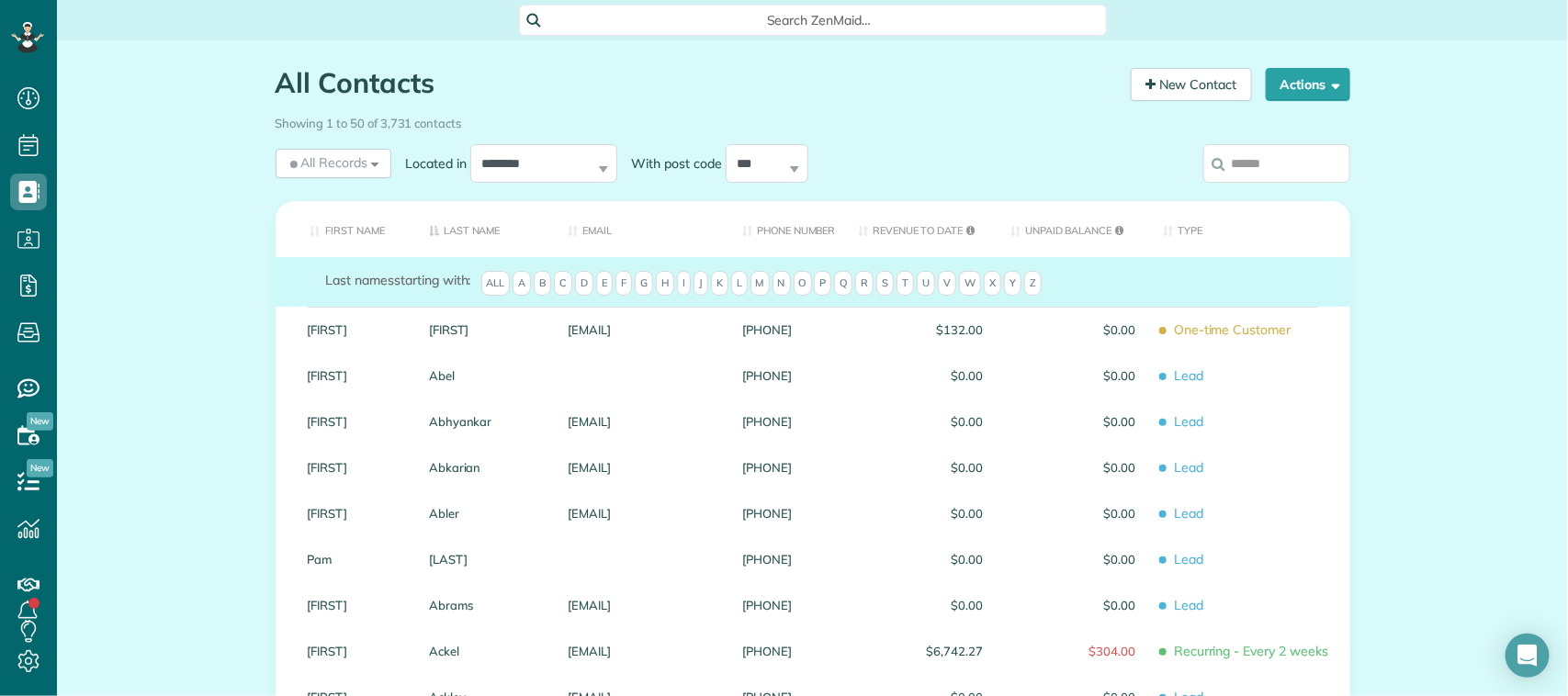 click at bounding box center (1277, 163) 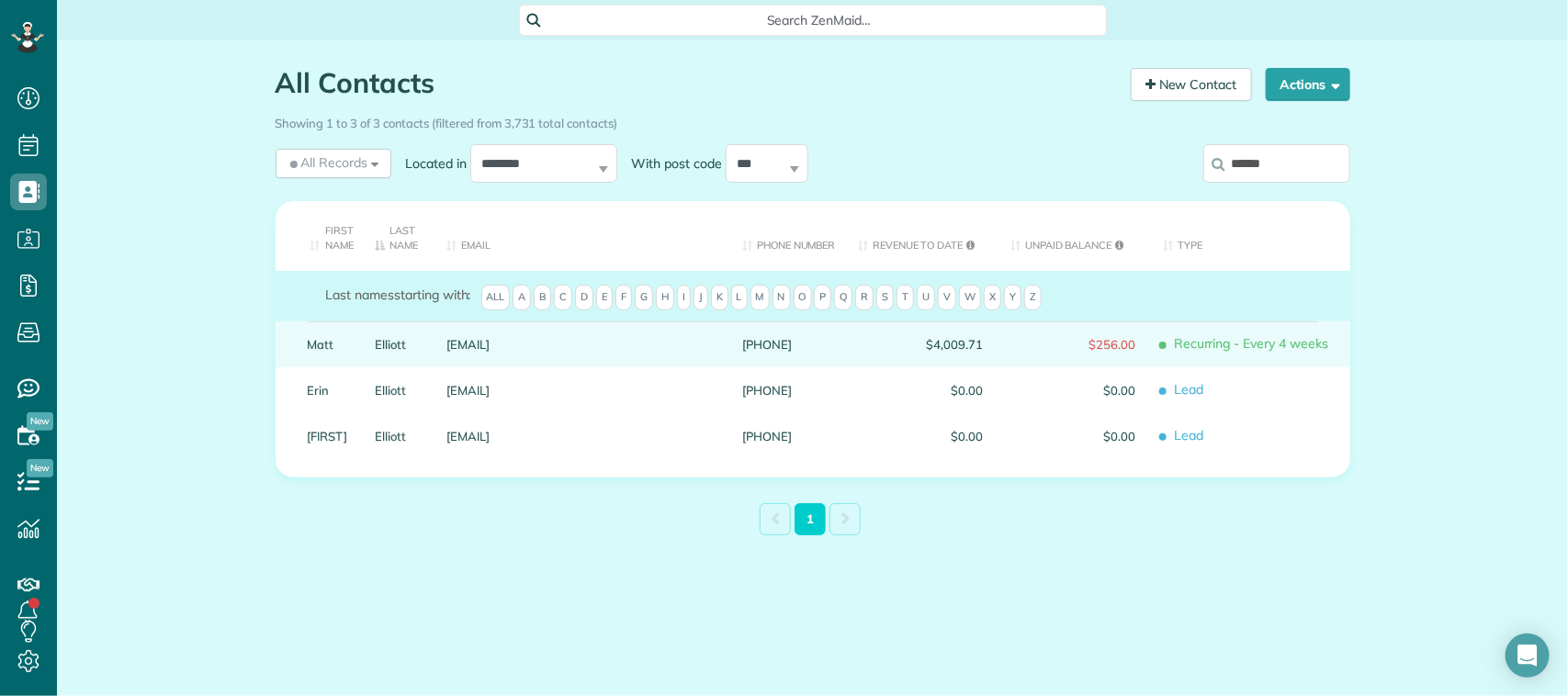 type on "******" 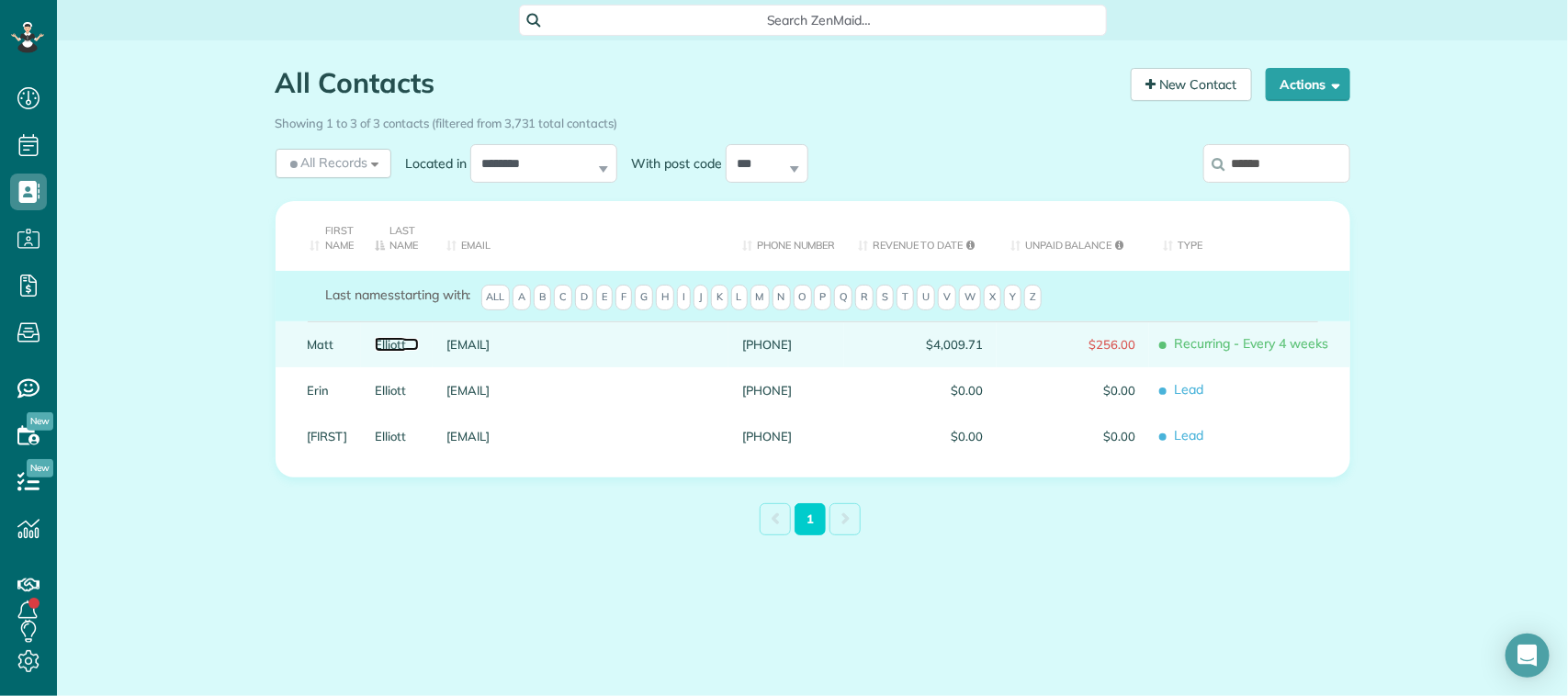 click on "Elliott" at bounding box center (397, 344) 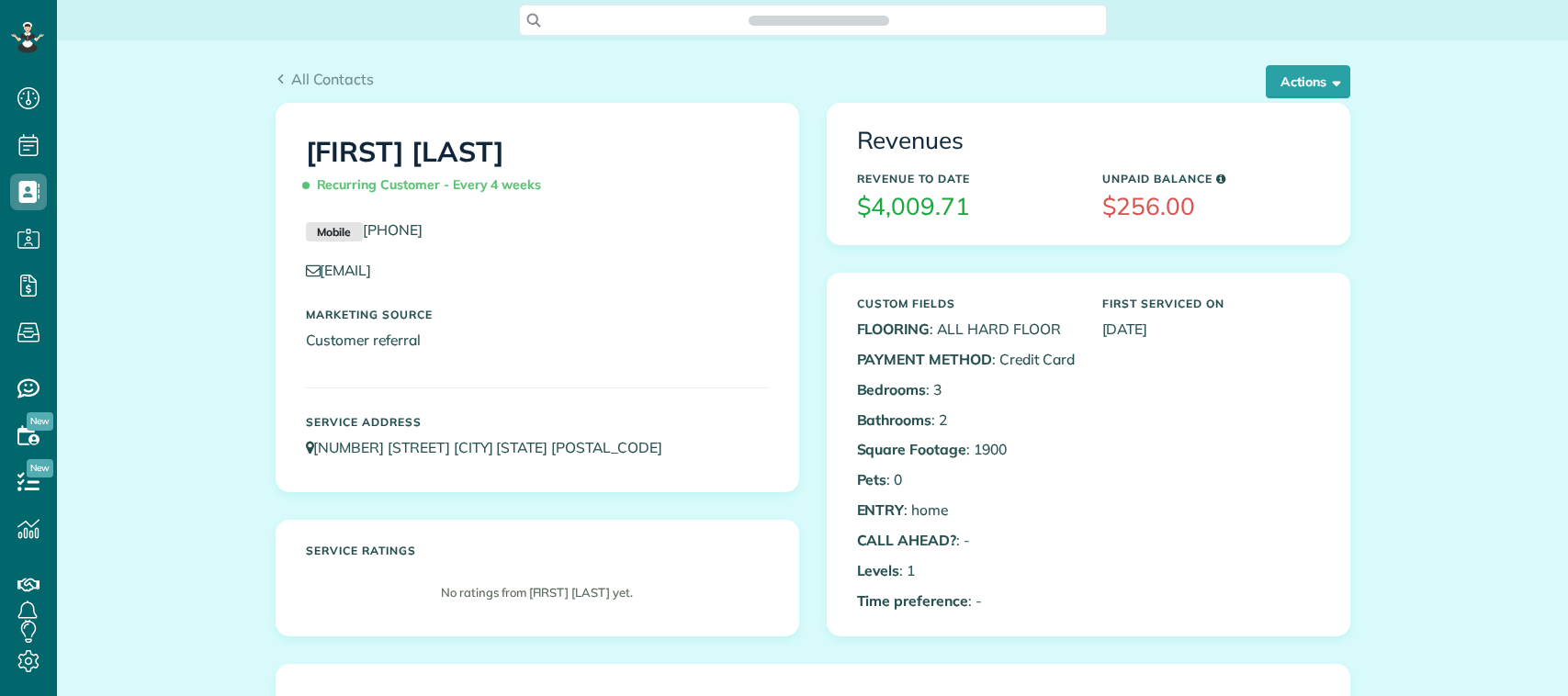 scroll, scrollTop: 0, scrollLeft: 0, axis: both 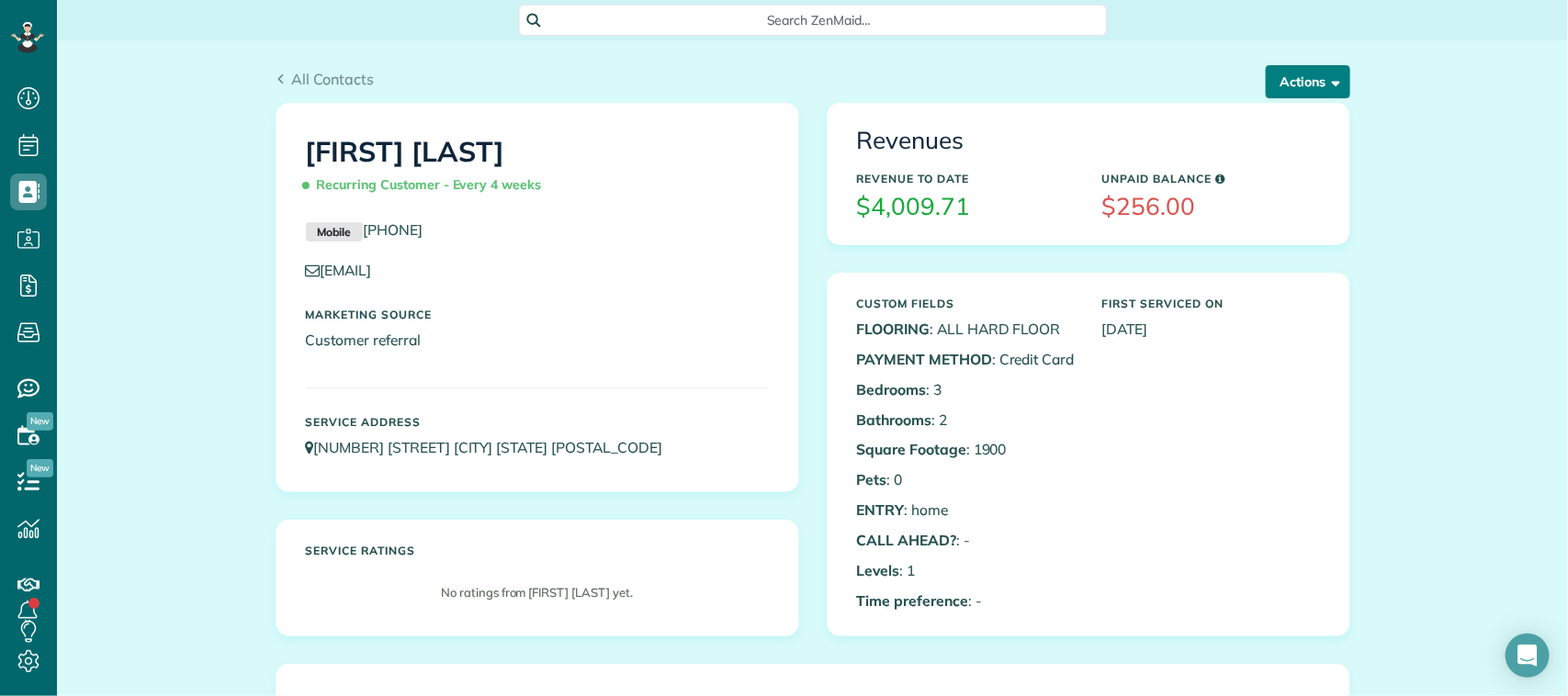 click on "Actions" at bounding box center (1308, 82) 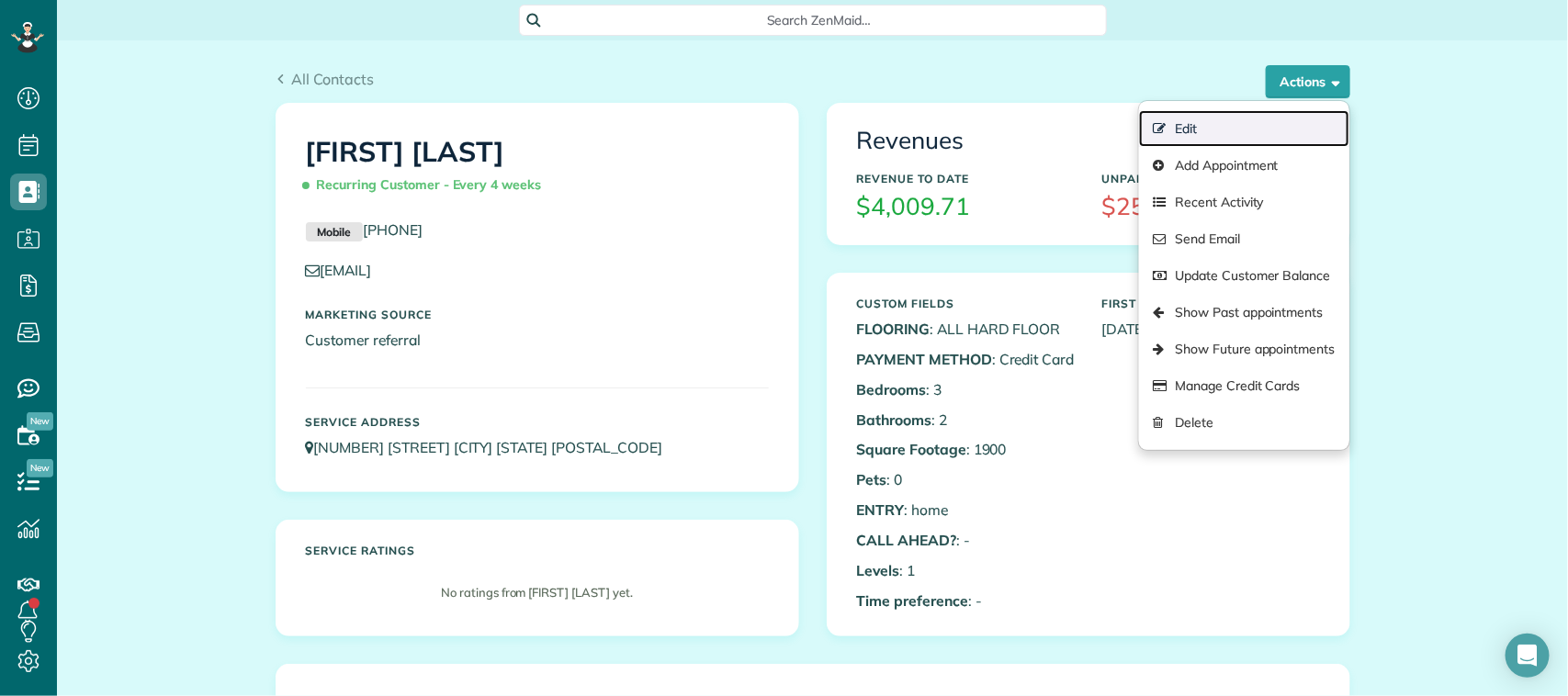 click on "Edit" at bounding box center [1244, 129] 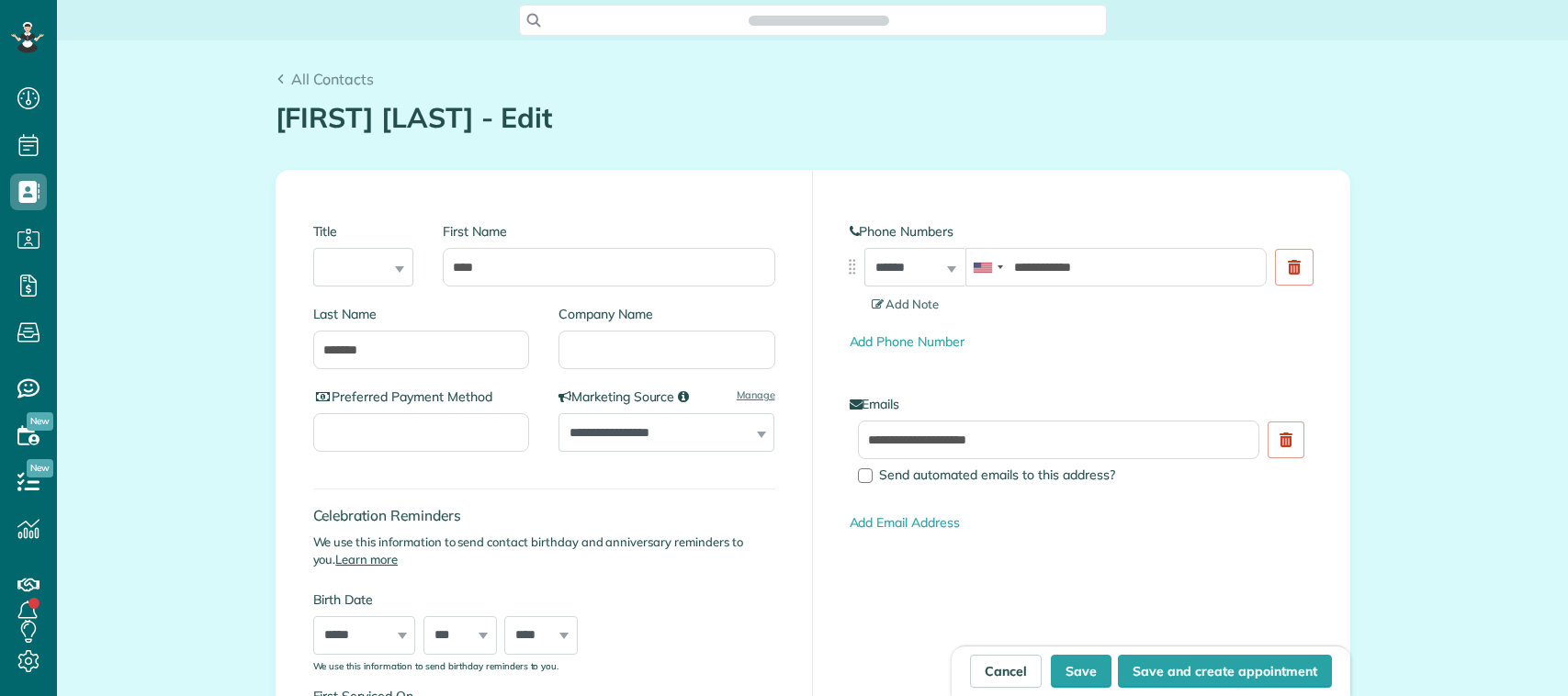 scroll, scrollTop: 0, scrollLeft: 0, axis: both 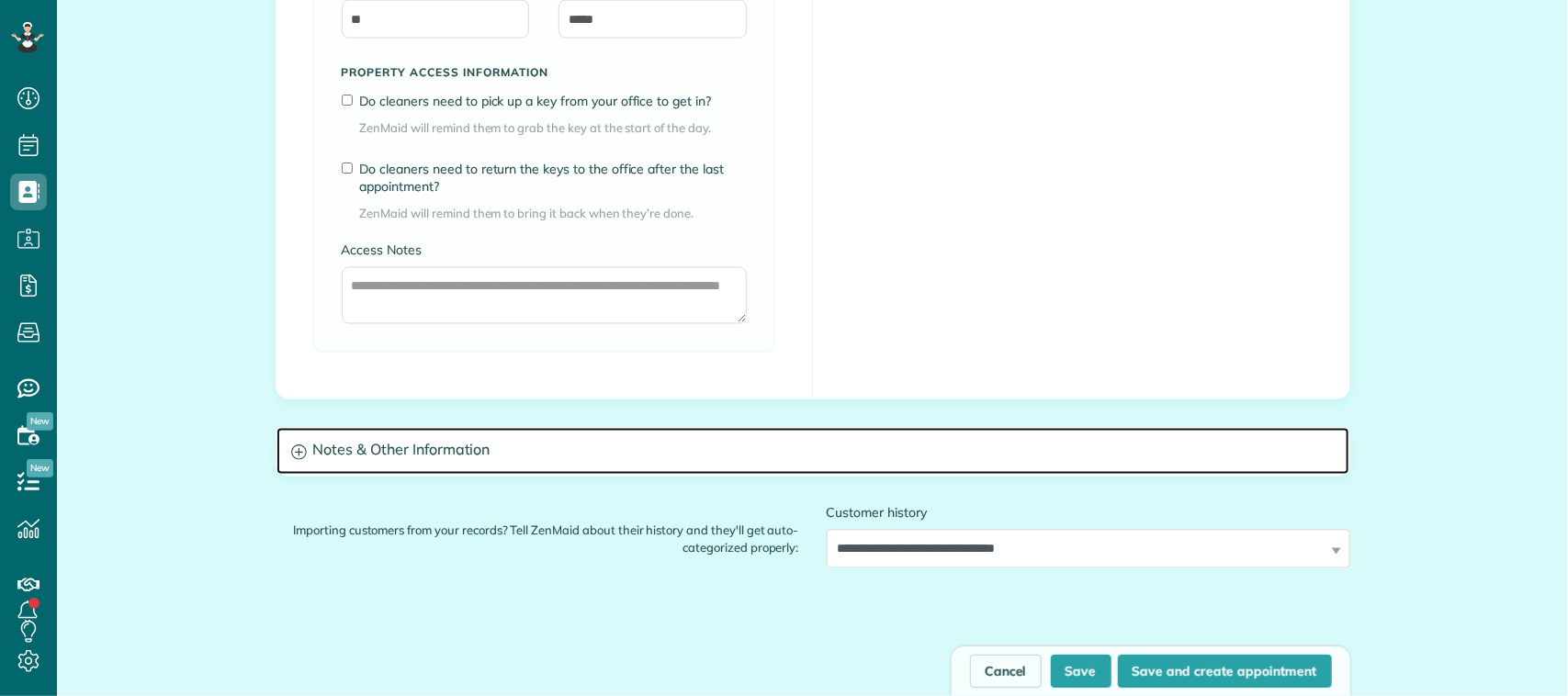 drag, startPoint x: 442, startPoint y: 462, endPoint x: 364, endPoint y: 464, distance: 78.02564 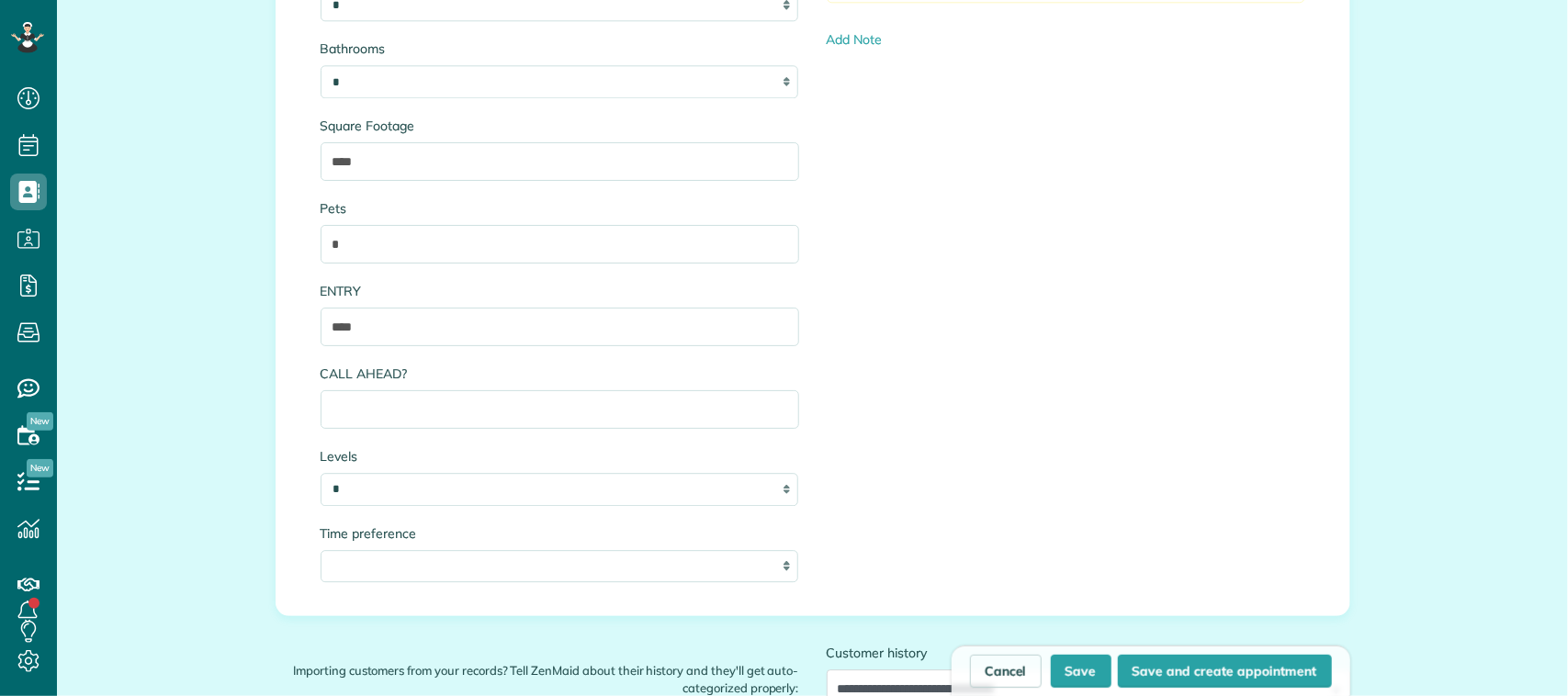 scroll, scrollTop: 2066, scrollLeft: 0, axis: vertical 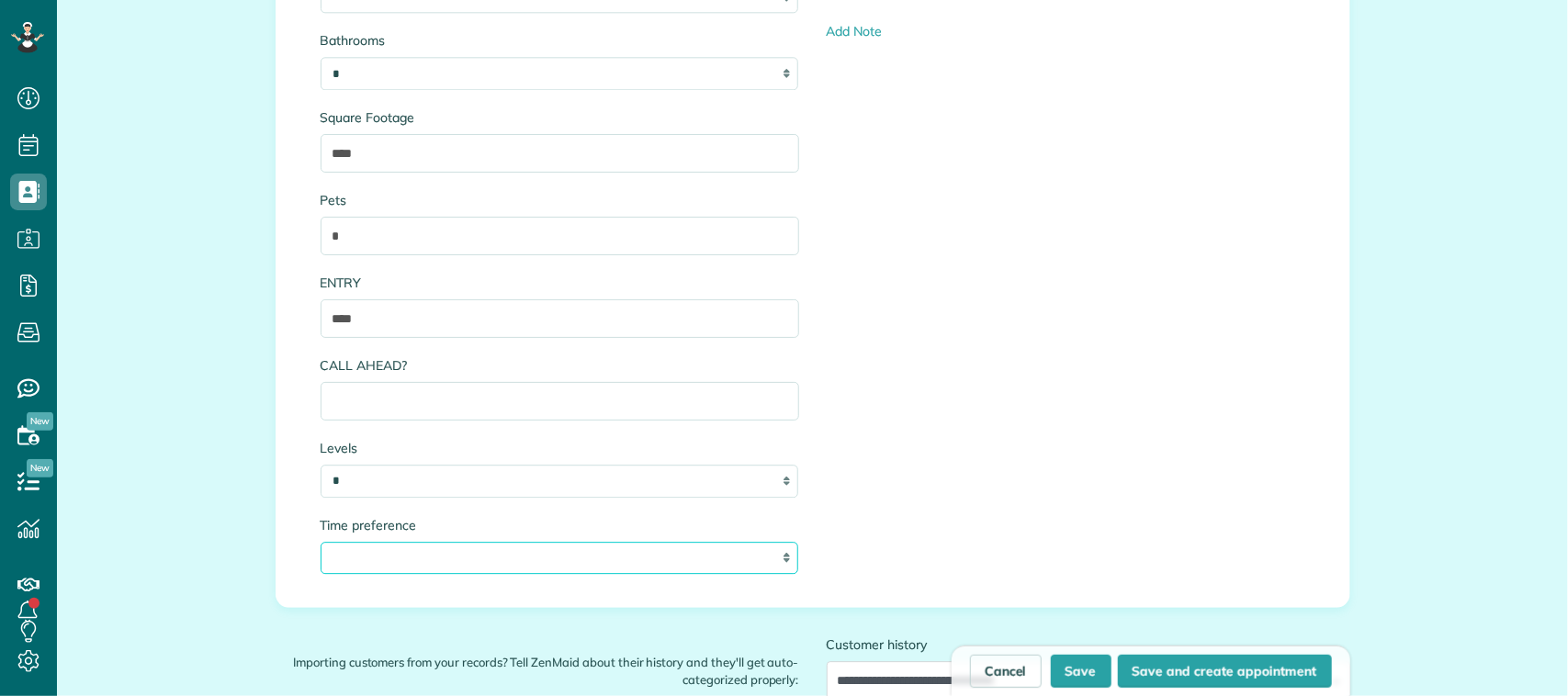 click on "**********" at bounding box center [559, 558] 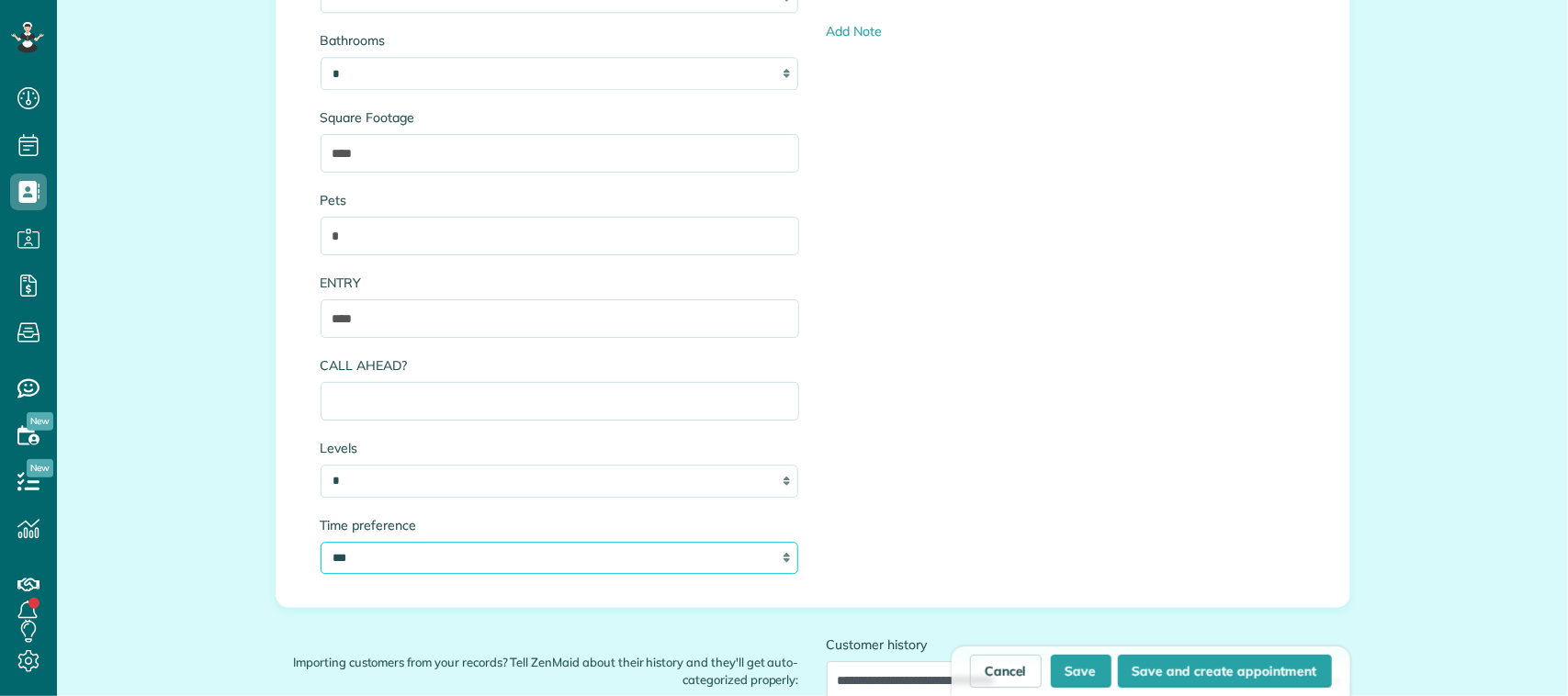 click on "**********" at bounding box center (559, 558) 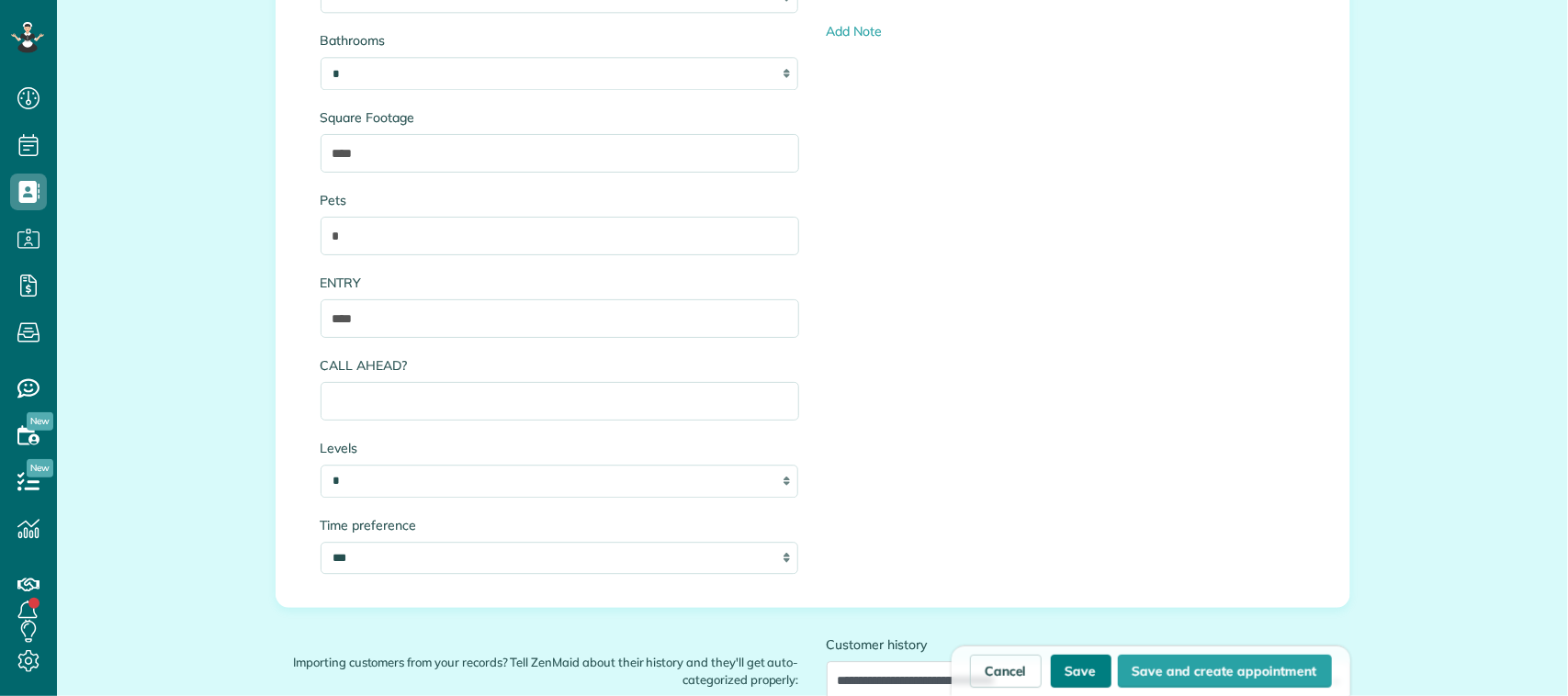 click on "Save" at bounding box center [1081, 671] 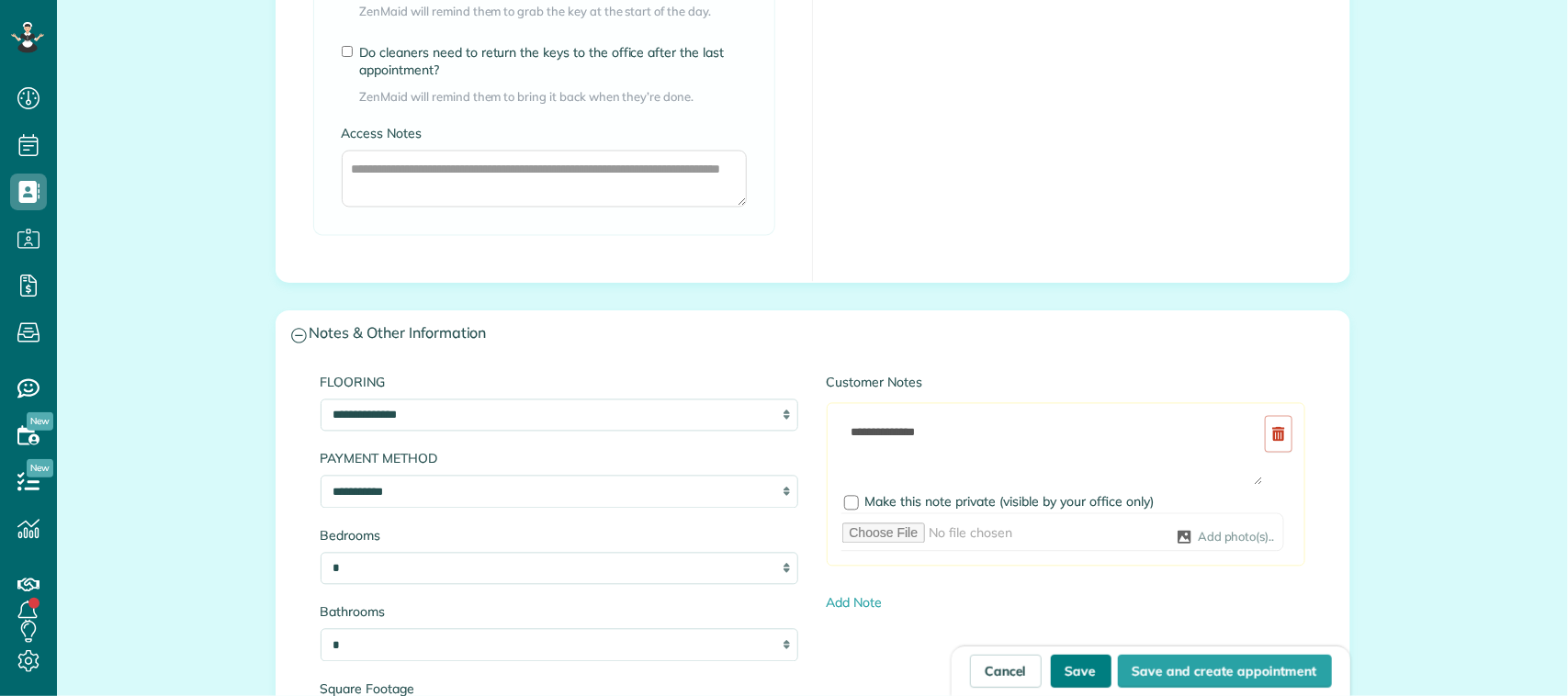 scroll, scrollTop: 1377, scrollLeft: 0, axis: vertical 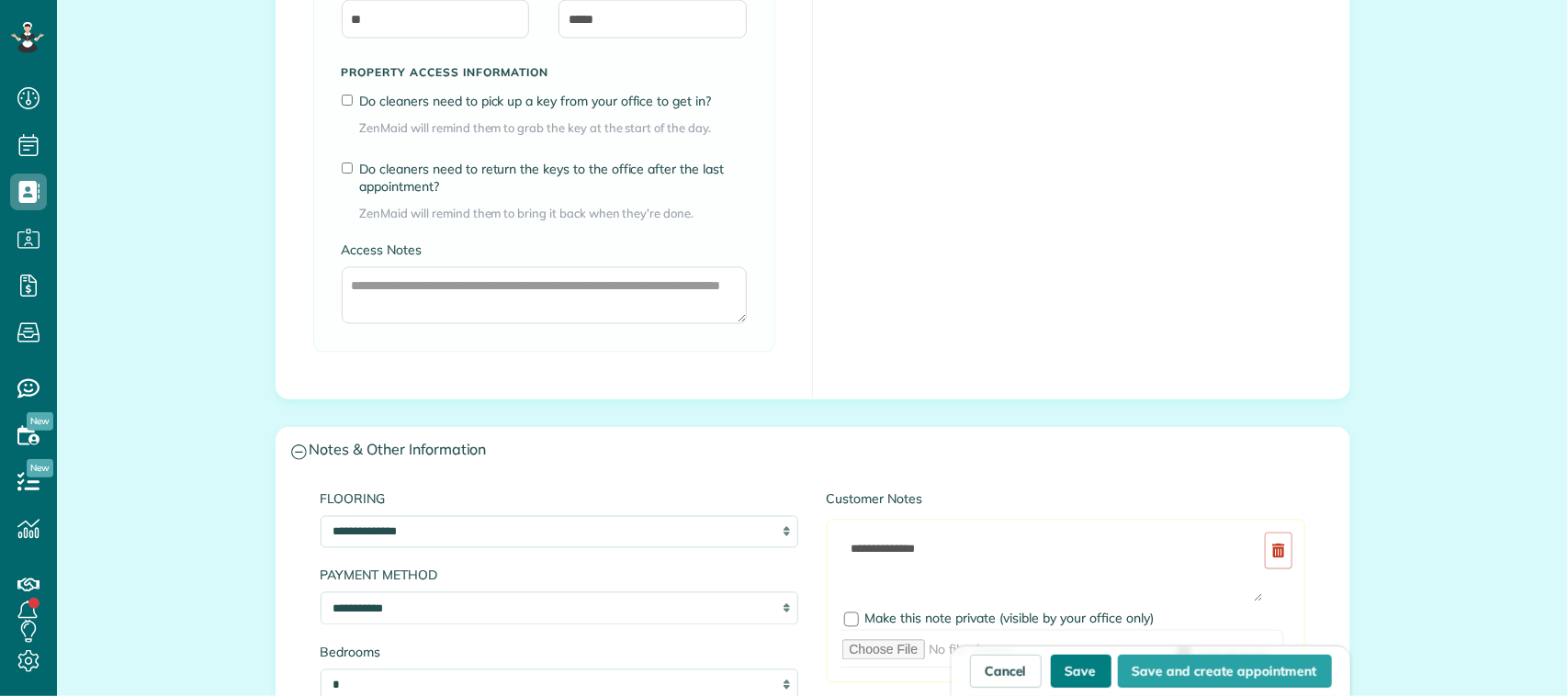click on "Save" at bounding box center [1081, 671] 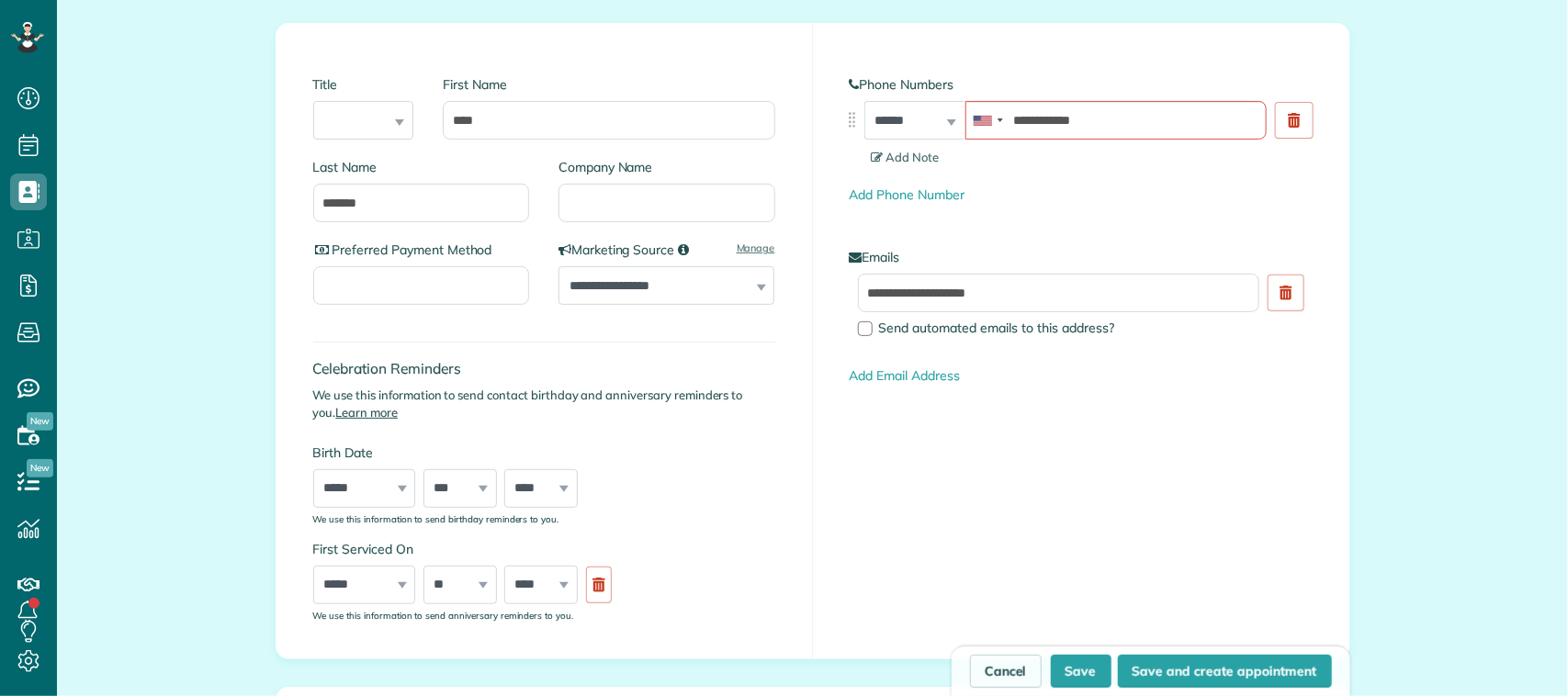 scroll, scrollTop: 0, scrollLeft: 0, axis: both 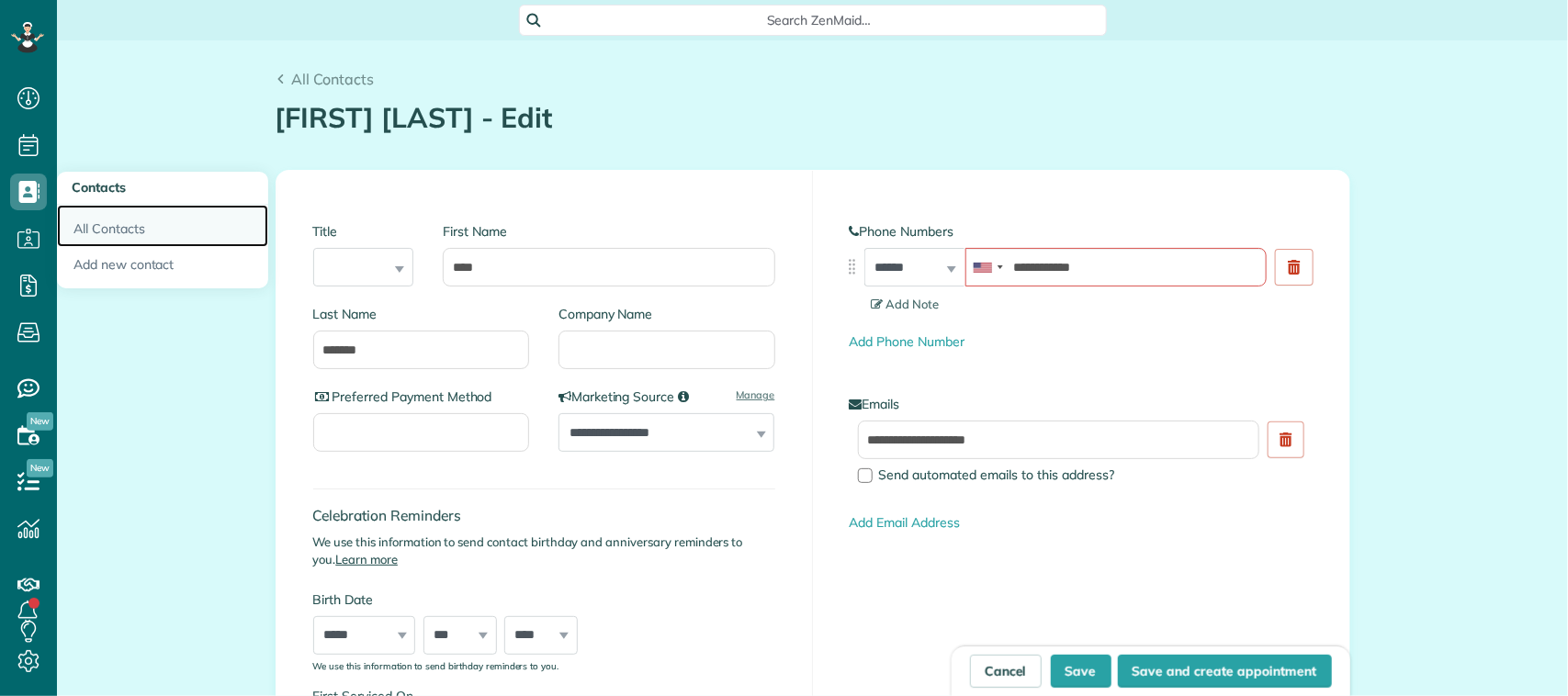 click on "All Contacts" at bounding box center [163, 226] 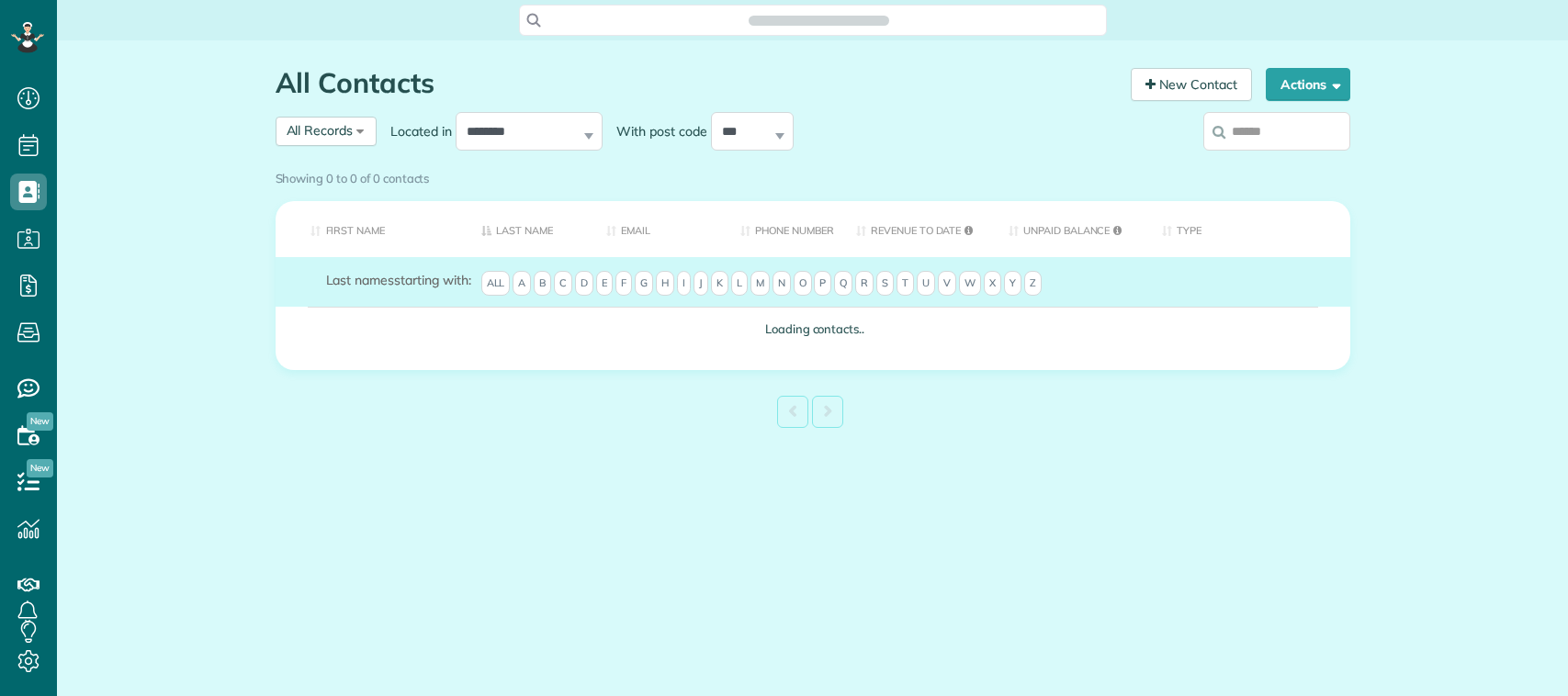 scroll, scrollTop: 0, scrollLeft: 0, axis: both 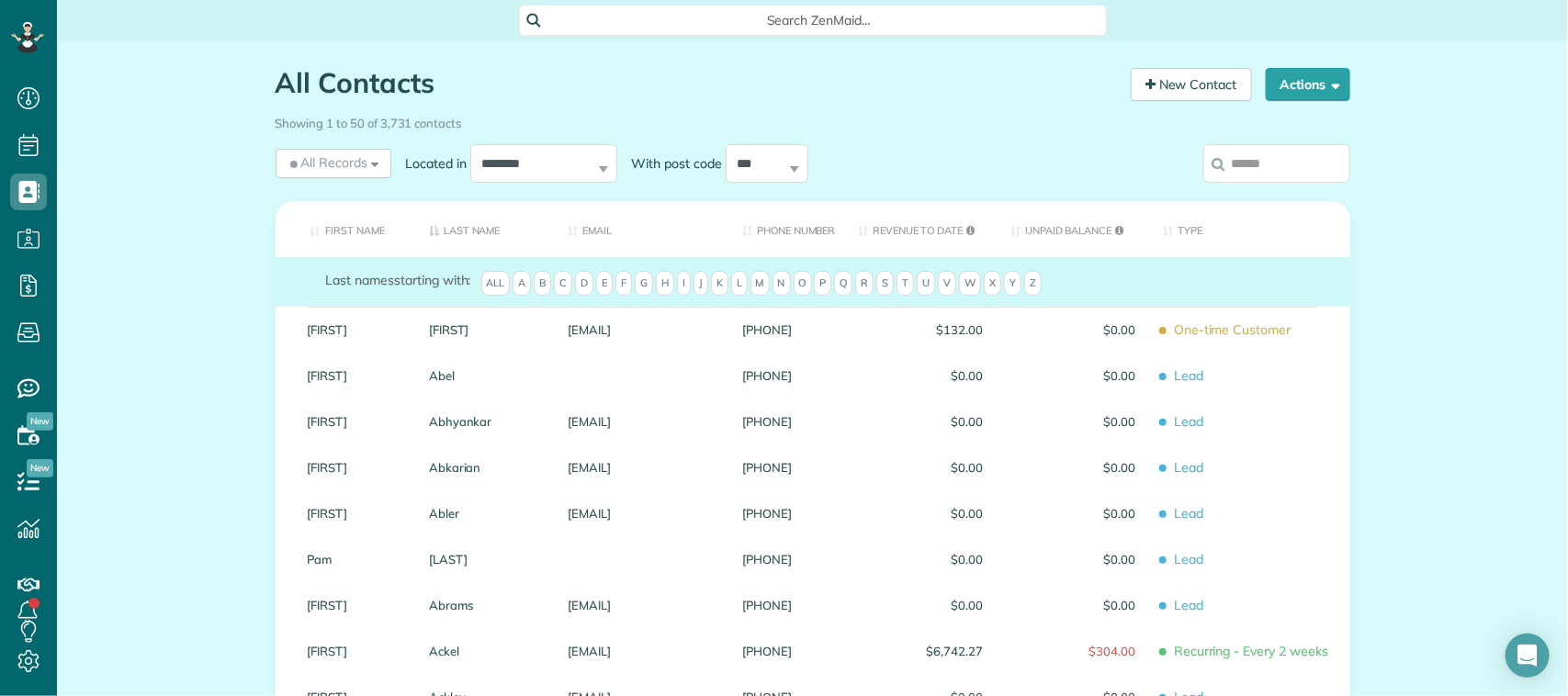 click at bounding box center (1277, 163) 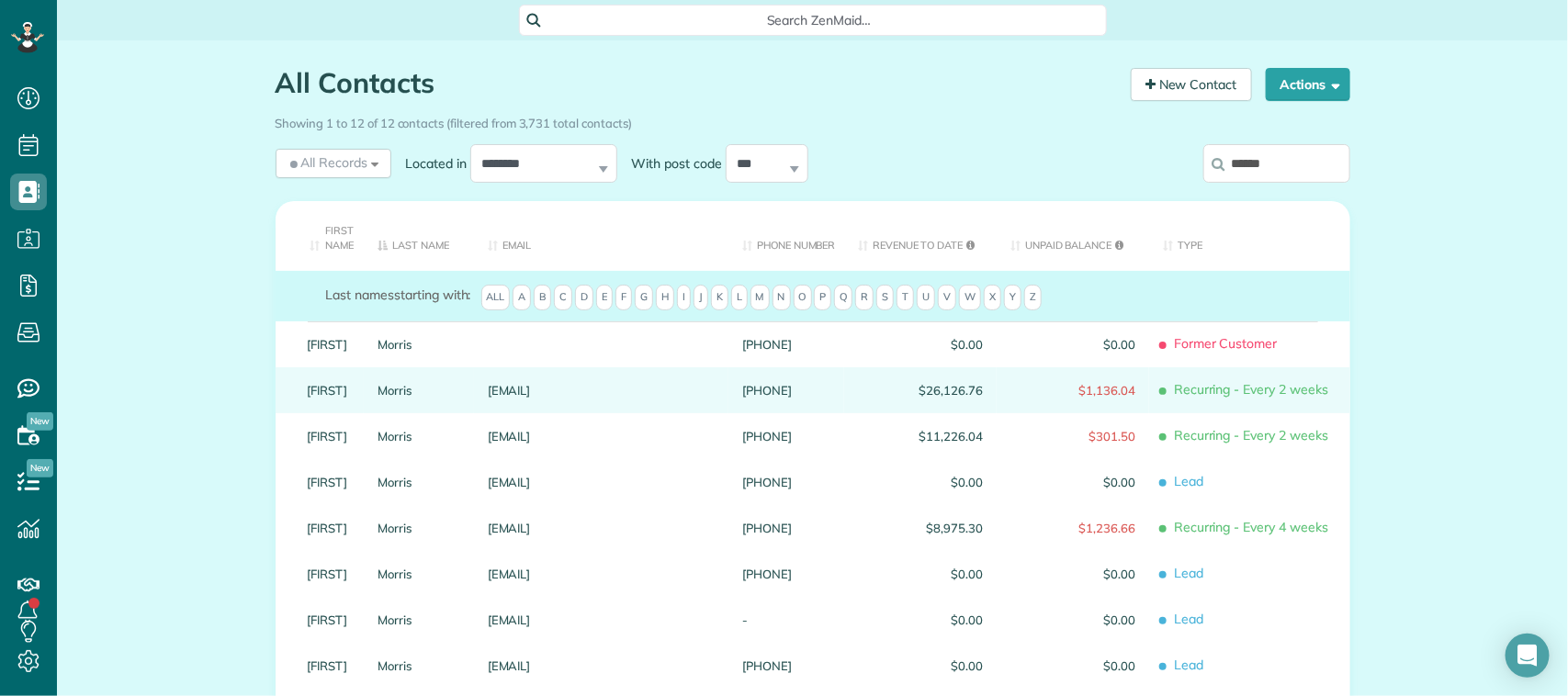 type on "******" 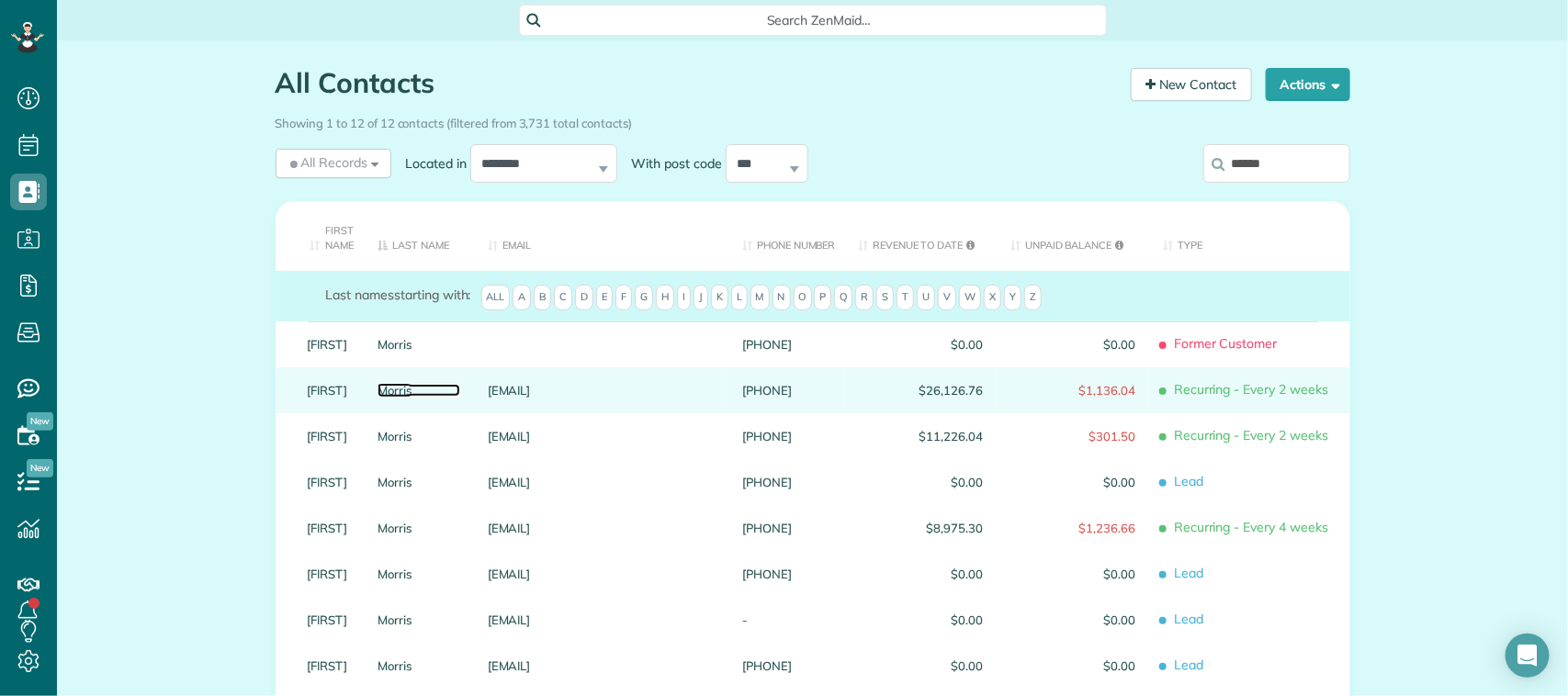 click on "Morris" at bounding box center [419, 390] 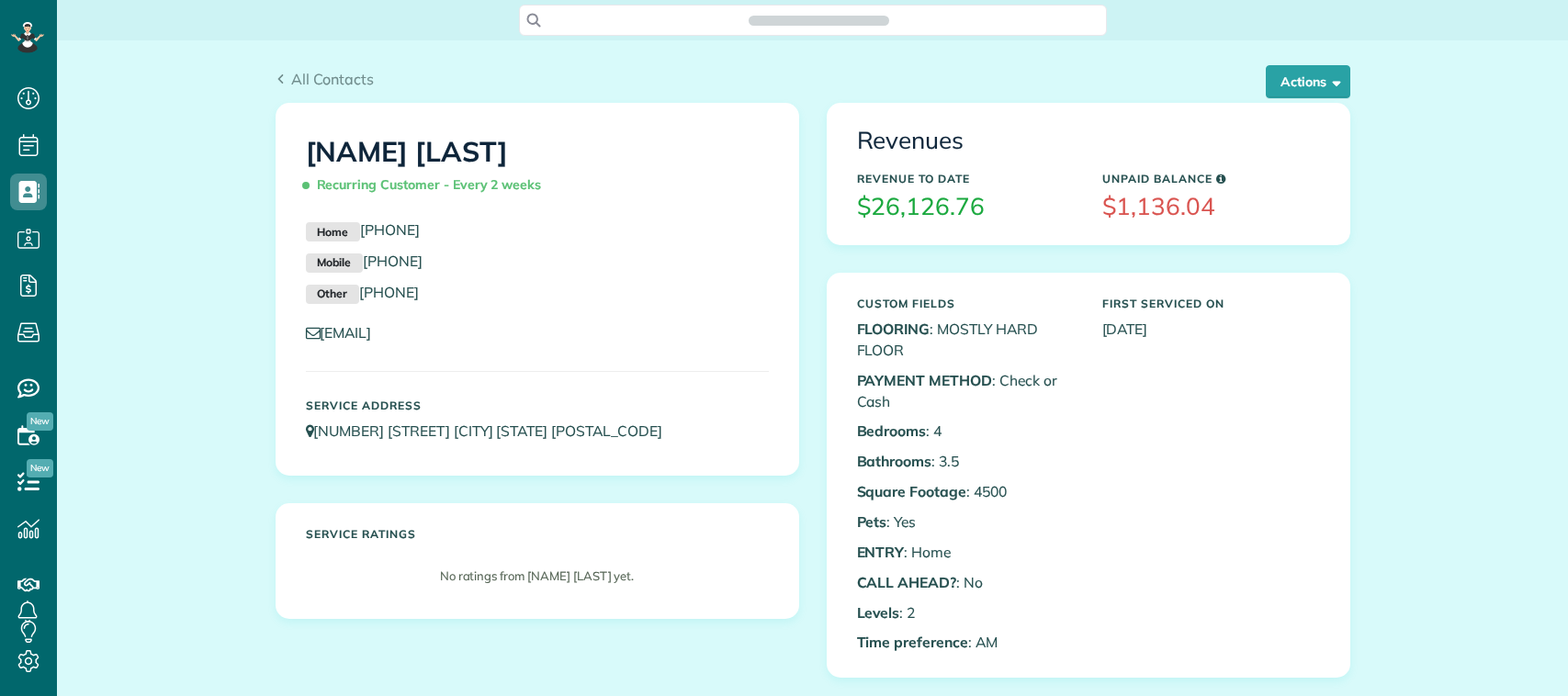 scroll, scrollTop: 0, scrollLeft: 0, axis: both 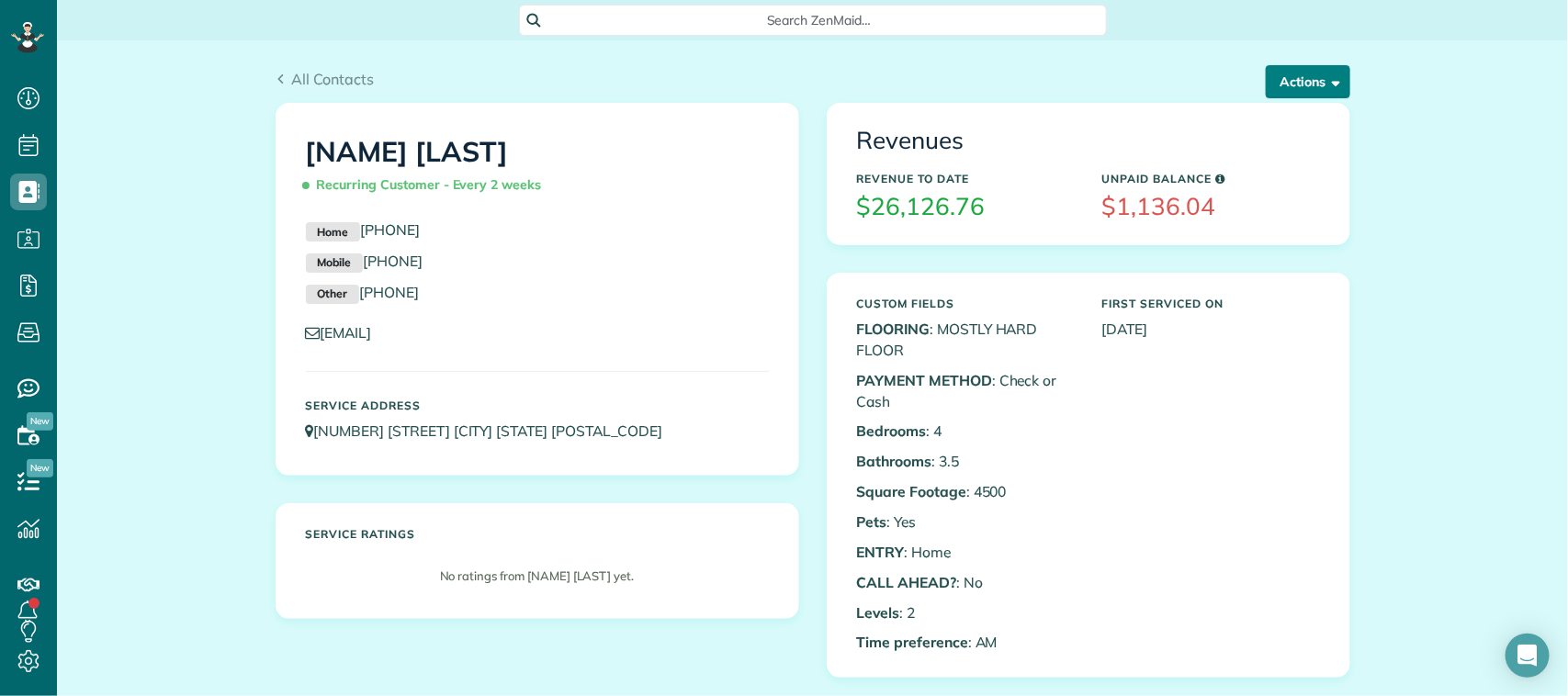 click on "Actions" at bounding box center [1308, 82] 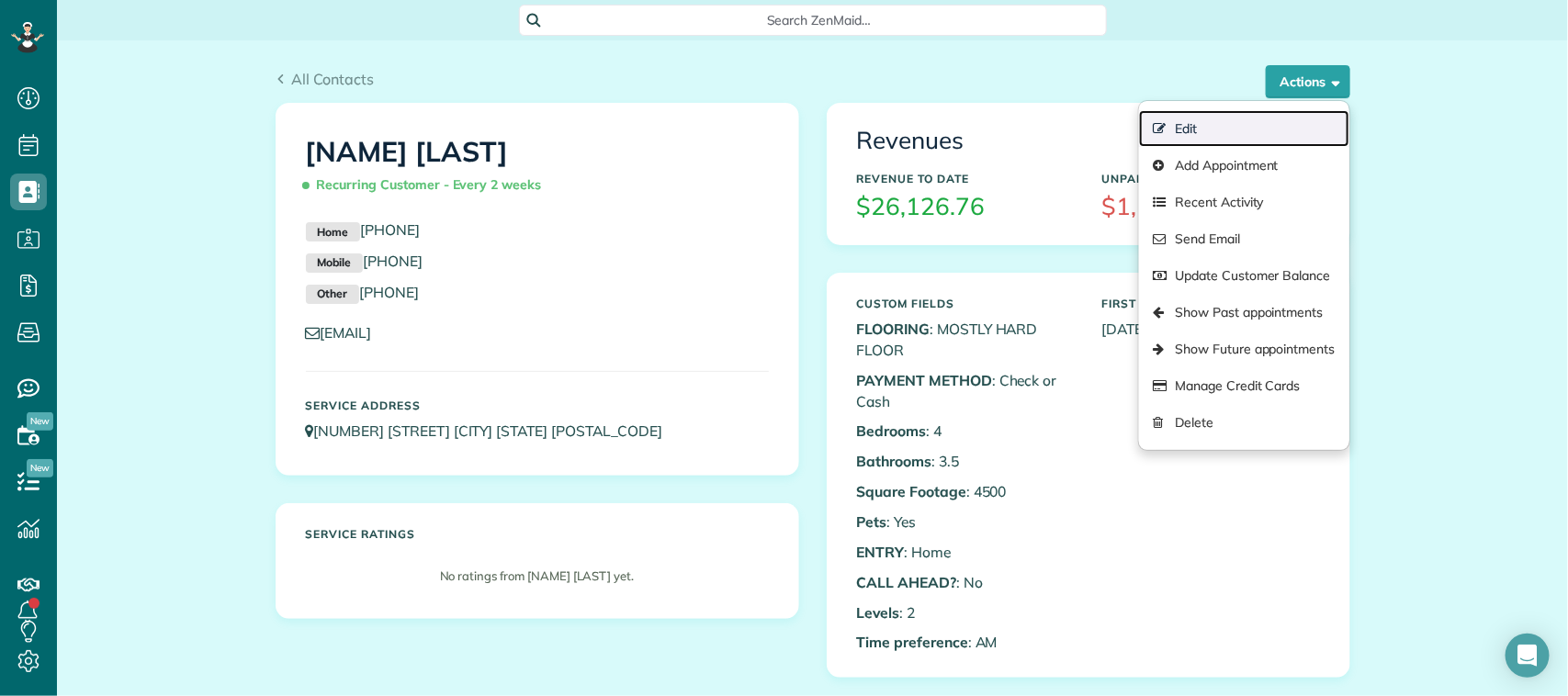 click on "Edit" at bounding box center [1244, 129] 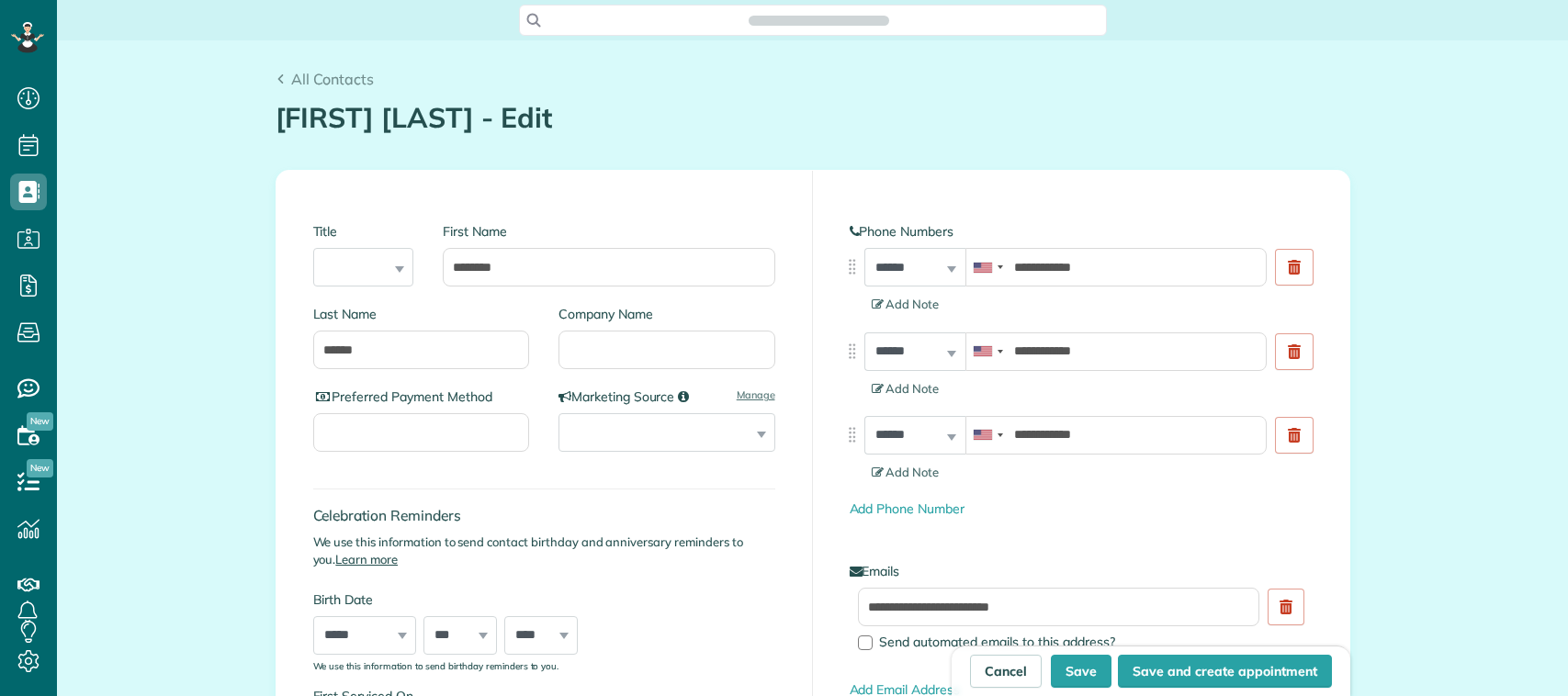 scroll, scrollTop: 0, scrollLeft: 0, axis: both 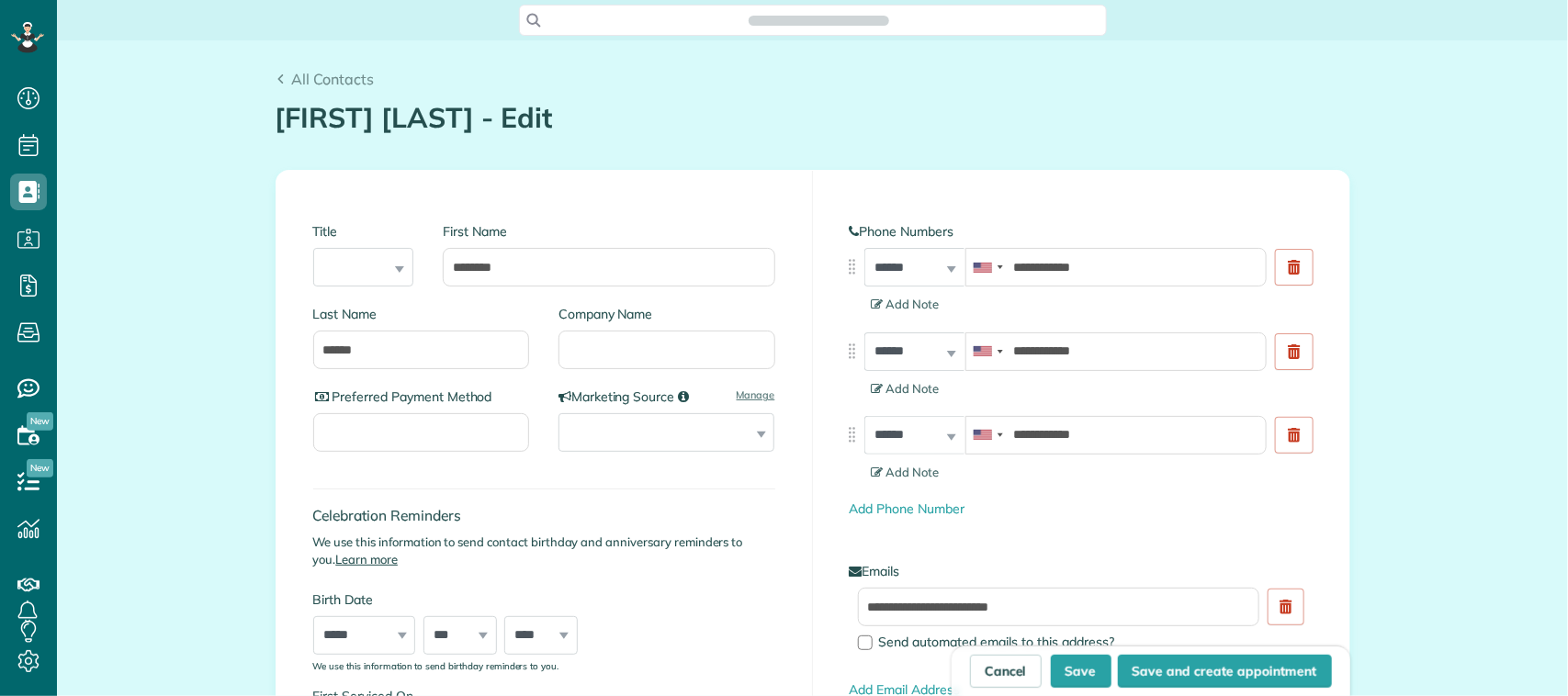type on "**********" 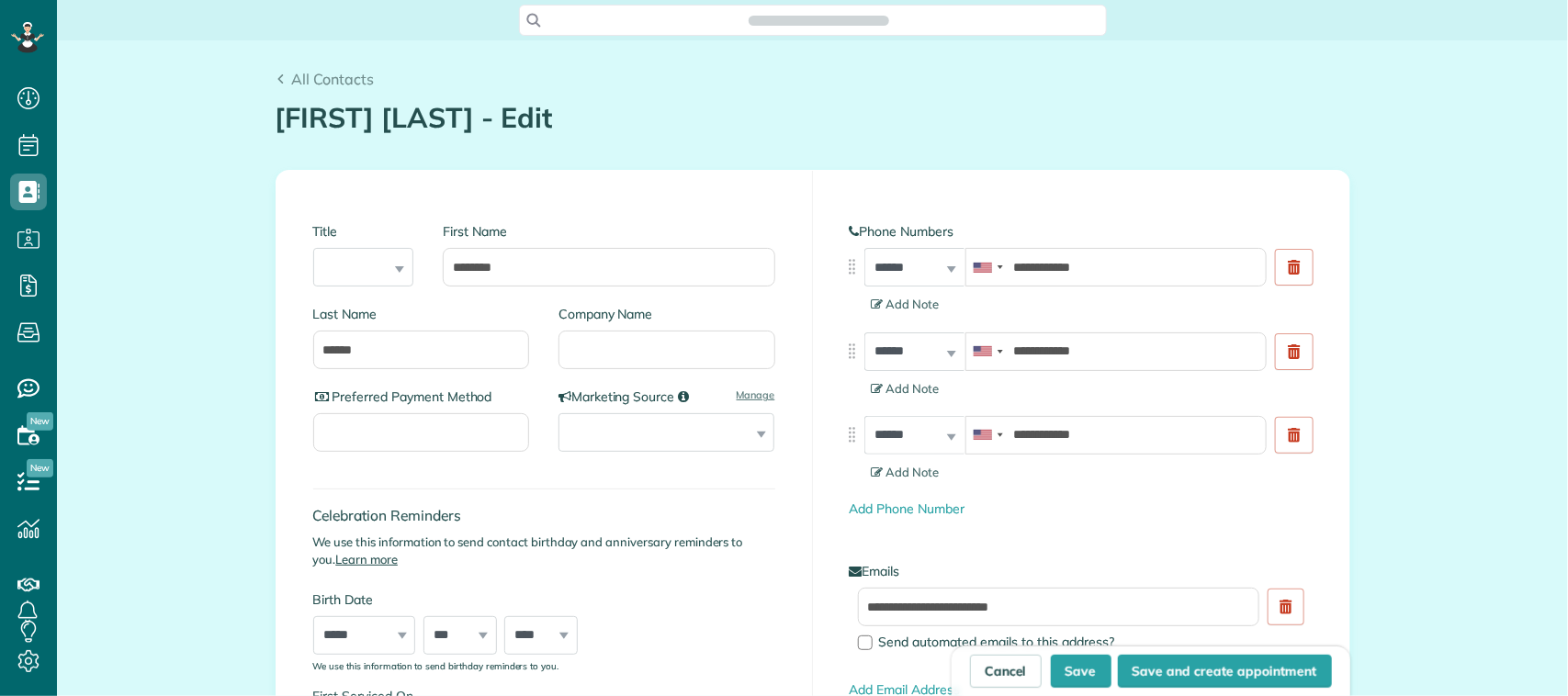 type on "**********" 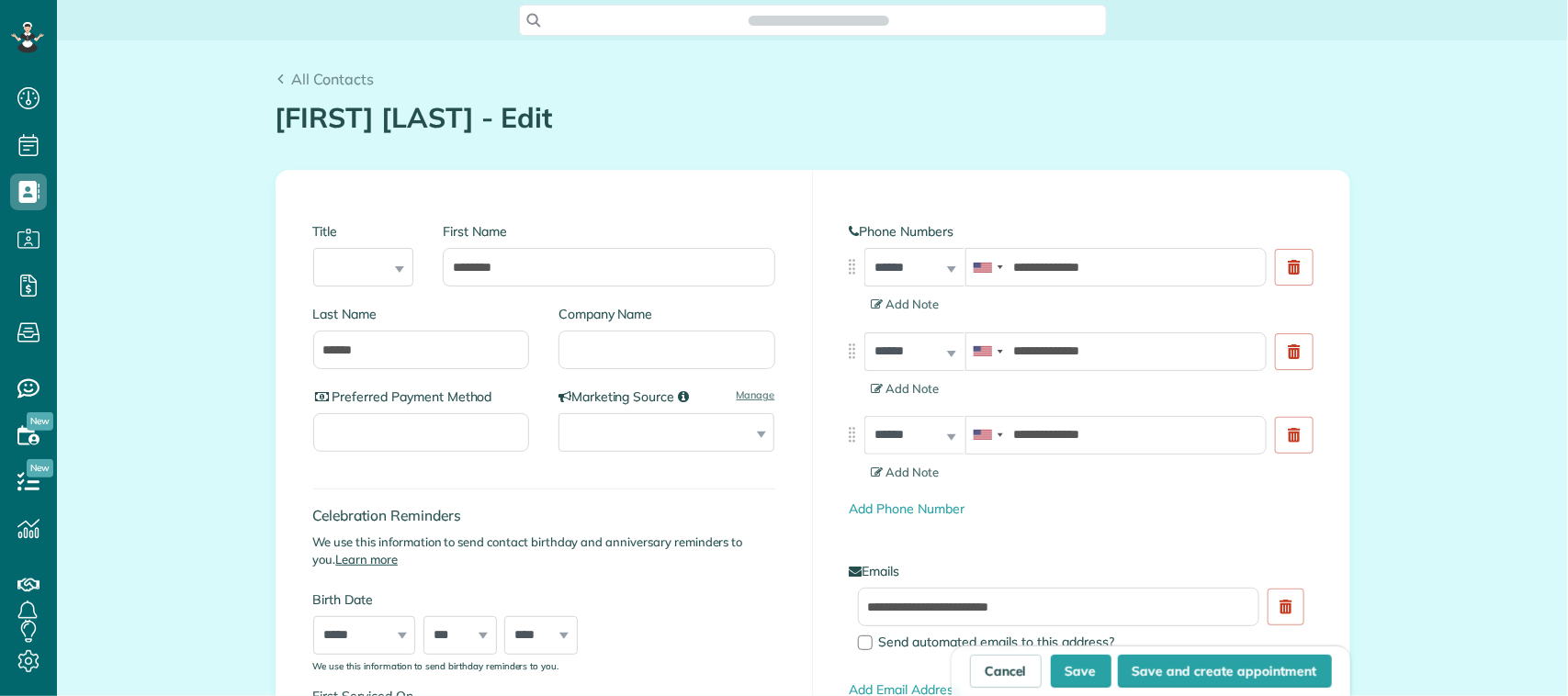 scroll, scrollTop: 696, scrollLeft: 56, axis: both 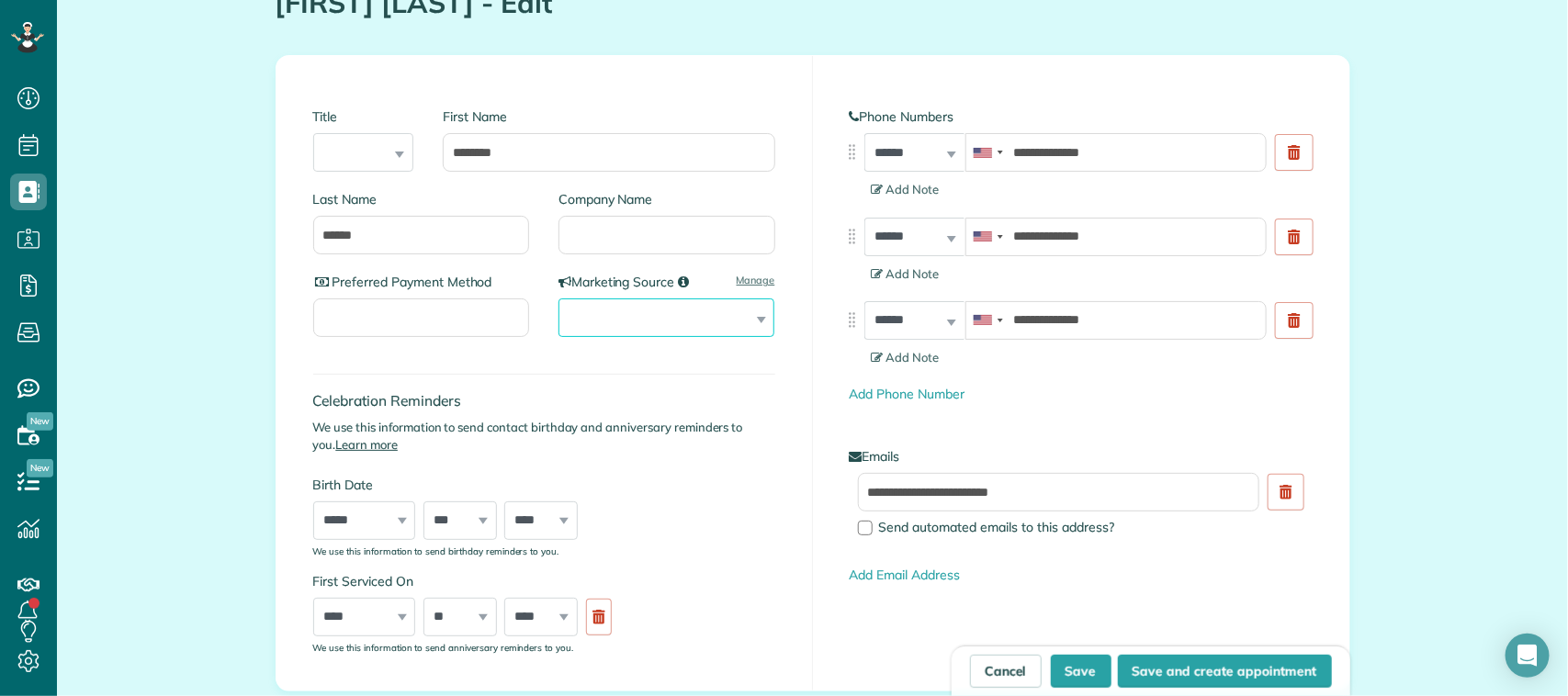 click on "**********" at bounding box center [666, 318] 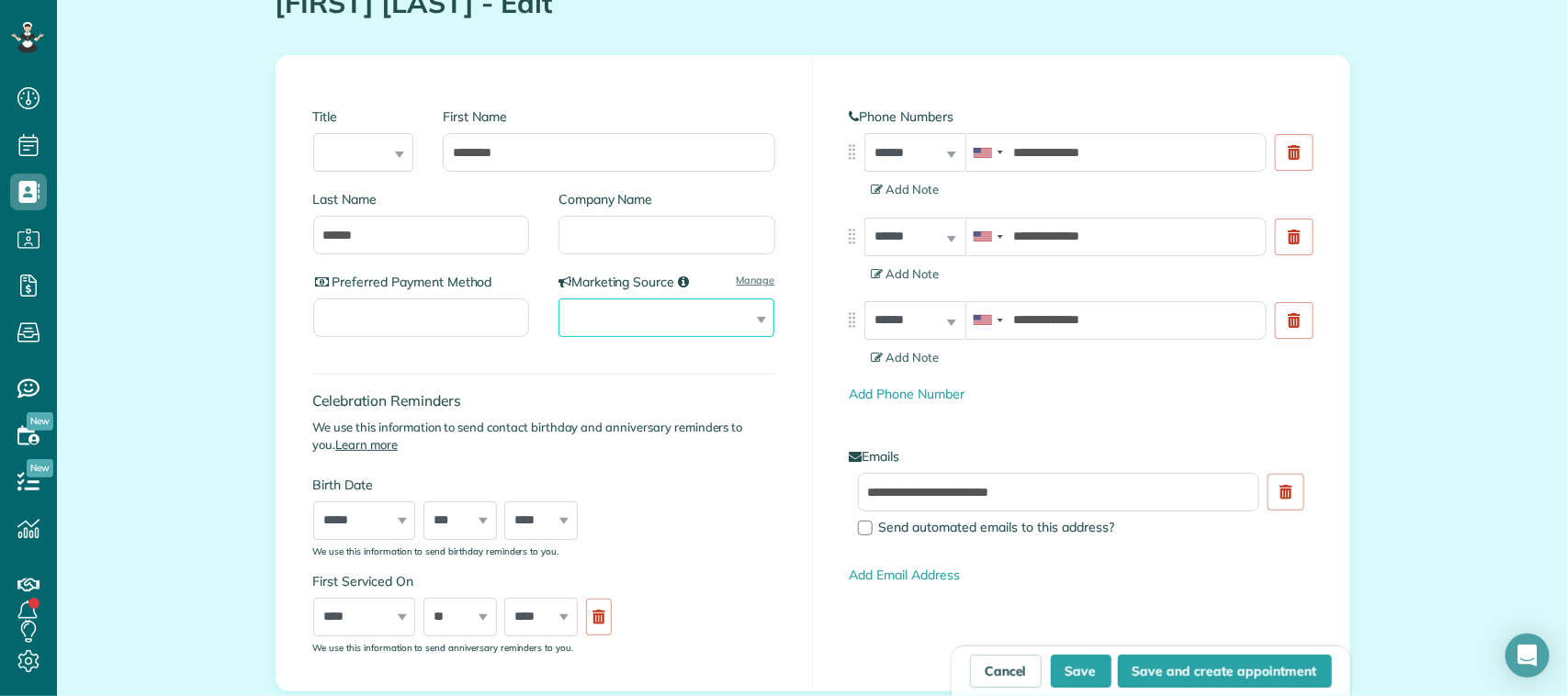 select on "*******" 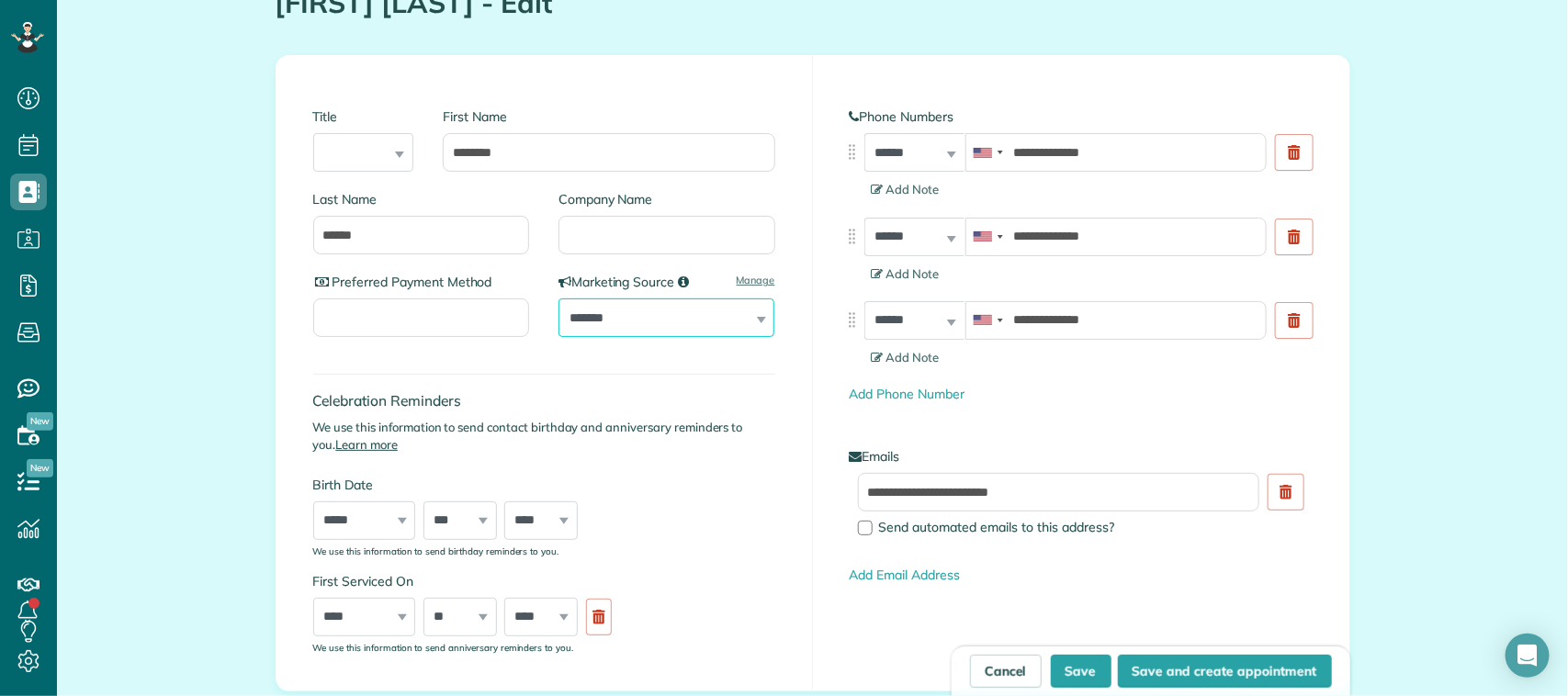 click on "**********" at bounding box center (666, 318) 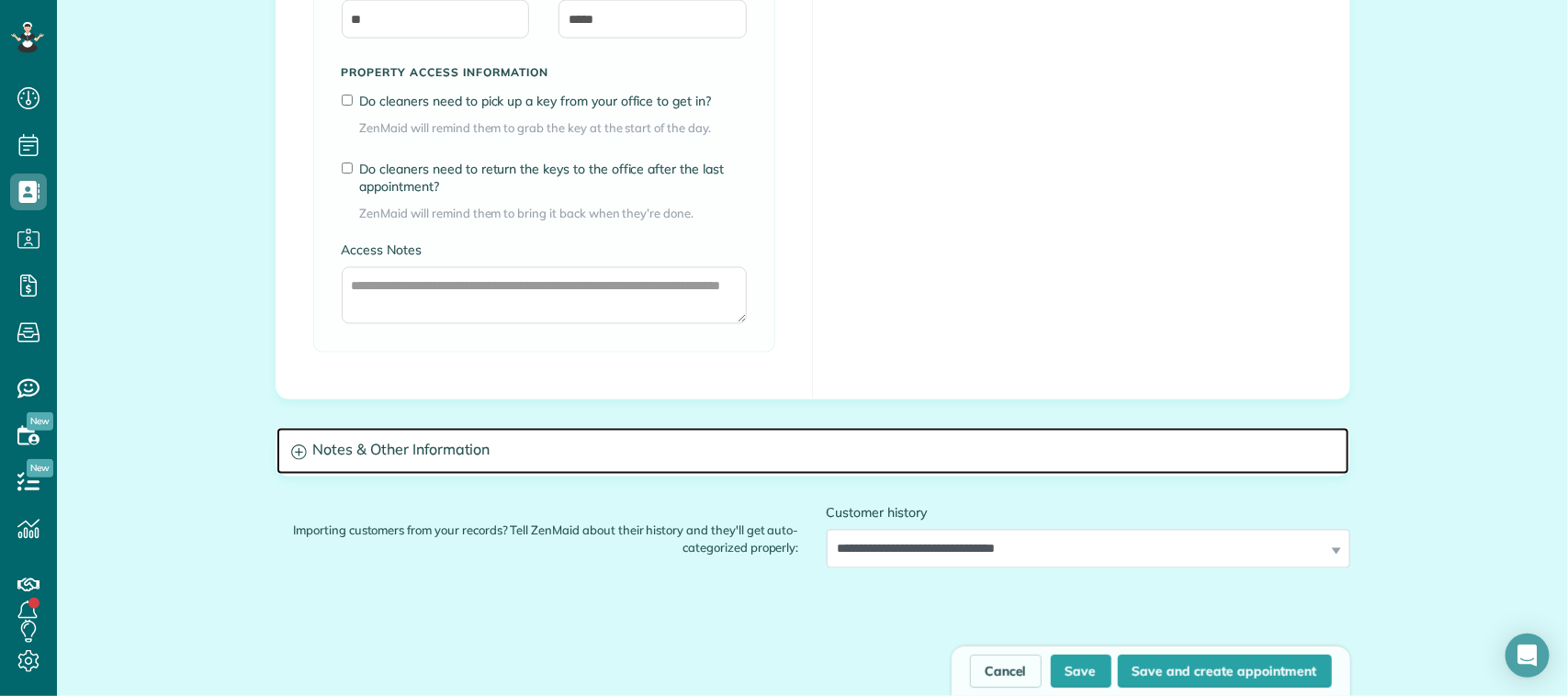 click on "Notes & Other Information" at bounding box center (813, 451) 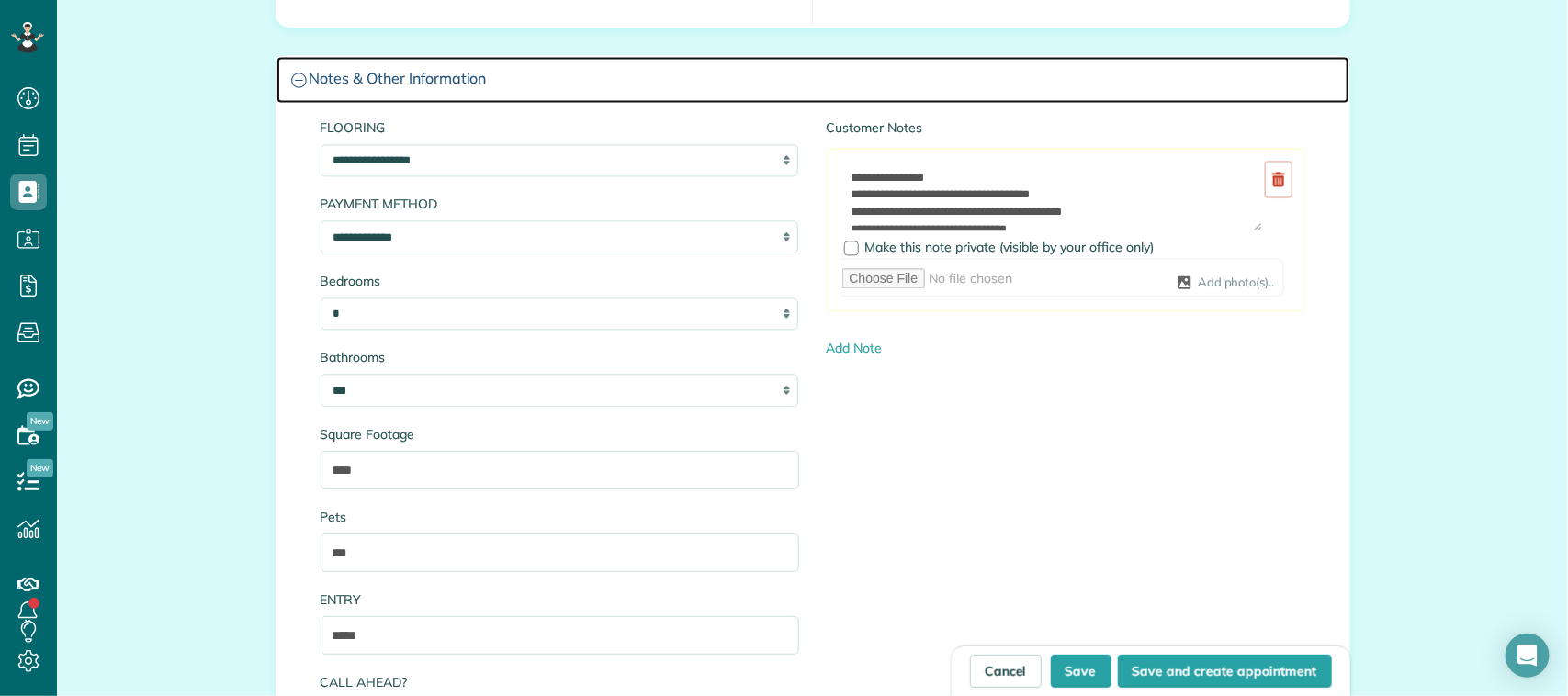 scroll, scrollTop: 1722, scrollLeft: 0, axis: vertical 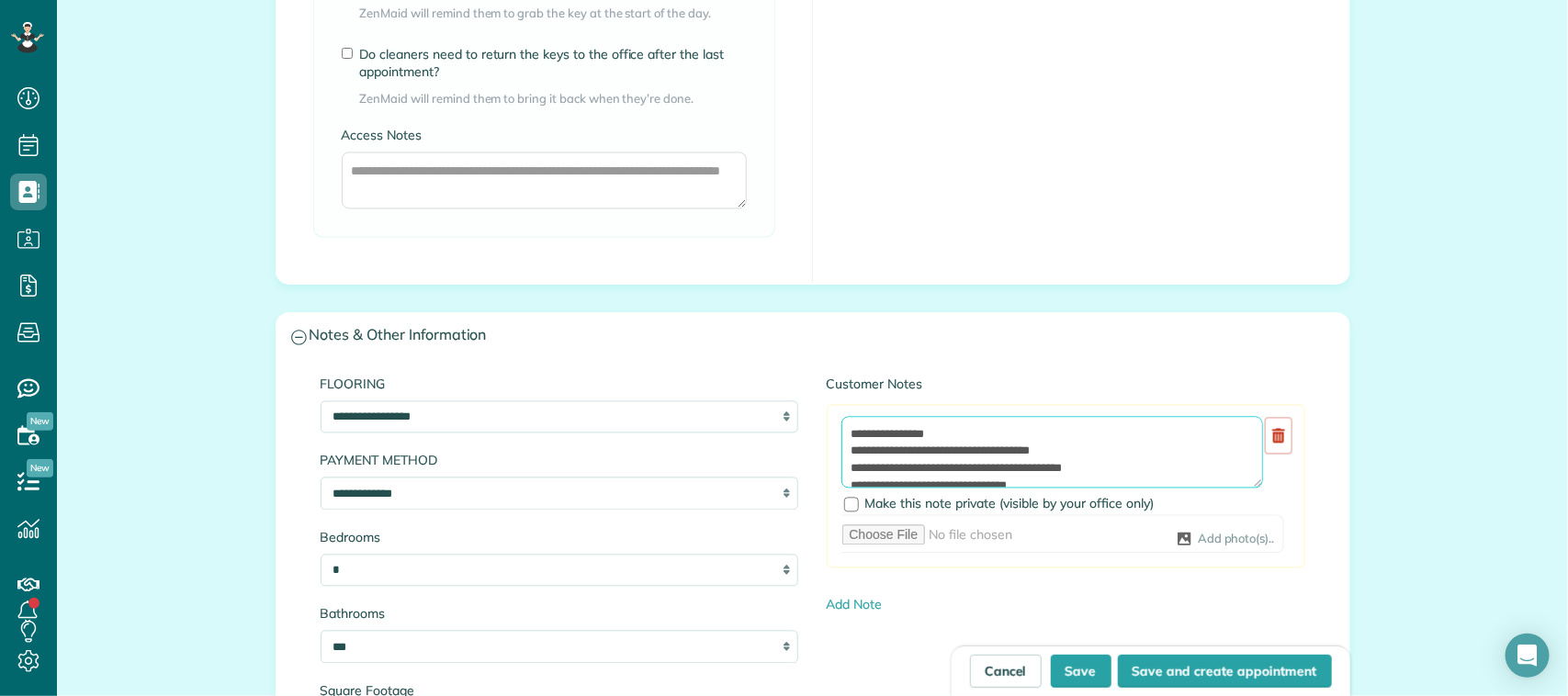 click on "**********" at bounding box center [1052, 453] 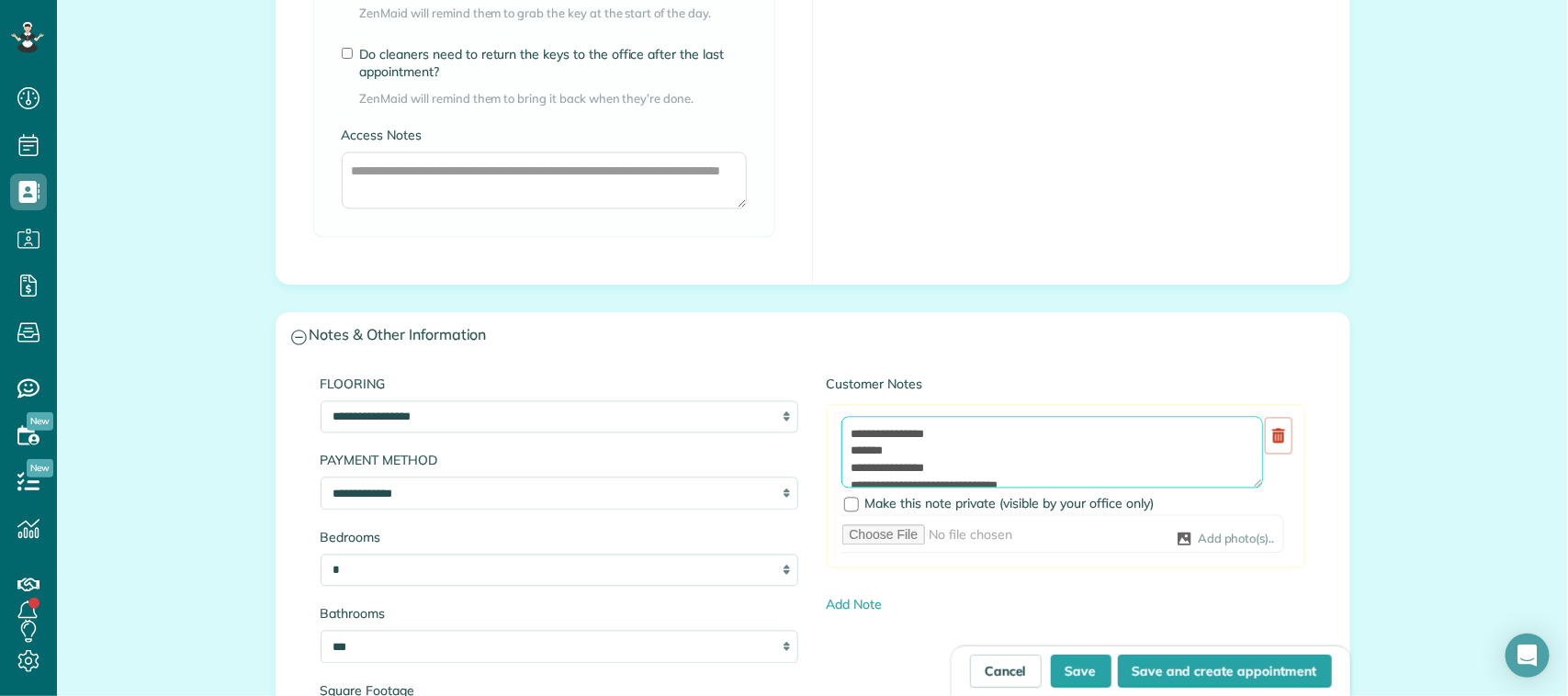 scroll, scrollTop: 6, scrollLeft: 0, axis: vertical 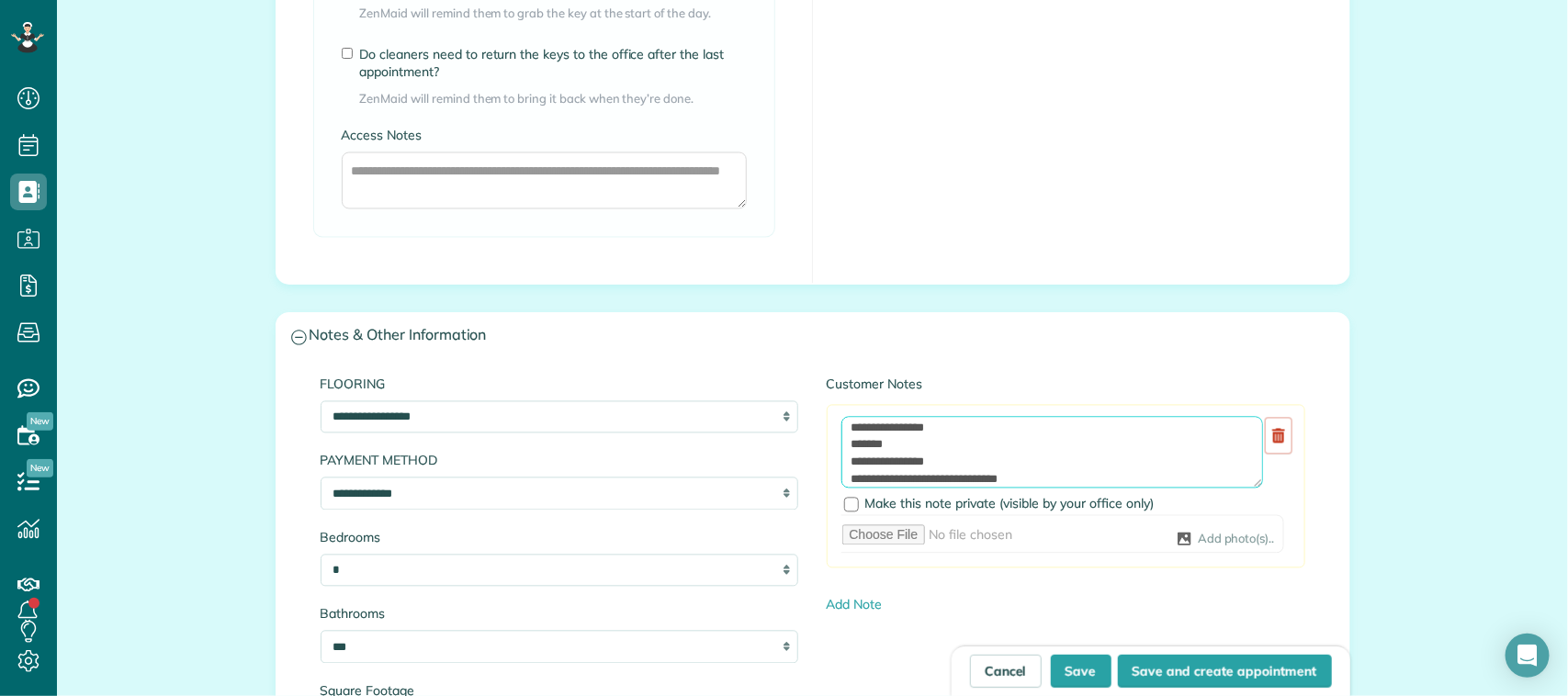 click on "**********" at bounding box center [1052, 453] 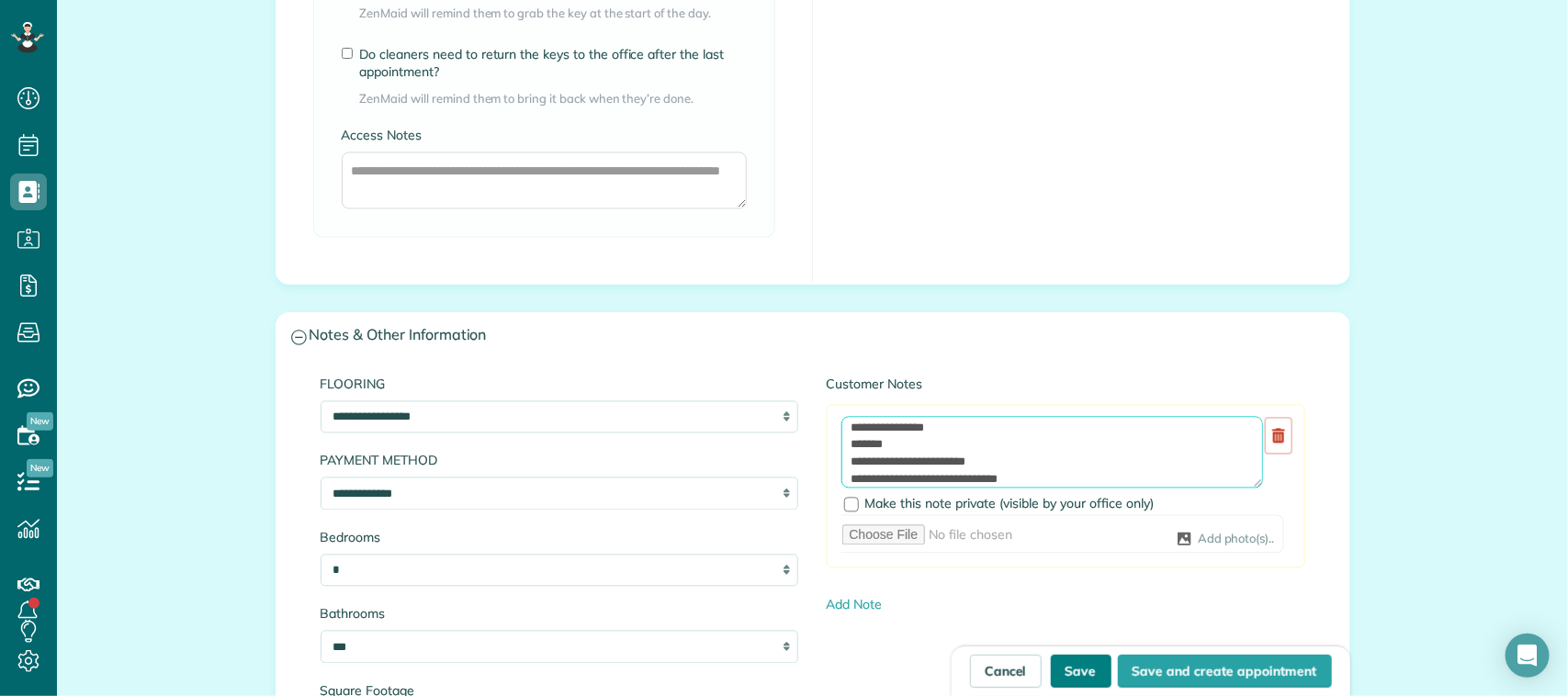 type on "**********" 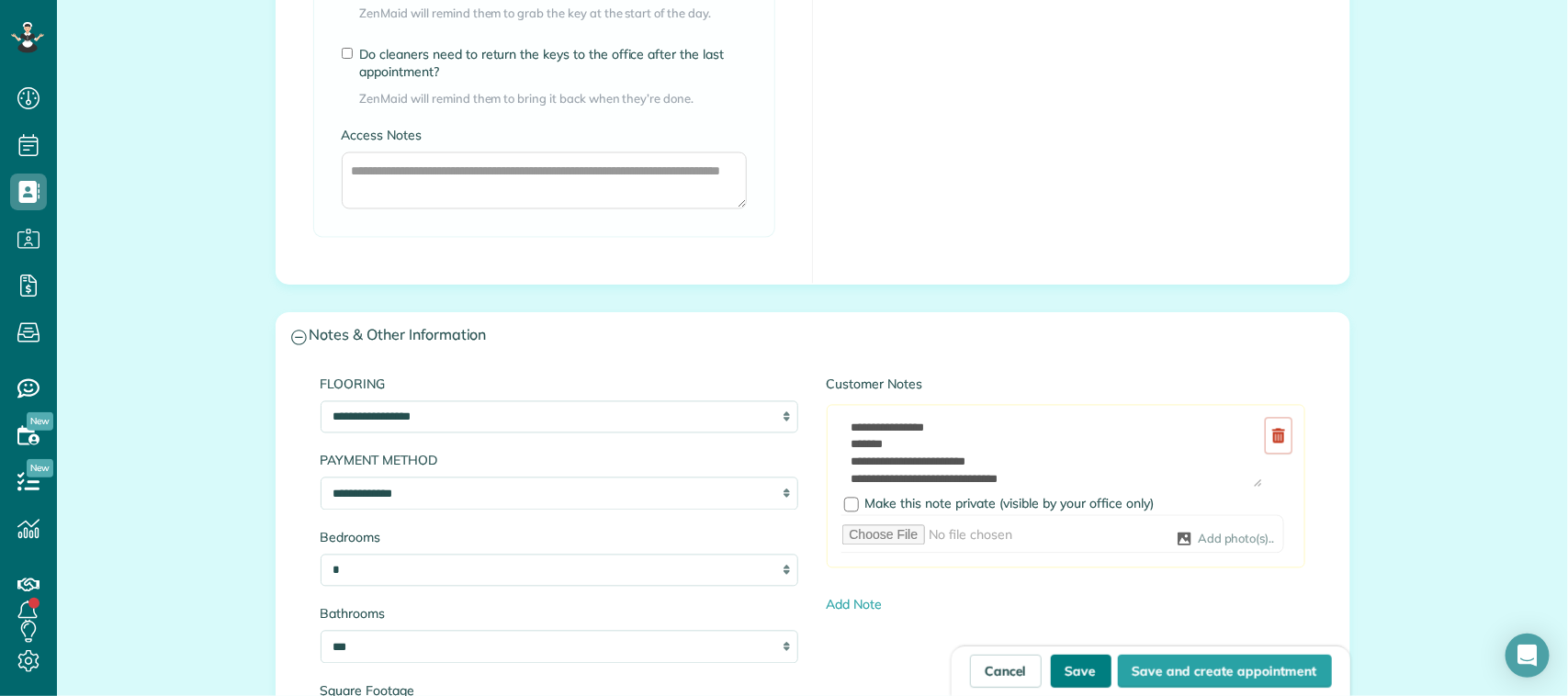 click on "Save" at bounding box center (1081, 671) 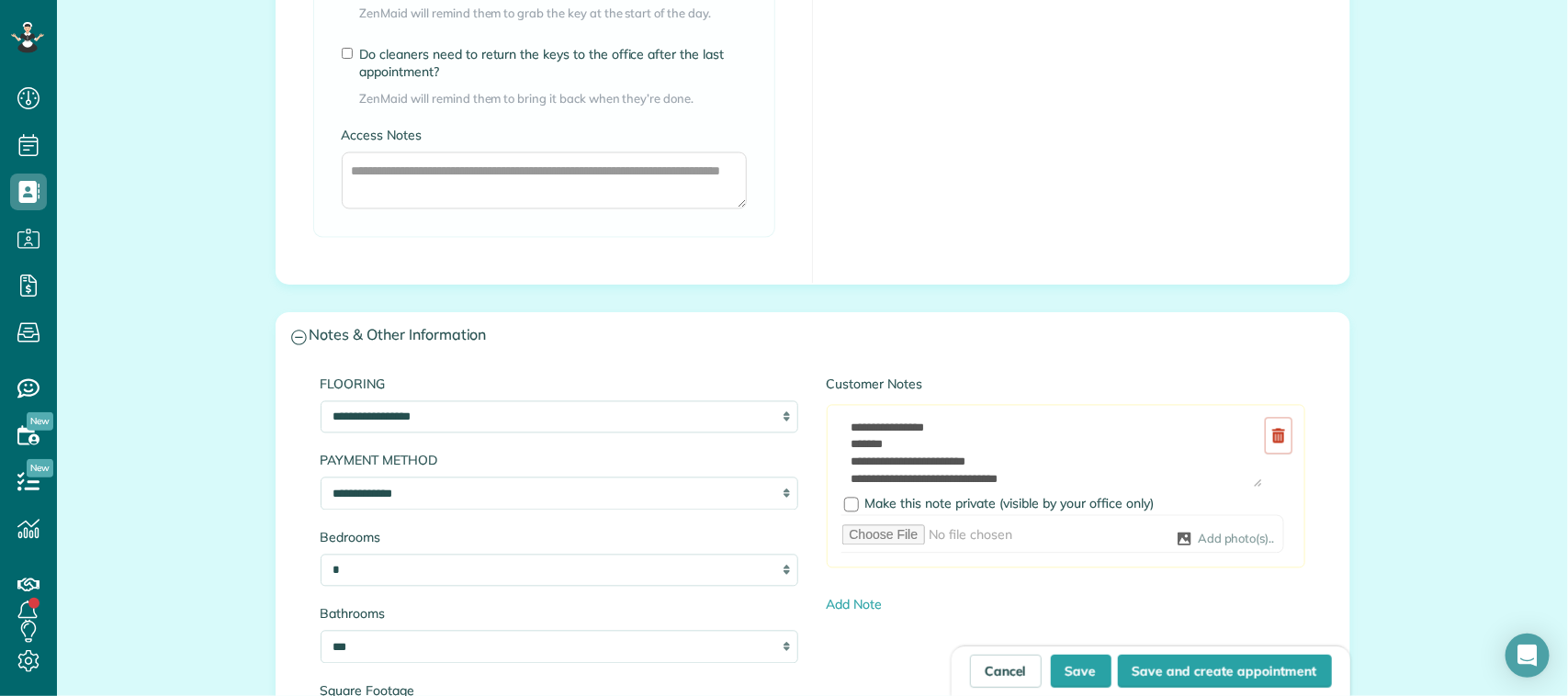 type on "**********" 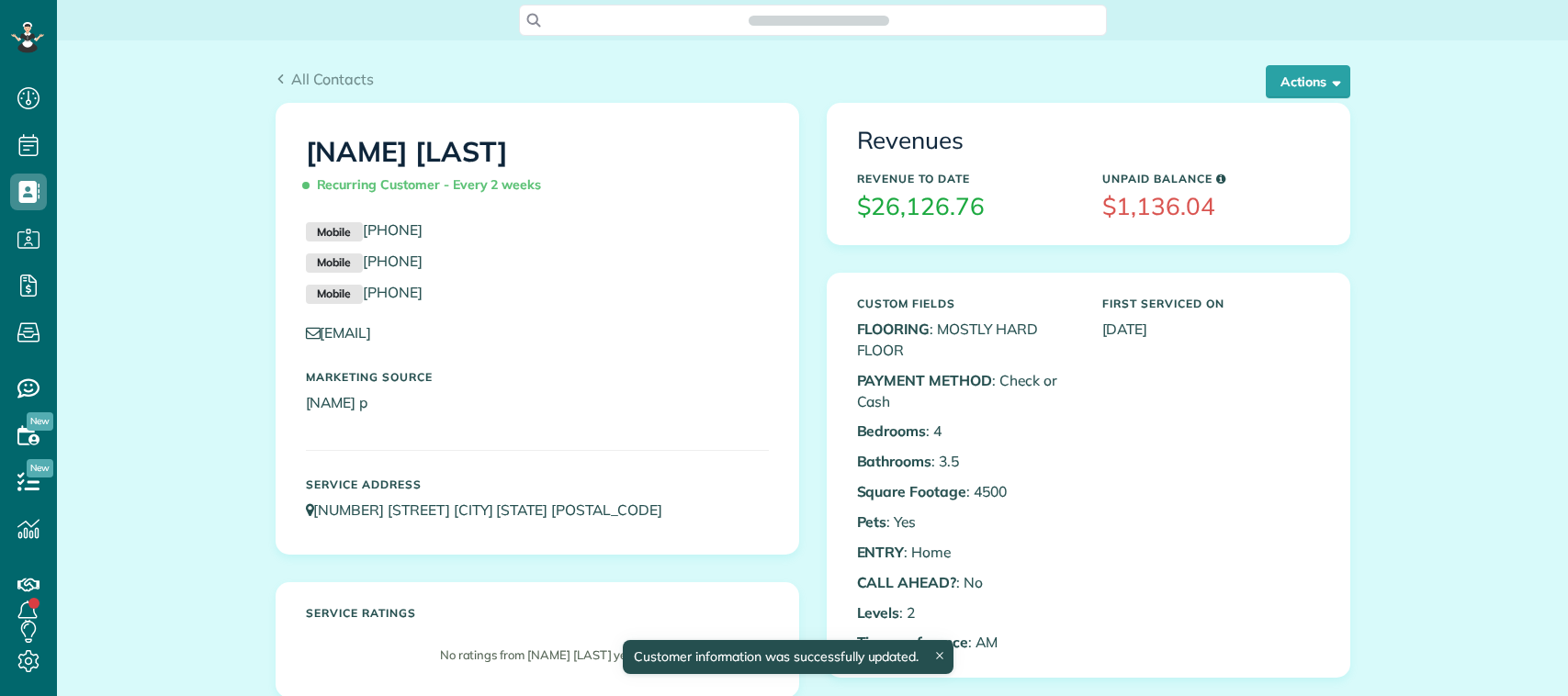 scroll, scrollTop: 0, scrollLeft: 0, axis: both 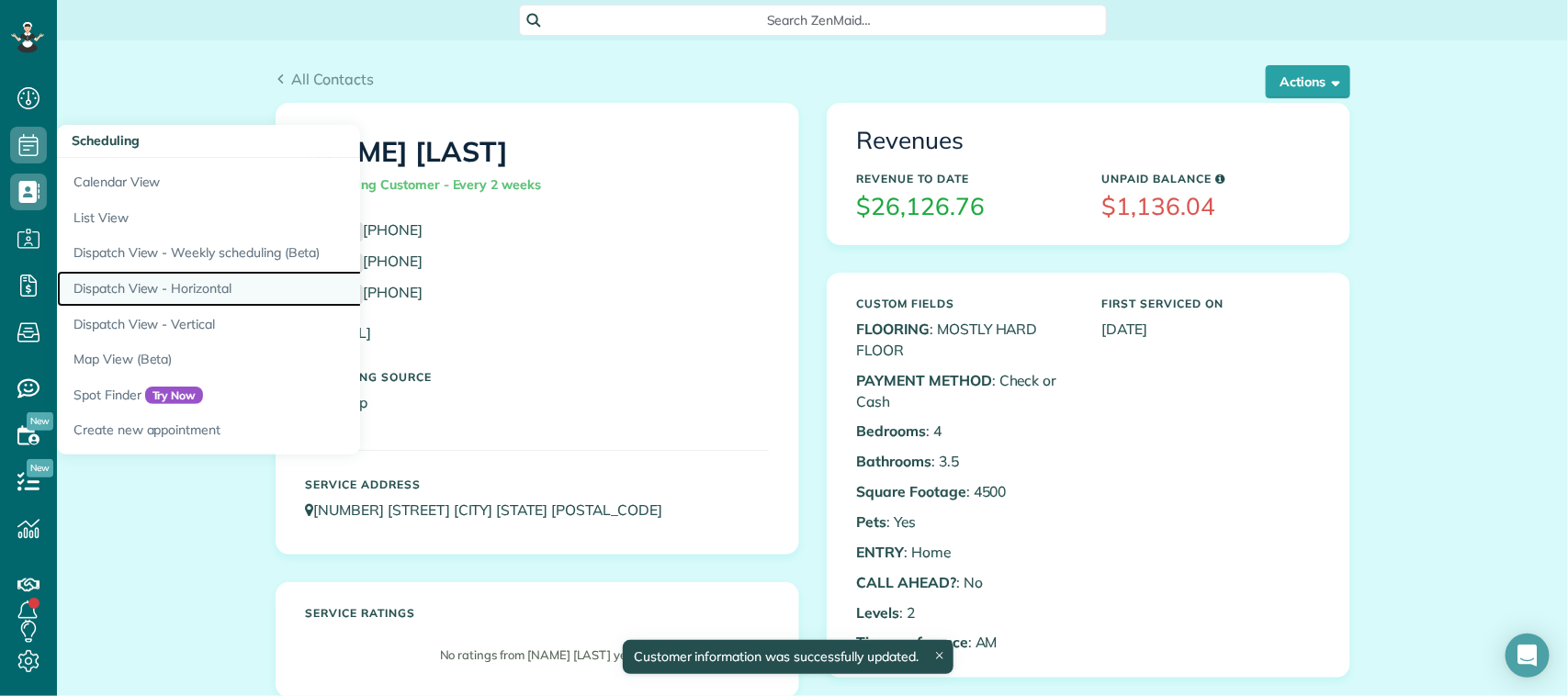 click on "Dispatch View - Horizontal" at bounding box center [287, 288] 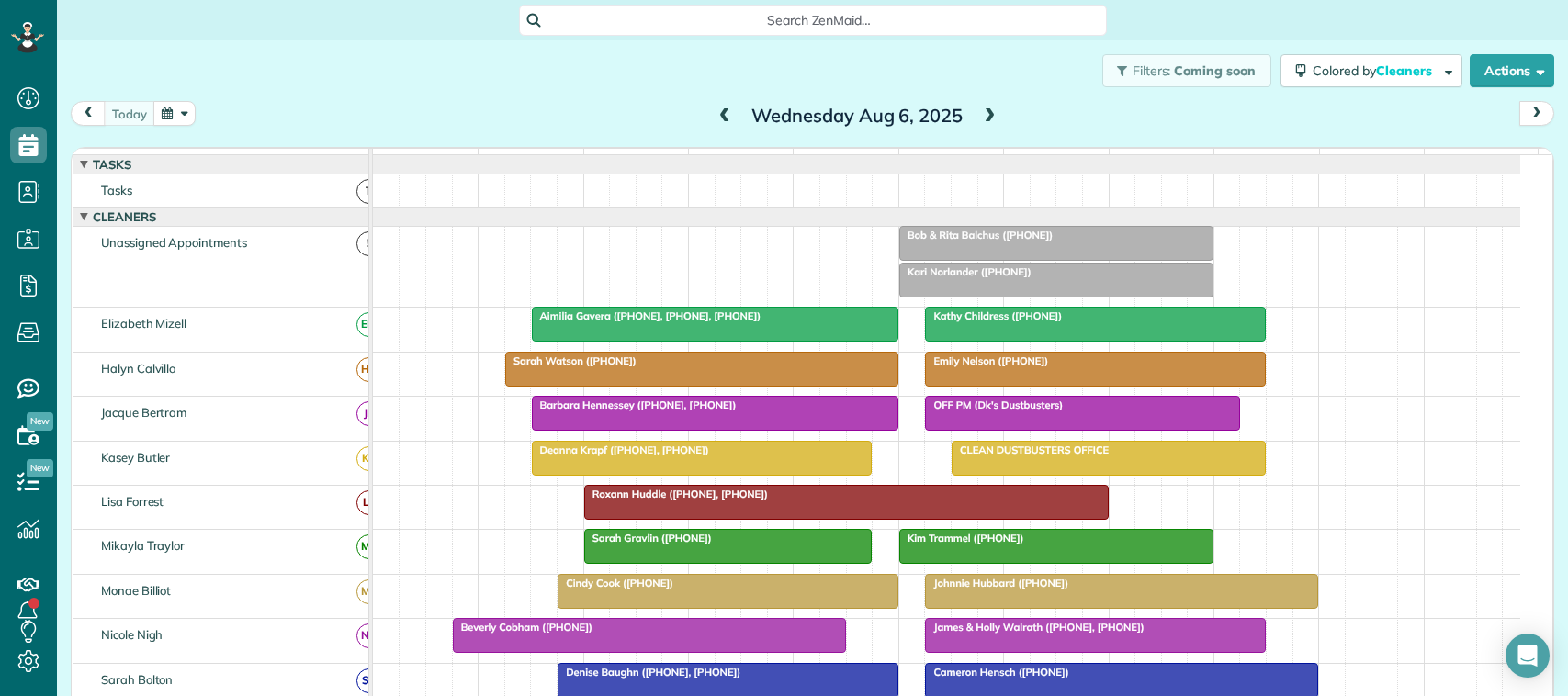 scroll, scrollTop: 0, scrollLeft: 0, axis: both 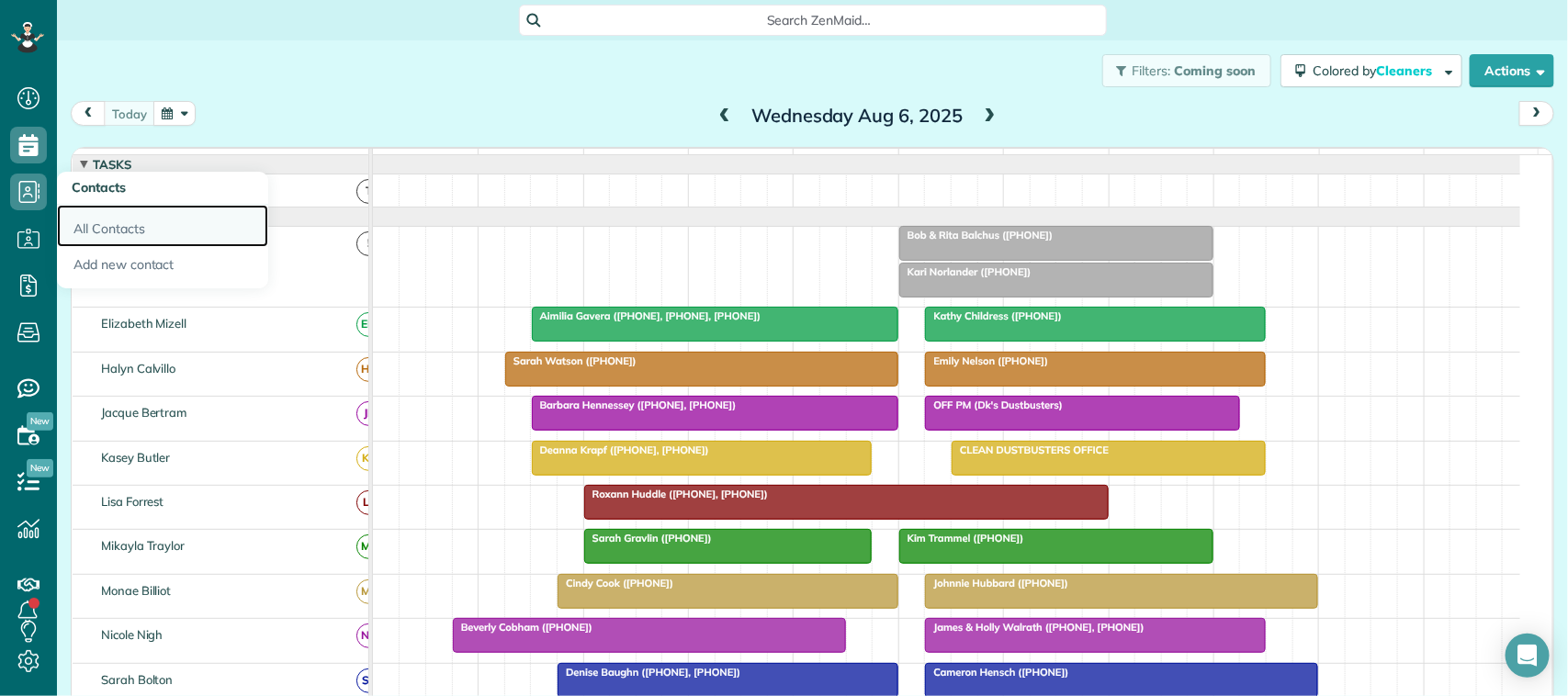click on "All Contacts" at bounding box center (163, 226) 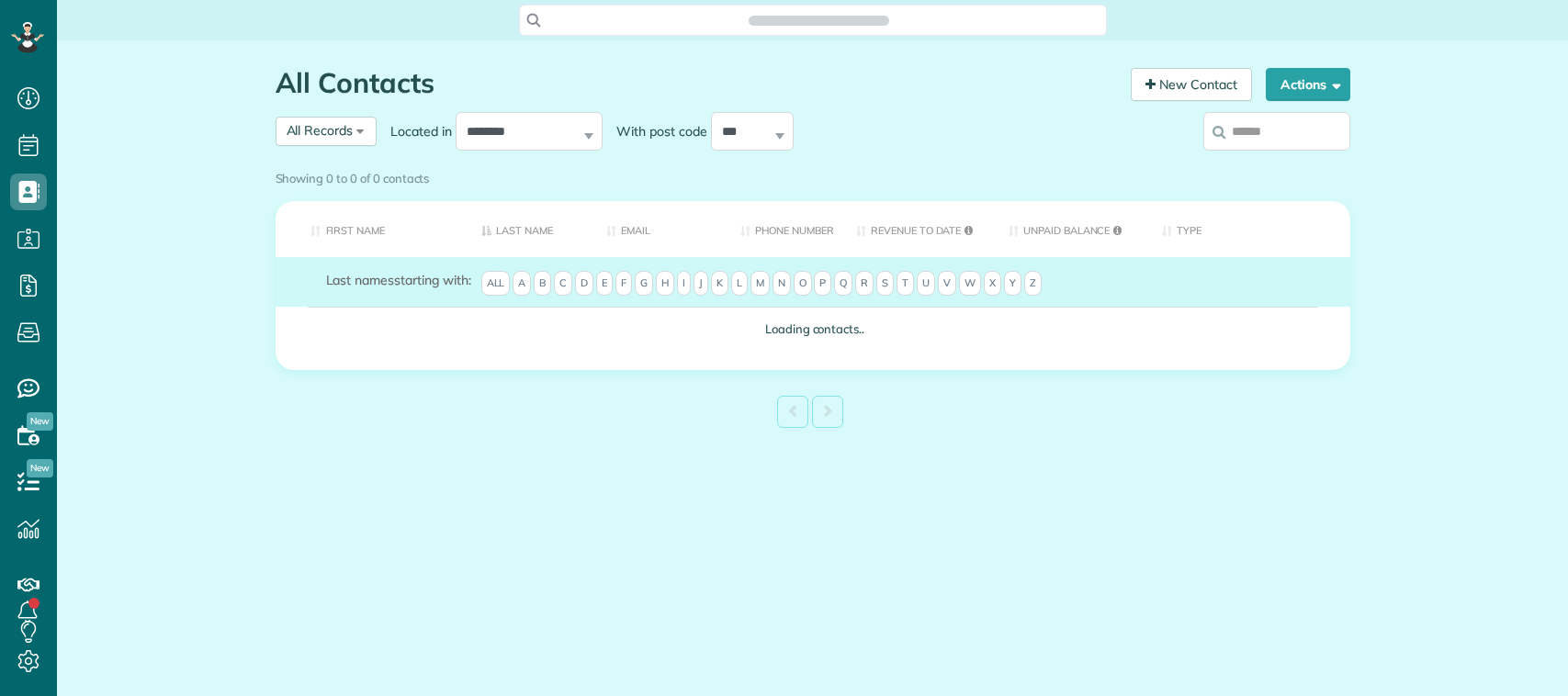 scroll, scrollTop: 0, scrollLeft: 0, axis: both 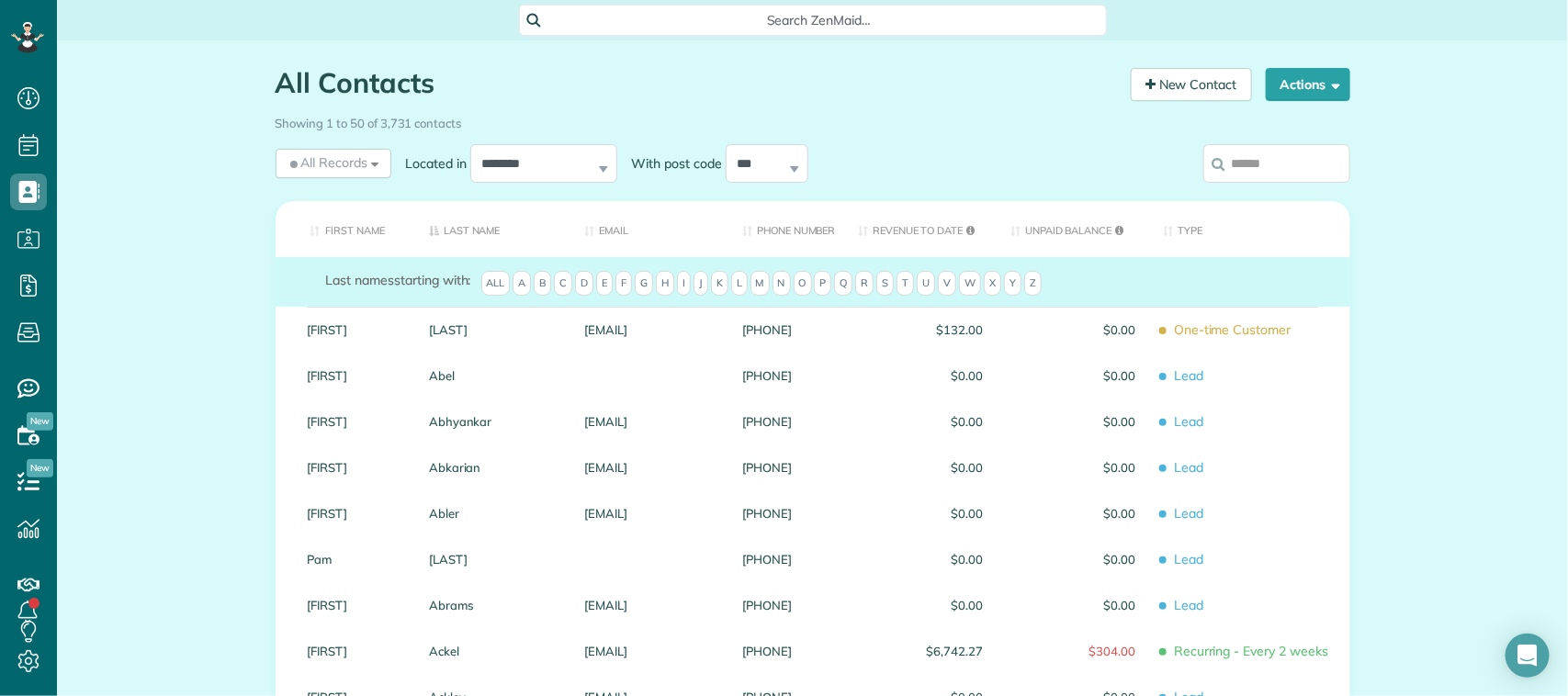 click at bounding box center (1277, 163) 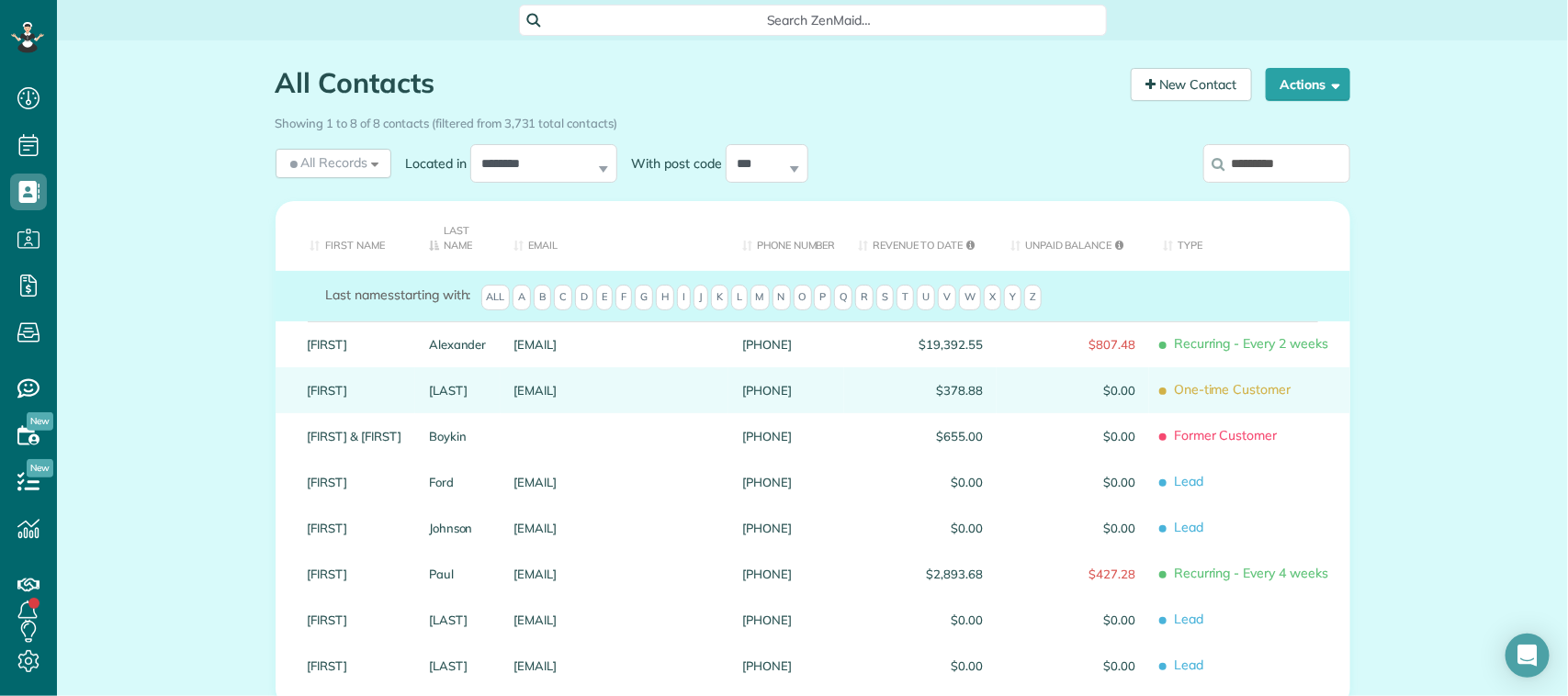 type on "*********" 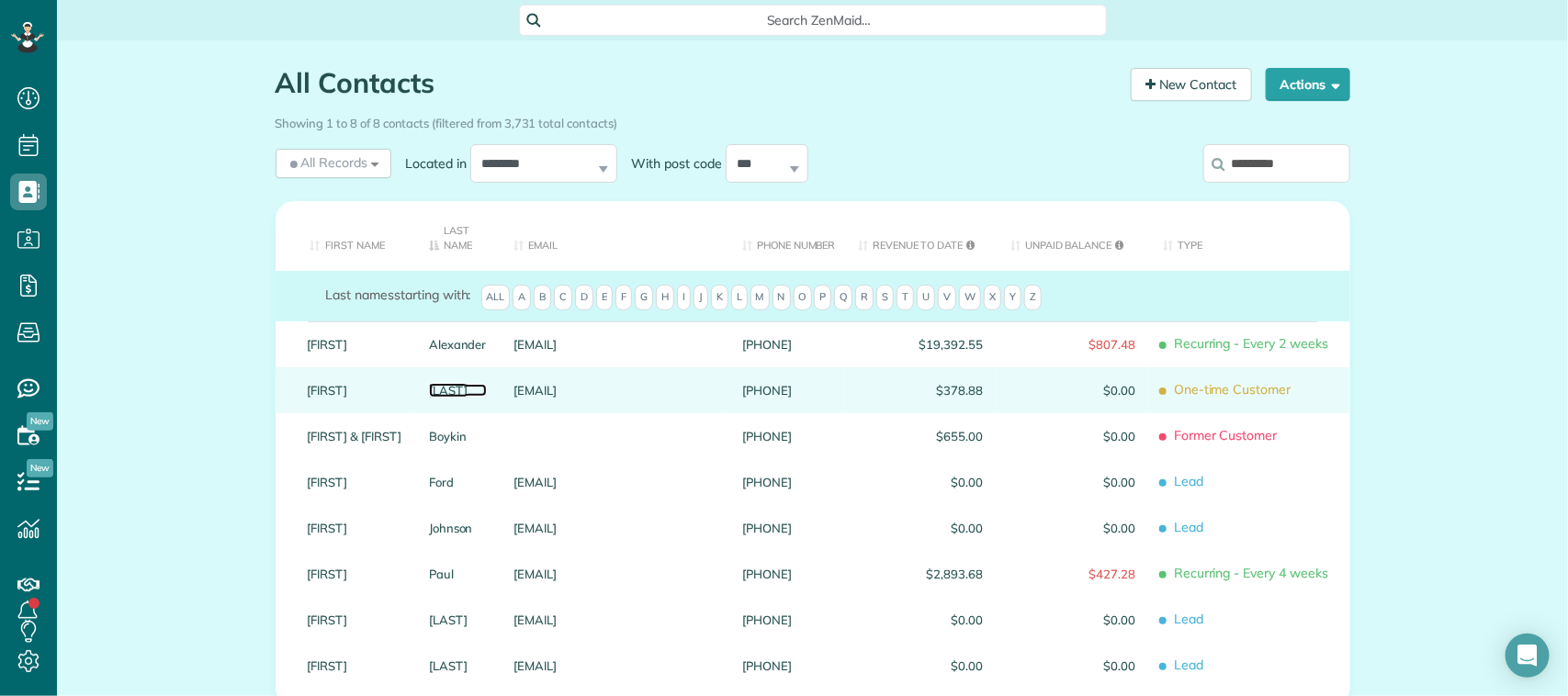 click on "Arguelles" at bounding box center [457, 390] 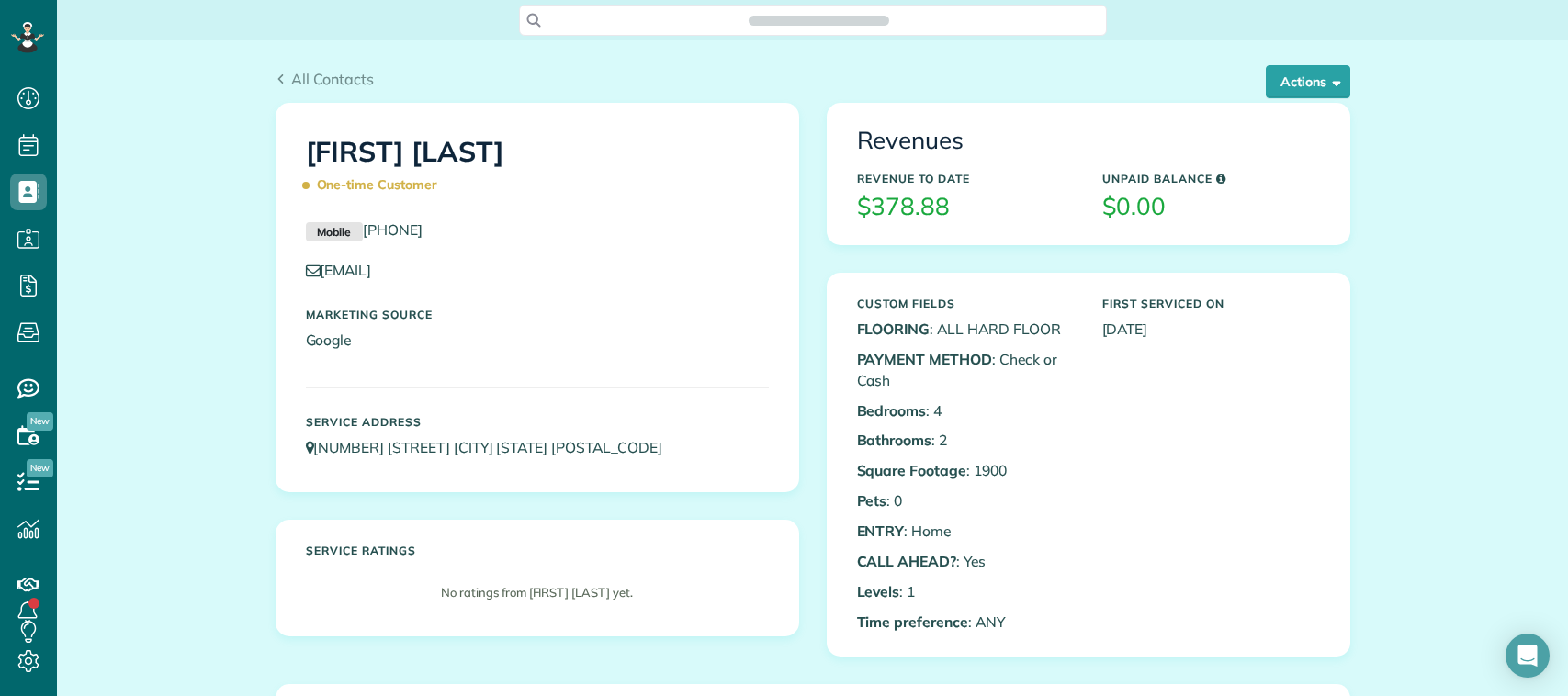 scroll, scrollTop: 0, scrollLeft: 0, axis: both 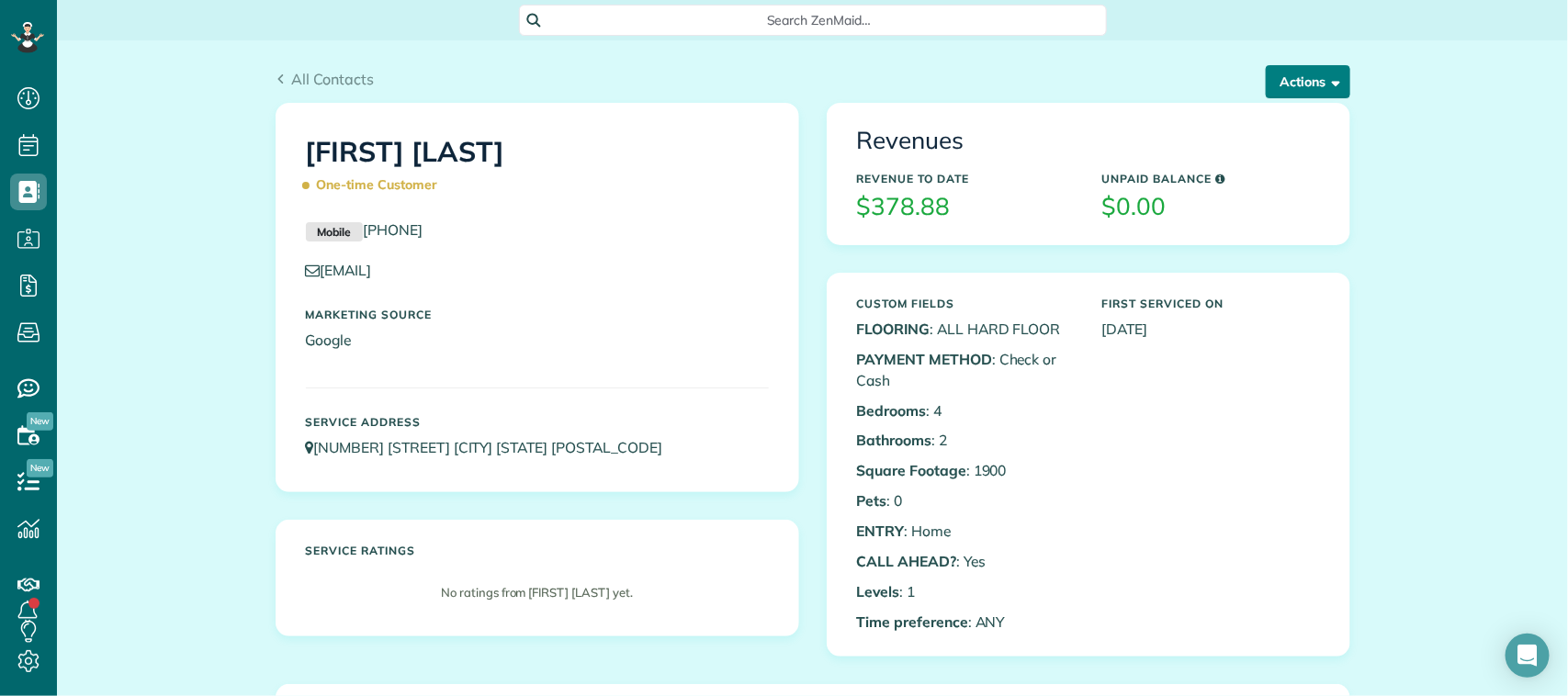 click on "Actions" at bounding box center (1308, 82) 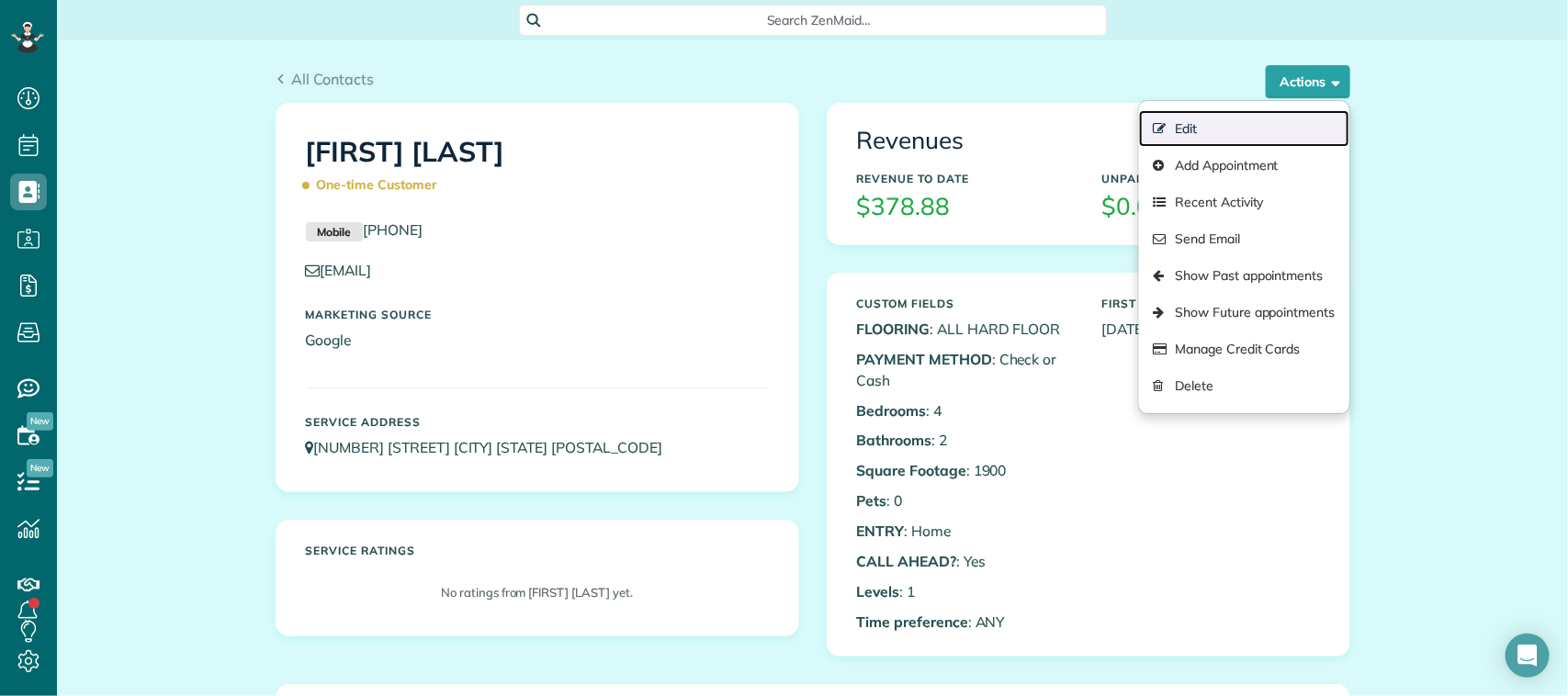 click on "Edit" at bounding box center [1244, 129] 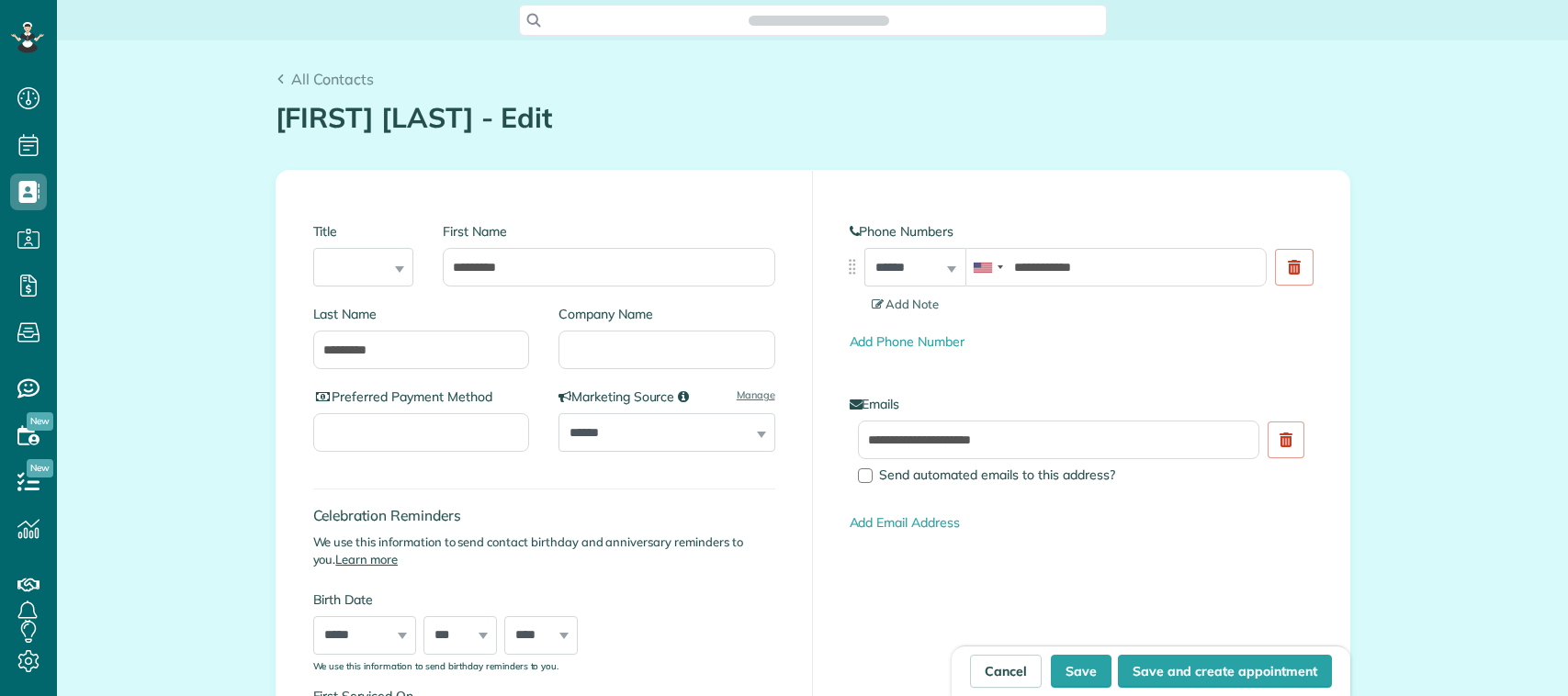 scroll, scrollTop: 0, scrollLeft: 0, axis: both 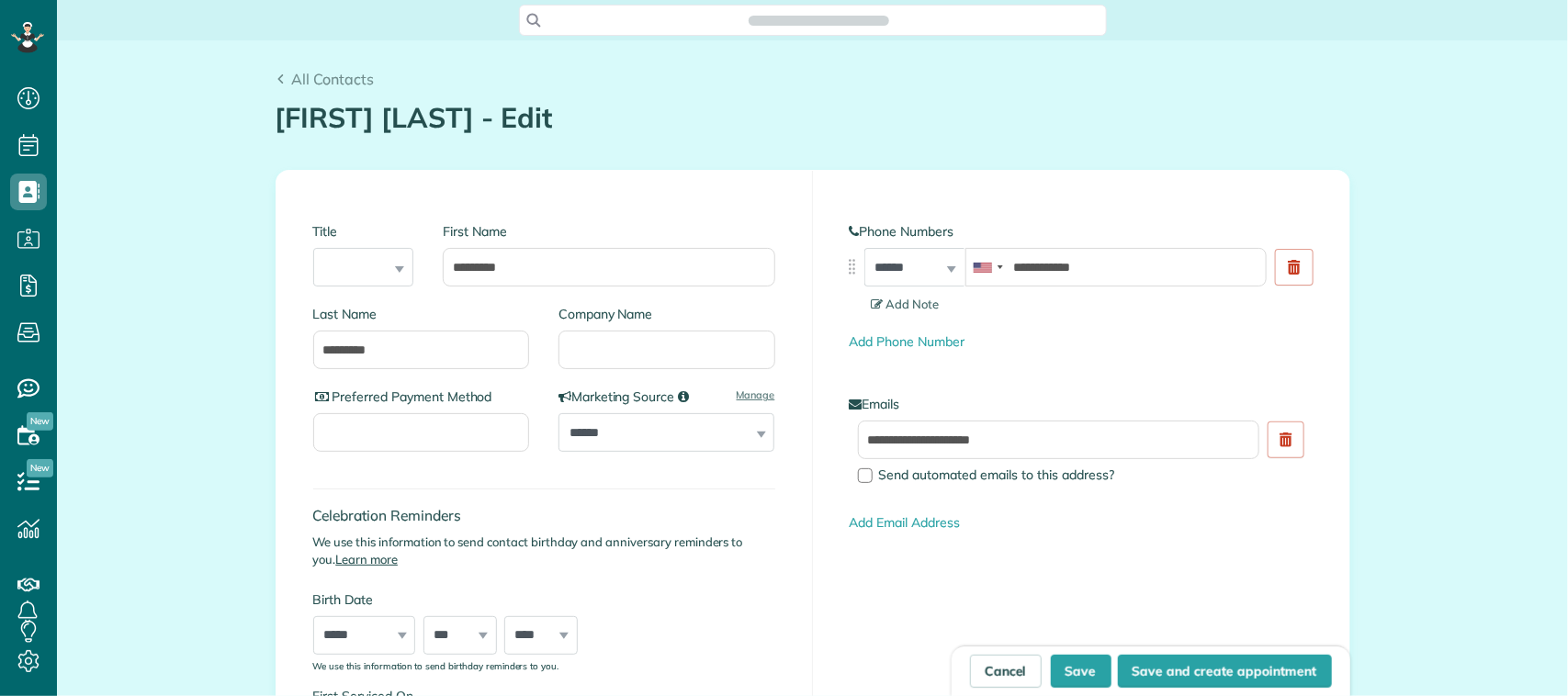type on "**********" 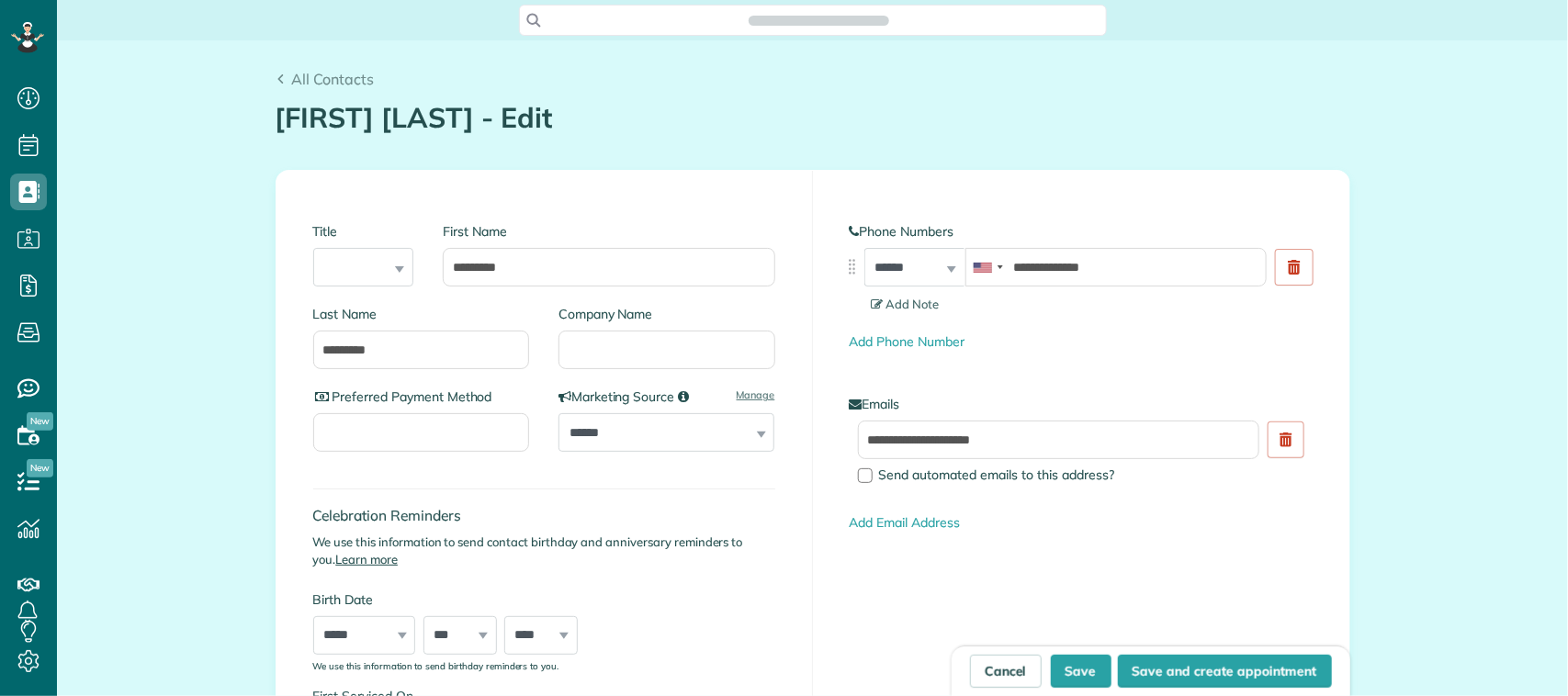 scroll, scrollTop: 696, scrollLeft: 56, axis: both 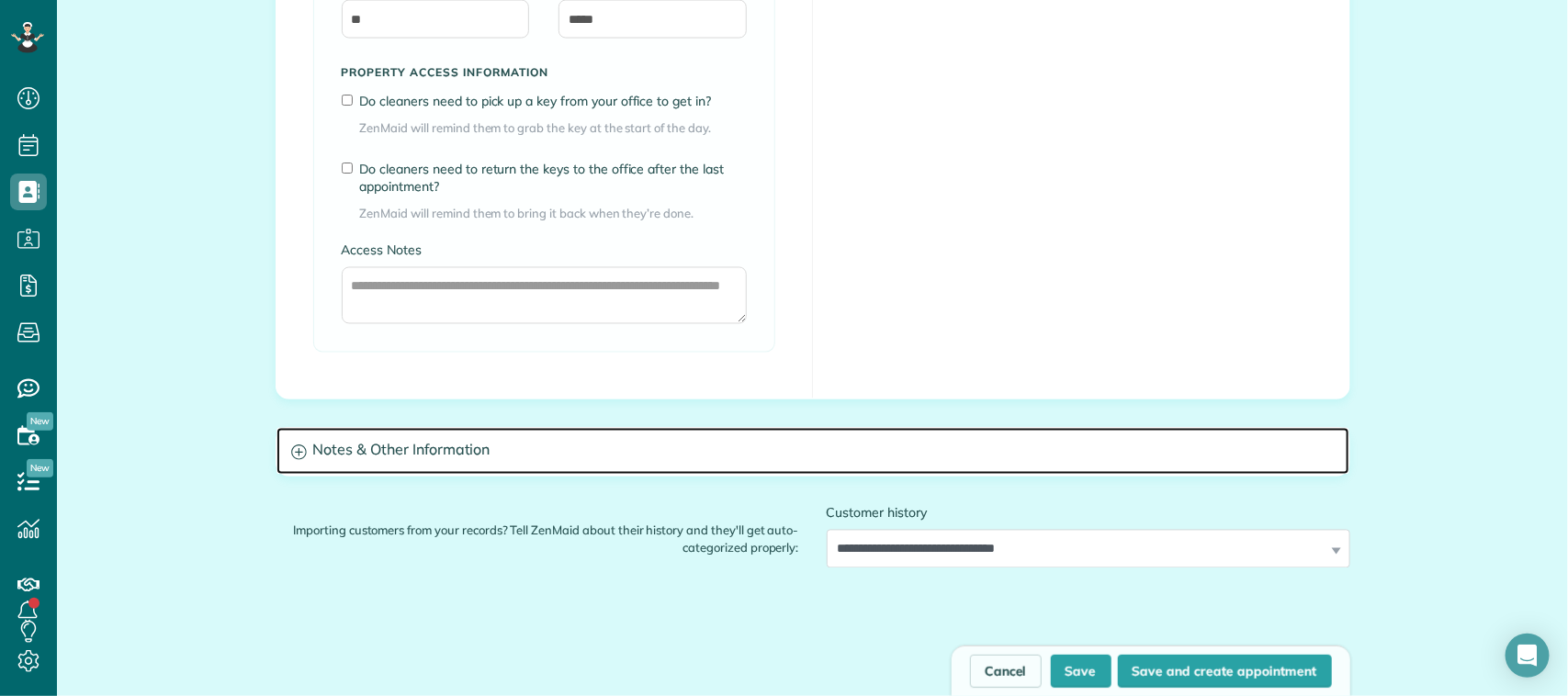 click on "Notes & Other Information" at bounding box center (813, 451) 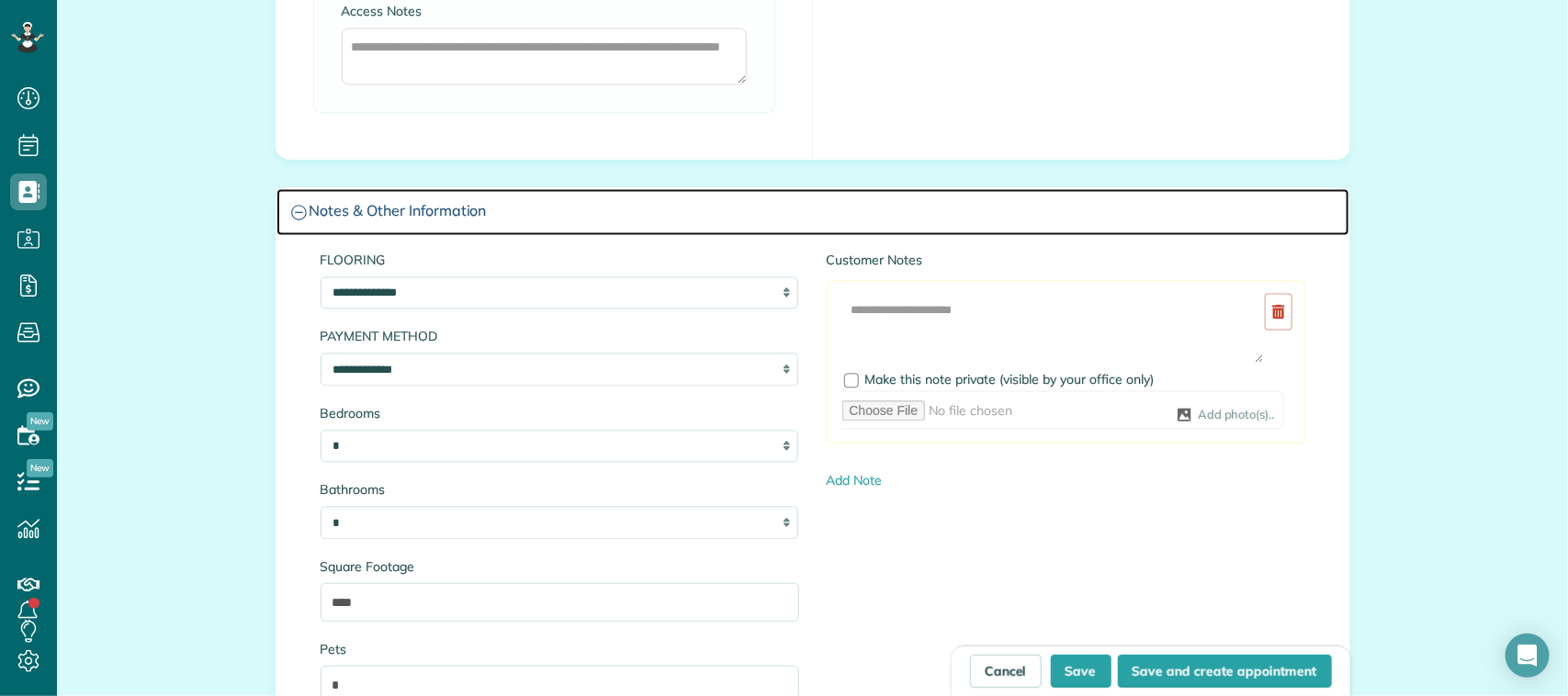 scroll, scrollTop: 1607, scrollLeft: 0, axis: vertical 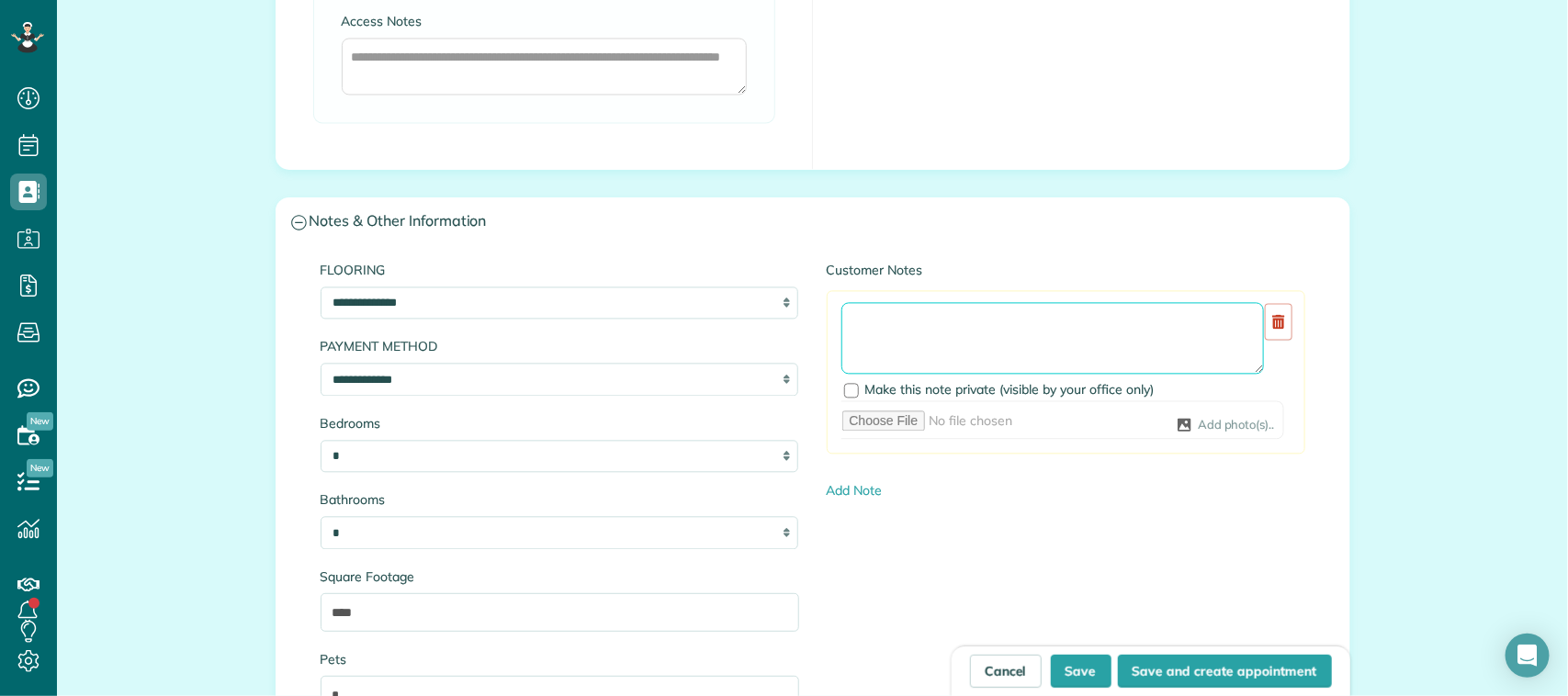 click at bounding box center [1053, 338] 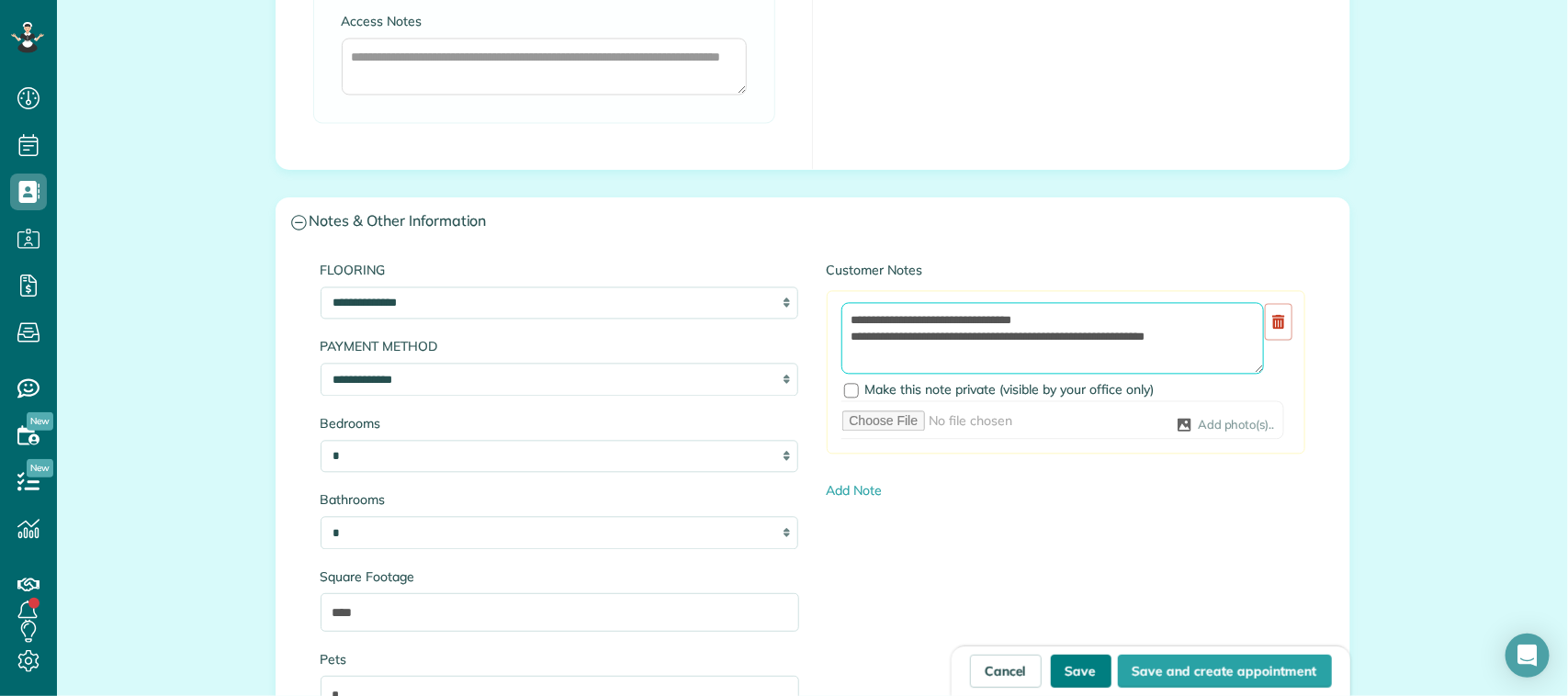 type on "**********" 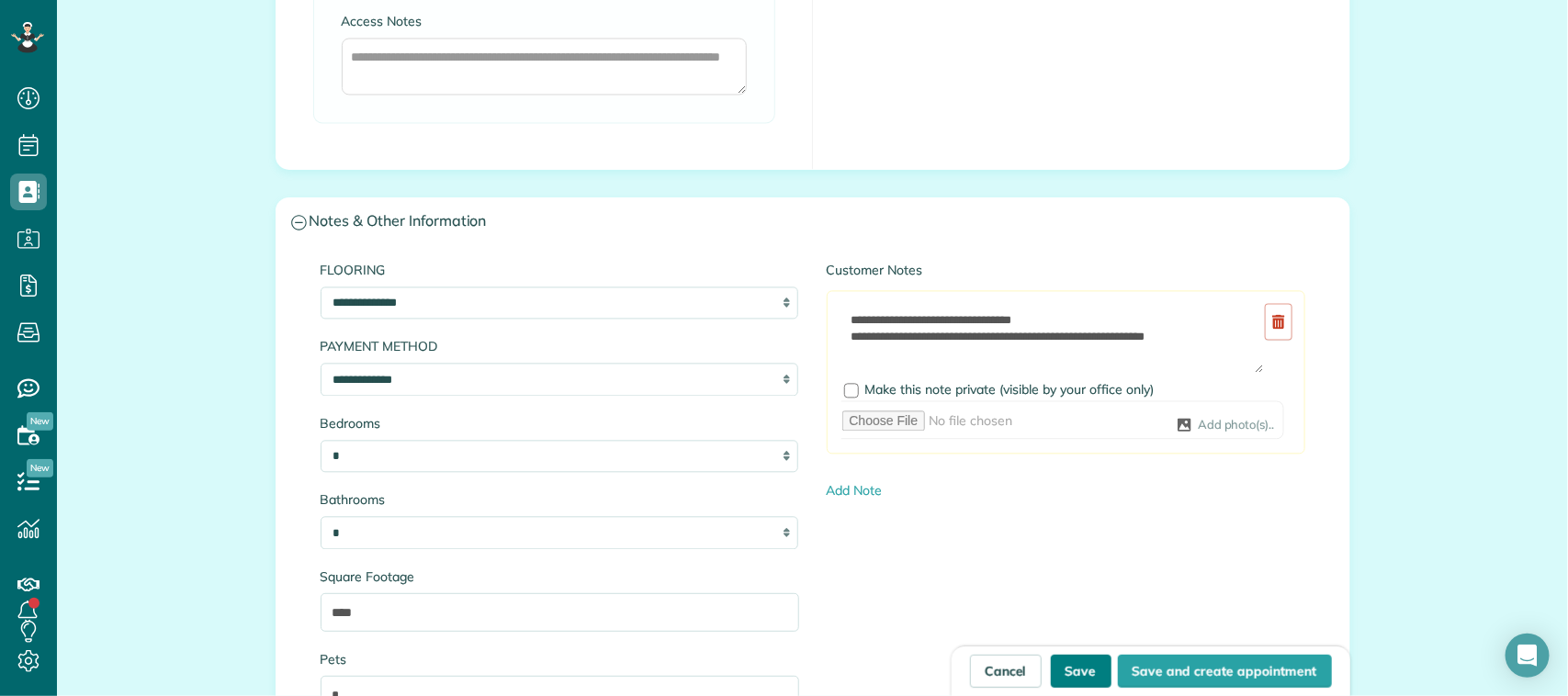 click on "Save" at bounding box center (1081, 671) 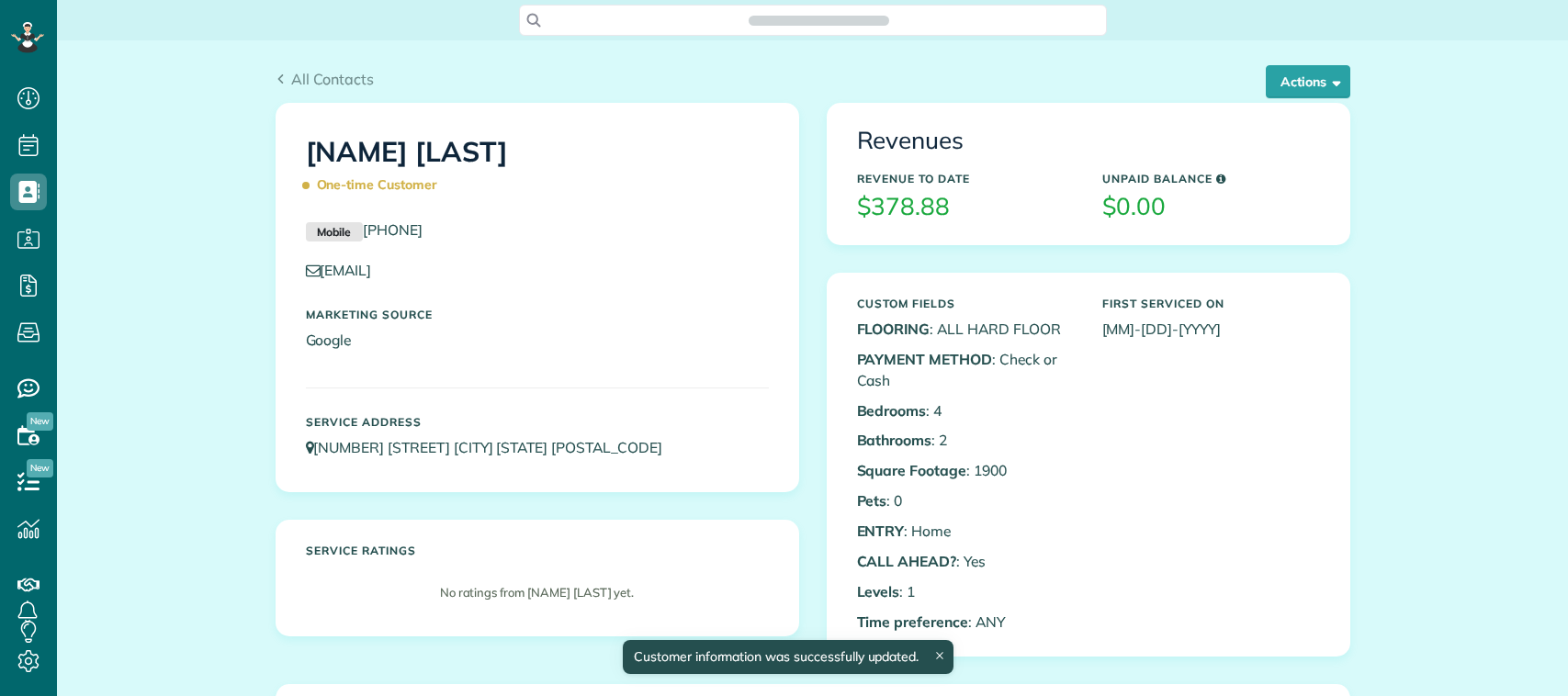 scroll, scrollTop: 0, scrollLeft: 0, axis: both 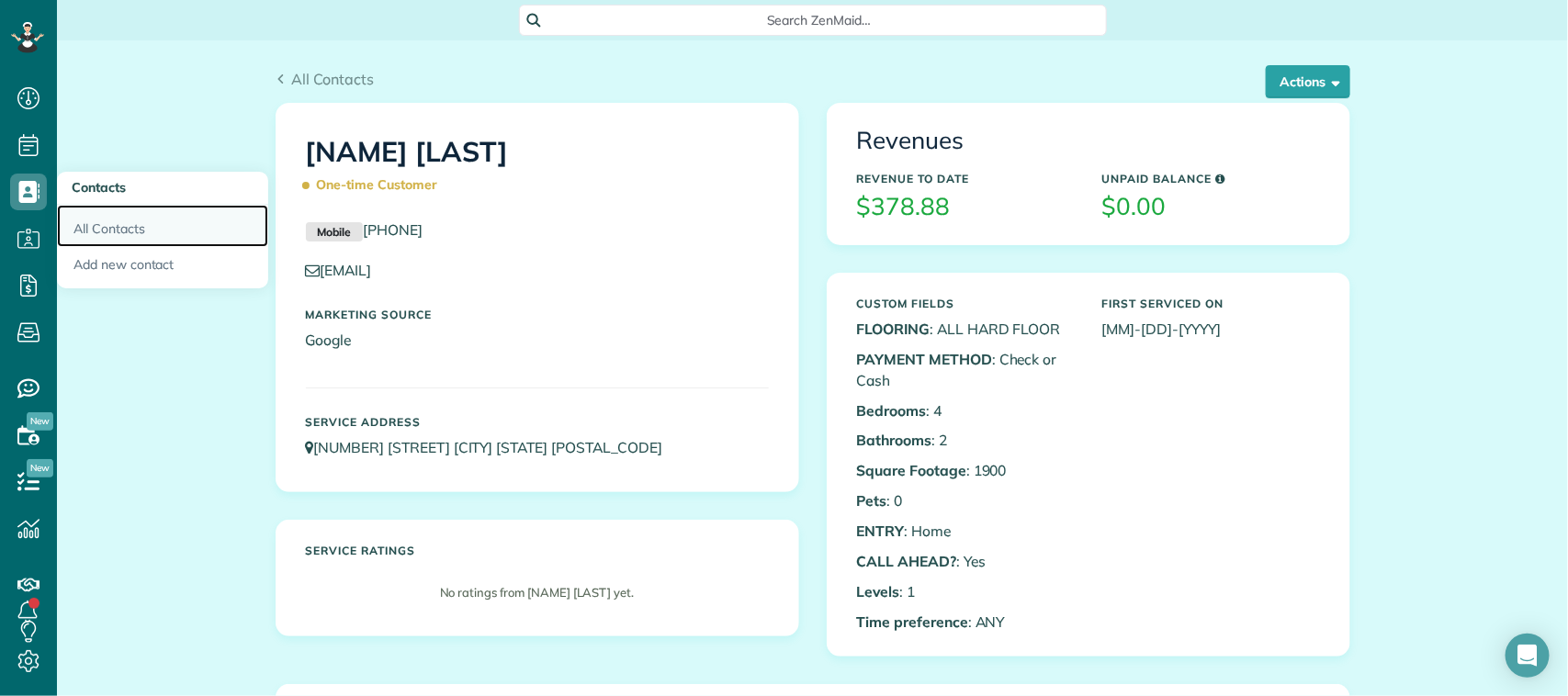 click on "All Contacts" at bounding box center (163, 226) 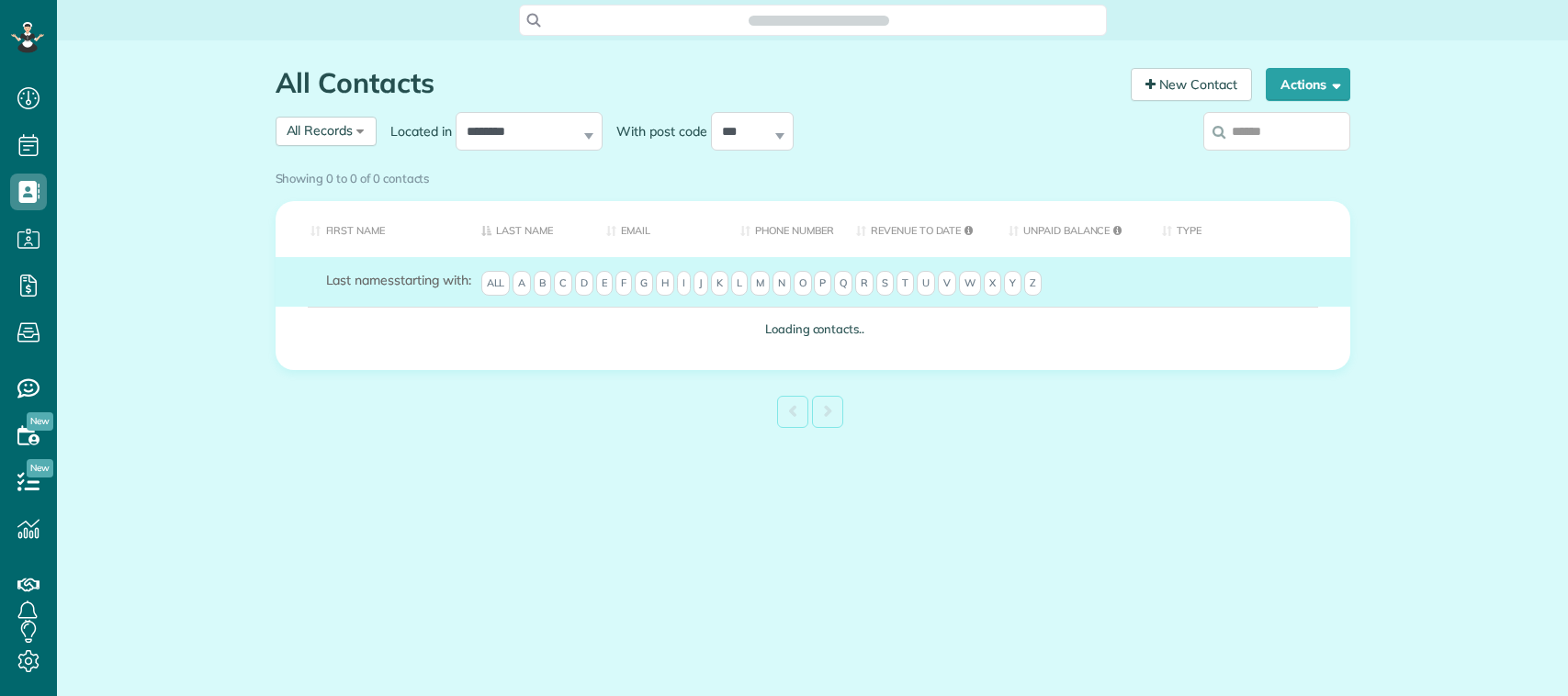scroll, scrollTop: 0, scrollLeft: 0, axis: both 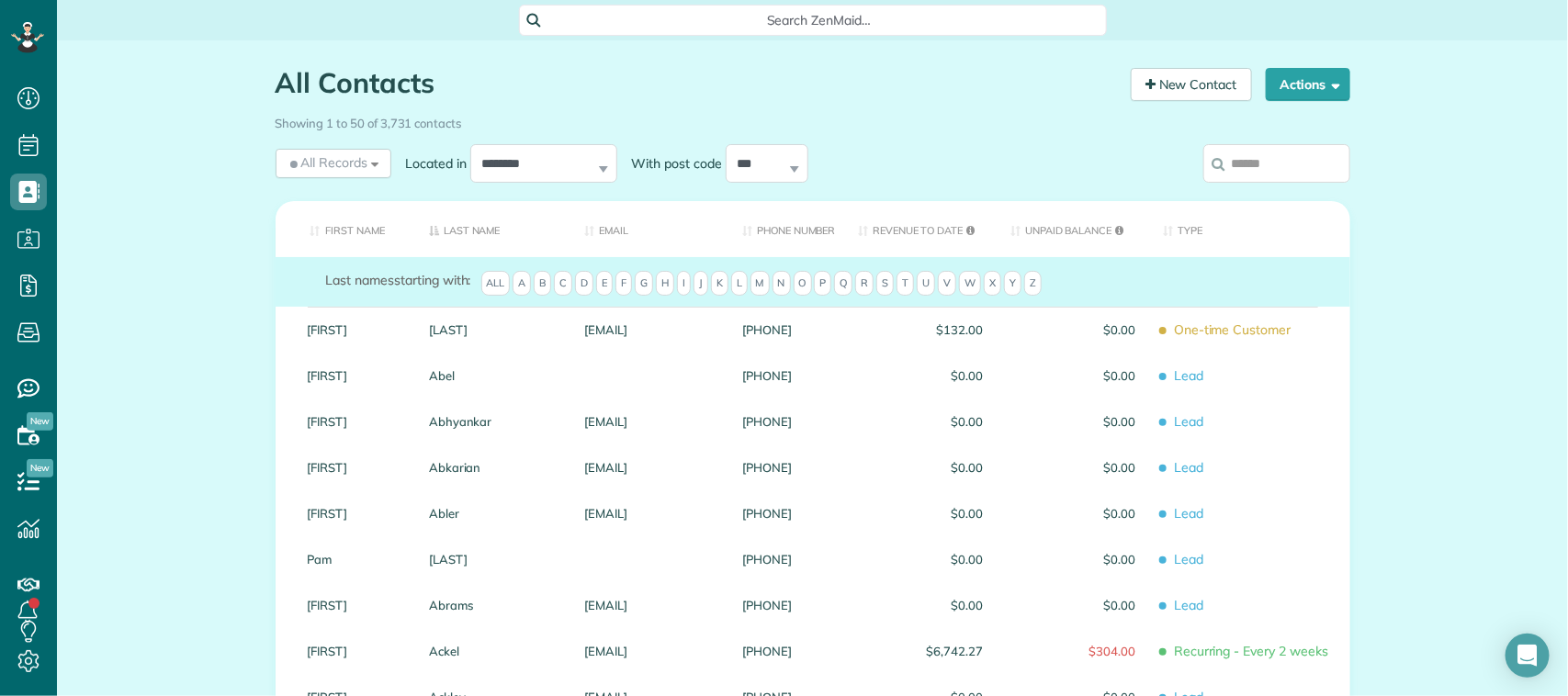 click at bounding box center [1277, 163] 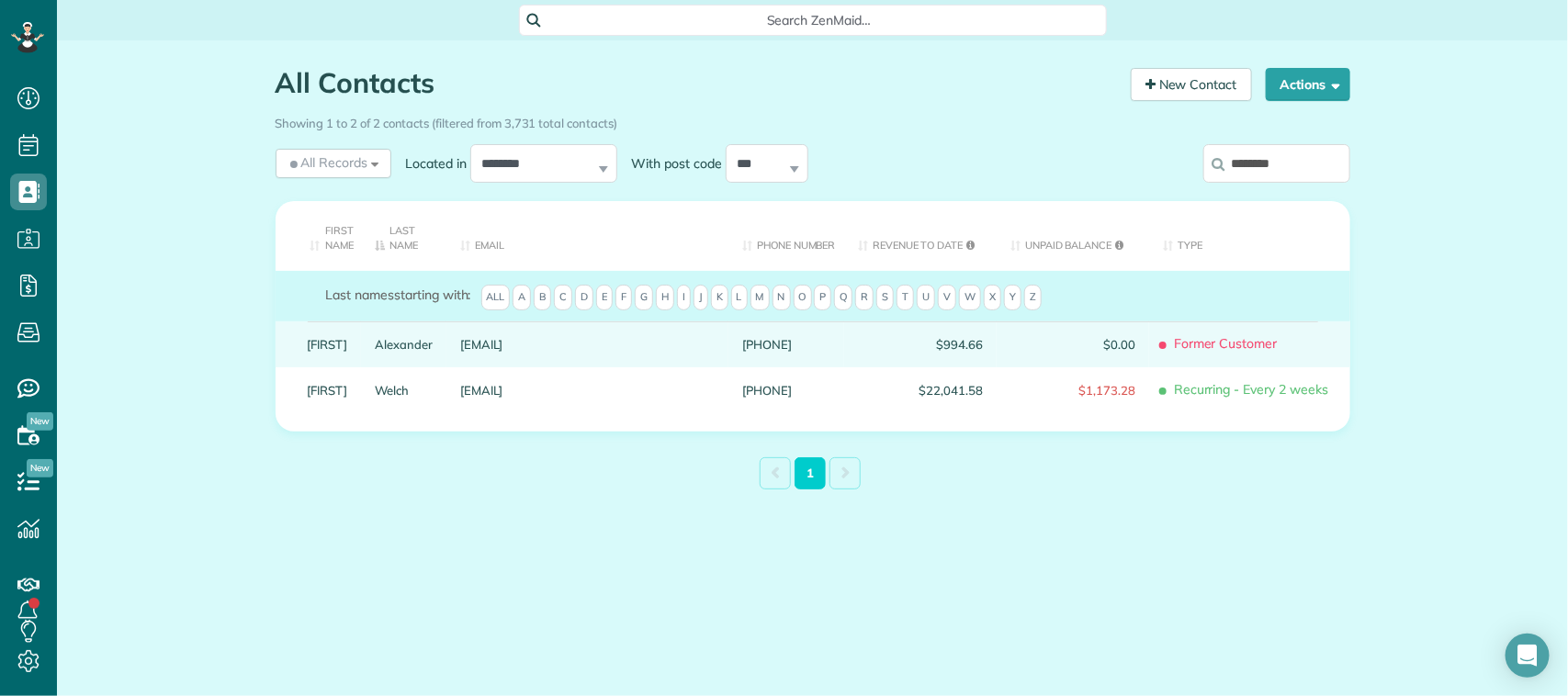 type on "********" 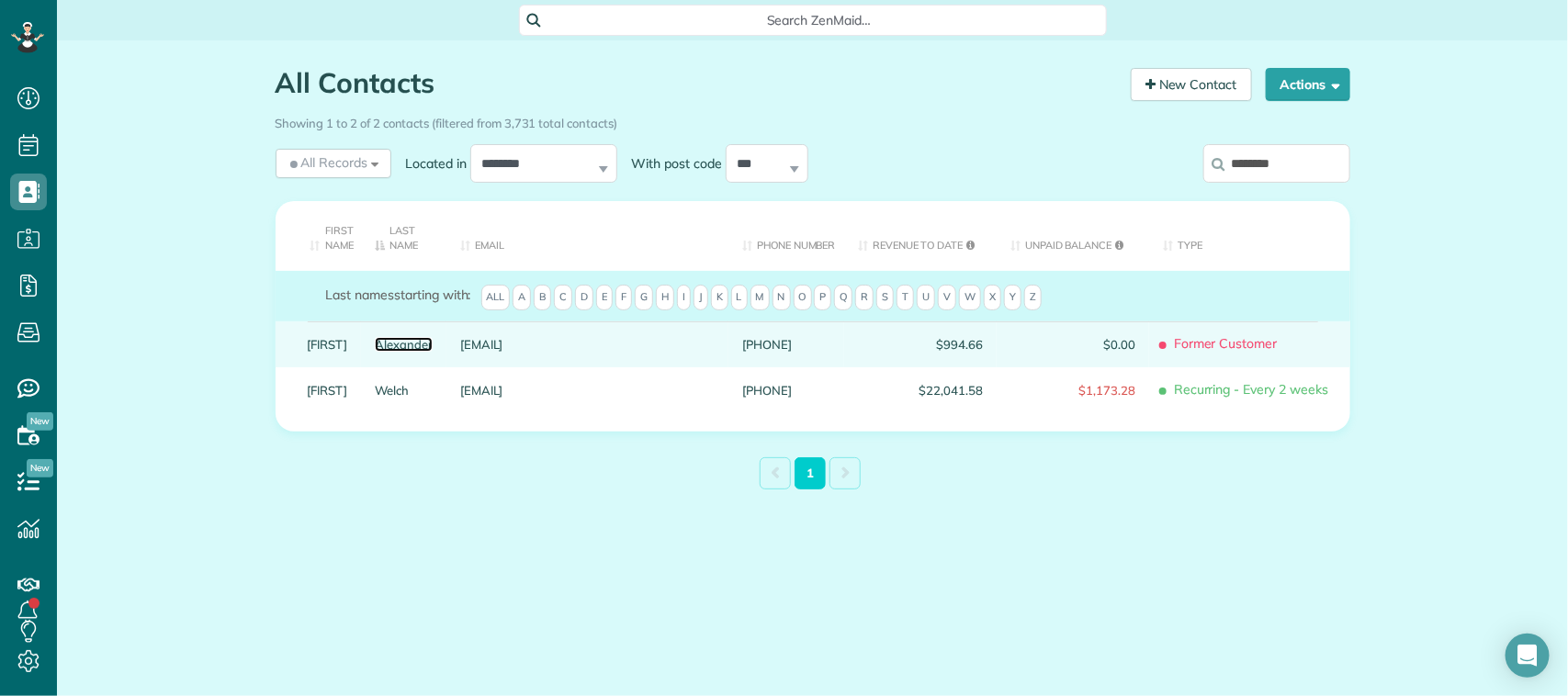 click on "Alexander" at bounding box center [403, 344] 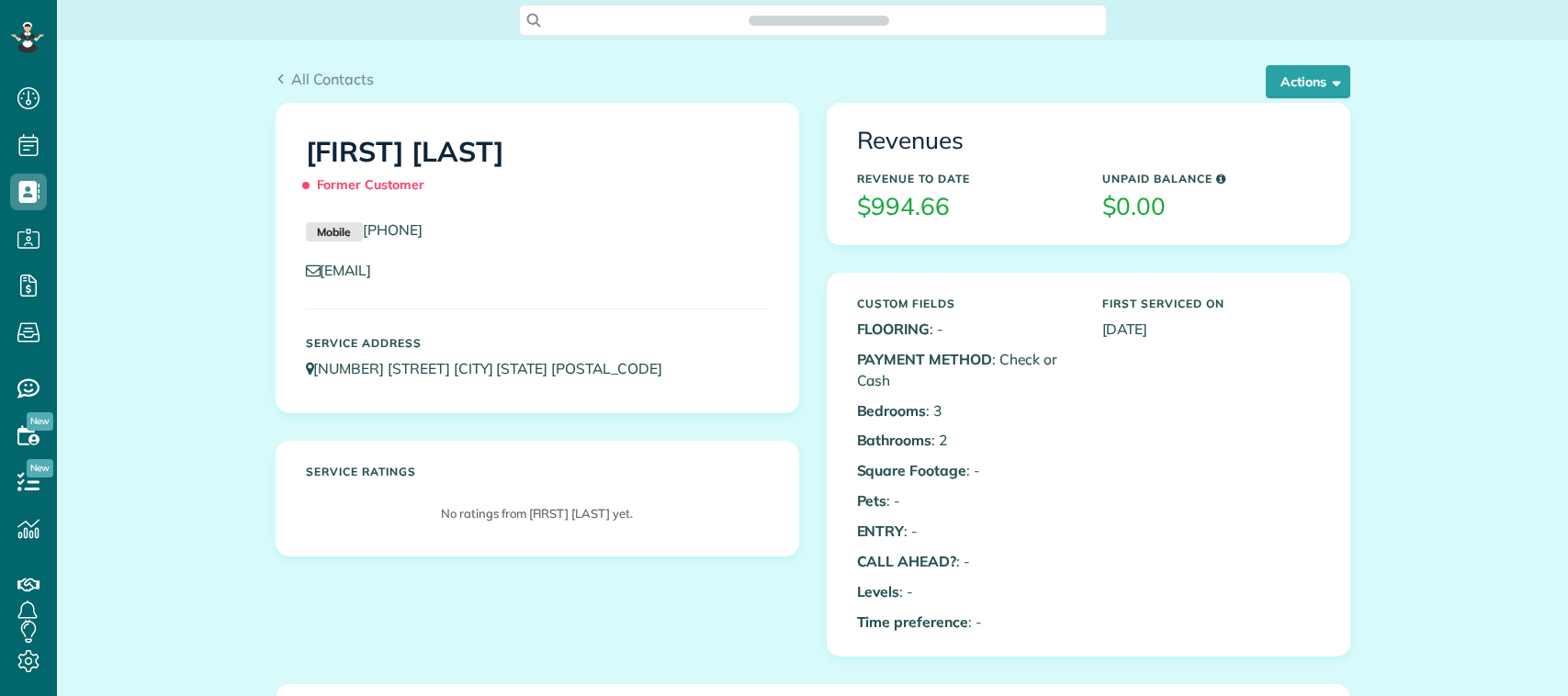 scroll, scrollTop: 0, scrollLeft: 0, axis: both 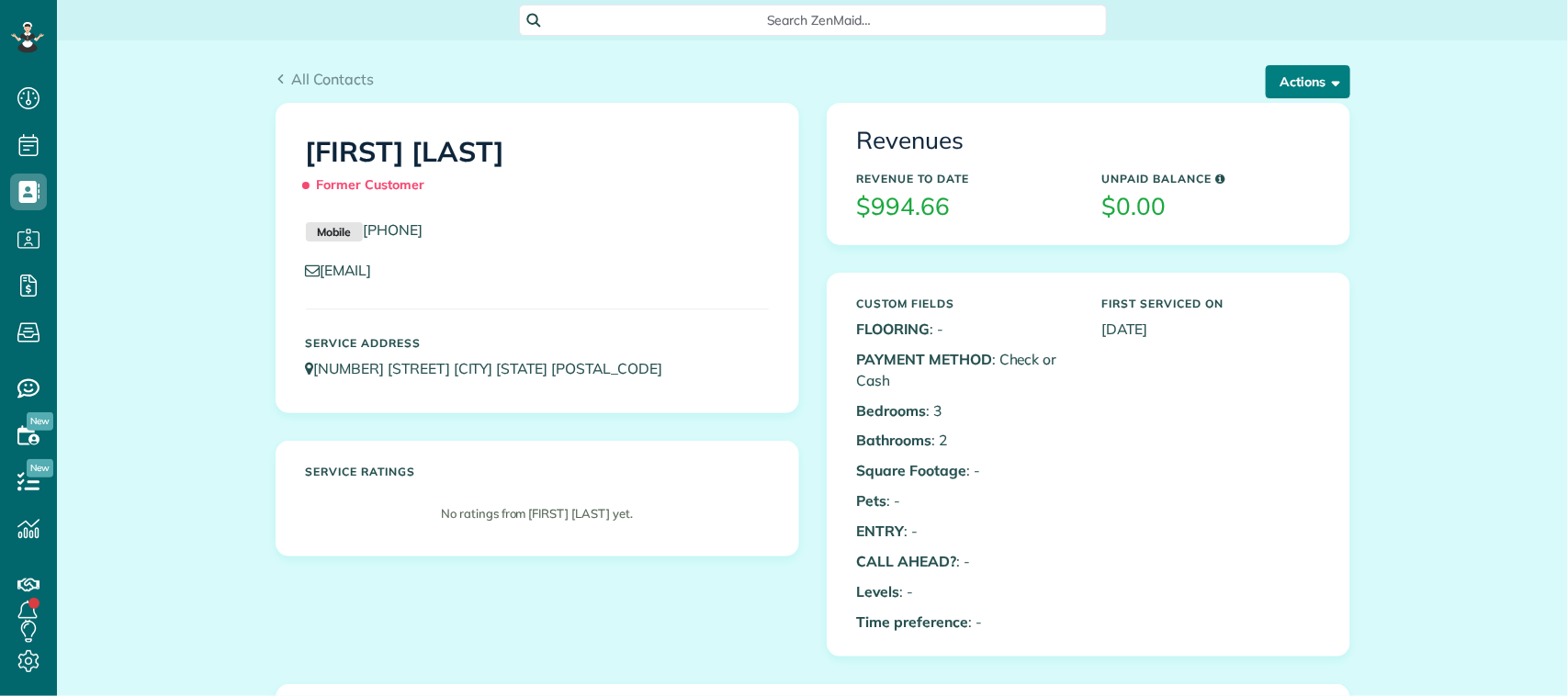 click on "Actions" at bounding box center (1308, 82) 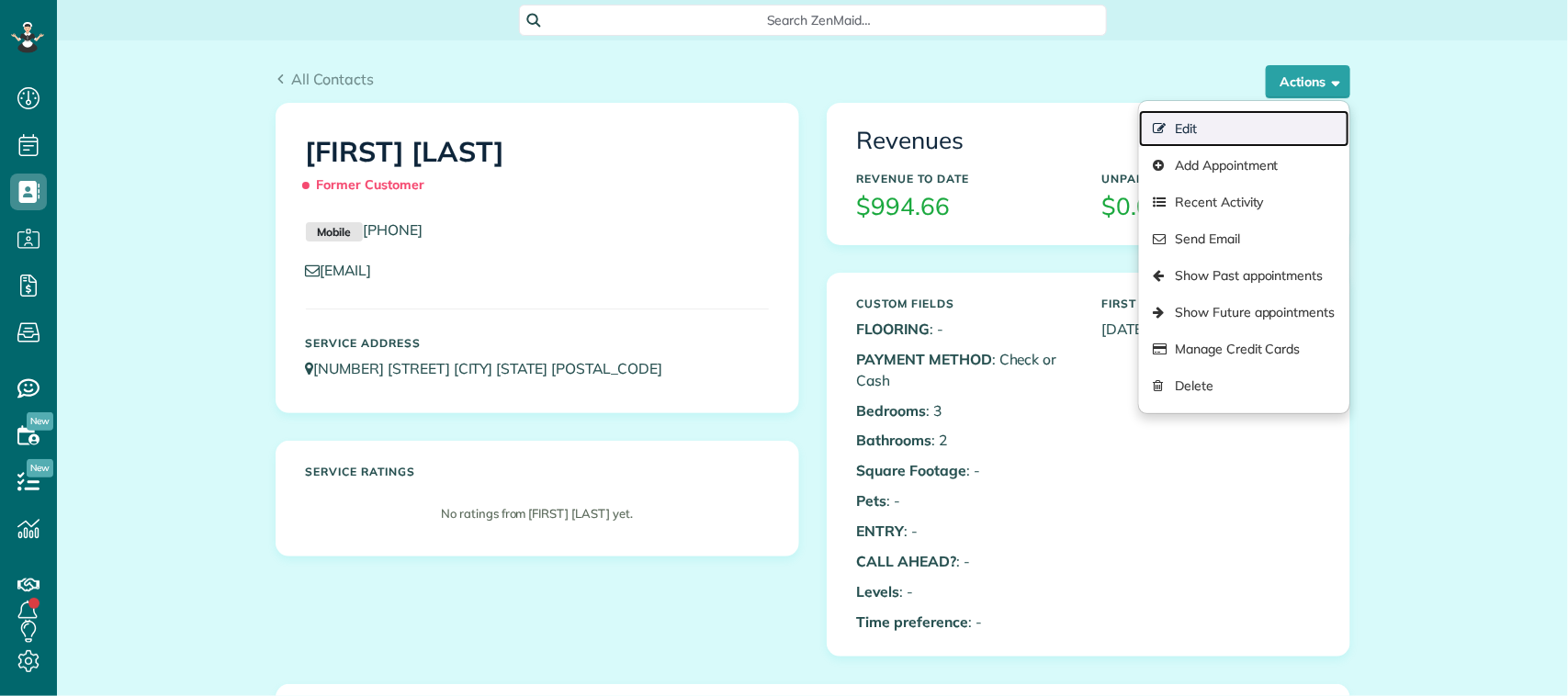 click on "Edit" at bounding box center (1244, 129) 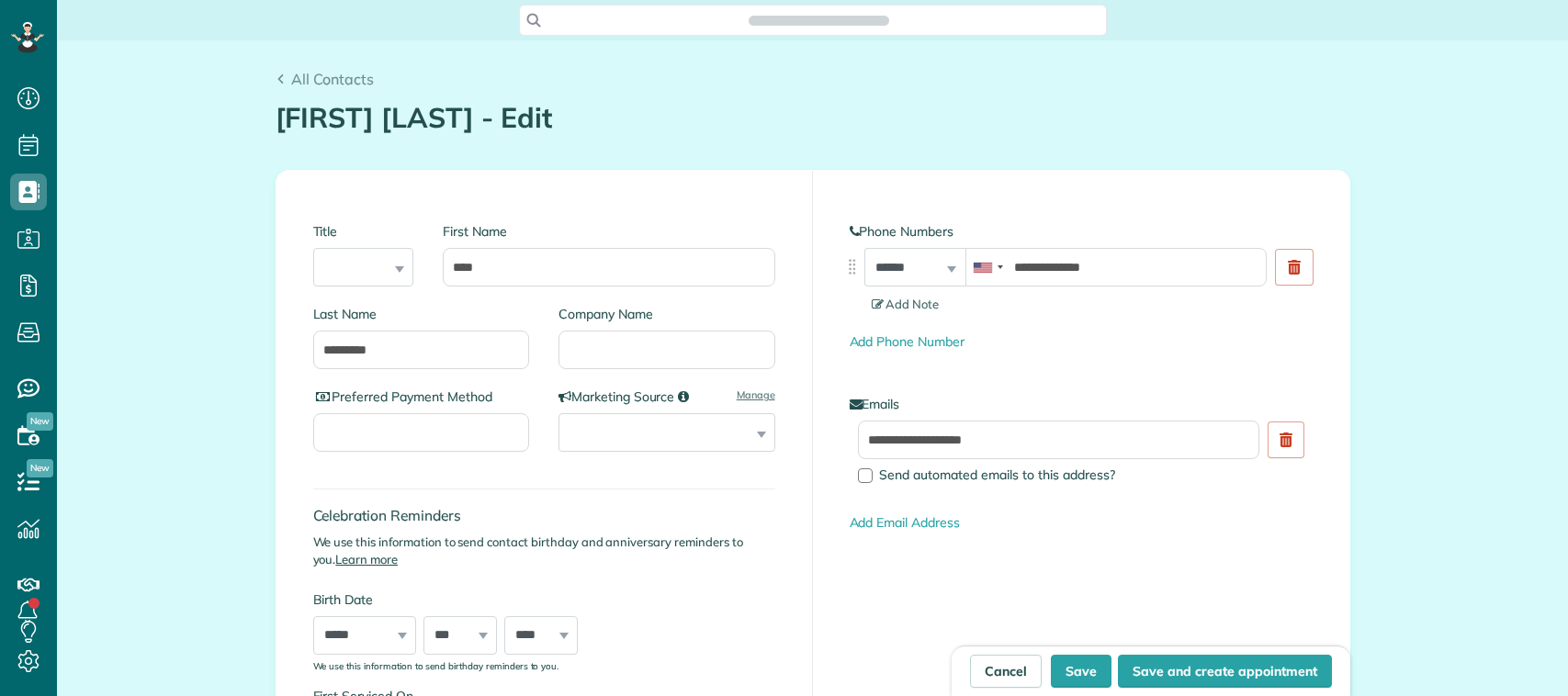 scroll, scrollTop: 0, scrollLeft: 0, axis: both 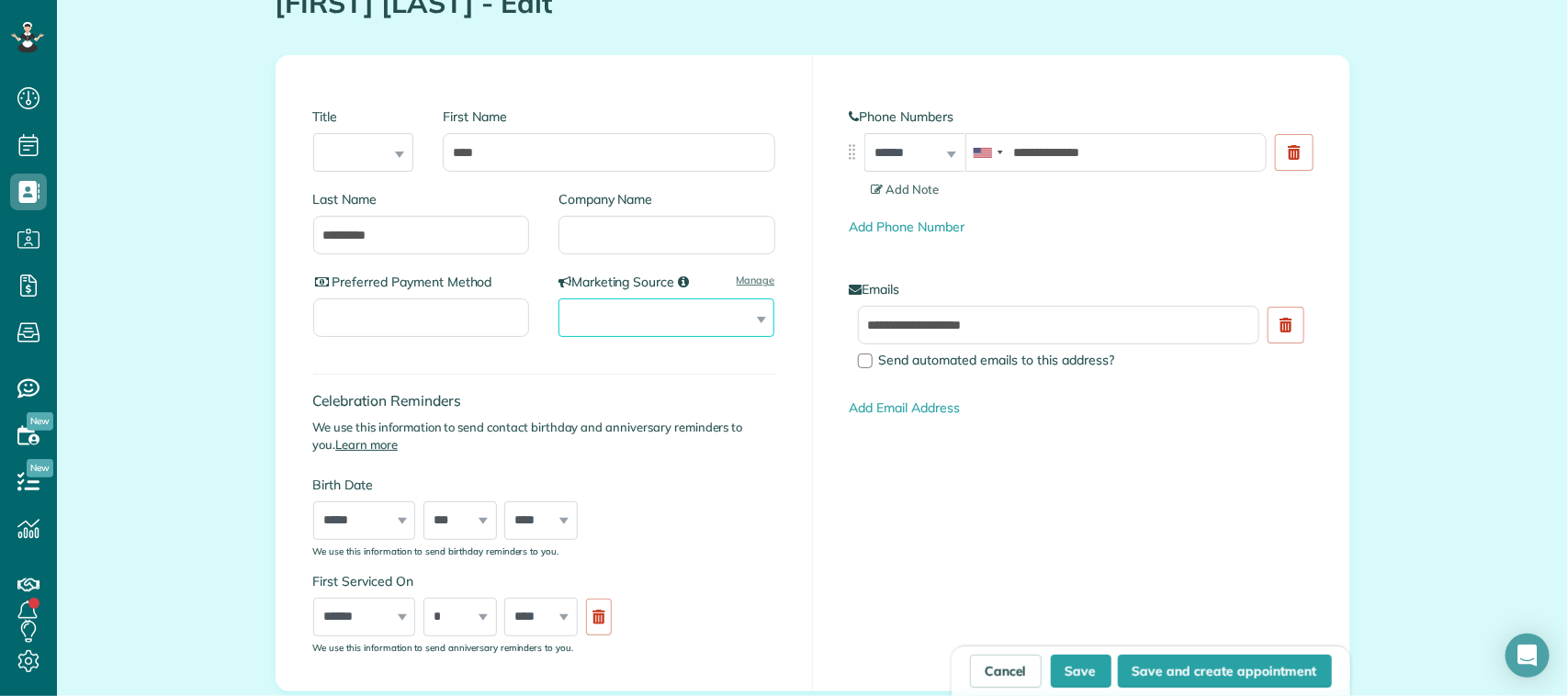 click on "**********" at bounding box center [666, 318] 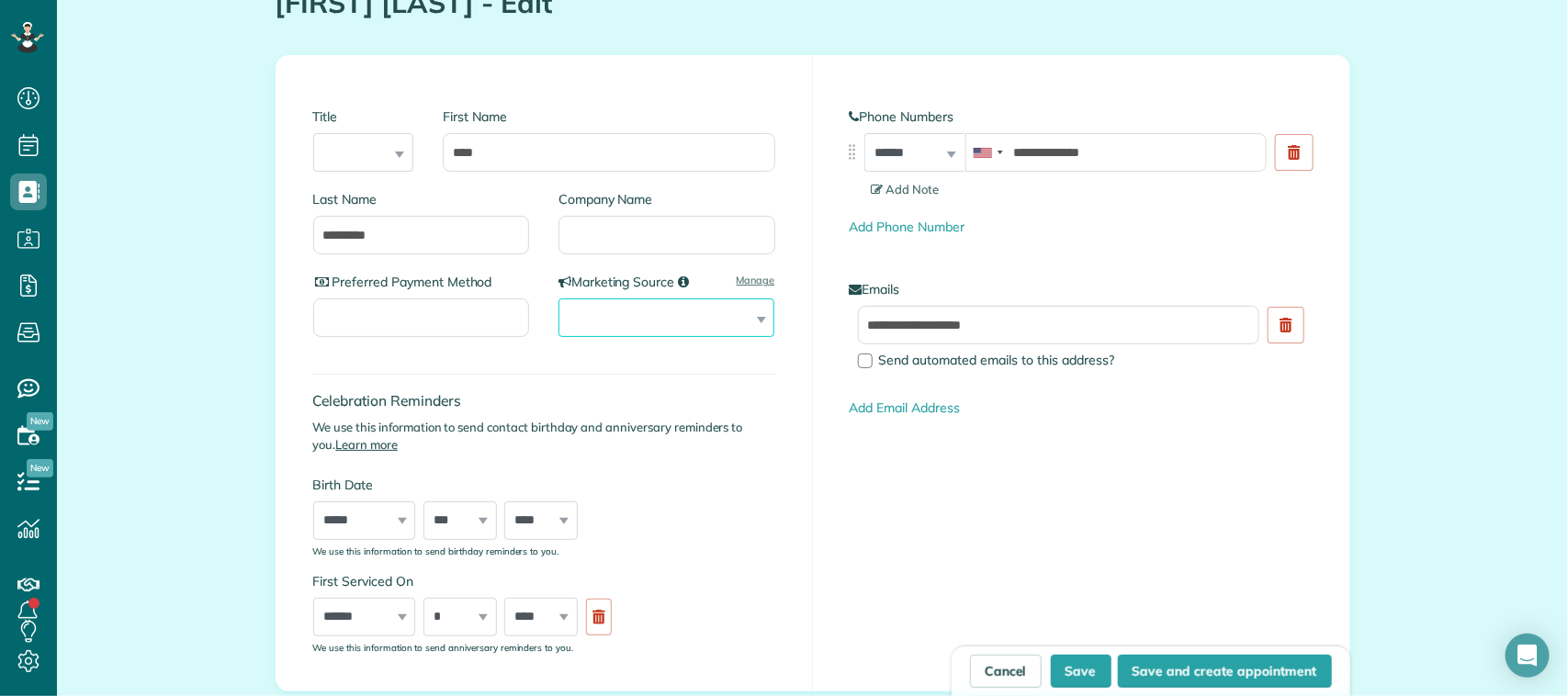 select on "******" 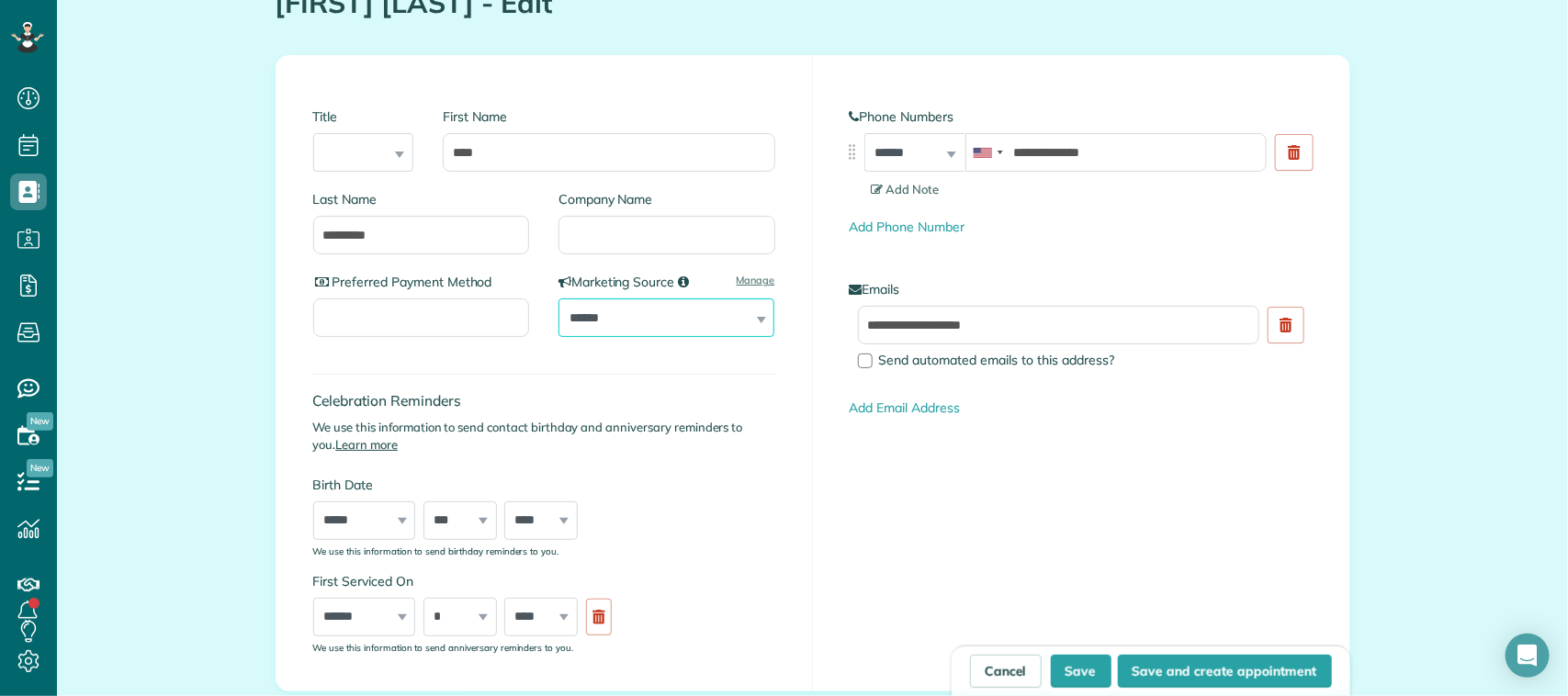 click on "**********" at bounding box center [666, 318] 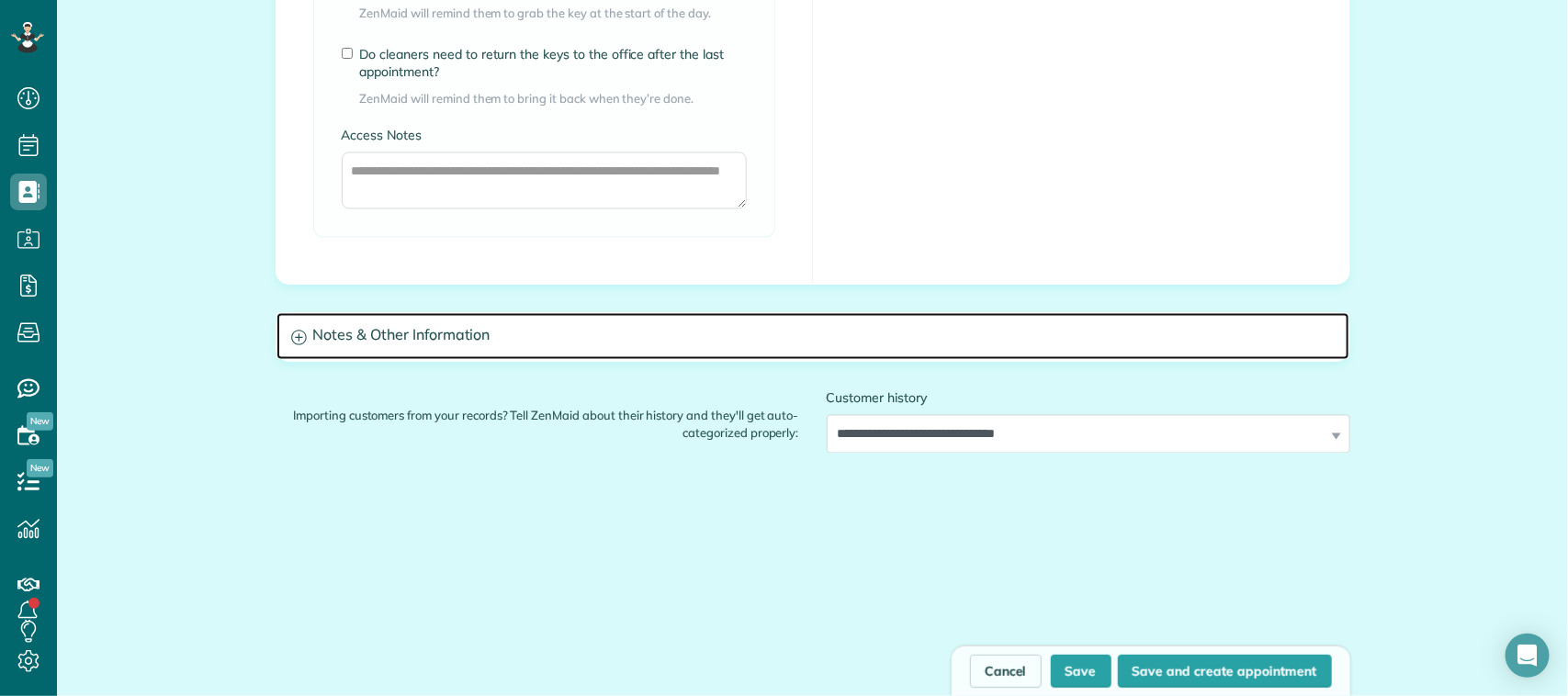 click on "Notes & Other Information" at bounding box center (813, 336) 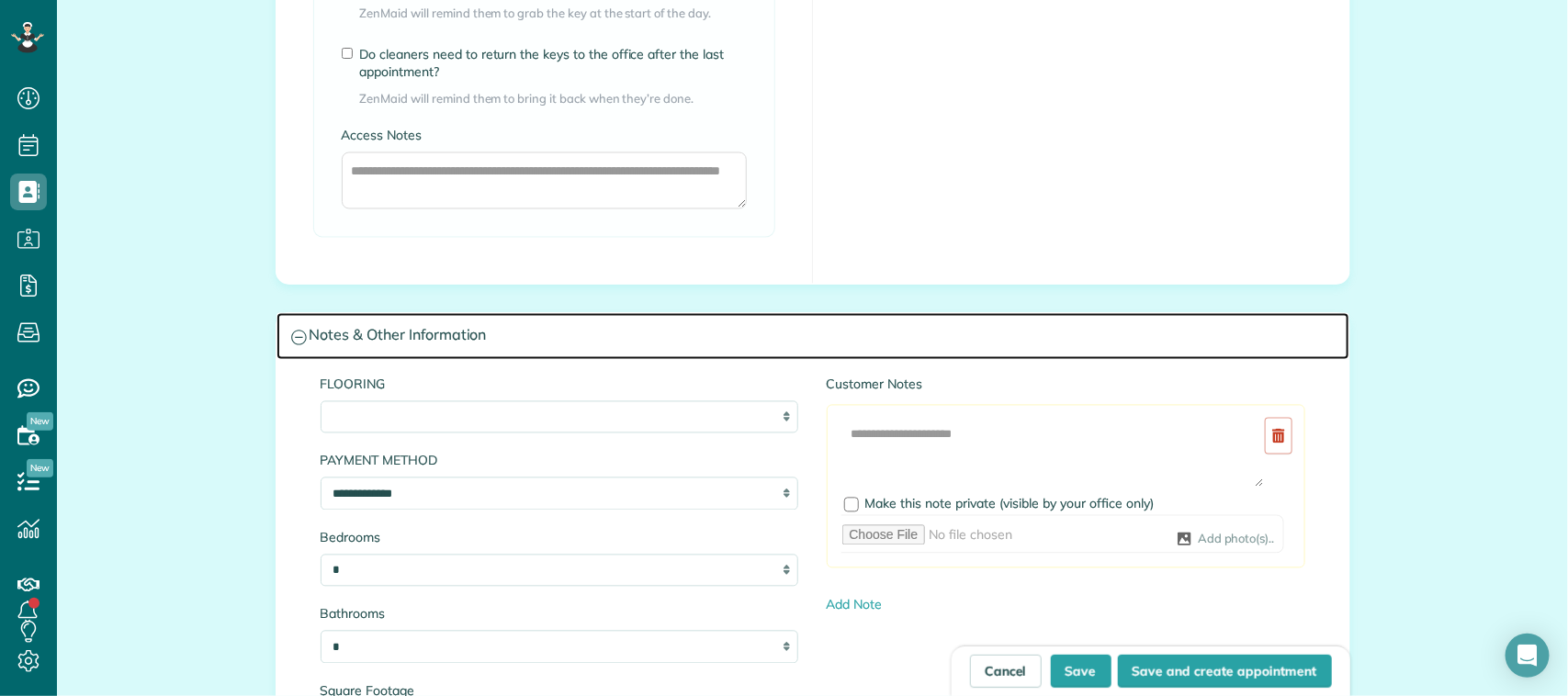 scroll, scrollTop: 1607, scrollLeft: 0, axis: vertical 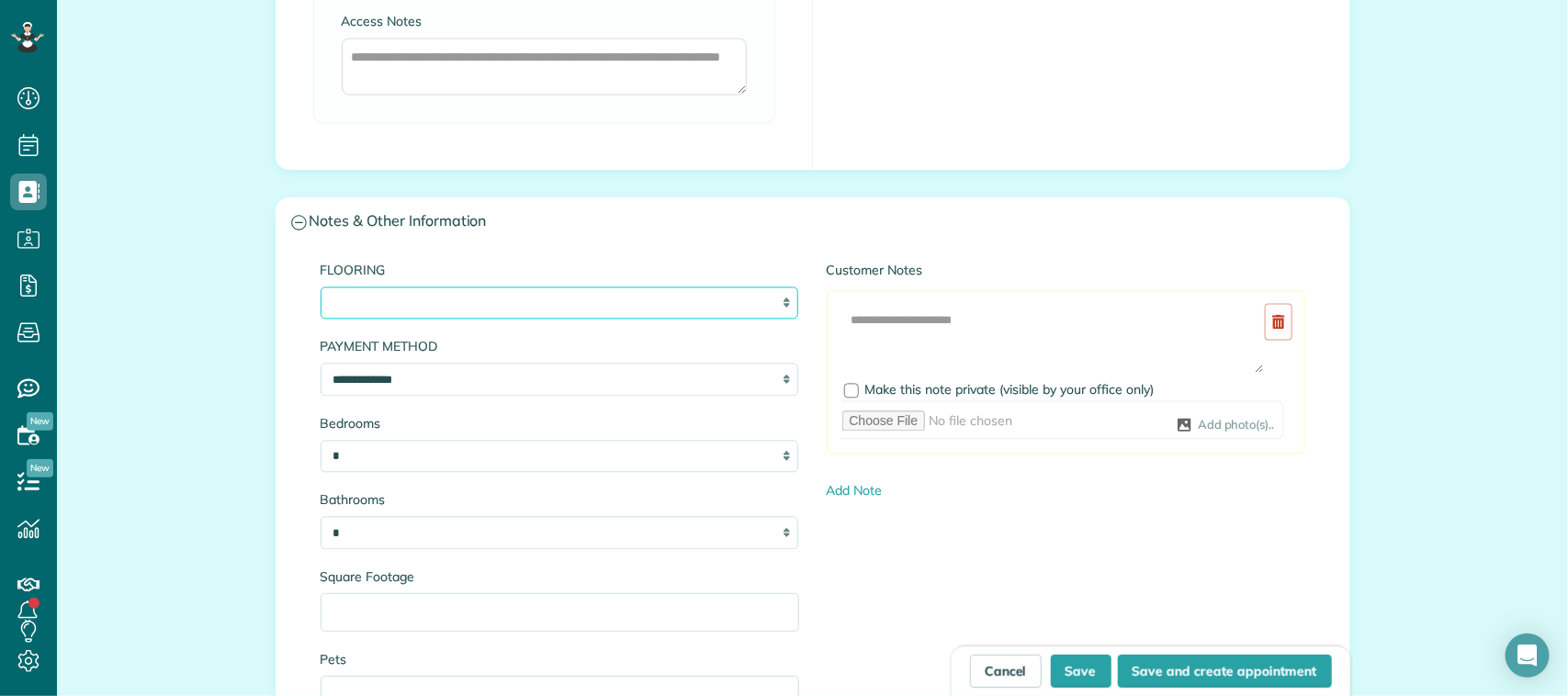 click on "**********" at bounding box center (559, 303) 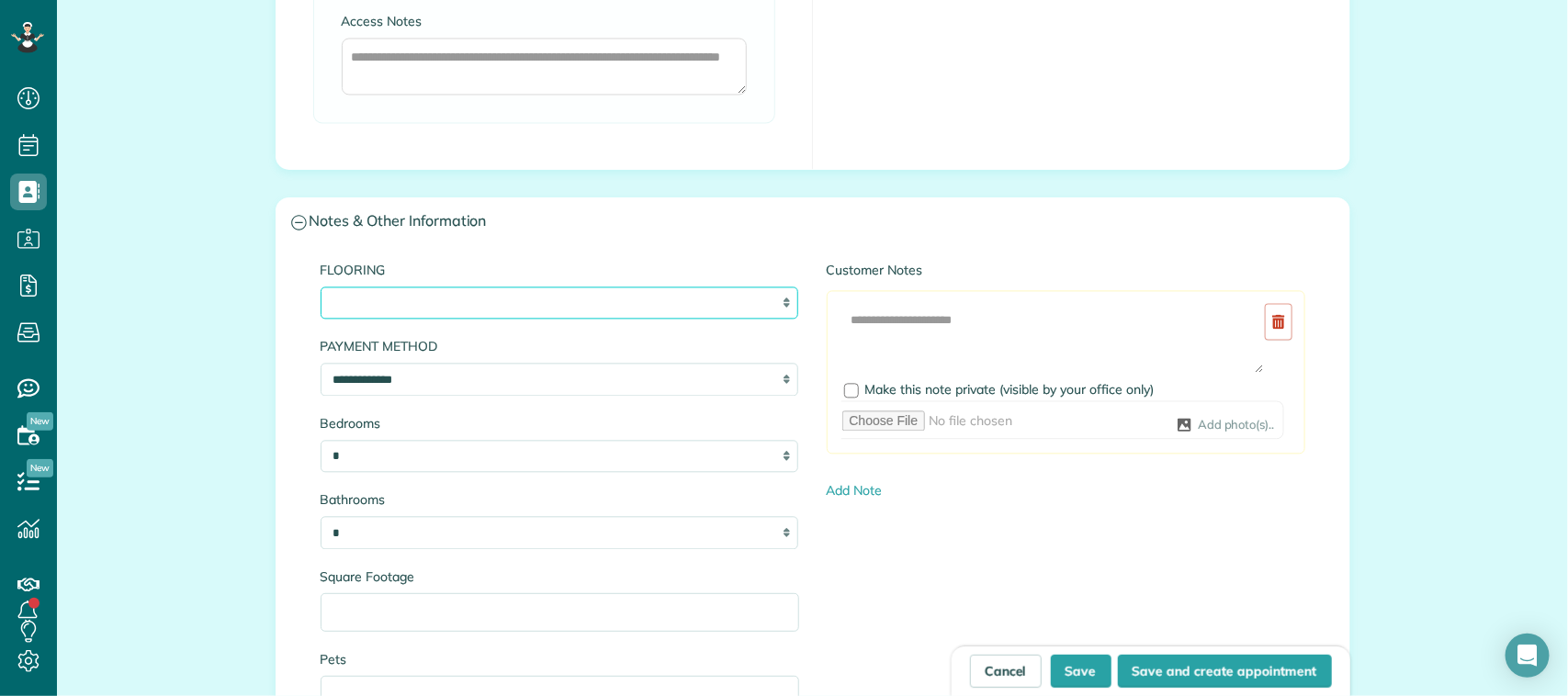 select on "**********" 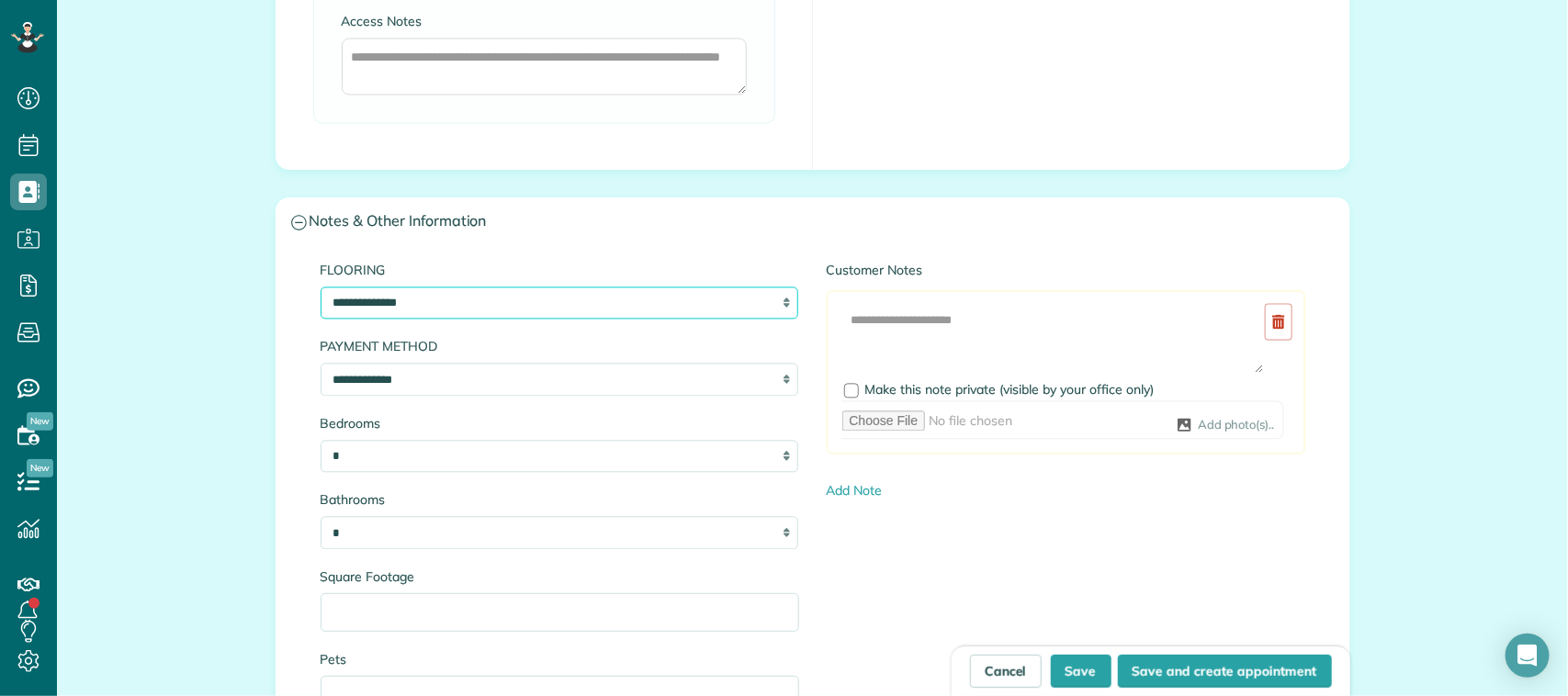 click on "**********" at bounding box center [559, 303] 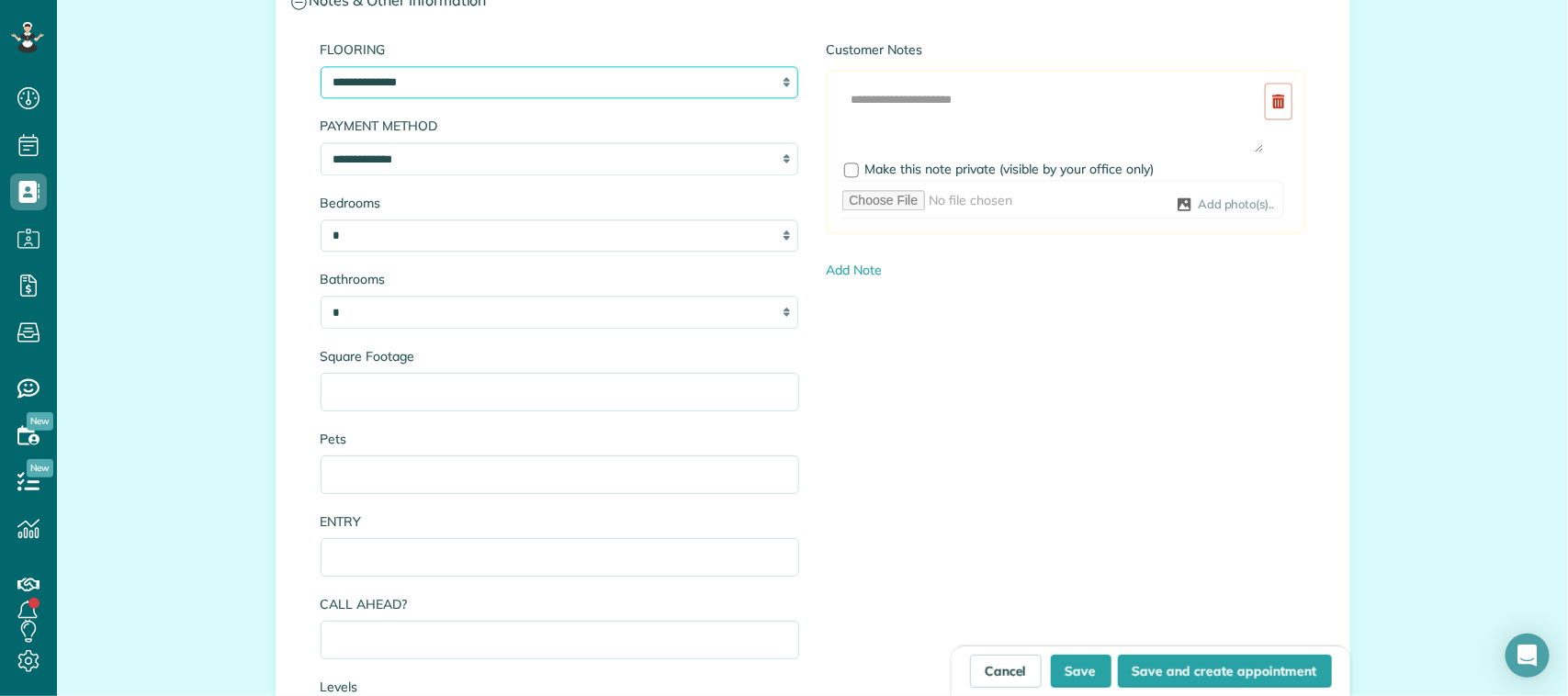 scroll, scrollTop: 1836, scrollLeft: 0, axis: vertical 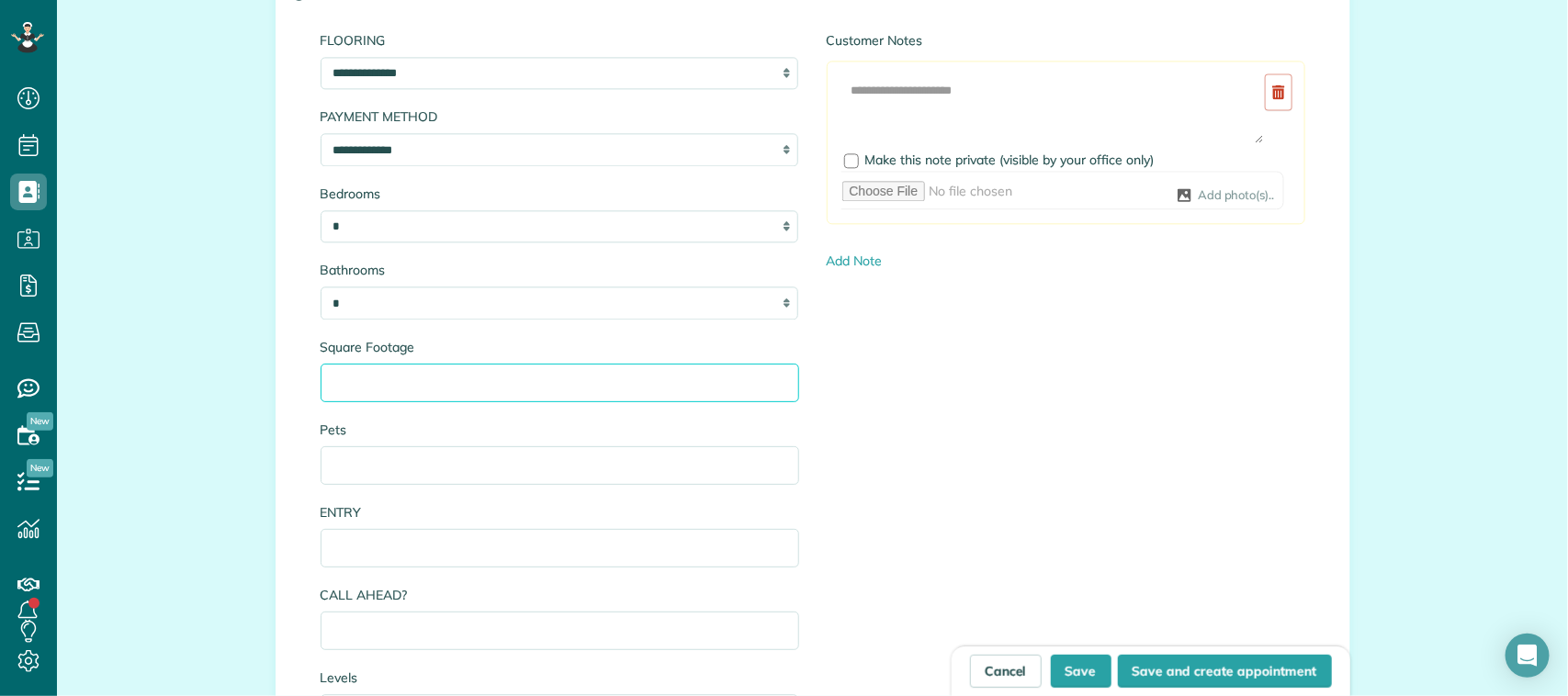 click on "Square Footage" at bounding box center (559, 383) 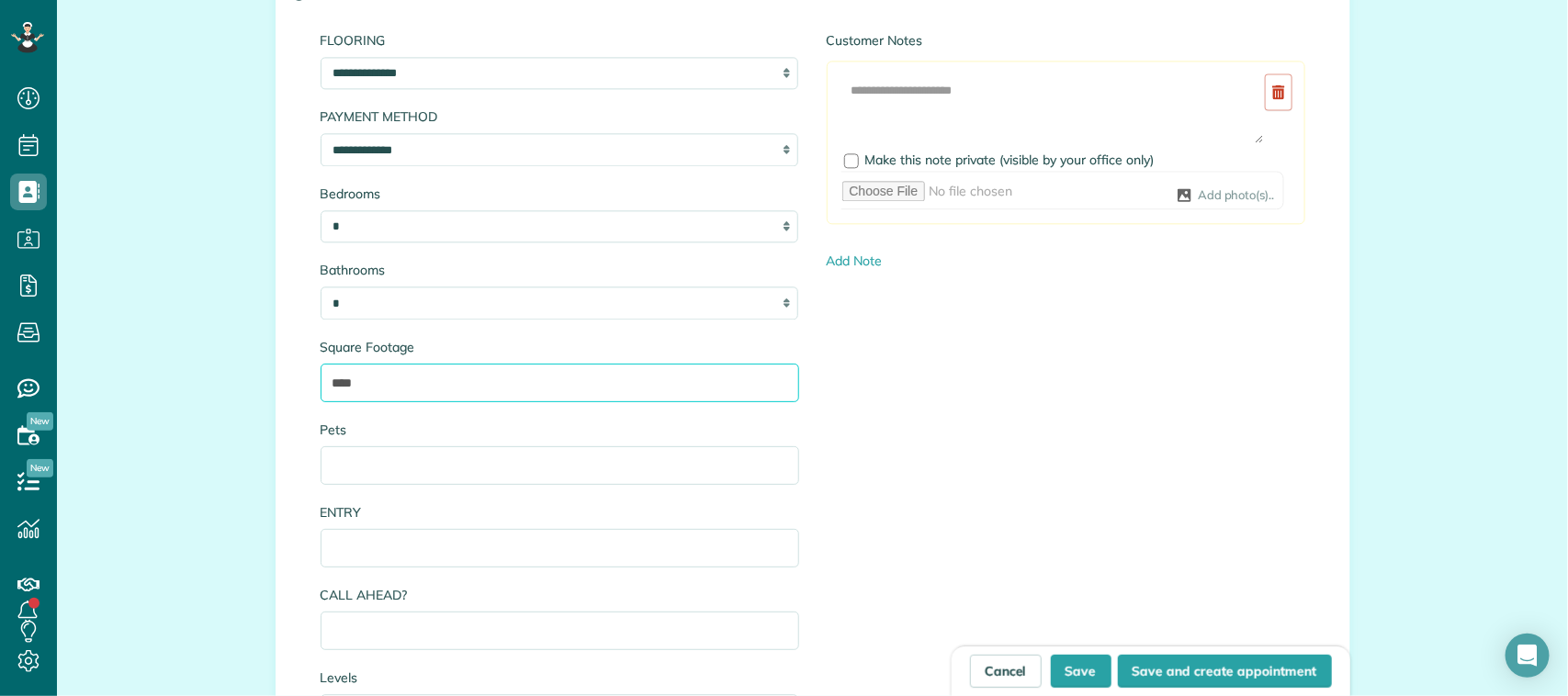 type on "****" 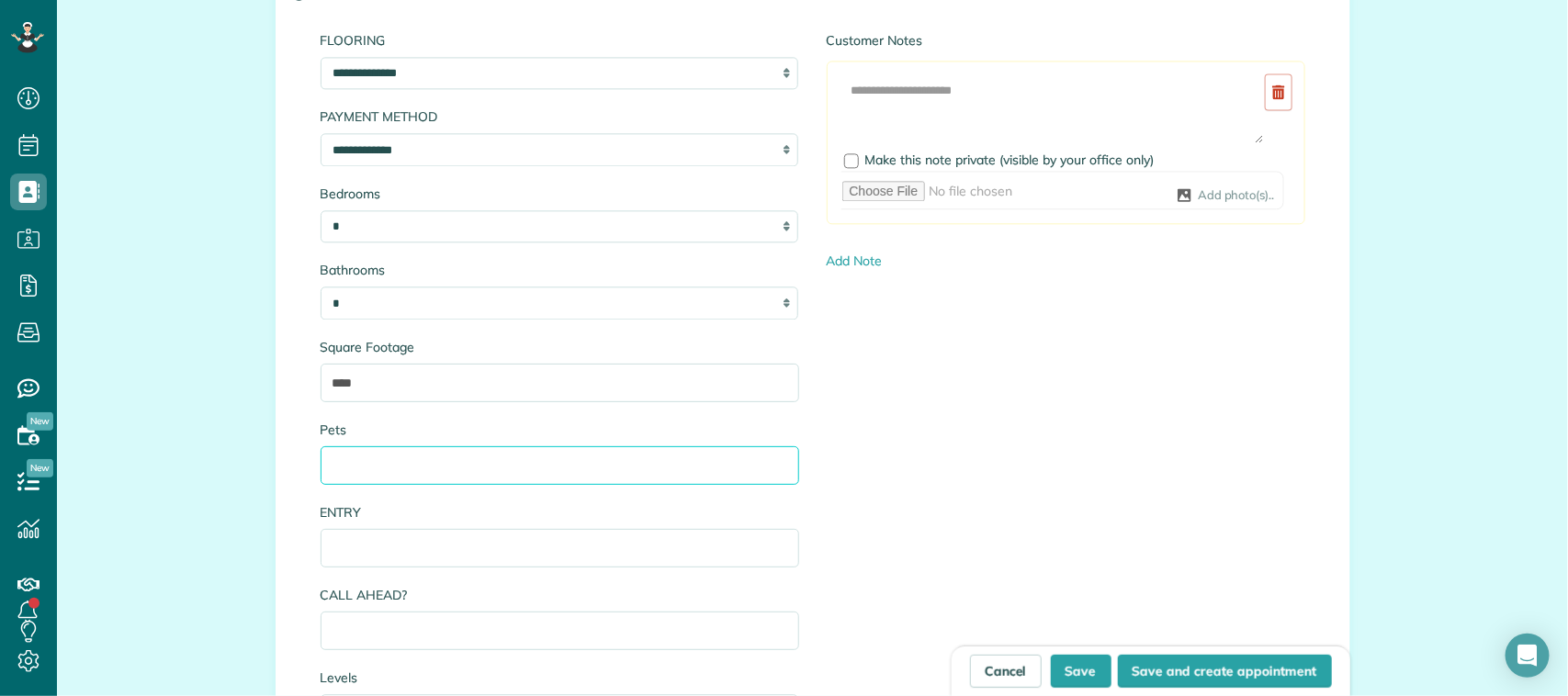 click on "Pets" at bounding box center [559, 466] 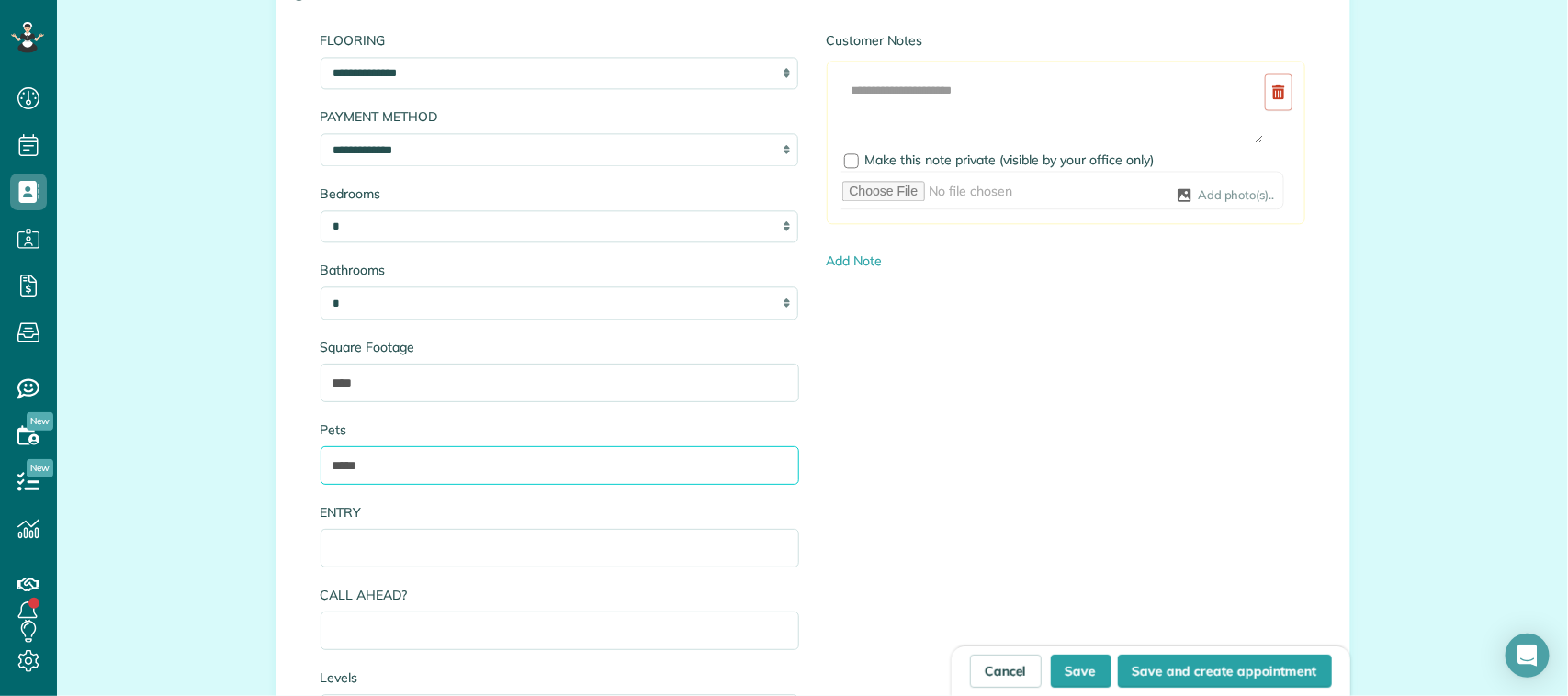 type on "*****" 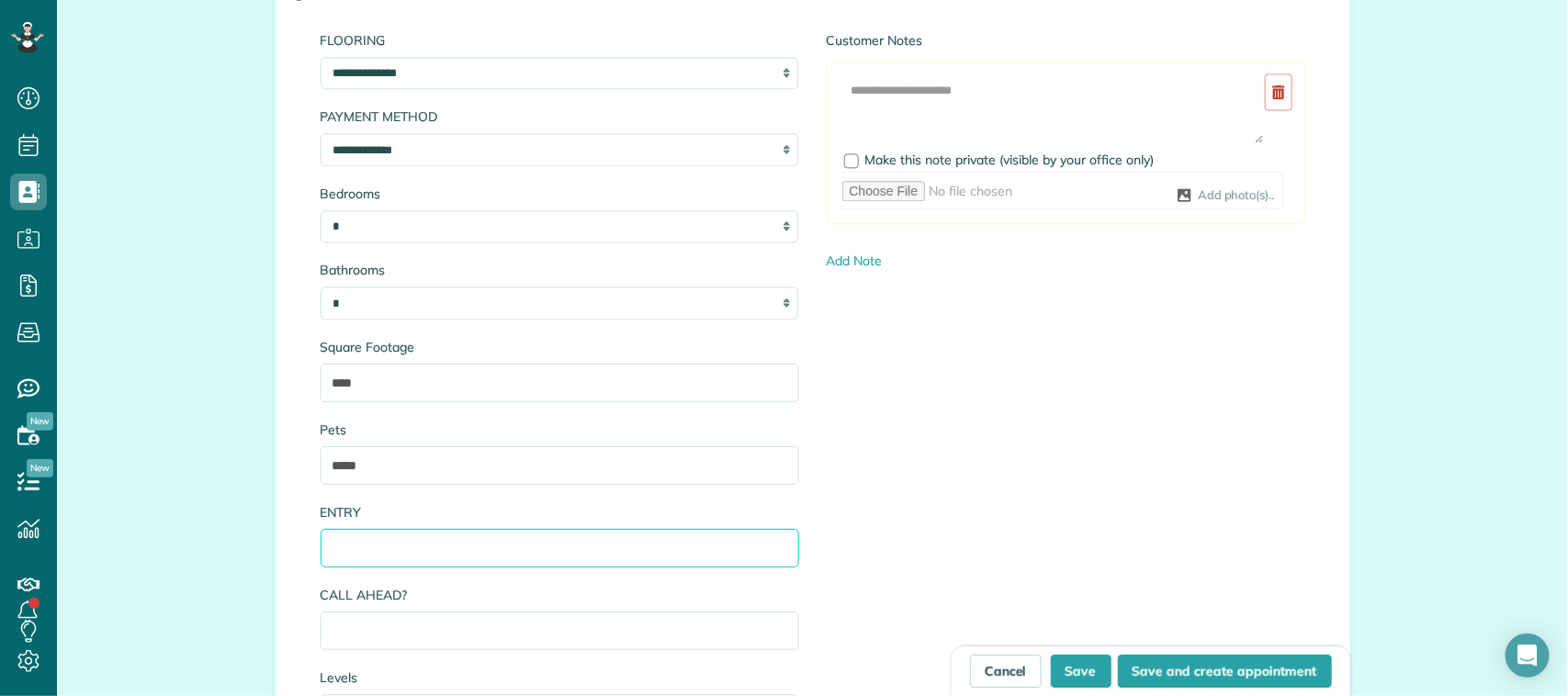 click on "ENTRY" at bounding box center (559, 548) 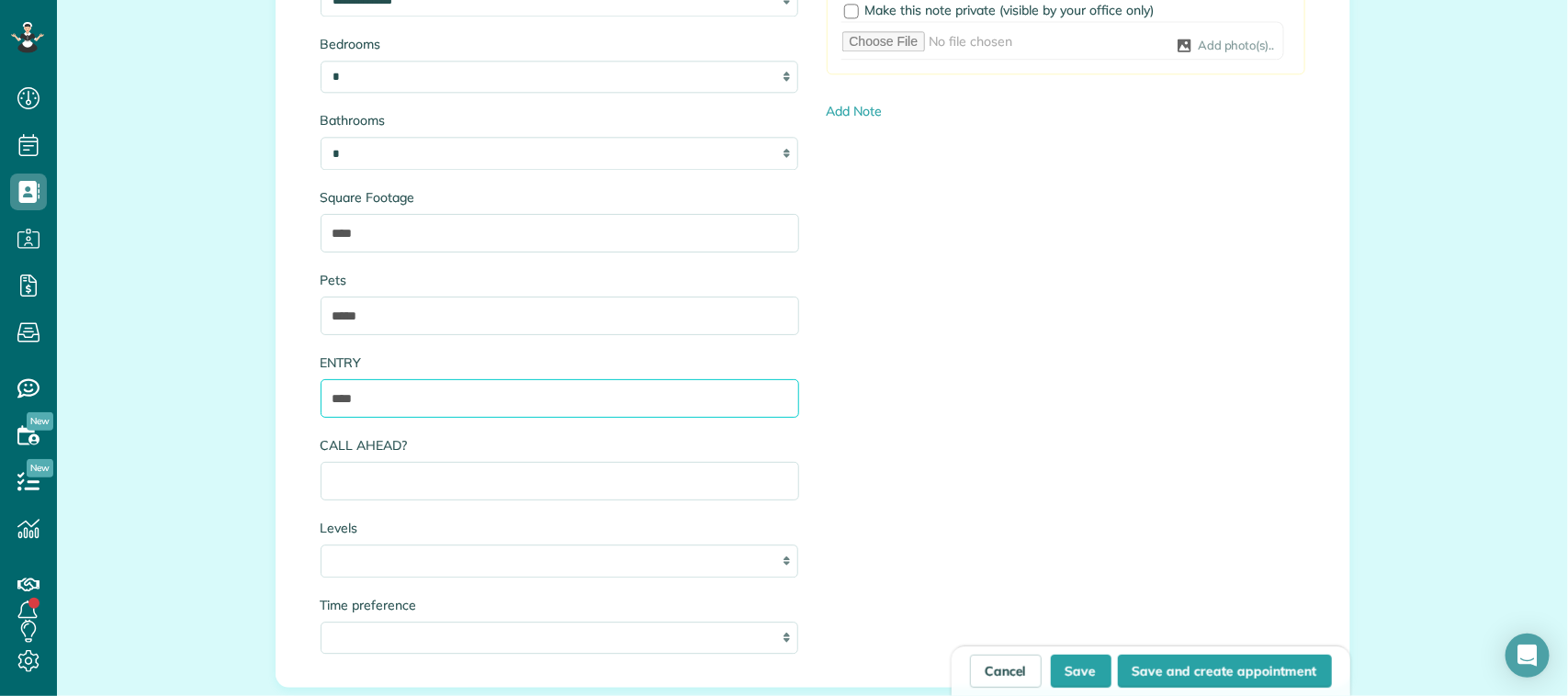 scroll, scrollTop: 2066, scrollLeft: 0, axis: vertical 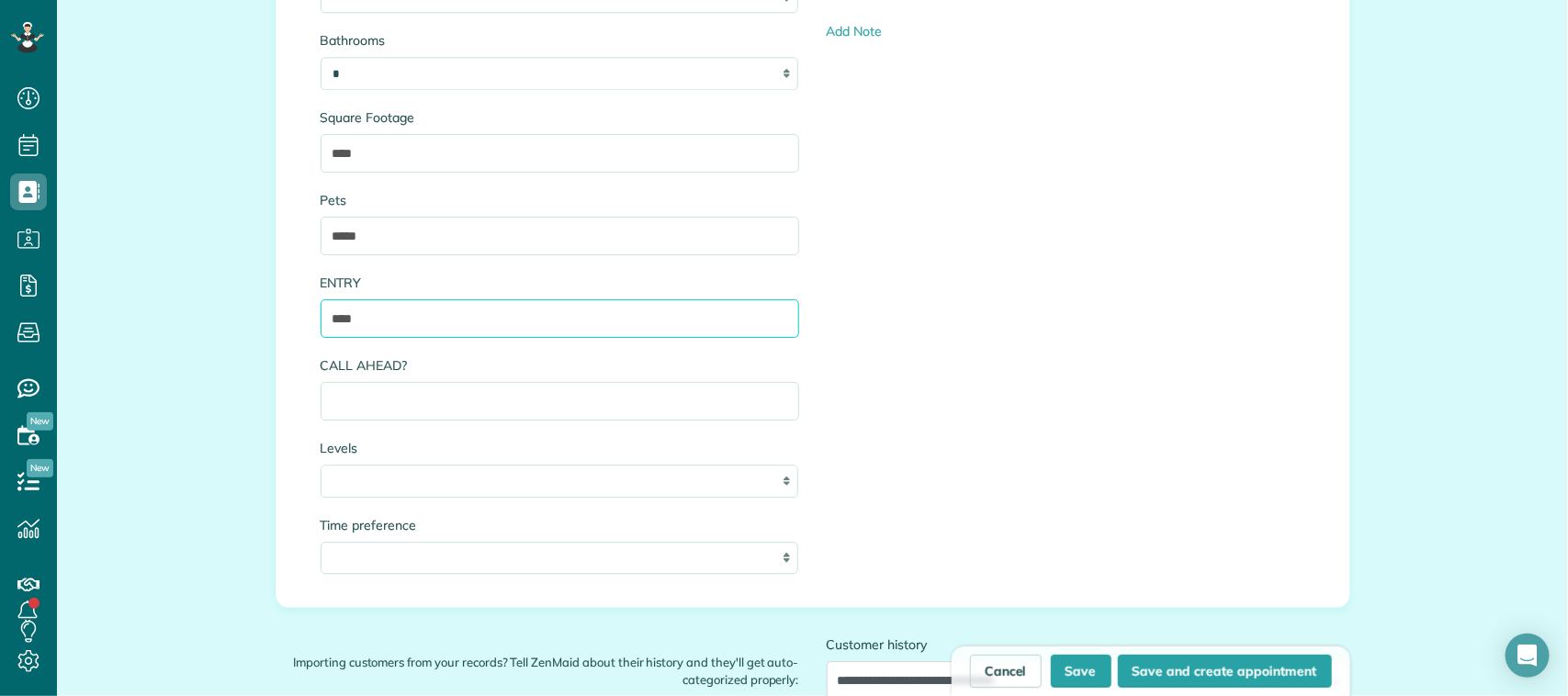 type on "****" 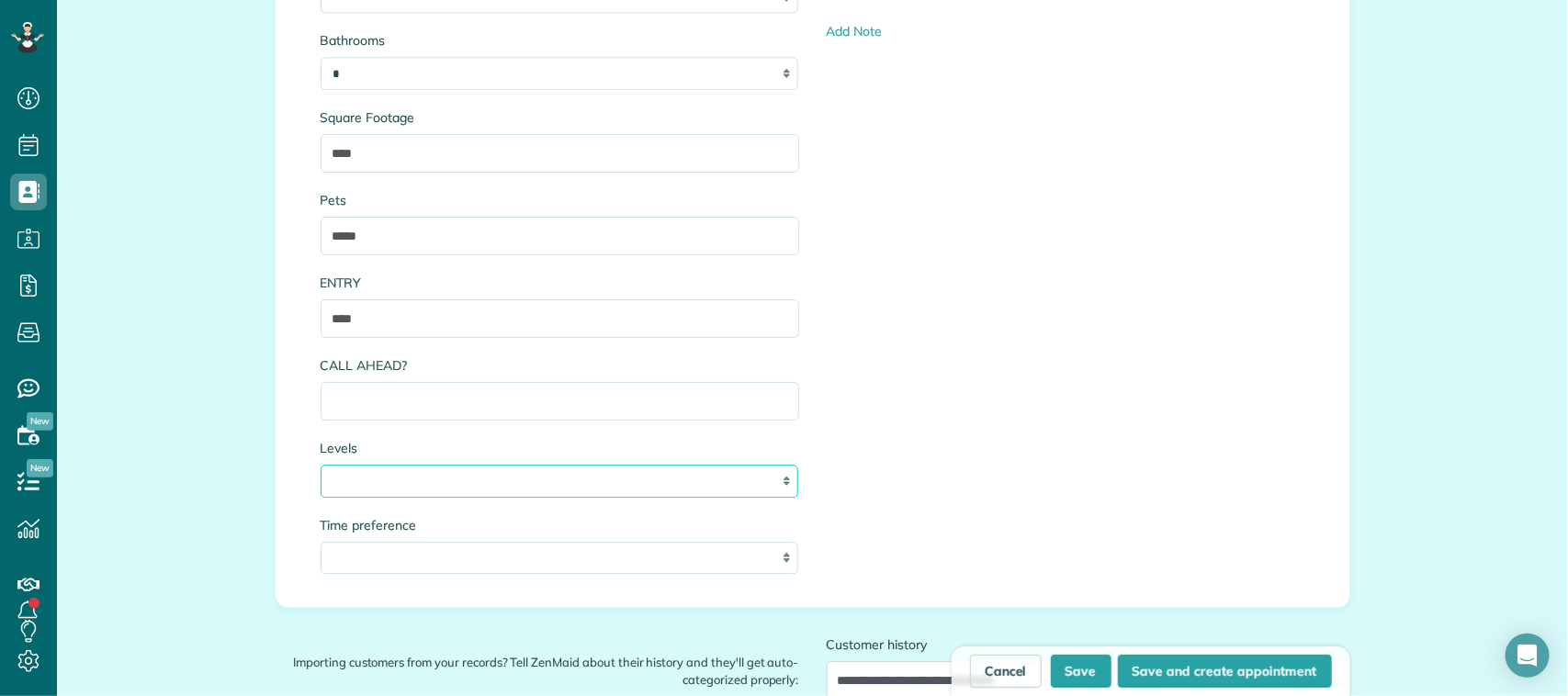 click on "*
*
*" at bounding box center [559, 481] 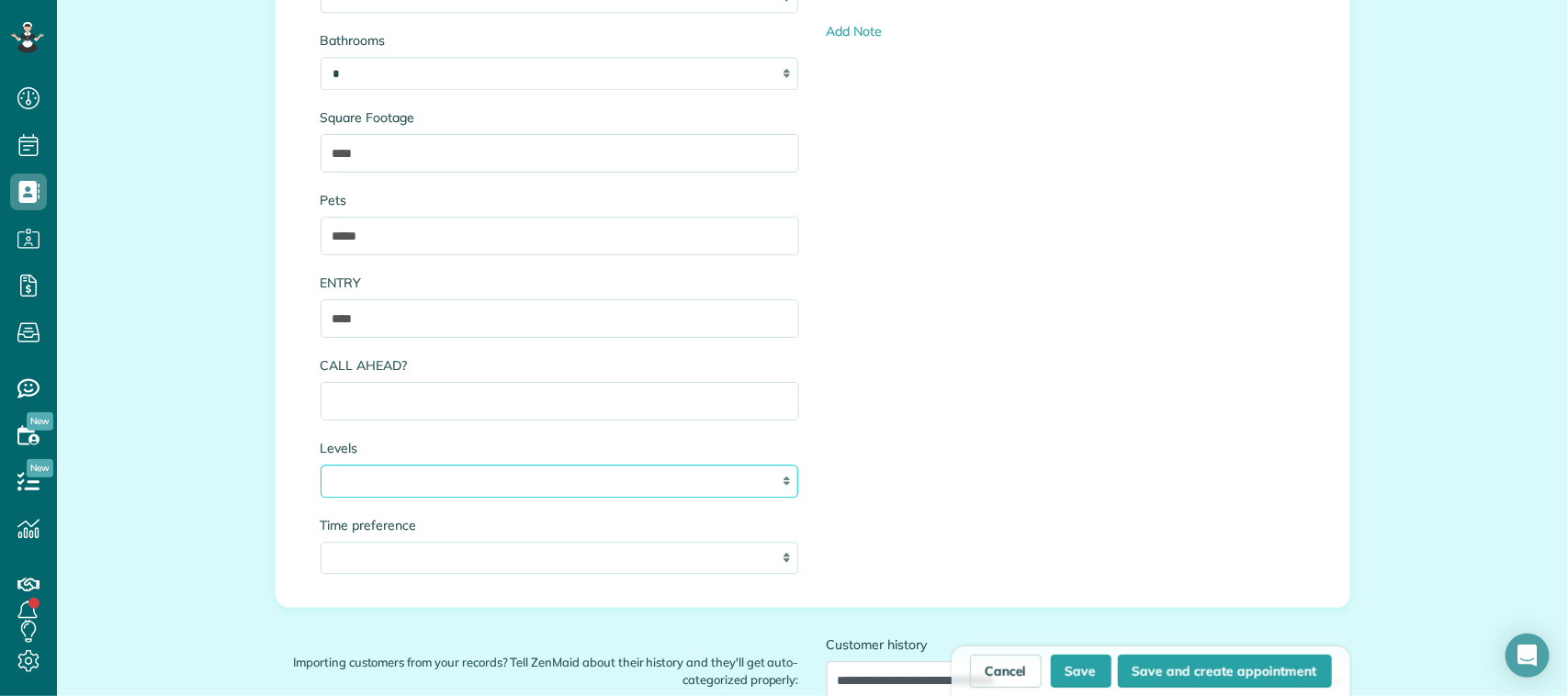 select on "*" 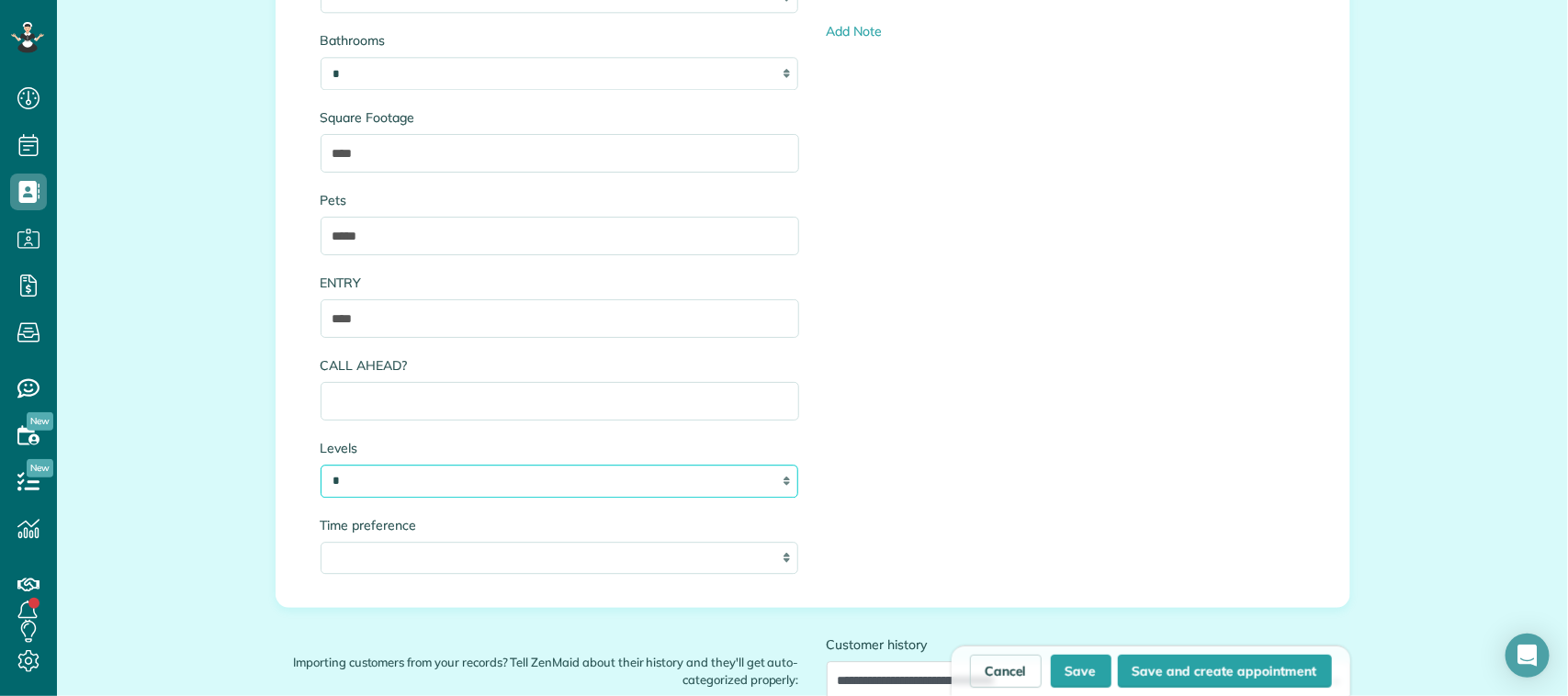 click on "*
*
*" at bounding box center [559, 481] 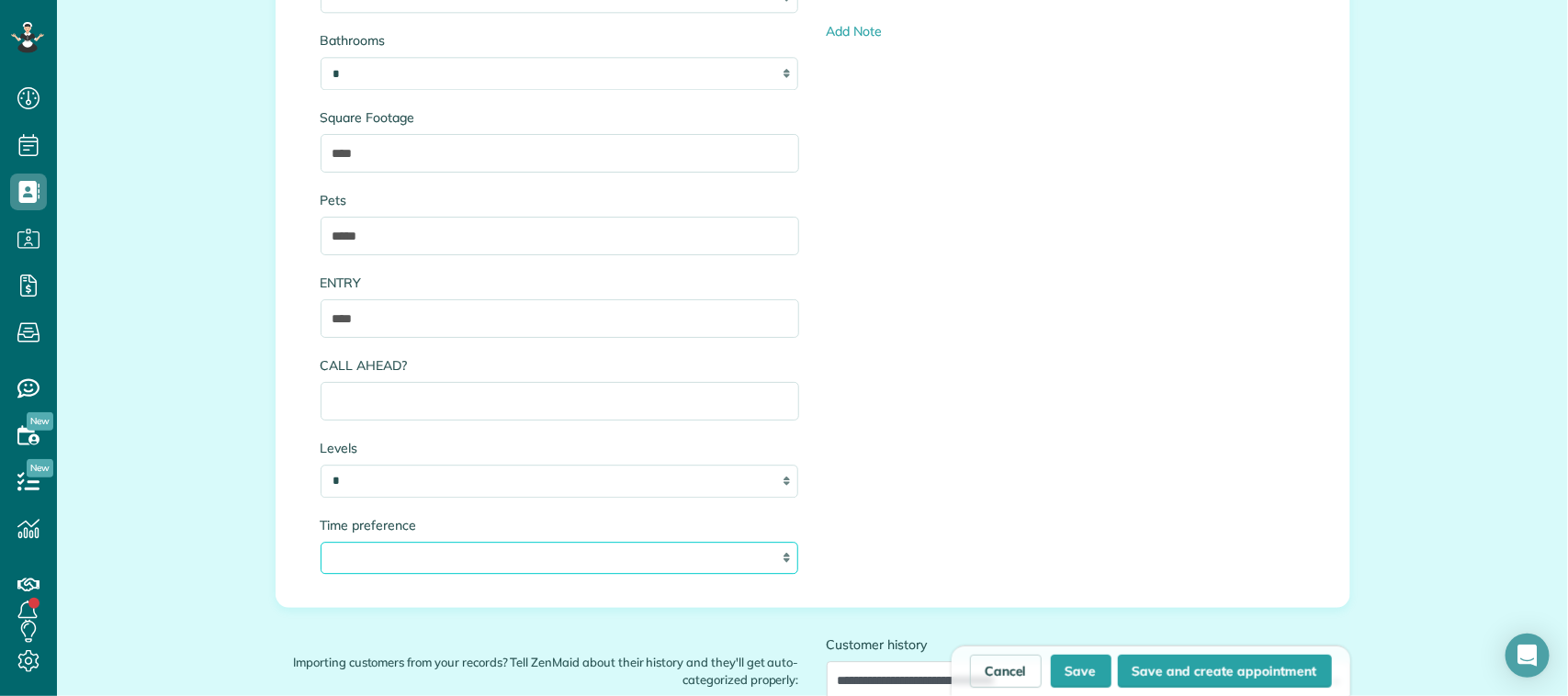 click on "**********" at bounding box center [559, 558] 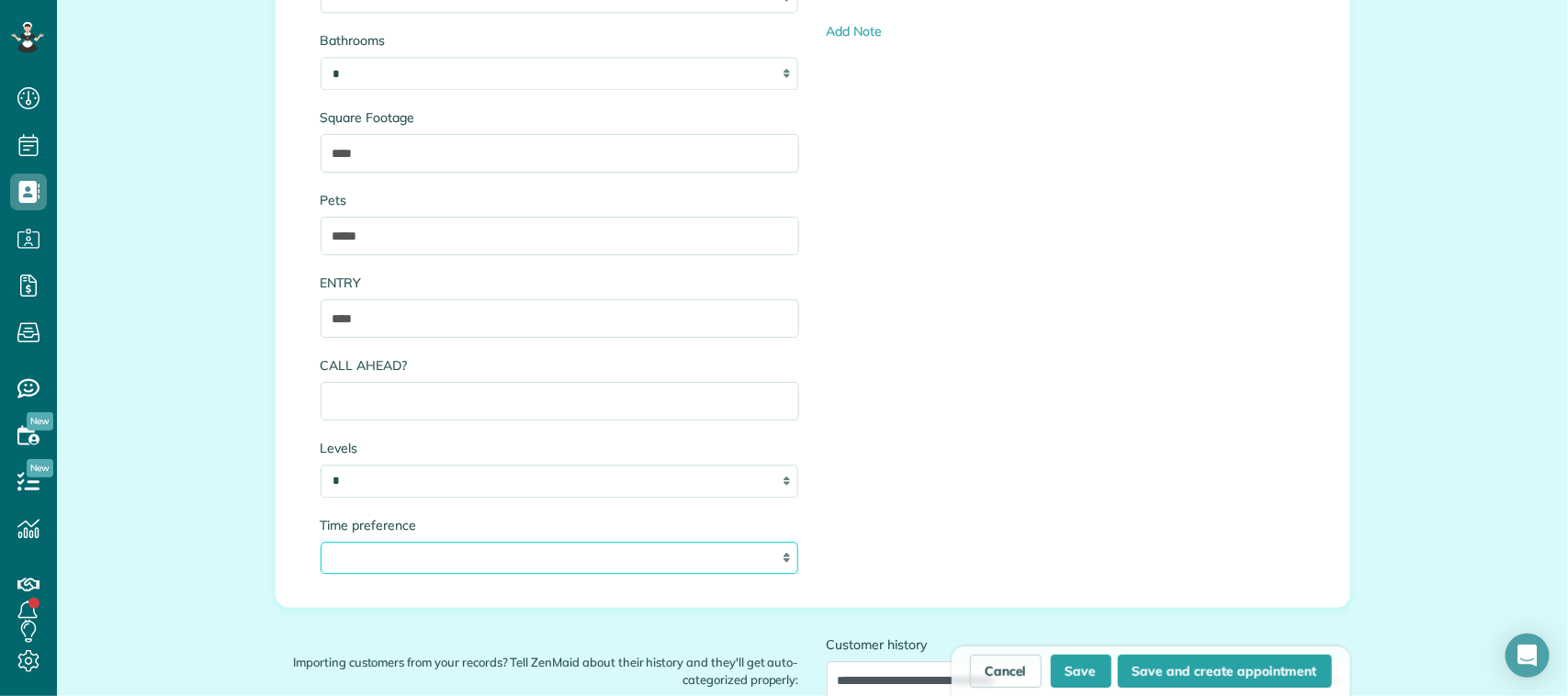 select on "***" 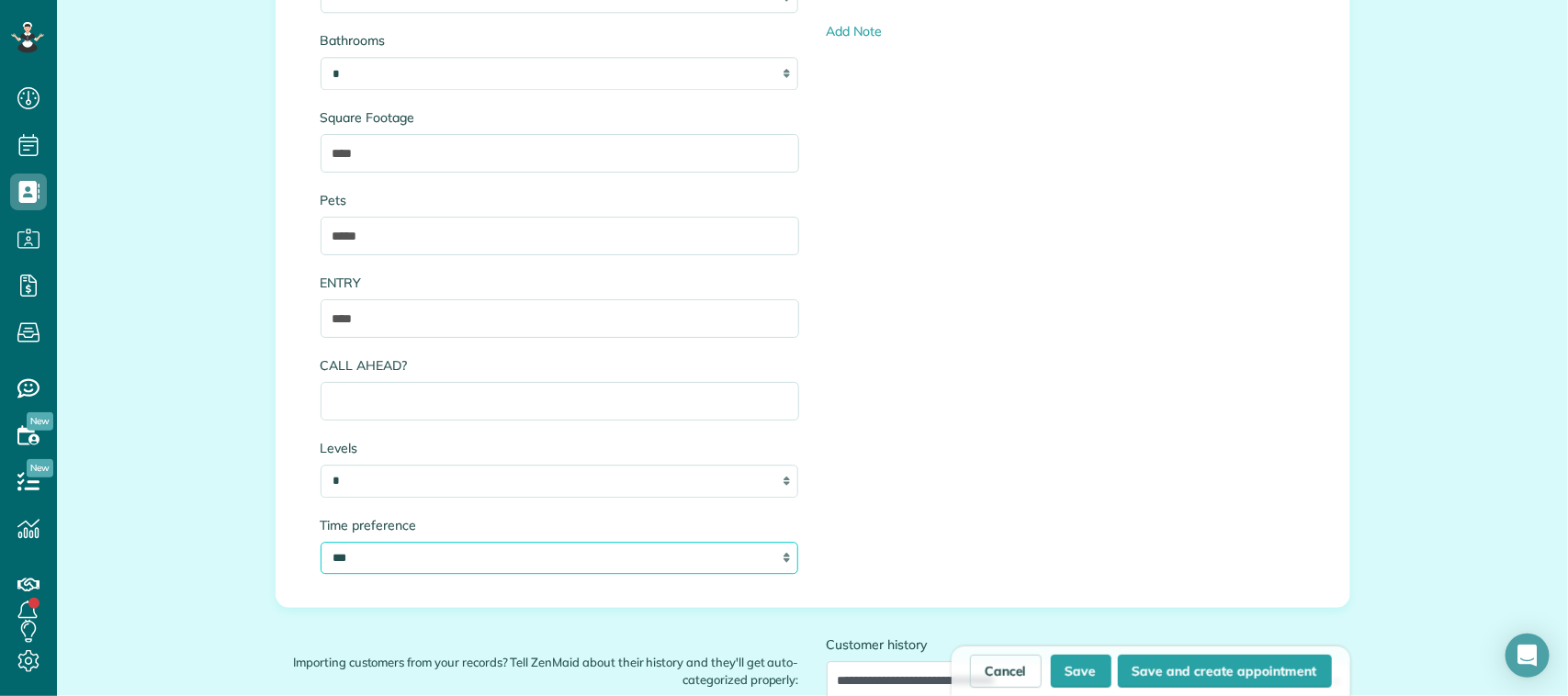 click on "**********" at bounding box center (559, 558) 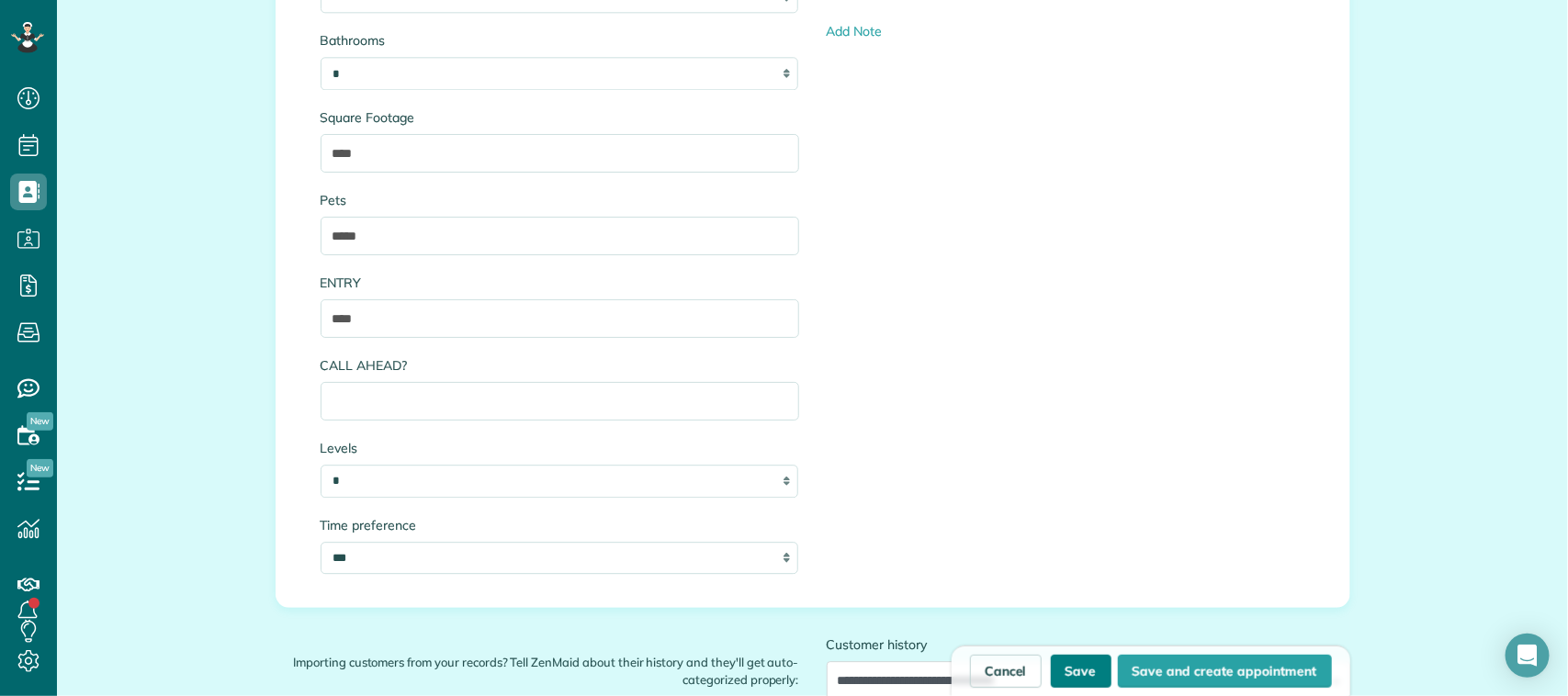 click on "Save" at bounding box center [1081, 671] 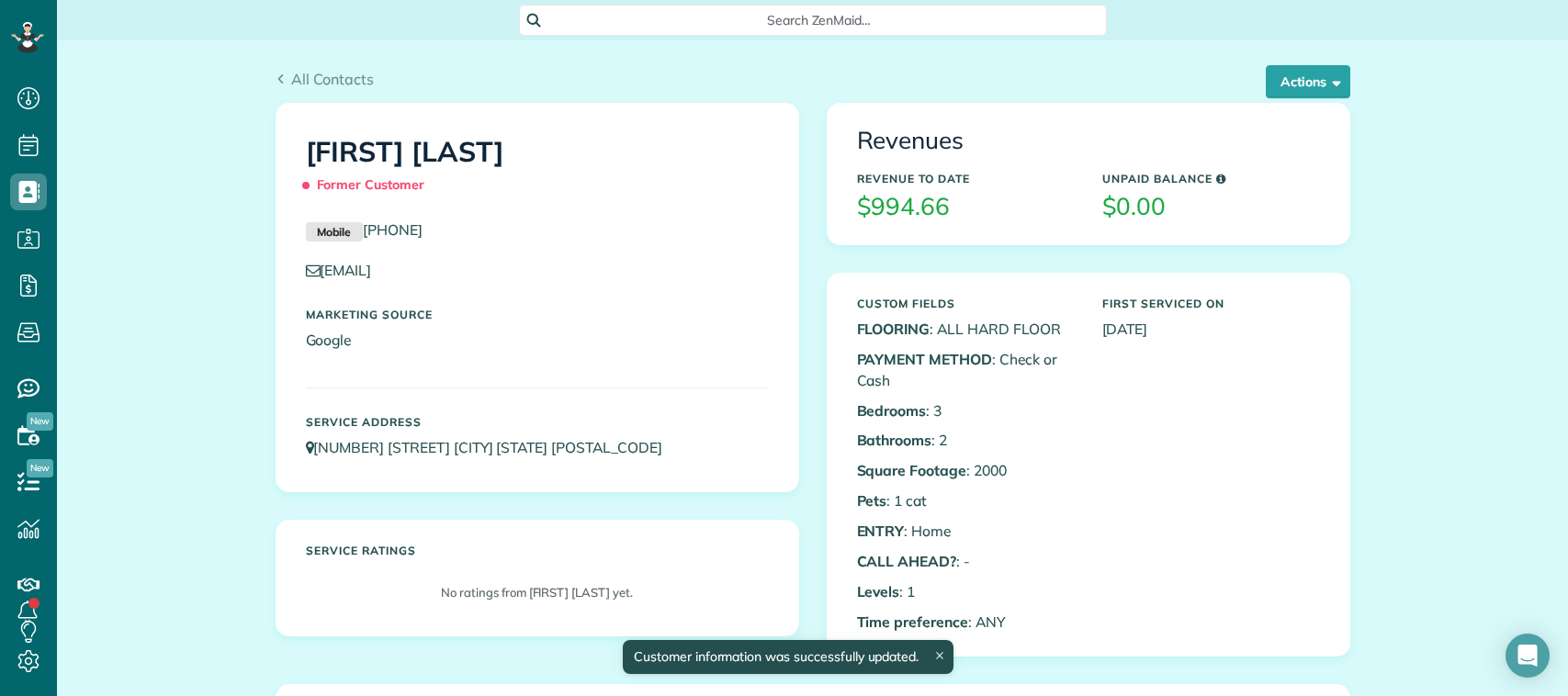 scroll, scrollTop: 0, scrollLeft: 0, axis: both 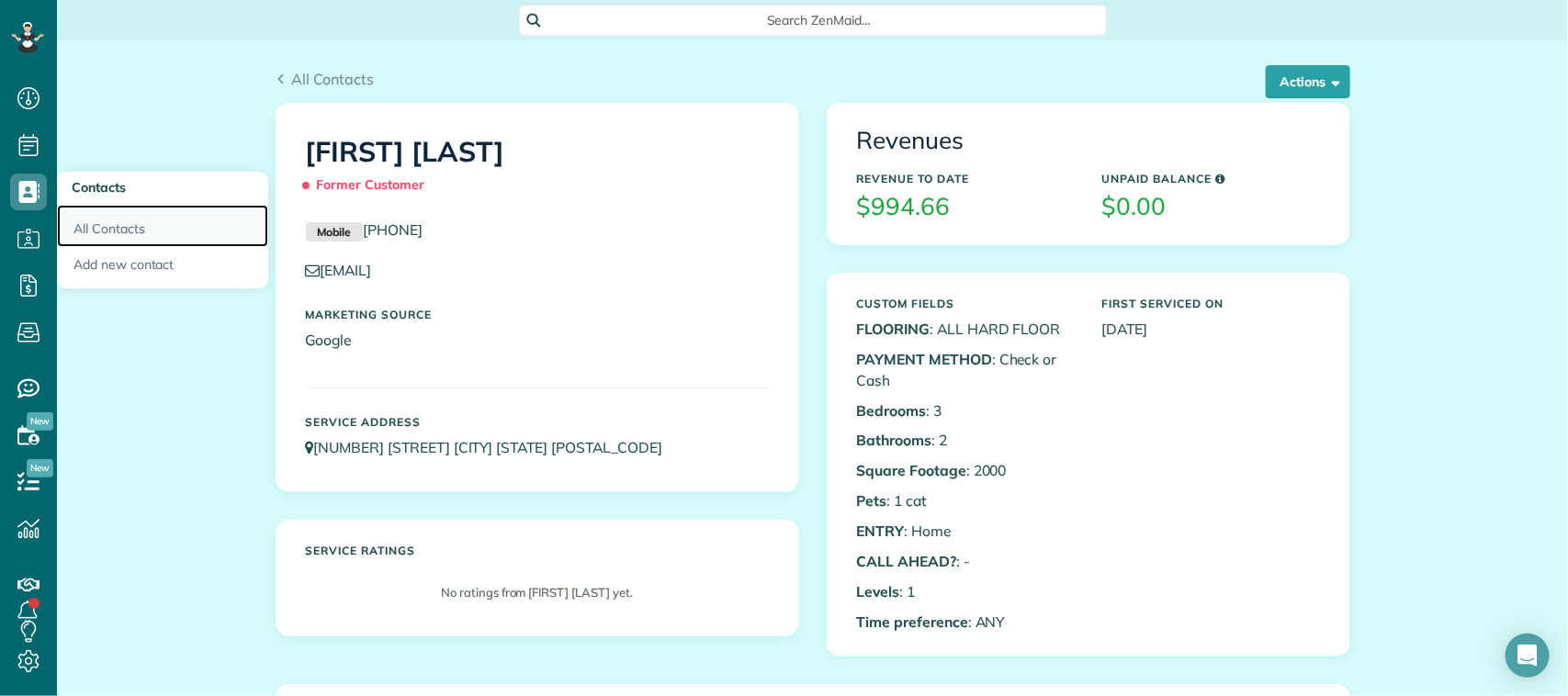 click on "All Contacts" at bounding box center [163, 226] 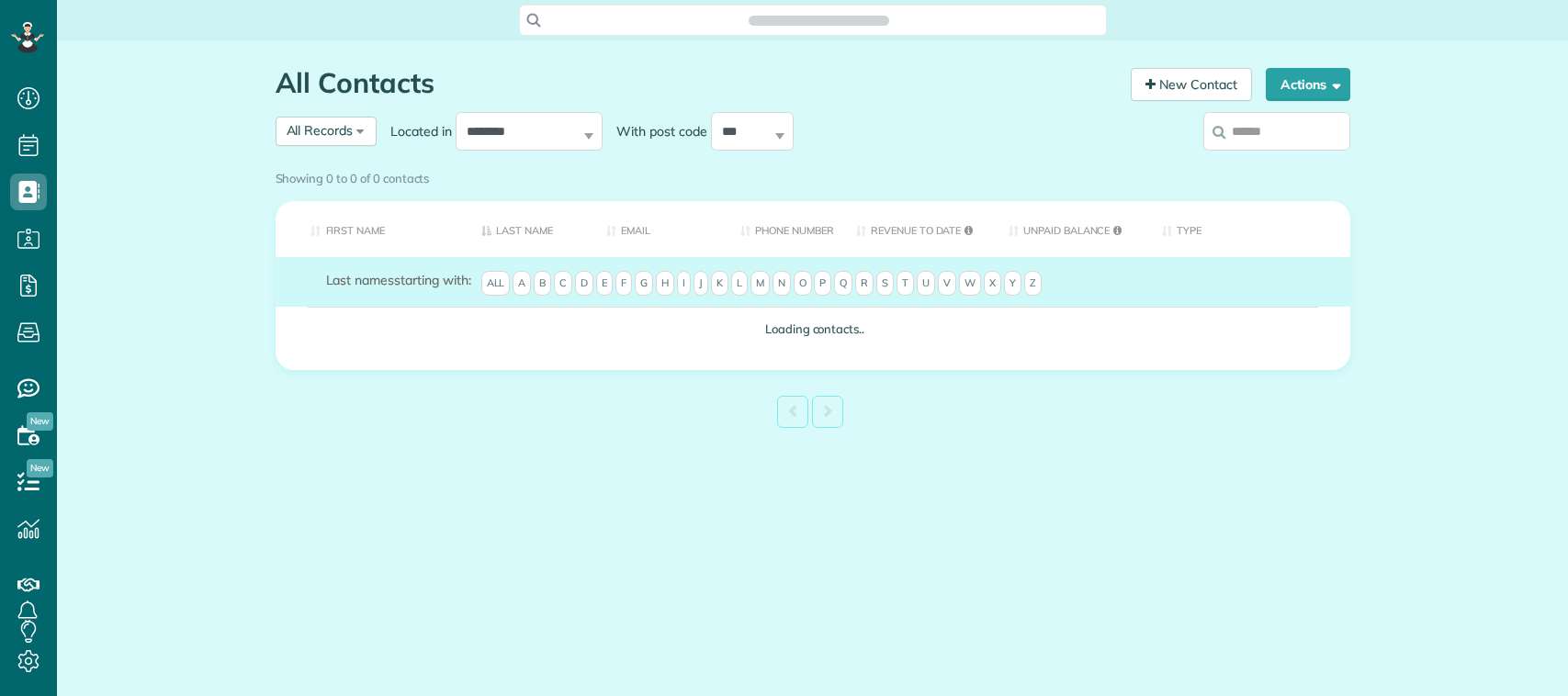 scroll, scrollTop: 0, scrollLeft: 0, axis: both 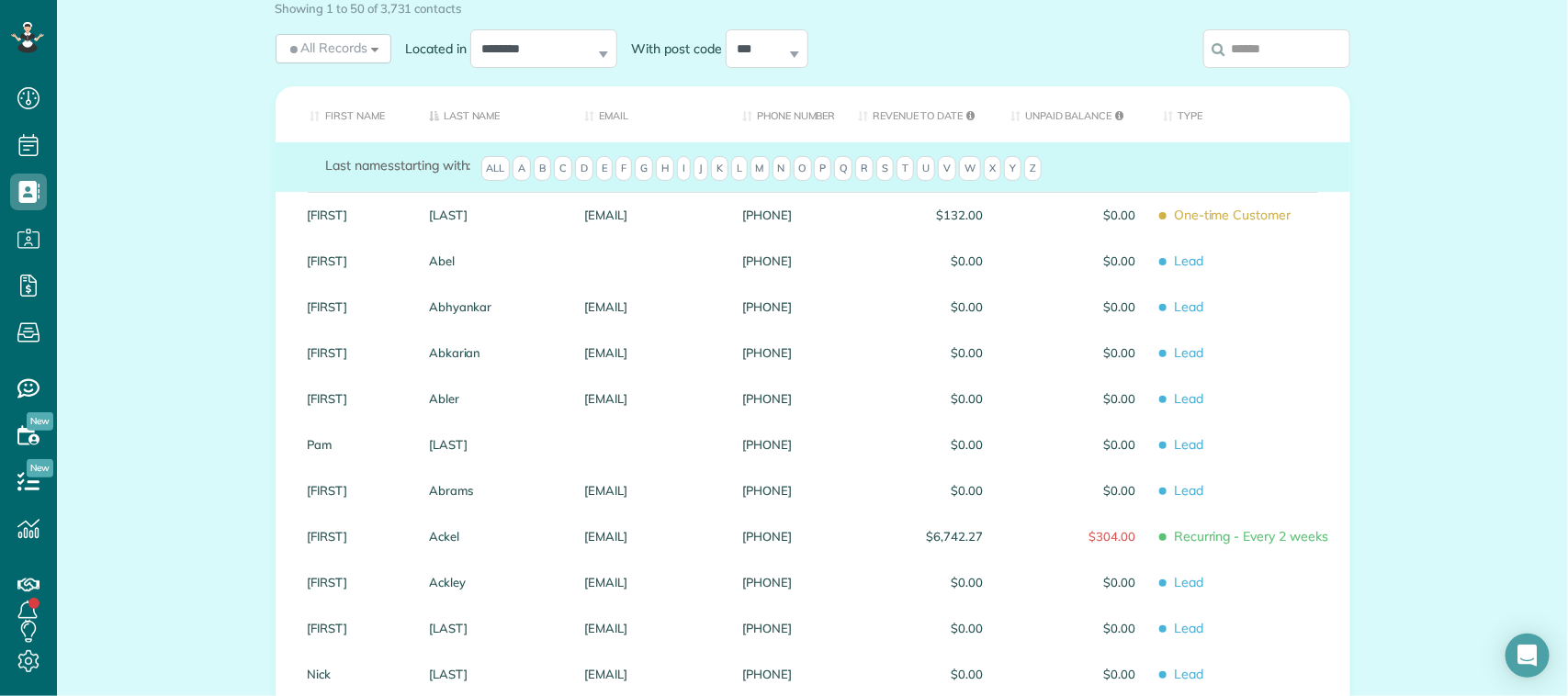 click at bounding box center [1277, 49] 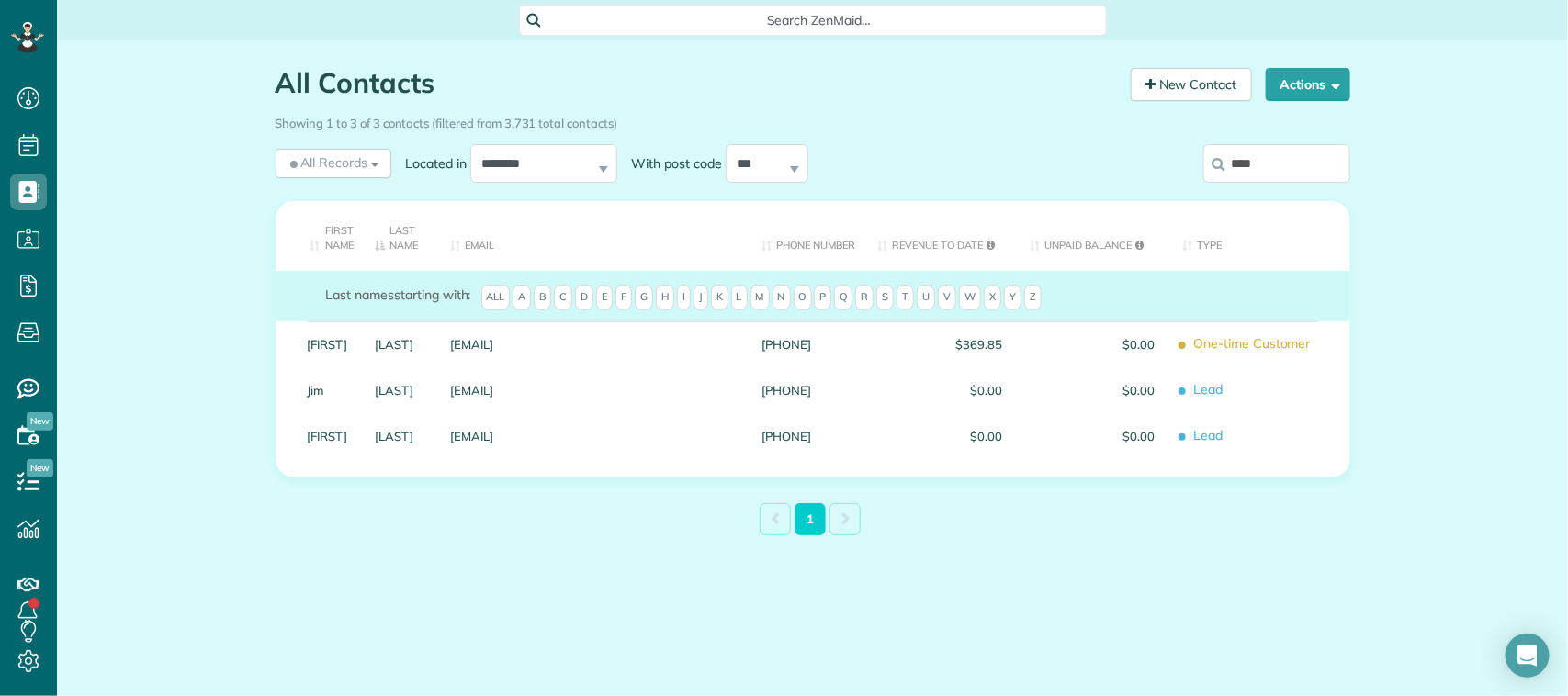 scroll, scrollTop: 0, scrollLeft: 0, axis: both 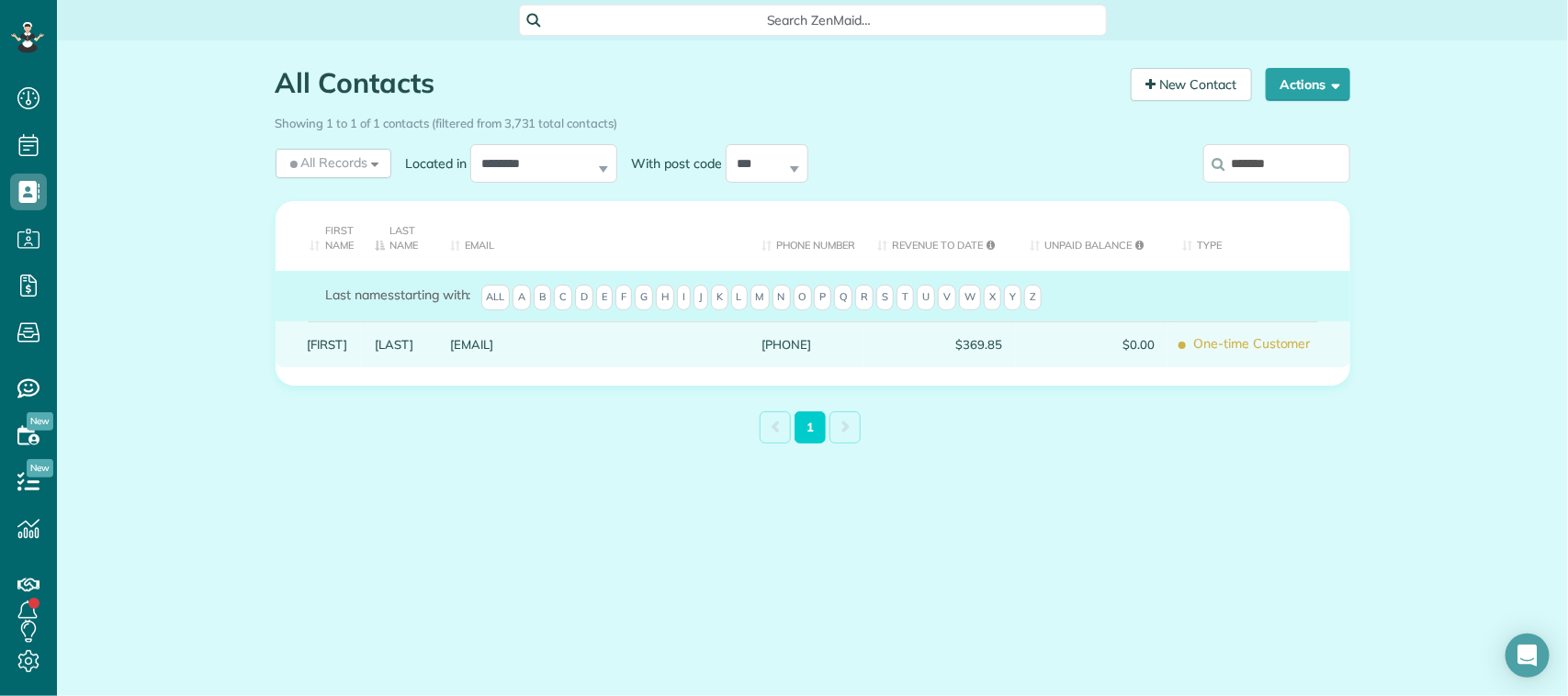 type on "*******" 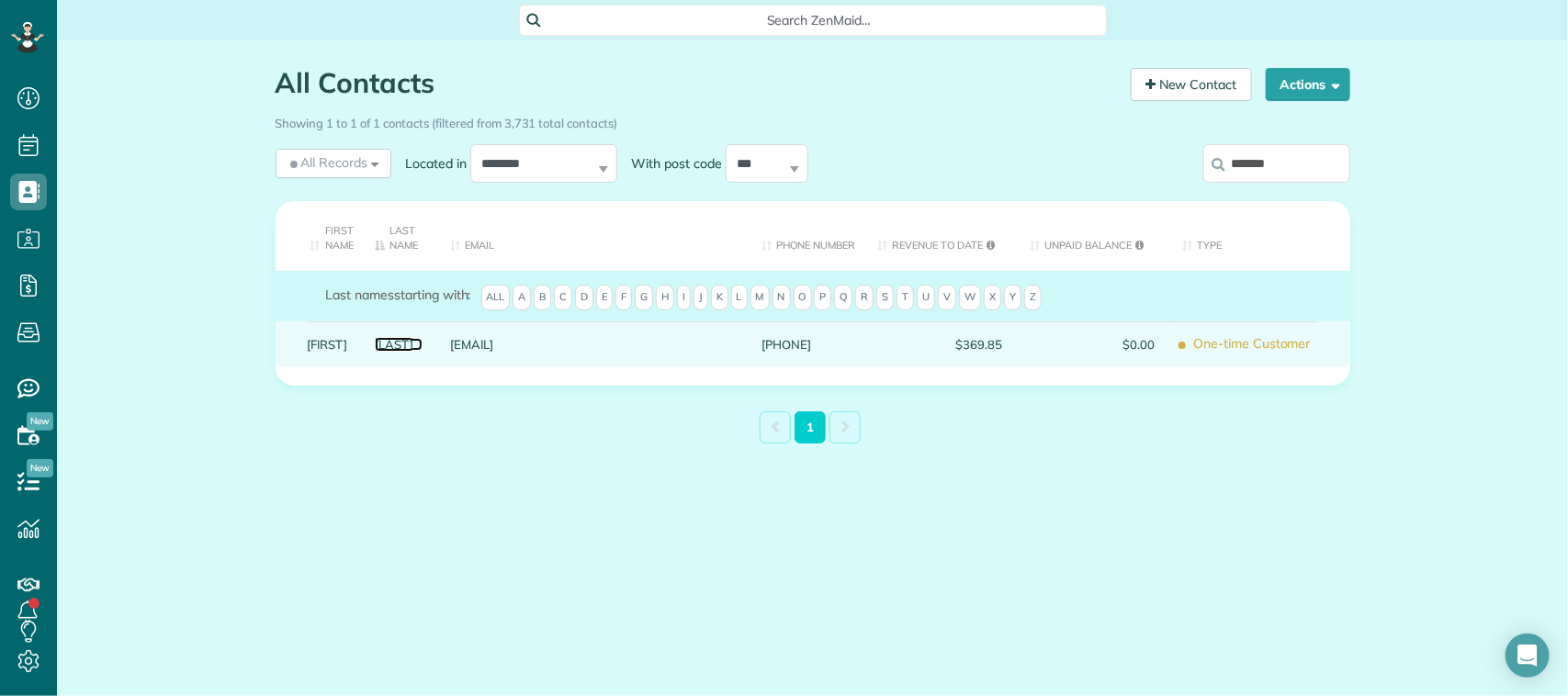click on "Anguiano" at bounding box center [399, 344] 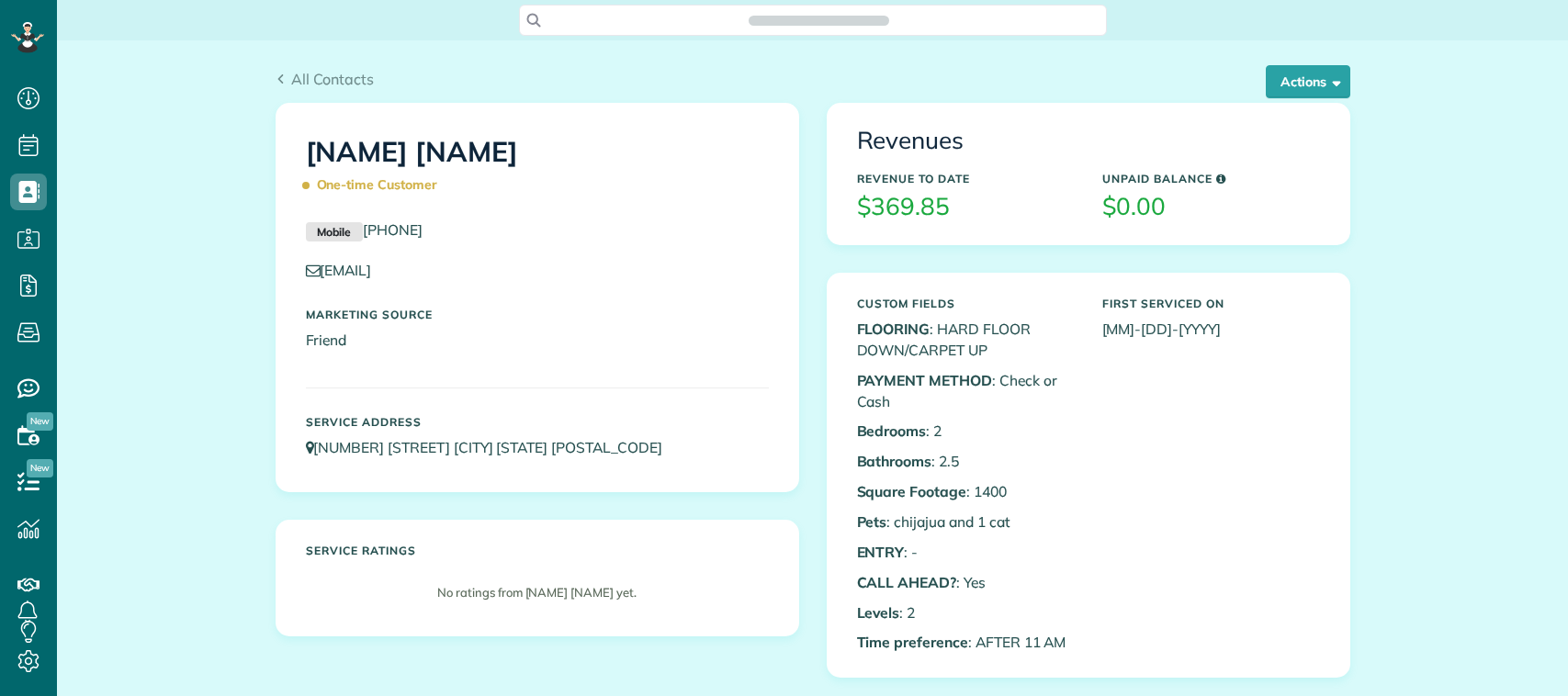 scroll, scrollTop: 0, scrollLeft: 0, axis: both 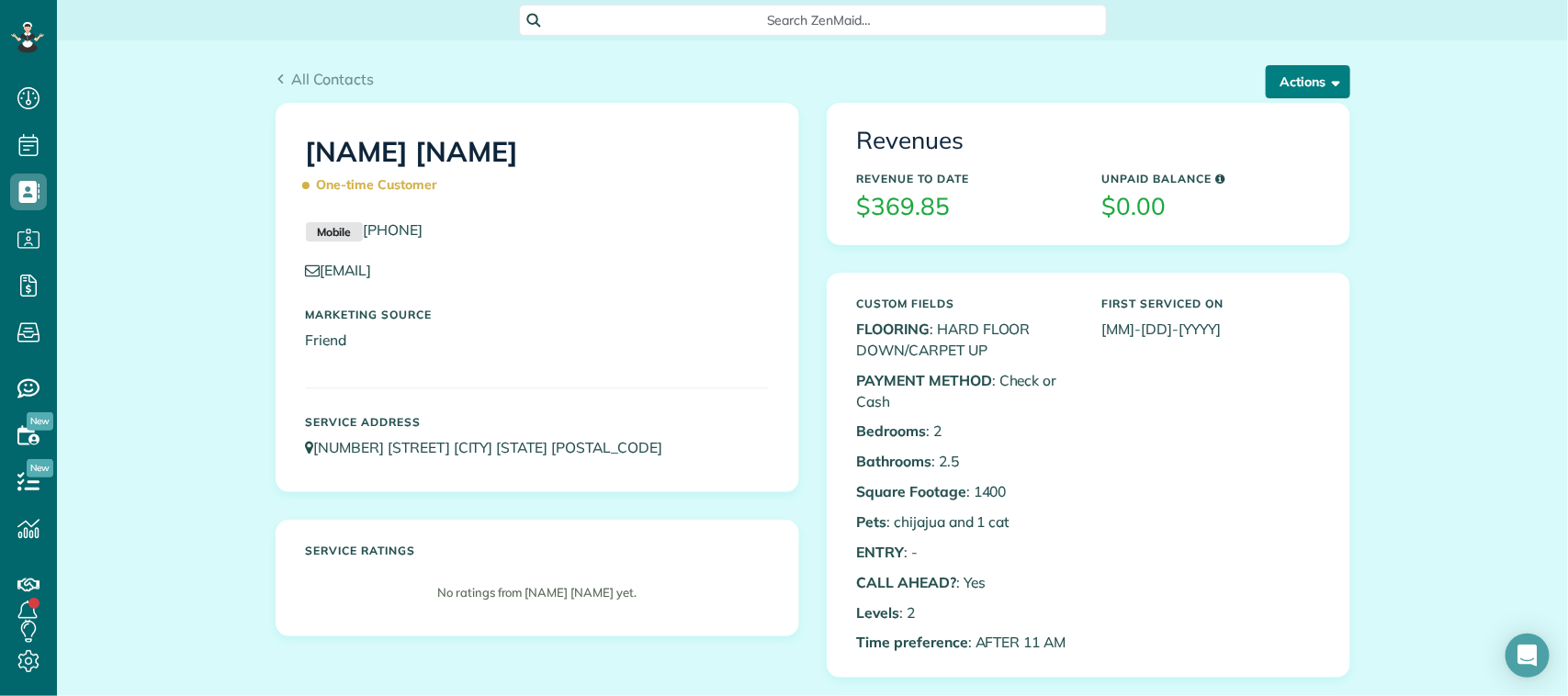 click on "Actions" at bounding box center [1308, 82] 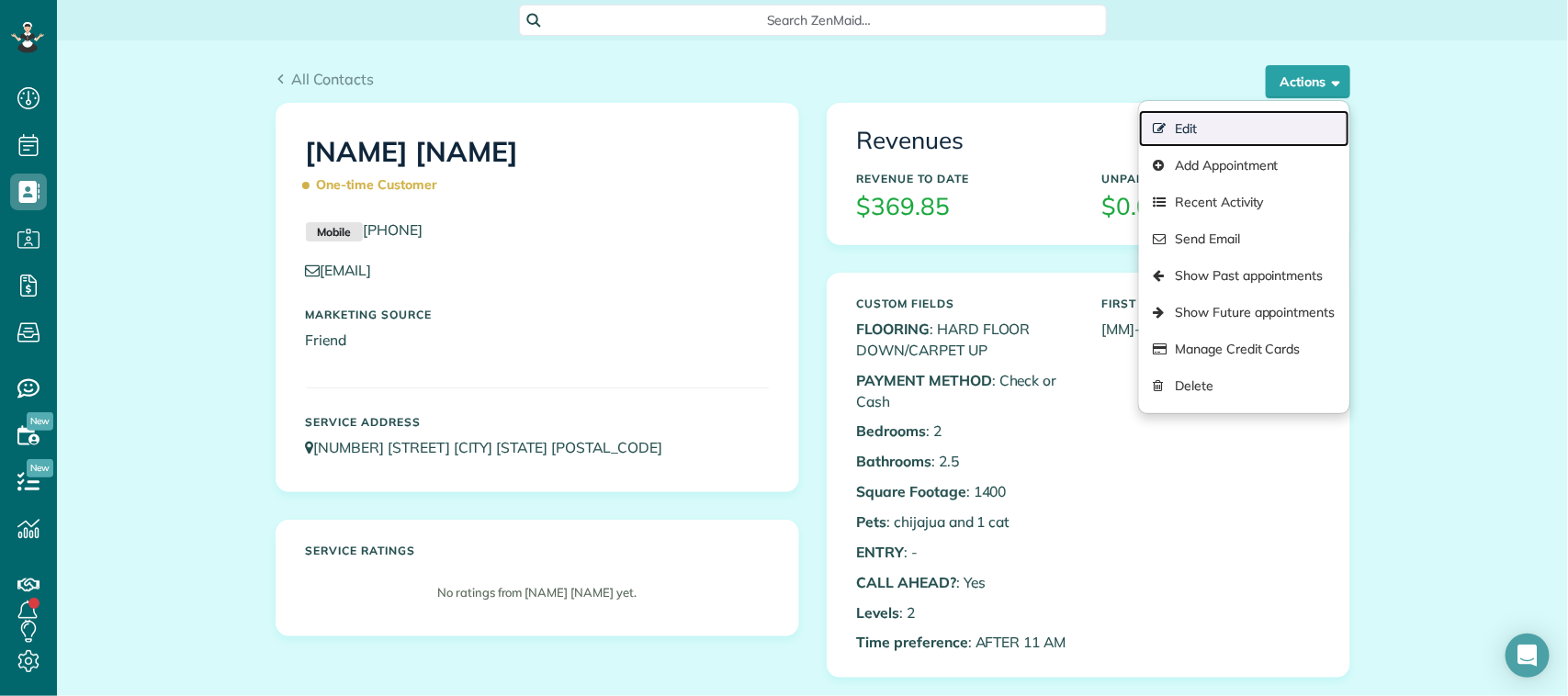 click on "Edit" at bounding box center (1244, 129) 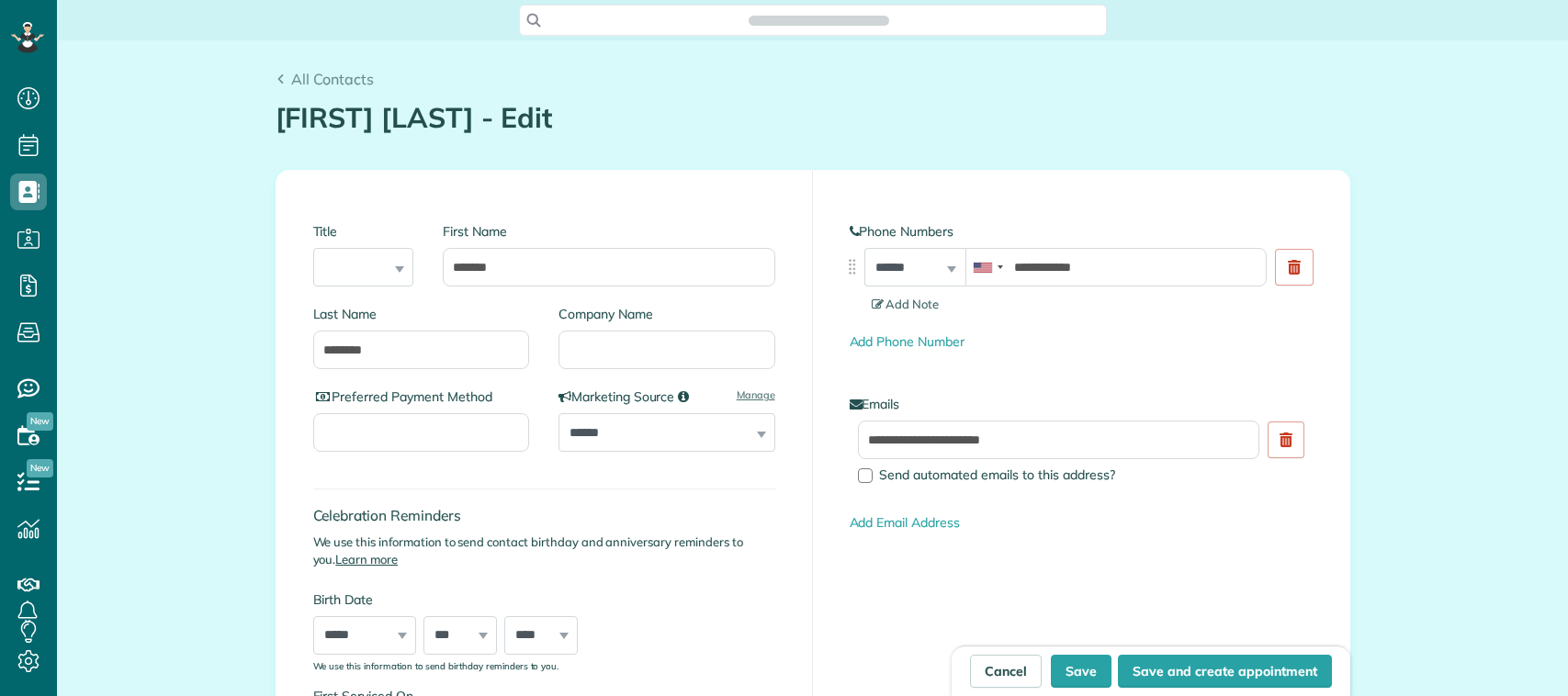 scroll, scrollTop: 0, scrollLeft: 0, axis: both 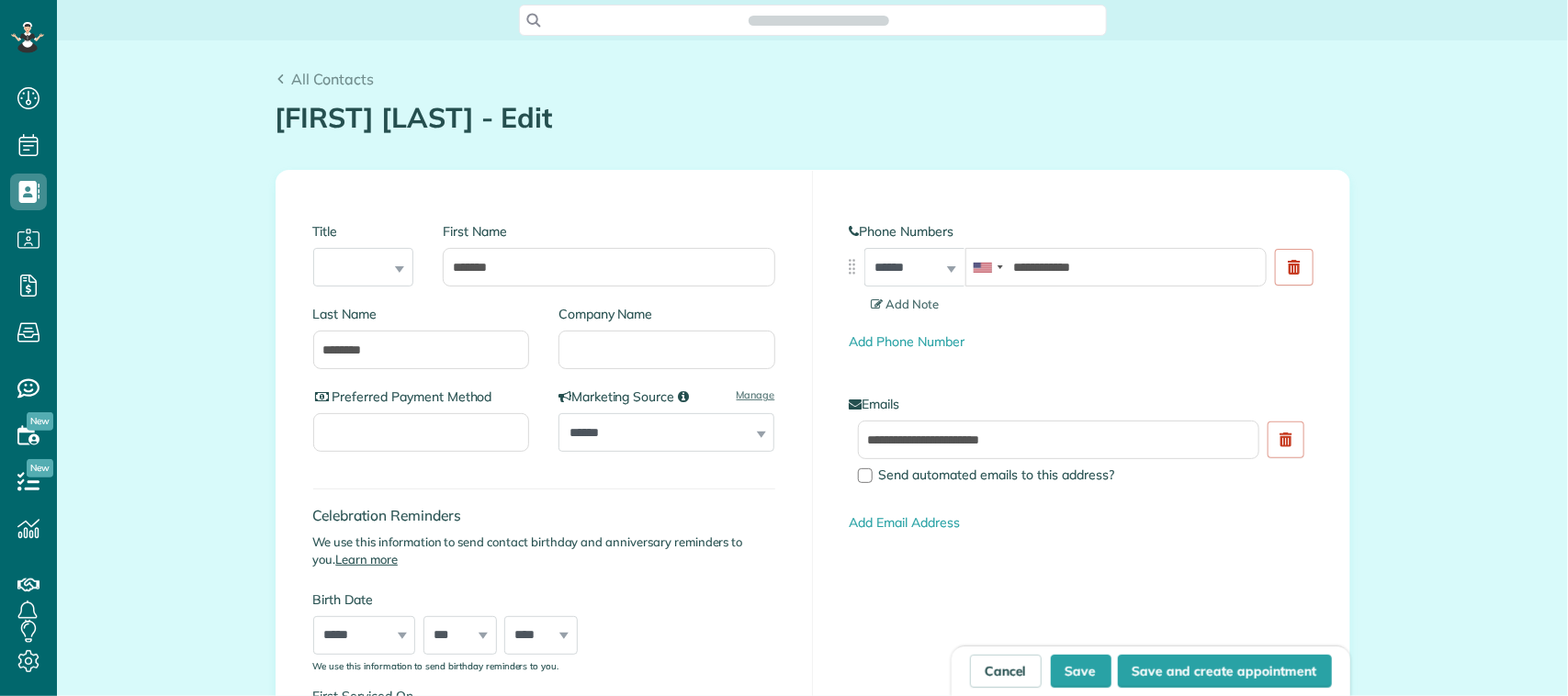 type on "**********" 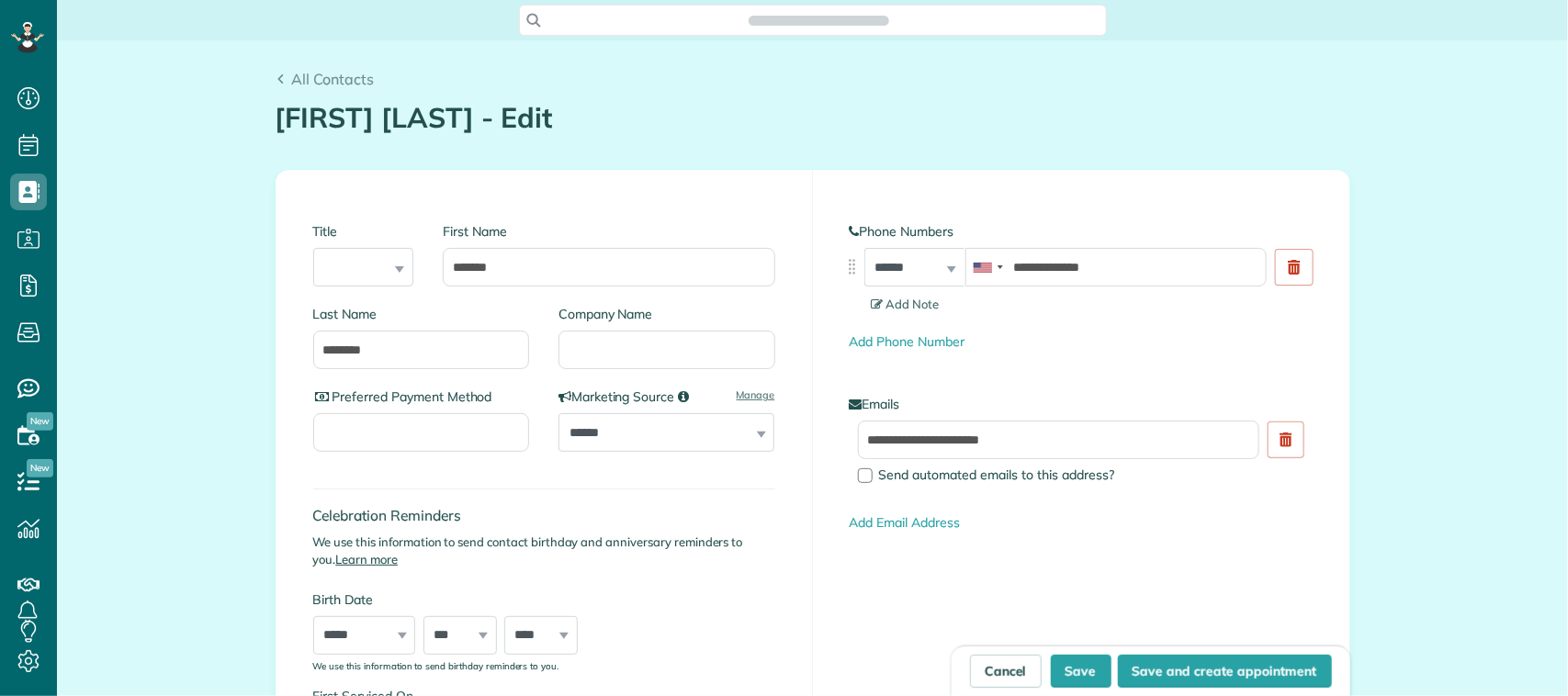 scroll, scrollTop: 696, scrollLeft: 56, axis: both 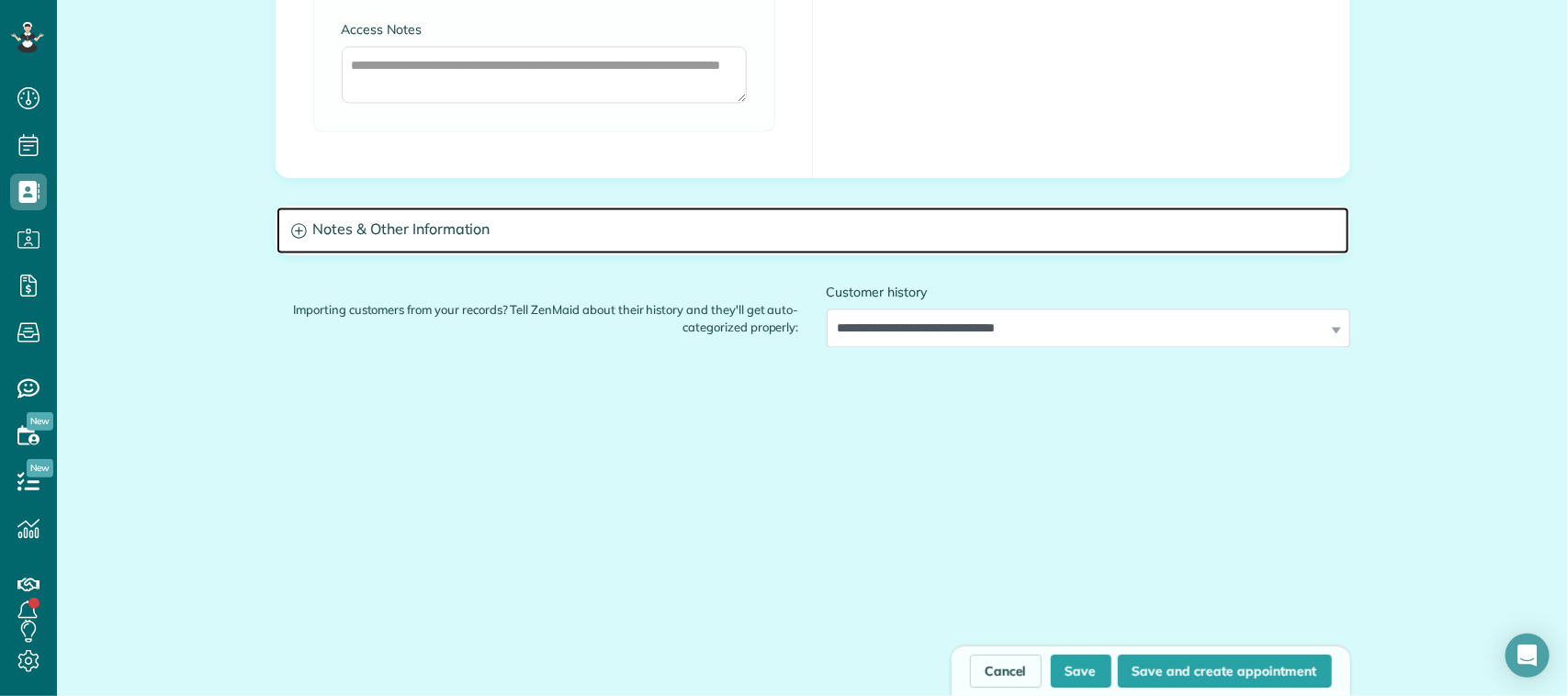click on "Notes & Other Information" at bounding box center [813, 230] 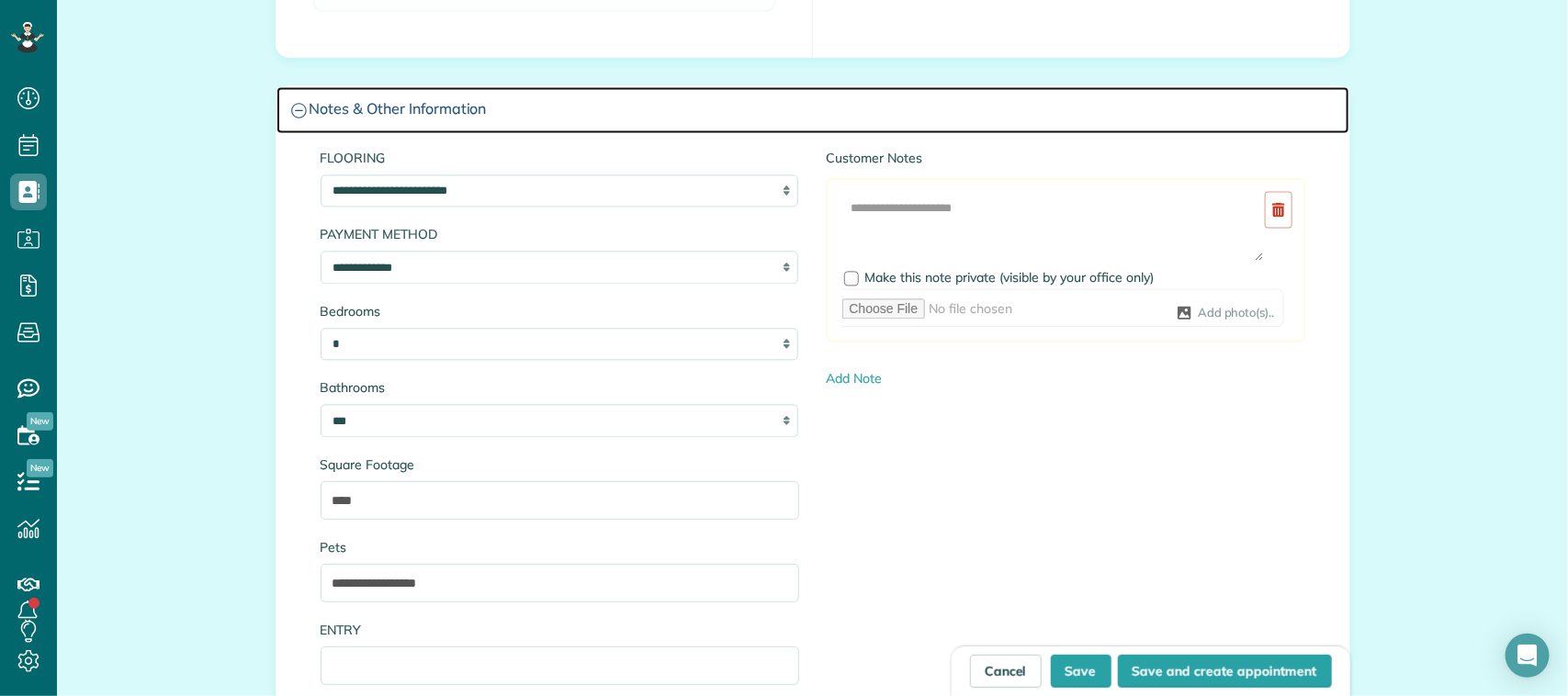 scroll, scrollTop: 1717, scrollLeft: 0, axis: vertical 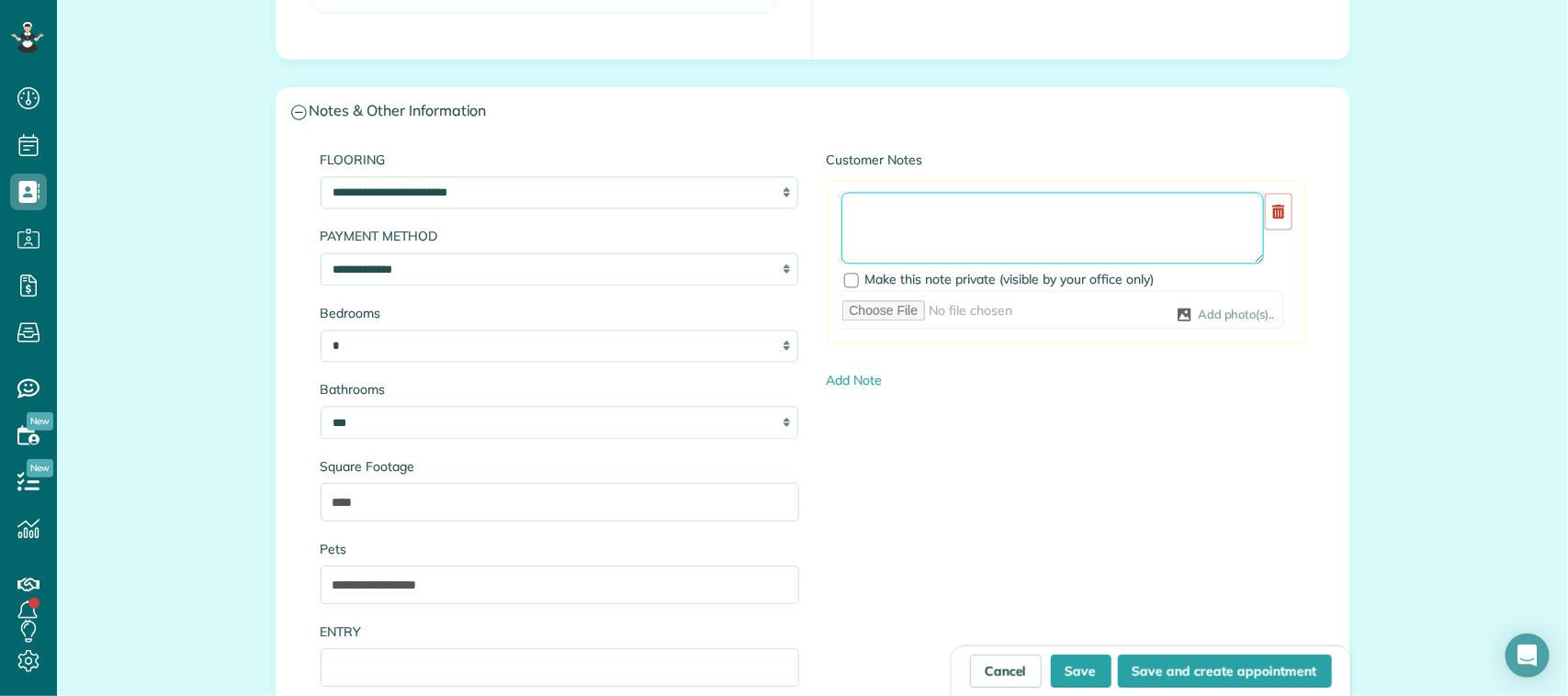 click at bounding box center (1053, 228) 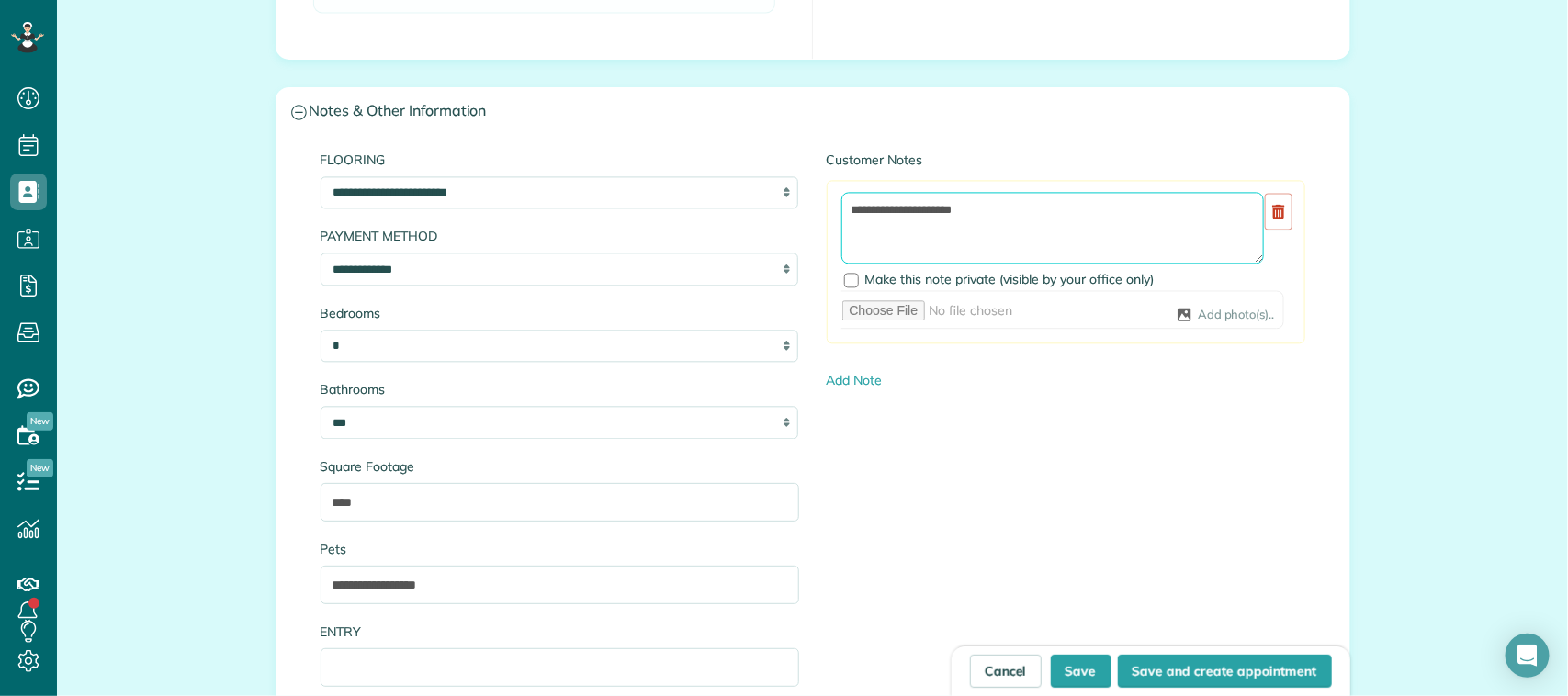 click on "**********" at bounding box center (1053, 228) 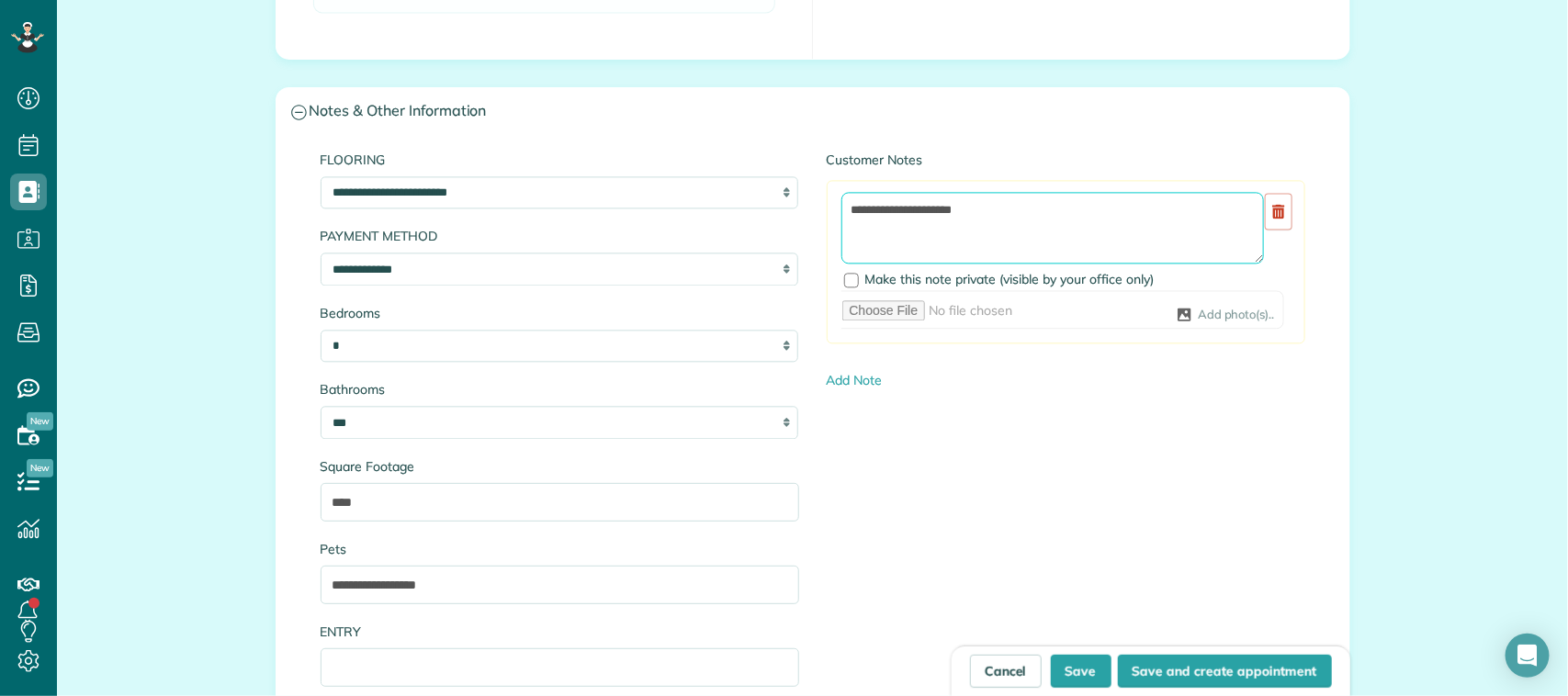 click on "**********" at bounding box center (1053, 228) 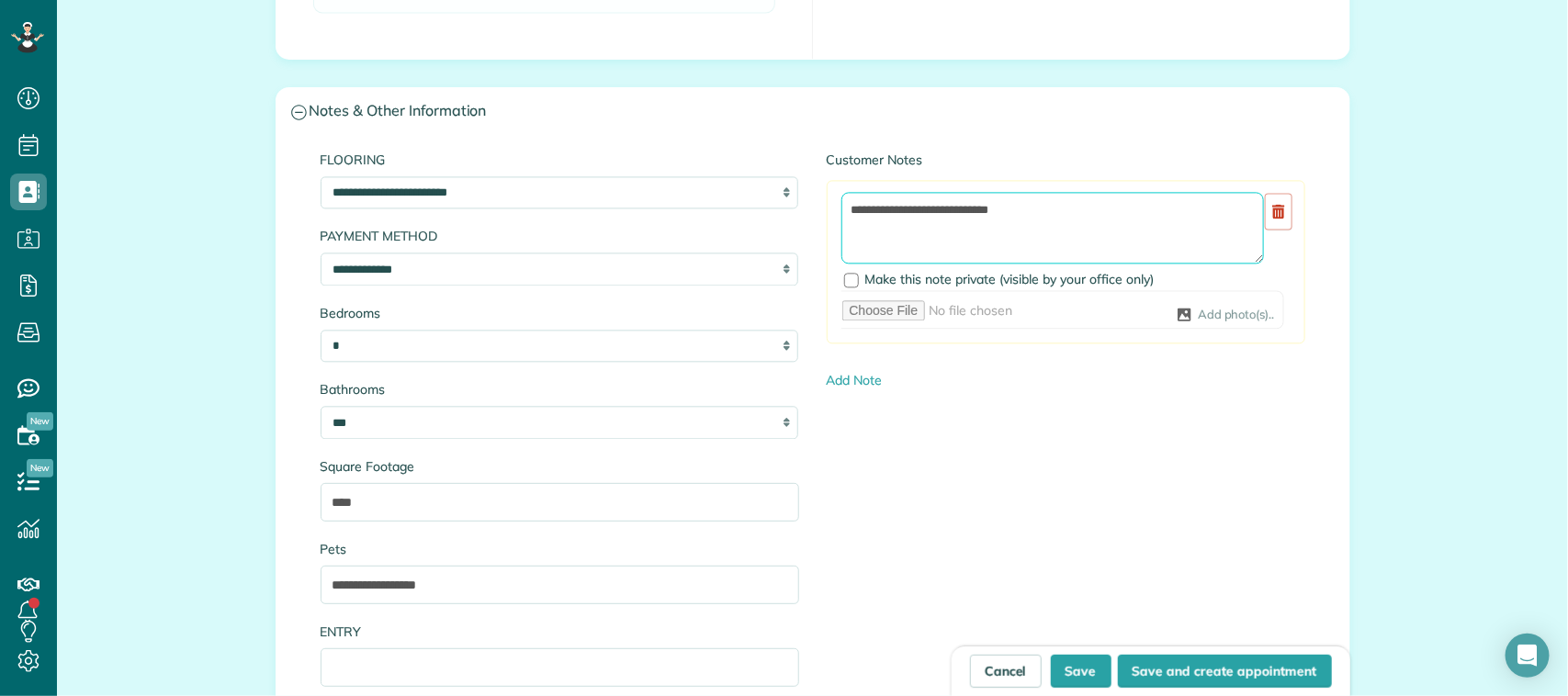 click on "**********" at bounding box center [1053, 228] 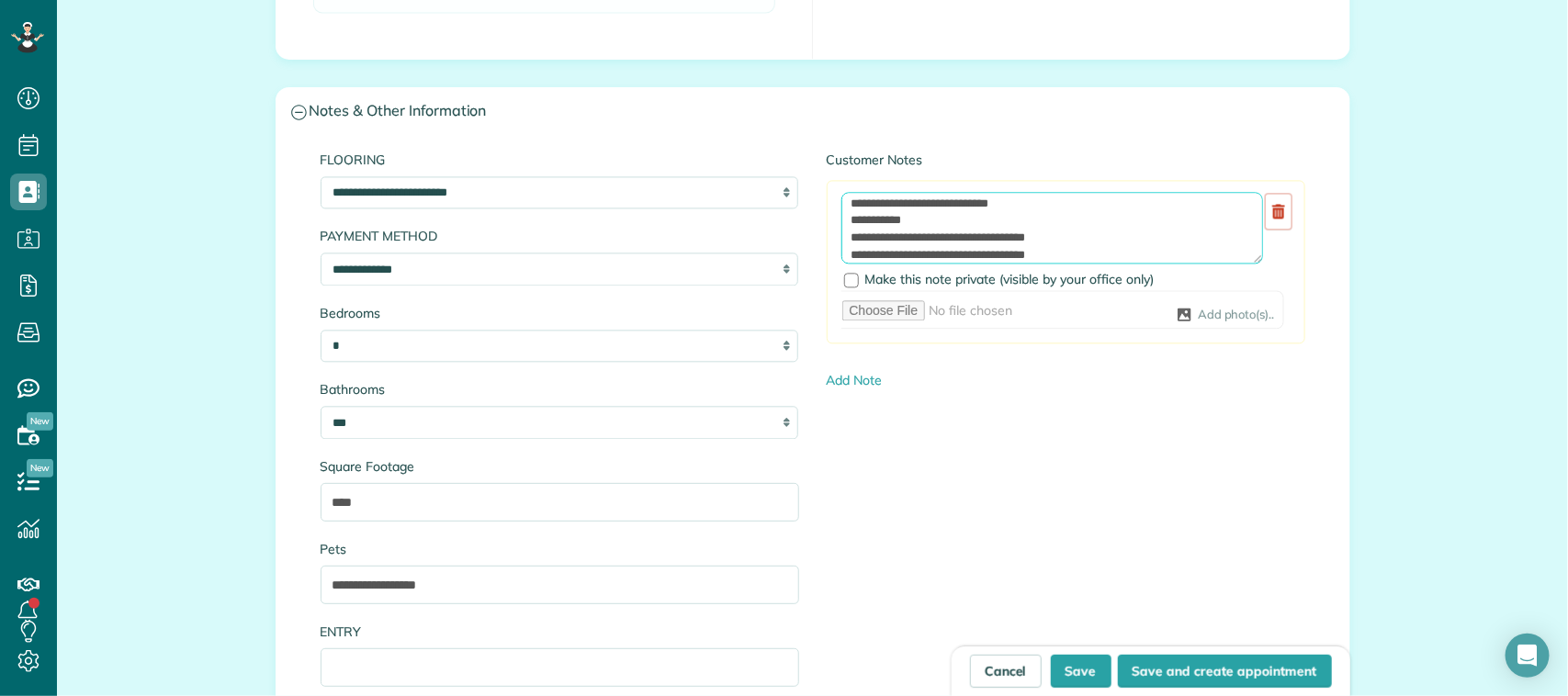 scroll, scrollTop: 24, scrollLeft: 0, axis: vertical 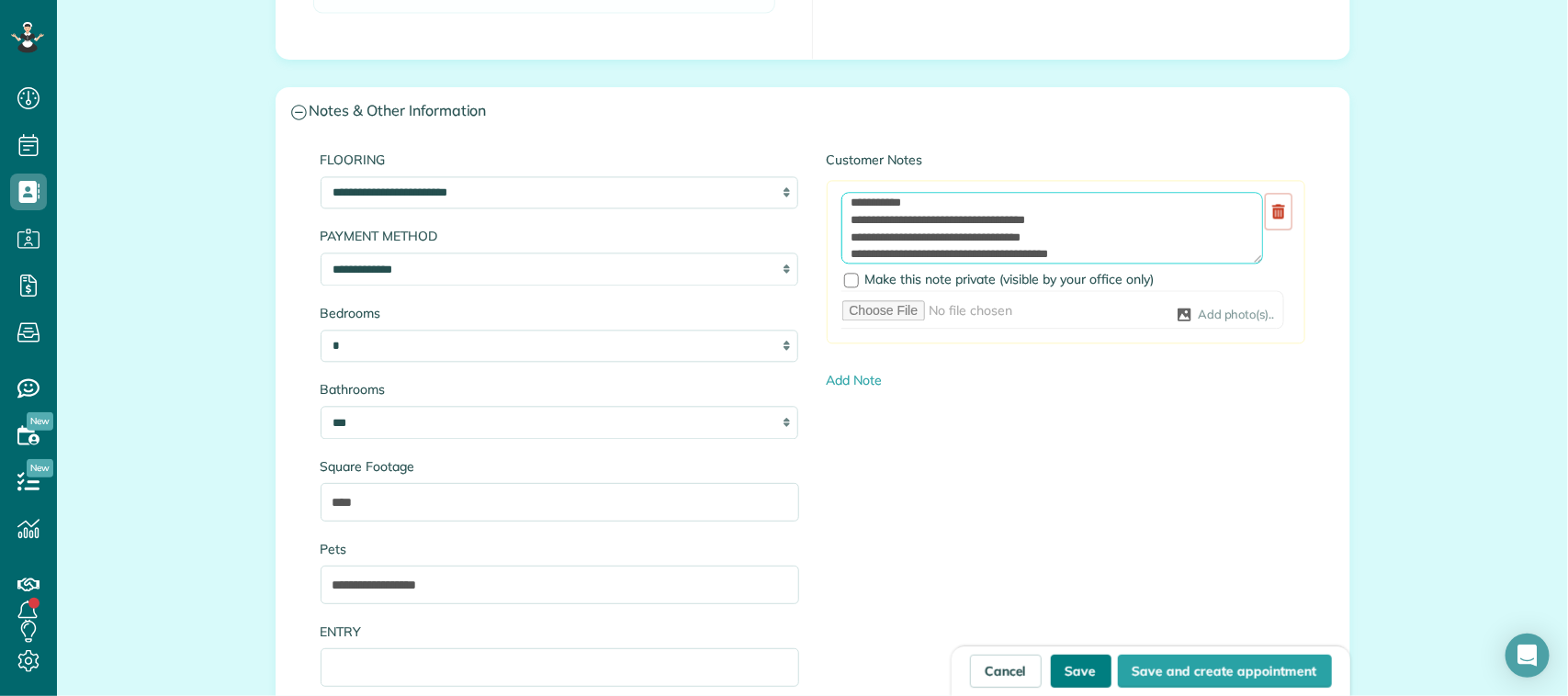 type on "**********" 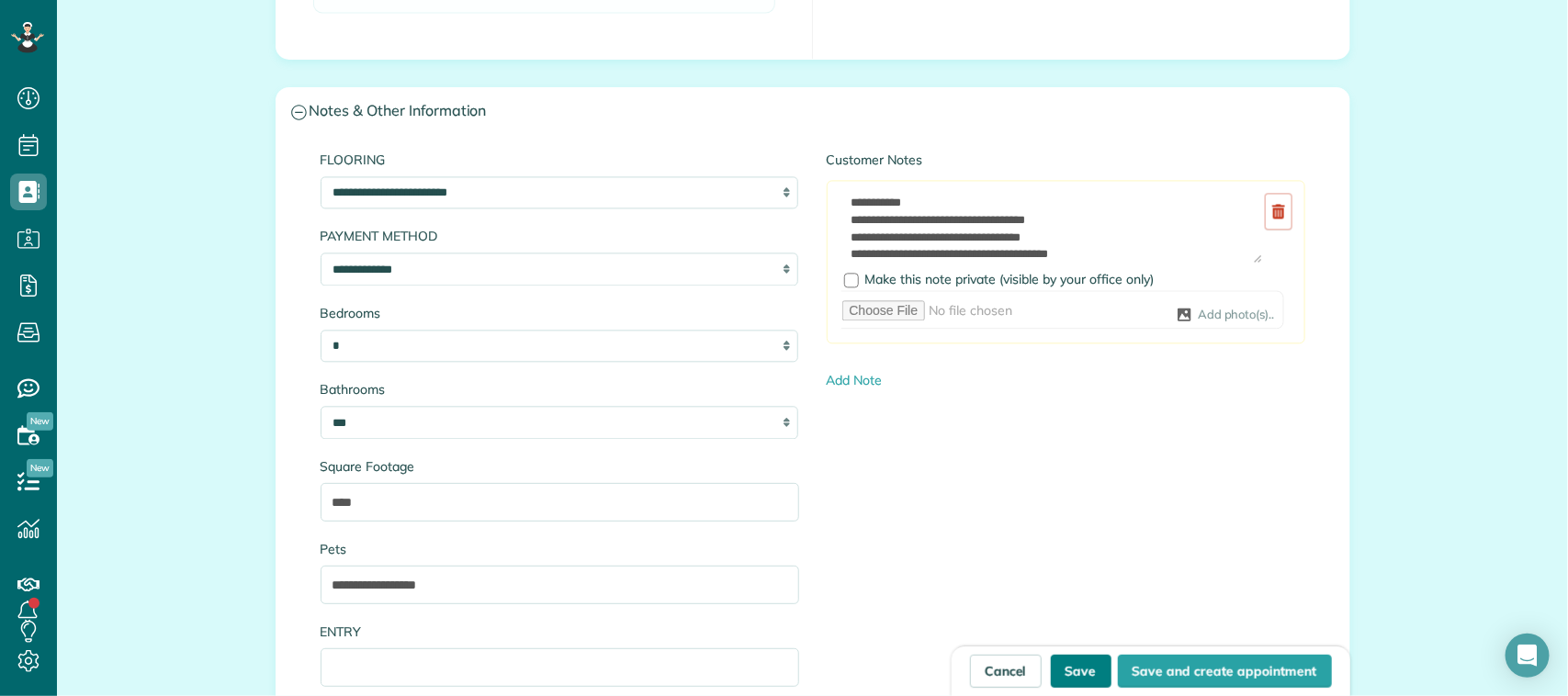 click on "Save" at bounding box center [1081, 671] 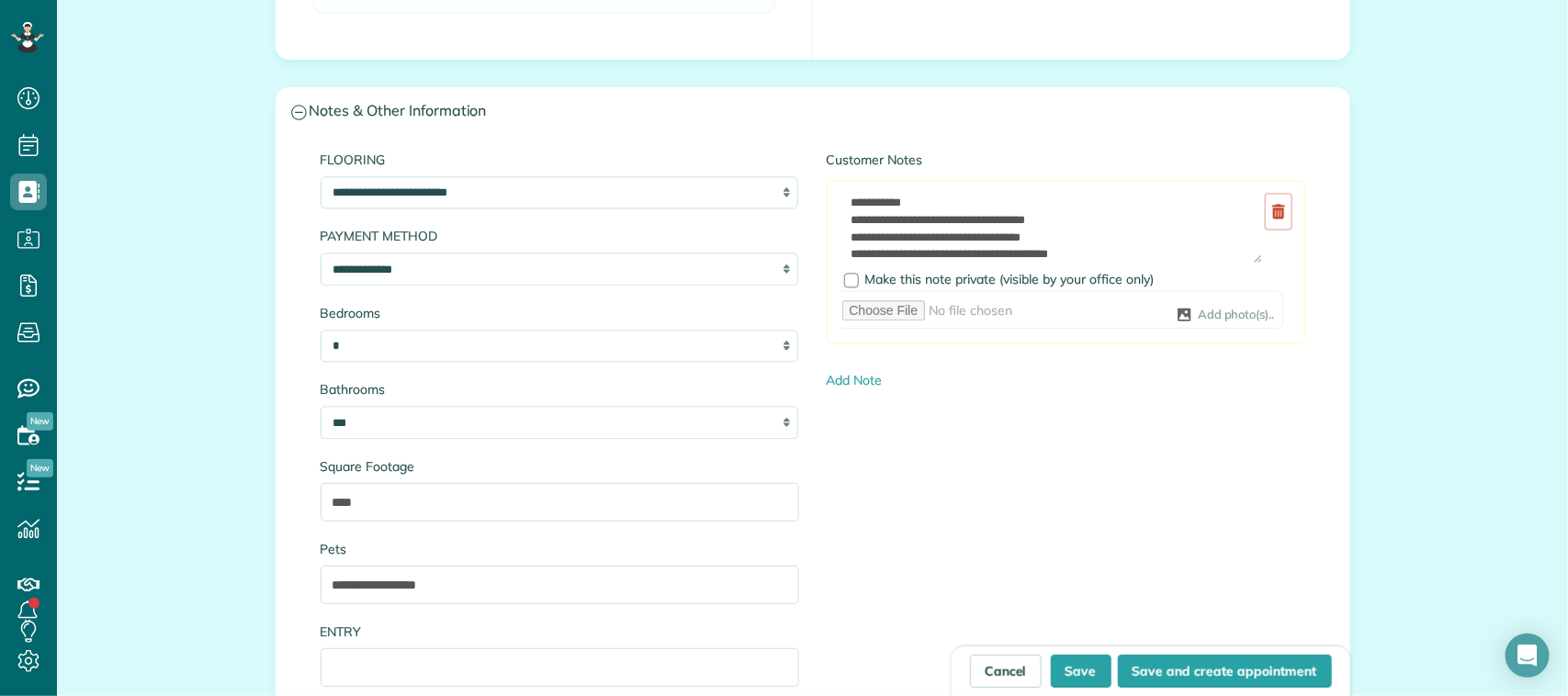 type on "**********" 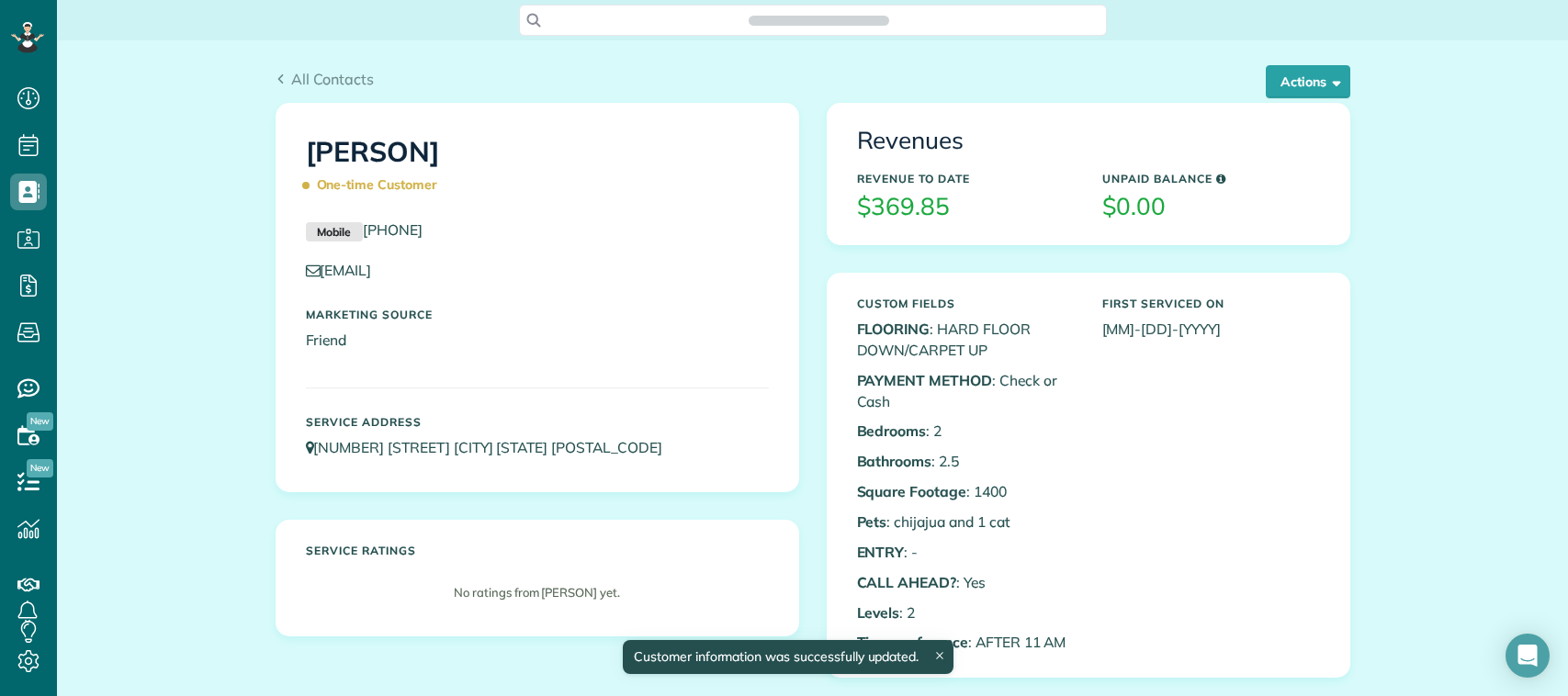 scroll, scrollTop: 0, scrollLeft: 0, axis: both 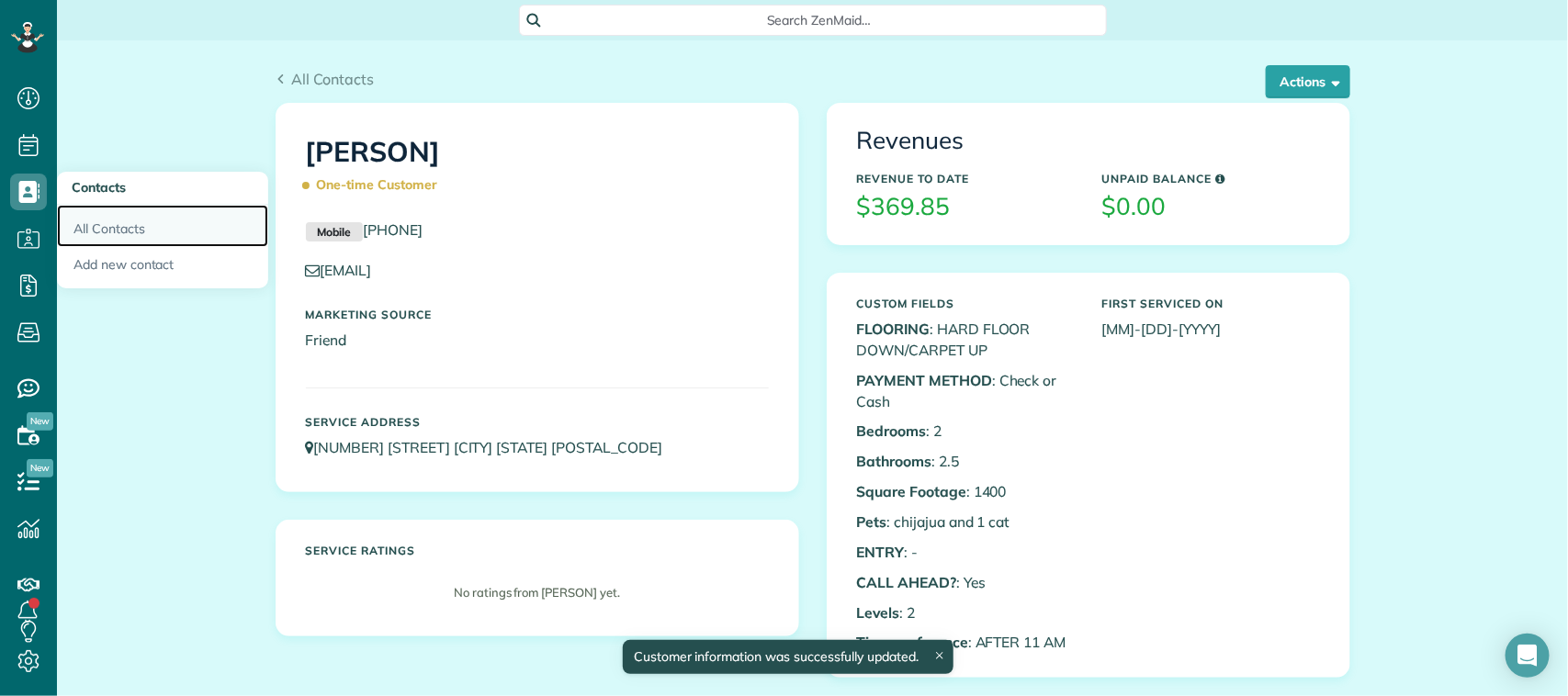 click on "All Contacts" at bounding box center (163, 226) 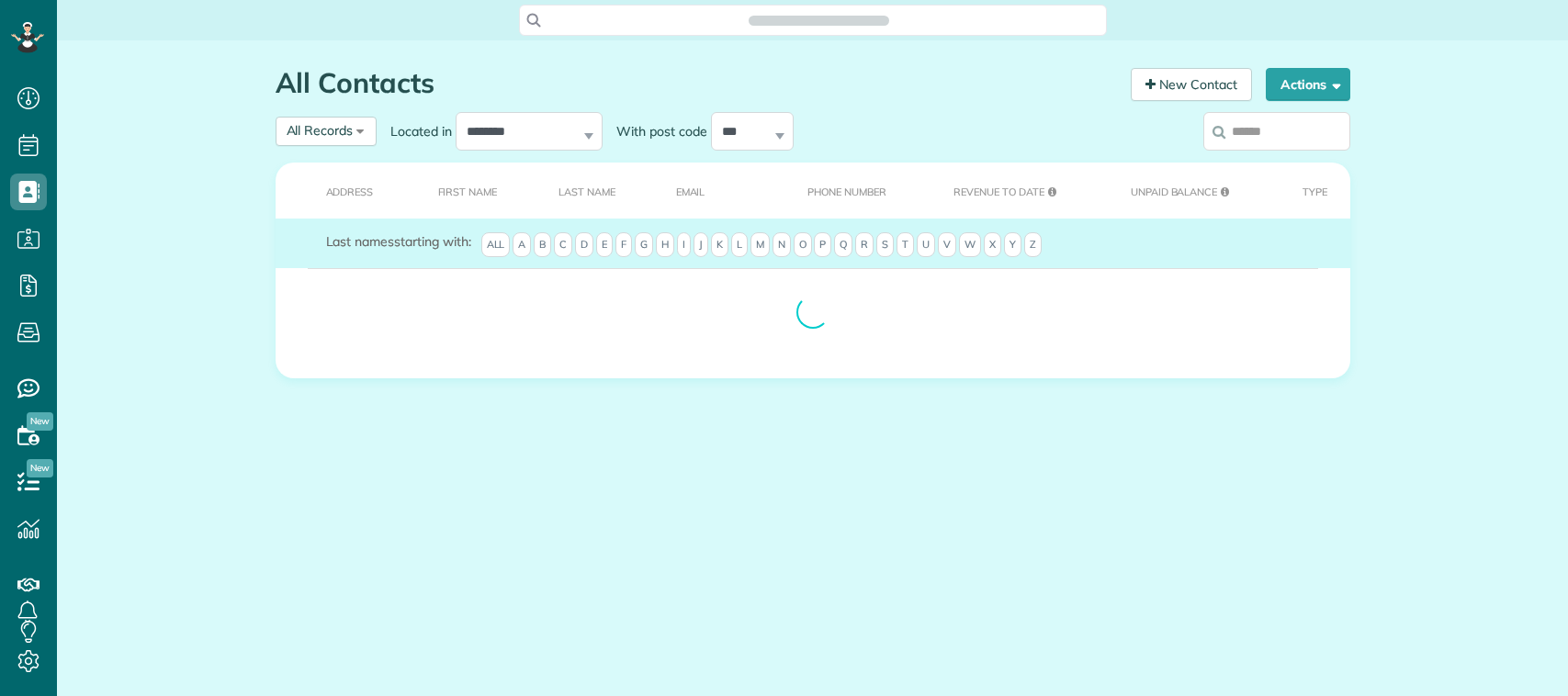 scroll, scrollTop: 0, scrollLeft: 0, axis: both 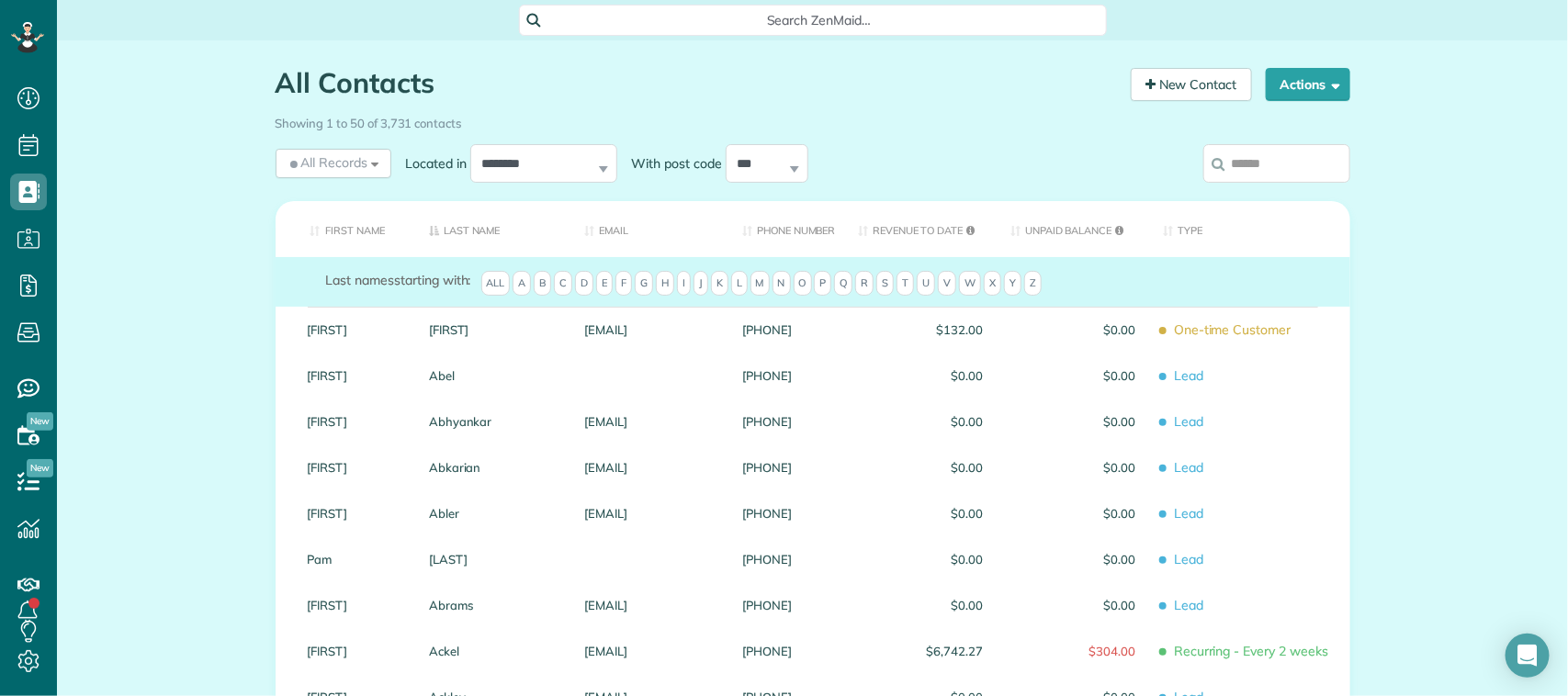 click at bounding box center (1277, 163) 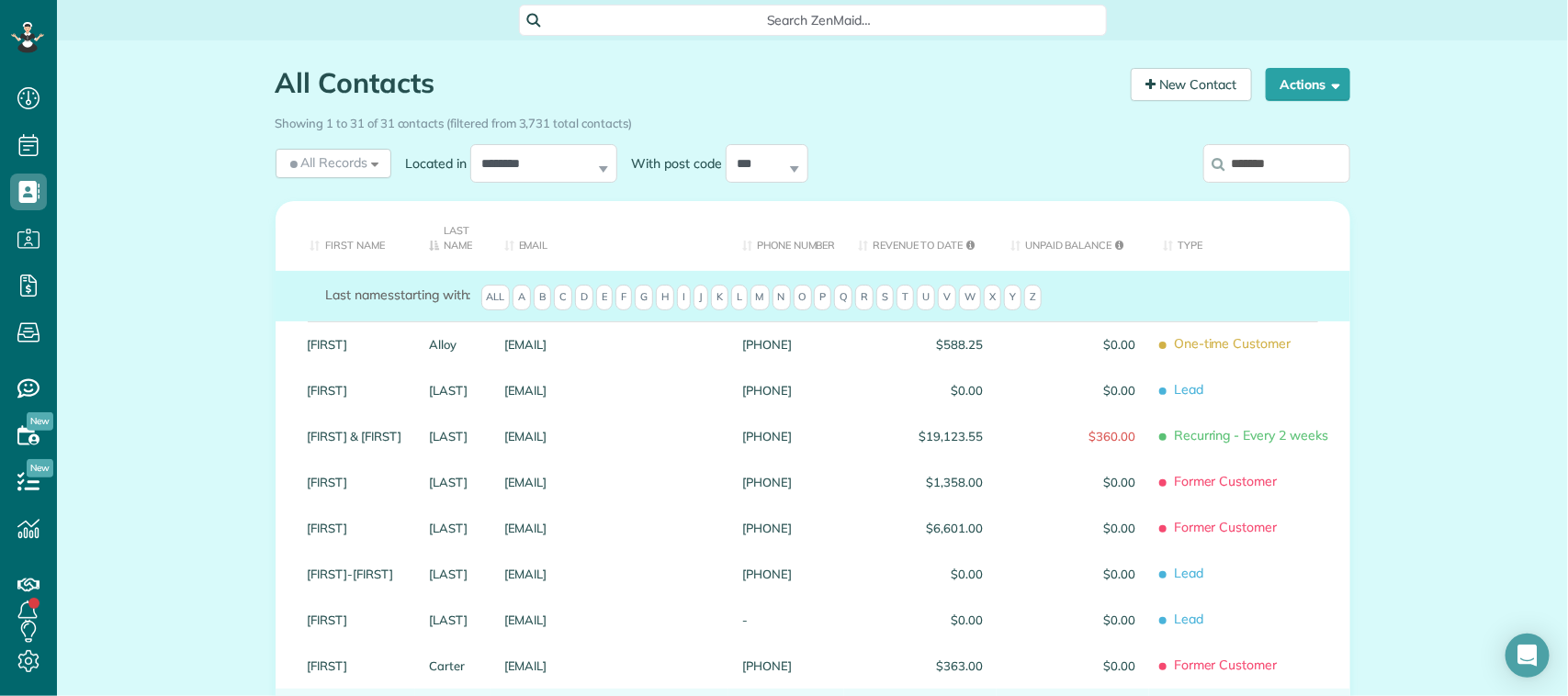 type on "*******" 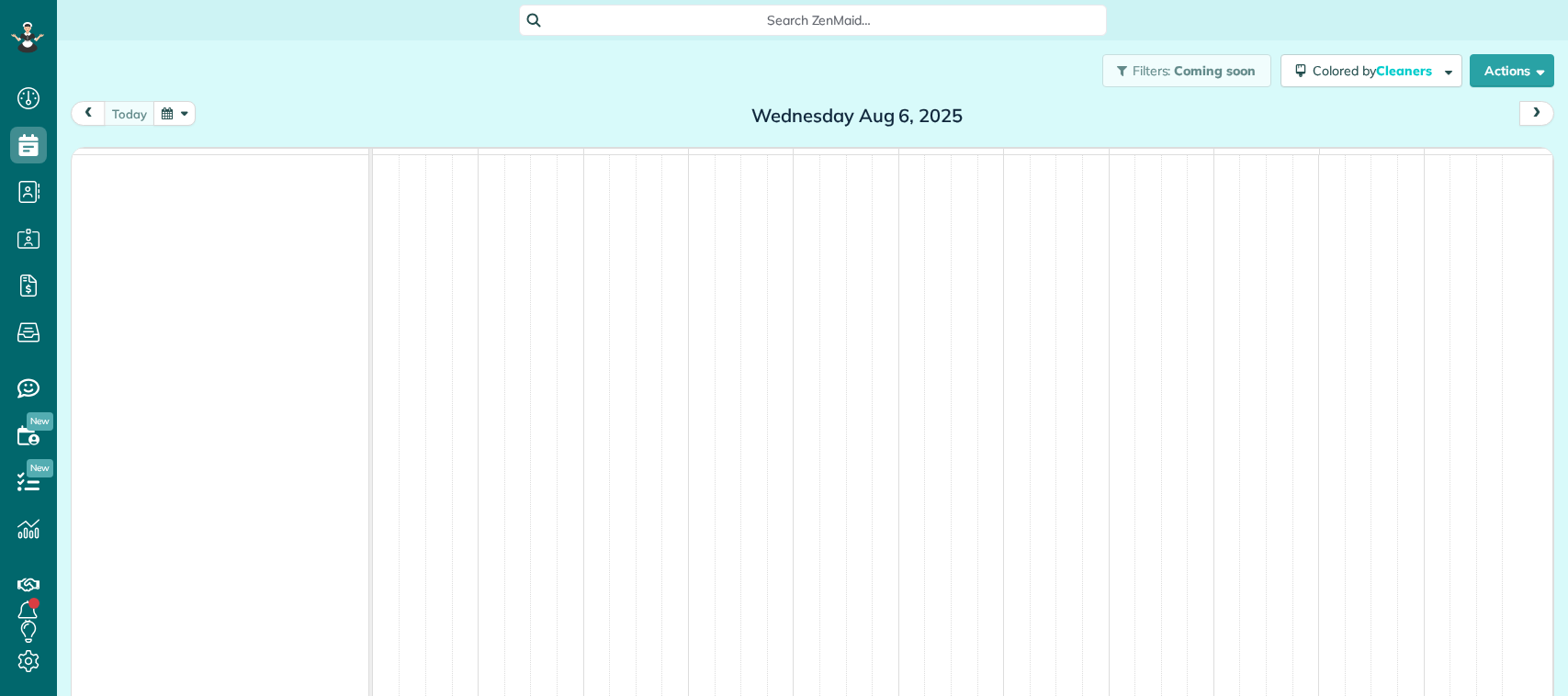 scroll, scrollTop: 0, scrollLeft: 0, axis: both 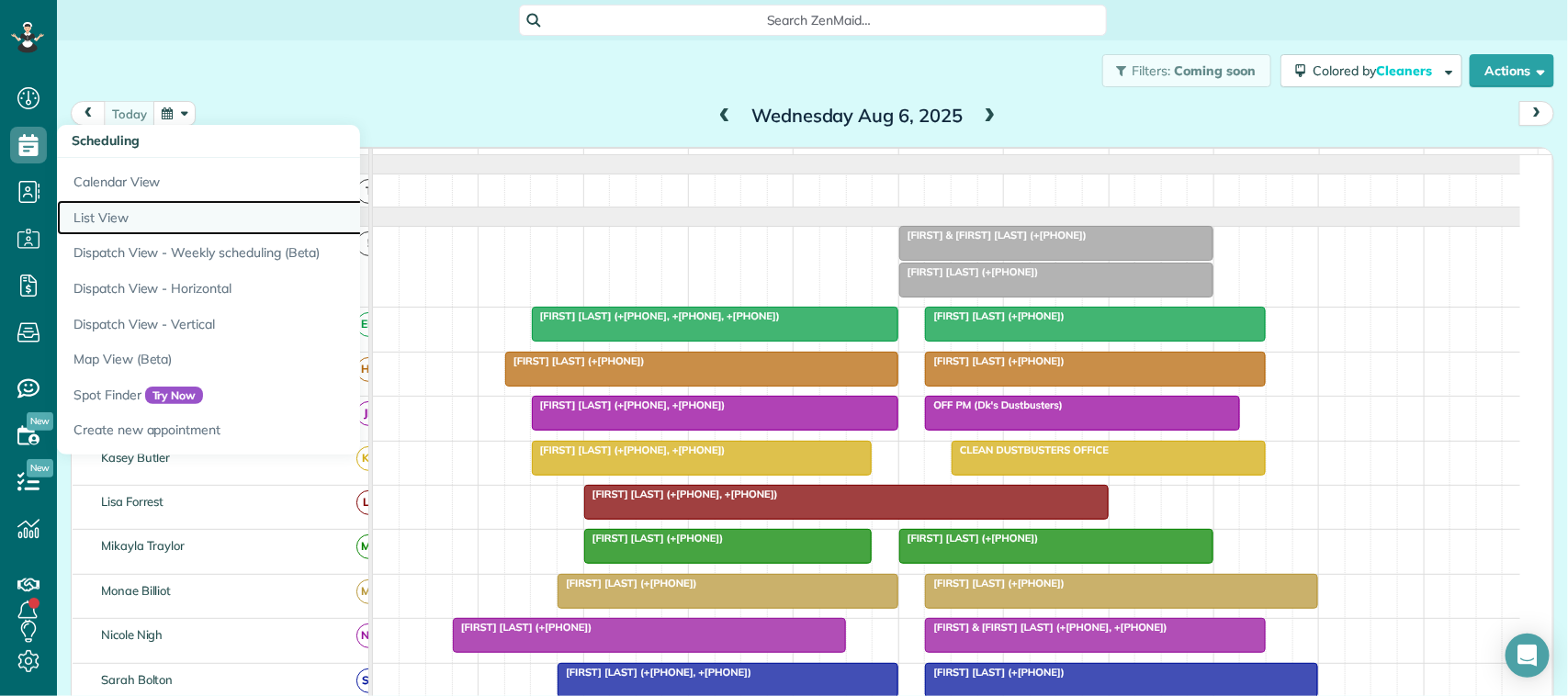 click on "List View" at bounding box center (287, 218) 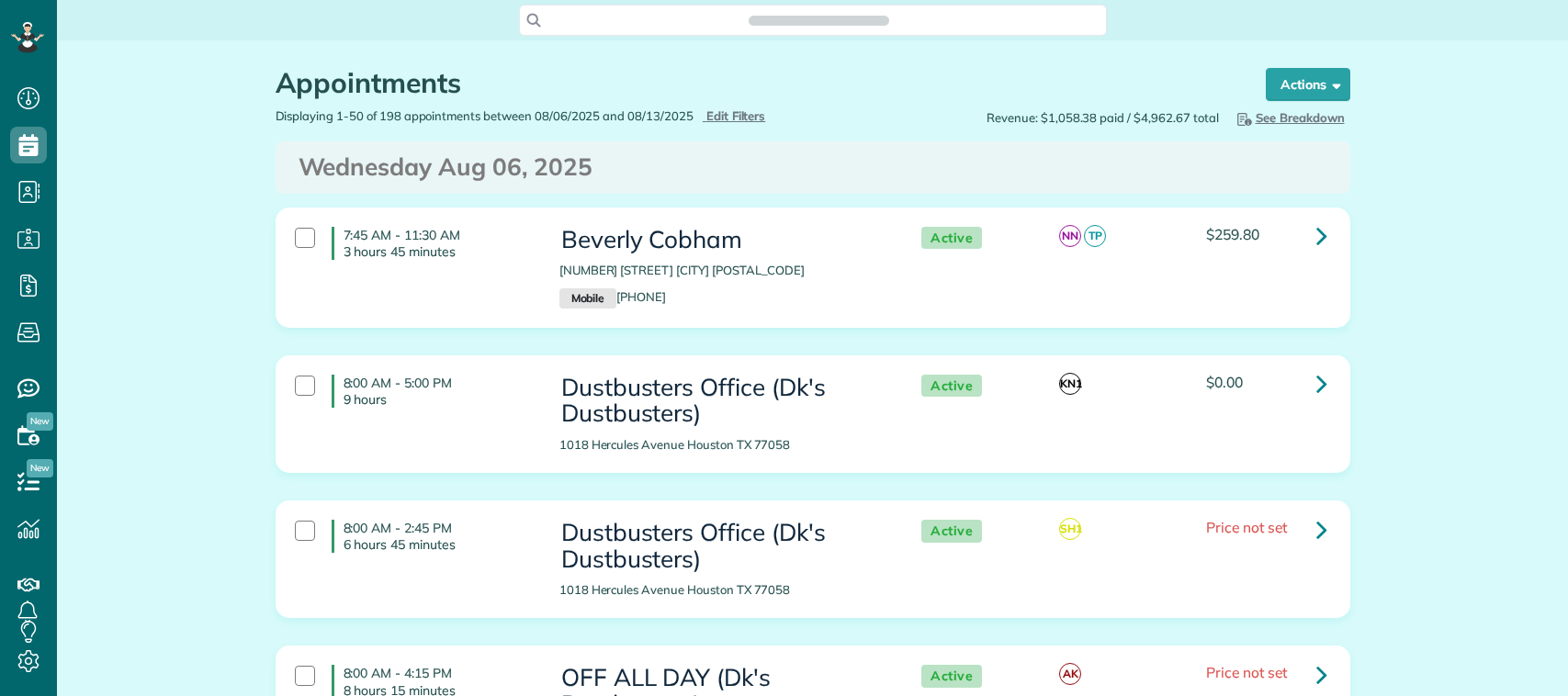 scroll, scrollTop: 0, scrollLeft: 0, axis: both 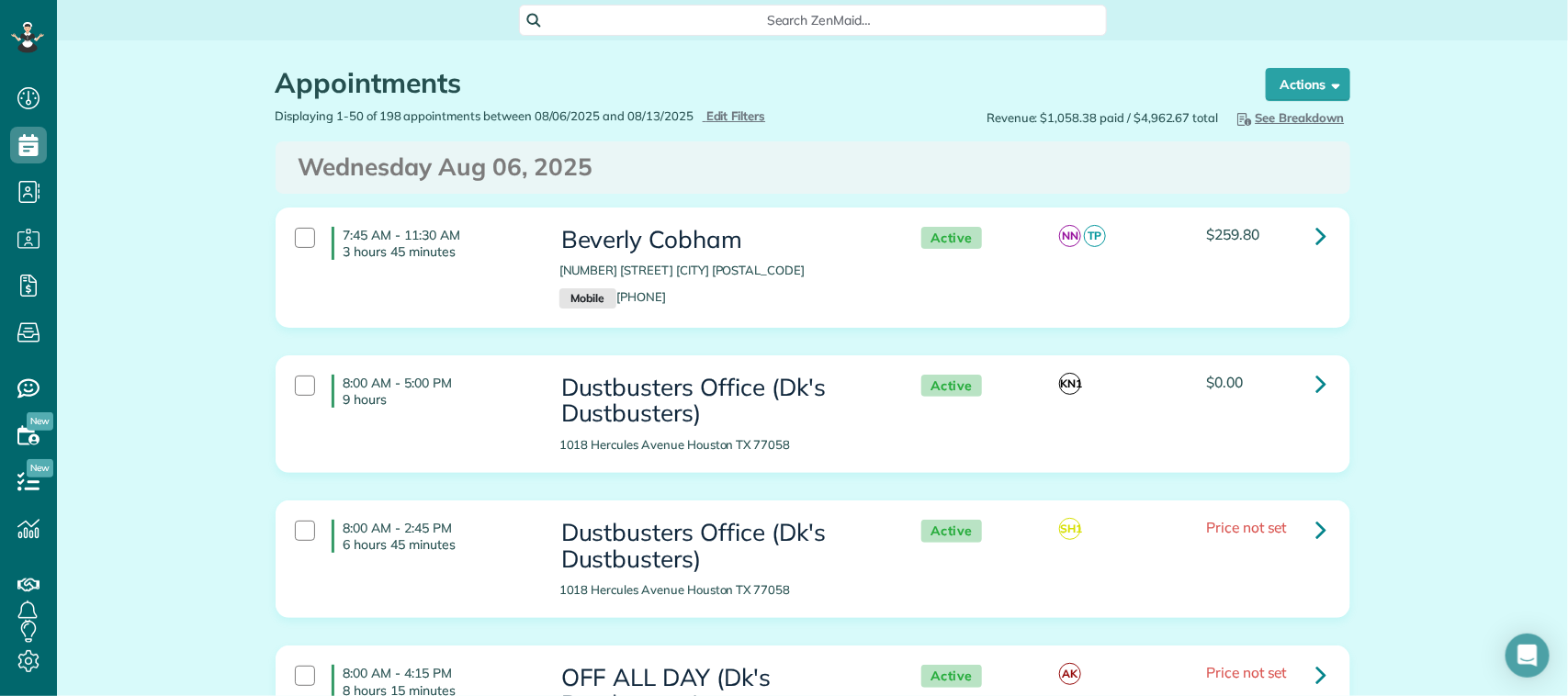 type on "**********" 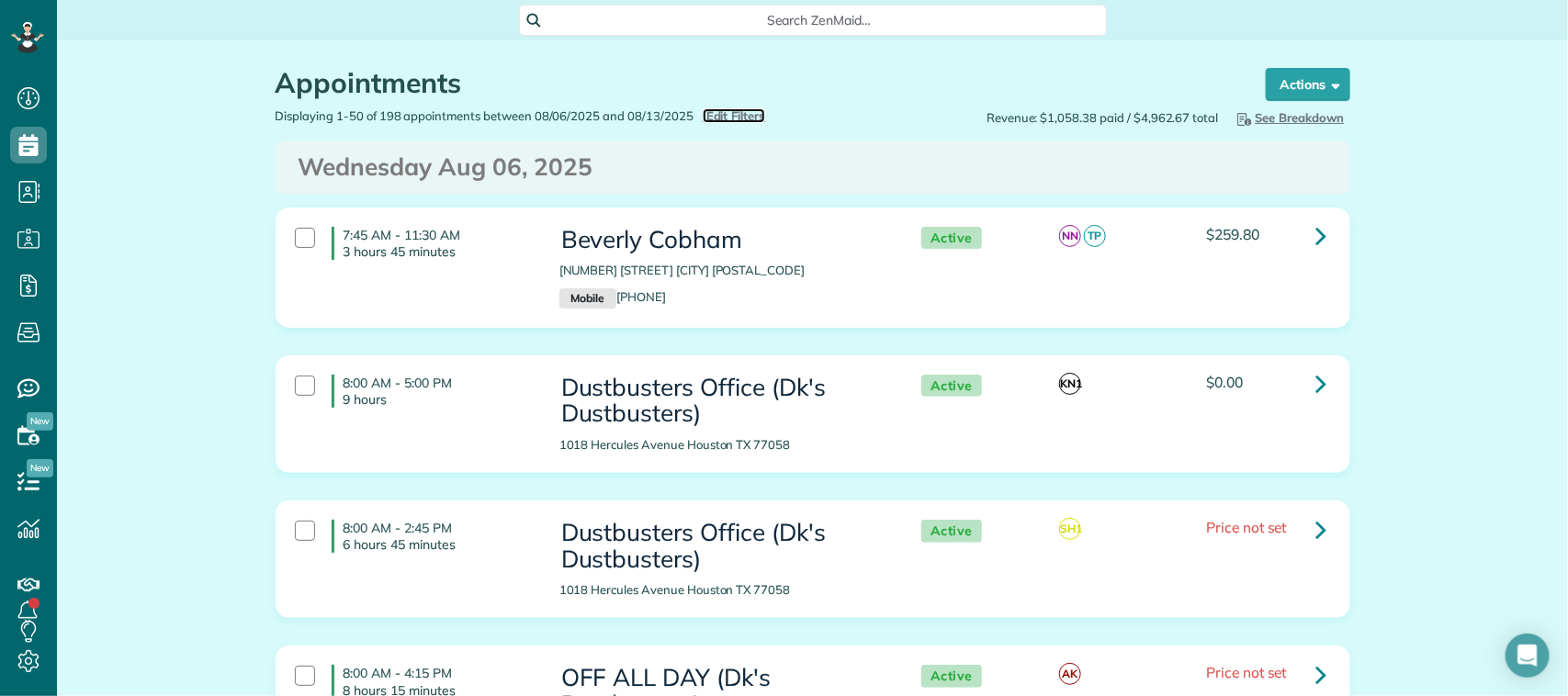 click on "Edit Filters" at bounding box center (736, 116) 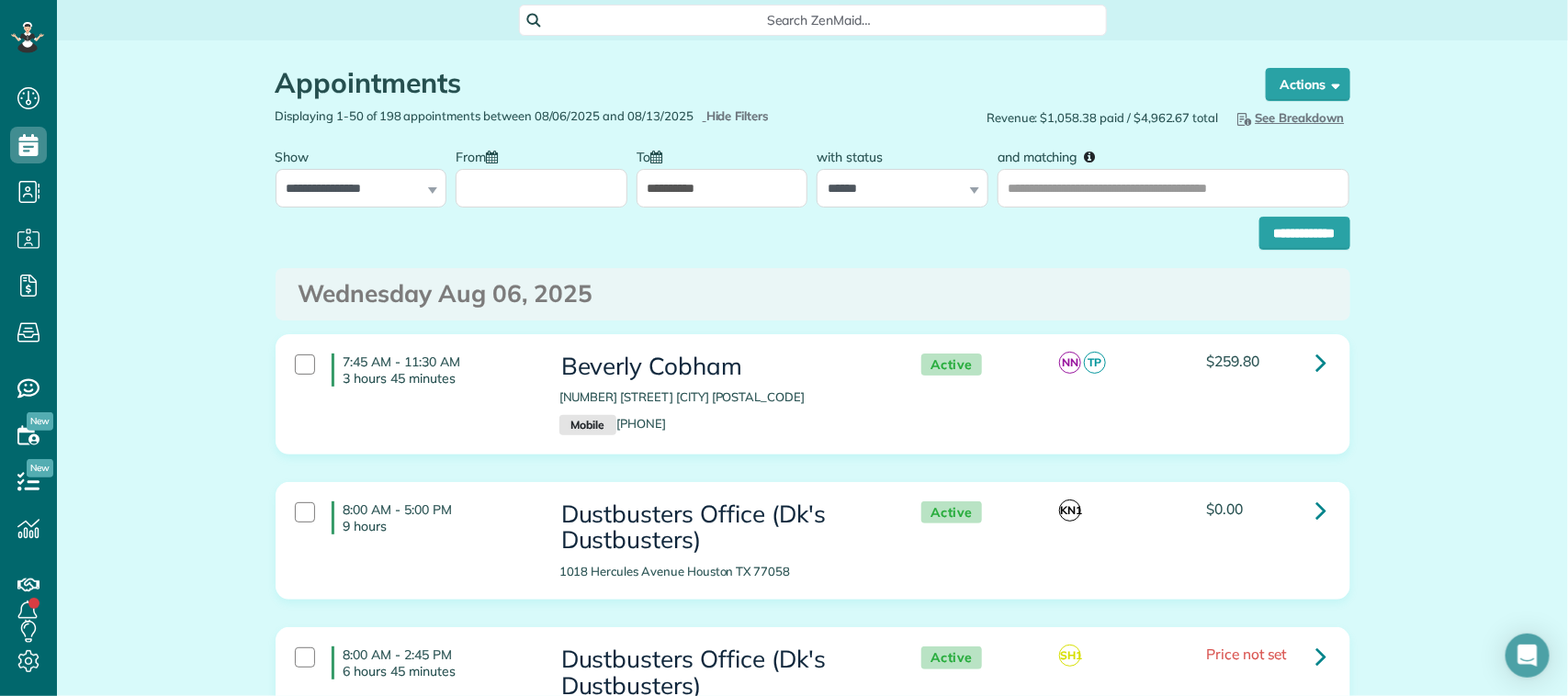 click on "From" at bounding box center [541, 188] 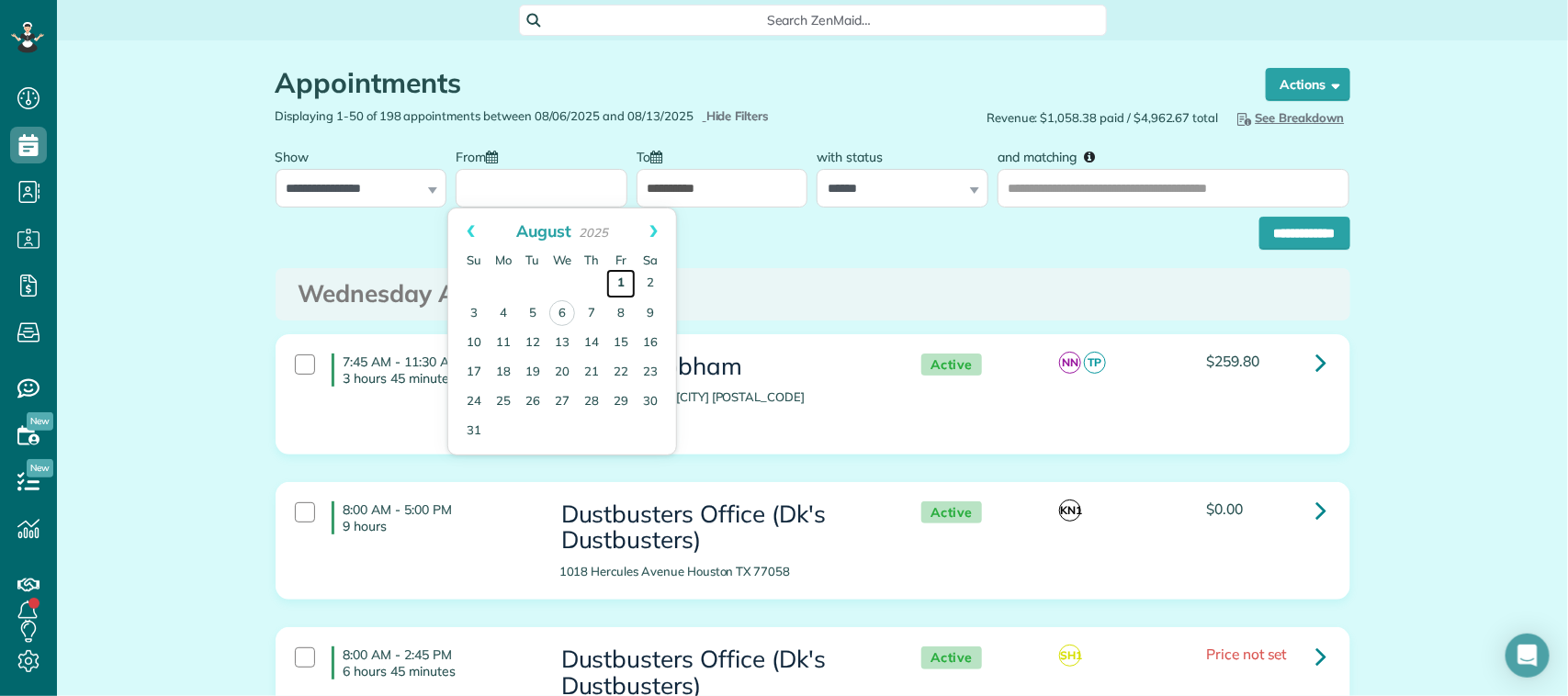 click on "1" at bounding box center (621, 284) 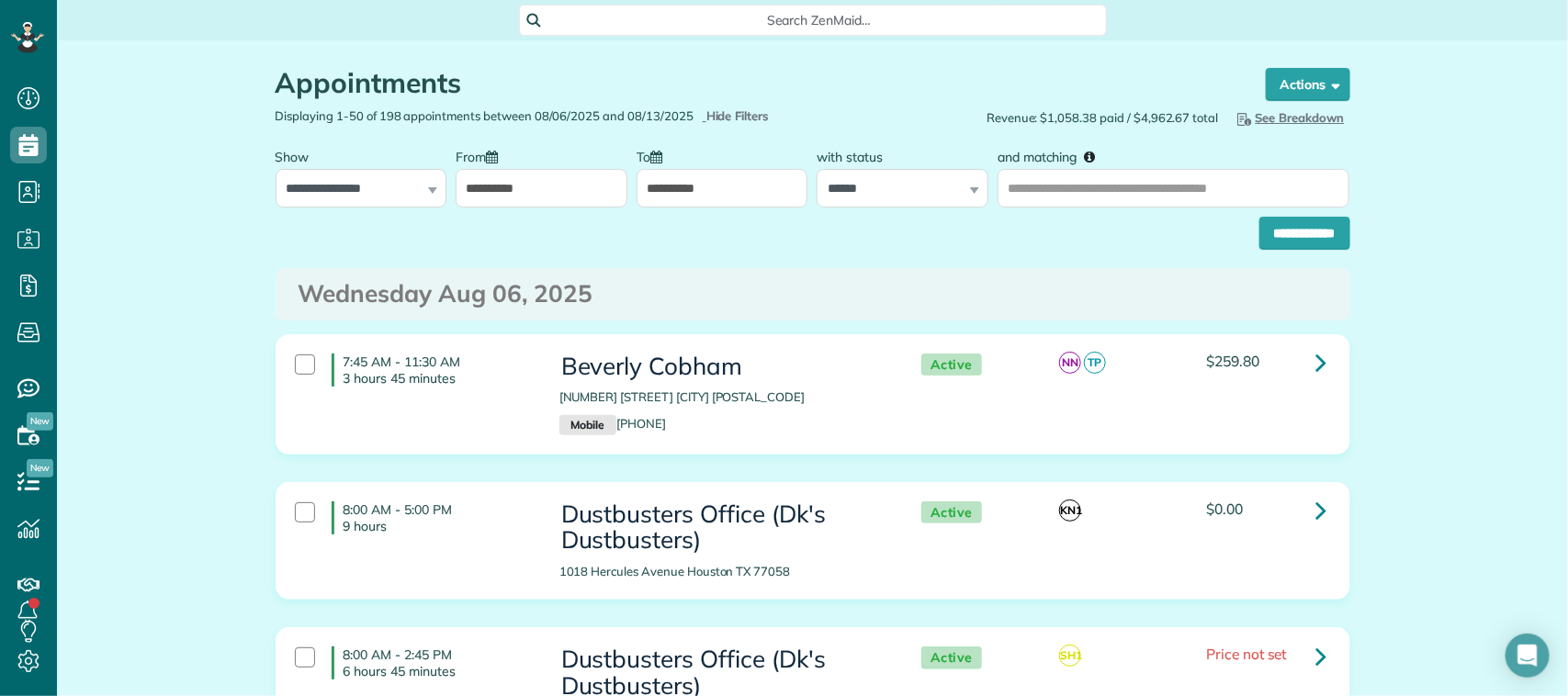 click on "**********" at bounding box center (722, 188) 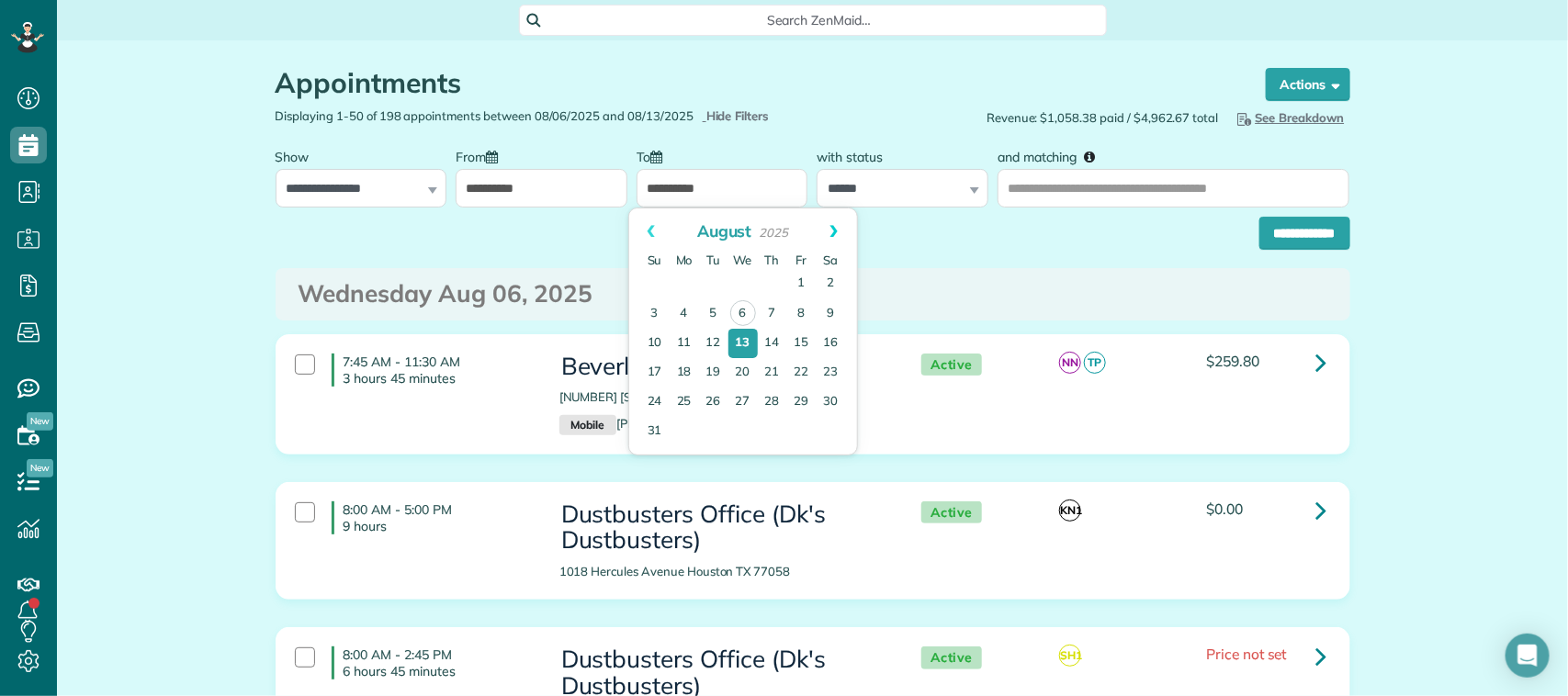 click on "Next" at bounding box center [834, 231] 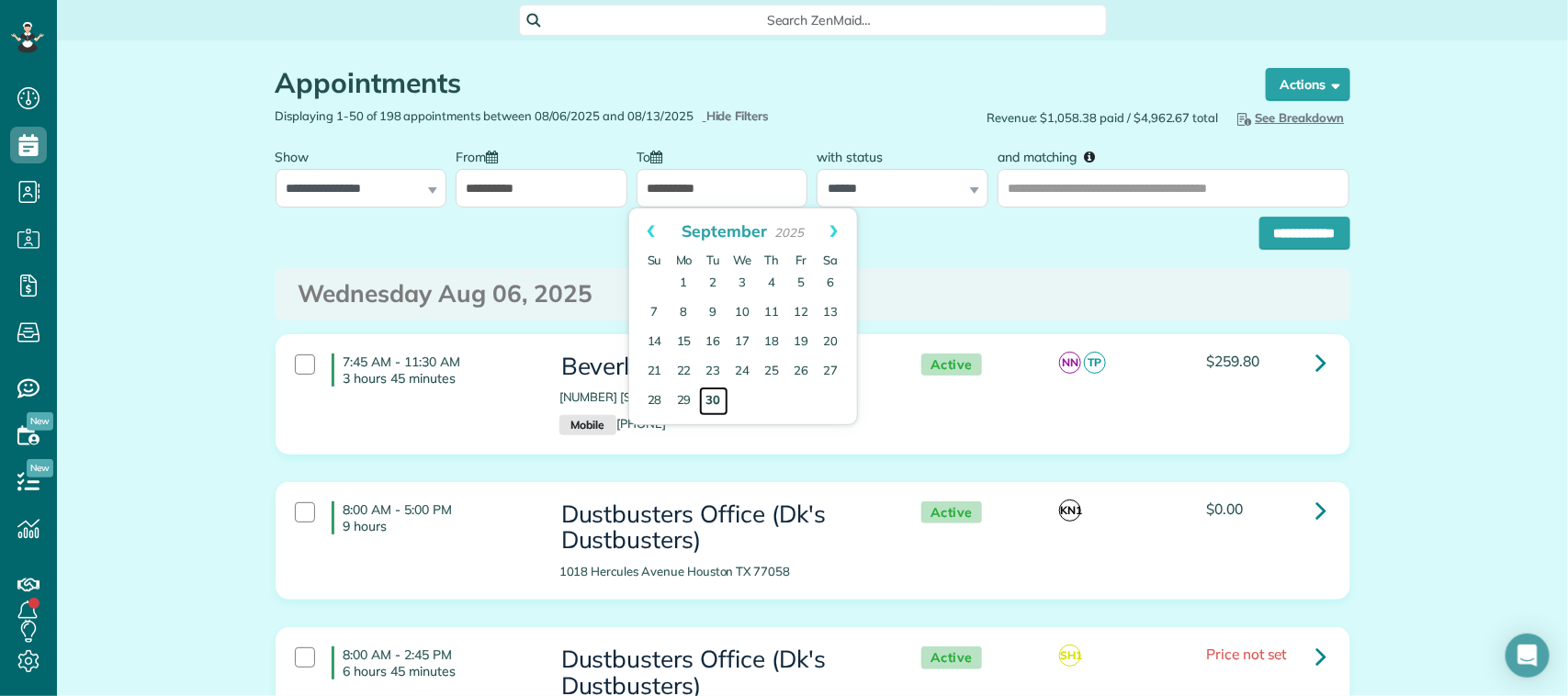 click on "30" at bounding box center (714, 401) 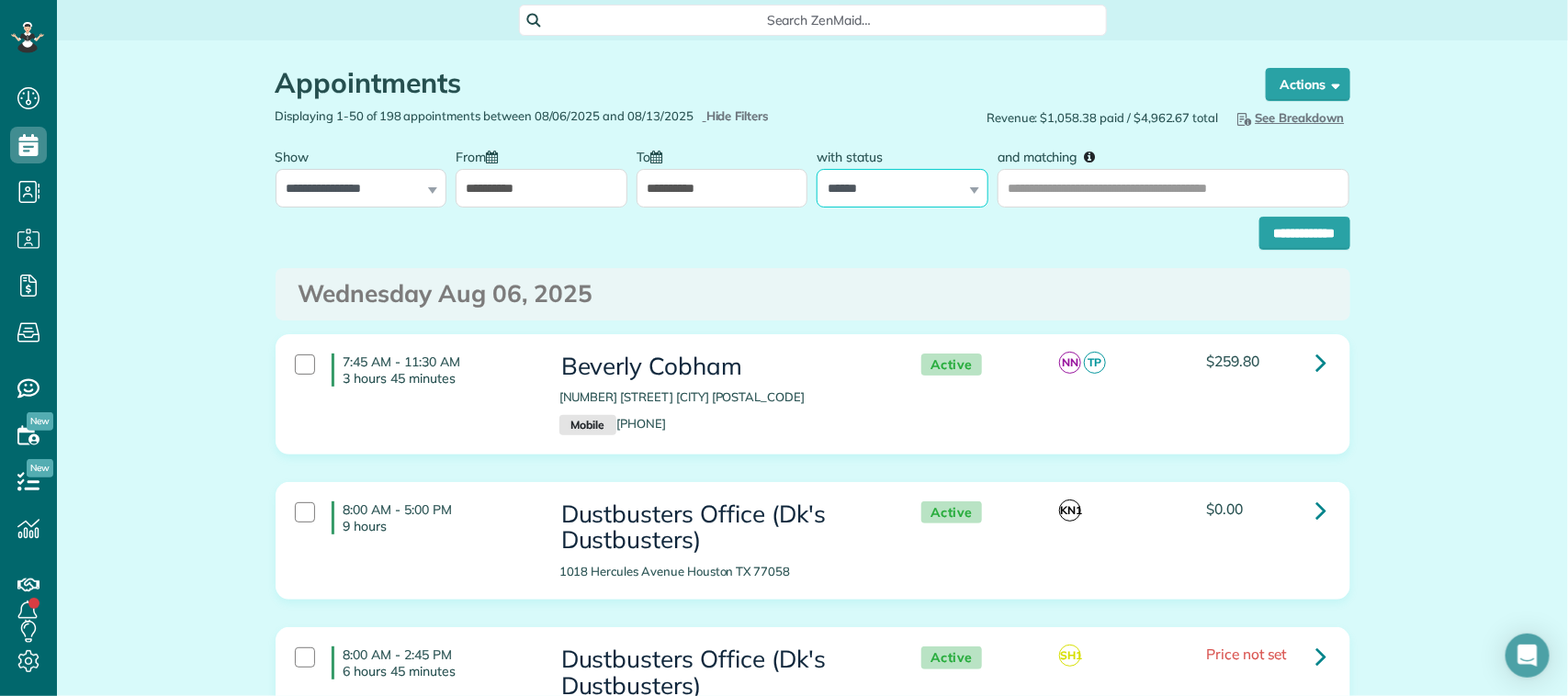 drag, startPoint x: 961, startPoint y: 182, endPoint x: 953, endPoint y: 197, distance: 17 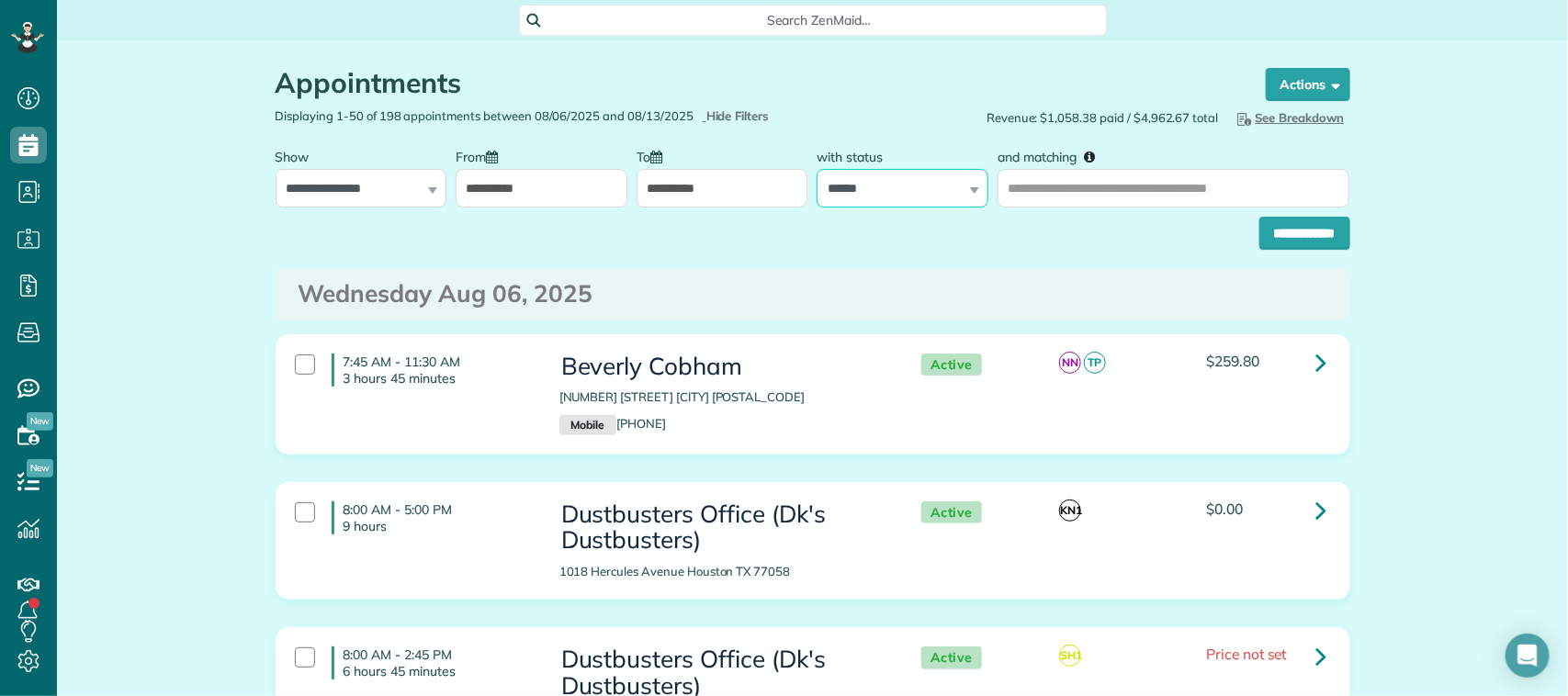 select 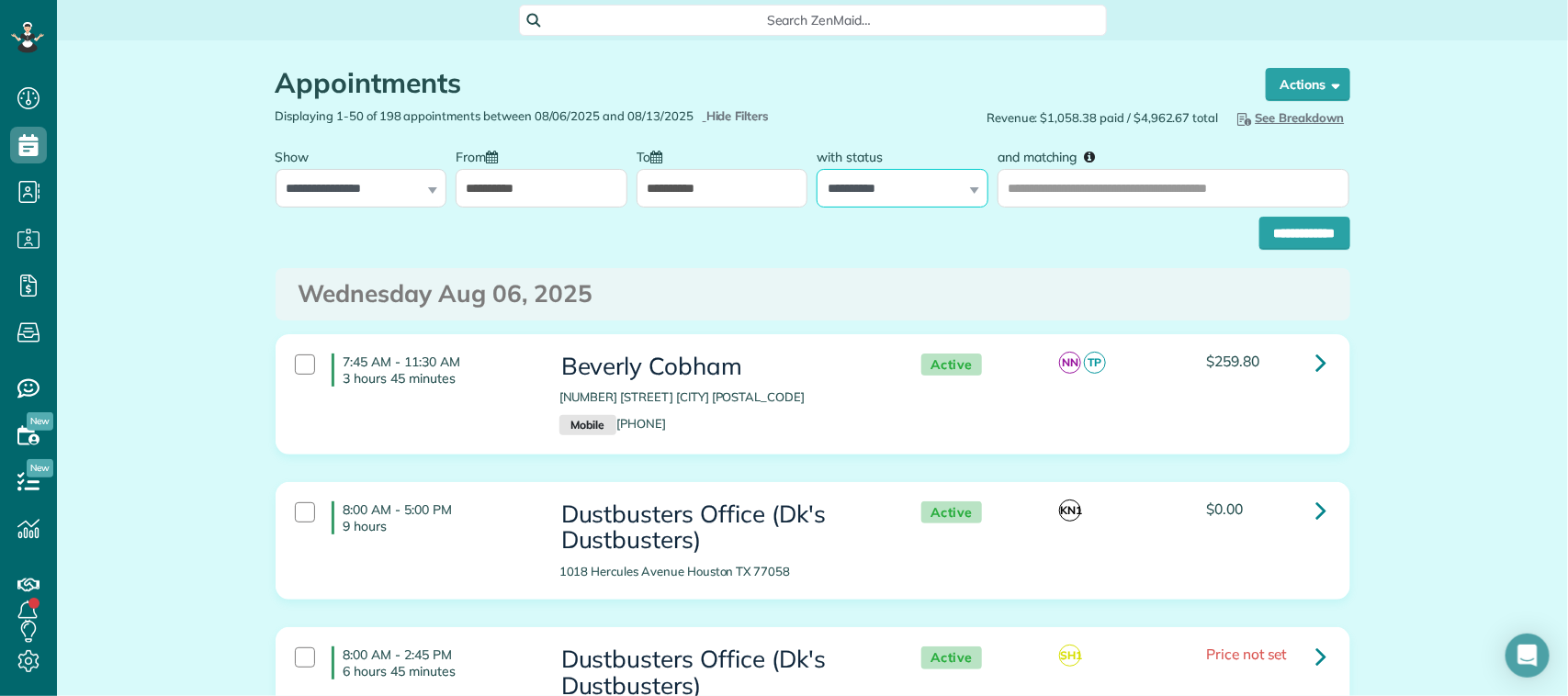 click on "**********" at bounding box center (902, 188) 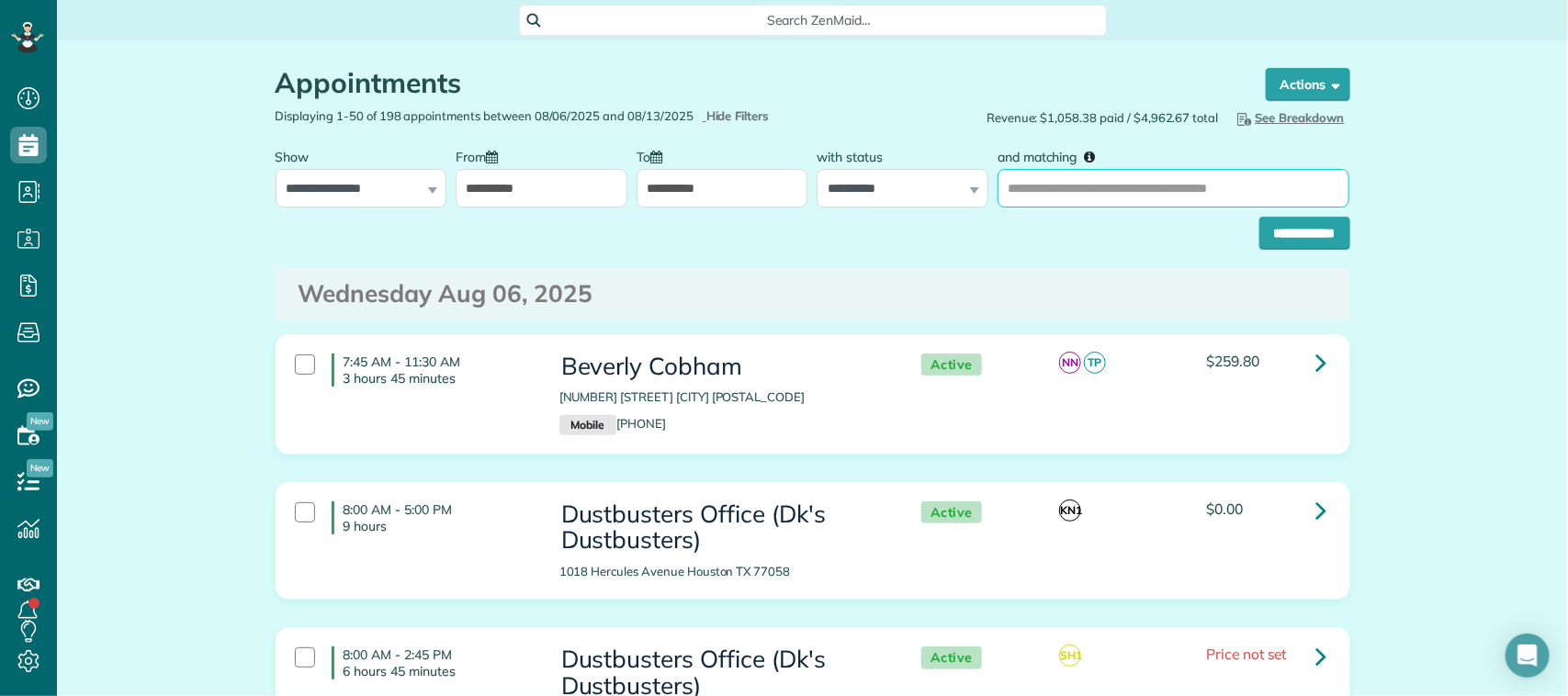 click on "and matching" at bounding box center (1173, 188) 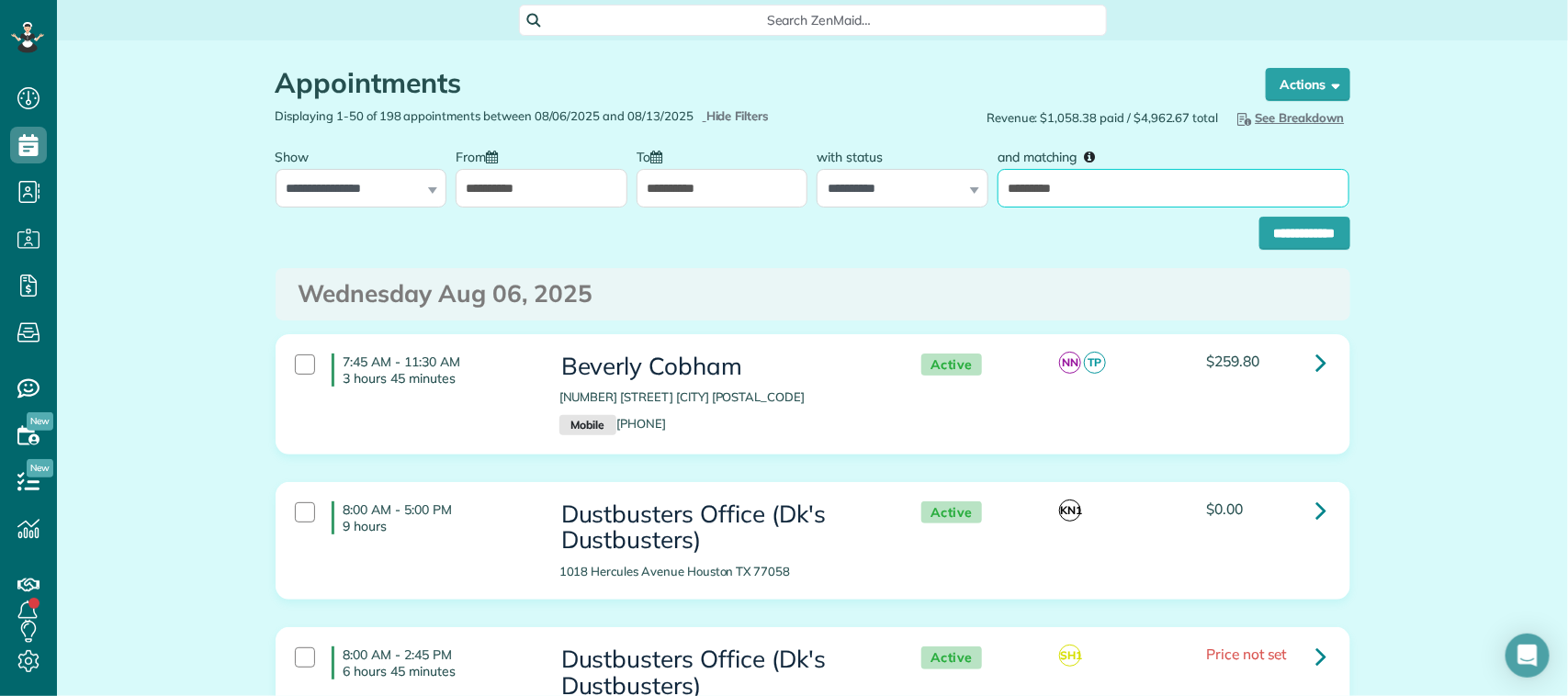 type on "*********" 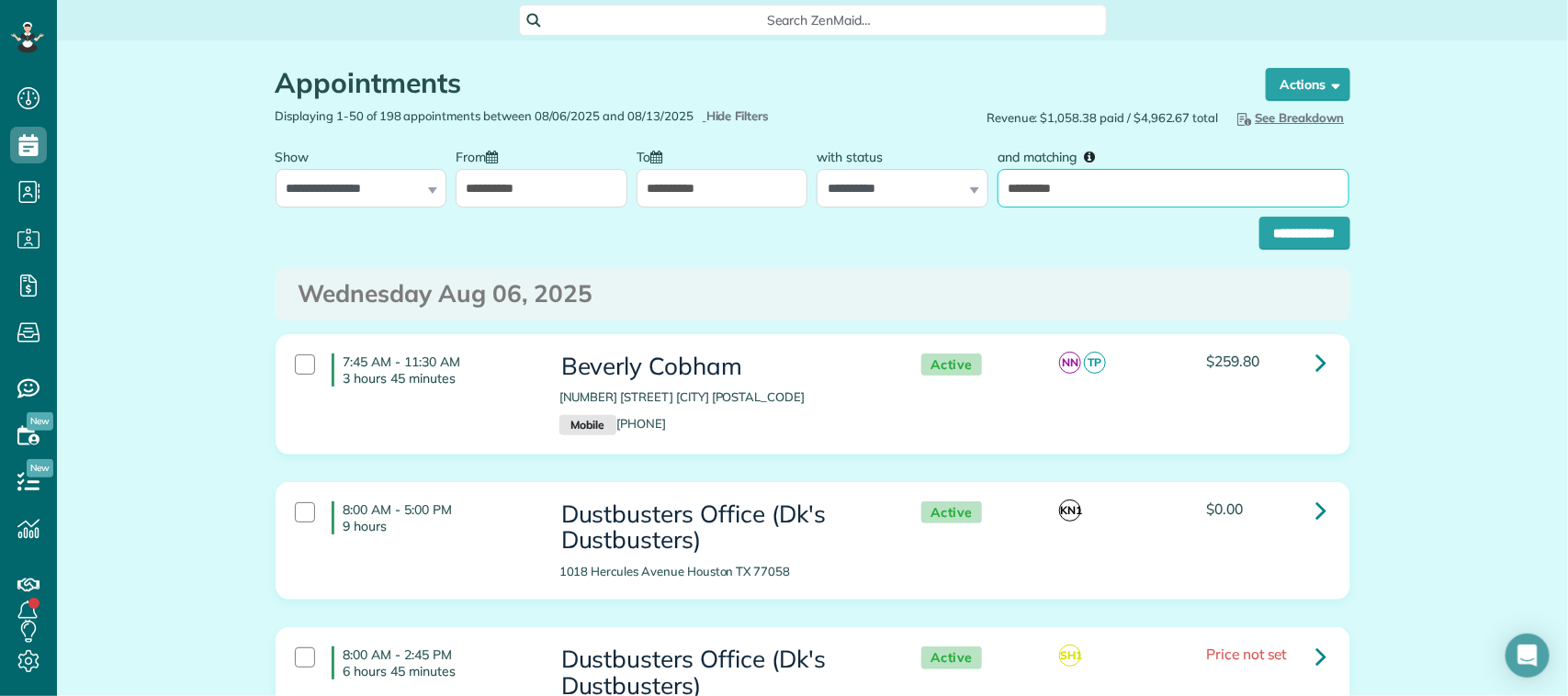 click on "**********" at bounding box center (1304, 233) 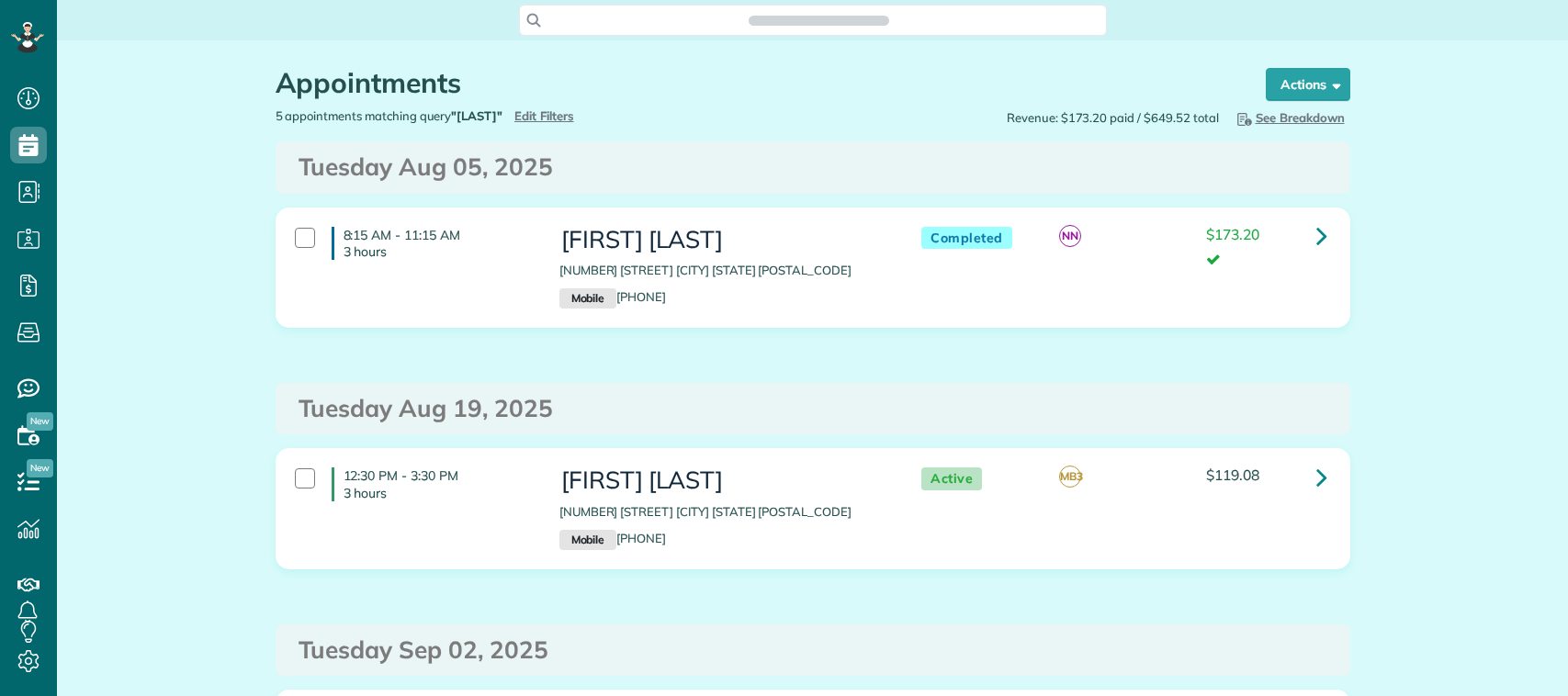 scroll, scrollTop: 0, scrollLeft: 0, axis: both 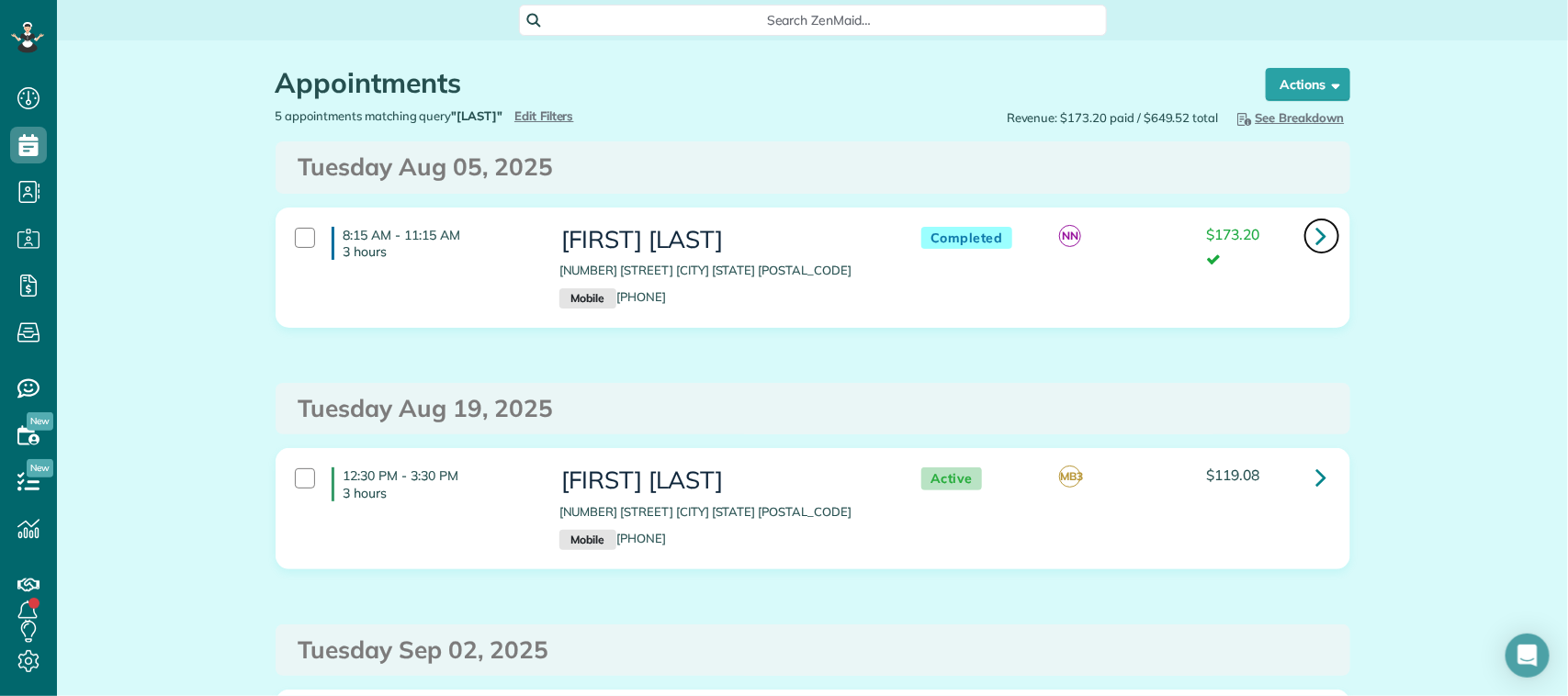 click at bounding box center (1322, 235) 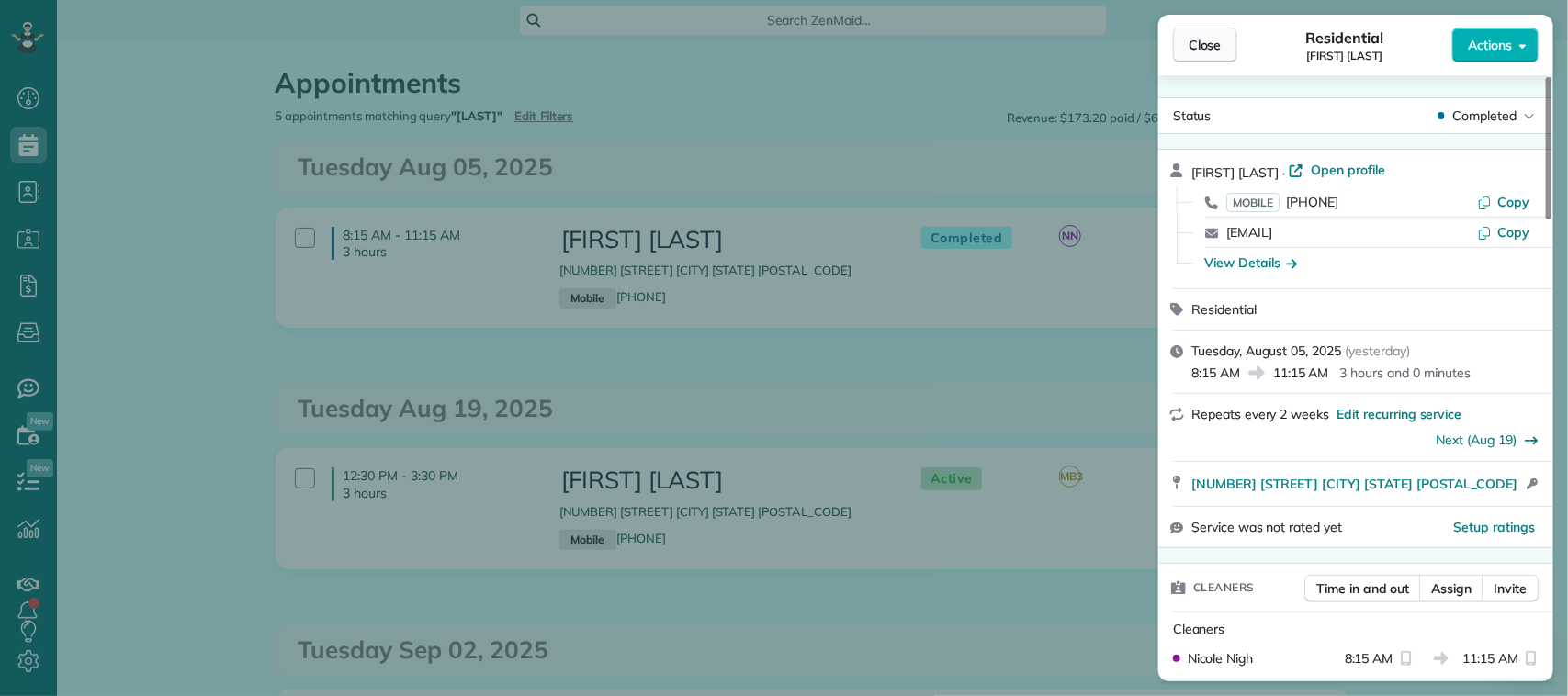 click on "Close" at bounding box center [1205, 45] 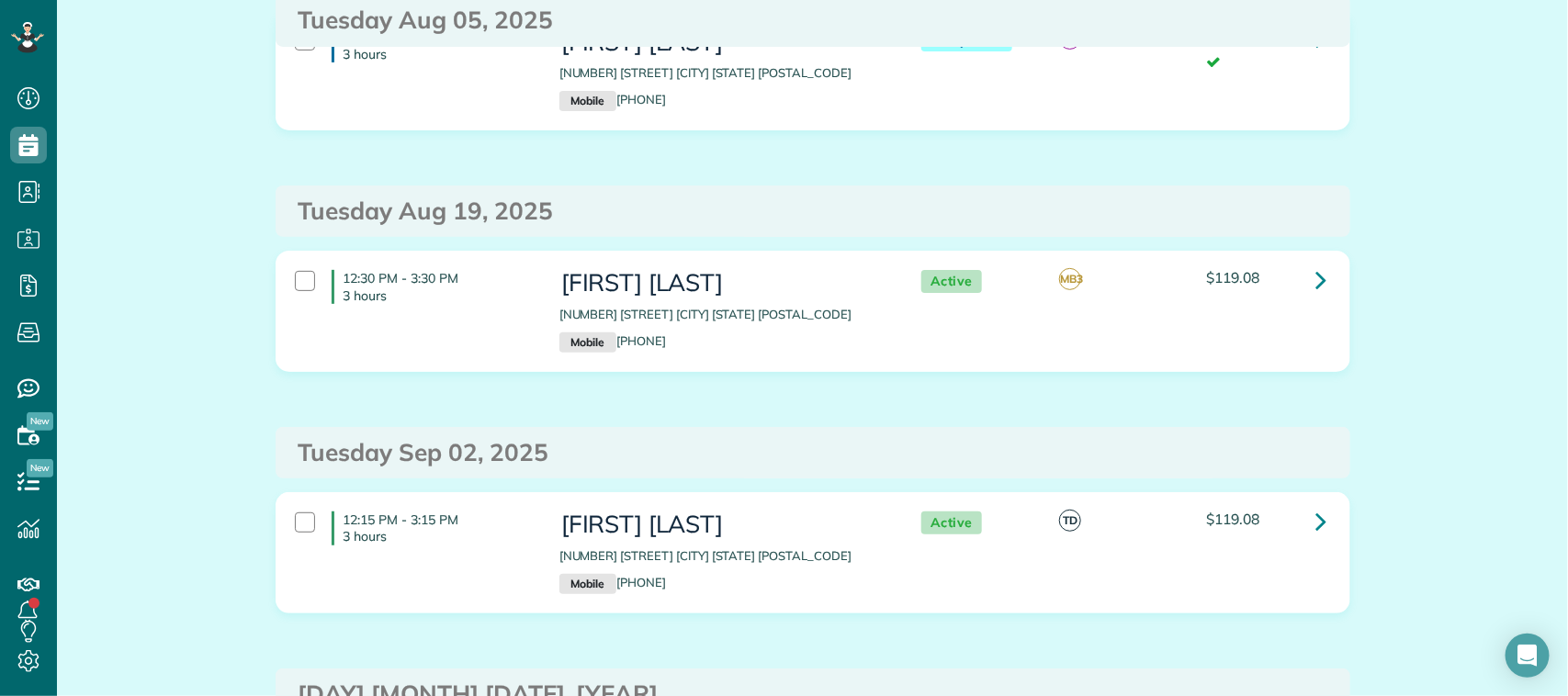 scroll, scrollTop: 230, scrollLeft: 0, axis: vertical 